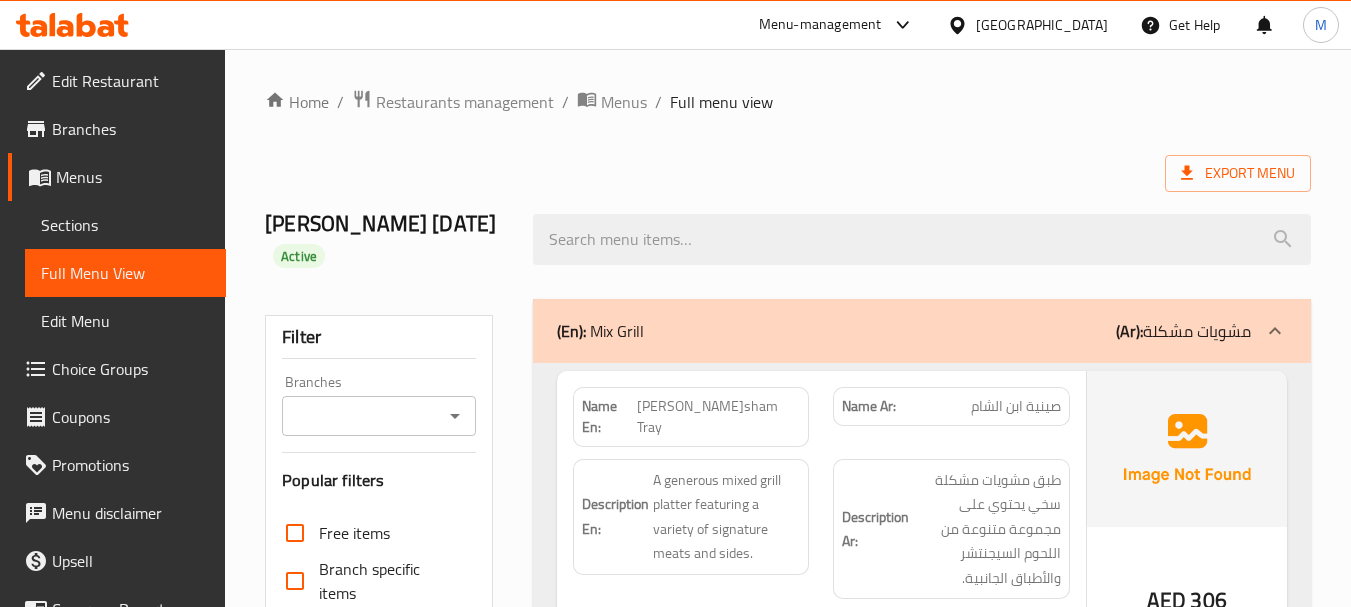 scroll, scrollTop: 0, scrollLeft: 0, axis: both 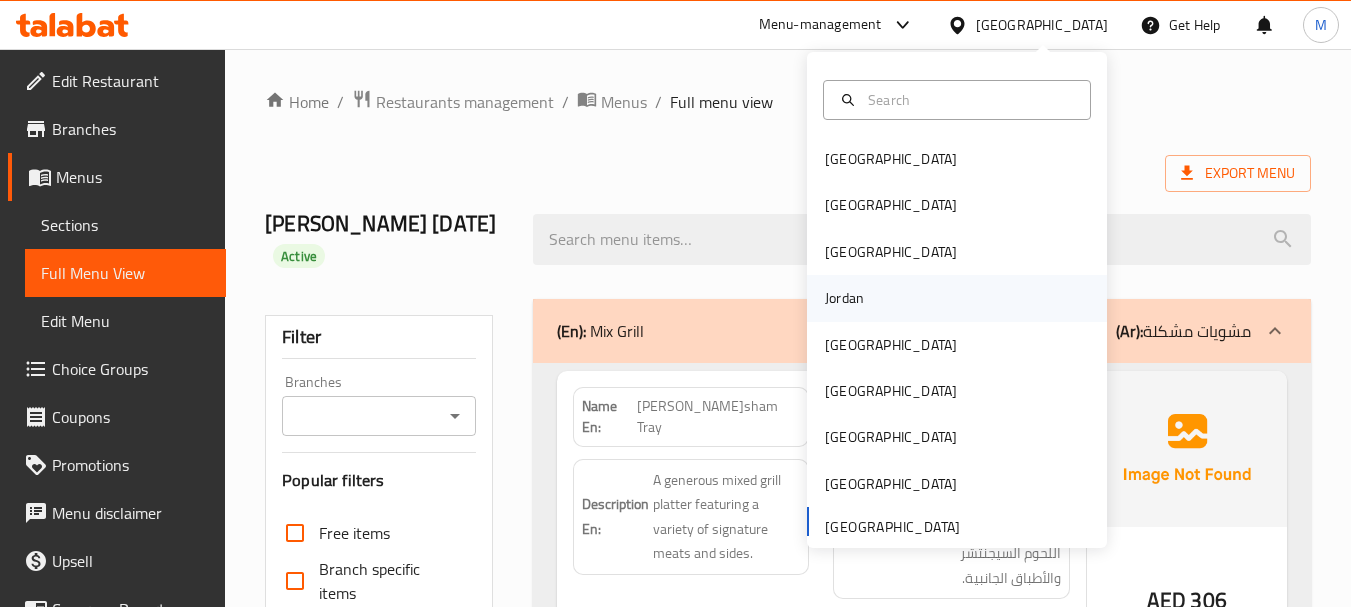 click on "Jordan" at bounding box center (844, 298) 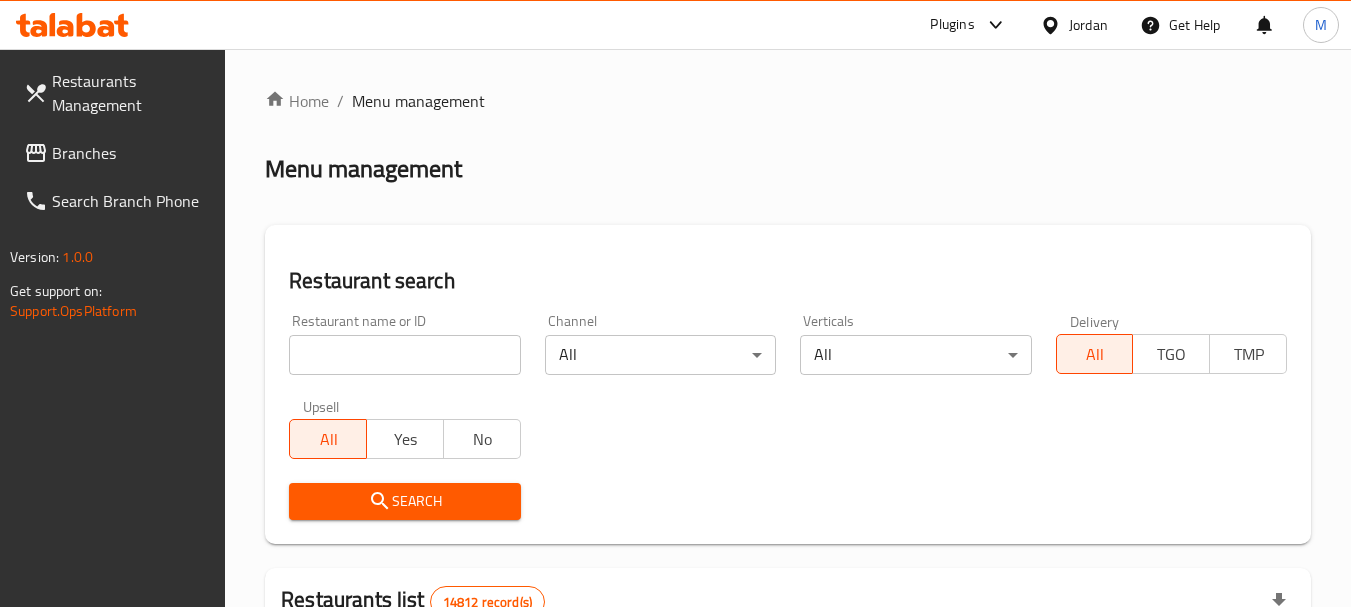 click on "Restaurant name or ID Restaurant name or ID" at bounding box center [404, 344] 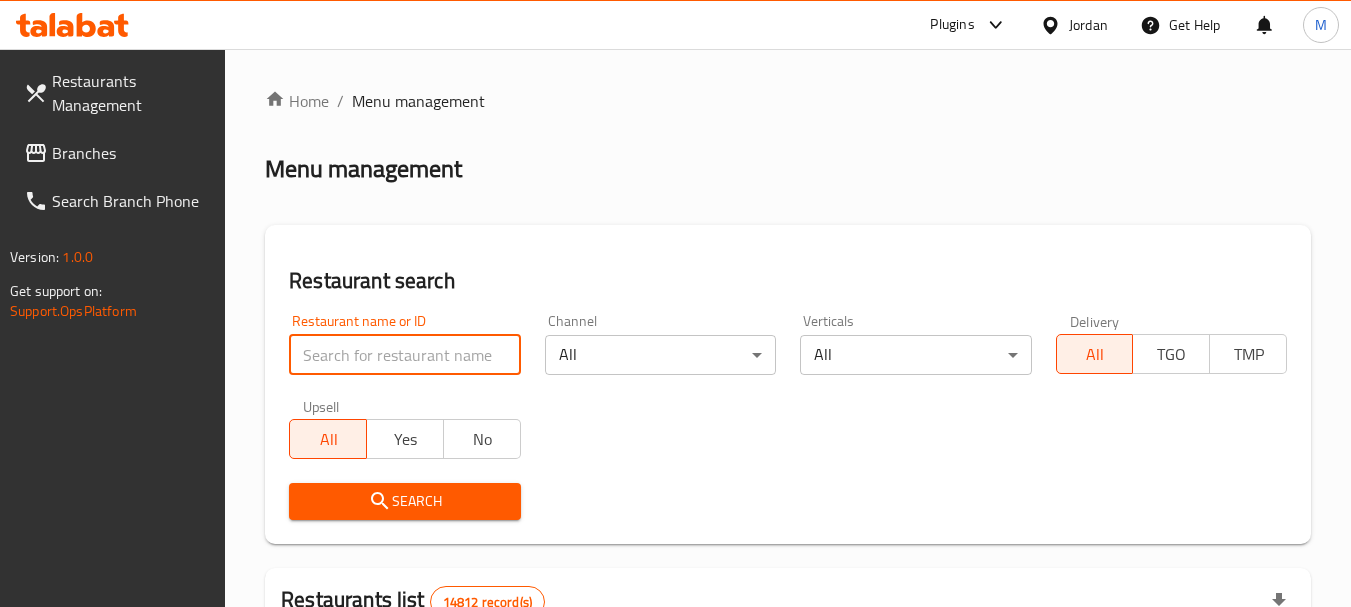 click at bounding box center [404, 355] 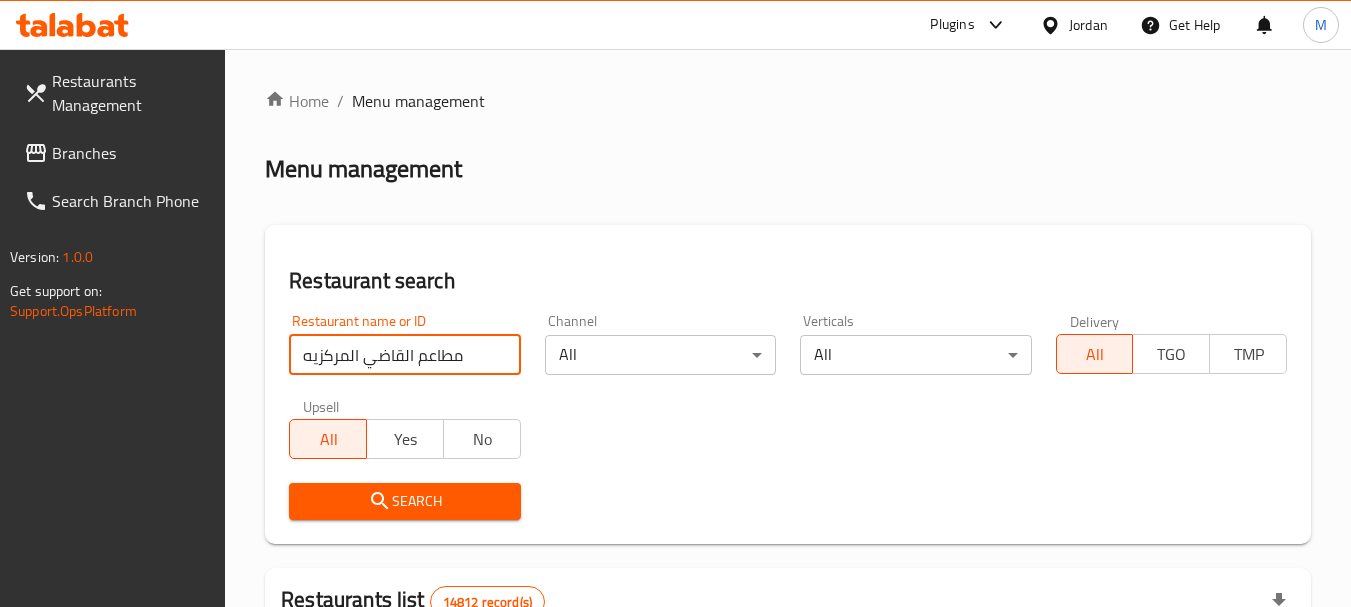 type on "مطاعم القاضي المركزيه" 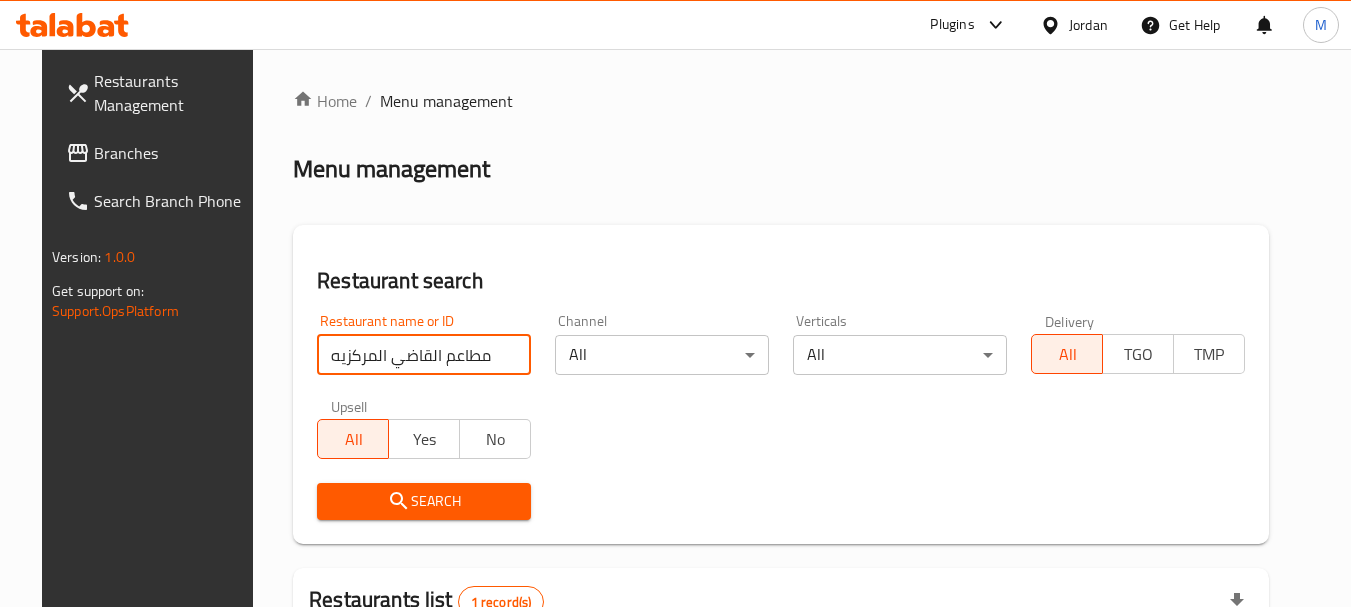 scroll, scrollTop: 260, scrollLeft: 0, axis: vertical 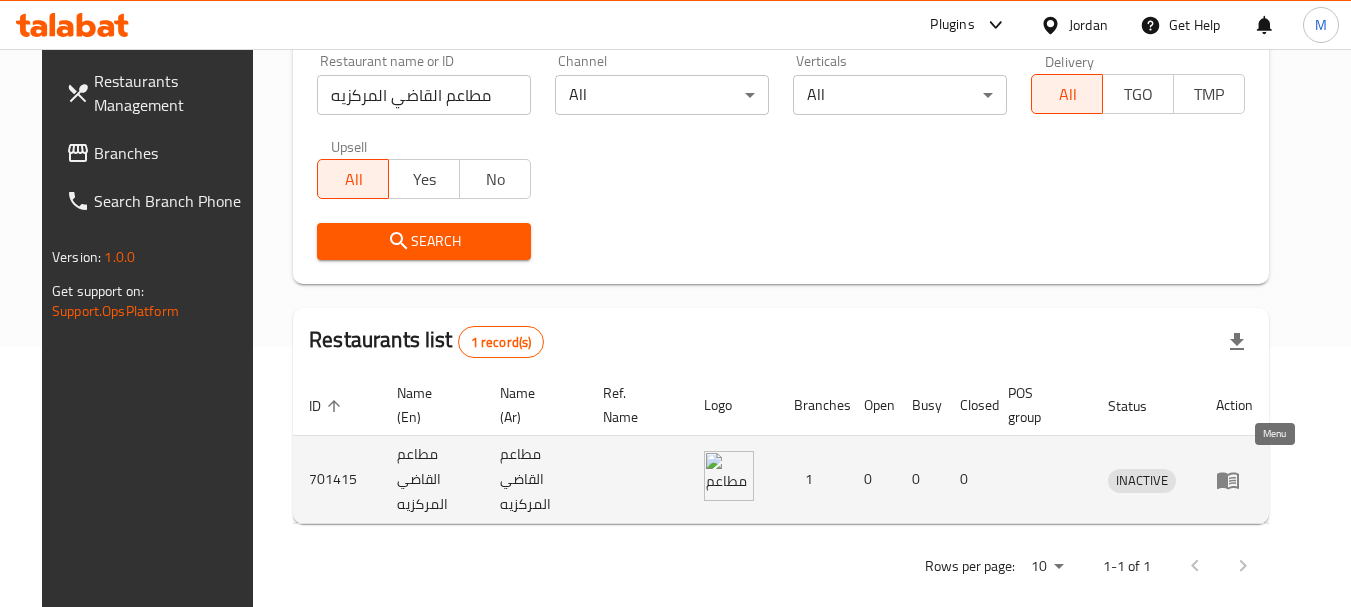 click 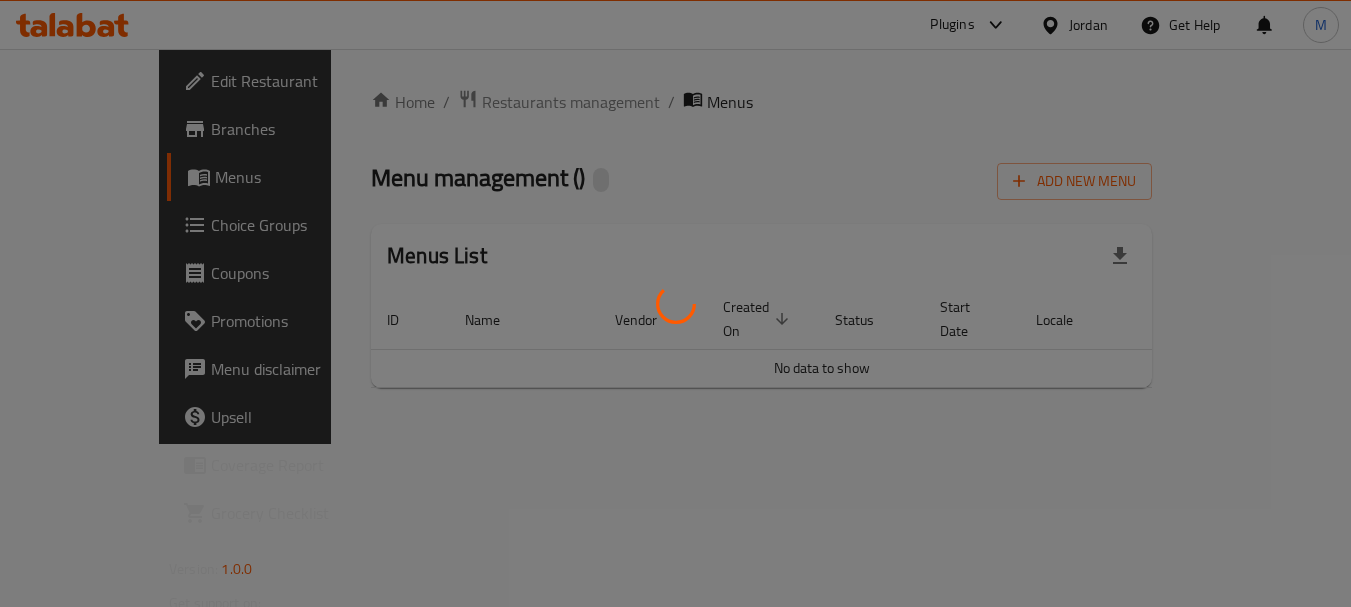 scroll, scrollTop: 0, scrollLeft: 0, axis: both 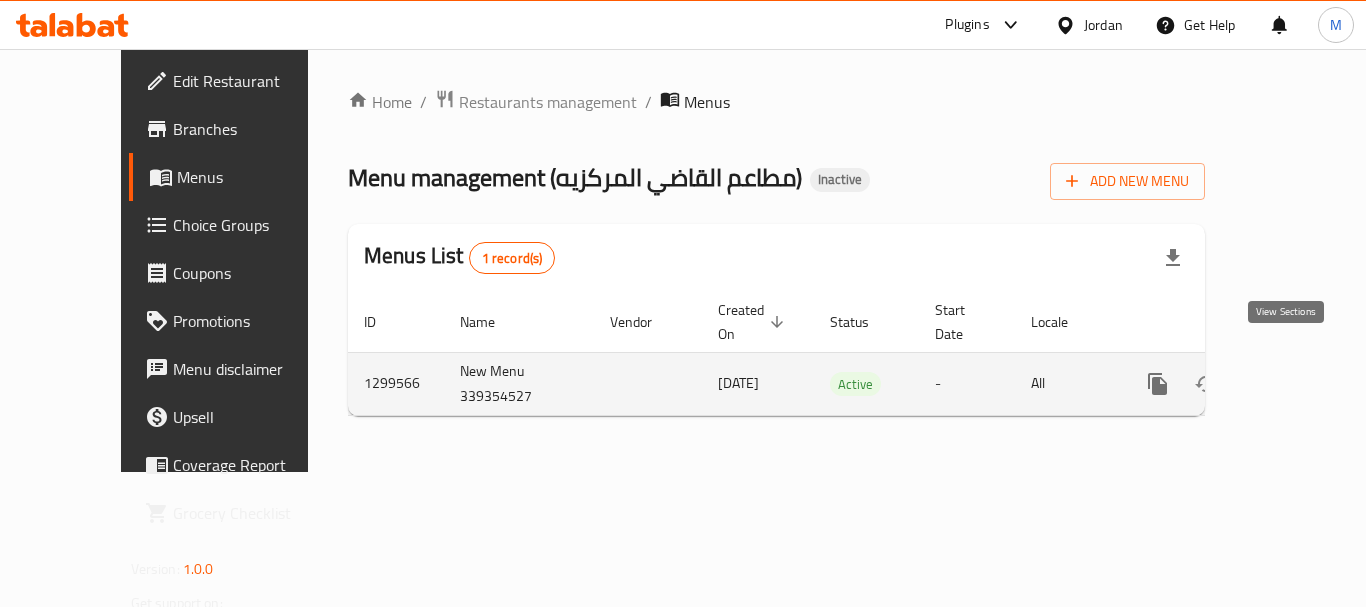 click at bounding box center [1302, 384] 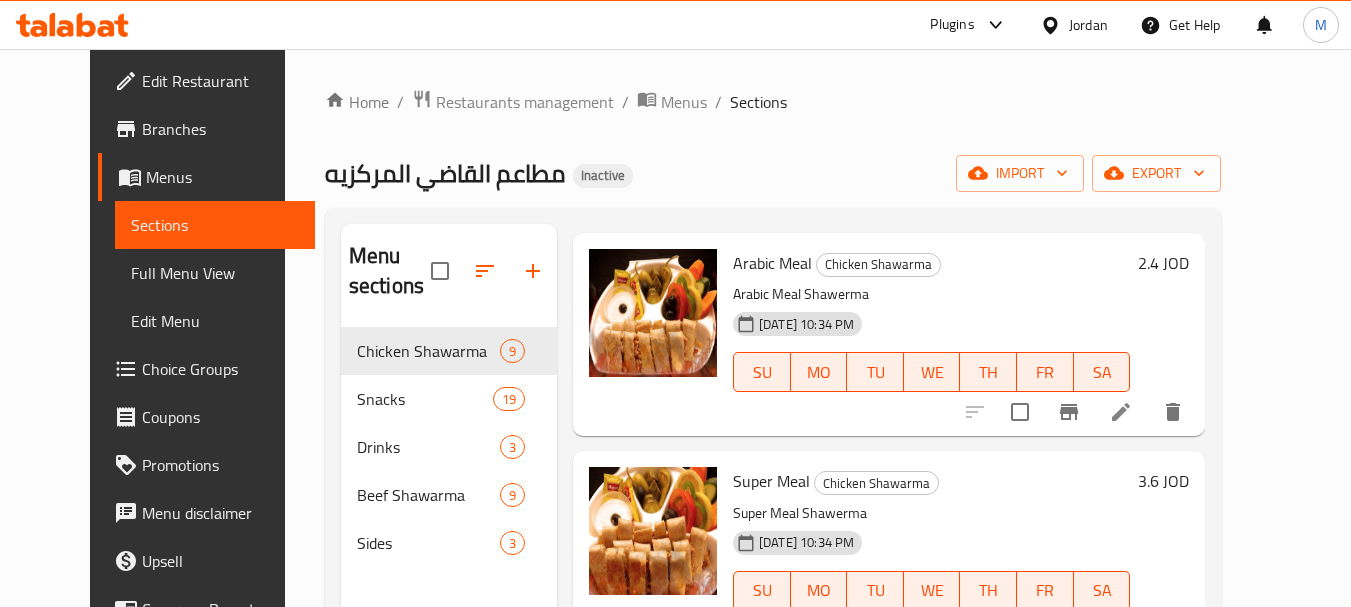 scroll, scrollTop: 700, scrollLeft: 0, axis: vertical 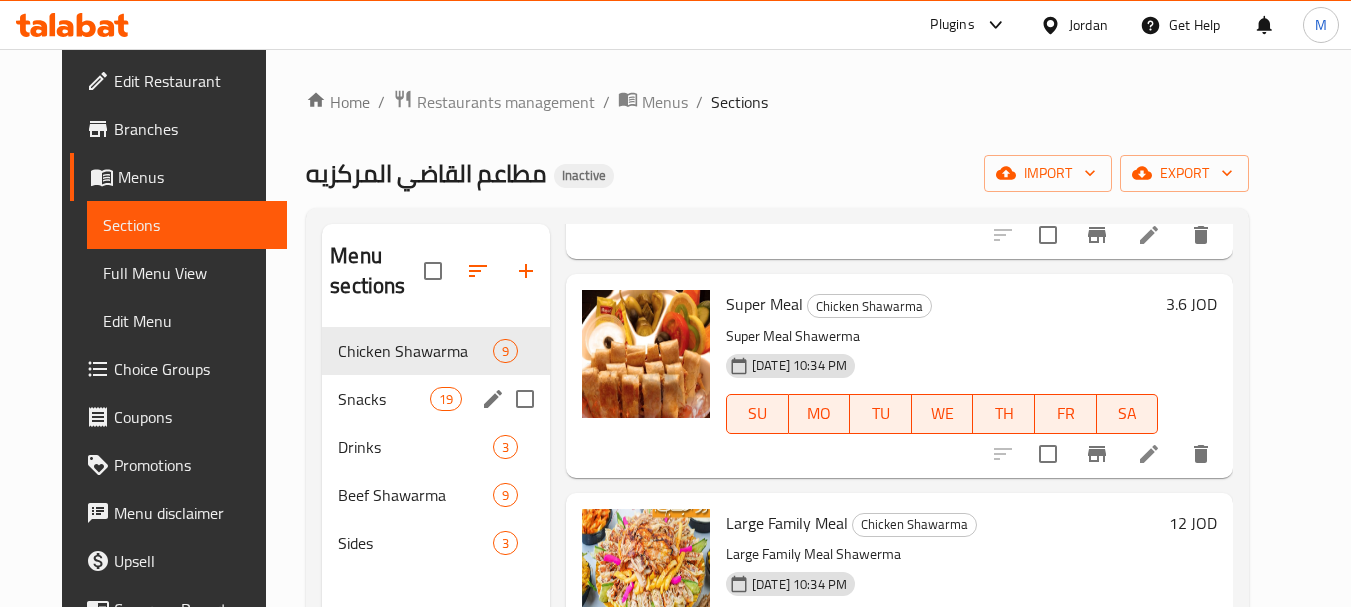 click on "Snacks 19" at bounding box center (436, 399) 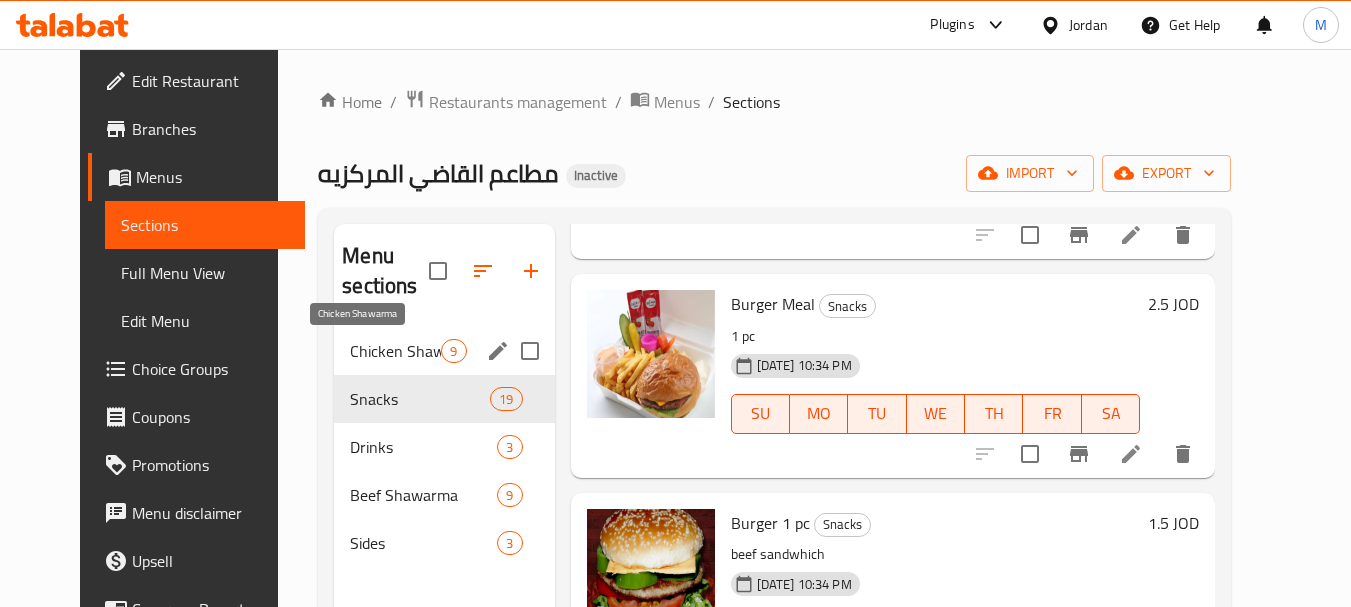 click on "Chicken Shawarma" at bounding box center (395, 351) 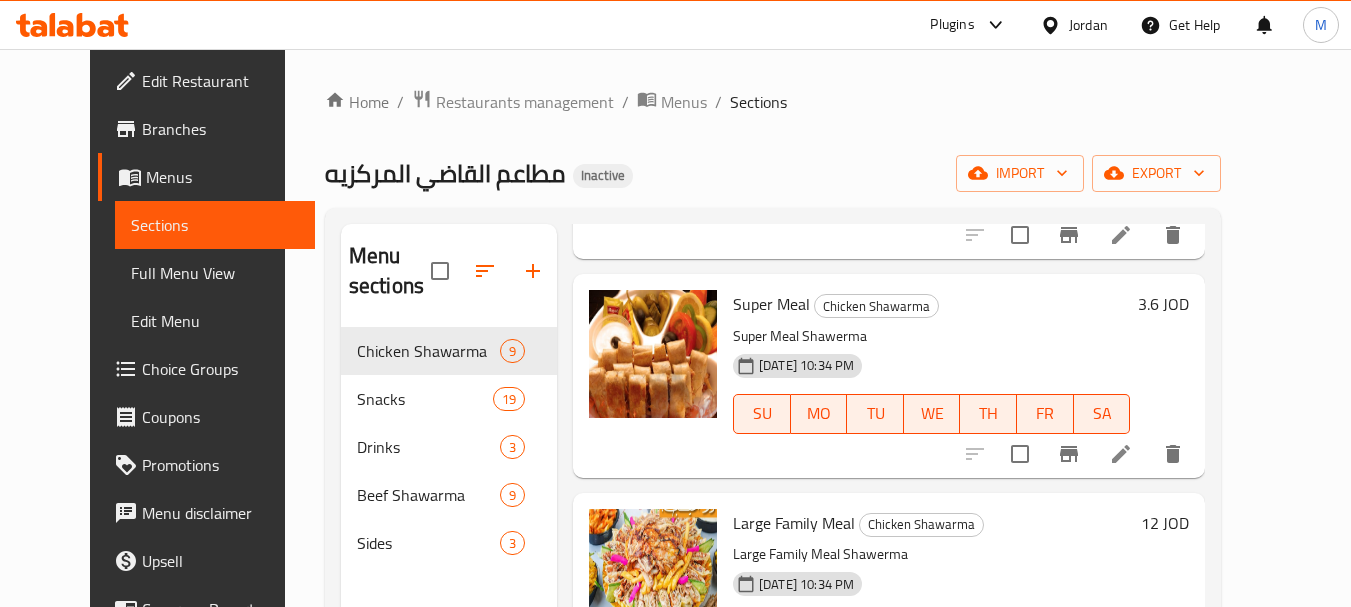 click on "Full Menu View" at bounding box center [215, 273] 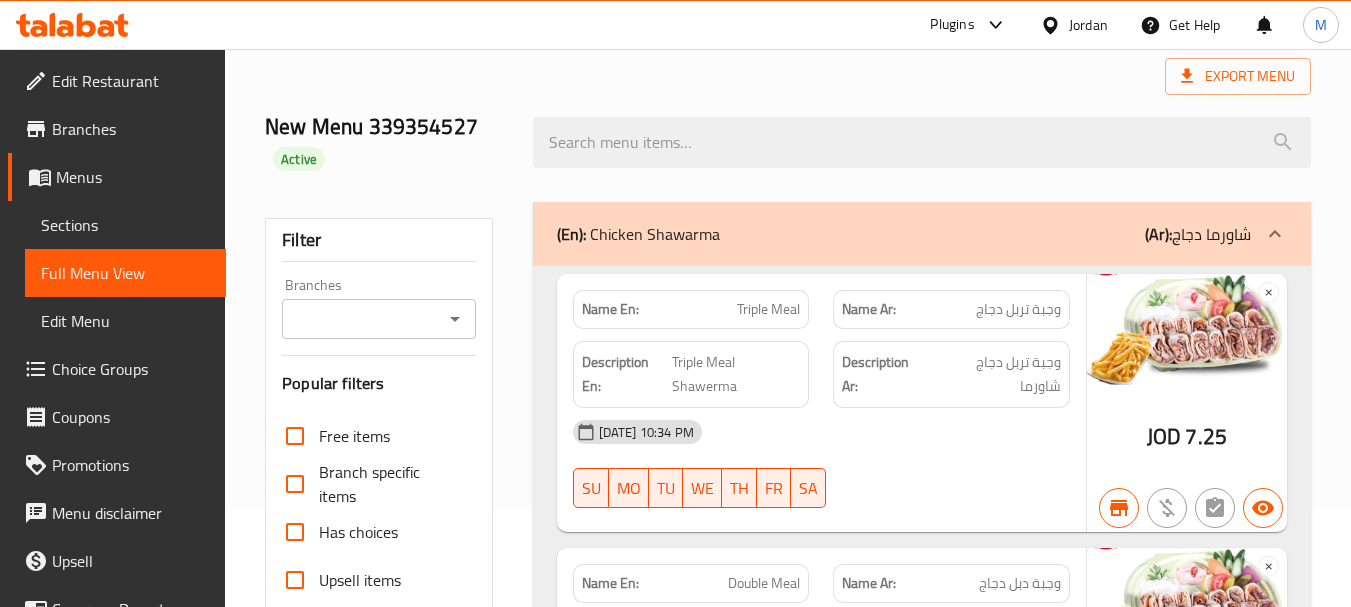 scroll, scrollTop: 200, scrollLeft: 0, axis: vertical 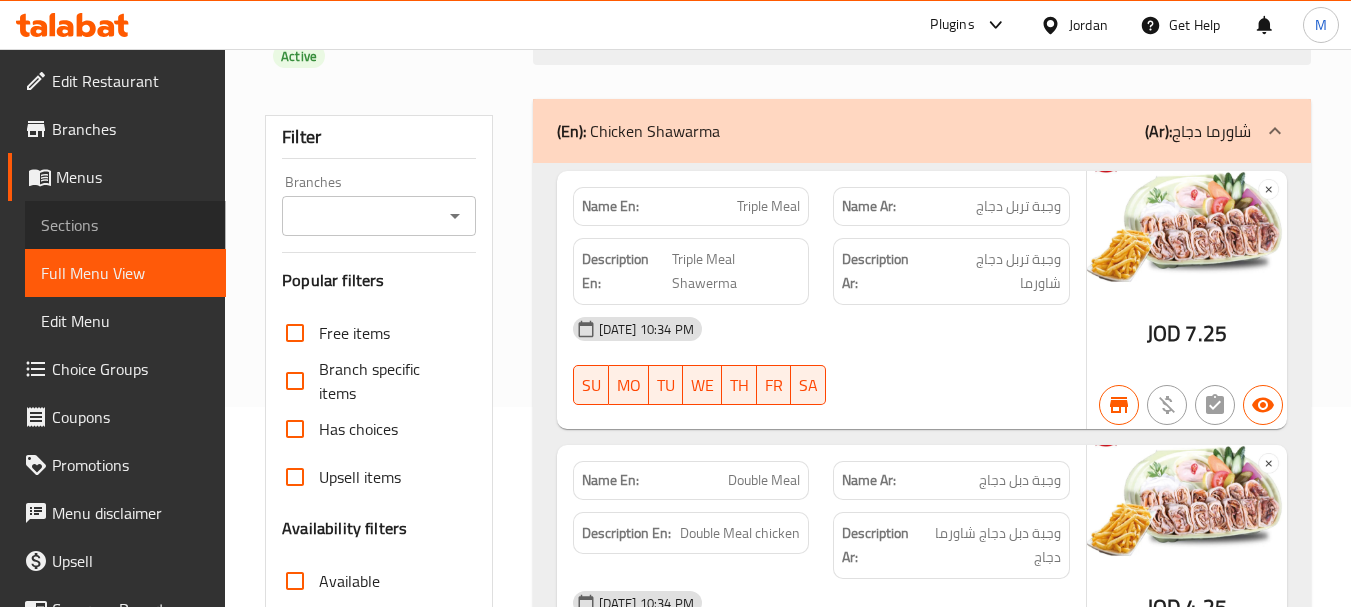 click on "Sections" at bounding box center (125, 225) 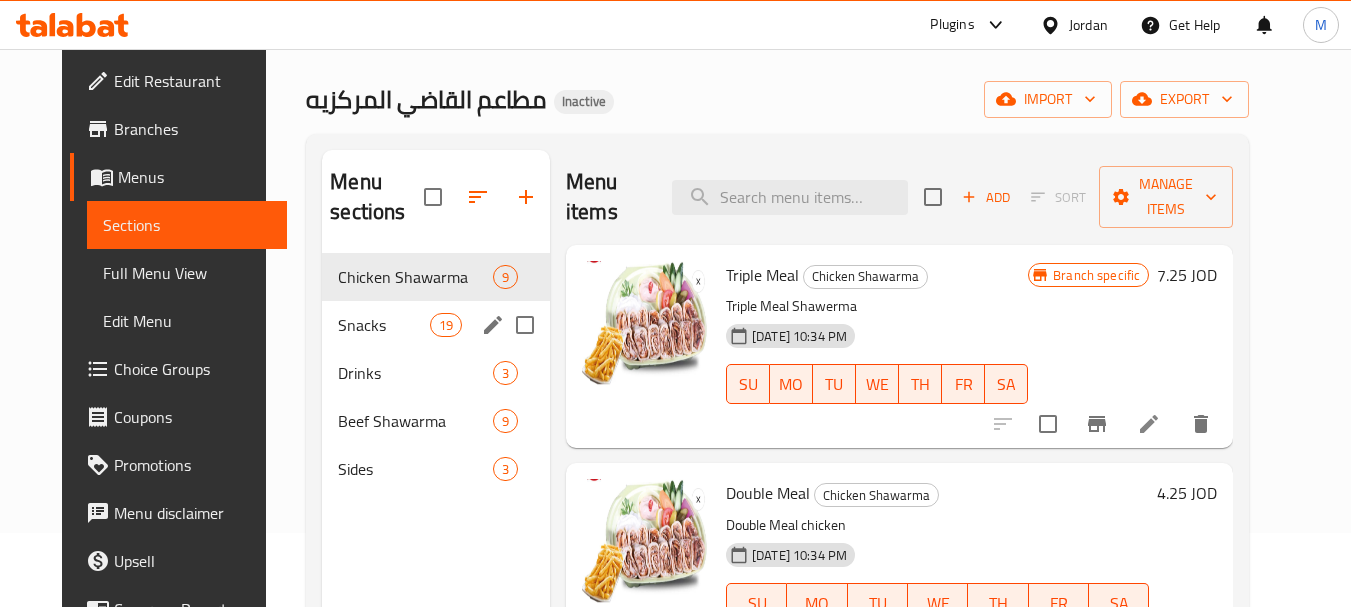 scroll, scrollTop: 0, scrollLeft: 0, axis: both 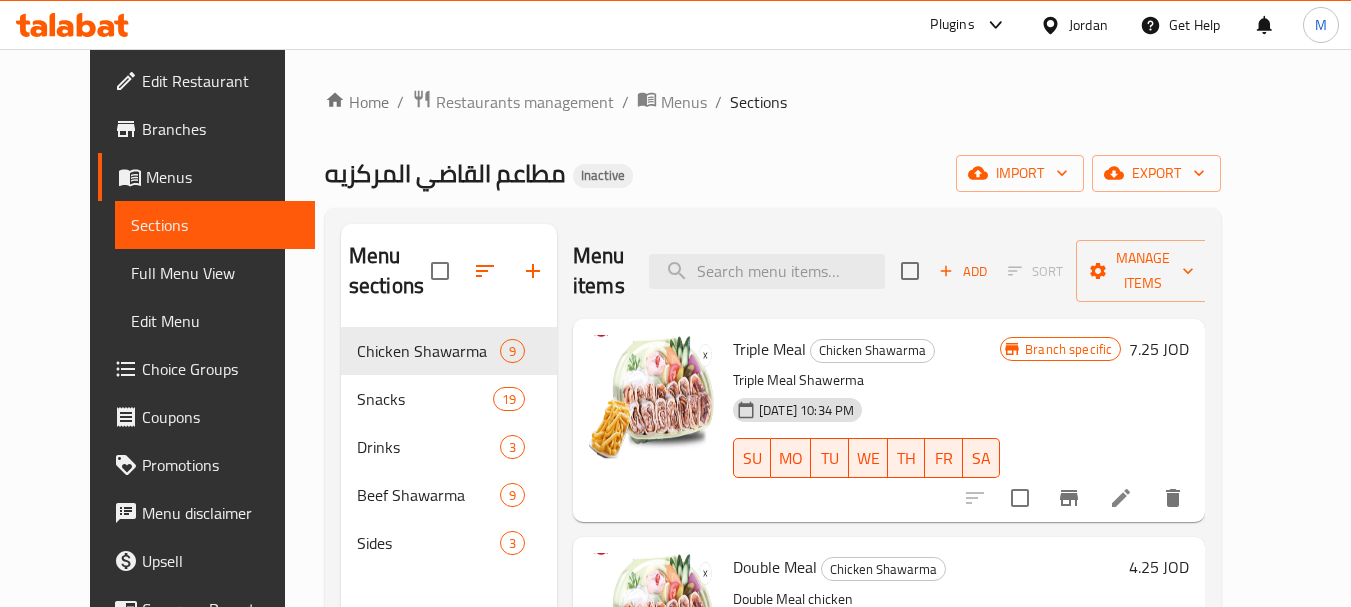 click on "Branches" at bounding box center (221, 129) 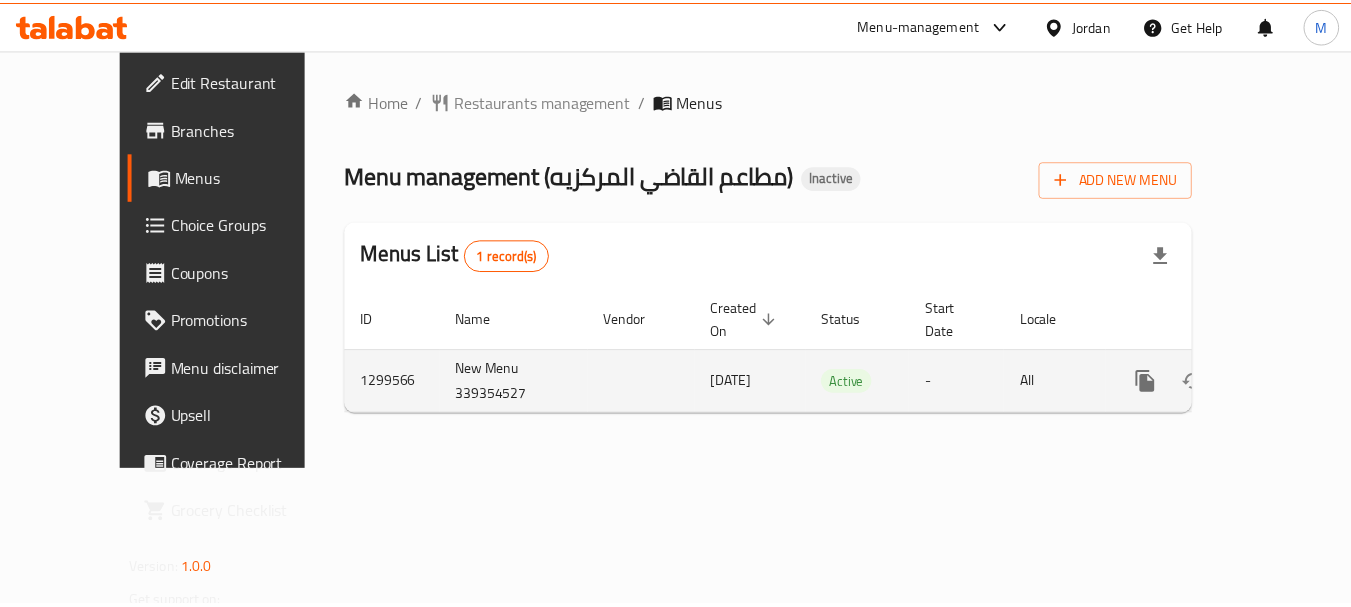 scroll, scrollTop: 0, scrollLeft: 0, axis: both 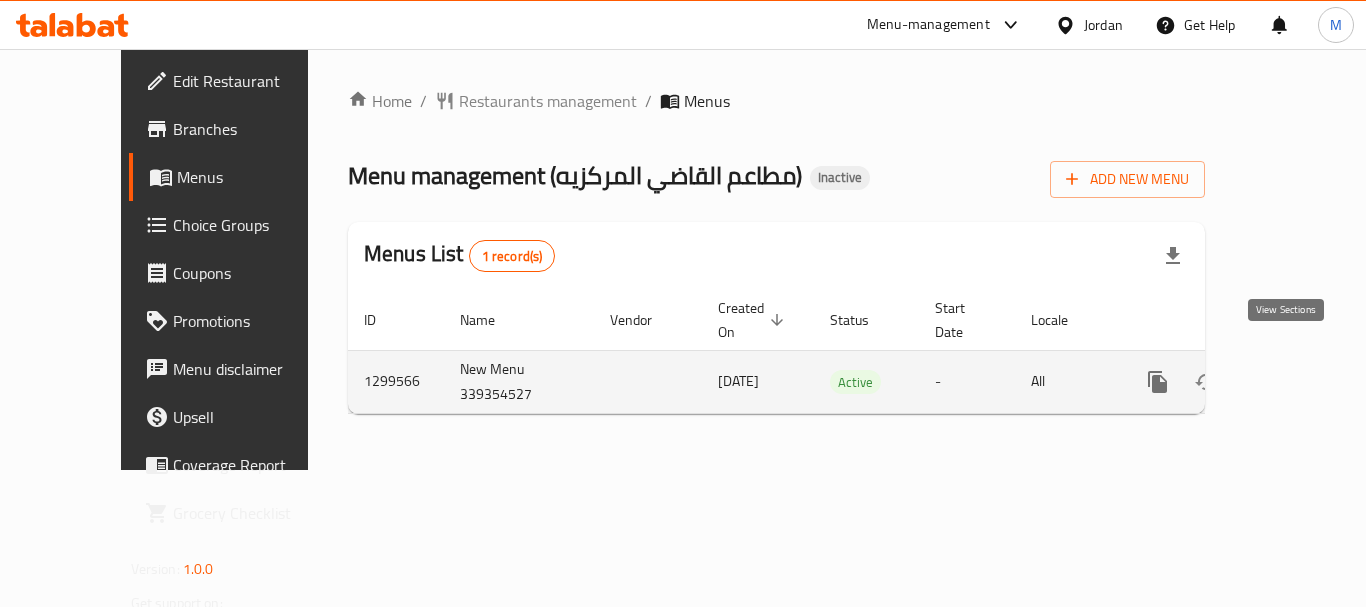 click 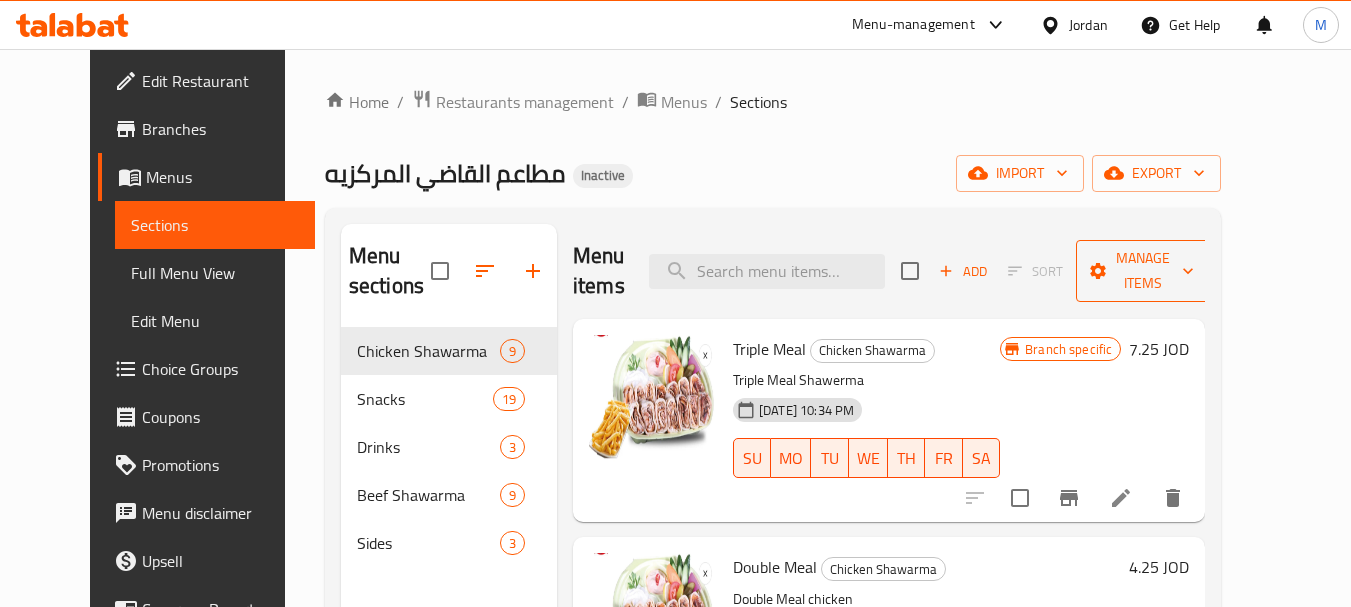 click on "Manage items" at bounding box center (1143, 271) 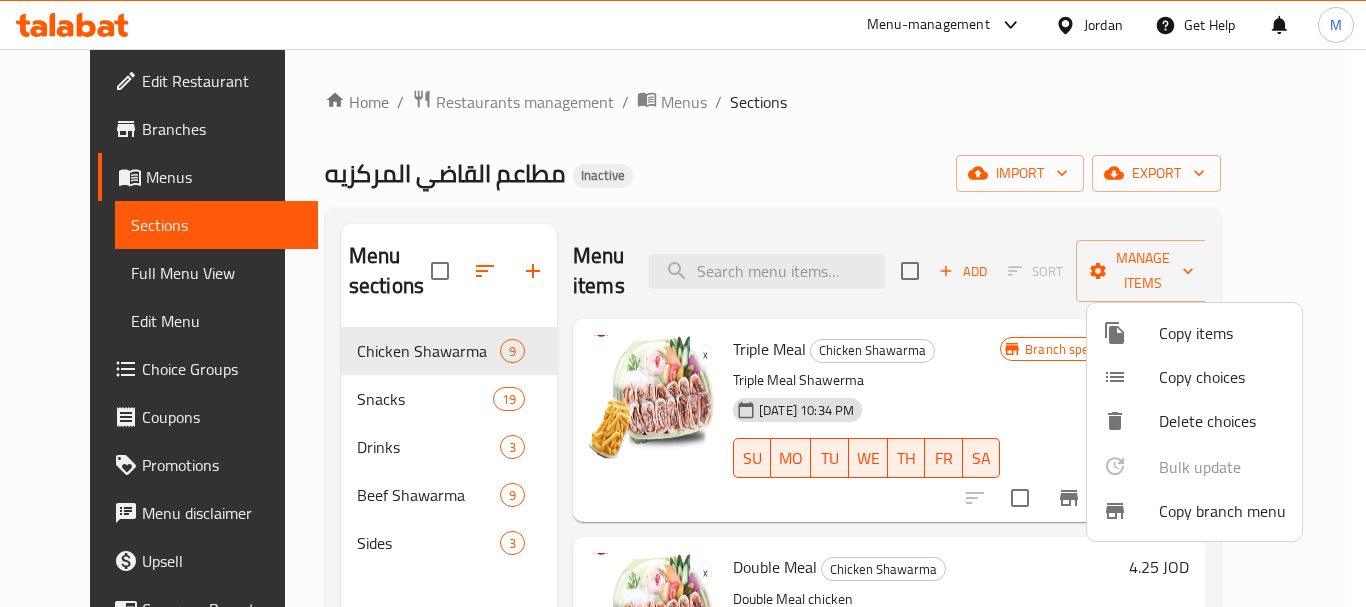 drag, startPoint x: 1180, startPoint y: 142, endPoint x: 1202, endPoint y: 175, distance: 39.661064 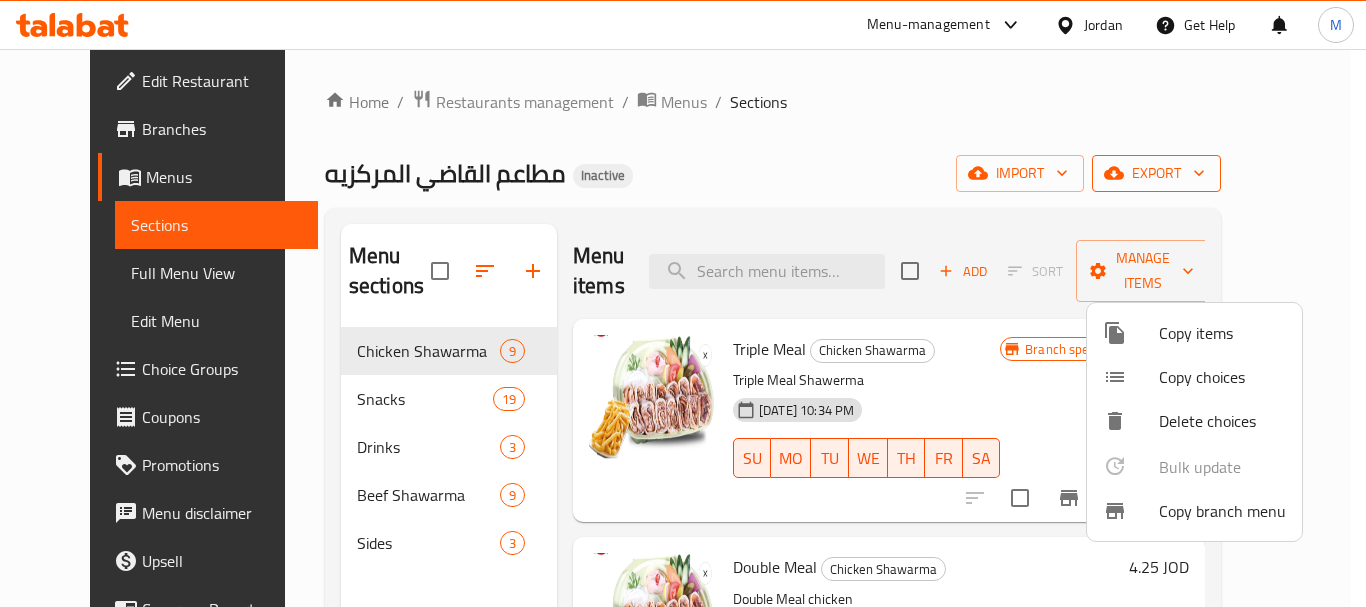click at bounding box center [683, 303] 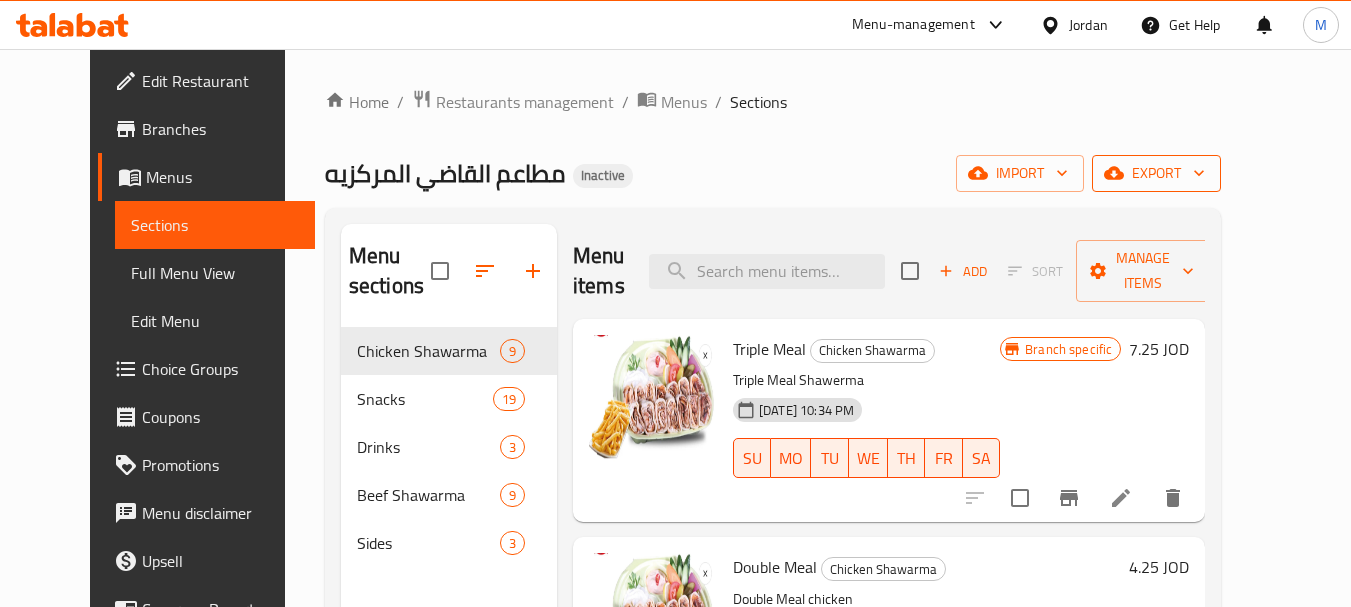 click 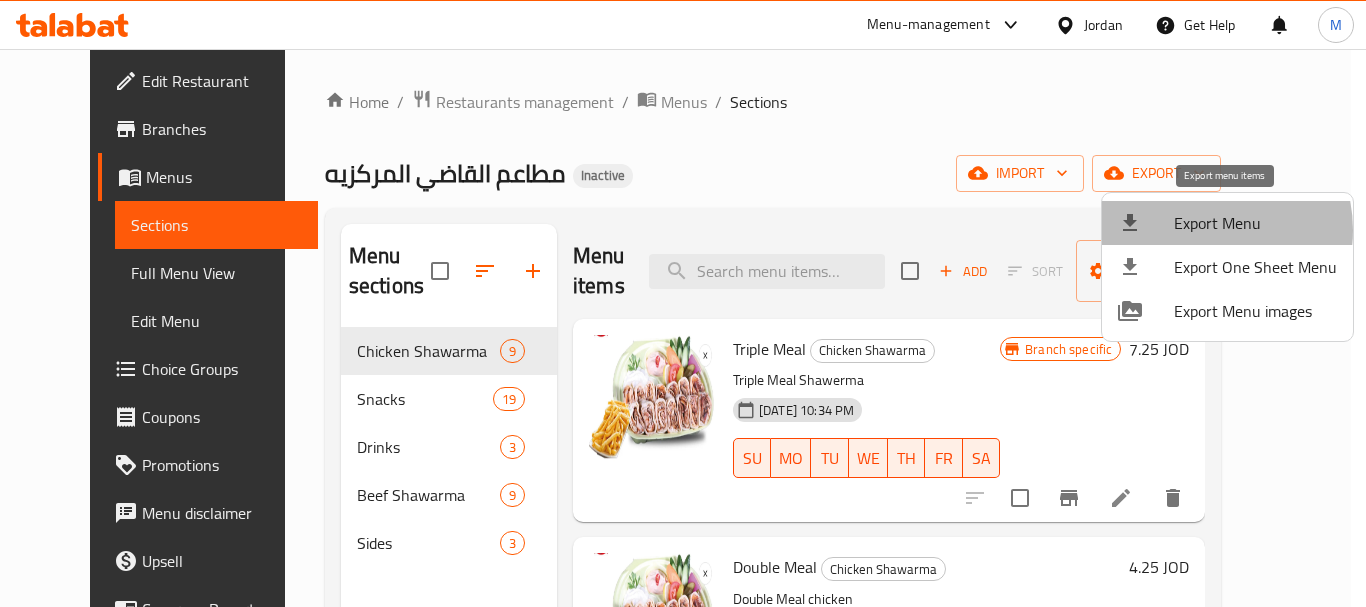 click on "Export Menu" at bounding box center (1255, 223) 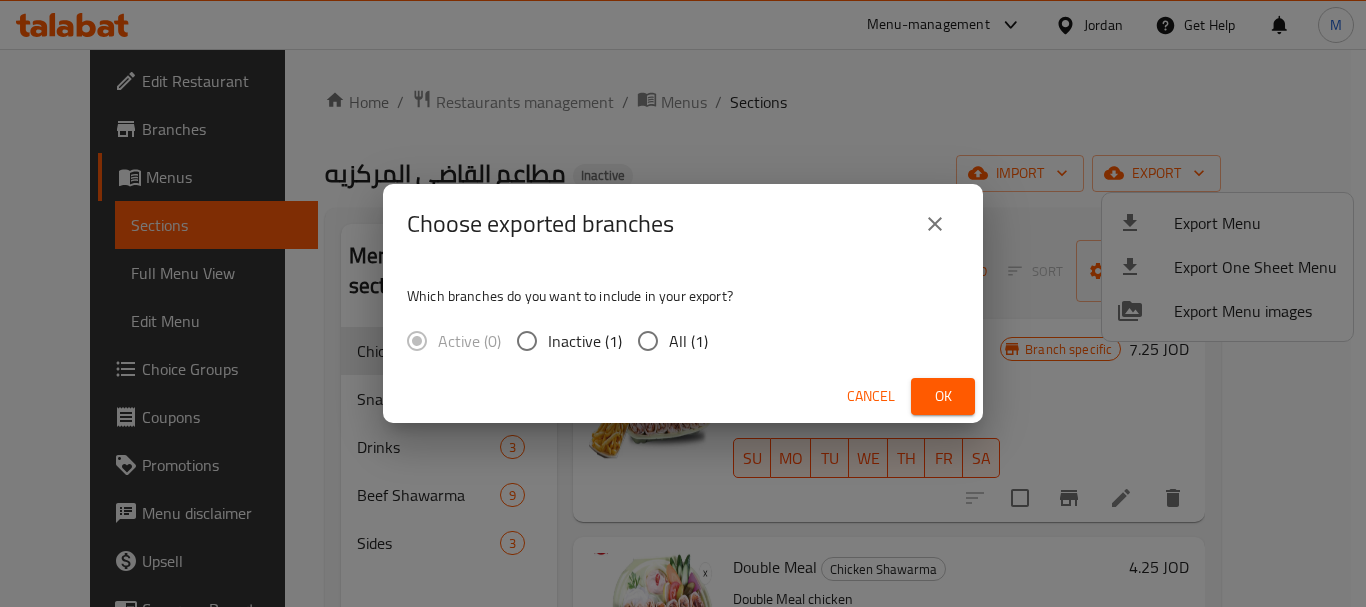 click on "Active (0) Inactive (1) All (1)" at bounding box center [565, 341] 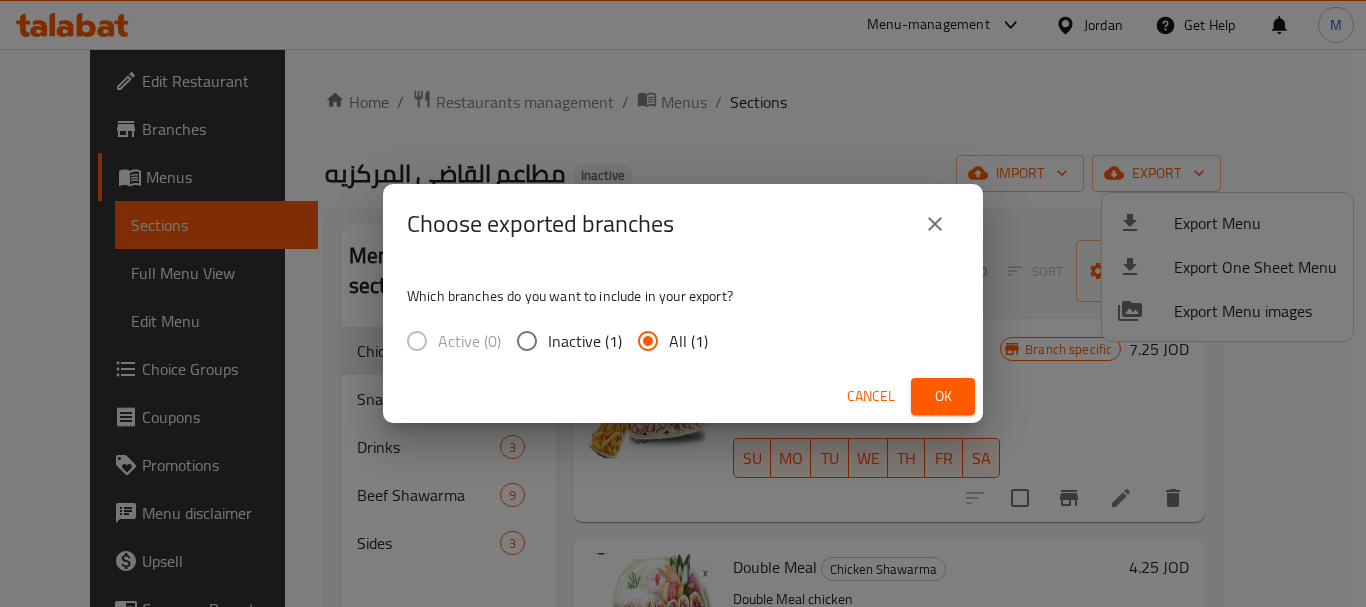 click on "Ok" at bounding box center [943, 396] 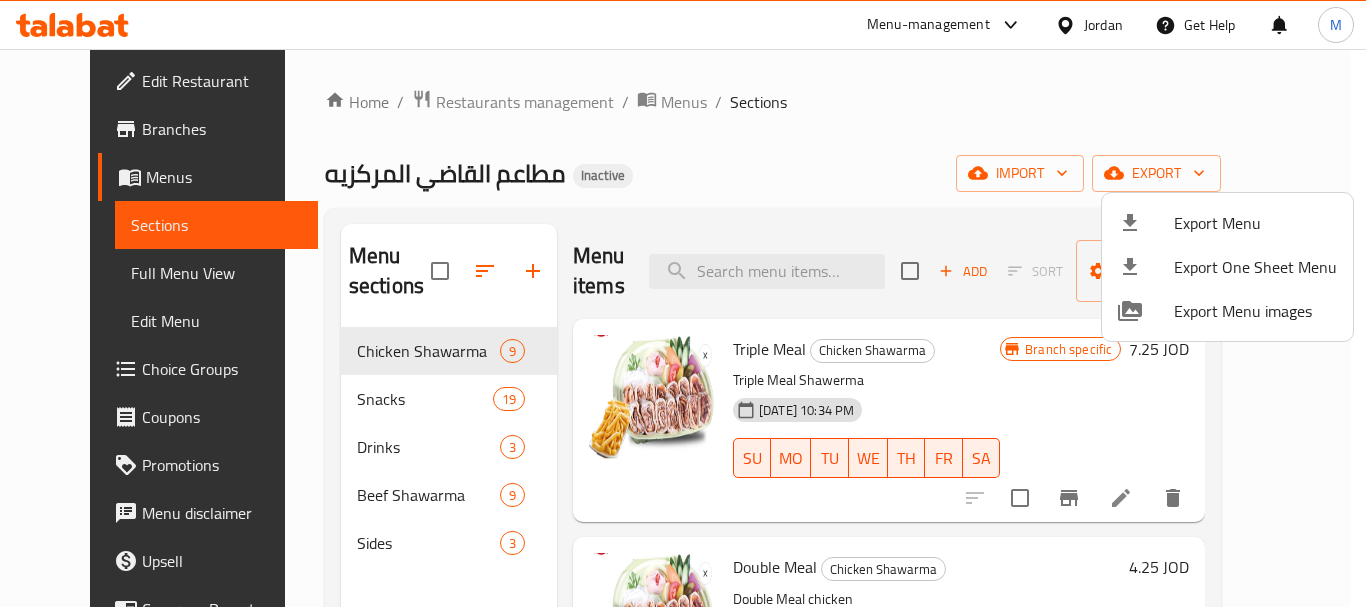 click at bounding box center (683, 303) 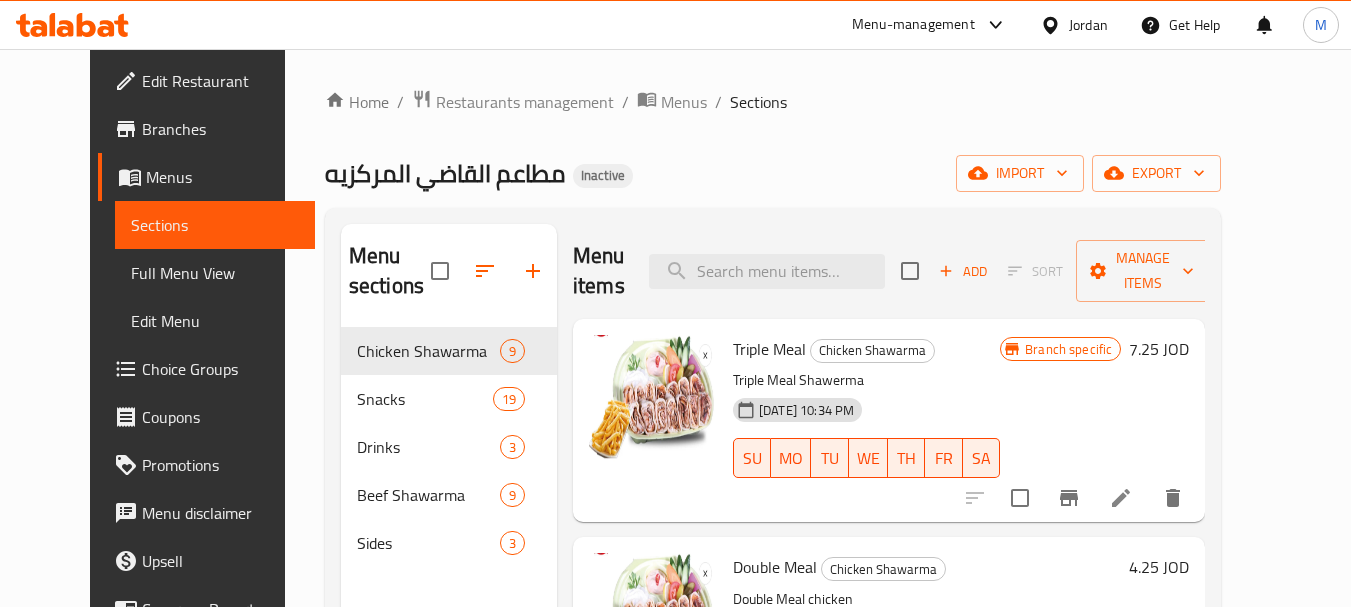 click on "Full Menu View" at bounding box center [215, 273] 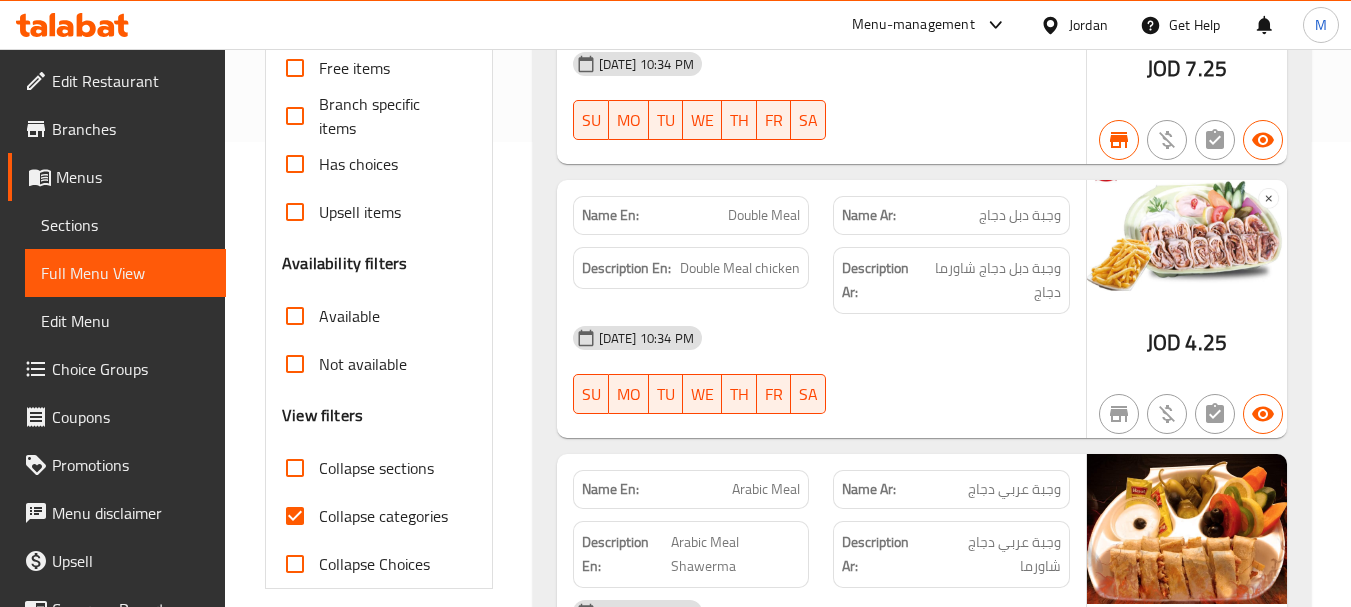 scroll, scrollTop: 500, scrollLeft: 0, axis: vertical 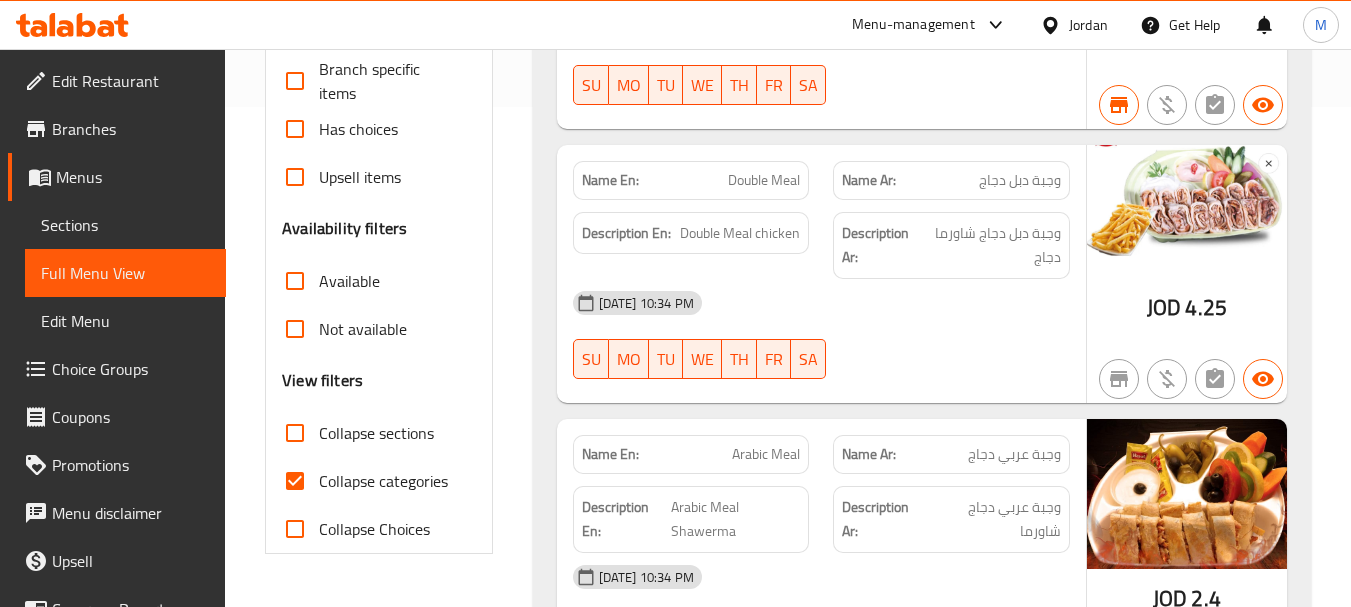 click on "Collapse categories" at bounding box center (359, 481) 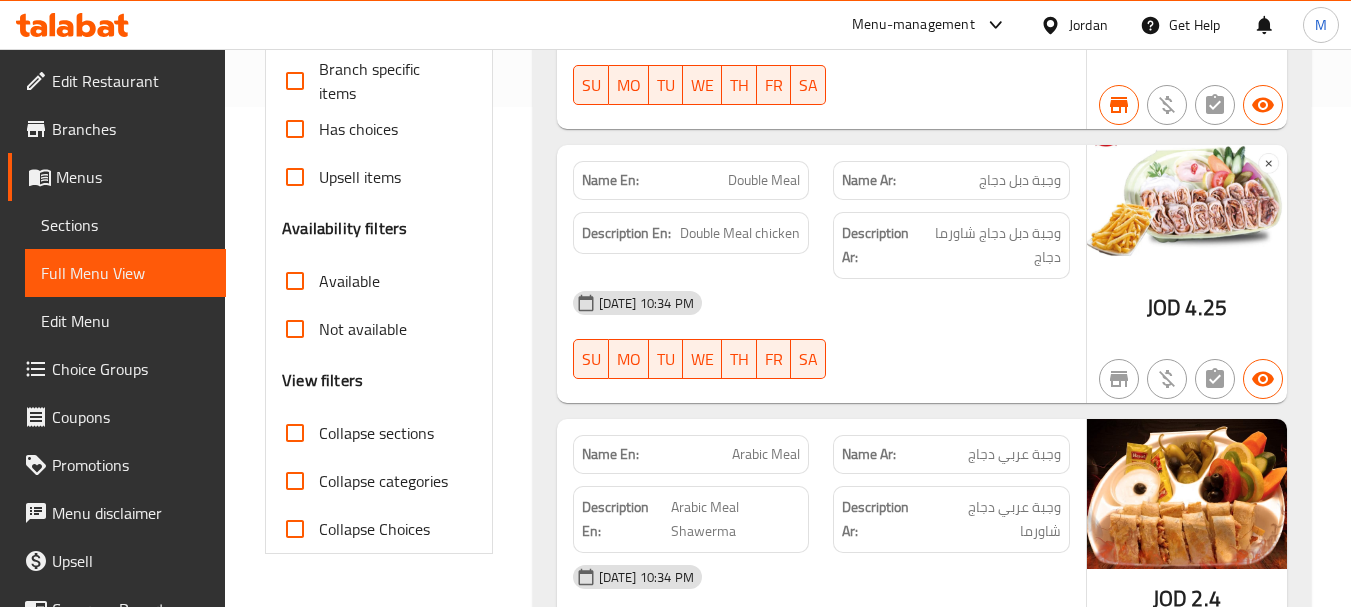 scroll, scrollTop: 100, scrollLeft: 0, axis: vertical 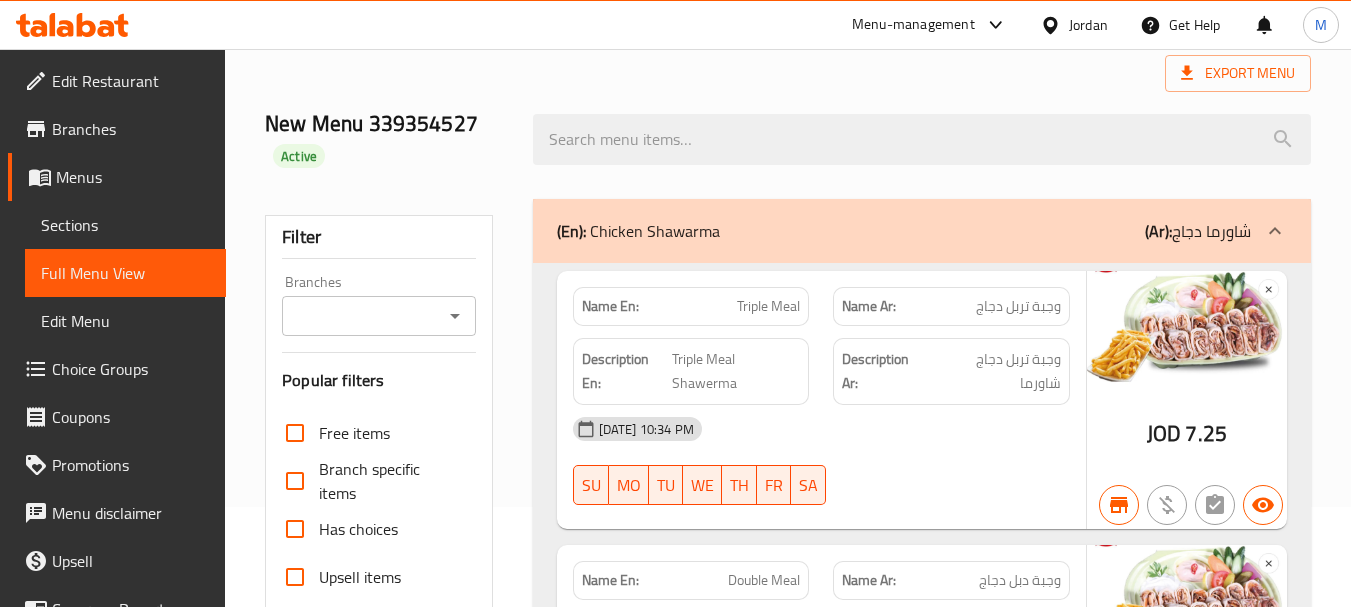 drag, startPoint x: 371, startPoint y: 287, endPoint x: 378, endPoint y: 327, distance: 40.60788 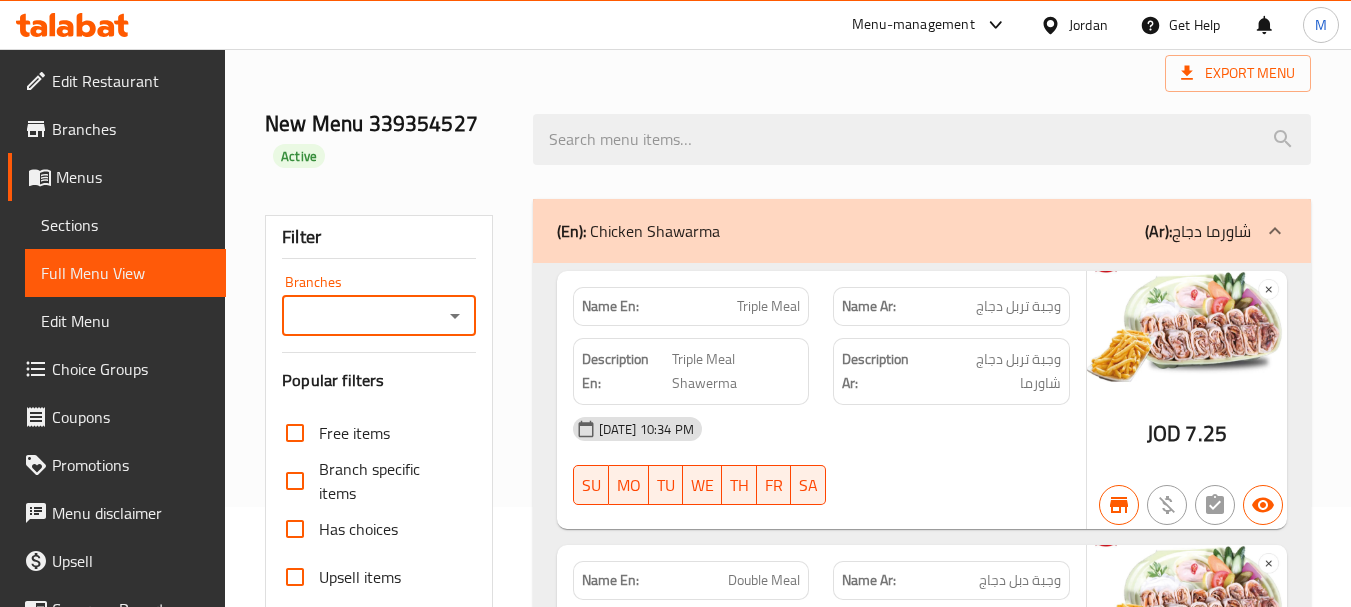 click on "Branches" at bounding box center [362, 316] 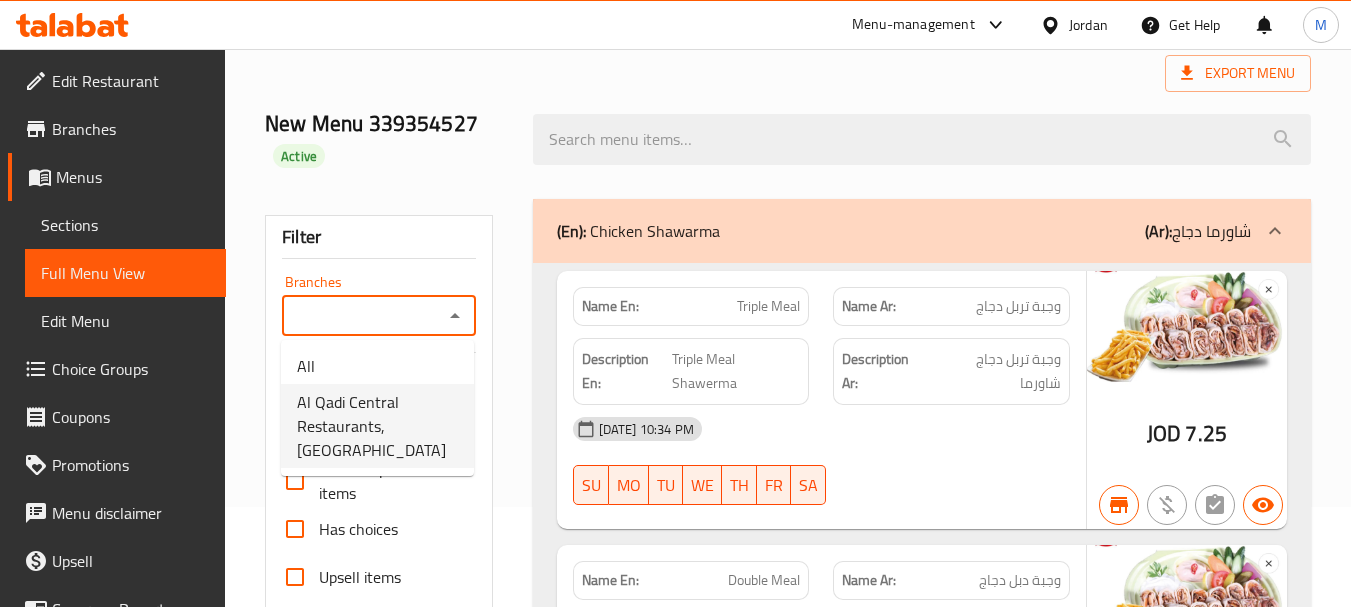 click on "Al Qadi Central Restaurants, Al Souq" at bounding box center (377, 426) 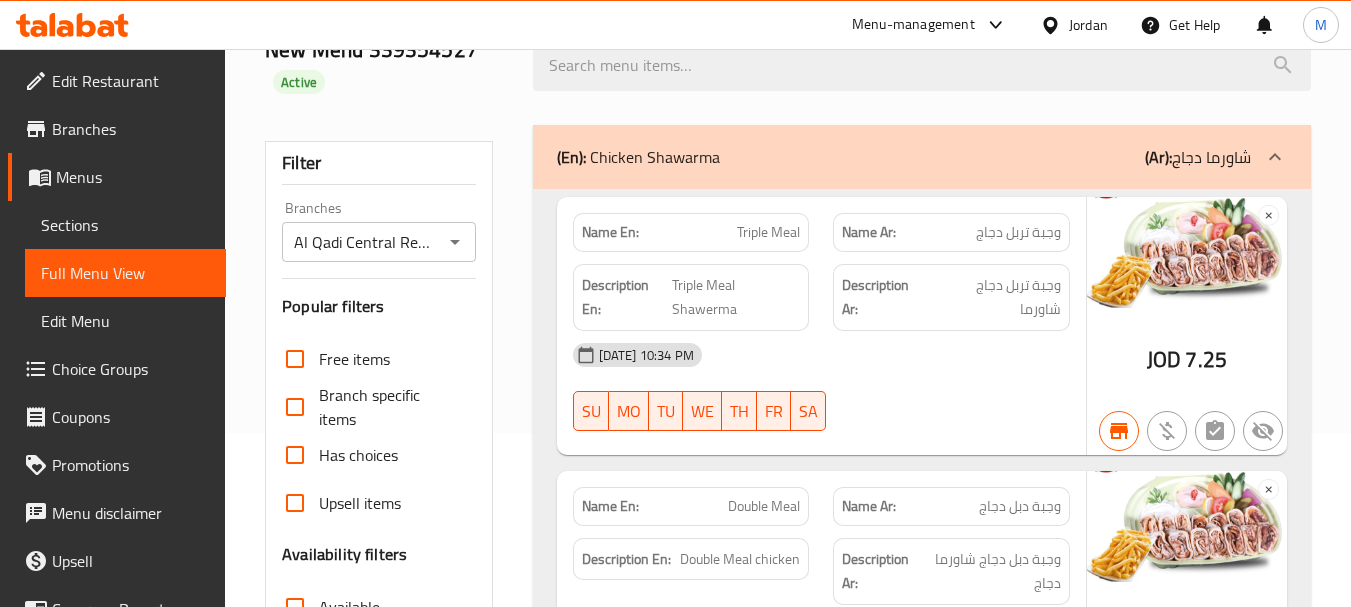 scroll, scrollTop: 300, scrollLeft: 0, axis: vertical 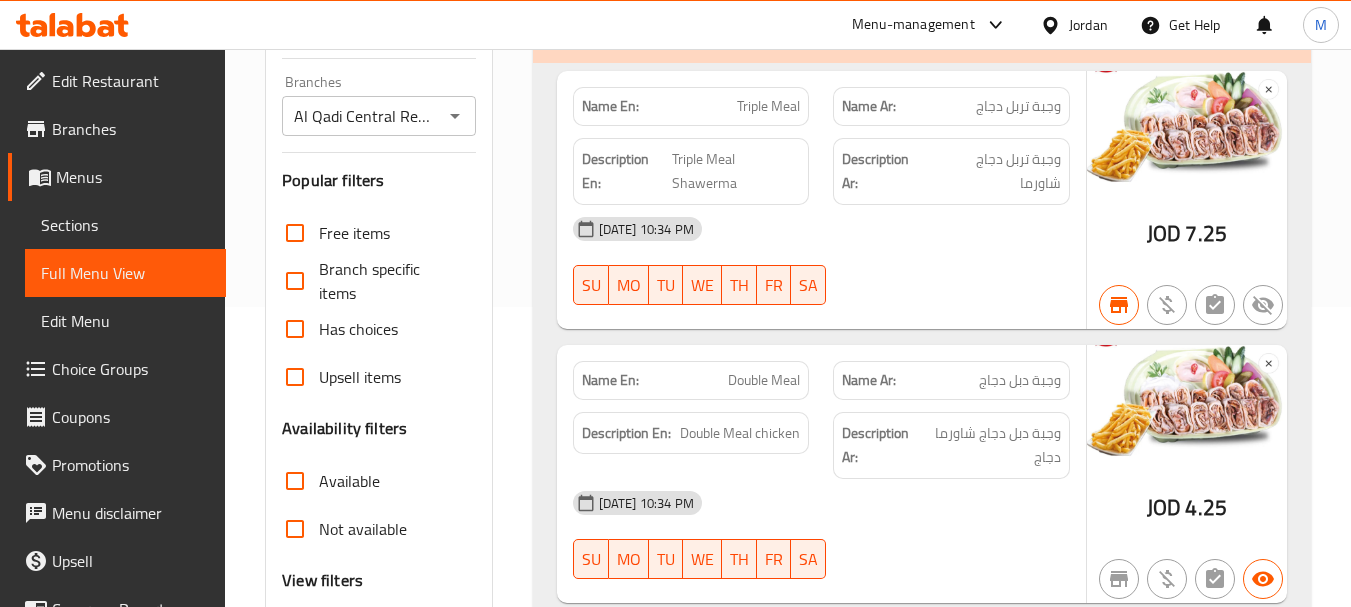 click on "Not available" at bounding box center (295, 529) 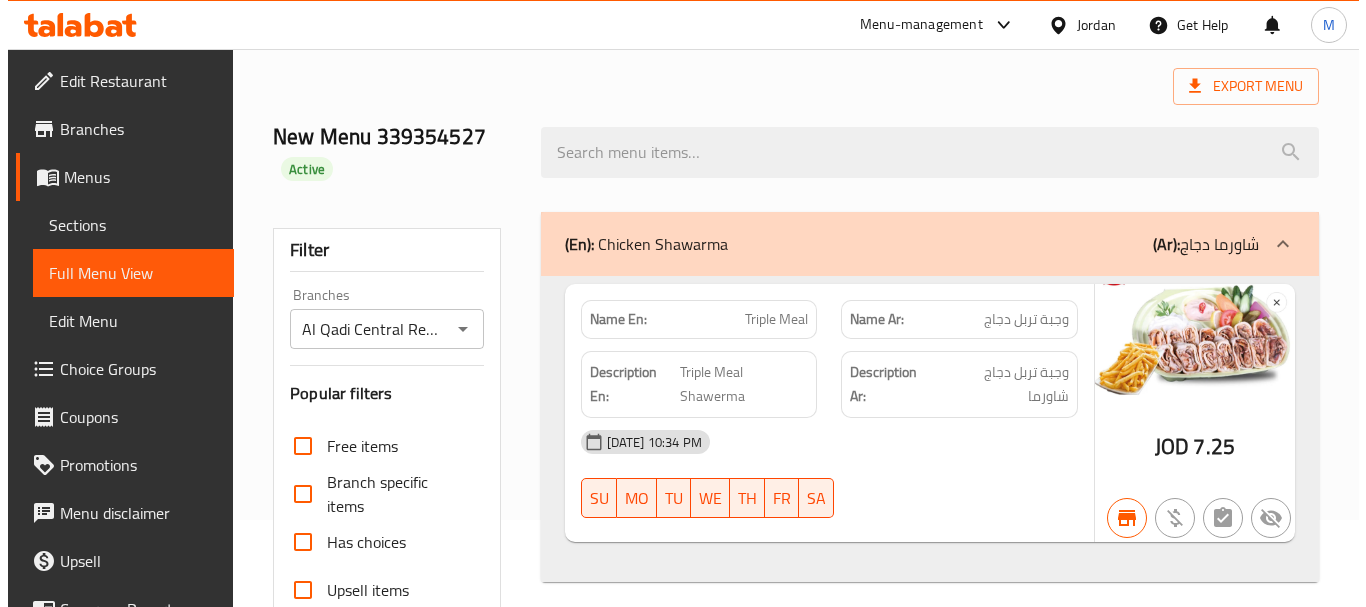 scroll, scrollTop: 0, scrollLeft: 0, axis: both 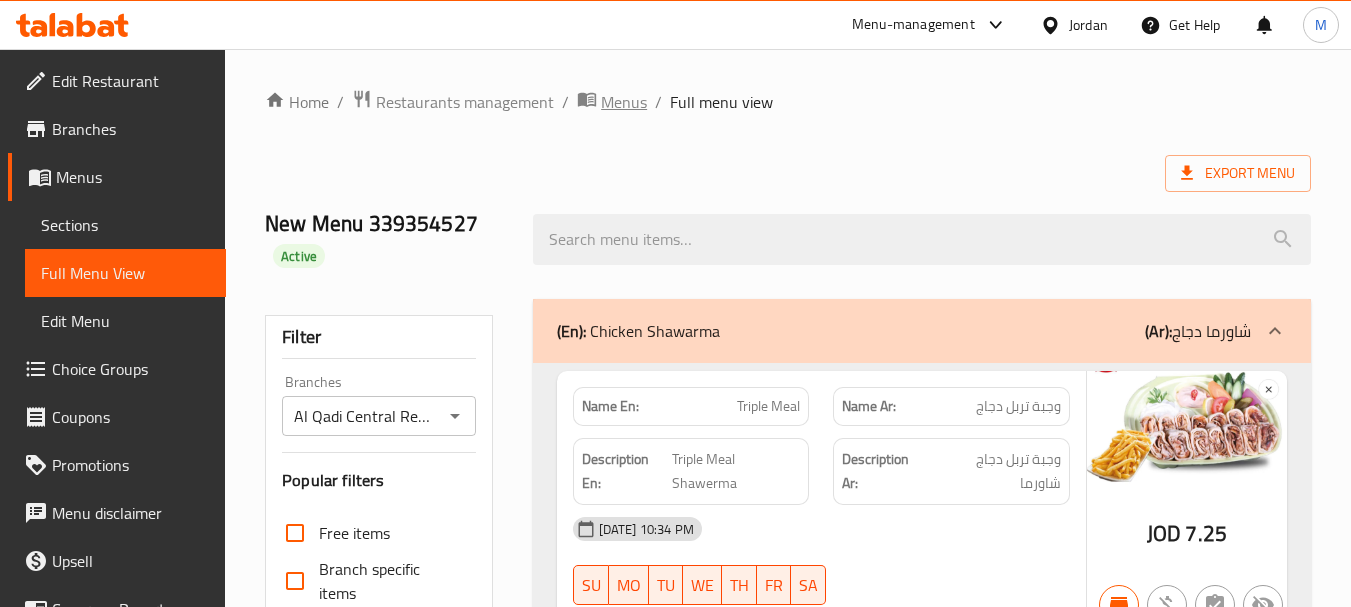 click on "Menus" at bounding box center (624, 102) 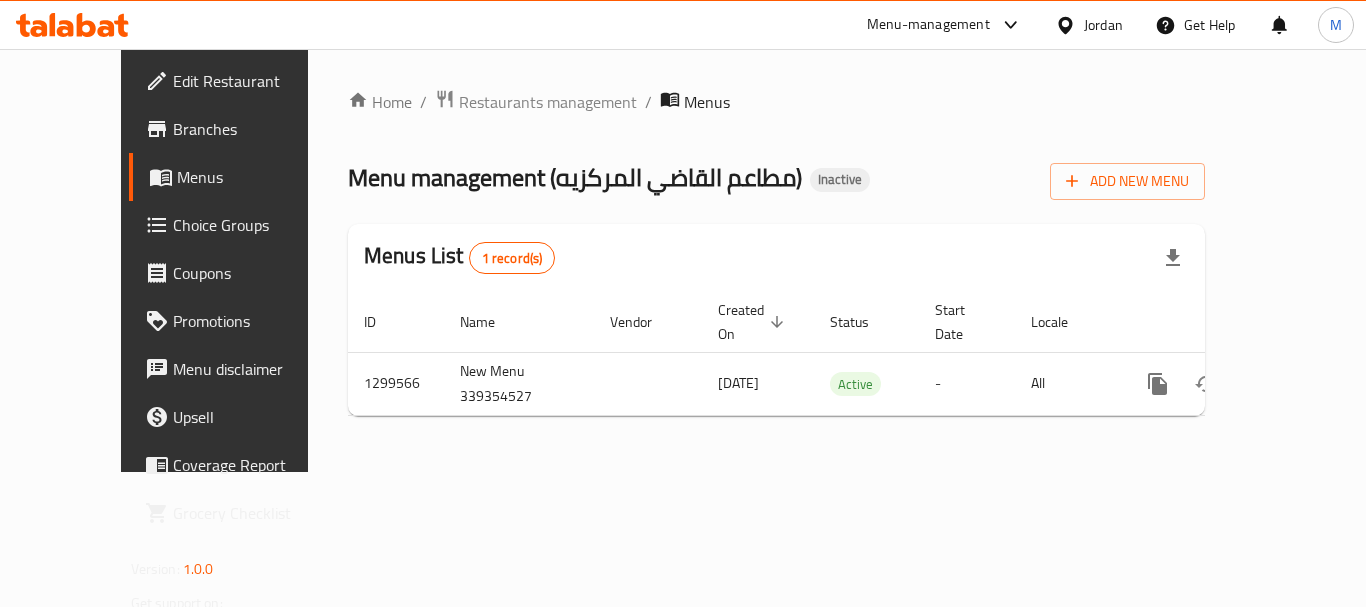 click on "Branches" at bounding box center (253, 129) 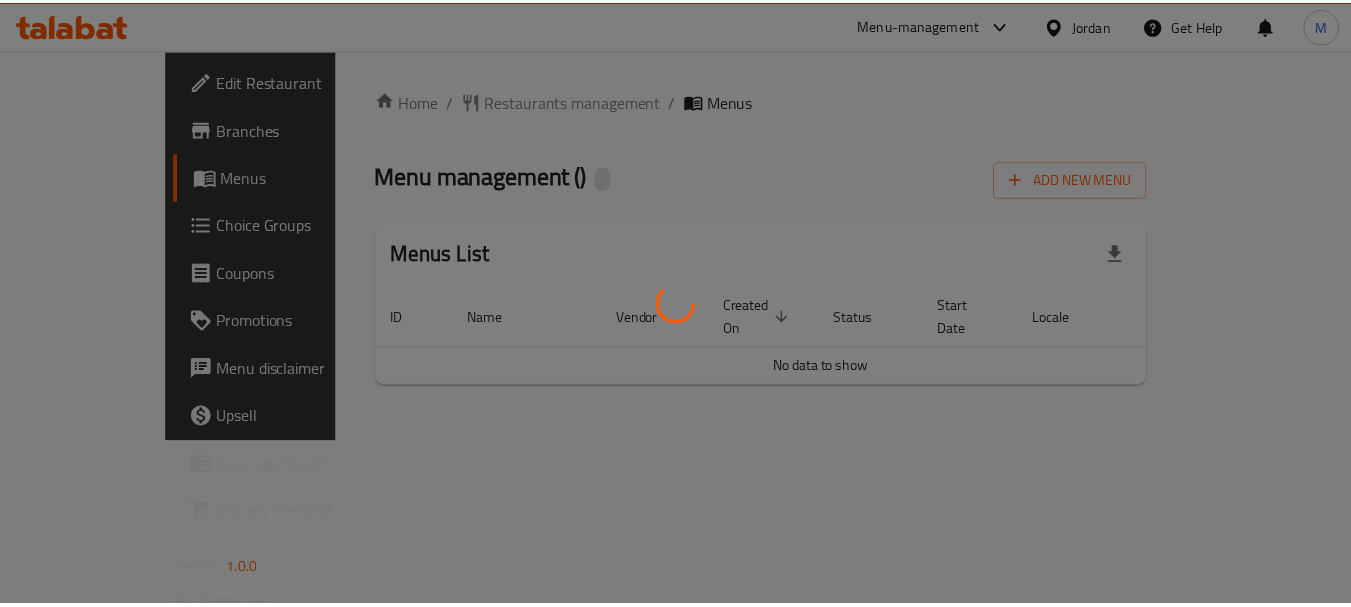 scroll, scrollTop: 0, scrollLeft: 0, axis: both 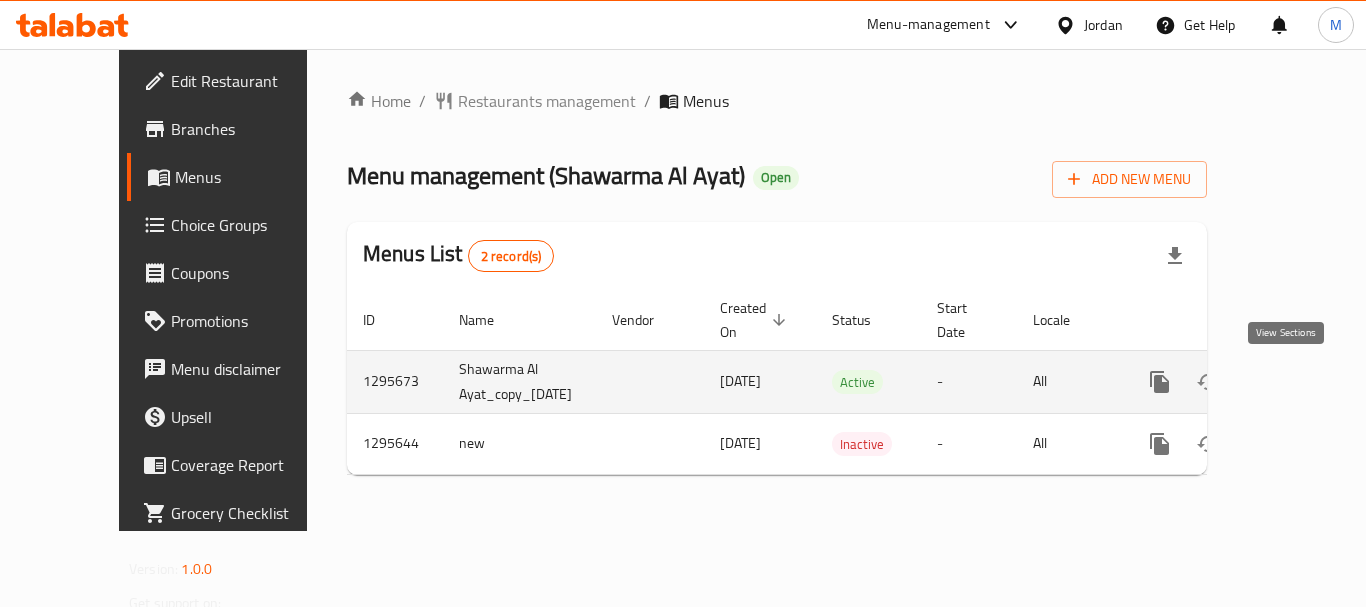 click at bounding box center [1304, 382] 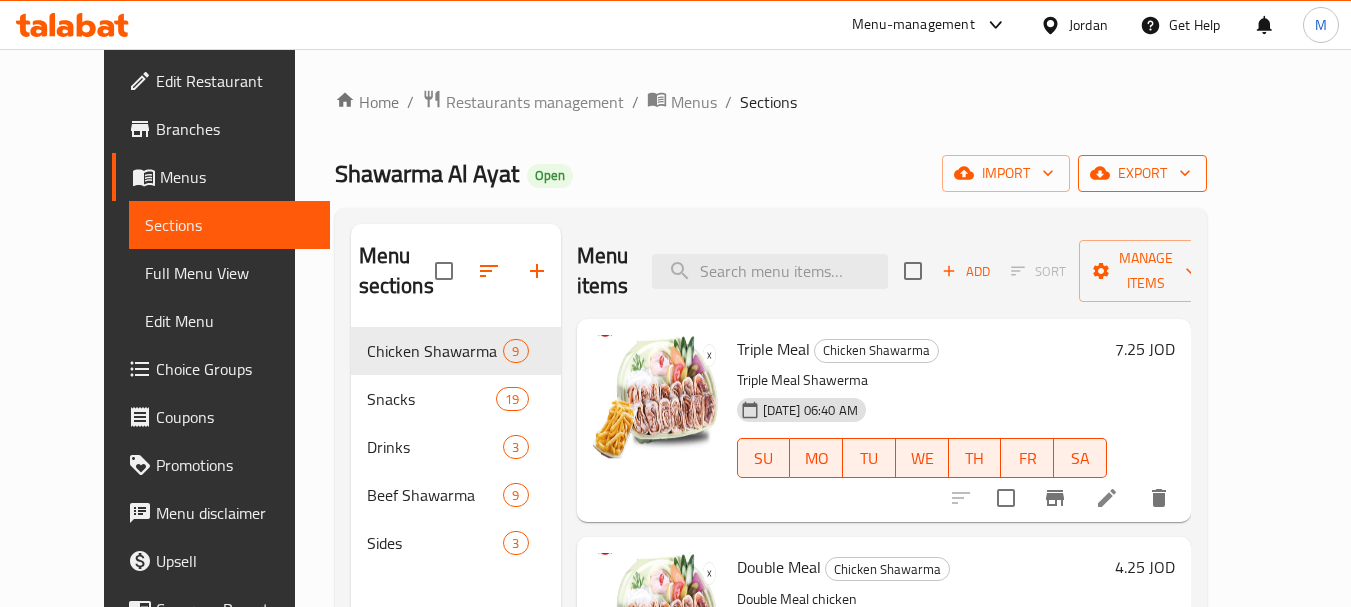 click on "export" at bounding box center (1142, 173) 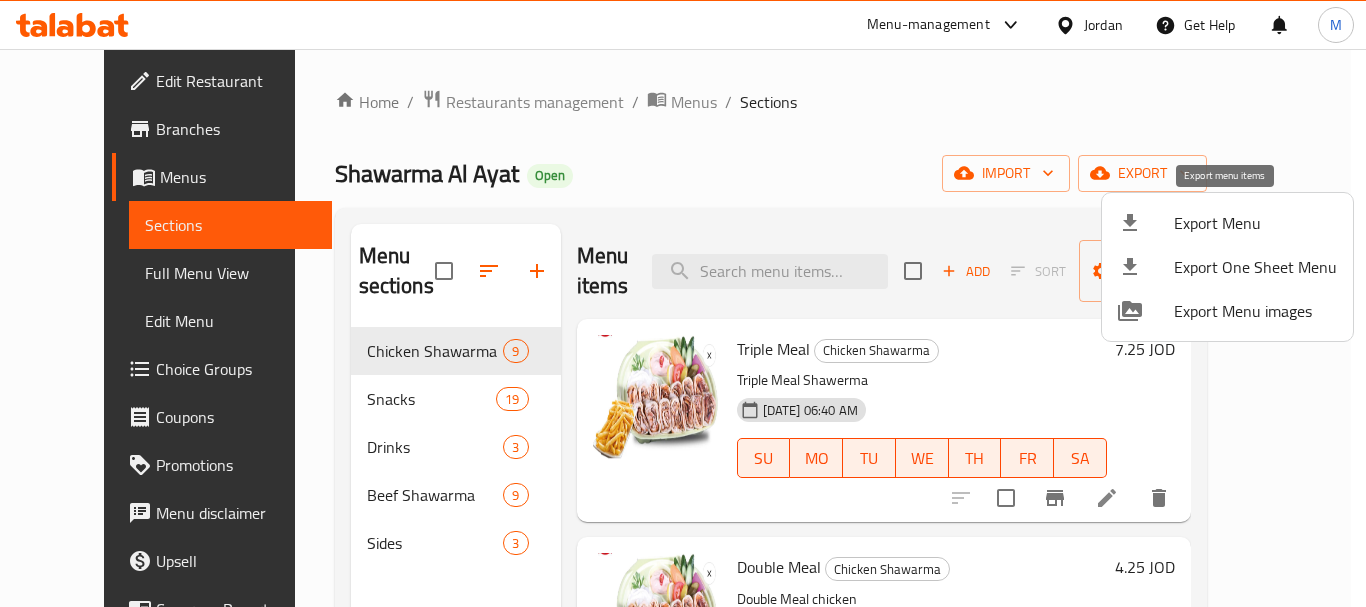 click 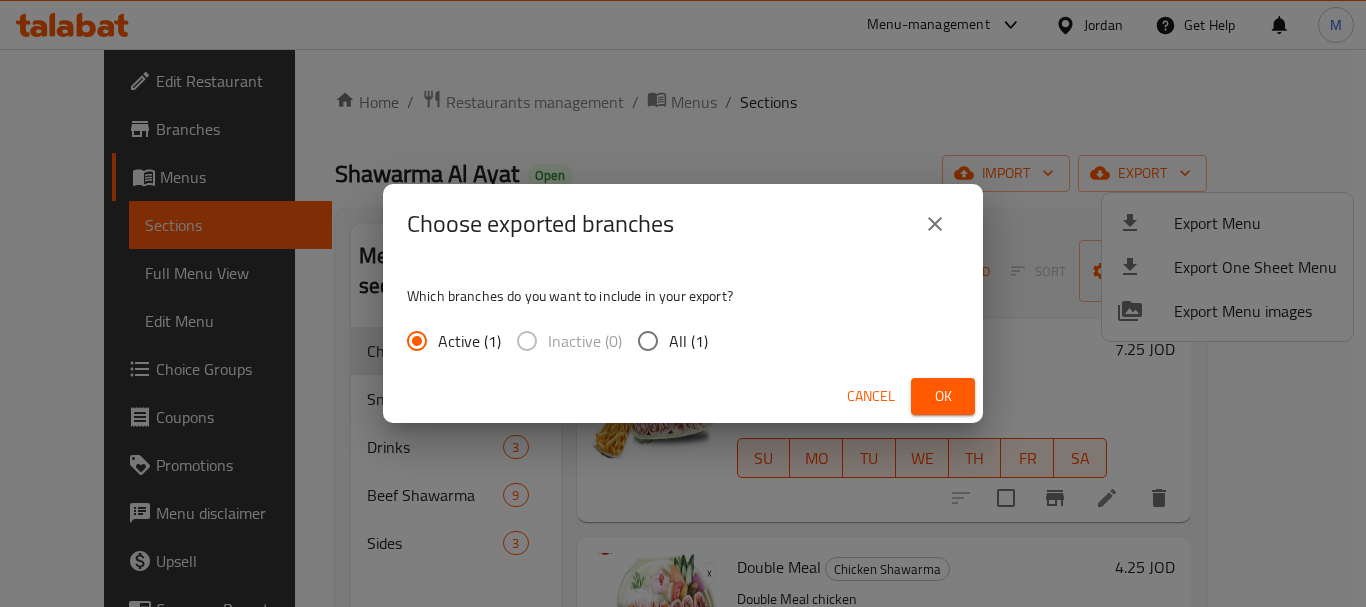 click on "All (1)" at bounding box center (688, 341) 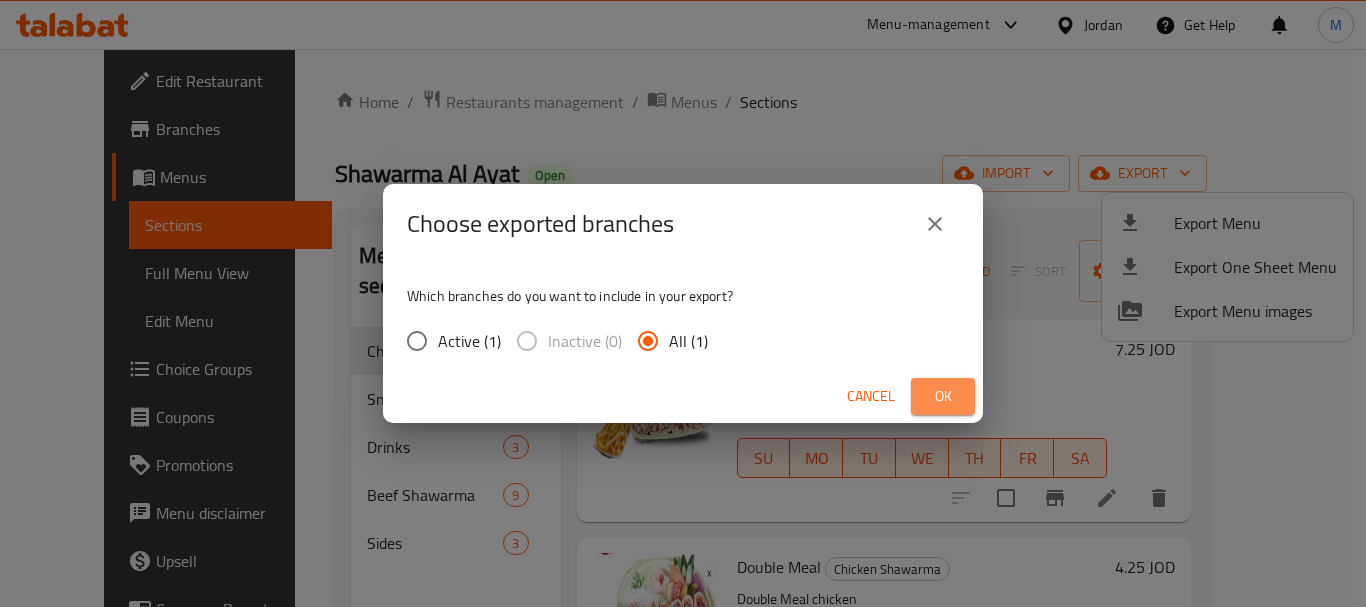 click on "Ok" at bounding box center [943, 396] 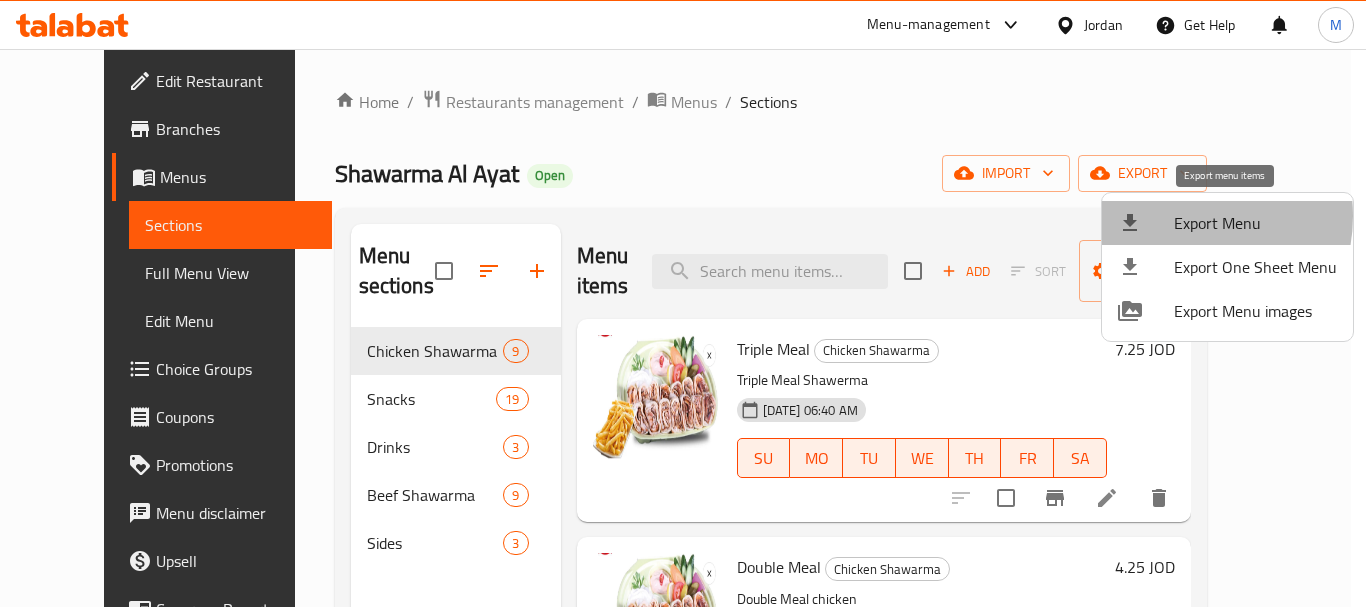 click on "Export Menu" at bounding box center [1255, 223] 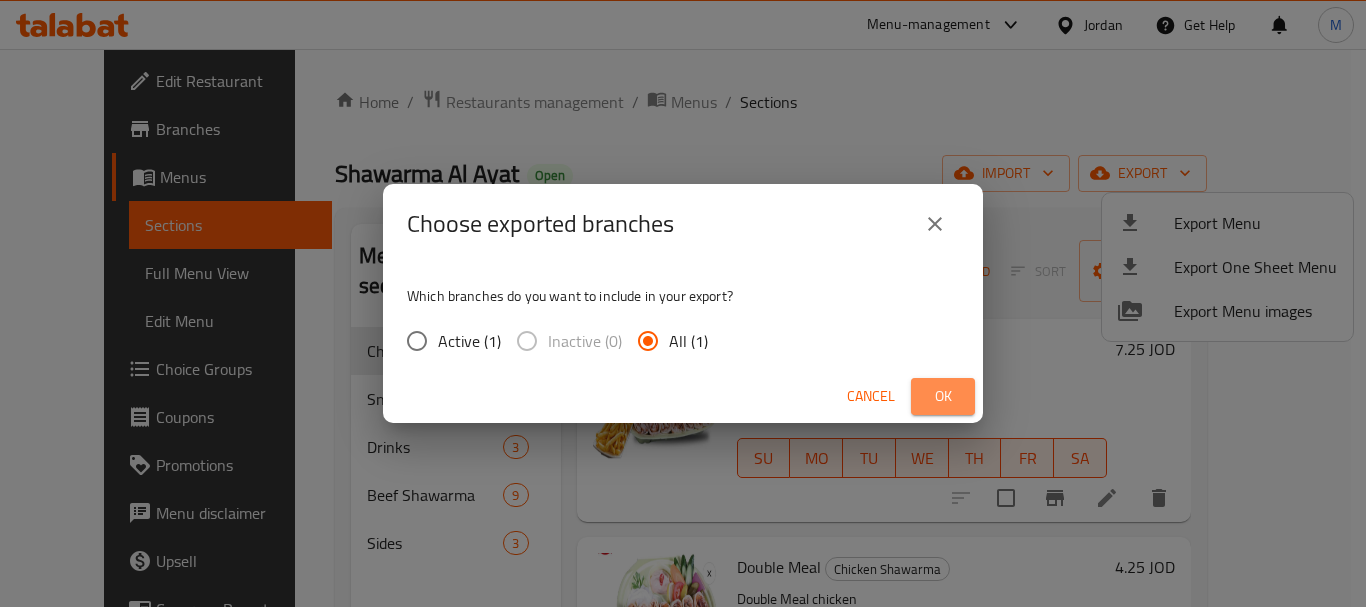 click on "Ok" at bounding box center [943, 396] 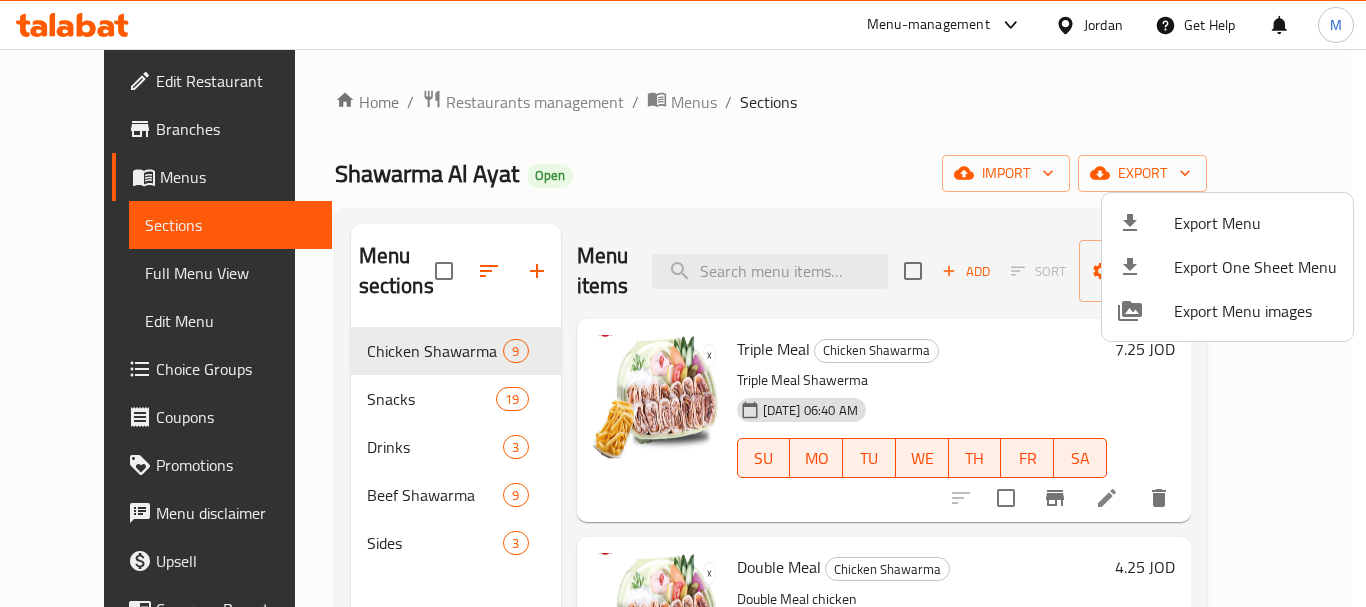 click at bounding box center (683, 303) 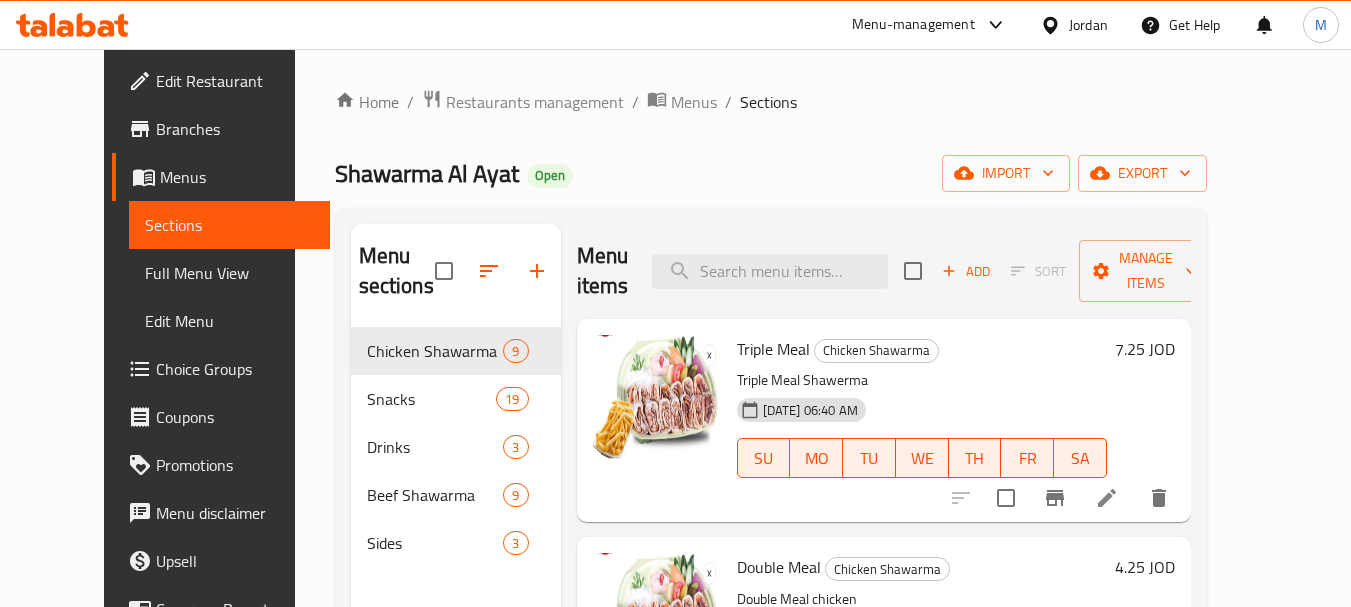 click on "Full Menu View" at bounding box center [229, 273] 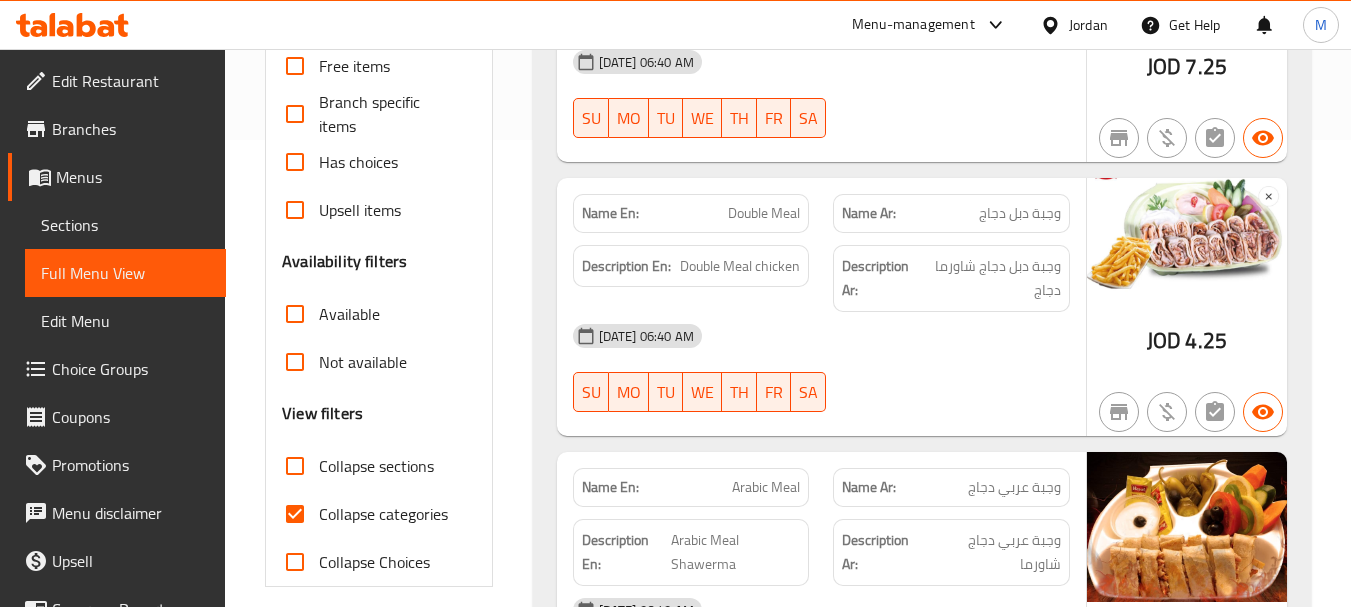 scroll, scrollTop: 600, scrollLeft: 0, axis: vertical 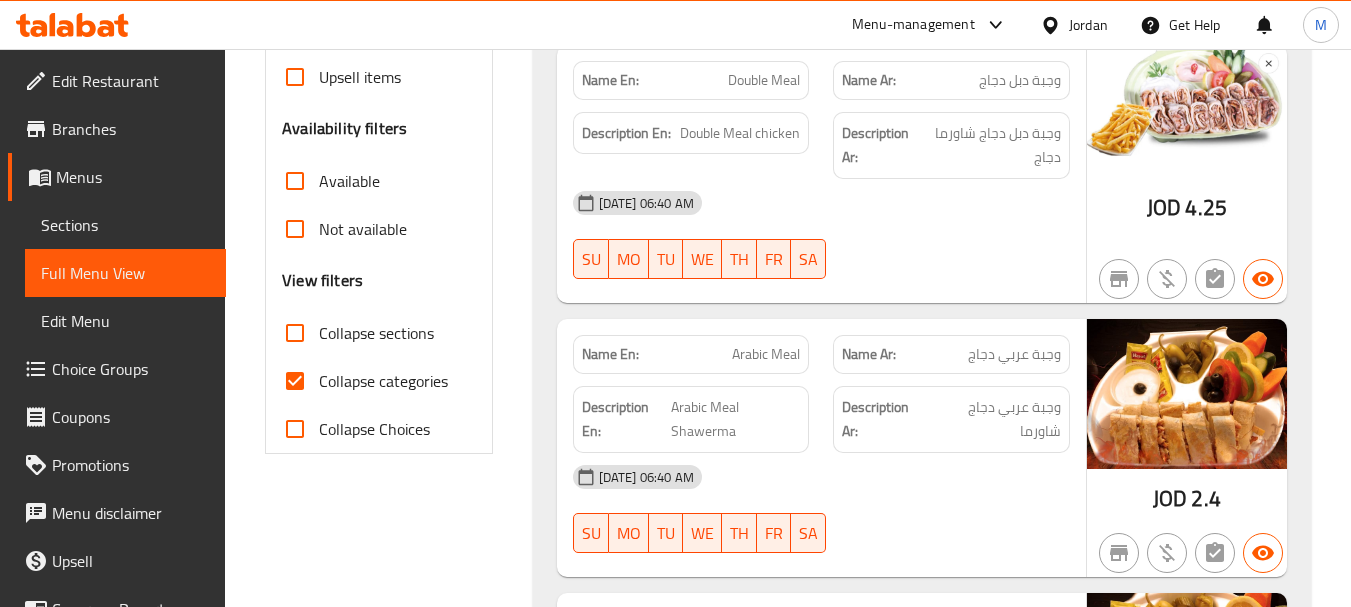 click on "Collapse categories" at bounding box center [383, 381] 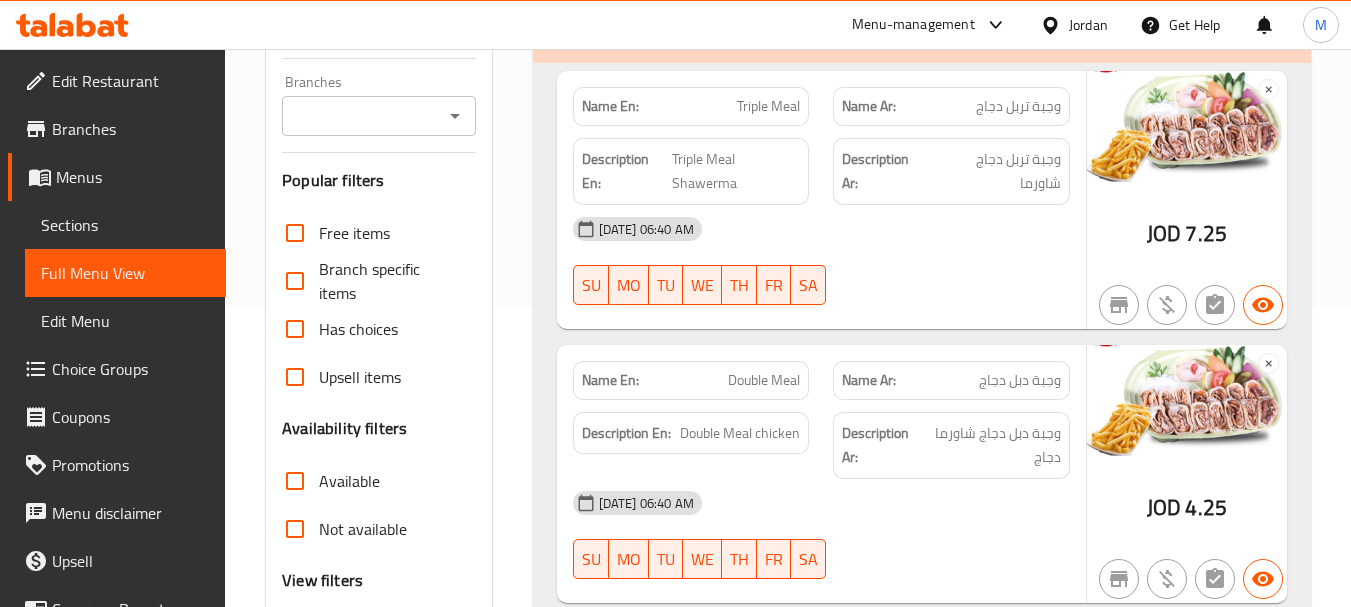 scroll, scrollTop: 100, scrollLeft: 0, axis: vertical 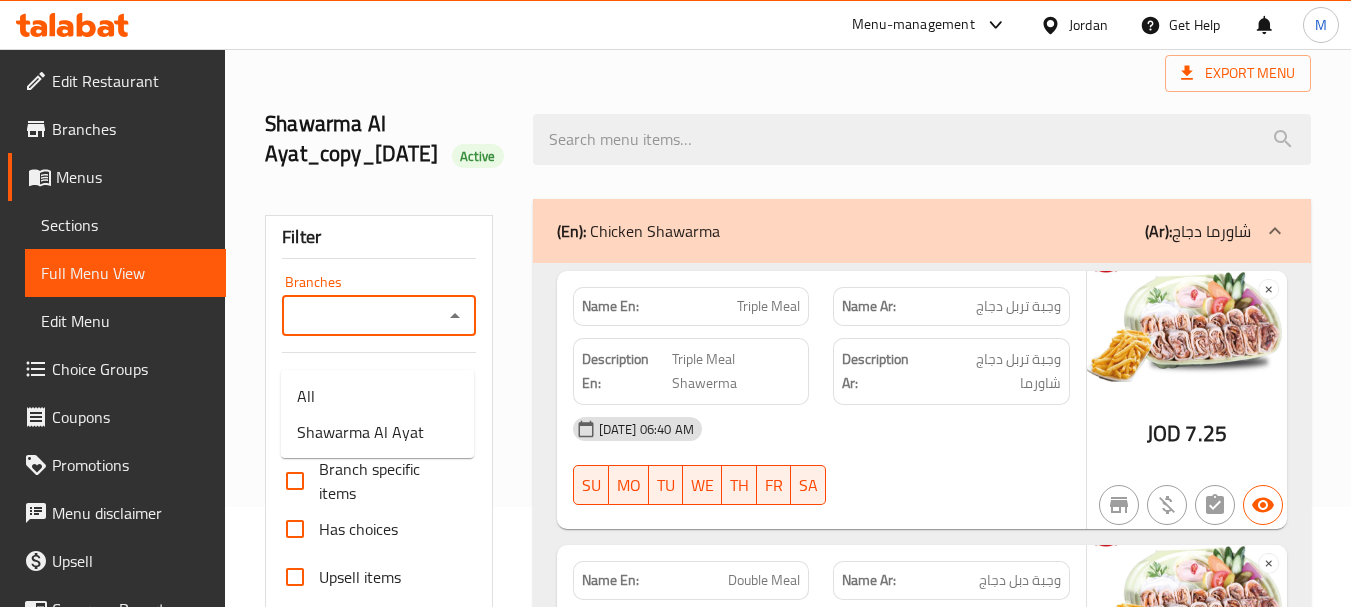 drag, startPoint x: 400, startPoint y: 338, endPoint x: 429, endPoint y: 399, distance: 67.54258 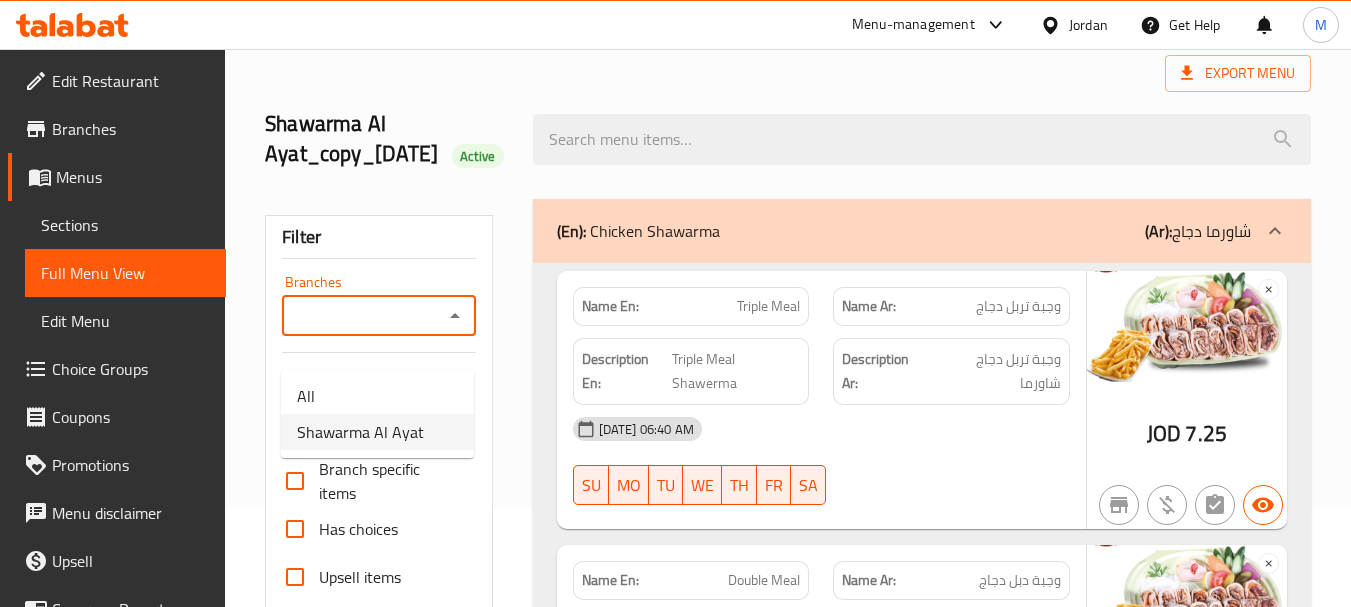 click on "Shawarma Al Ayat" at bounding box center (360, 432) 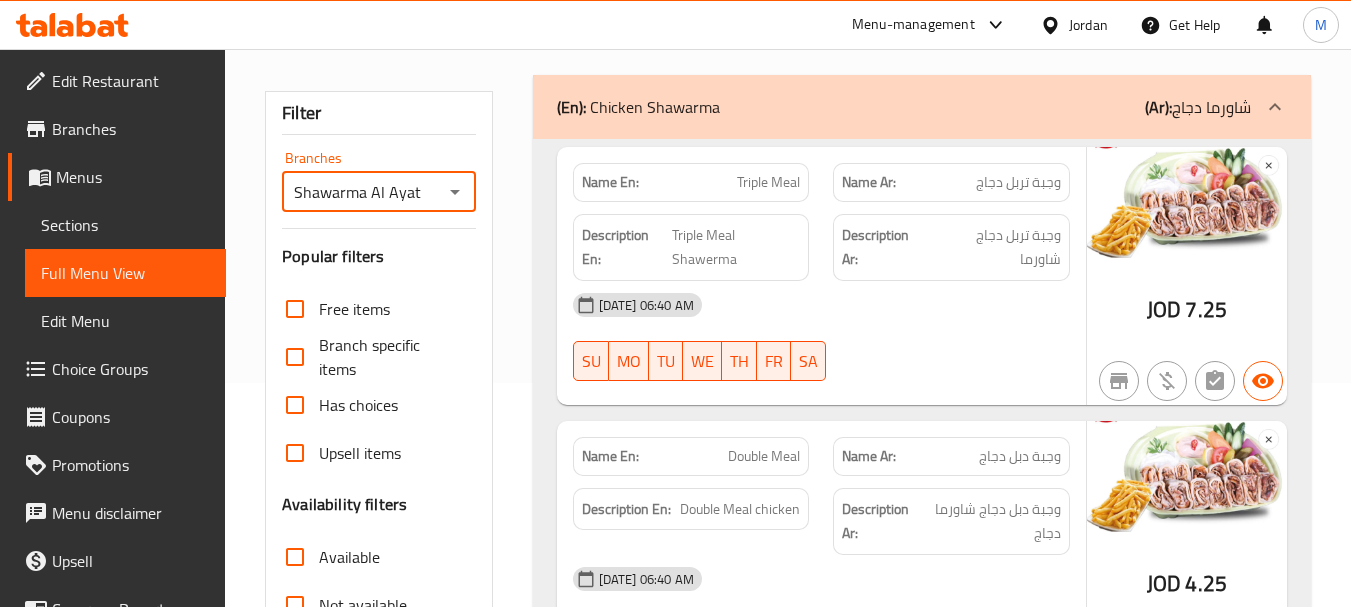 scroll, scrollTop: 400, scrollLeft: 0, axis: vertical 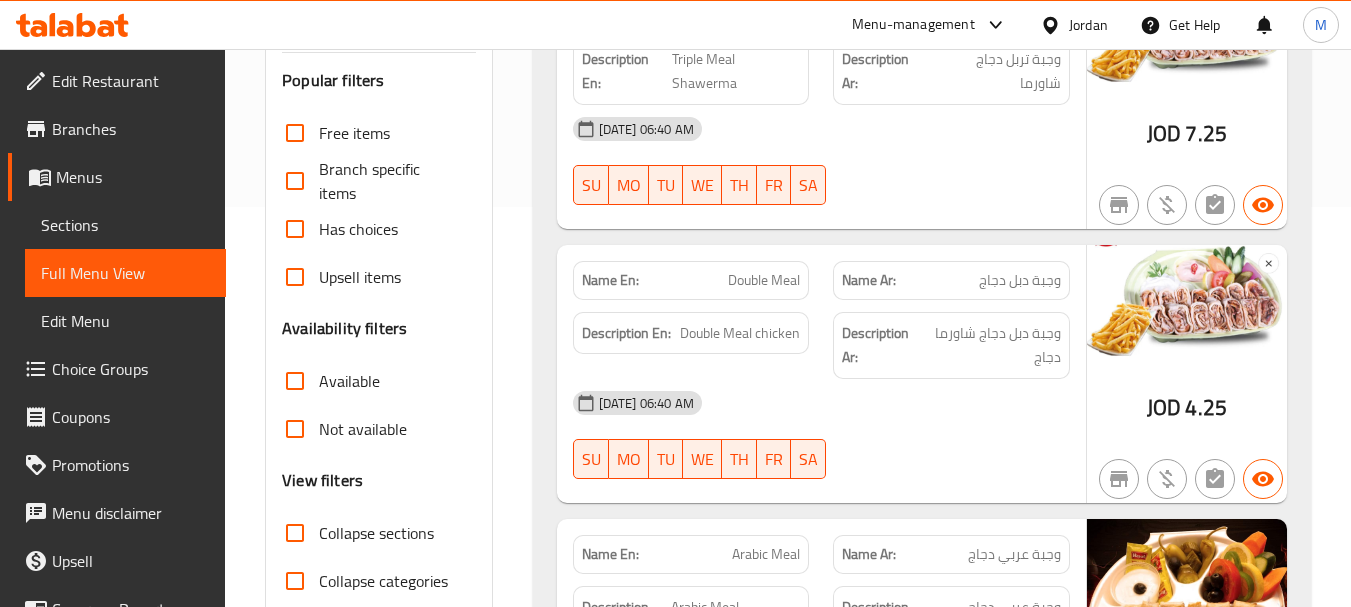 click on "Not available" at bounding box center [295, 429] 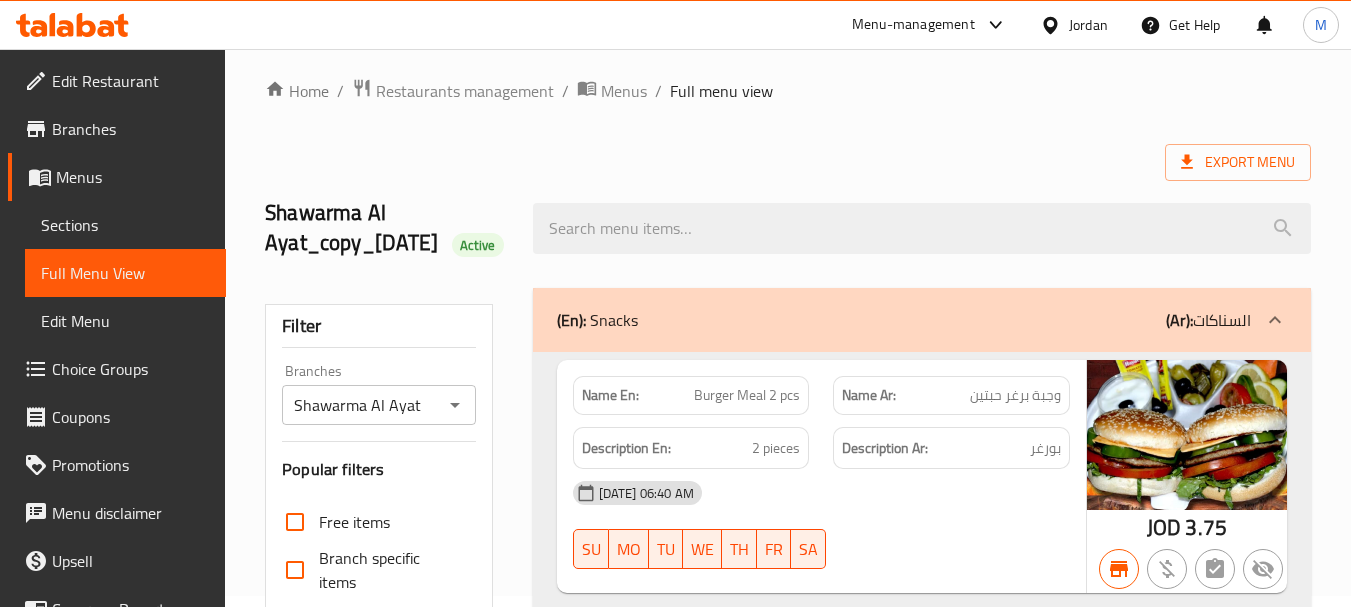 scroll, scrollTop: 0, scrollLeft: 0, axis: both 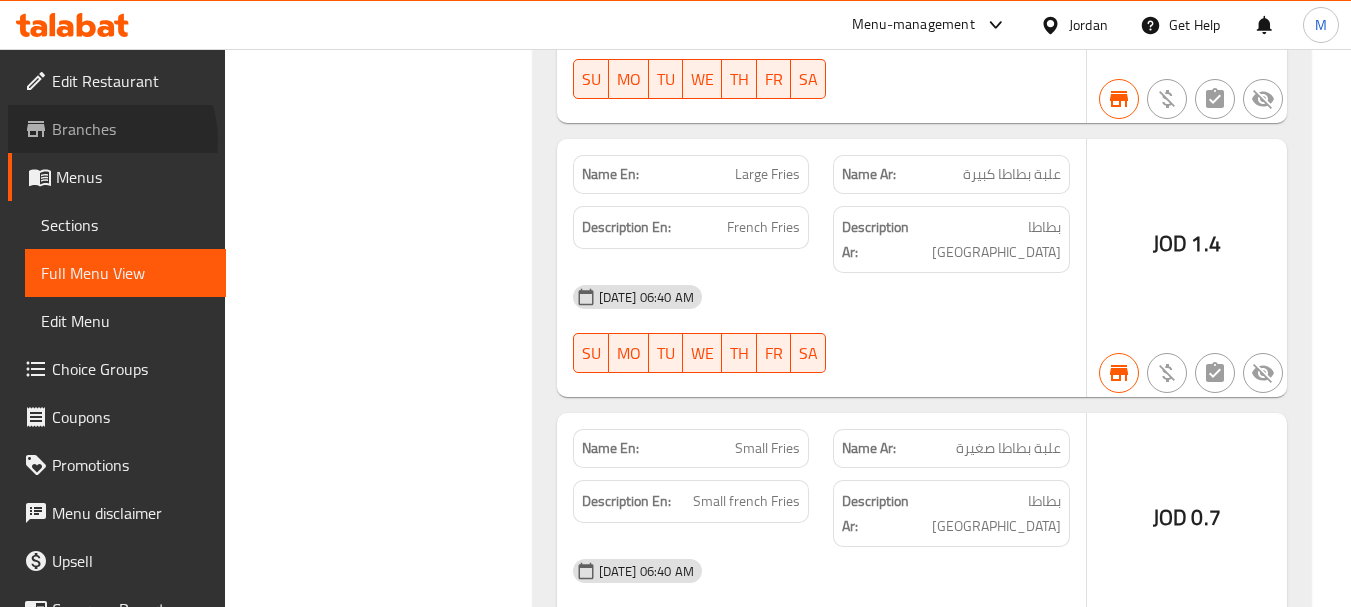 click on "Branches" at bounding box center (131, 129) 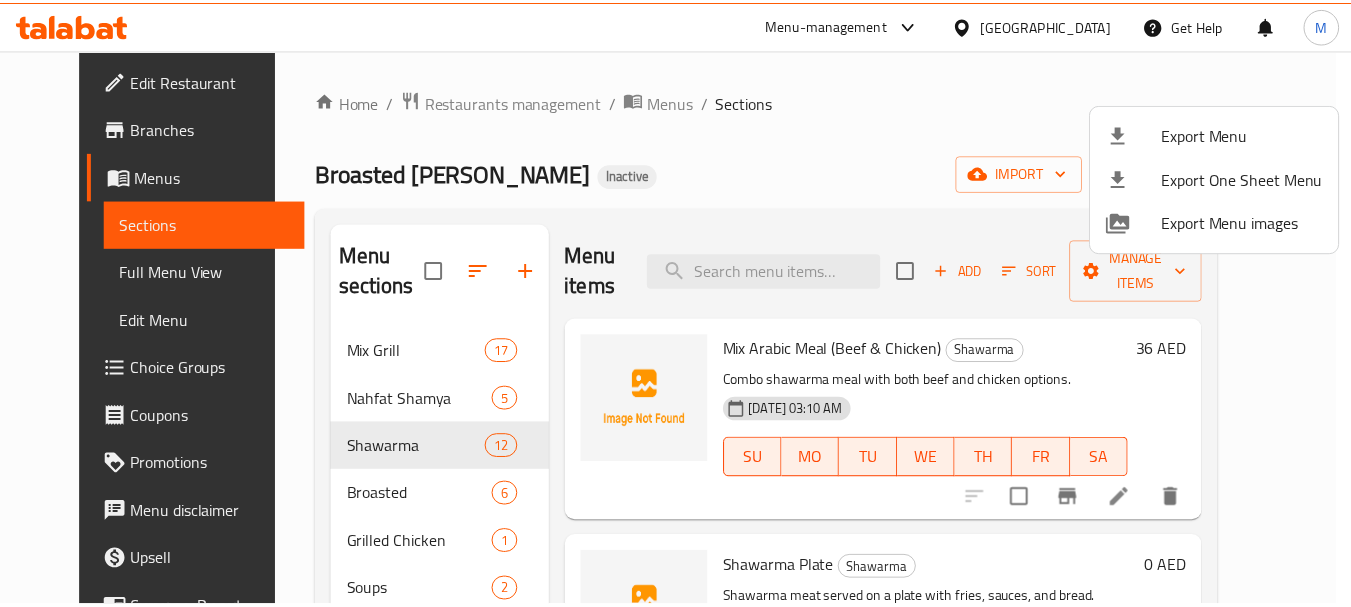 scroll, scrollTop: 88, scrollLeft: 0, axis: vertical 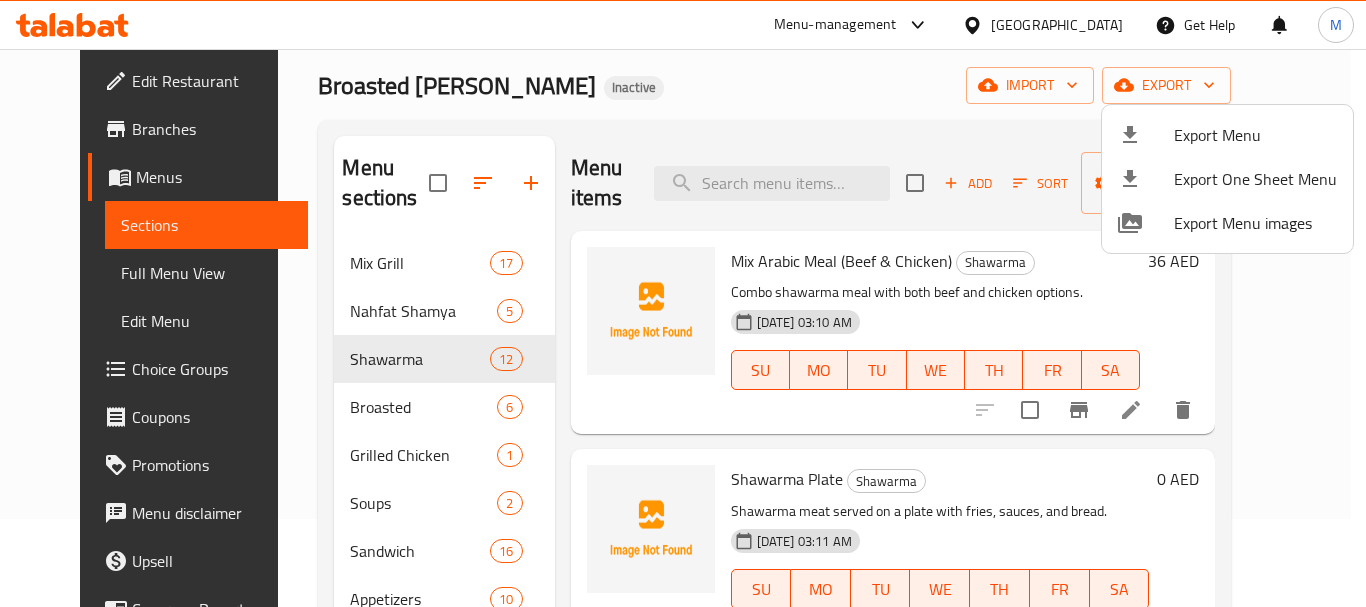click at bounding box center [683, 303] 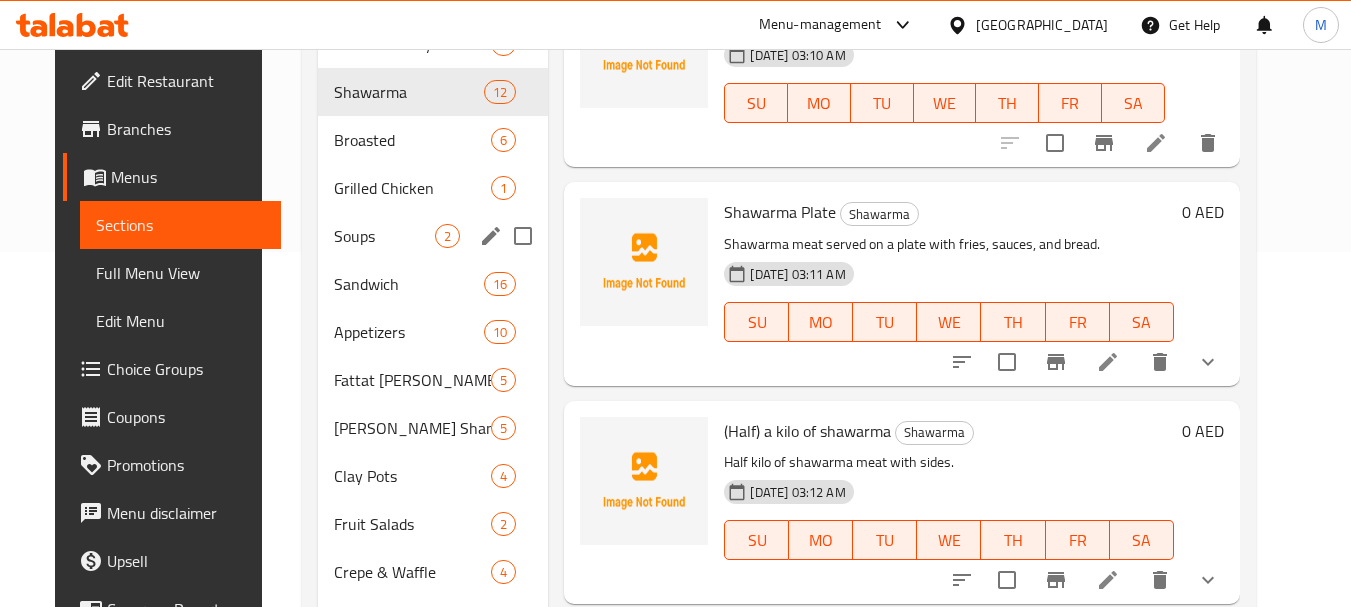 scroll, scrollTop: 488, scrollLeft: 0, axis: vertical 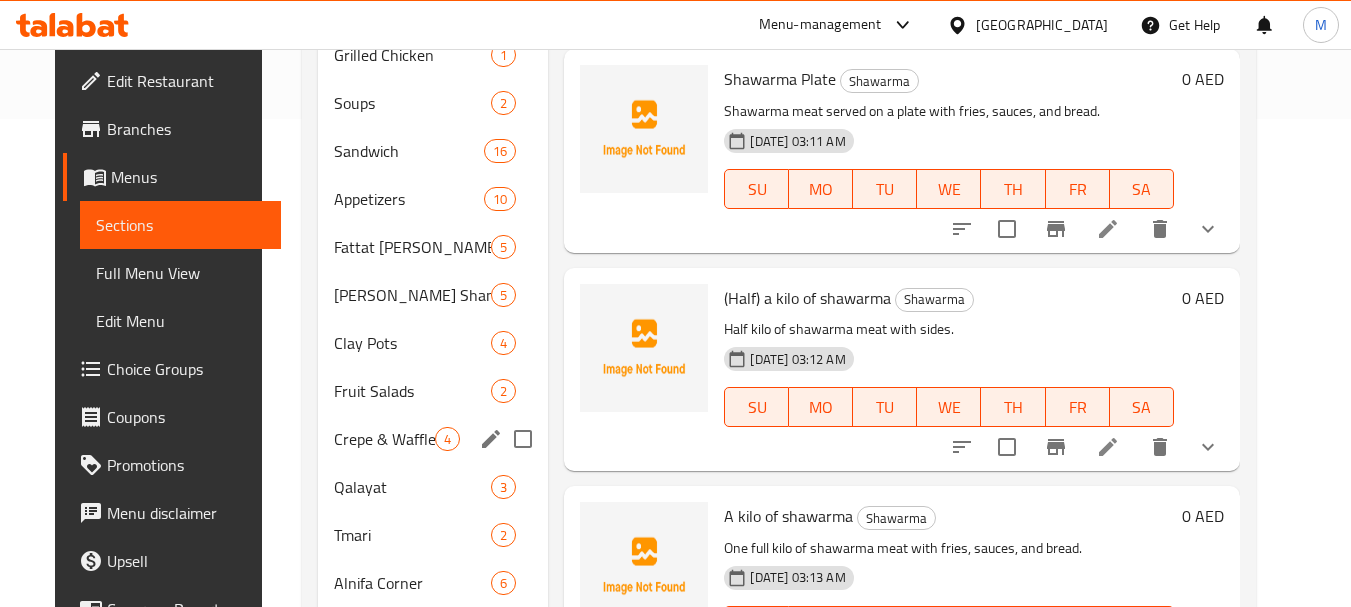 click on "Crepe & Waffle 4" at bounding box center (433, 439) 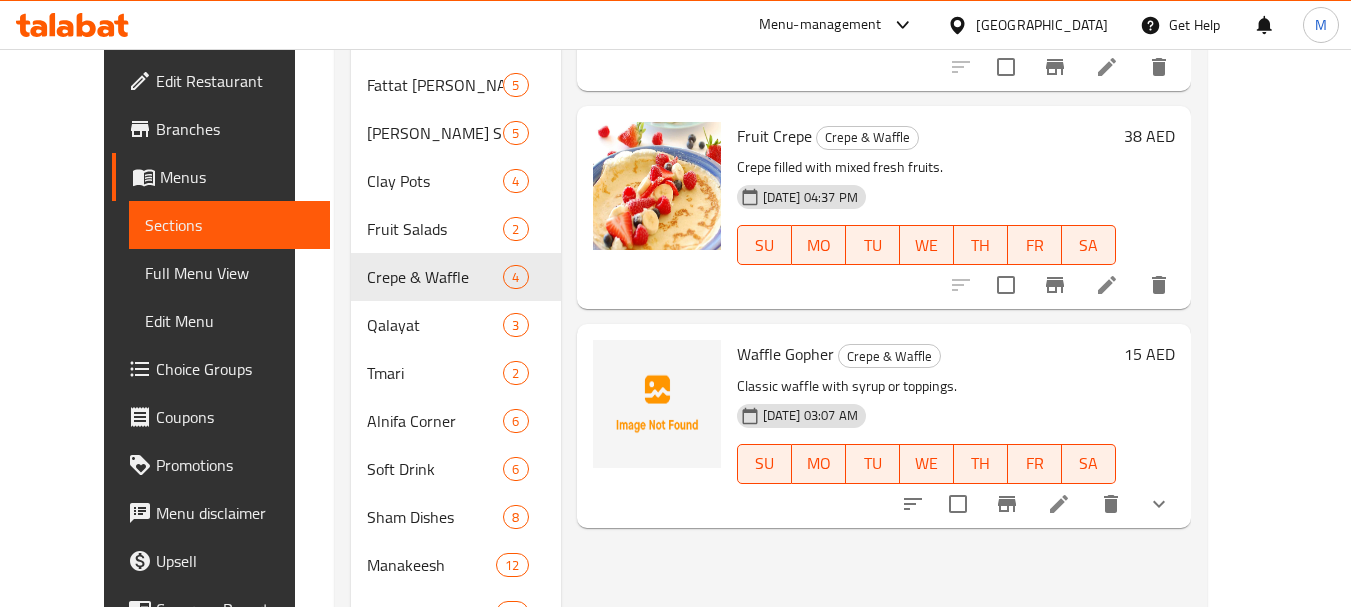 scroll, scrollTop: 788, scrollLeft: 0, axis: vertical 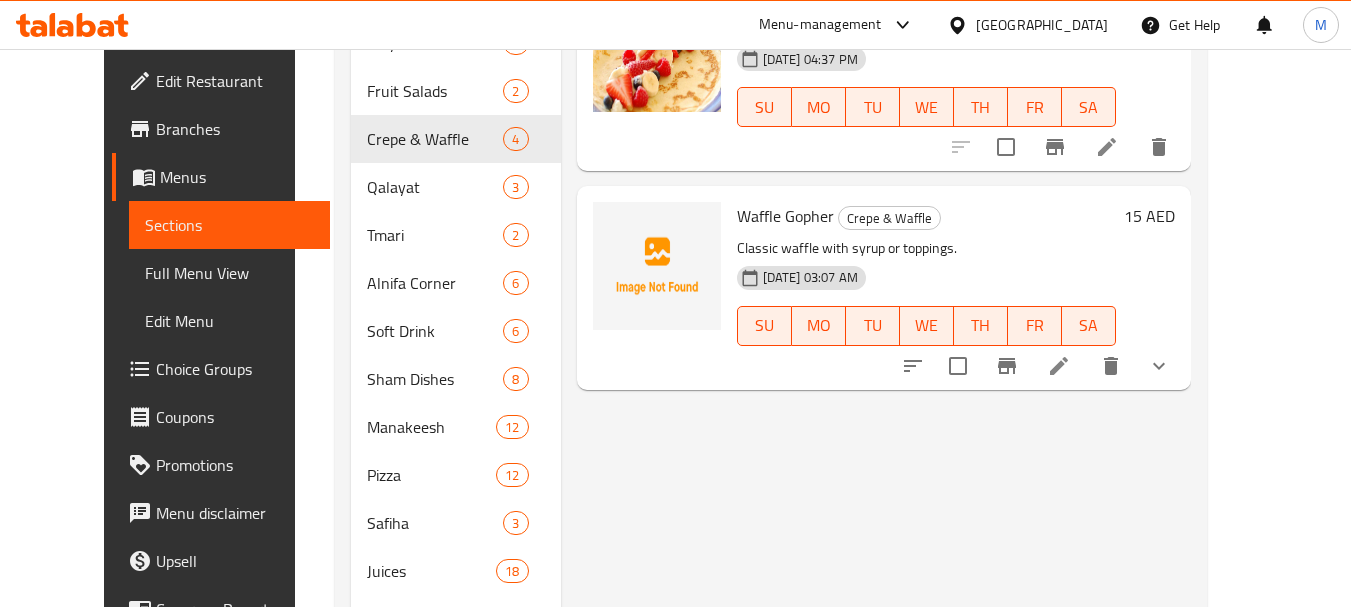 click 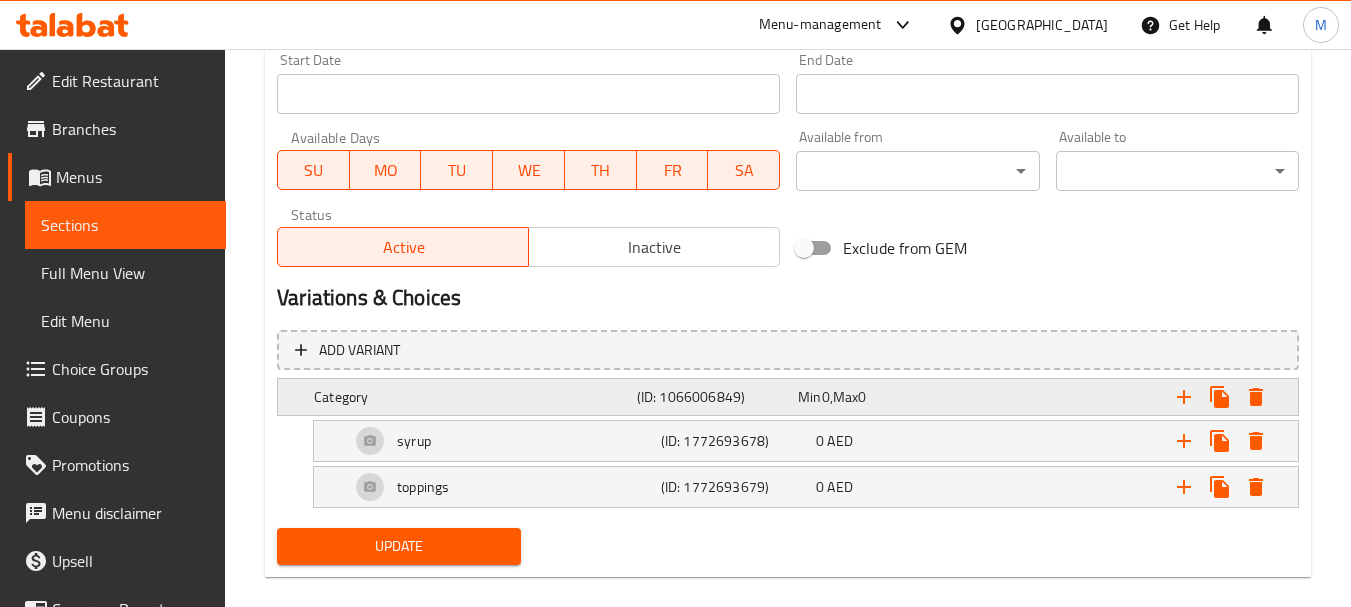 scroll, scrollTop: 875, scrollLeft: 0, axis: vertical 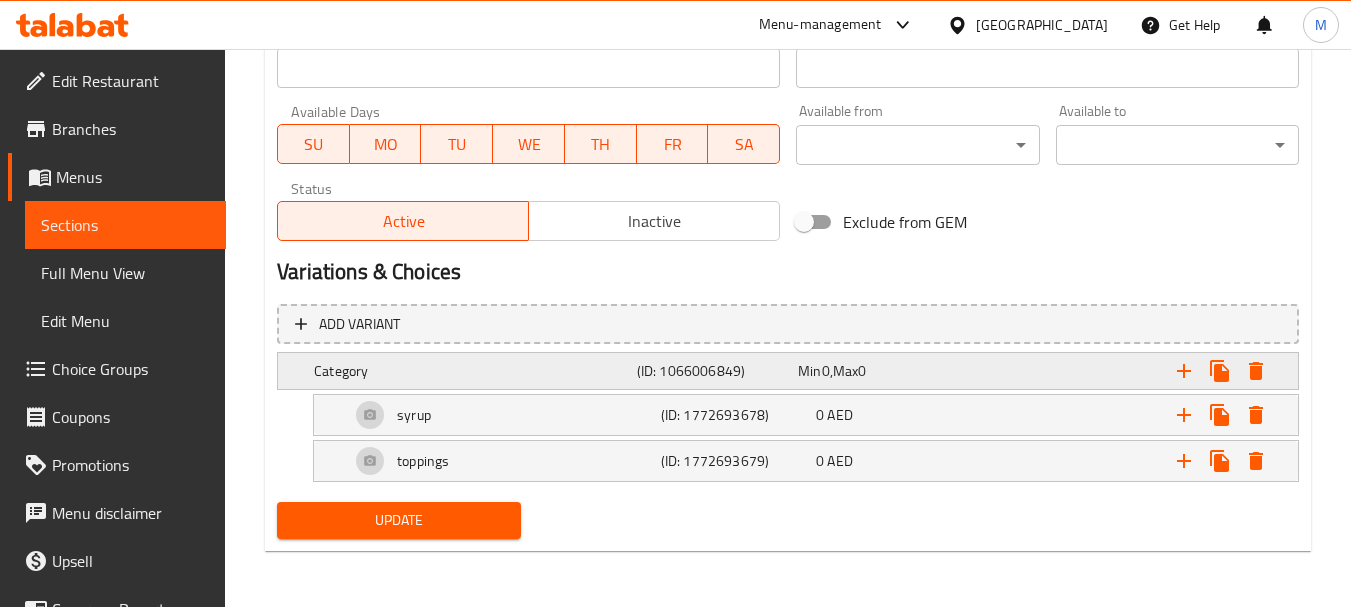 click on "Category" at bounding box center [471, 371] 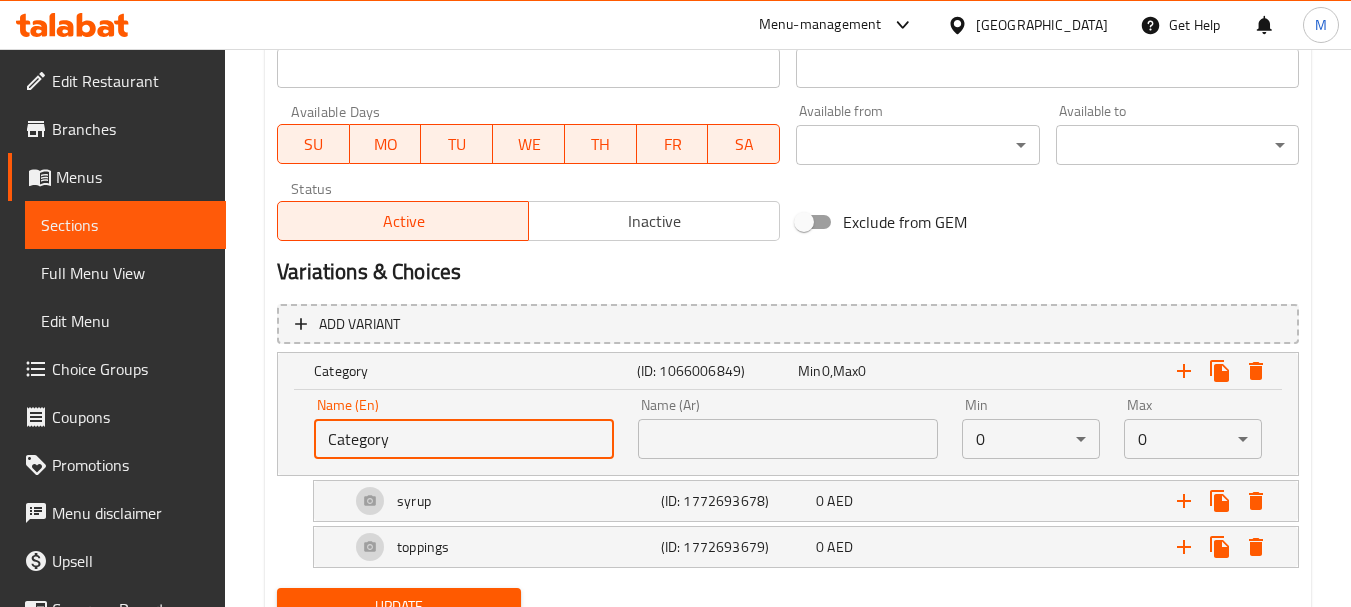 click on "Category" at bounding box center (464, 439) 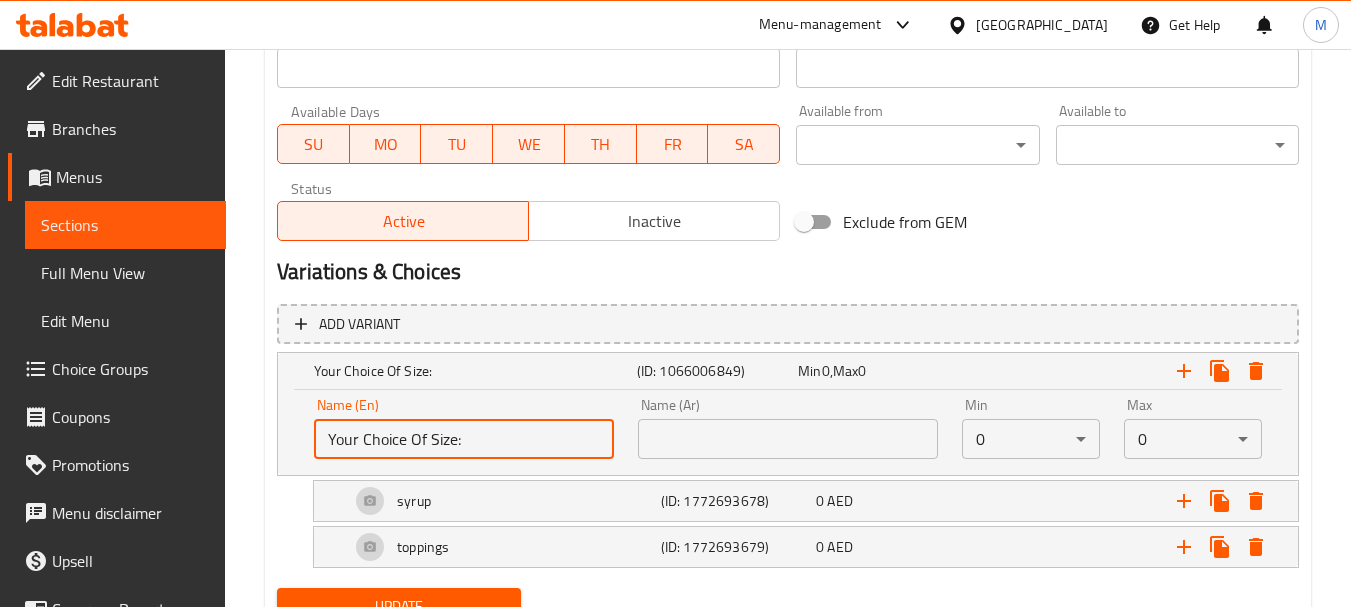 click on "Your Choice Of Size:" at bounding box center (464, 439) 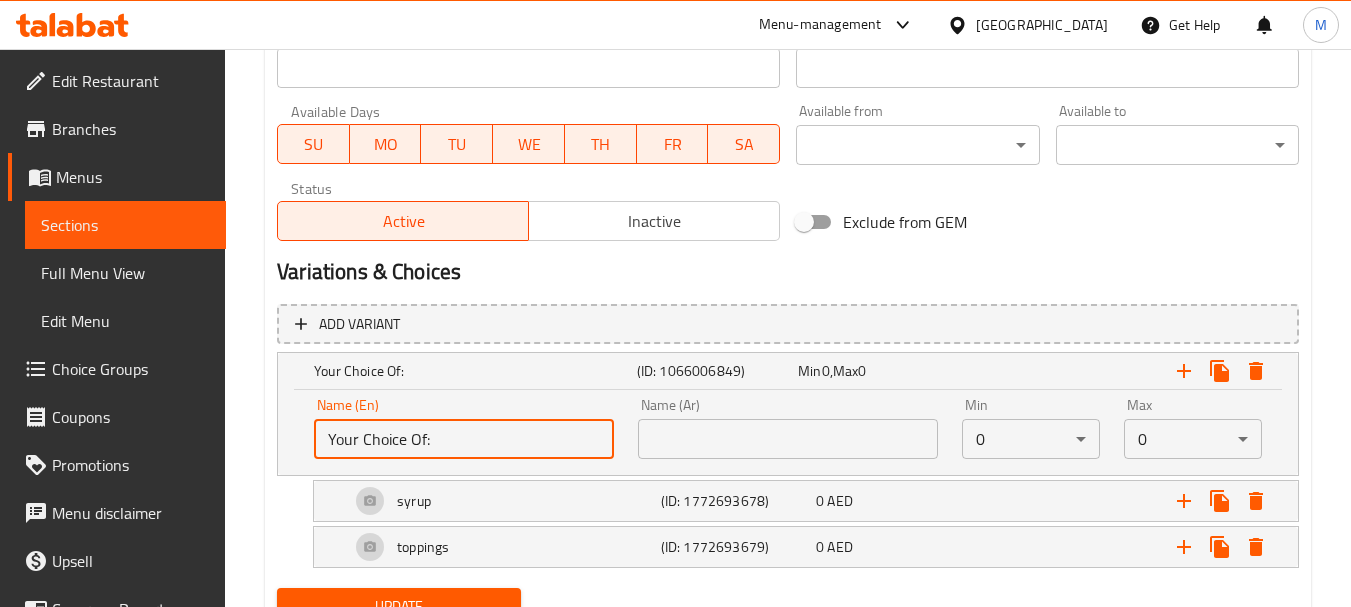 type on "Your Choice Of:" 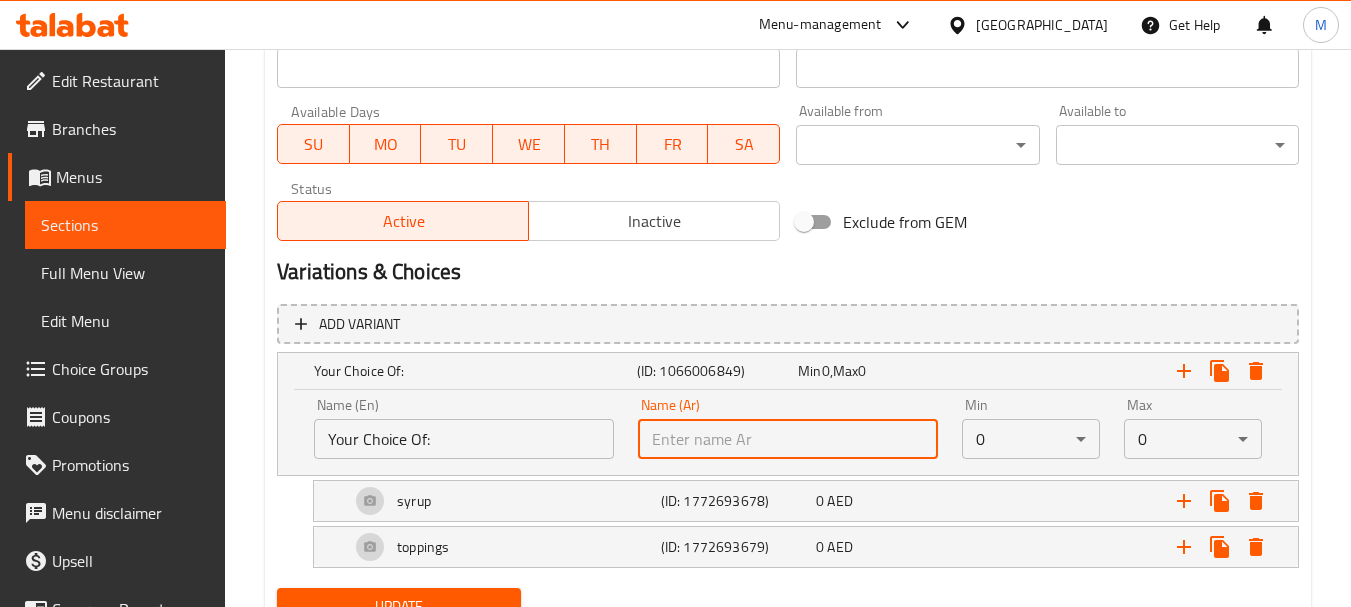 click at bounding box center (788, 439) 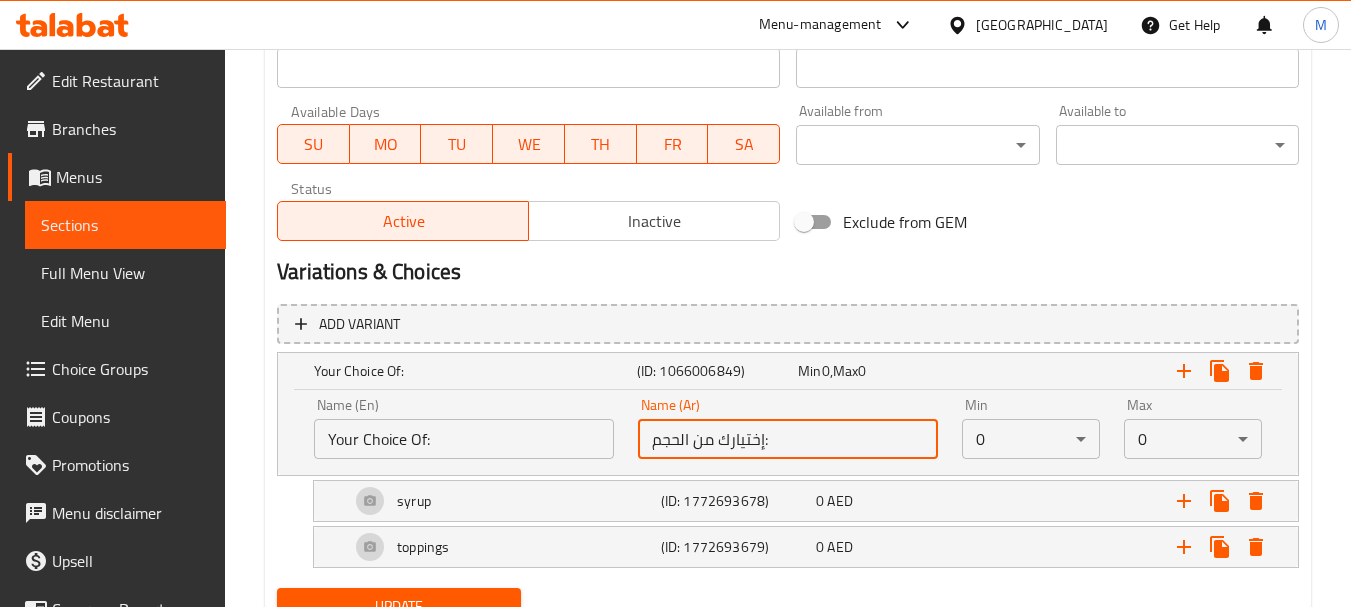 click on "إختيارك من الحجم:" at bounding box center (788, 439) 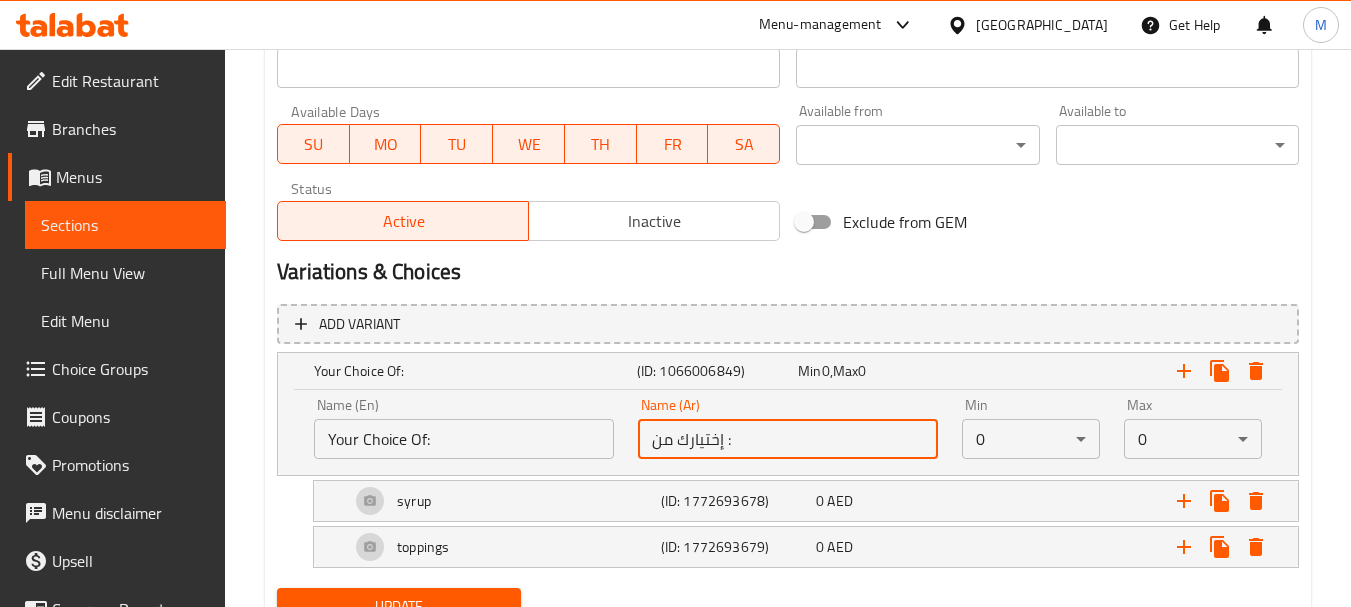 type on "إختيارك من :" 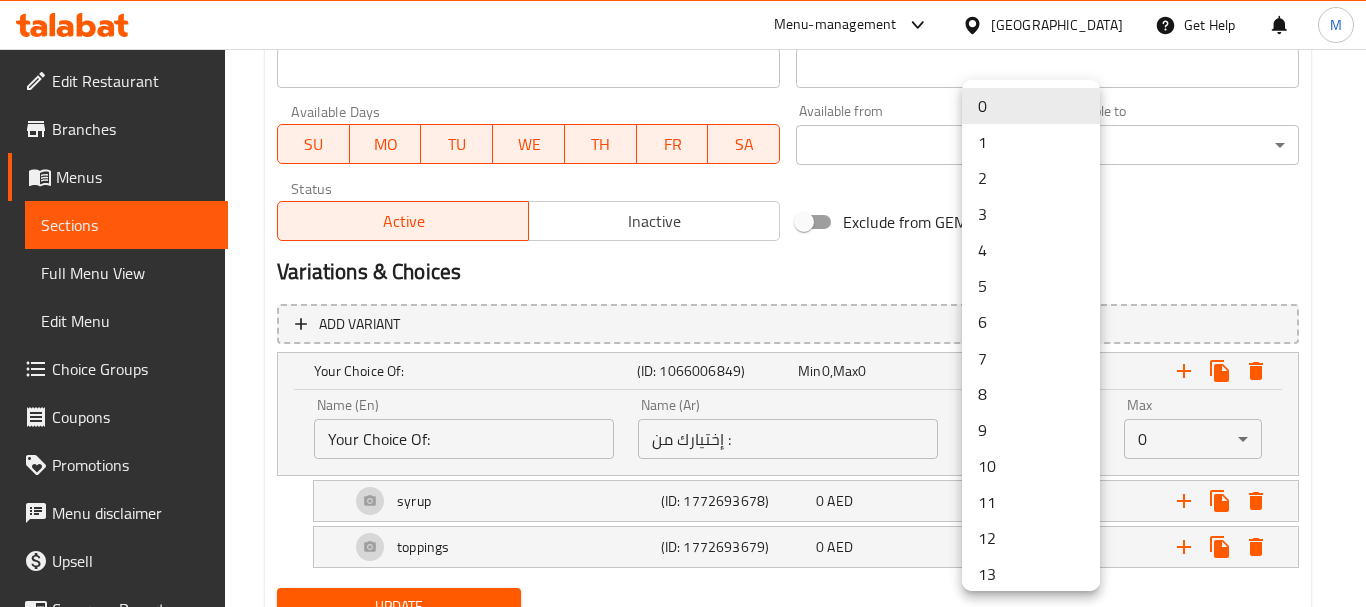 click on "1" at bounding box center (1031, 142) 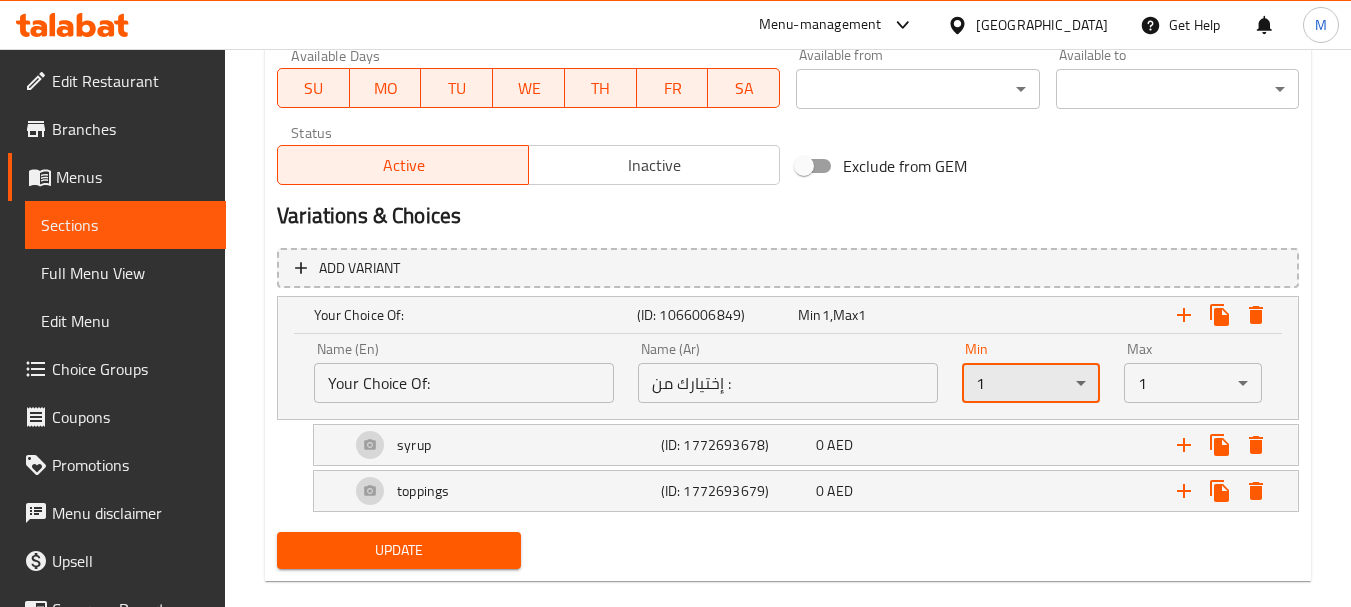 scroll, scrollTop: 961, scrollLeft: 0, axis: vertical 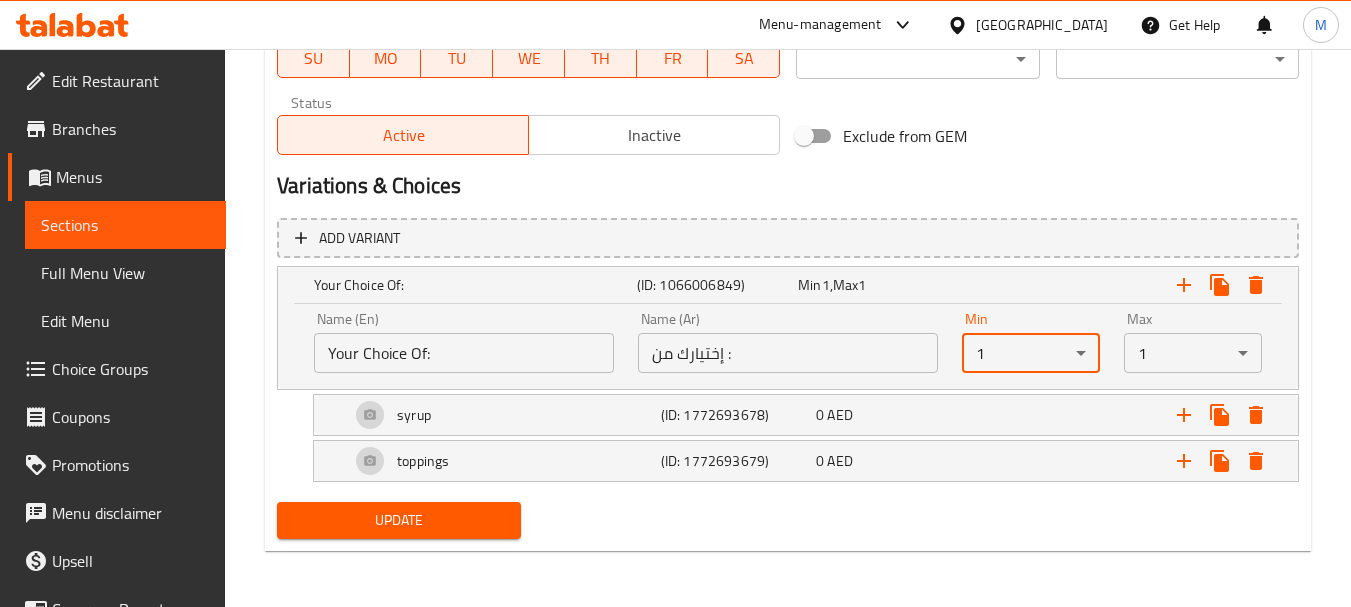 click on "Update" at bounding box center [398, 520] 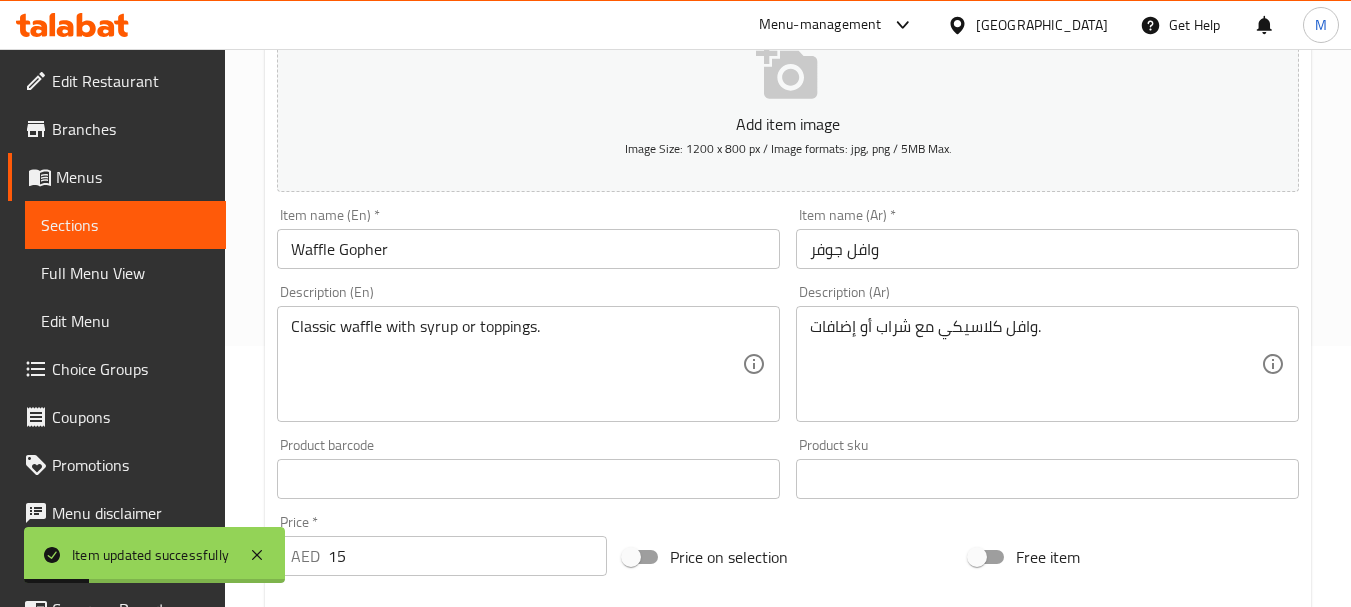 scroll, scrollTop: 0, scrollLeft: 0, axis: both 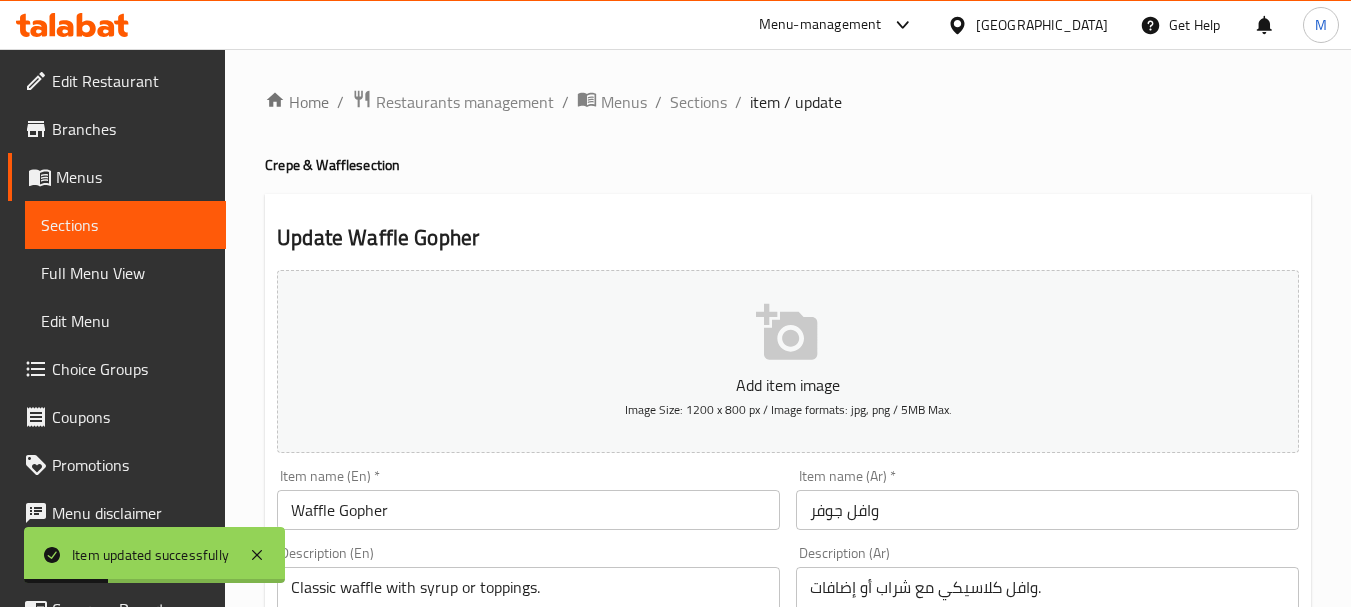 click on "Home / Restaurants management / Menus / Sections / item / update Crepe & Waffle  section Update Waffle Gopher Add item image Image Size: 1200 x 800 px / Image formats: jpg, png / 5MB Max. Item name (En)   * Waffle Gopher Item name (En)  * Item name (Ar)   * وافل جوفر Item name (Ar)  * Description (En) Classic waffle with syrup or toppings. Description (En) Description (Ar) وافل كلاسيكي مع شراب أو إضافات.
Description (Ar) Product barcode Product barcode Product sku Product sku Price   * AED 15 Price  * Price on selection Free item Start Date Start Date End Date End Date Available Days SU MO TU WE TH FR SA Available from ​ ​ Available to ​ ​ Status Active Inactive Exclude from GEM Variations & Choices Add variant Your Choice Of: (ID: 1066006849) Min 1  ,  Max 1 Name (En) Your Choice Of: Name (En) Name (Ar) إختيارك من : Name (Ar) Min 1 ​ Max 1 ​ syrup  (ID: 1772693678) 0   AED Name (En) syrup Name (En) Name (Ar) شراب Name (Ar) Price AED 0 Price" at bounding box center (788, 808) 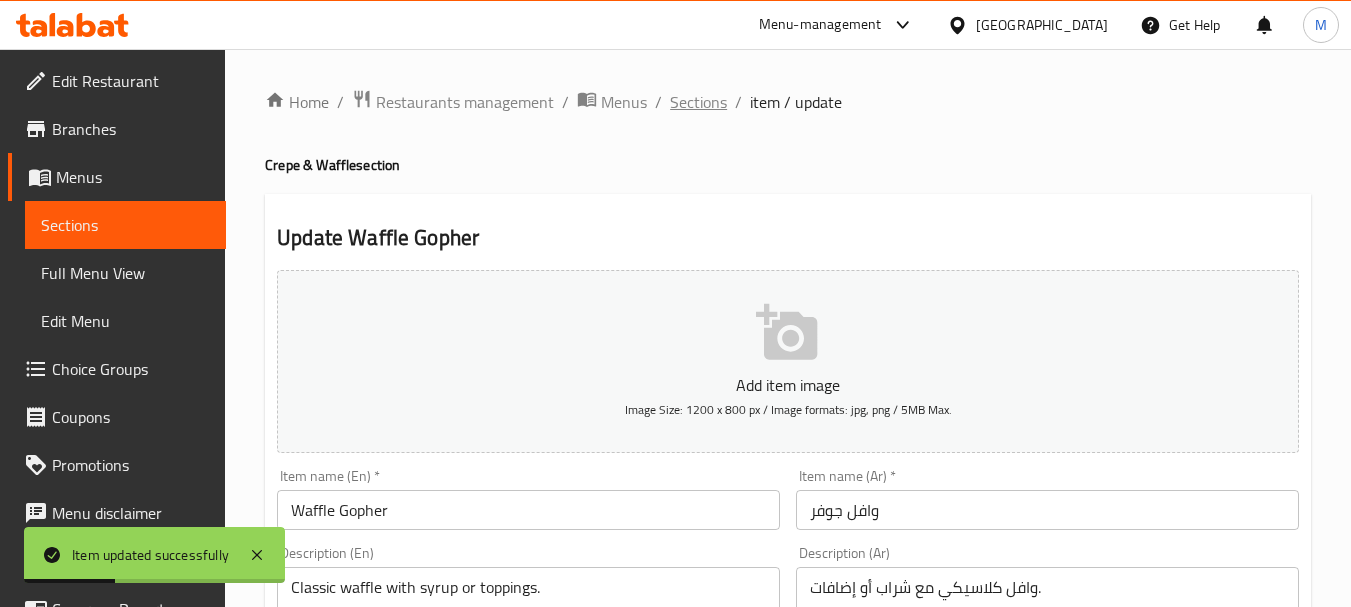 click on "Sections" at bounding box center [698, 102] 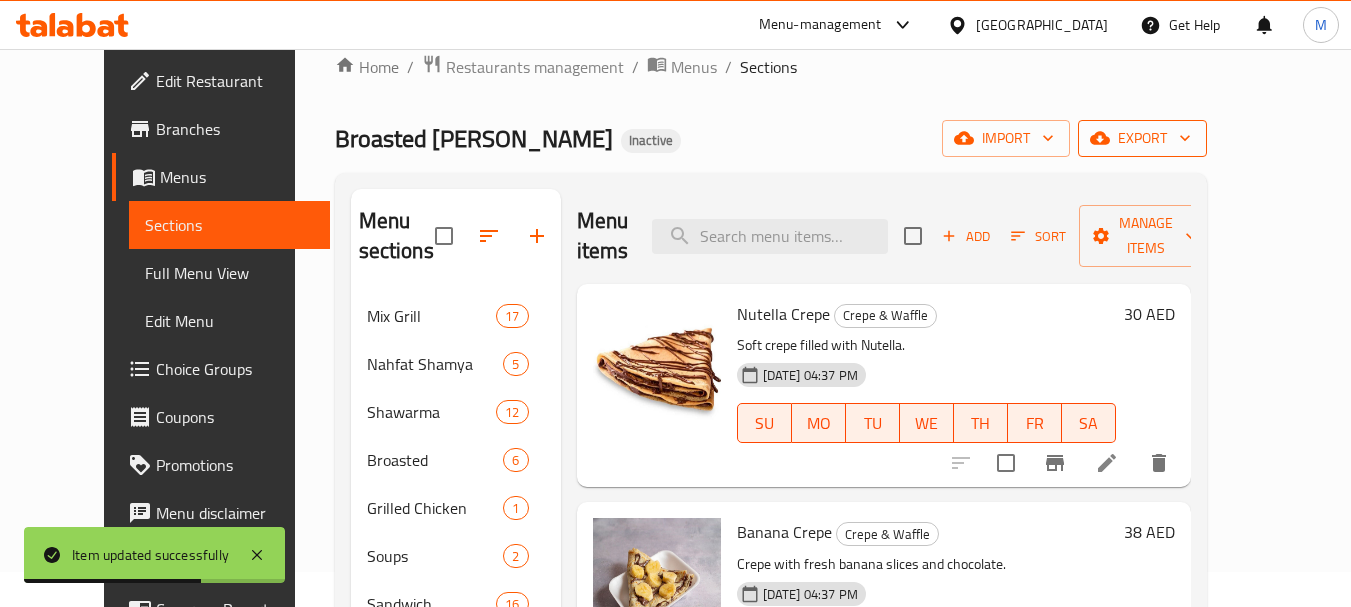 scroll, scrollTop: 0, scrollLeft: 0, axis: both 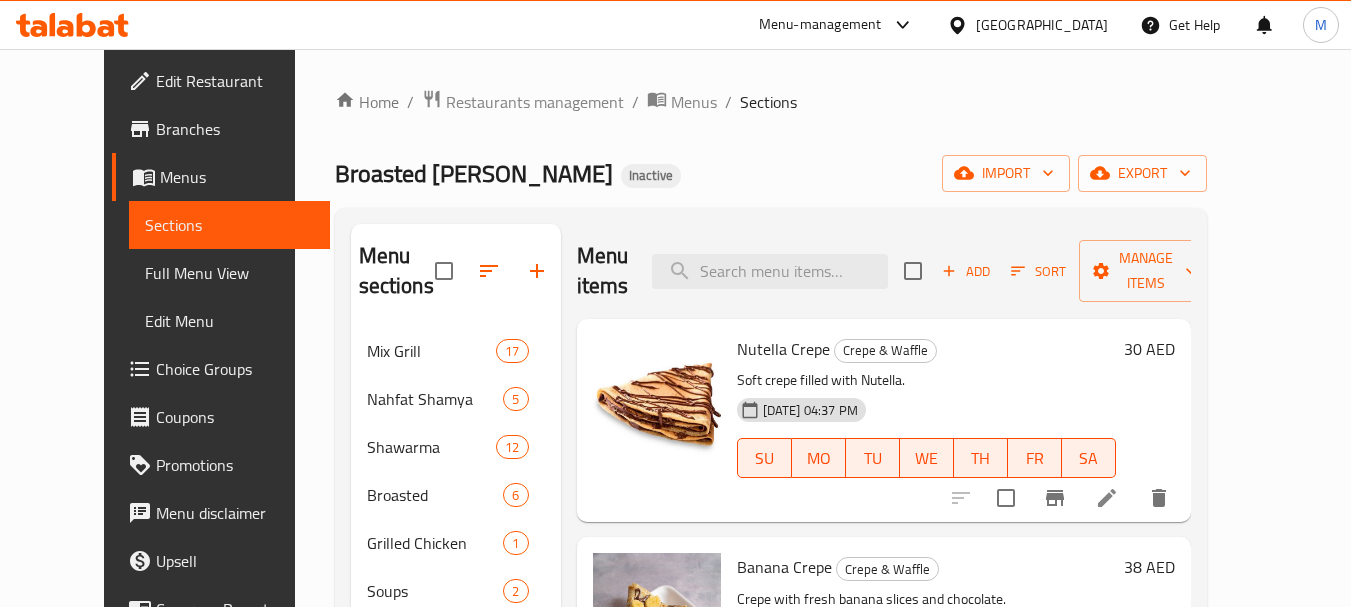 click on "Menu items Add Sort Manage items" at bounding box center (884, 271) 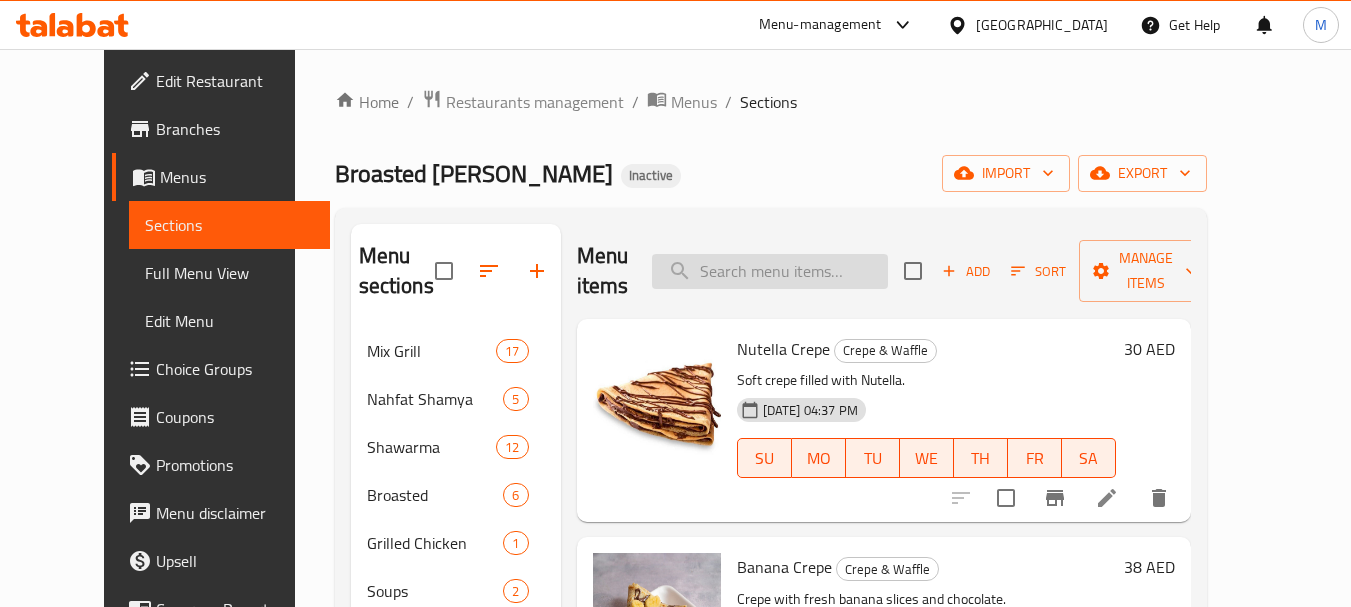 paste on "Mango juice (Medium)" 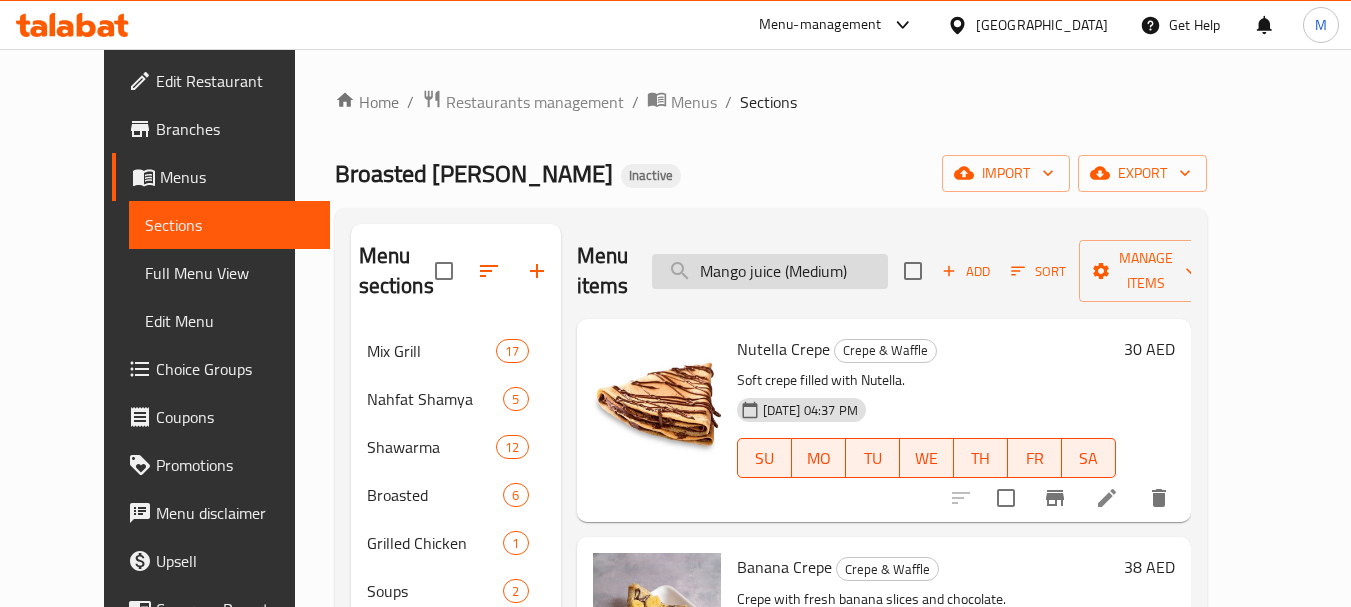 click on "Mango juice (Medium)" at bounding box center [770, 271] 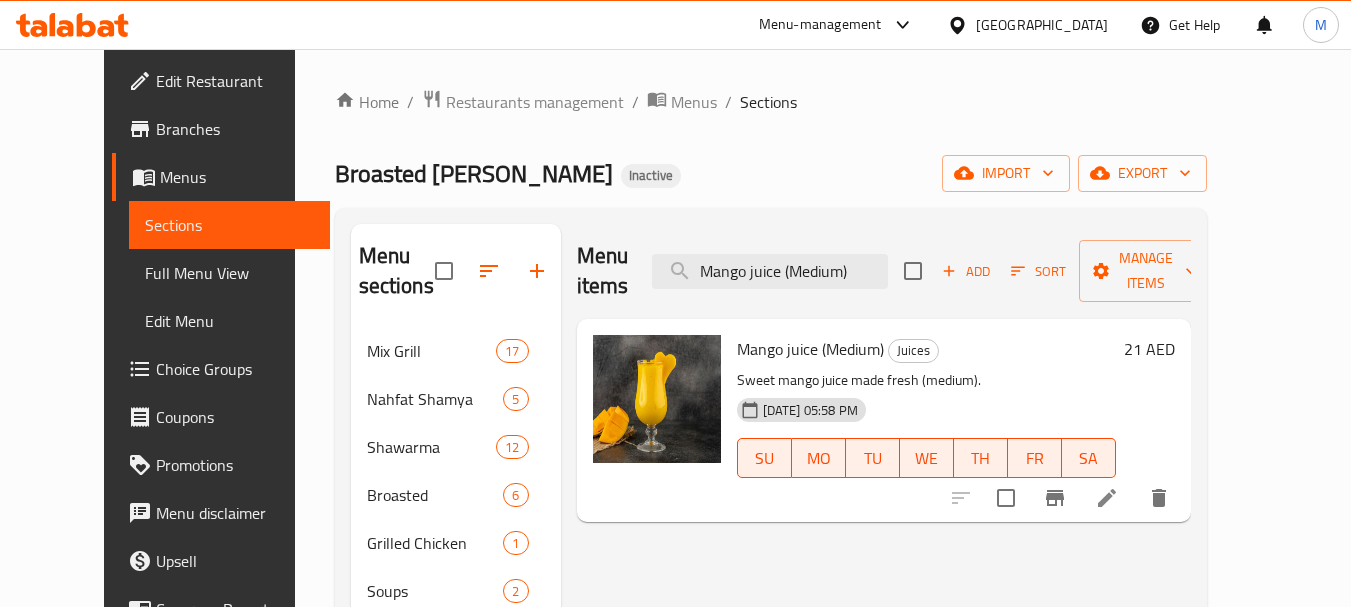 type on "Mango juice (Medium)" 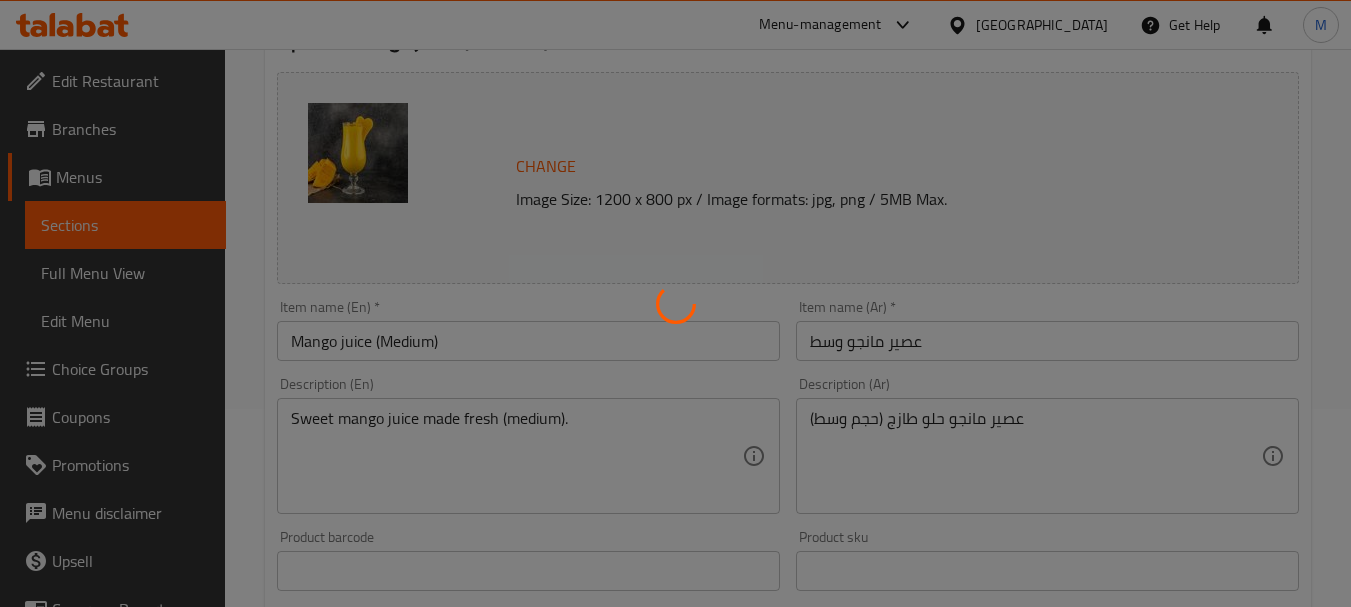 scroll, scrollTop: 300, scrollLeft: 0, axis: vertical 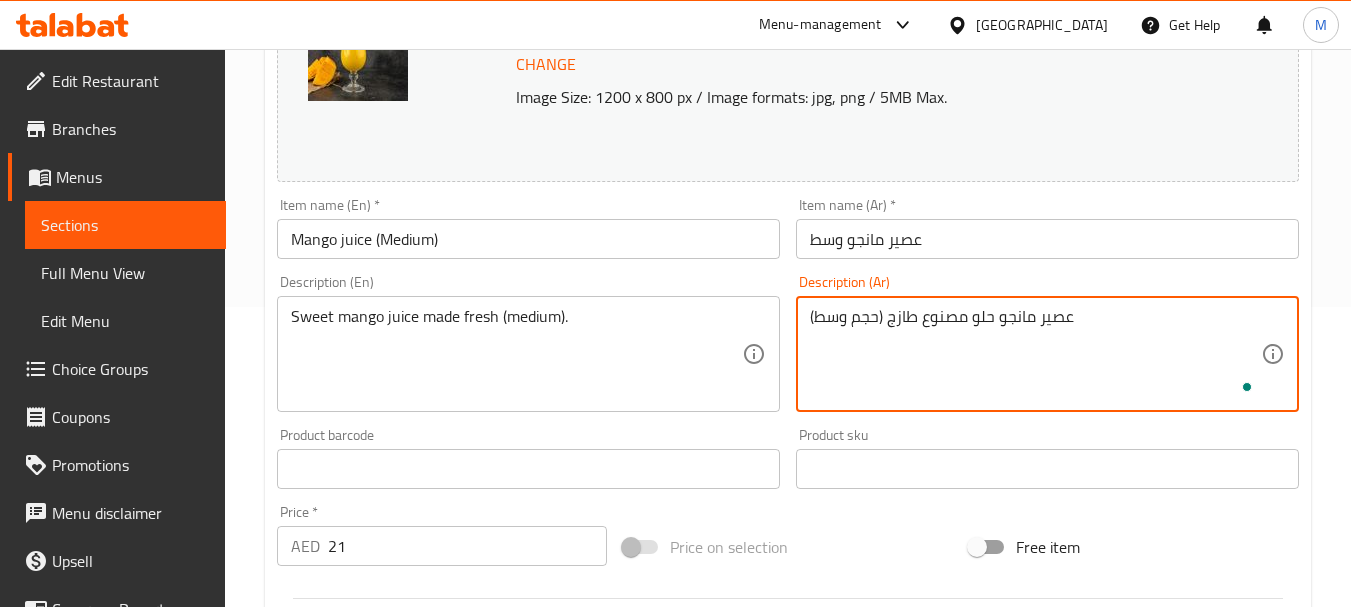 click on "عصير مانجو حلو مصنوع طازج (حجم وسط)" at bounding box center (1035, 354) 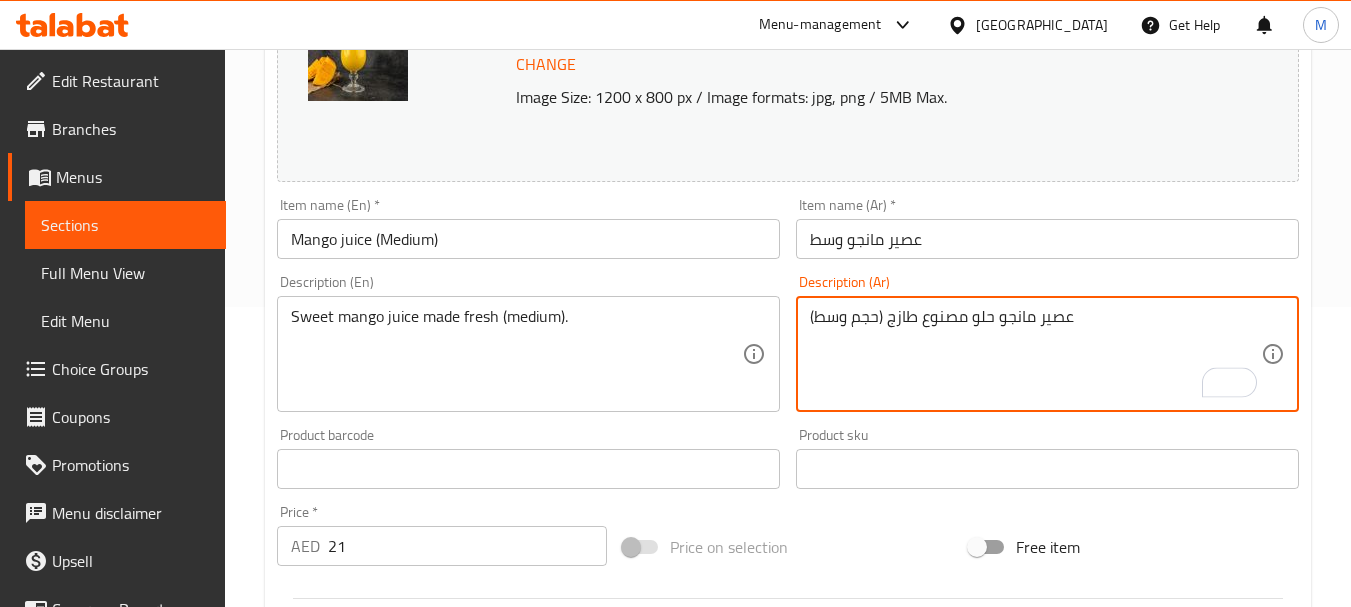 click on "عصير مانجو حلو مصنوع طازج (حجم وسط)" at bounding box center [1035, 354] 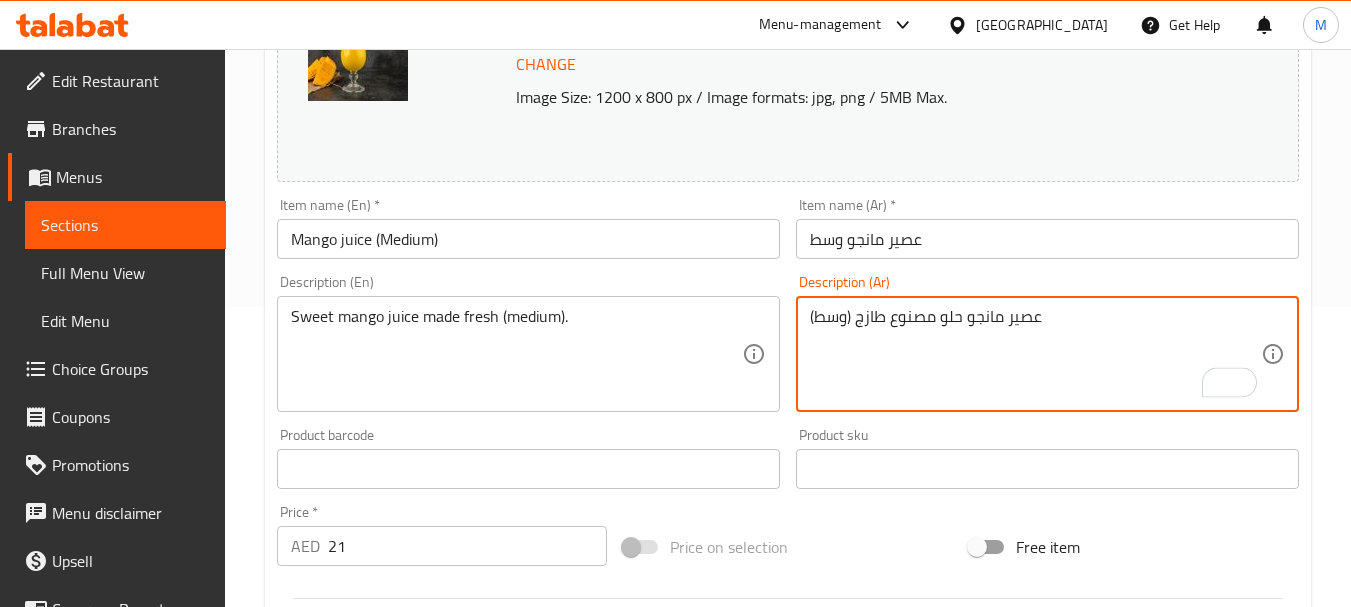 type on "عصير مانجو حلو مصنوع طازج (وسط)" 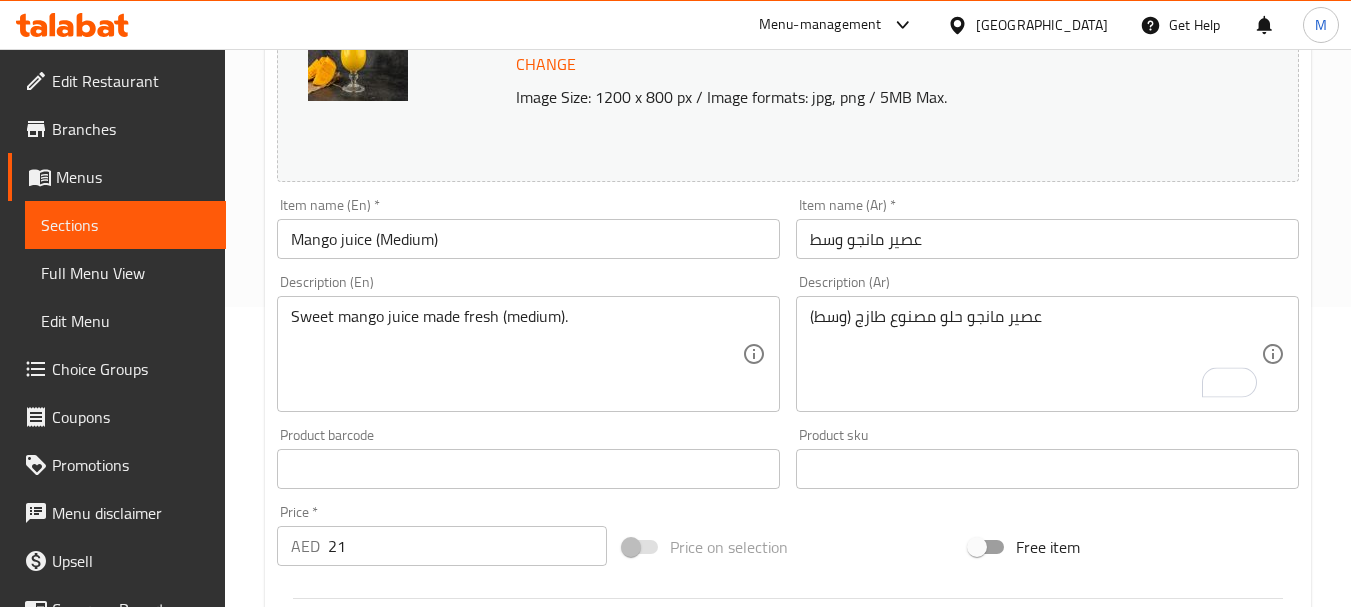 drag, startPoint x: 979, startPoint y: 201, endPoint x: 985, endPoint y: 222, distance: 21.84033 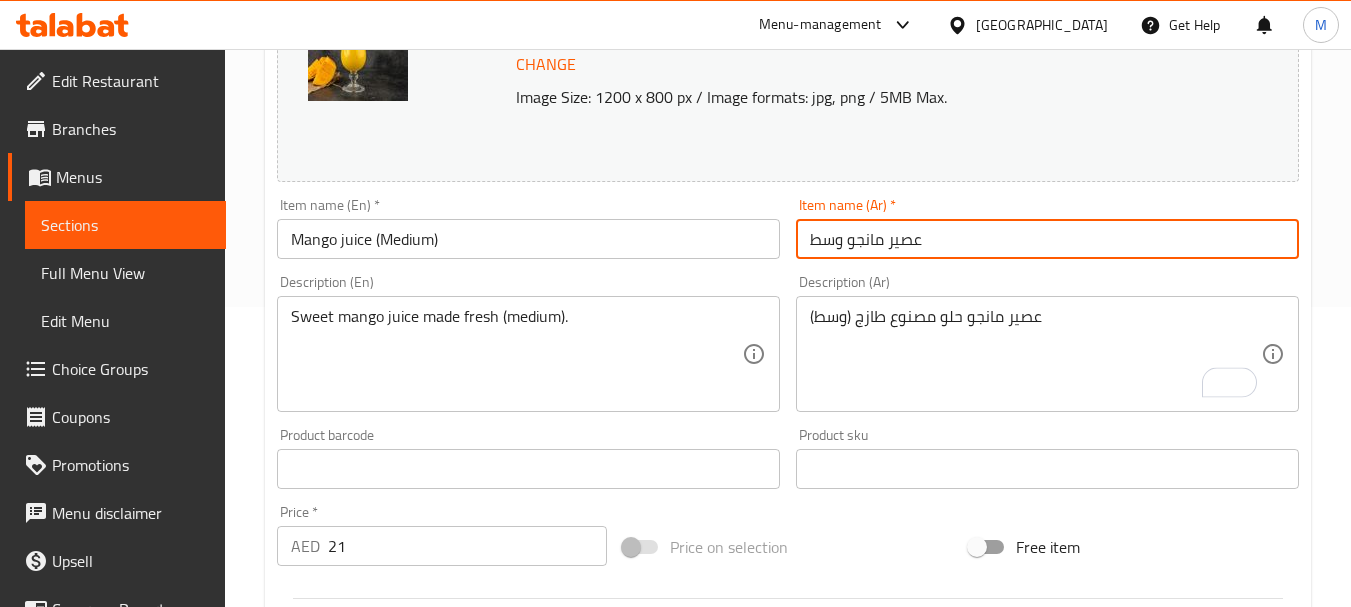 click on "Update" at bounding box center [398, 1039] 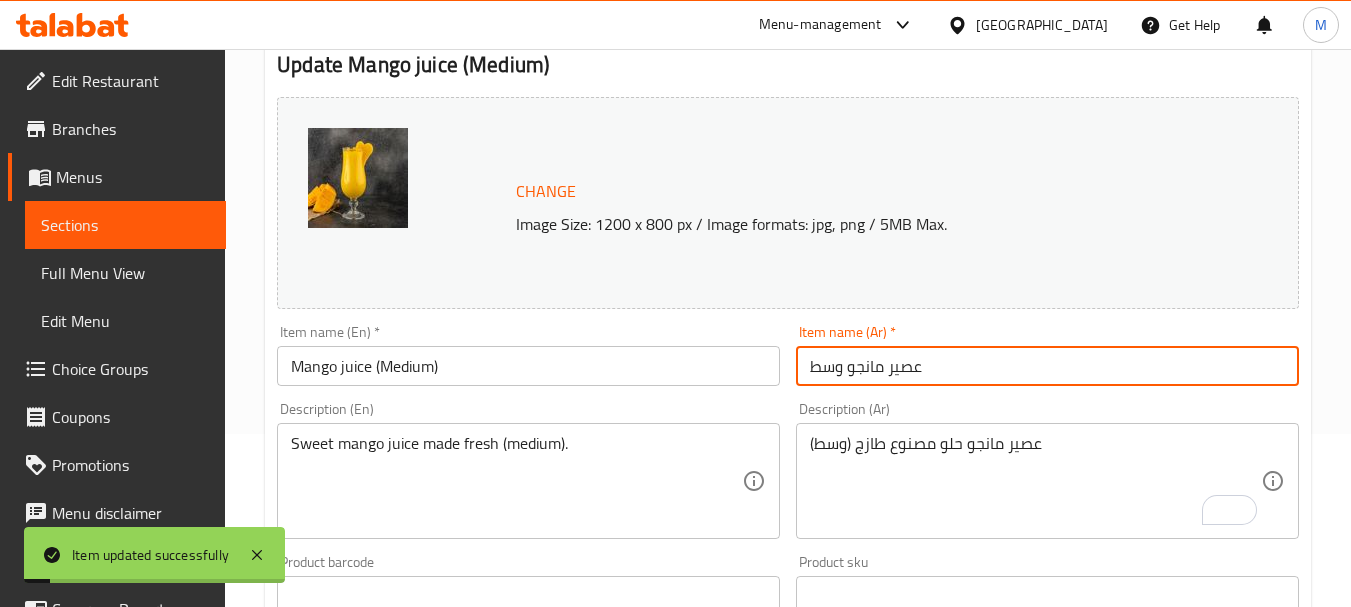 scroll, scrollTop: 0, scrollLeft: 0, axis: both 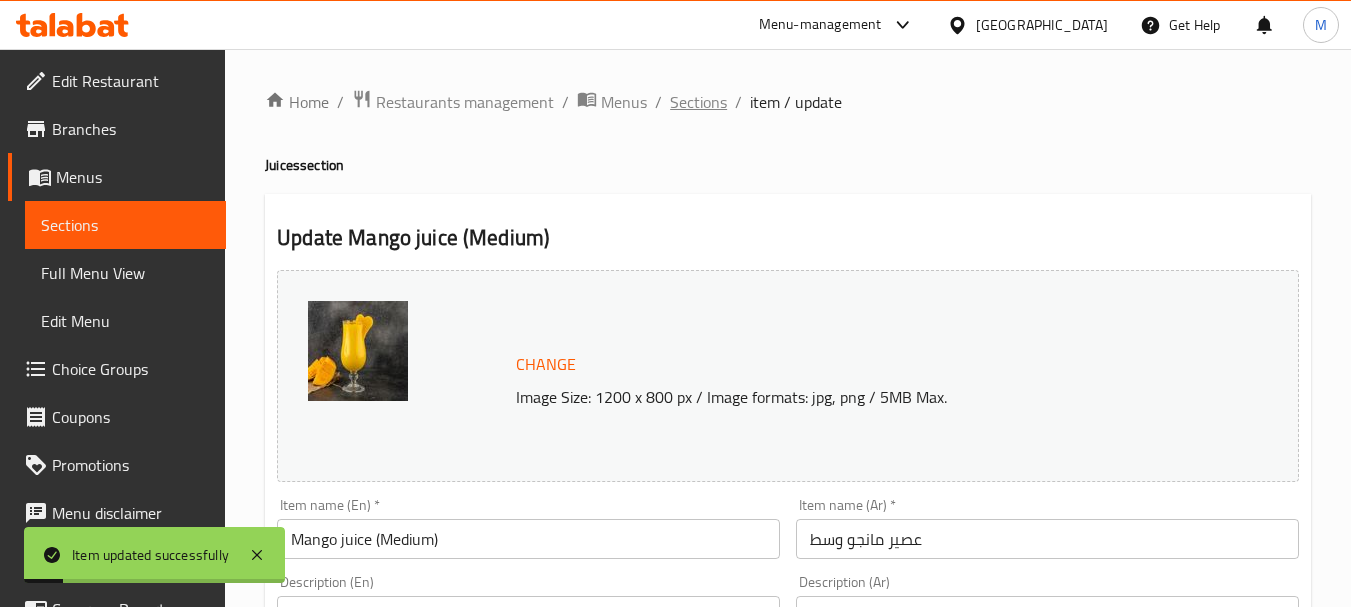 click on "Sections" at bounding box center [698, 102] 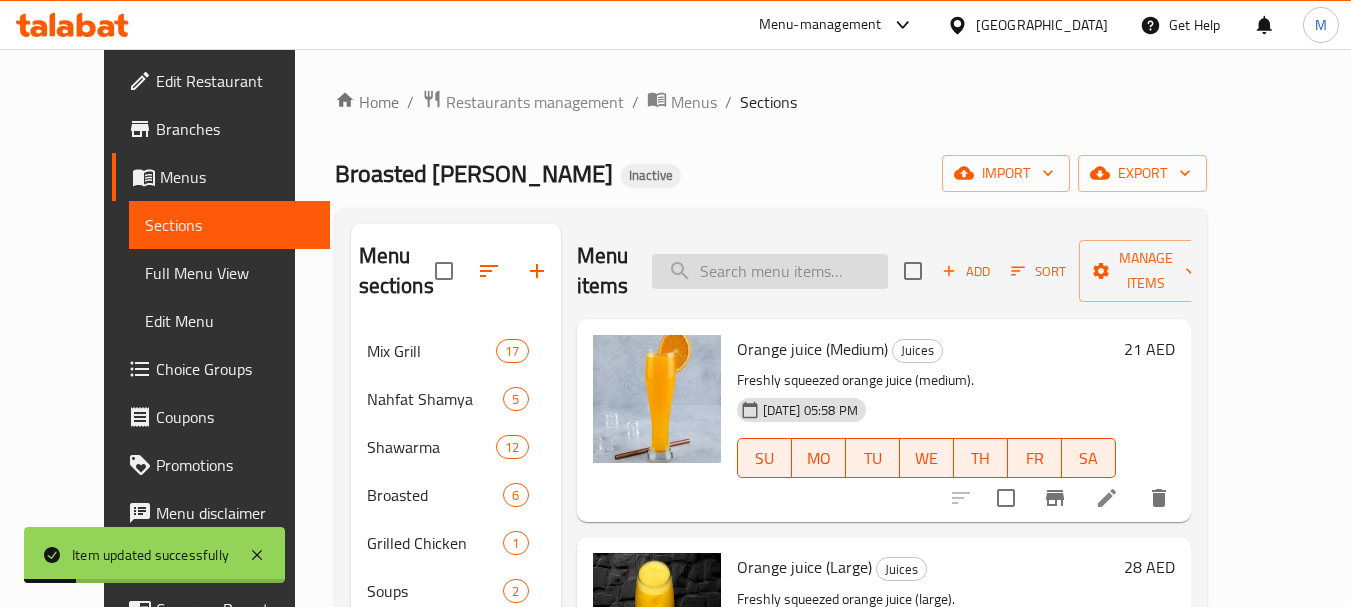 paste on "Mango juice (Large)" 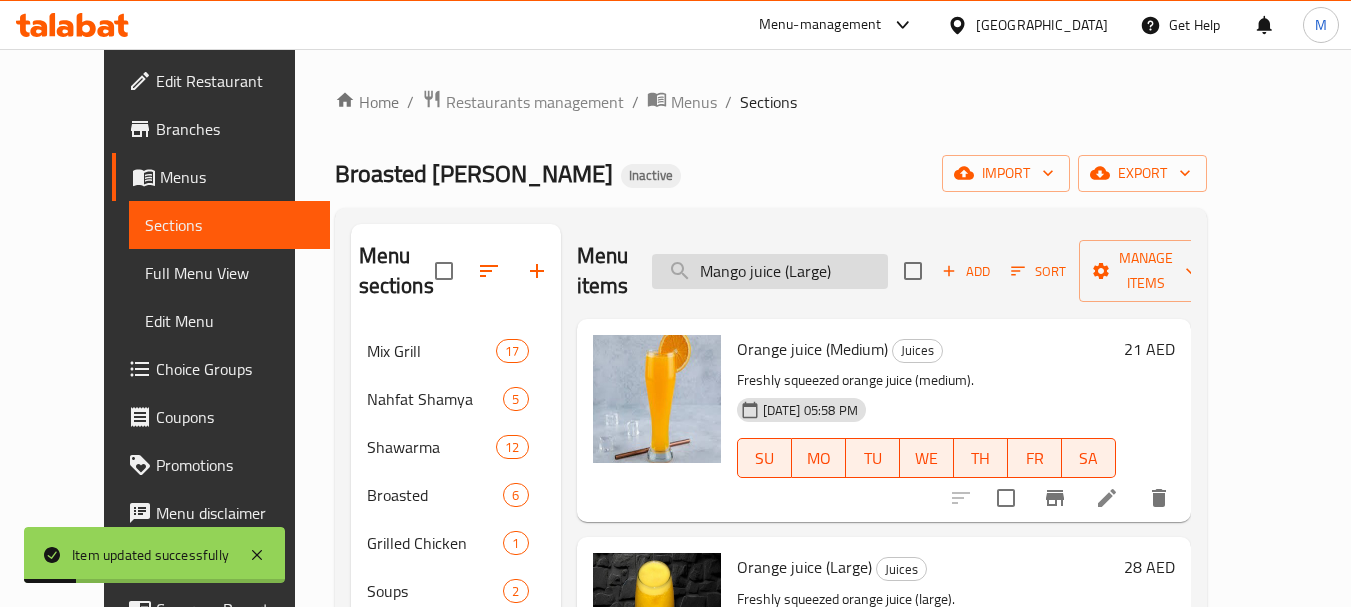 click on "Mango juice (Large)" at bounding box center (770, 271) 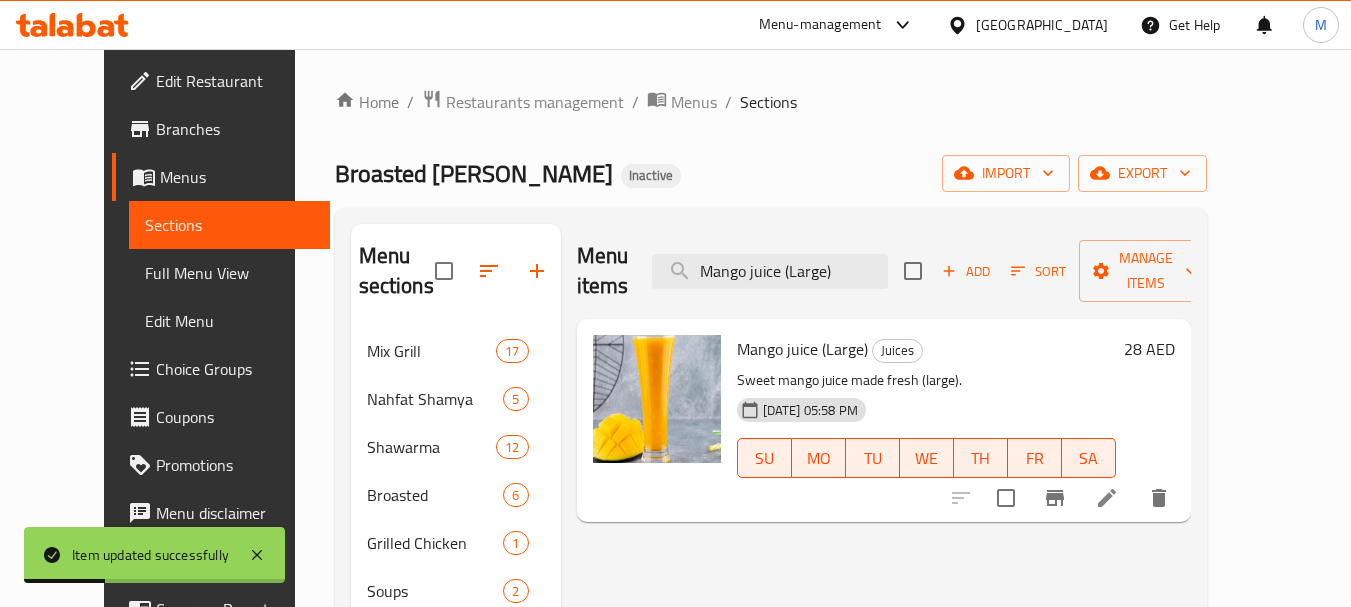 type on "Mango juice (Large)" 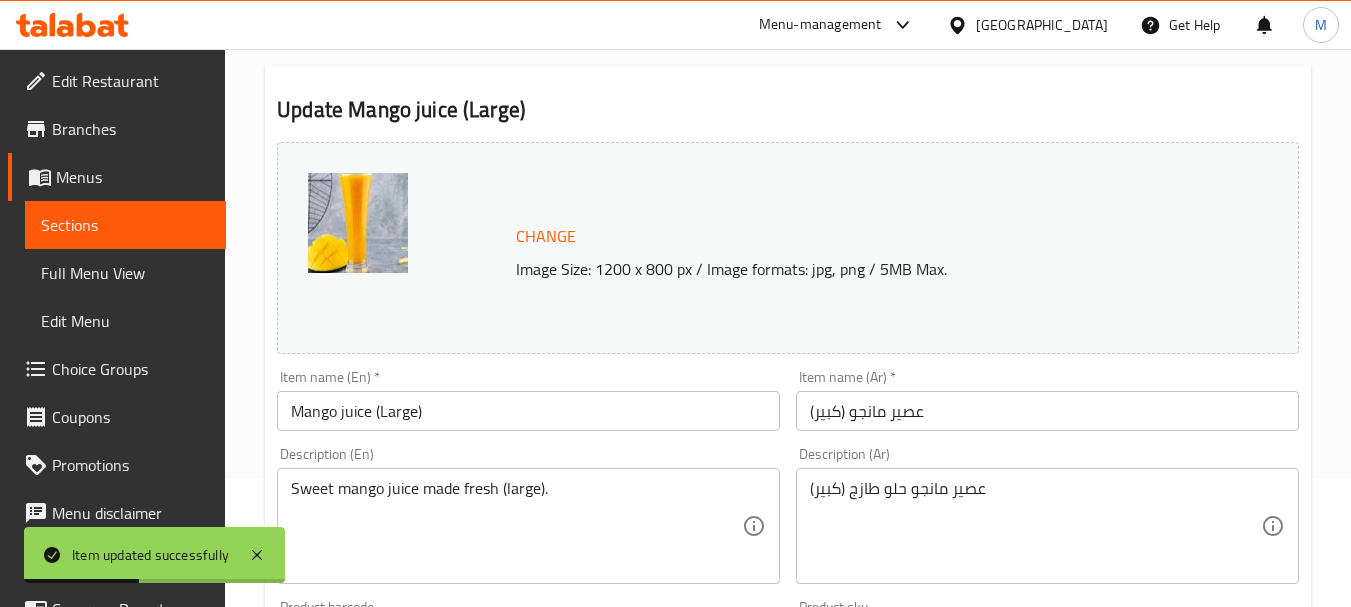 scroll, scrollTop: 200, scrollLeft: 0, axis: vertical 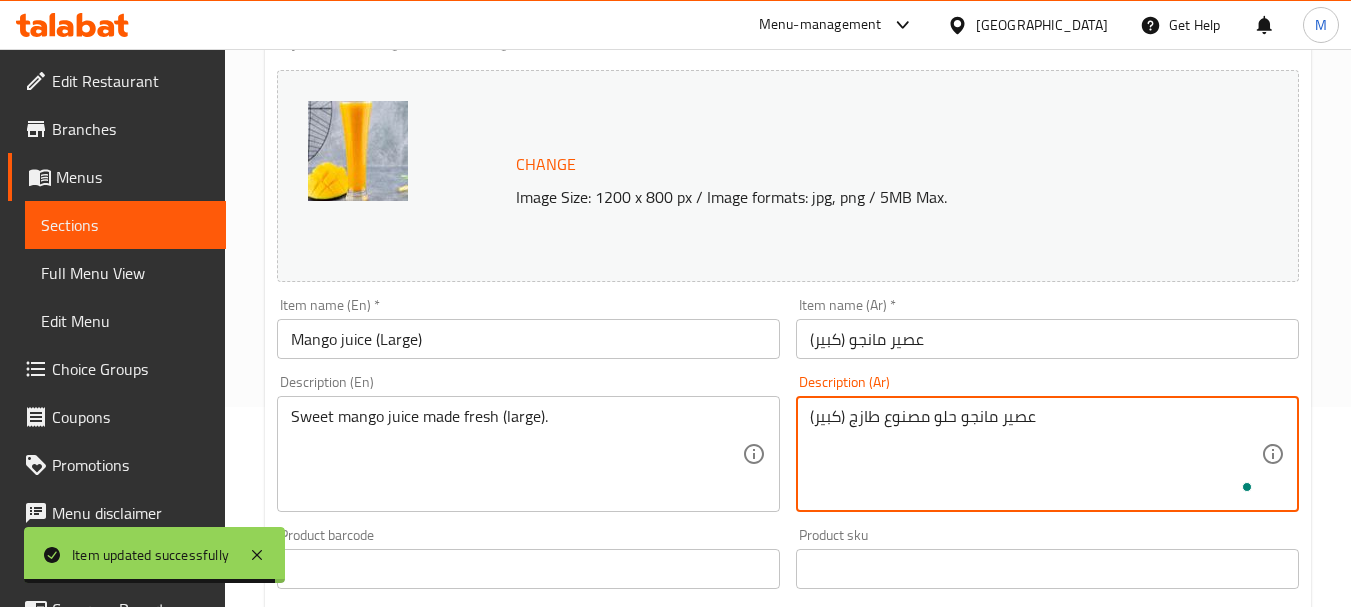 type on "عصير مانجو حلو مصنوع طازج (كبير)" 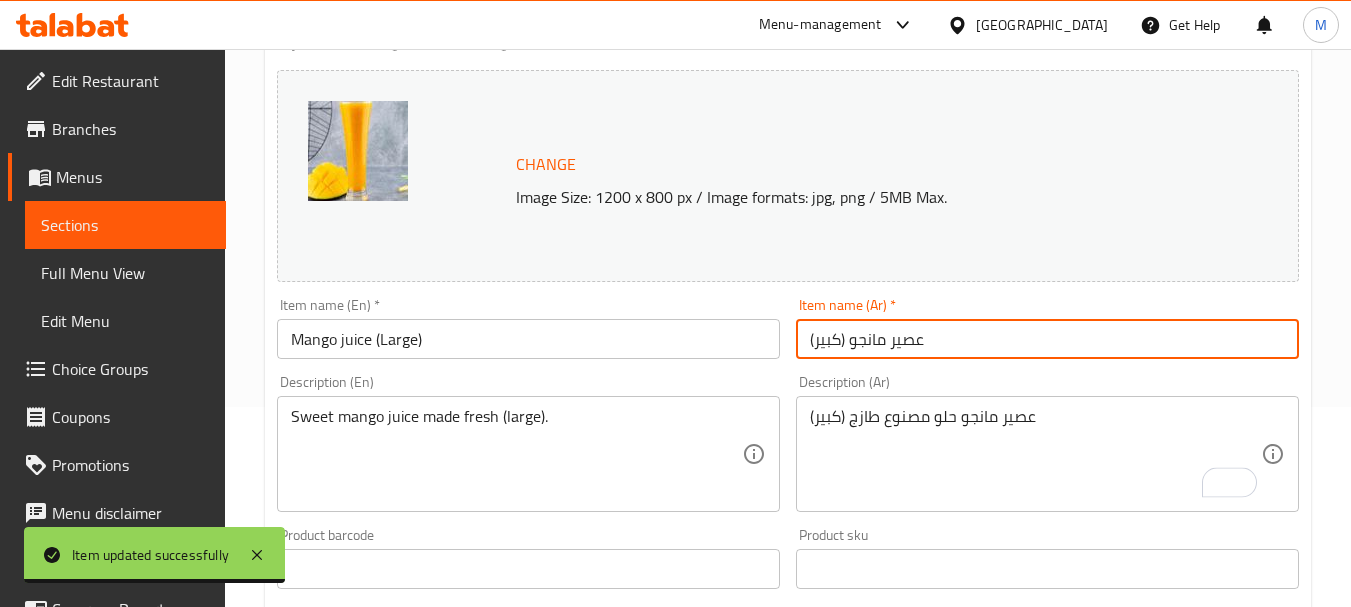 click on "Update" at bounding box center (398, 1139) 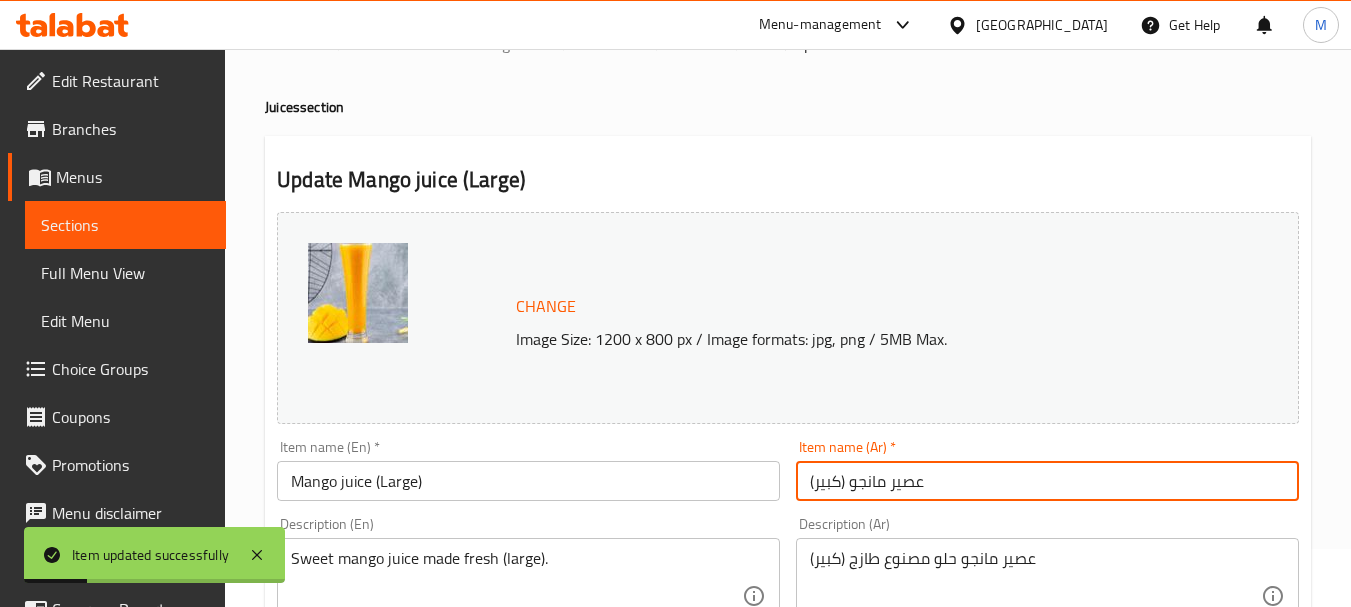 scroll, scrollTop: 0, scrollLeft: 0, axis: both 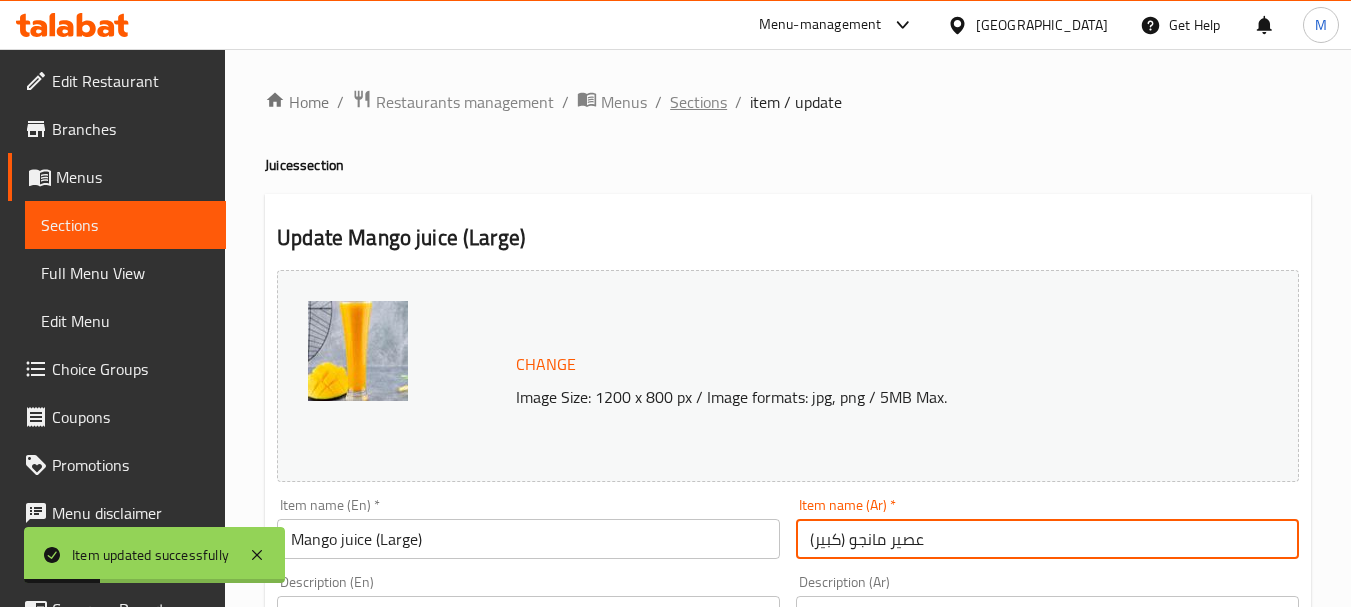 click on "Sections" at bounding box center [698, 102] 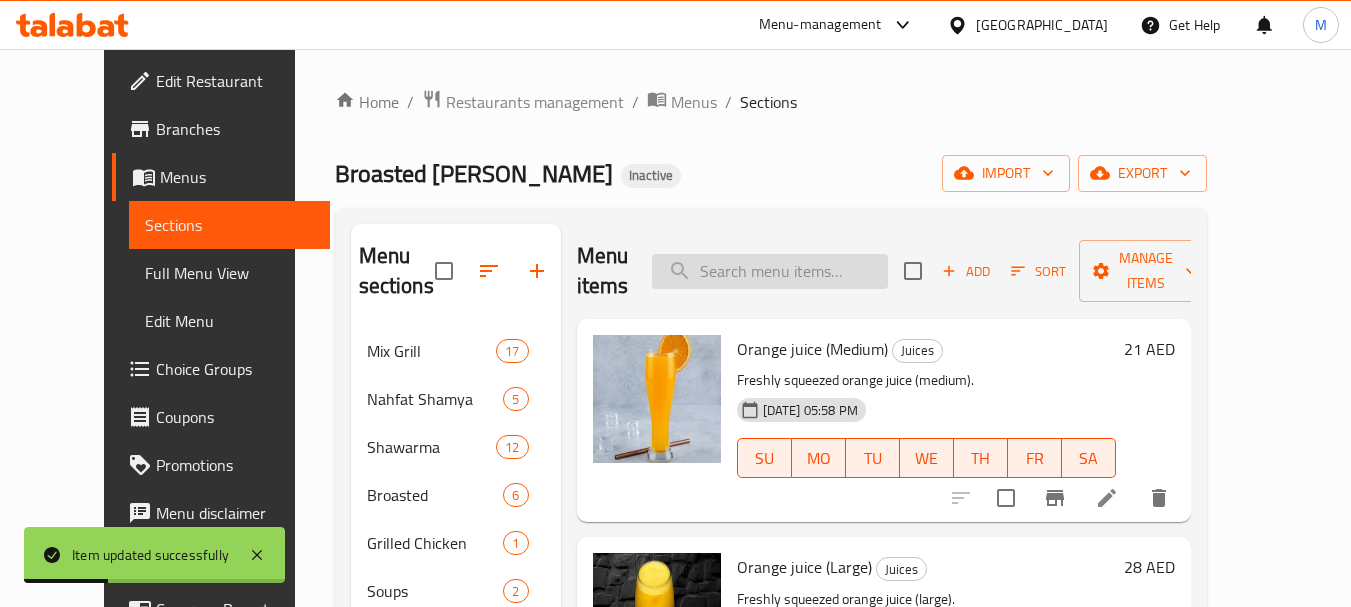 click at bounding box center (770, 271) 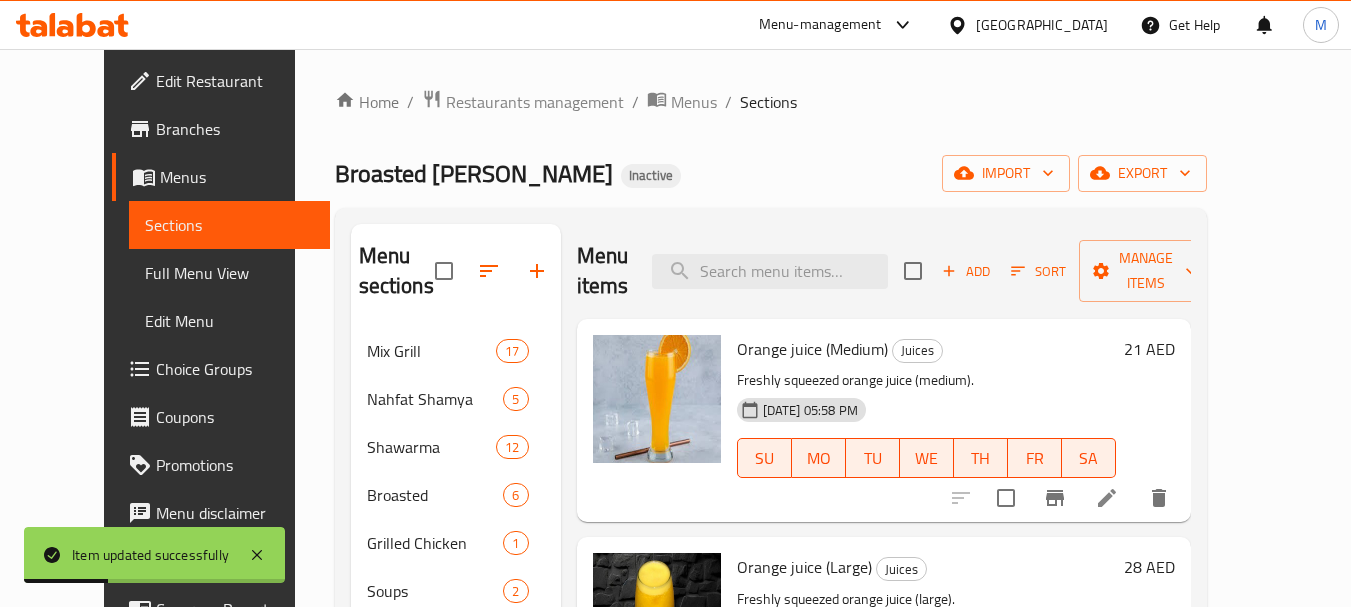 paste on "Strawberry juice (Large)" 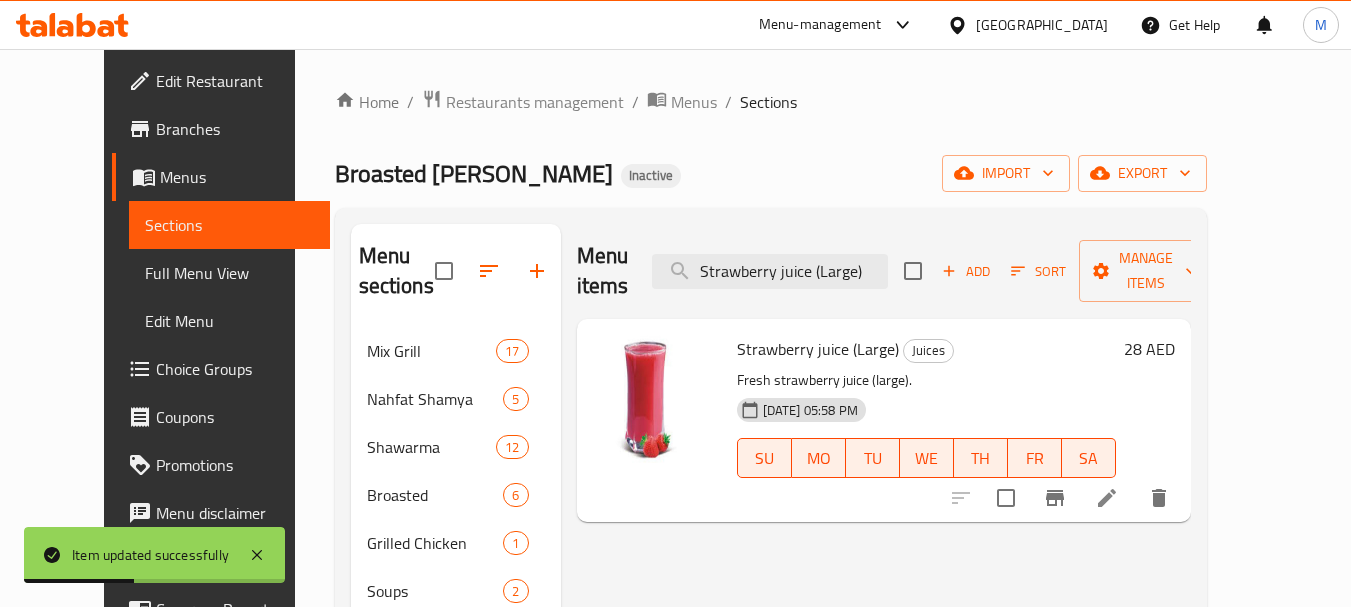 type on "Strawberry juice (Large)" 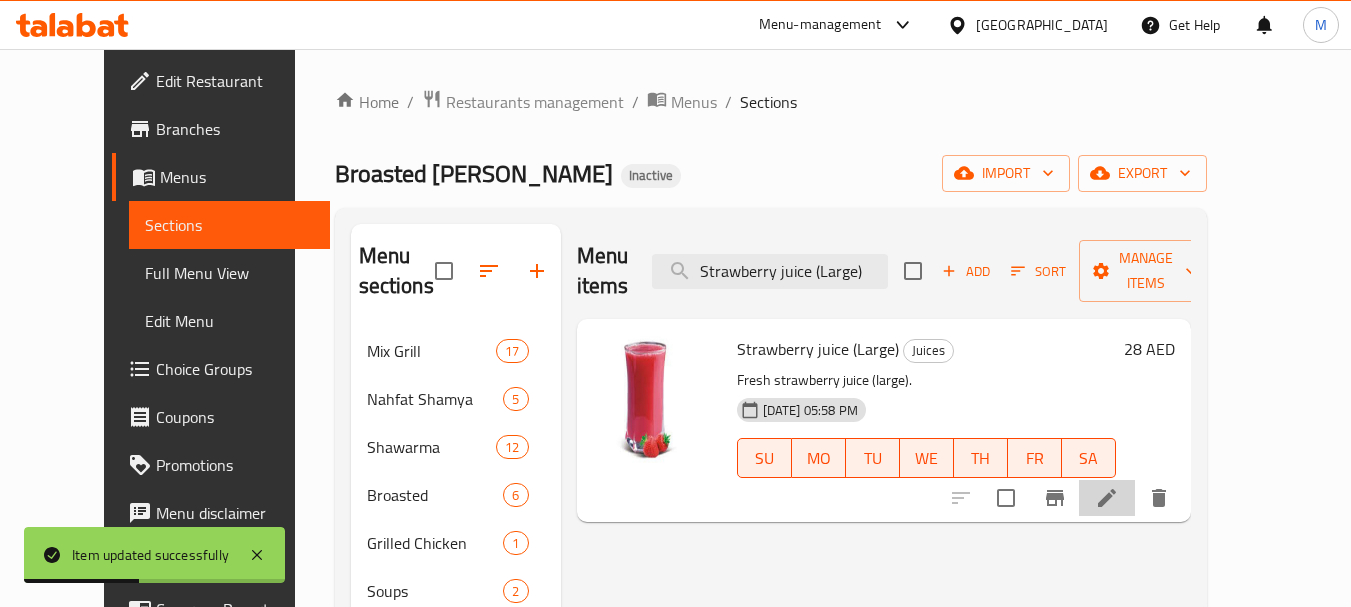 click 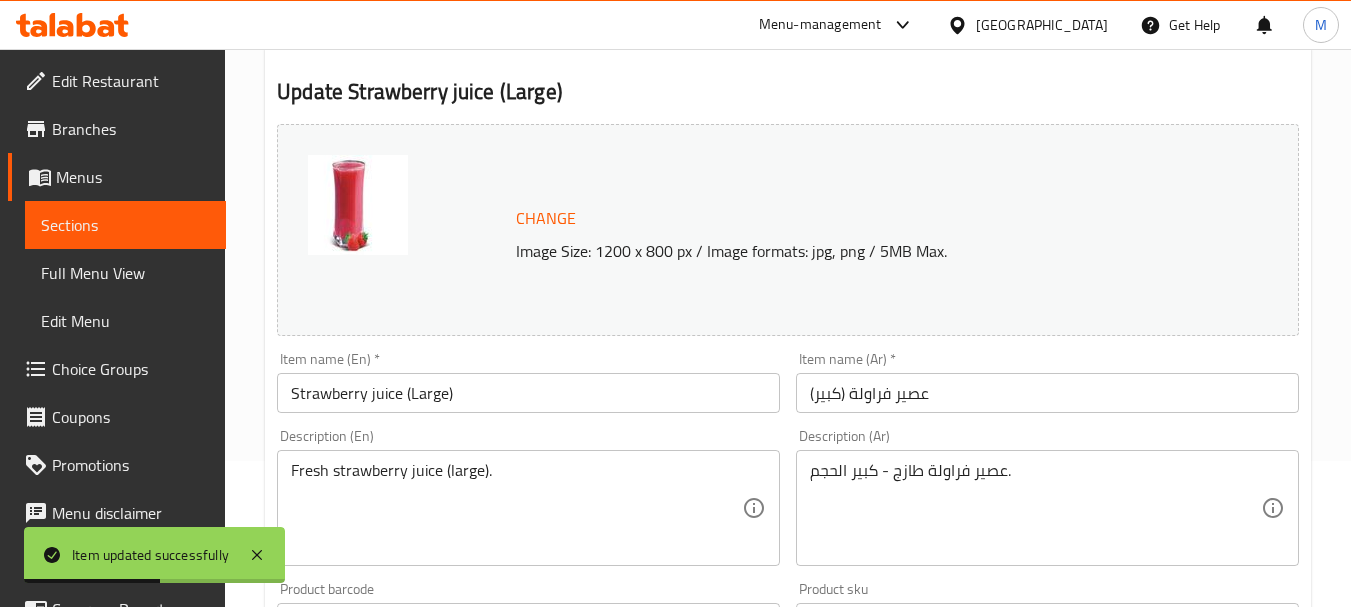 scroll, scrollTop: 300, scrollLeft: 0, axis: vertical 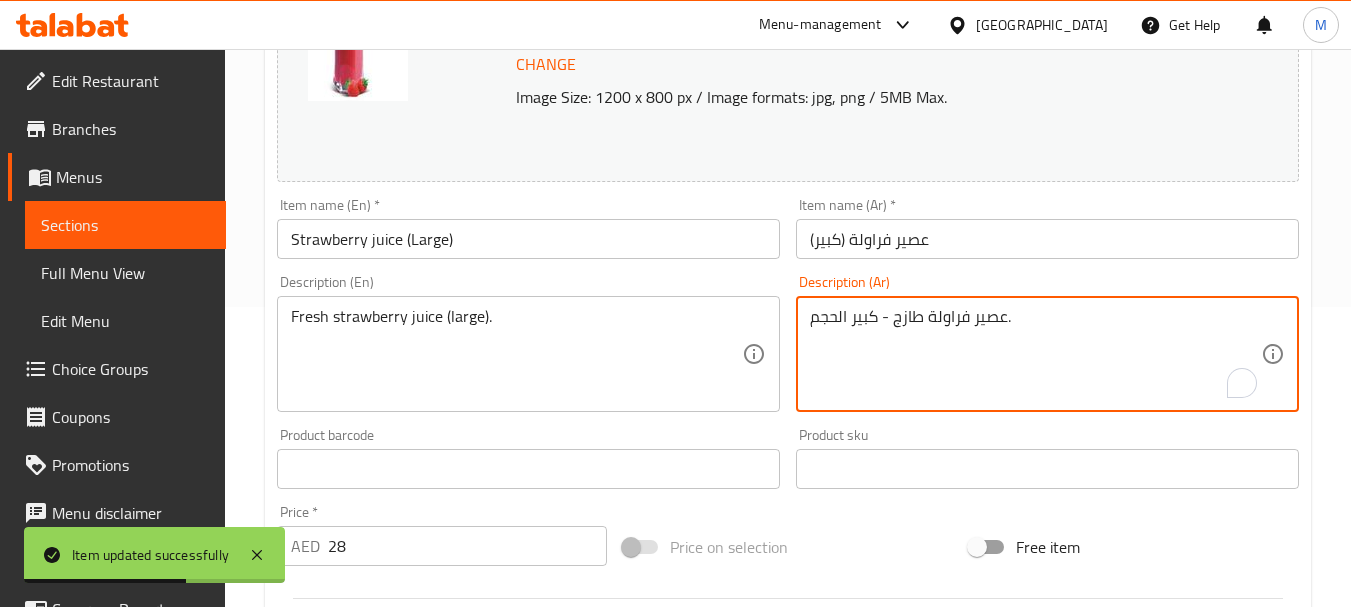 click on "عصير فراولة طازج - كبير الحجم." at bounding box center [1035, 354] 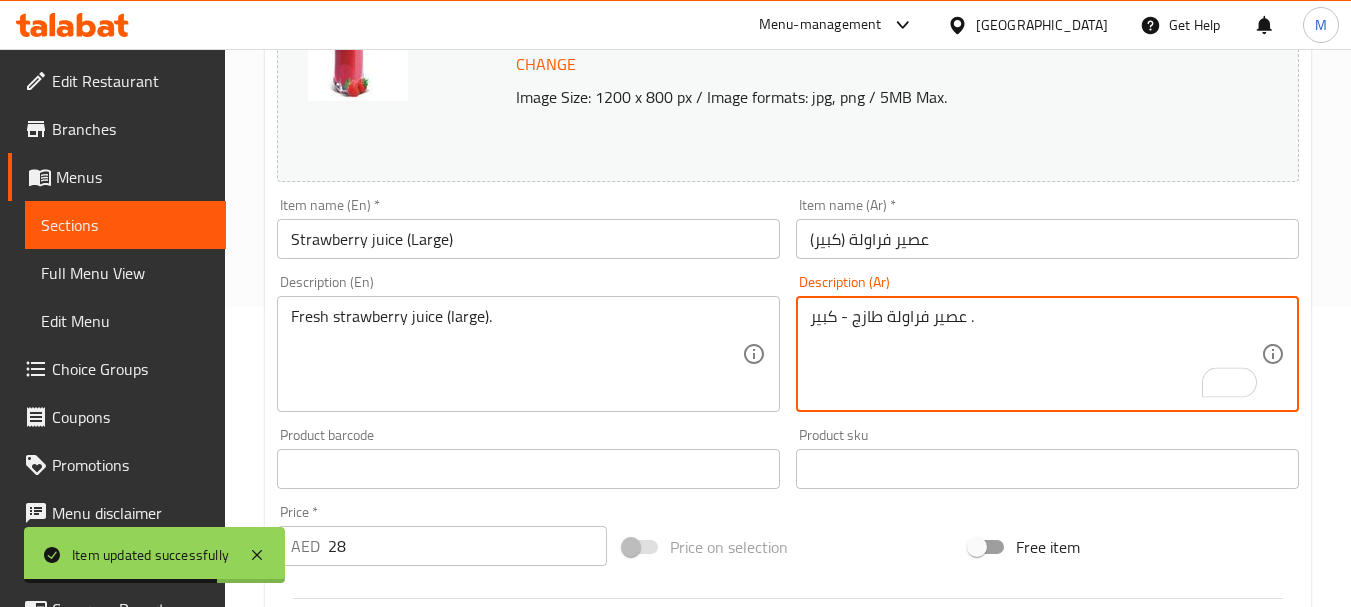 type on "عصير فراولة طازج - كبير ." 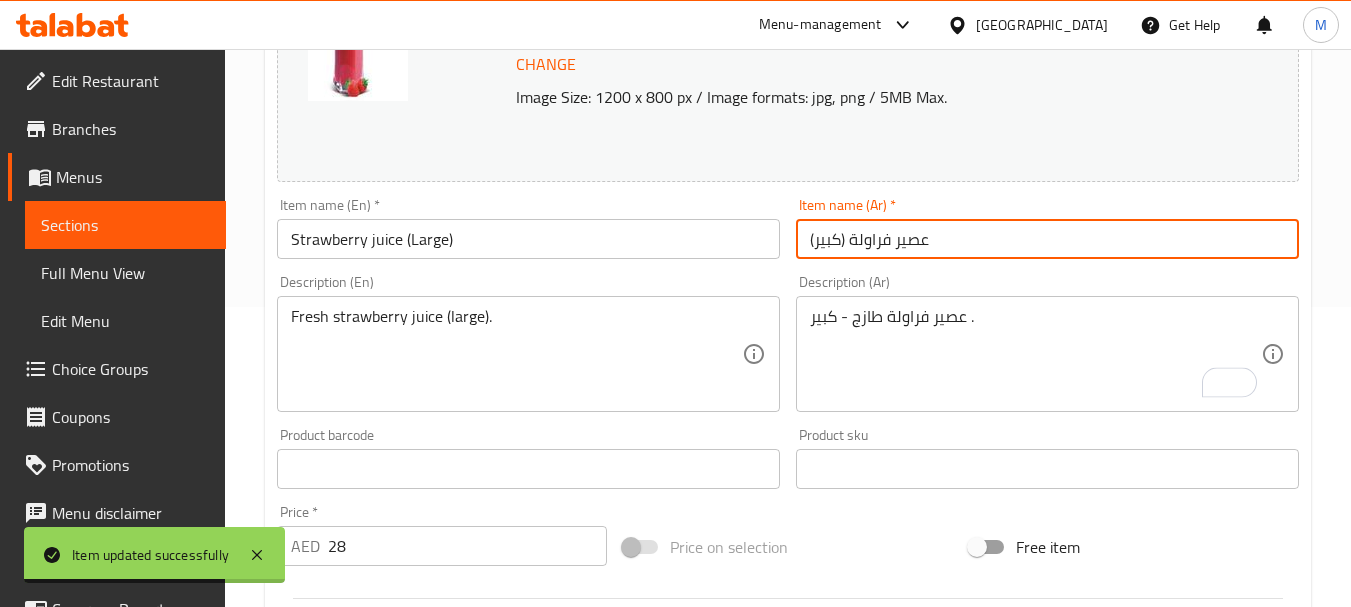 click on "عصير فراولة (كبير)" at bounding box center [1047, 239] 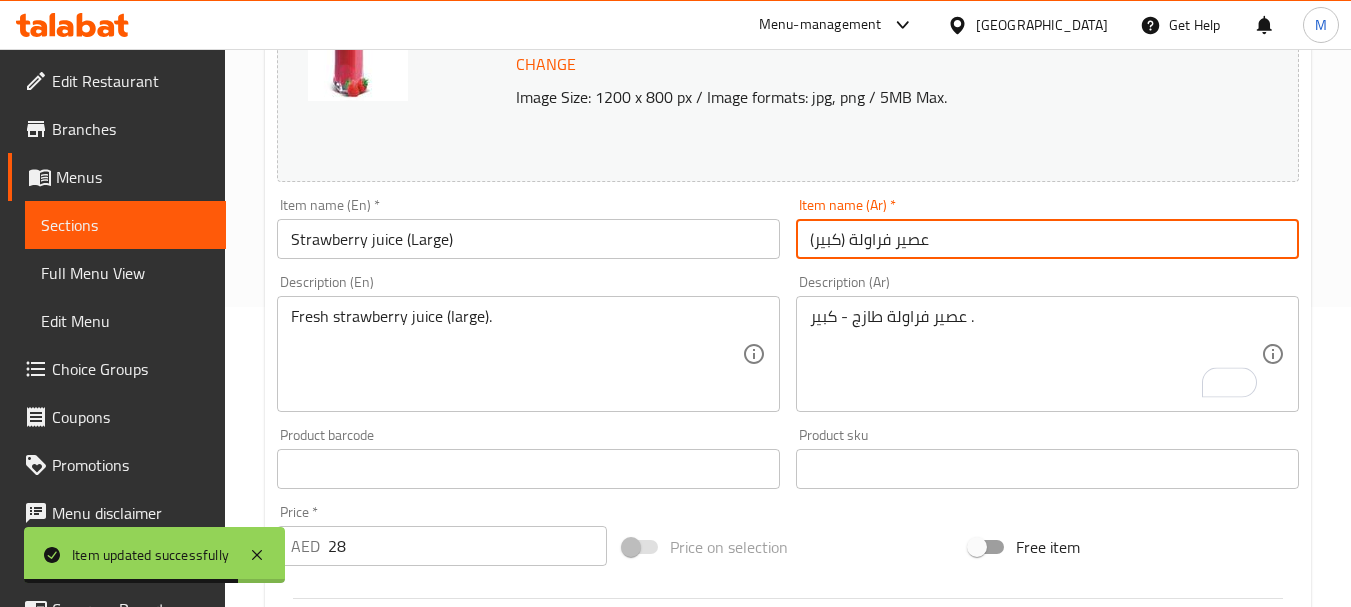 click on "Update" at bounding box center [398, 1039] 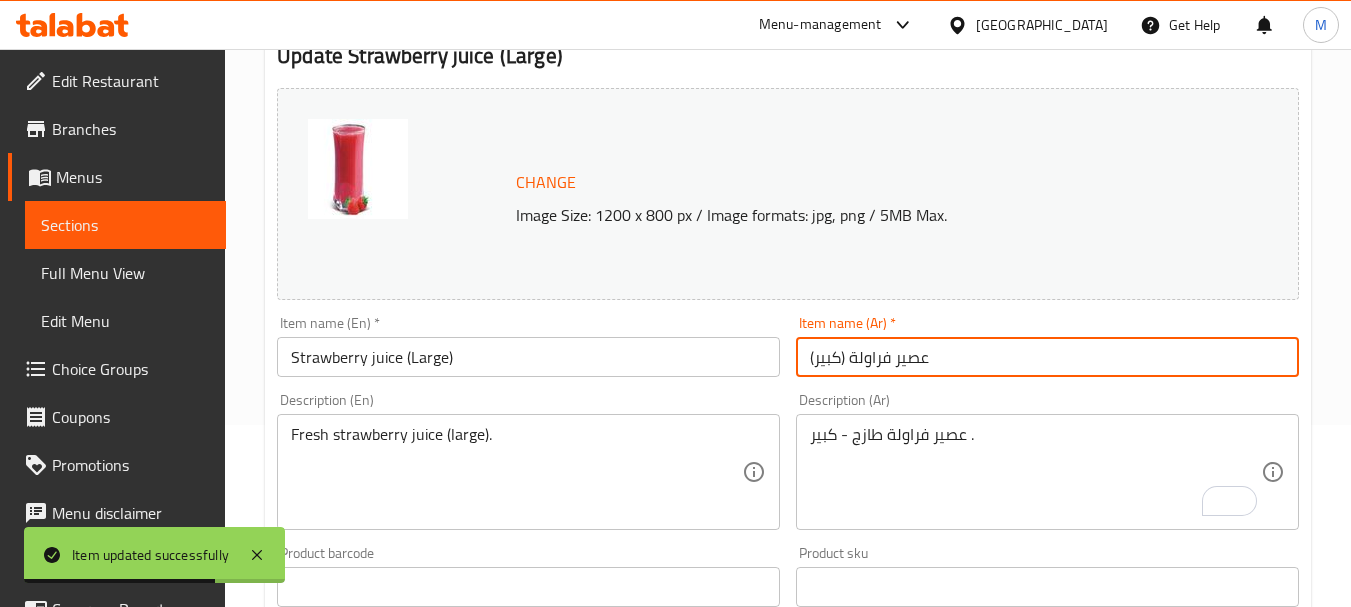 scroll, scrollTop: 0, scrollLeft: 0, axis: both 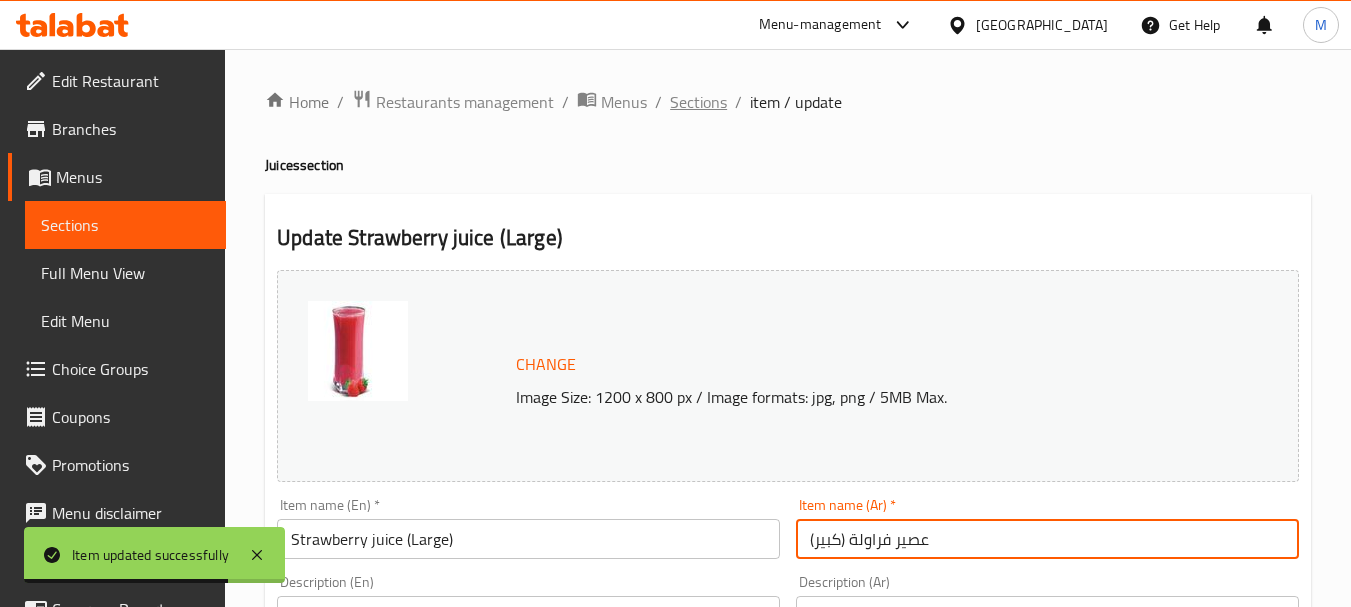 click on "Sections" at bounding box center [698, 102] 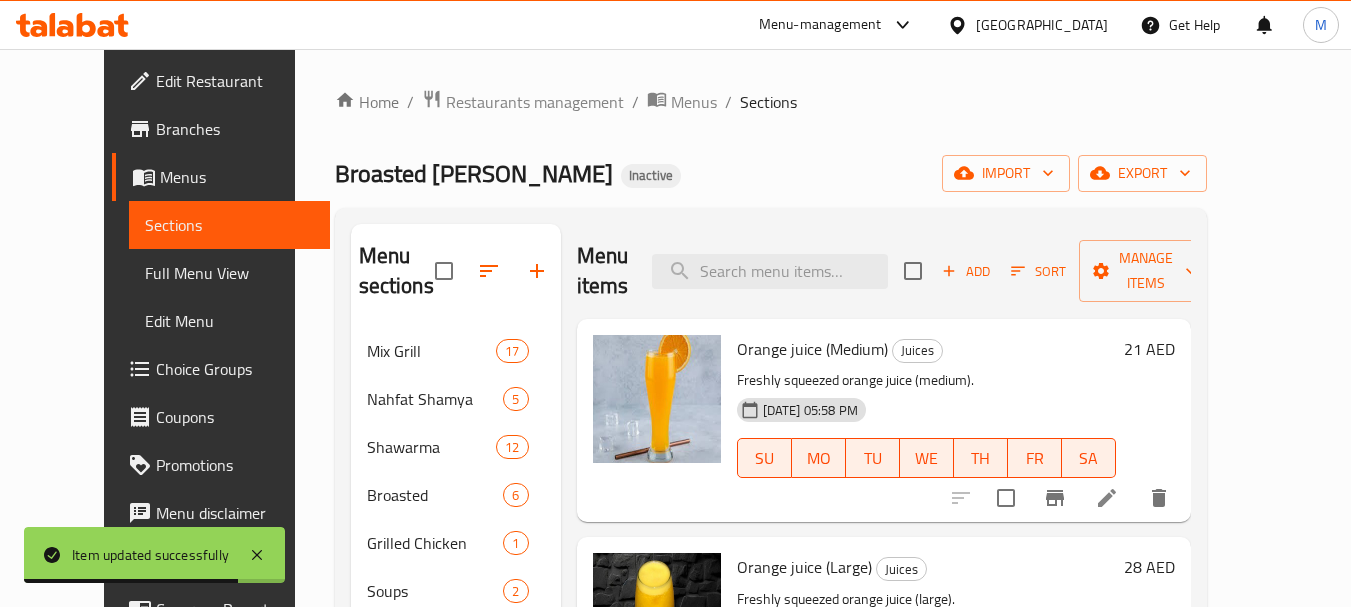 paste on "Tomato, Potatoes & meat qalayat" 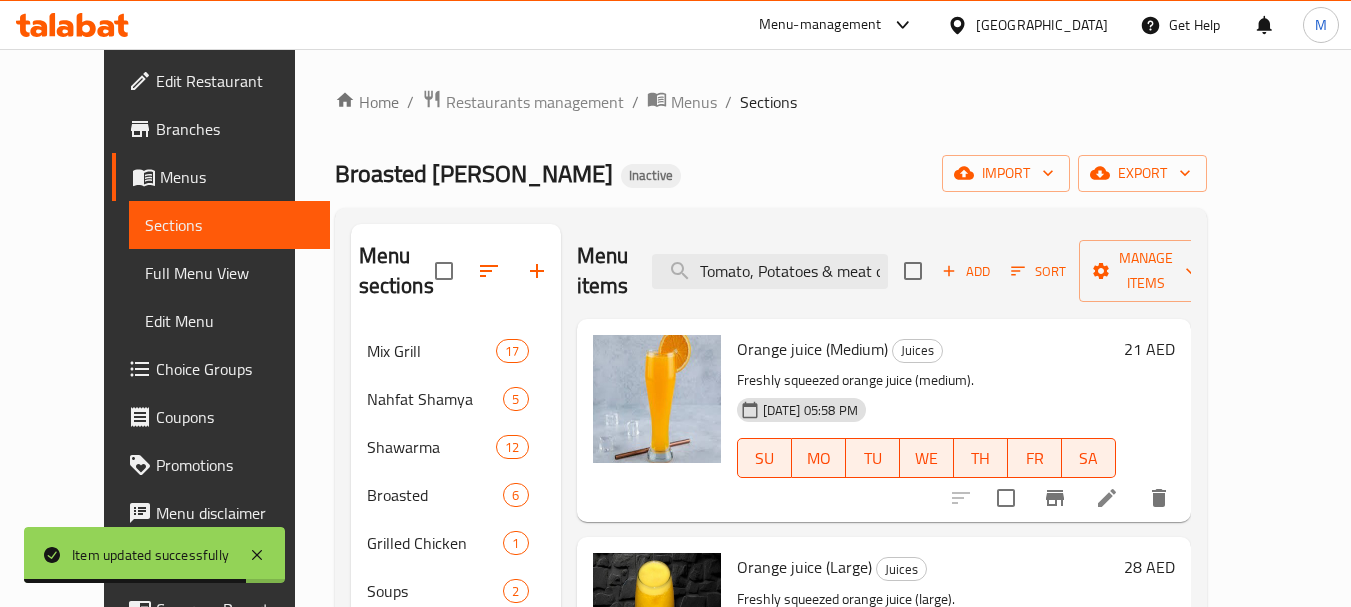 scroll, scrollTop: 0, scrollLeft: 45, axis: horizontal 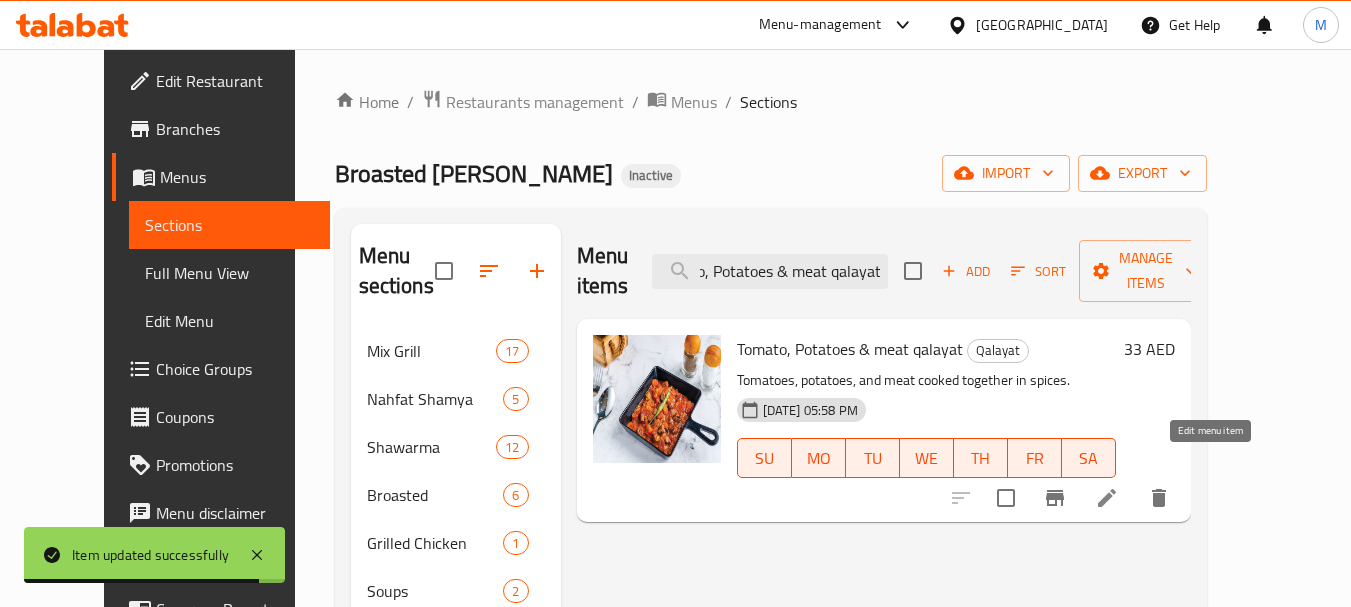 type on "Tomato, Potatoes & meat qalayat" 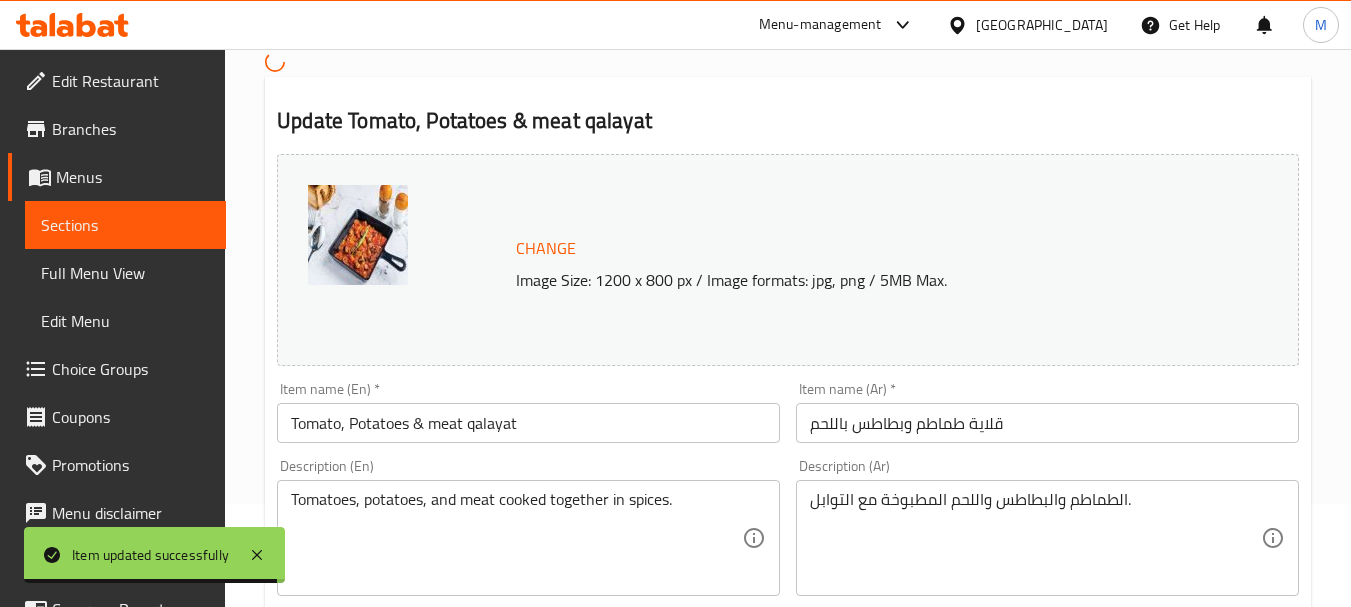 scroll, scrollTop: 200, scrollLeft: 0, axis: vertical 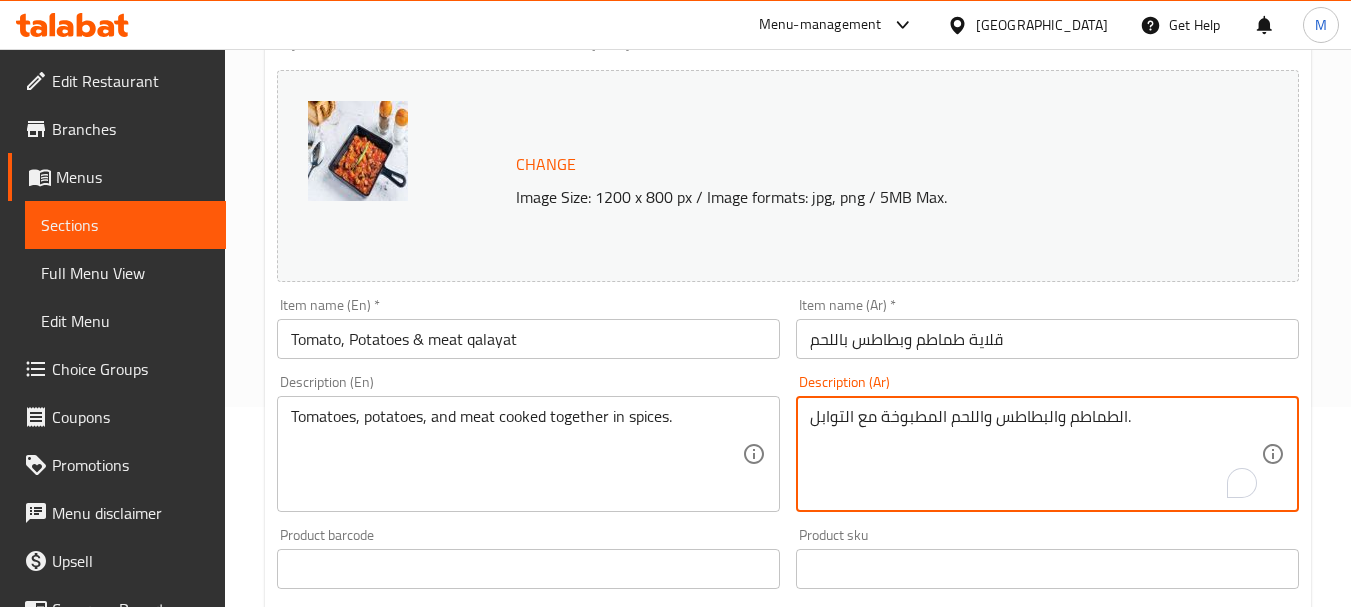 click on "الطماطم والبطاطس واللحم المطبوخة مع التوابل." at bounding box center (1035, 454) 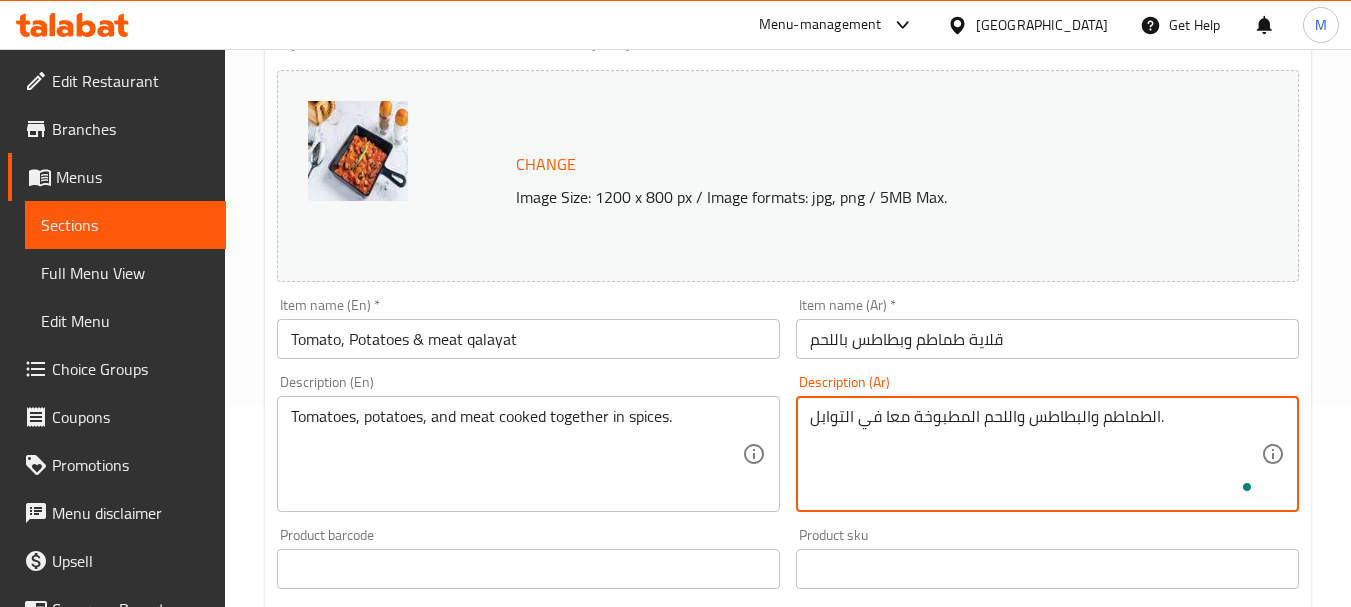 type on "الطماطم والبطاطس واللحم المطبوخة معا في التوابل." 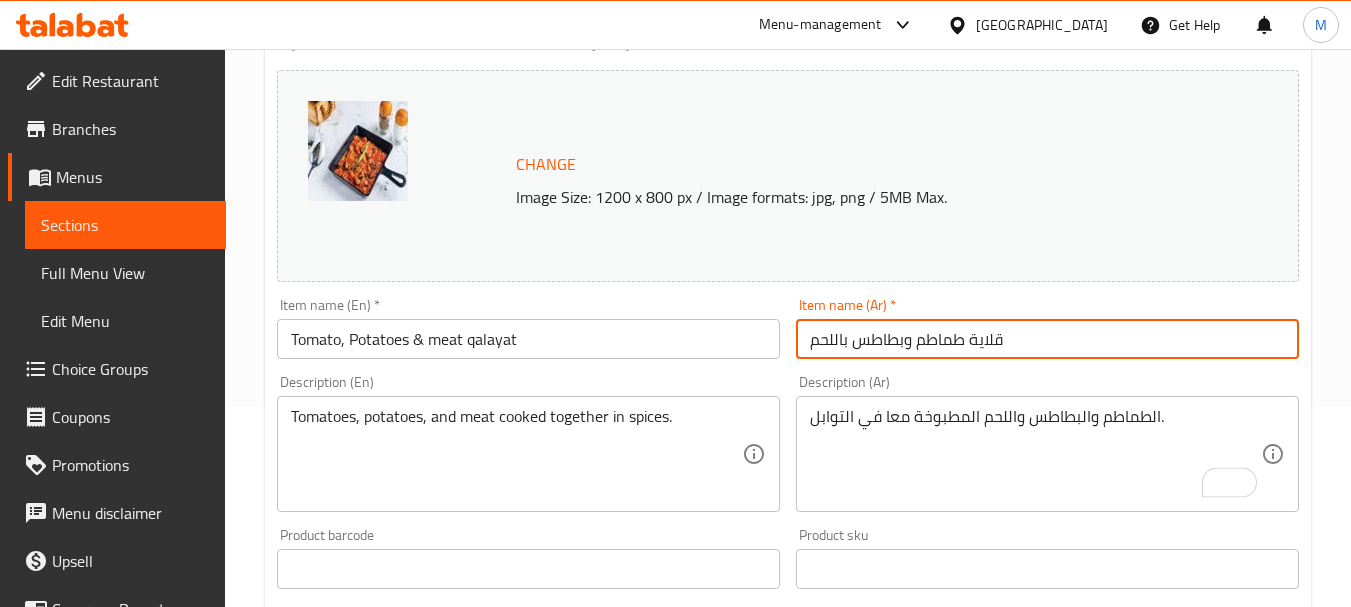 click on "Update" at bounding box center [398, 1139] 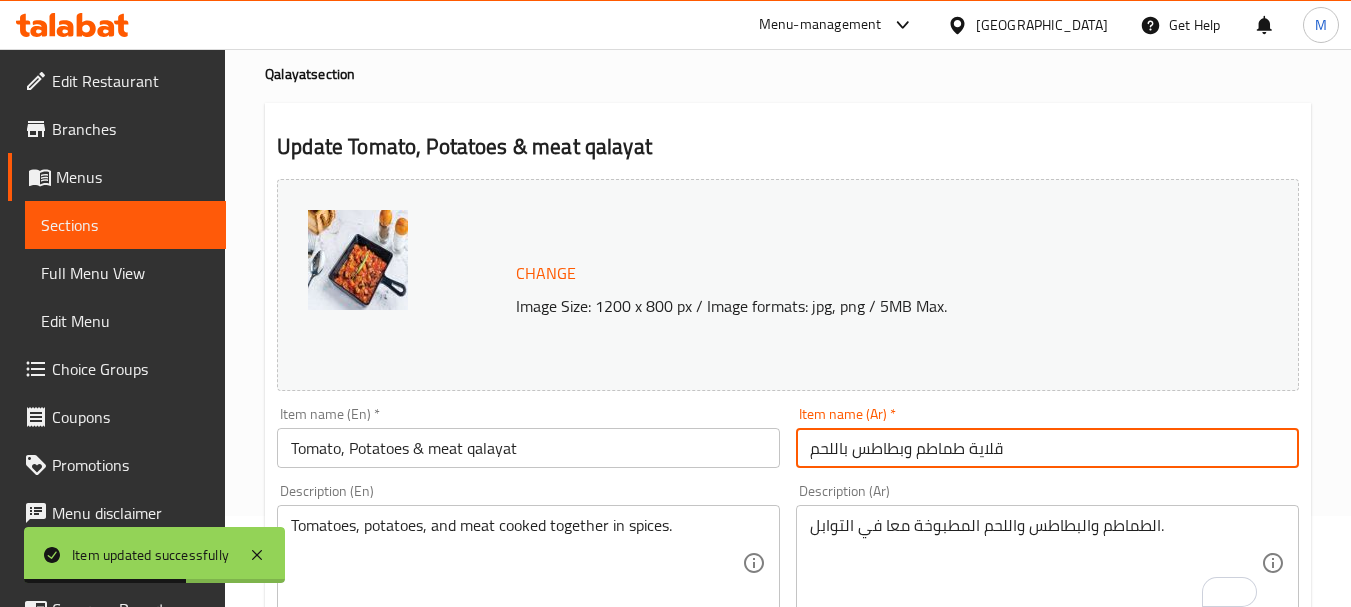 scroll, scrollTop: 0, scrollLeft: 0, axis: both 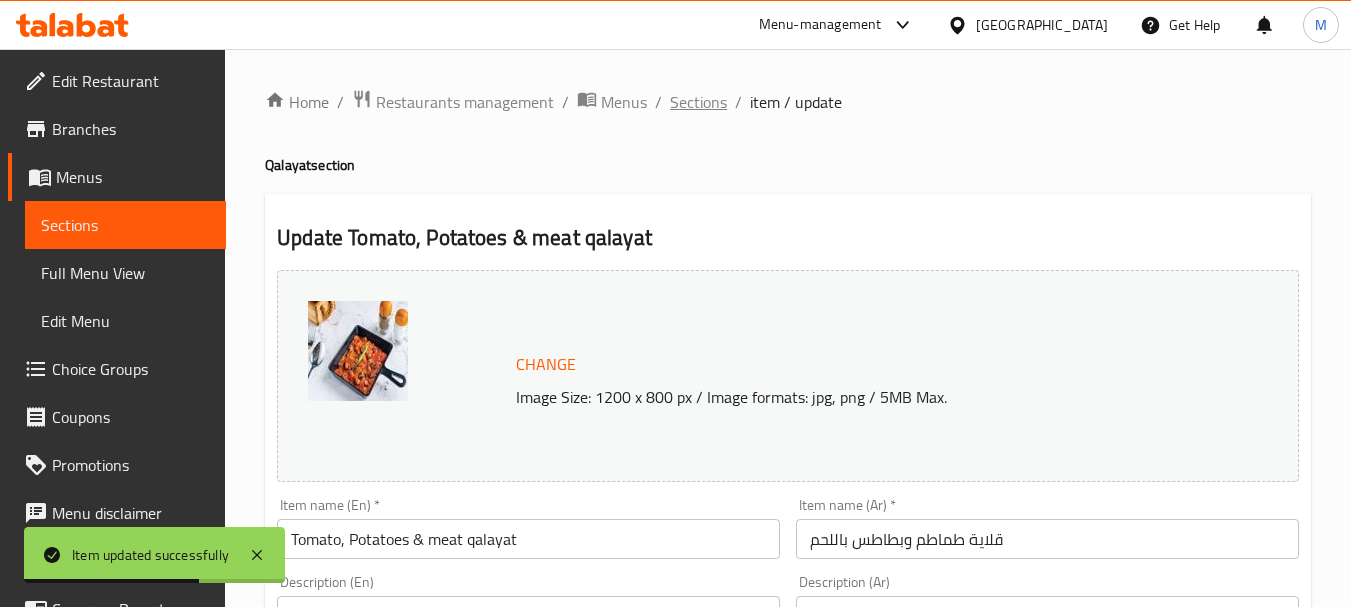 click on "Sections" at bounding box center (698, 102) 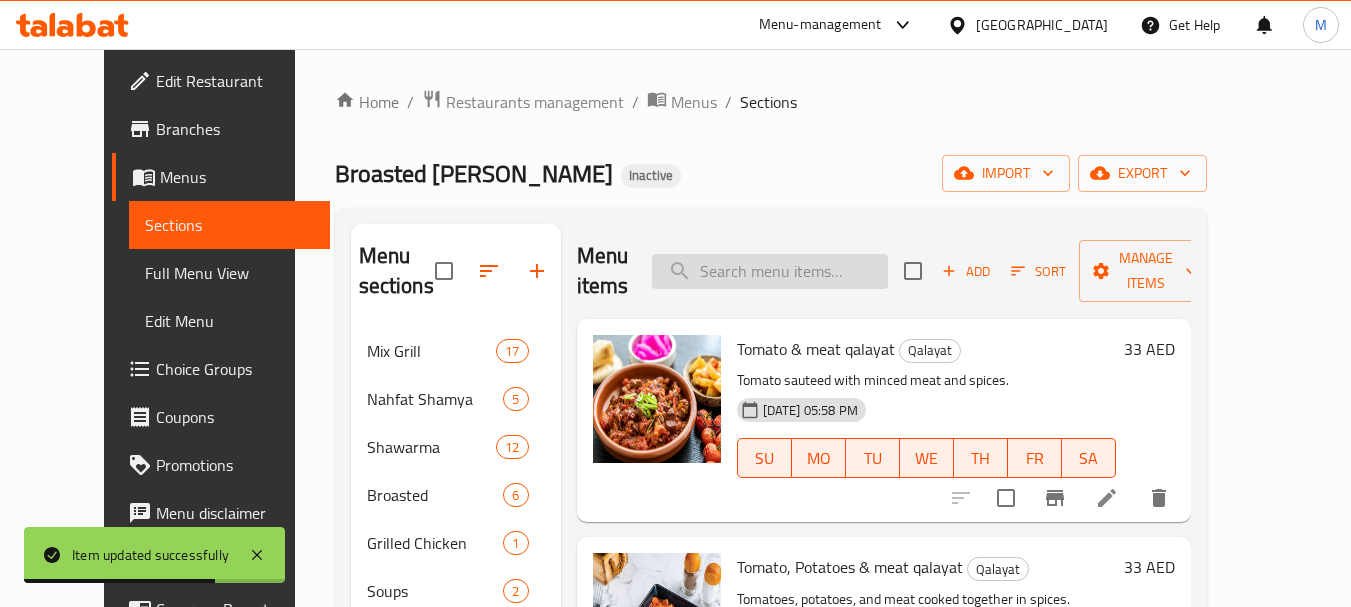 paste on "Sheep Head (Boiled)" 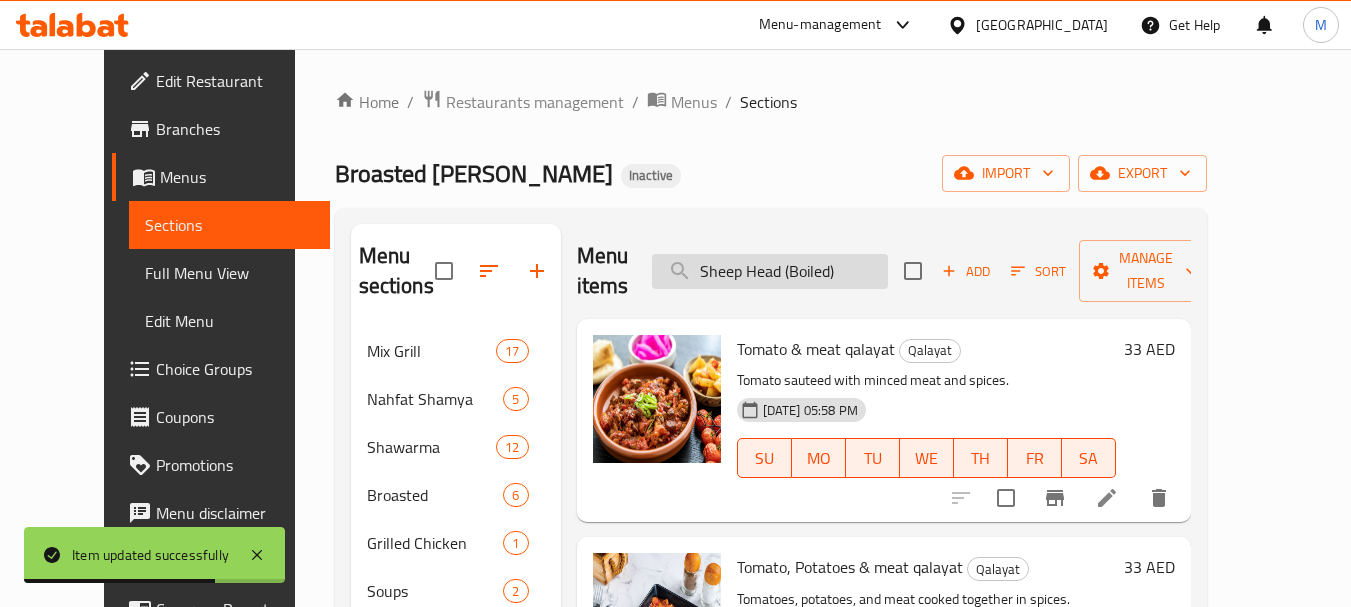 click on "Sheep Head (Boiled)" at bounding box center (770, 271) 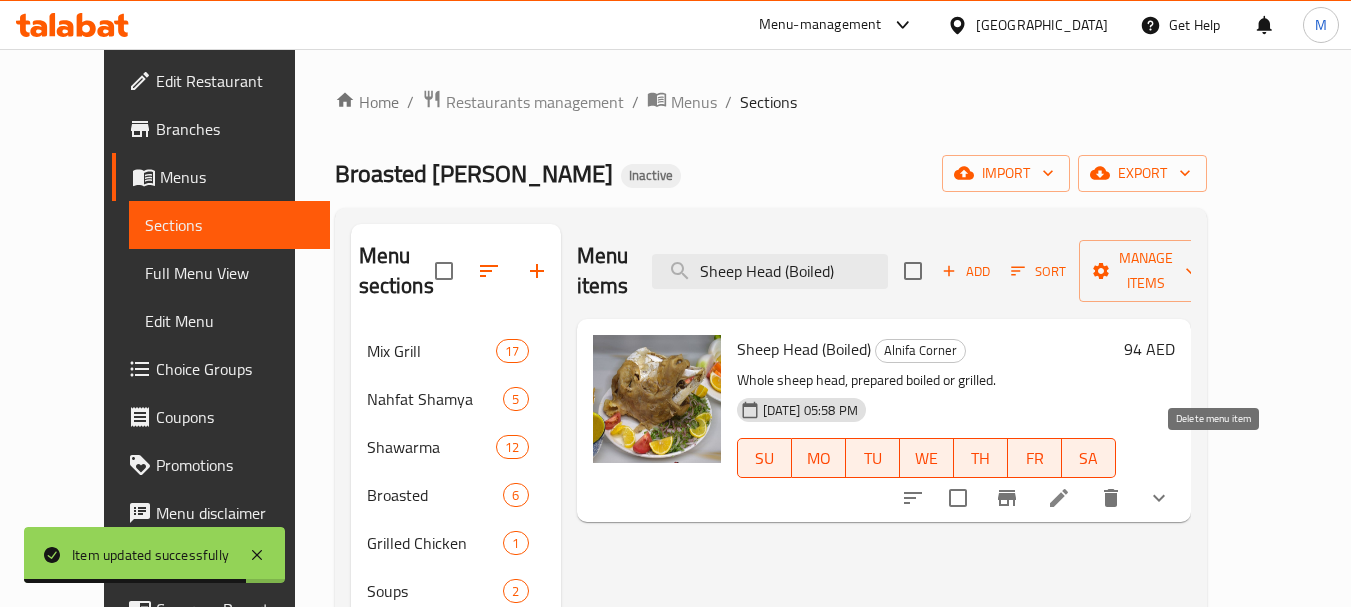 type on "Sheep Head (Boiled)" 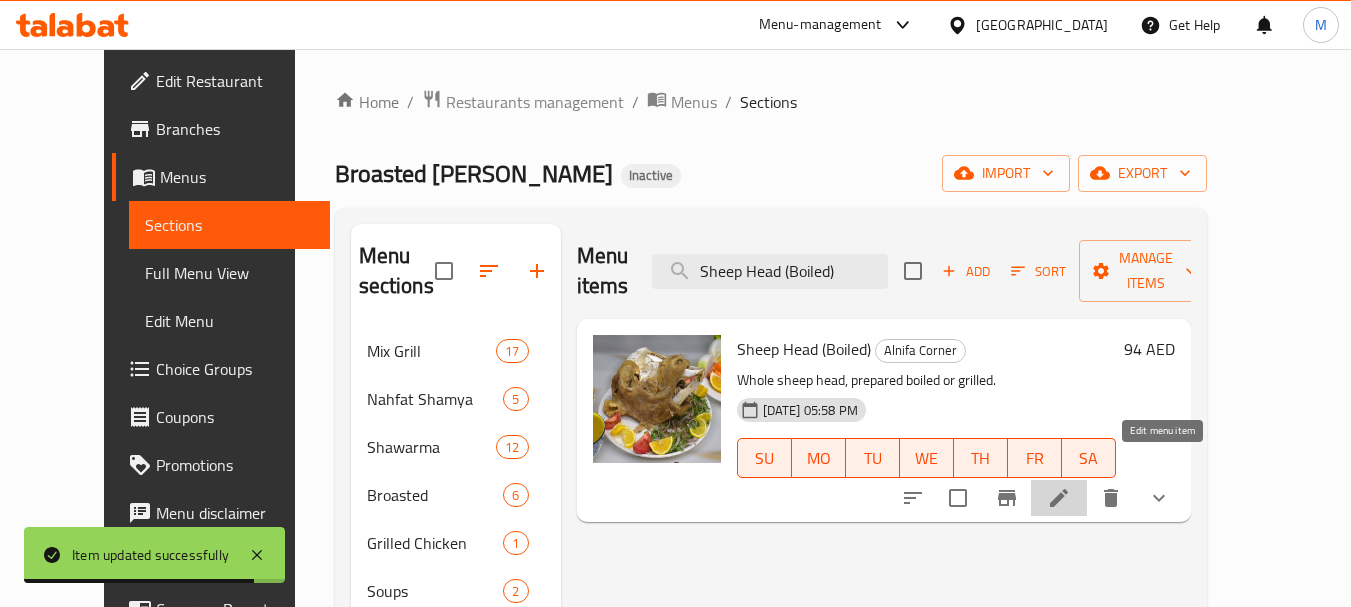 click 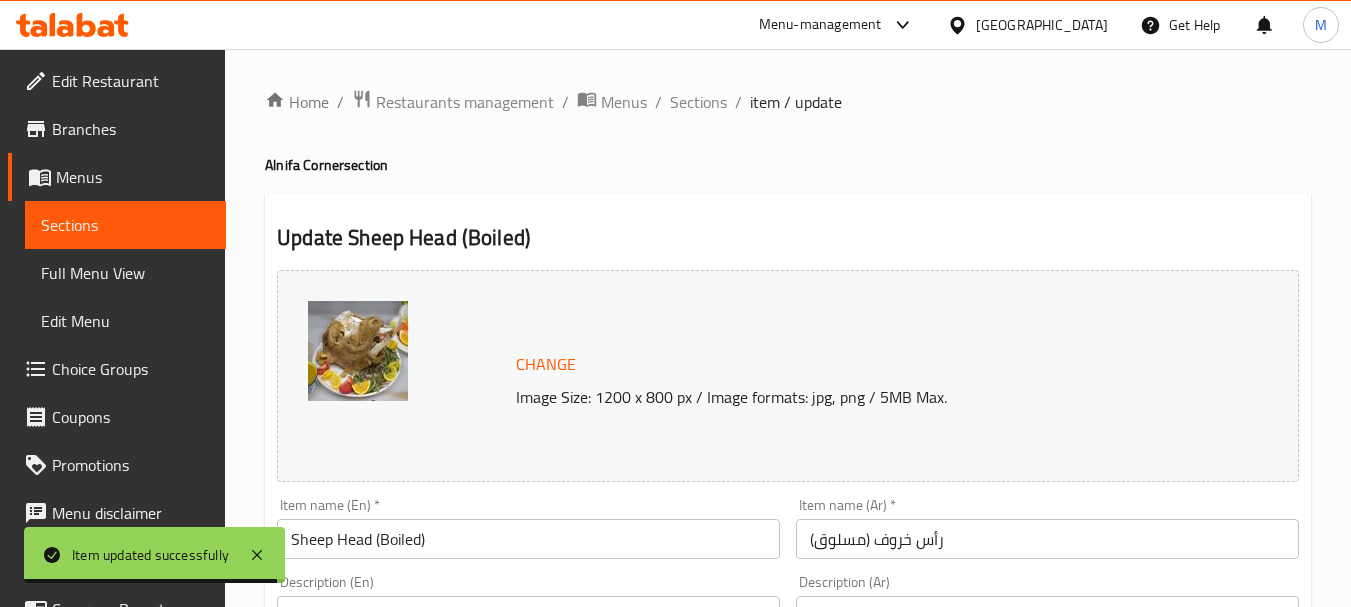 scroll, scrollTop: 200, scrollLeft: 0, axis: vertical 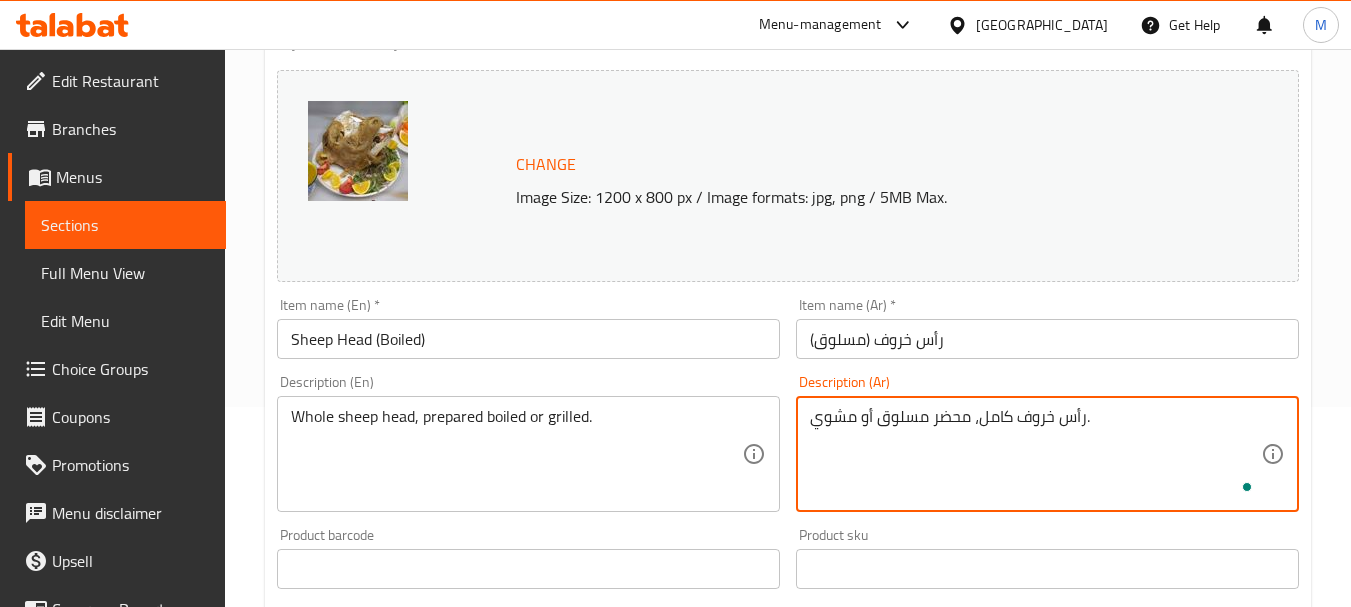 type on "رأس خروف كامل، محضر مسلوق أو مشوي." 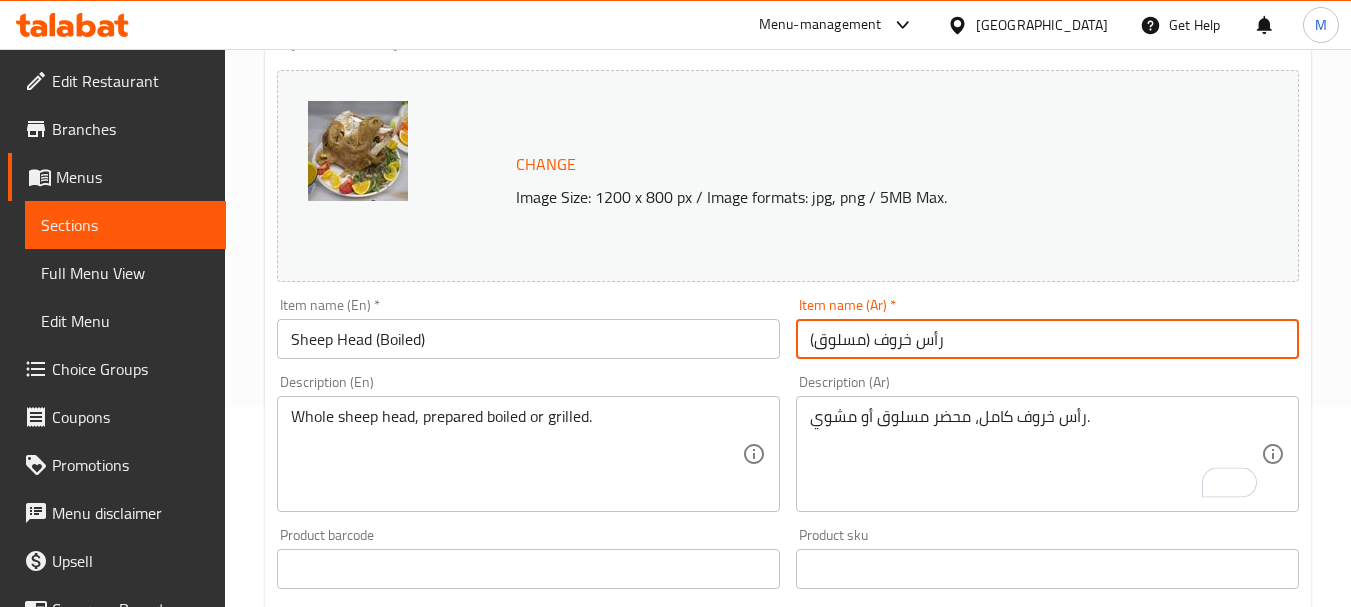 click on "Update" at bounding box center [398, 1224] 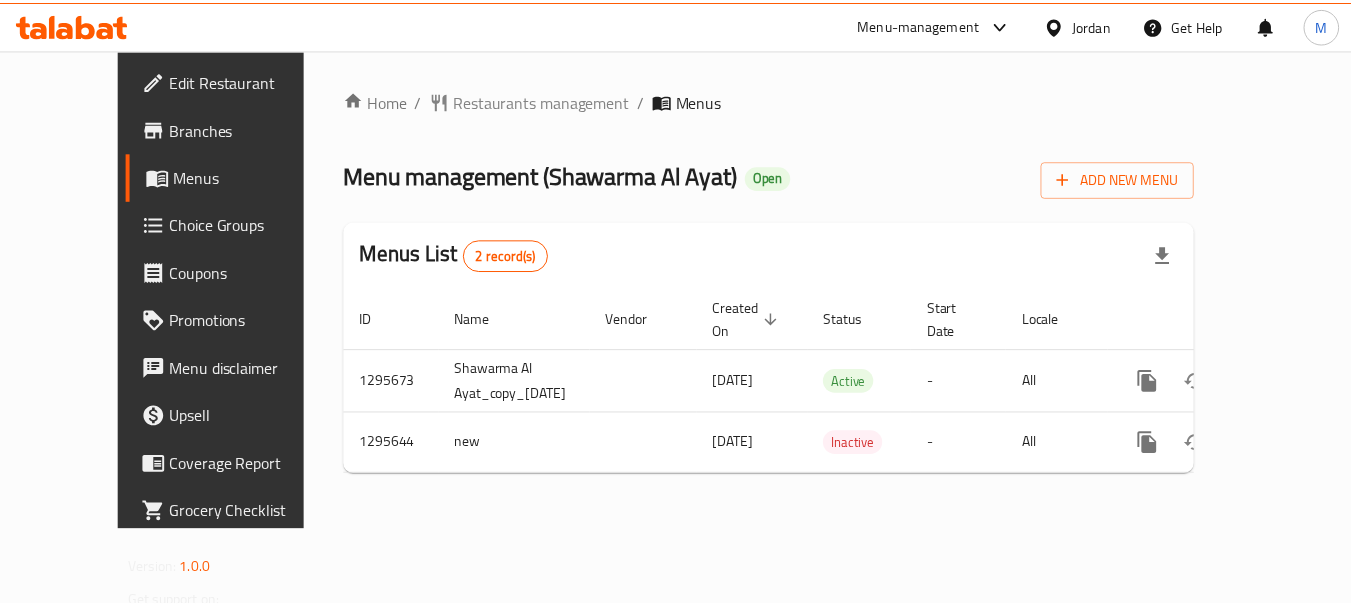 scroll, scrollTop: 0, scrollLeft: 0, axis: both 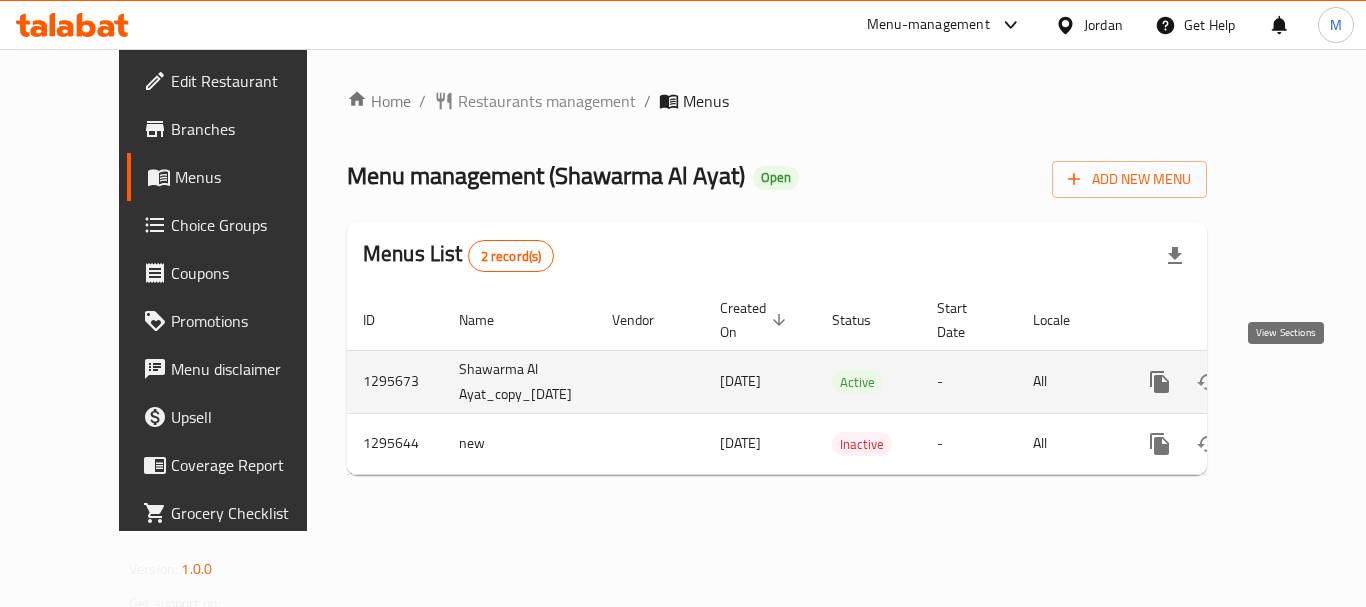 click 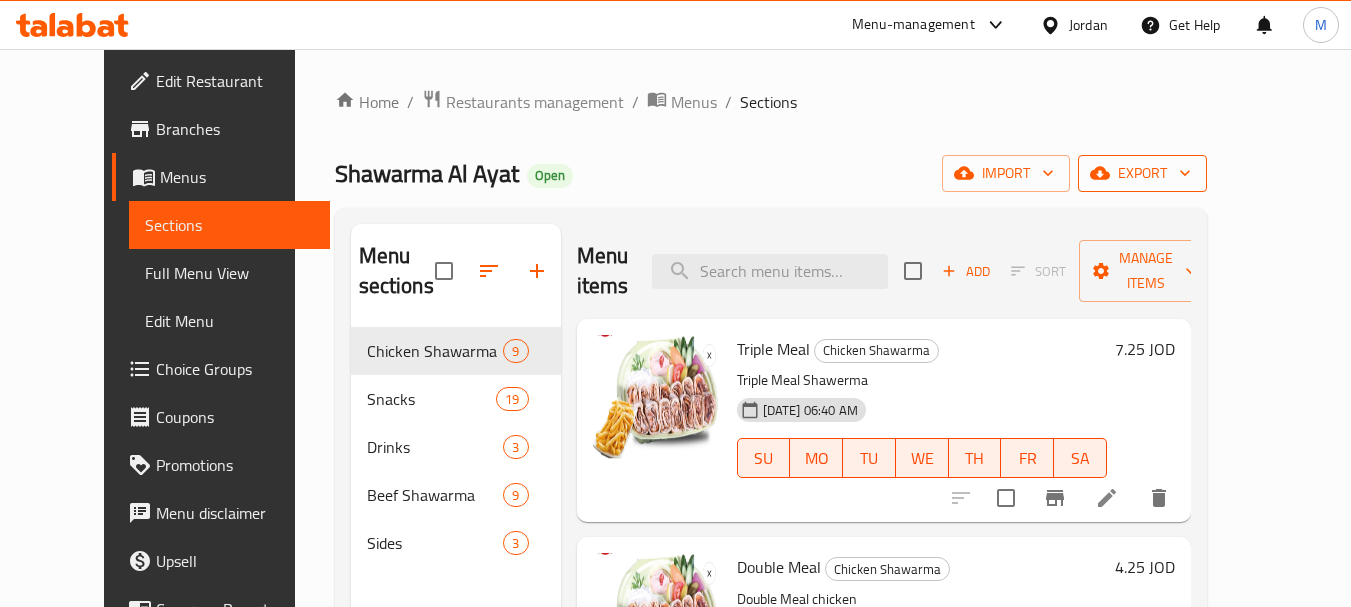 click on "export" at bounding box center [1142, 173] 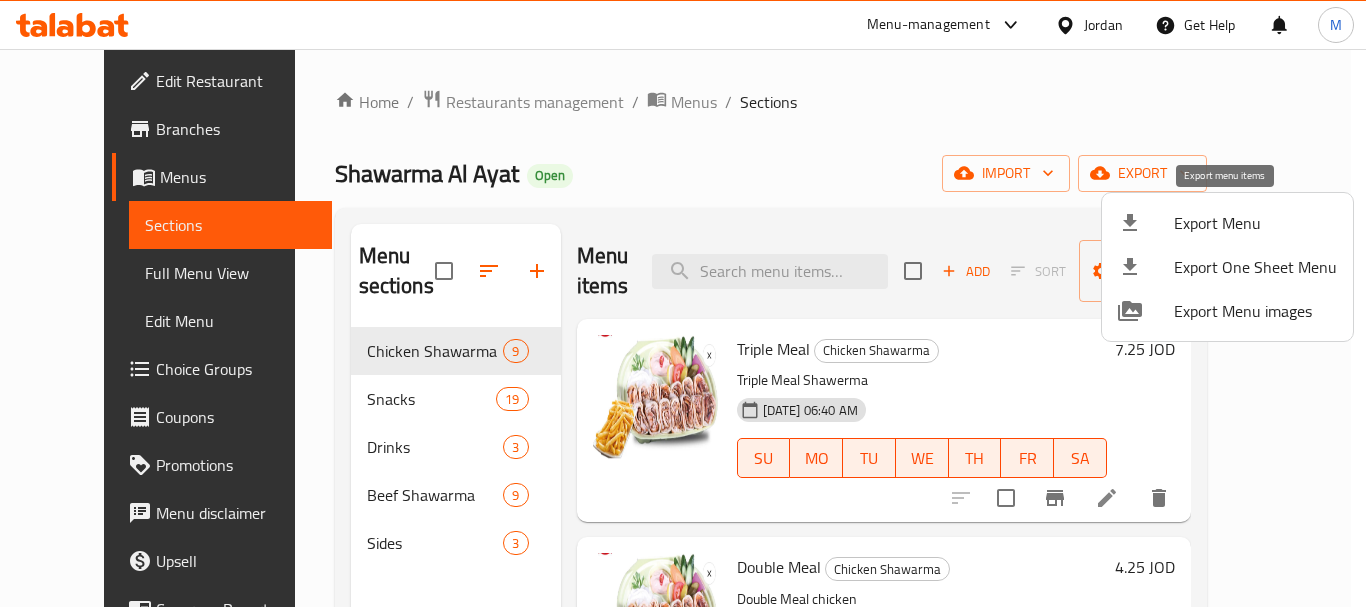 click on "Export Menu" at bounding box center (1255, 223) 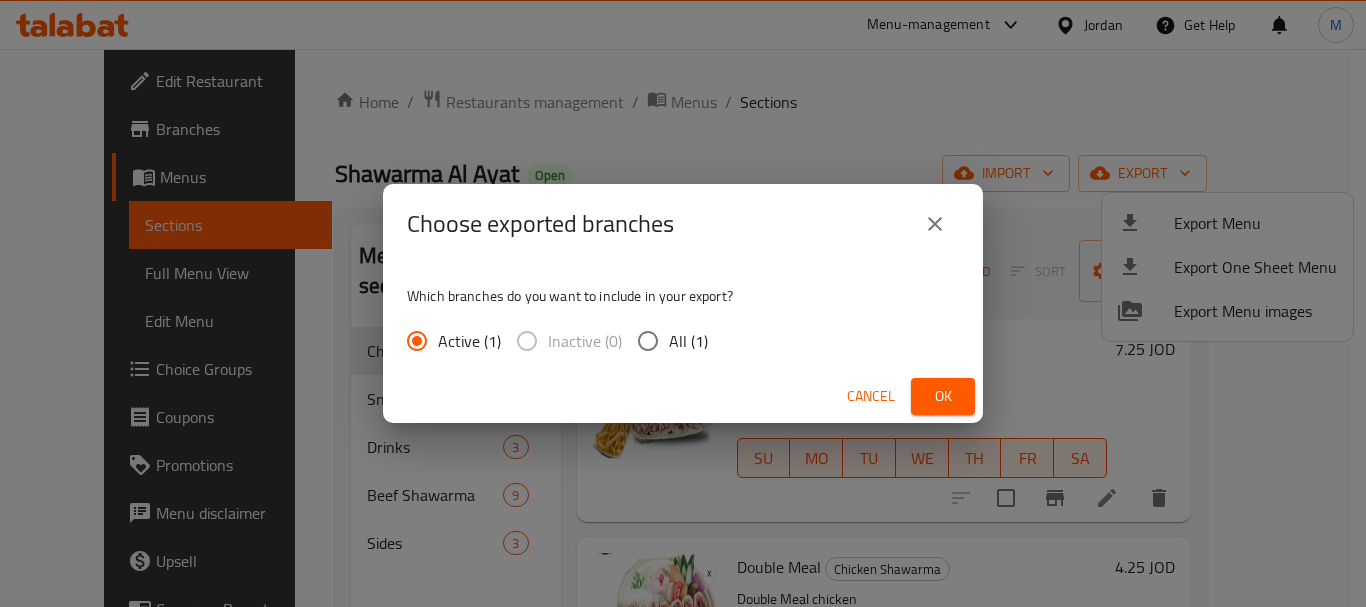 click on "Active (1) Inactive (0) All (1)" at bounding box center [565, 341] 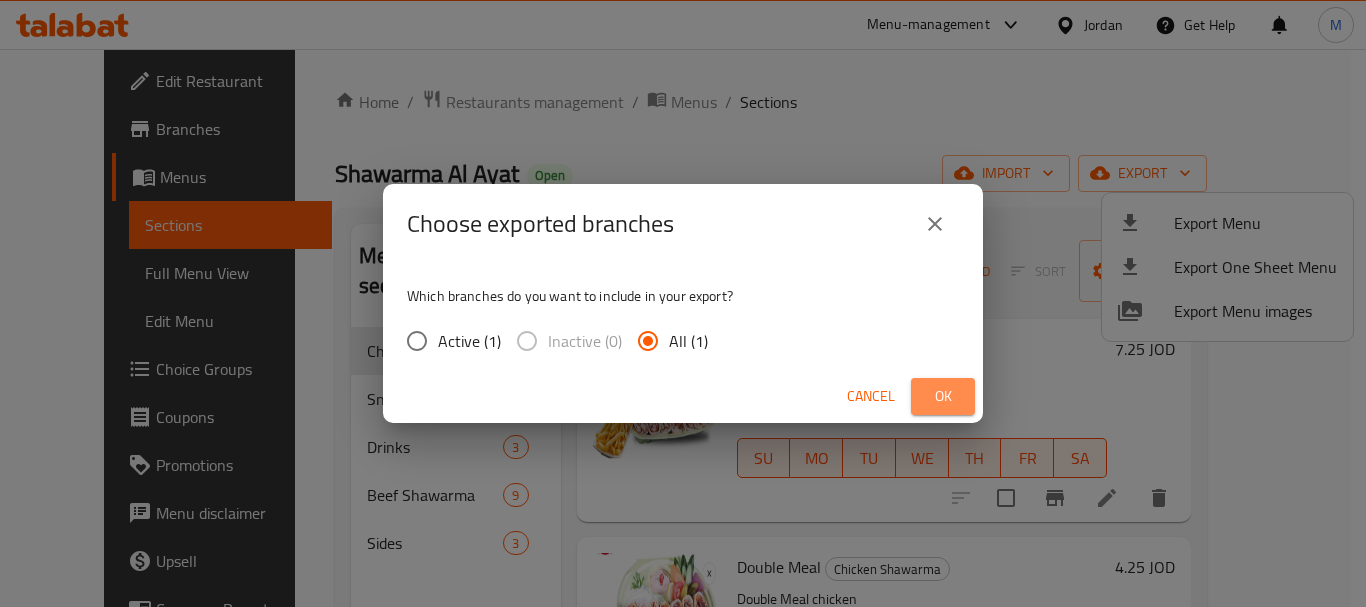 click on "Ok" at bounding box center (943, 396) 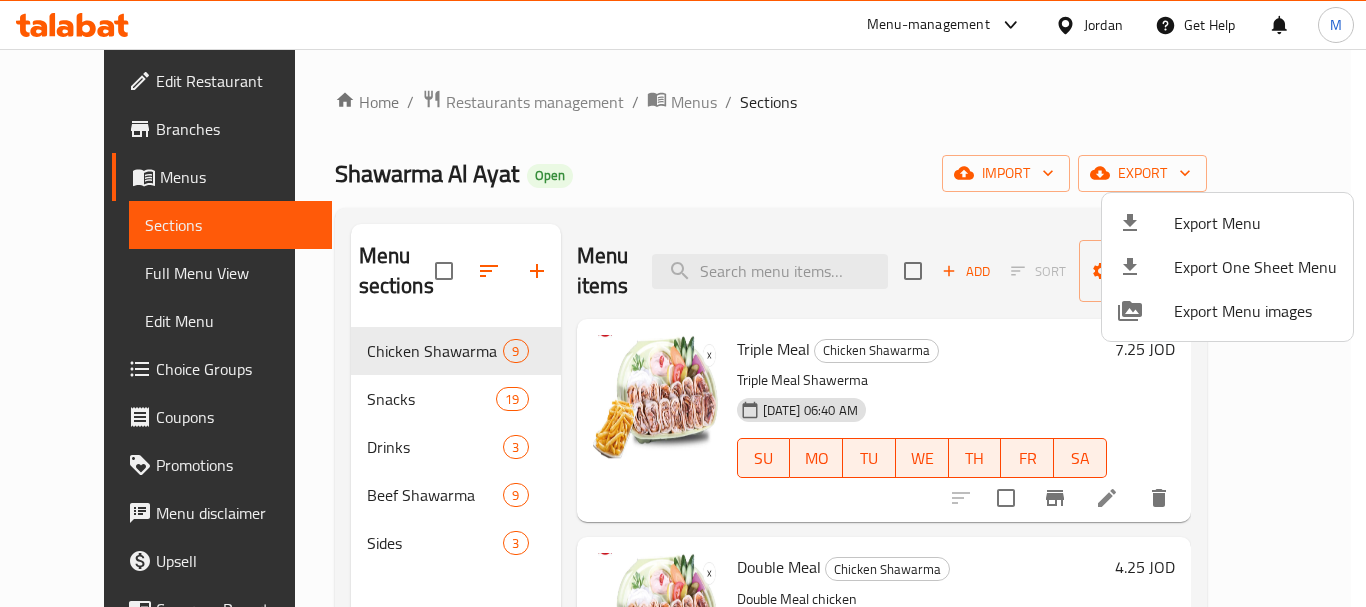 click at bounding box center [683, 303] 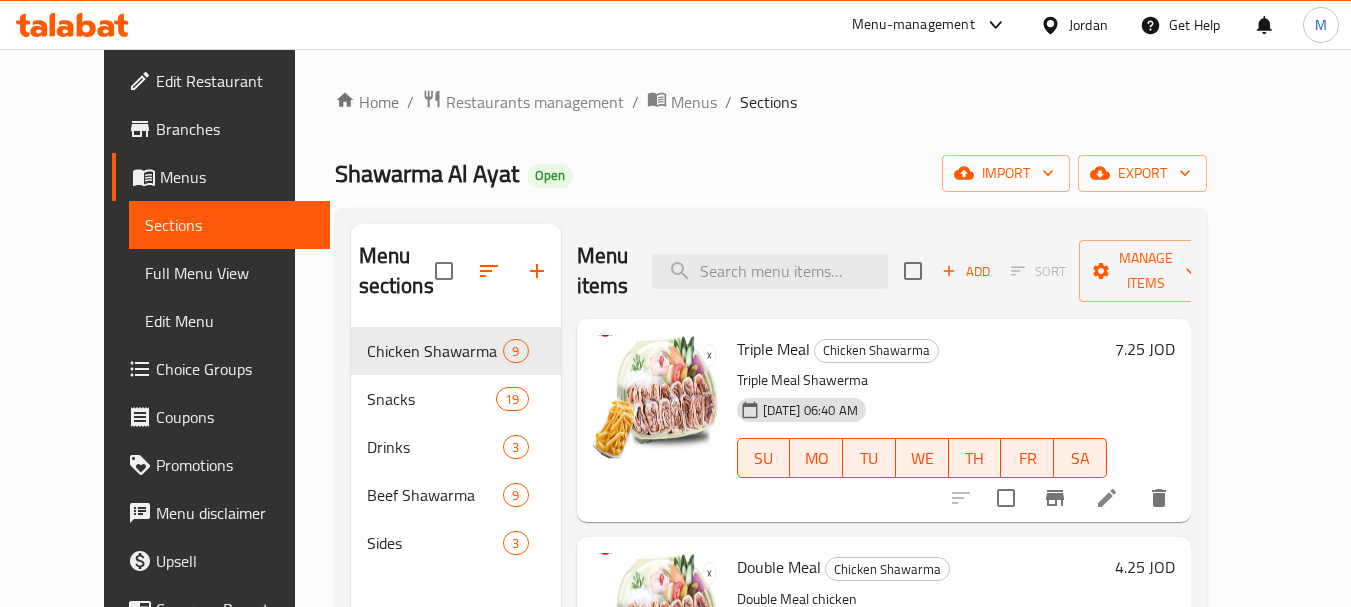 click on "Full Menu View" at bounding box center [229, 273] 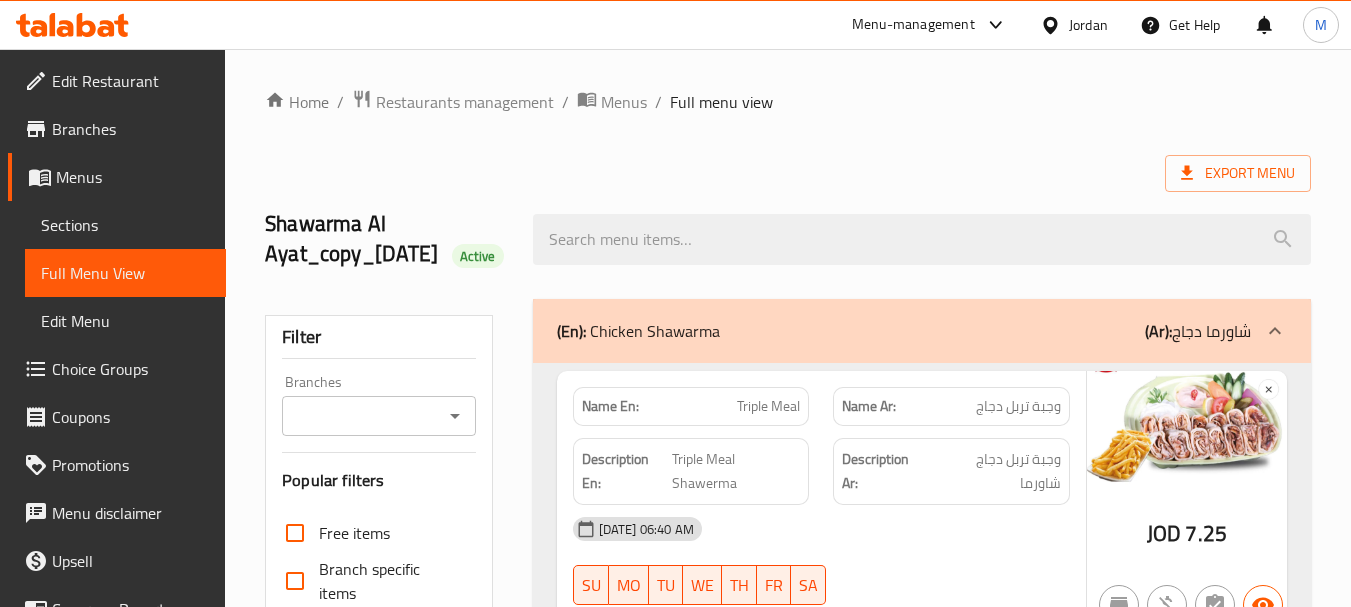 scroll, scrollTop: 200, scrollLeft: 0, axis: vertical 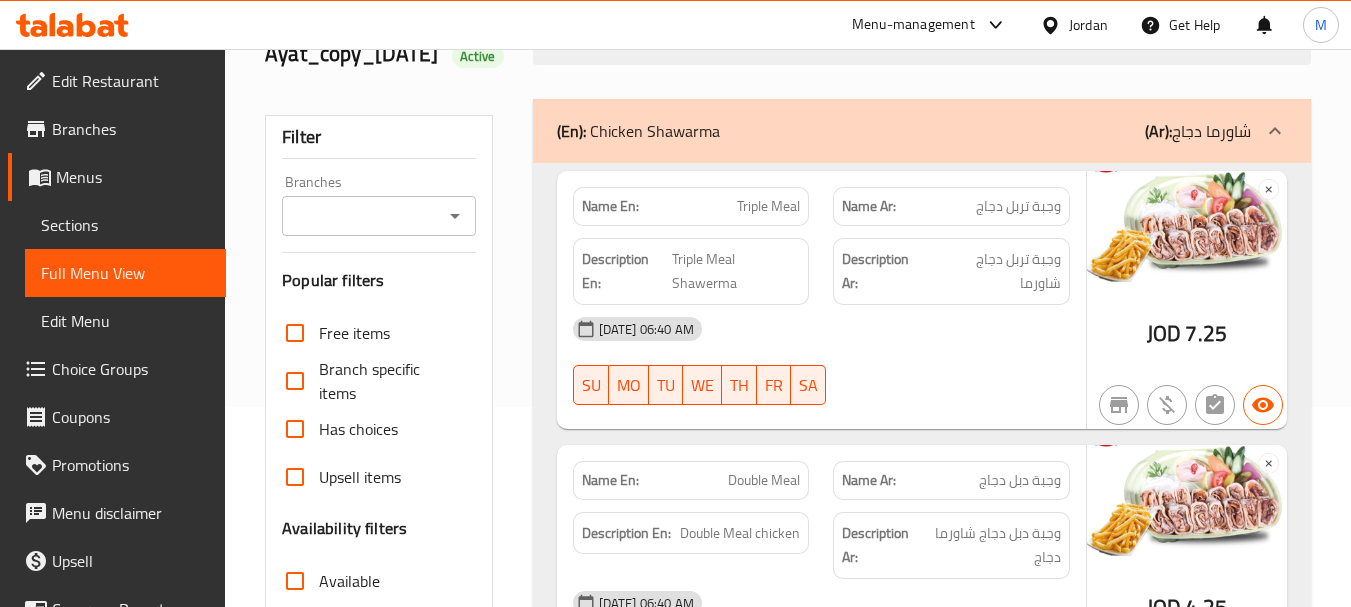 click on "Branches Branches" at bounding box center (378, 205) 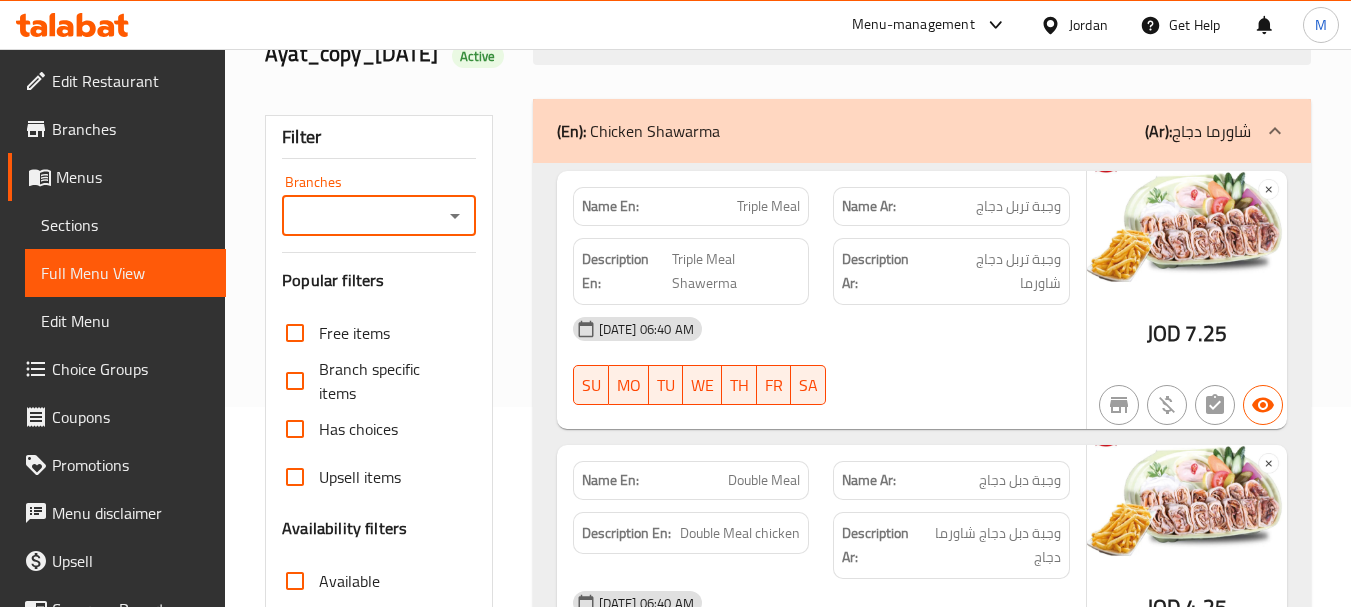 click on "Branches" at bounding box center (378, 216) 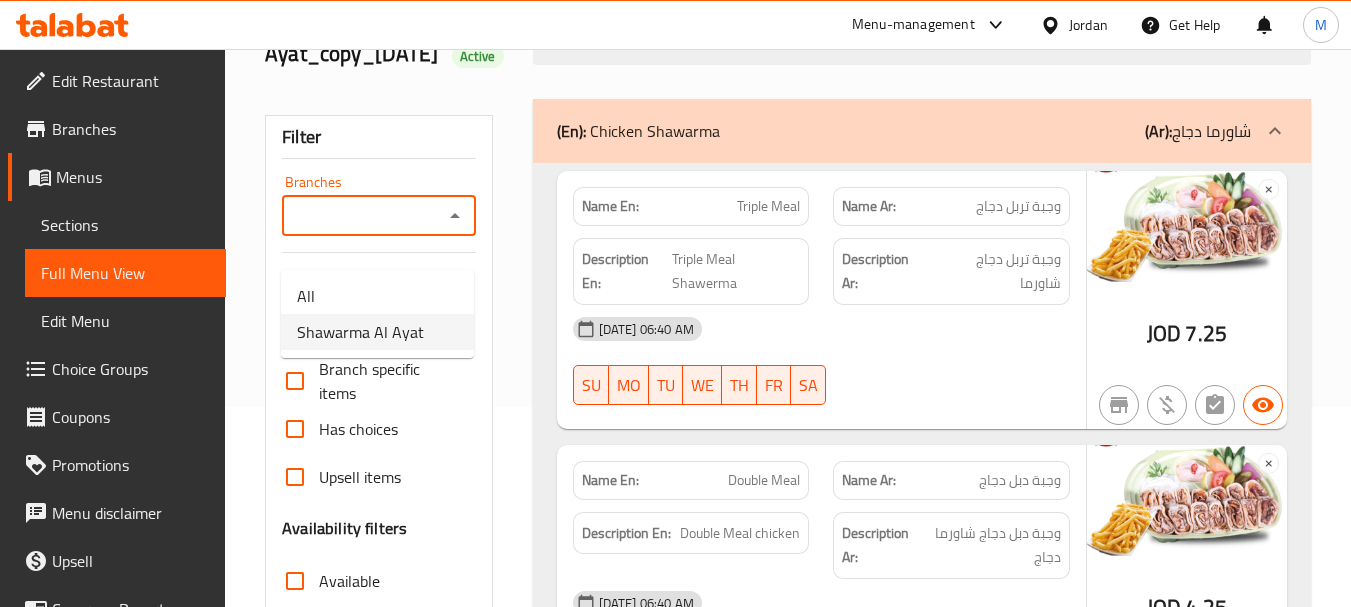 click on "Shawarma Al Ayat" at bounding box center (360, 332) 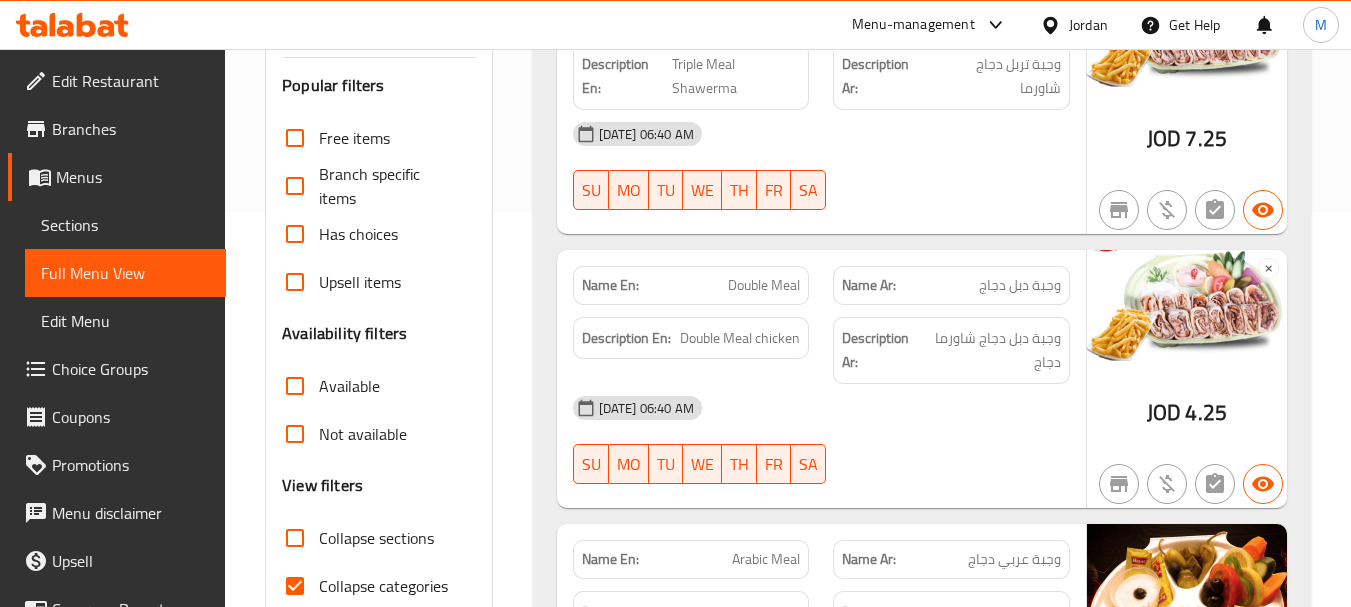 scroll, scrollTop: 400, scrollLeft: 0, axis: vertical 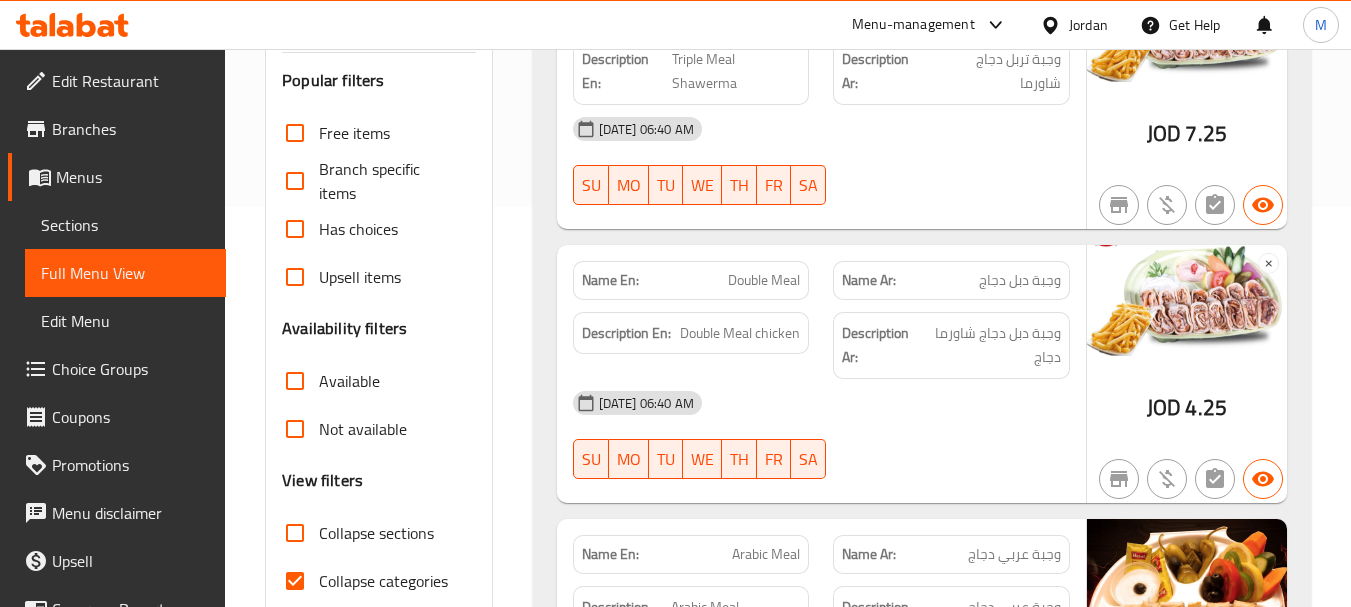 click on "Not available" at bounding box center (363, 429) 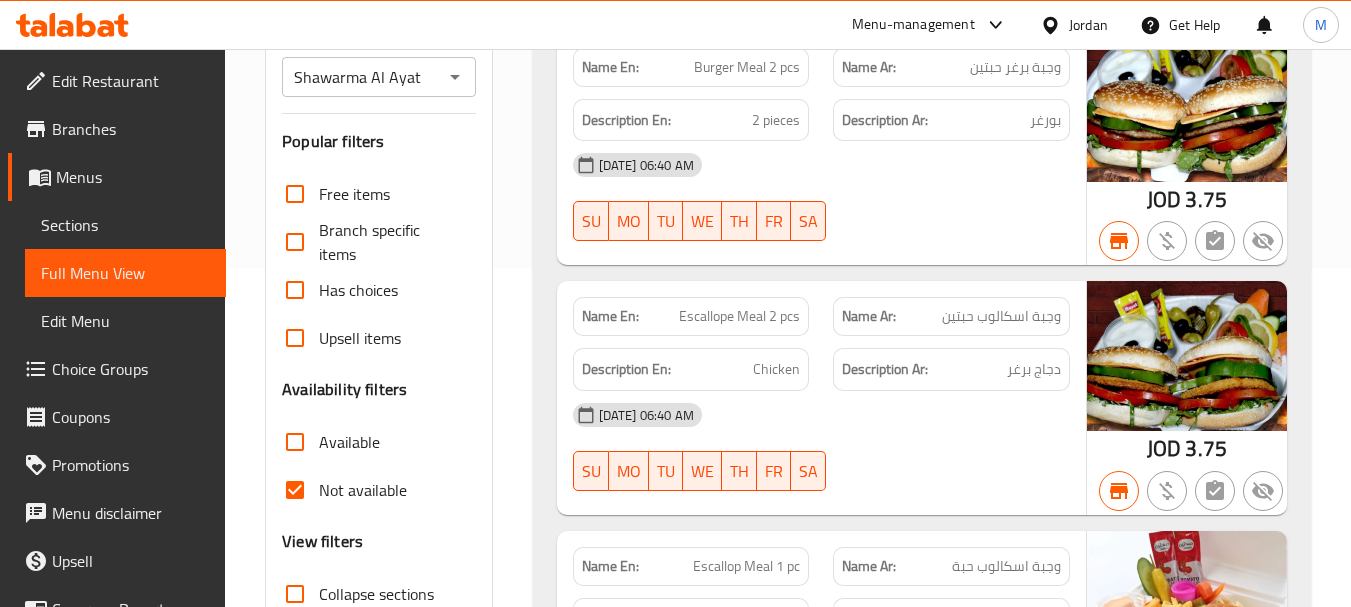 scroll, scrollTop: 471, scrollLeft: 0, axis: vertical 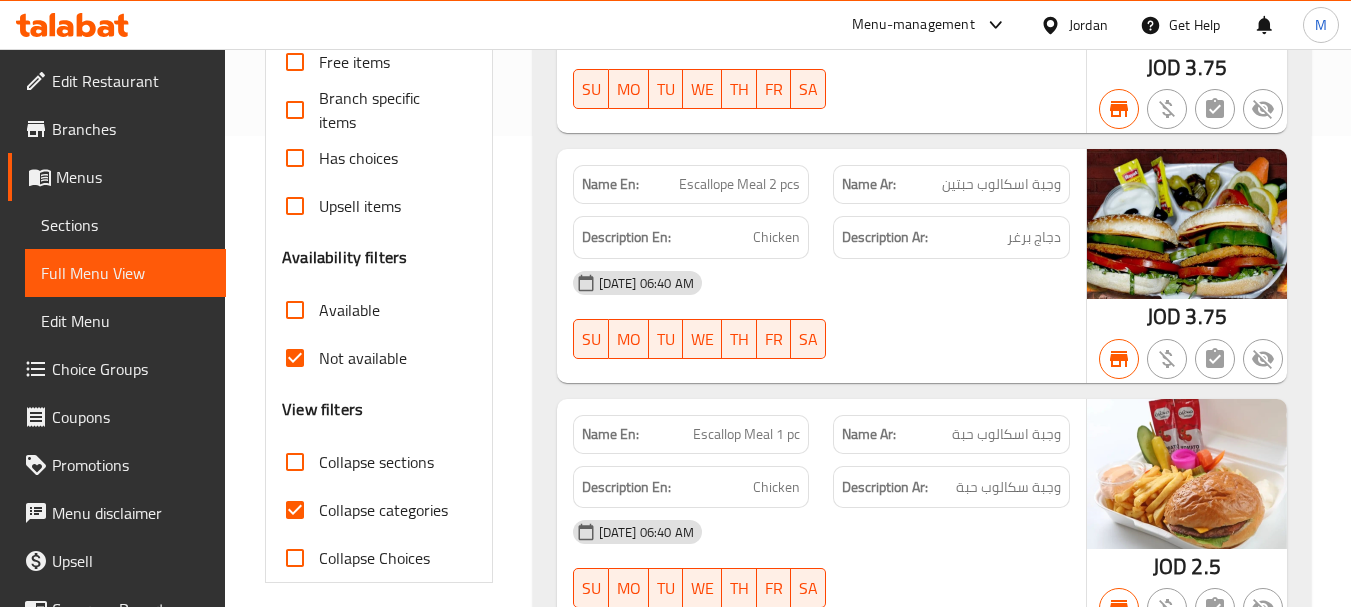 click on "Not available" at bounding box center [295, 358] 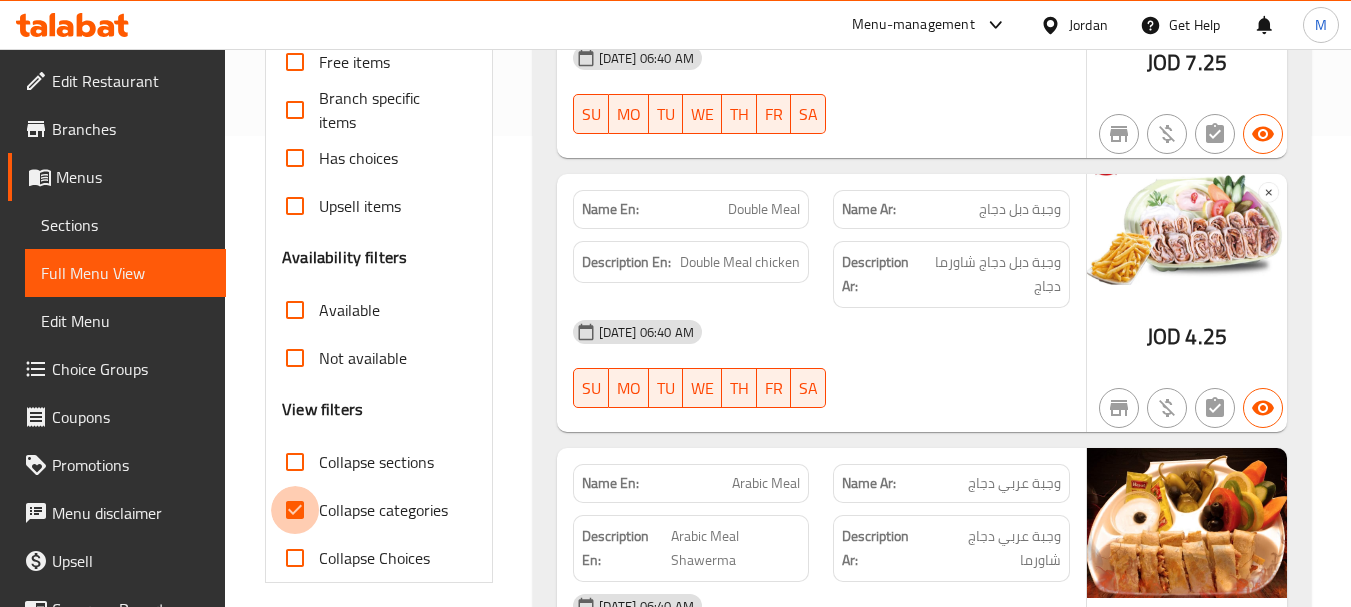 click on "Collapse categories" at bounding box center [295, 510] 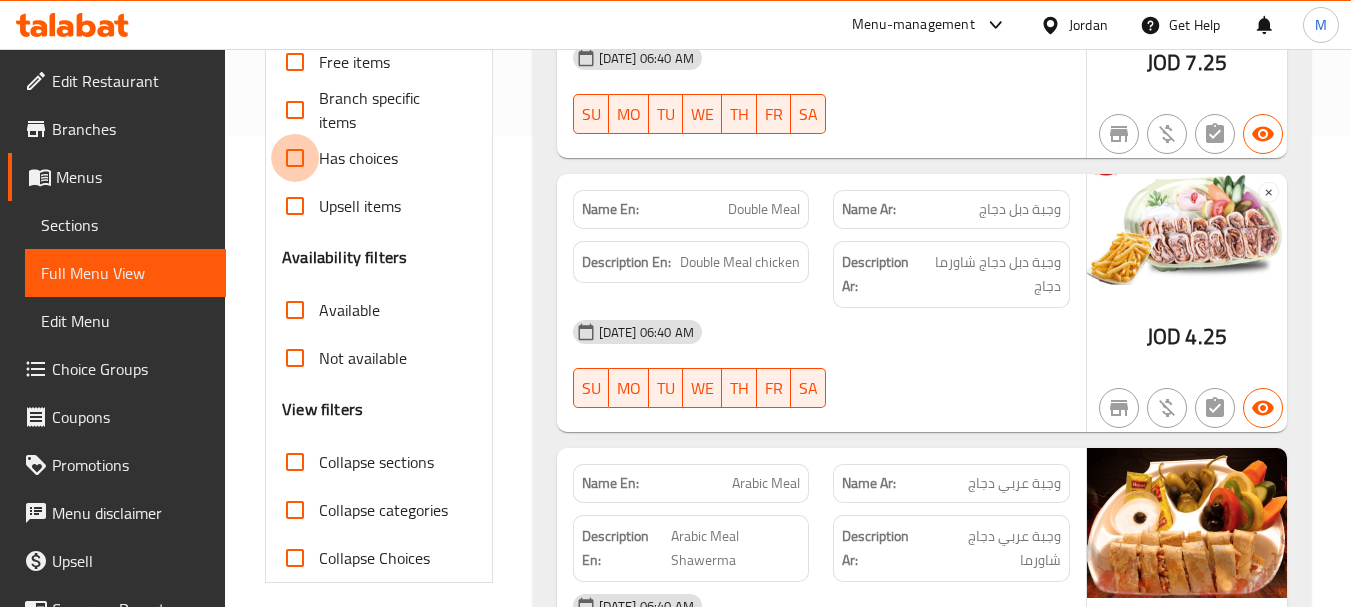 click on "Has choices" at bounding box center (295, 158) 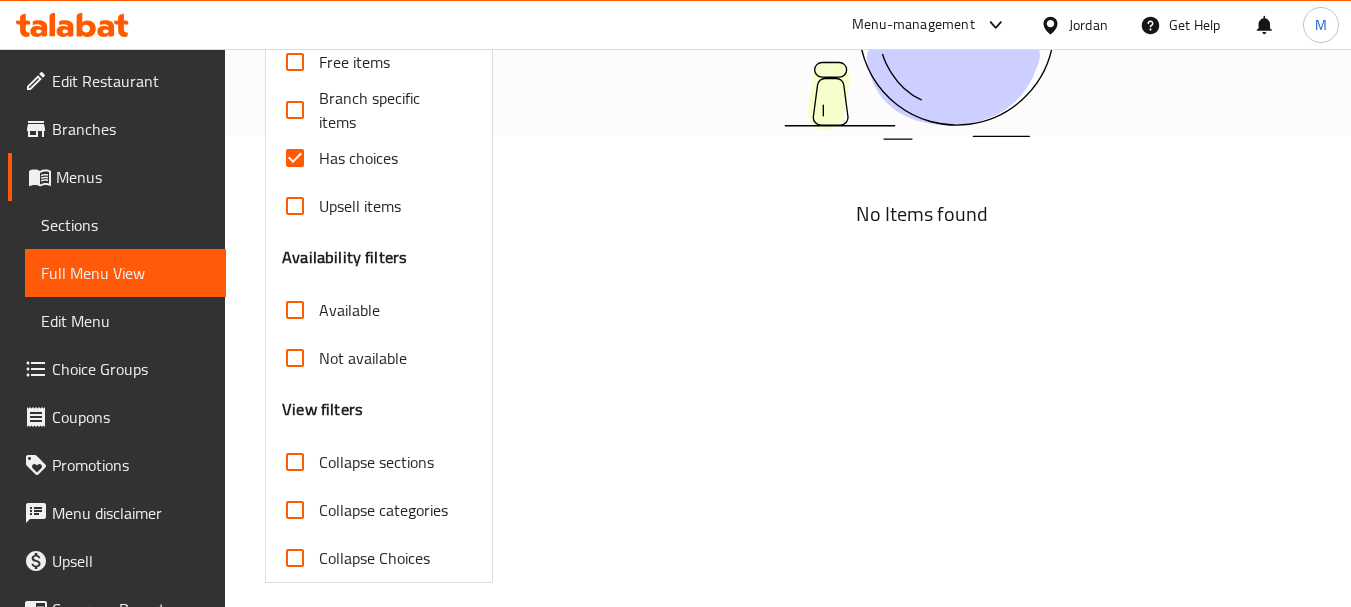 click on "Has choices" at bounding box center [358, 158] 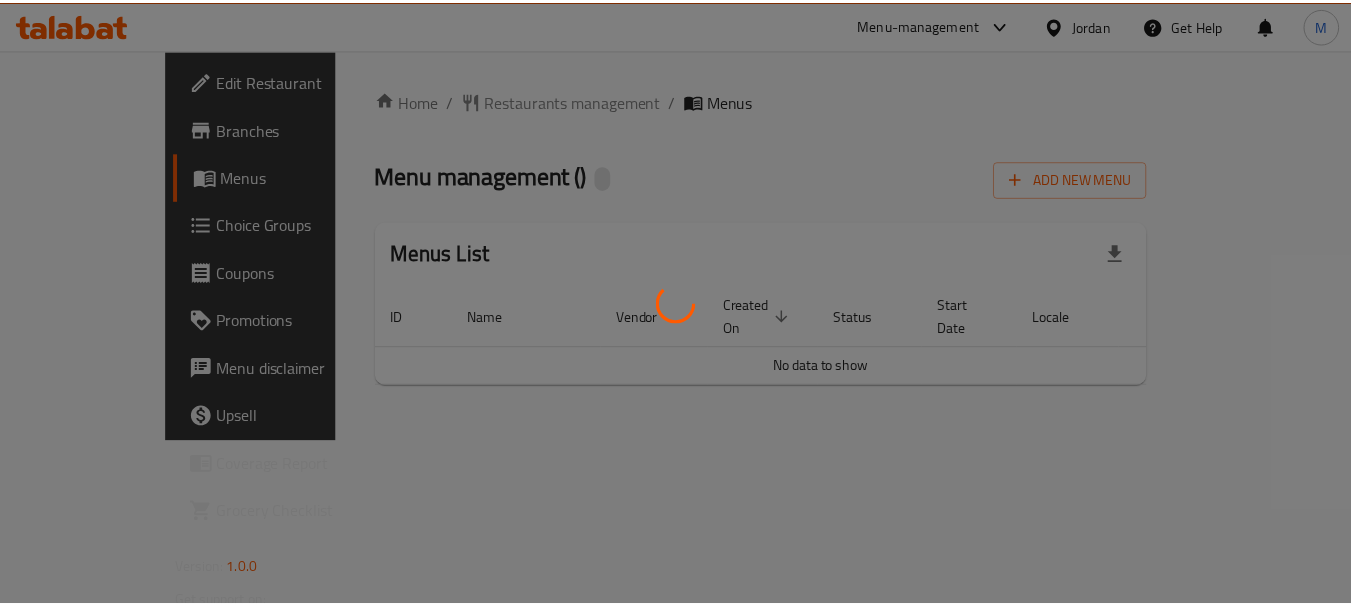 scroll, scrollTop: 0, scrollLeft: 0, axis: both 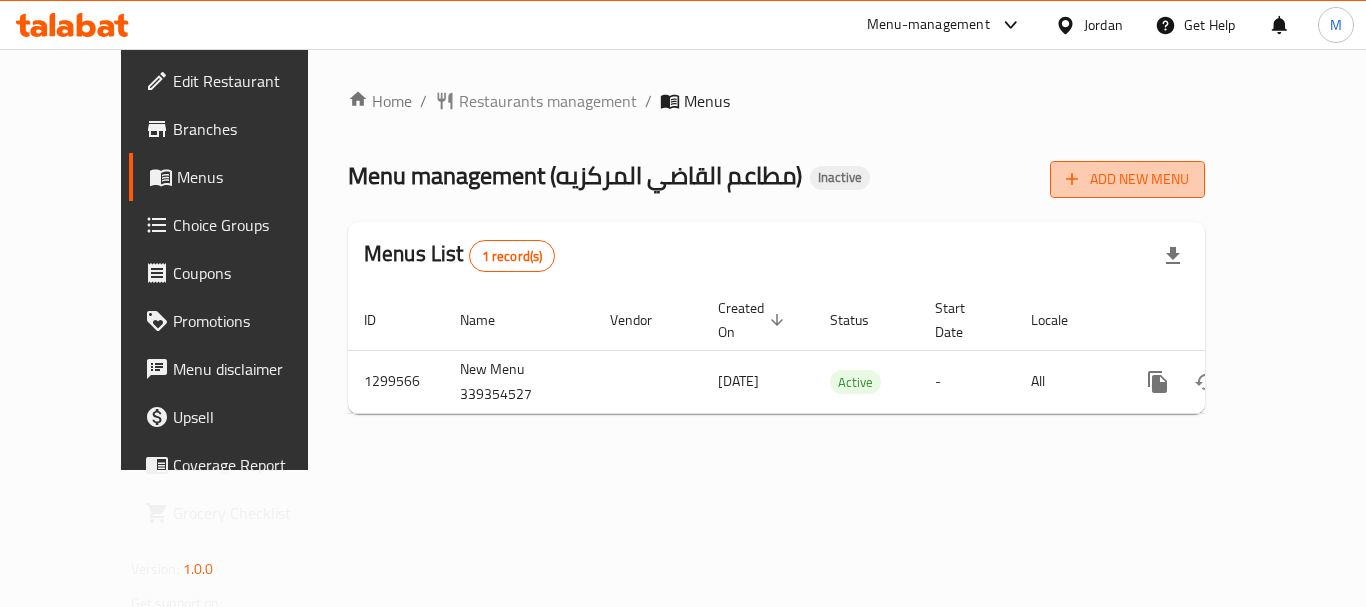 click on "Add New Menu" at bounding box center [1127, 179] 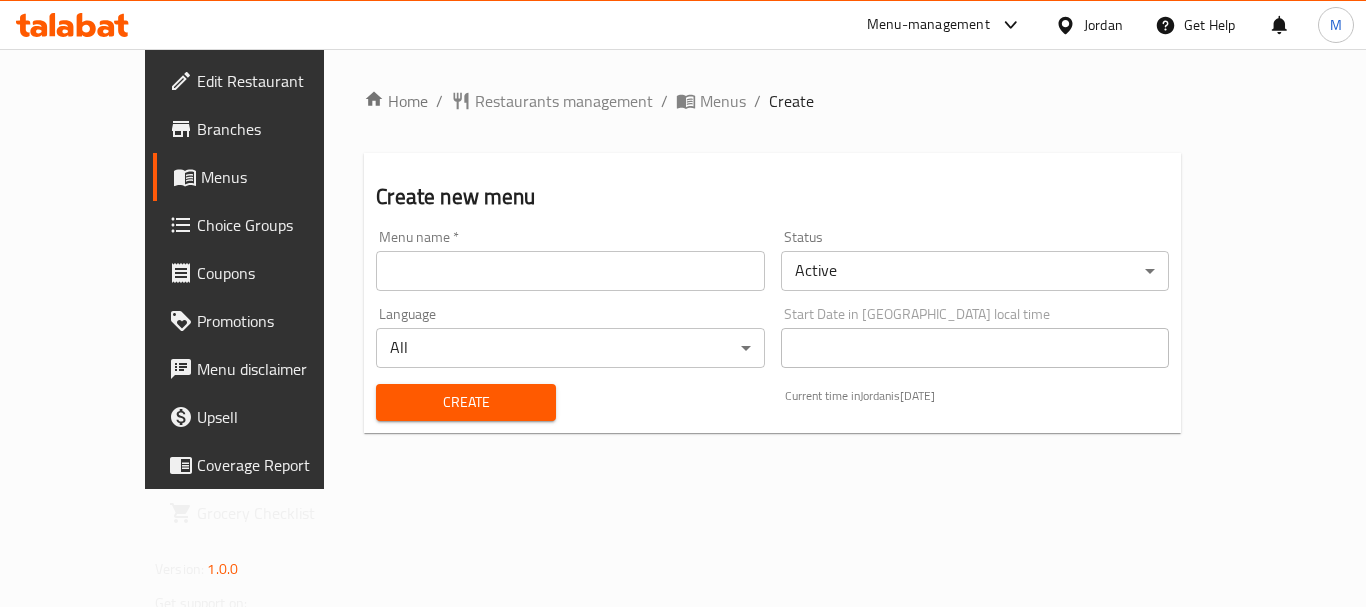 click at bounding box center (570, 271) 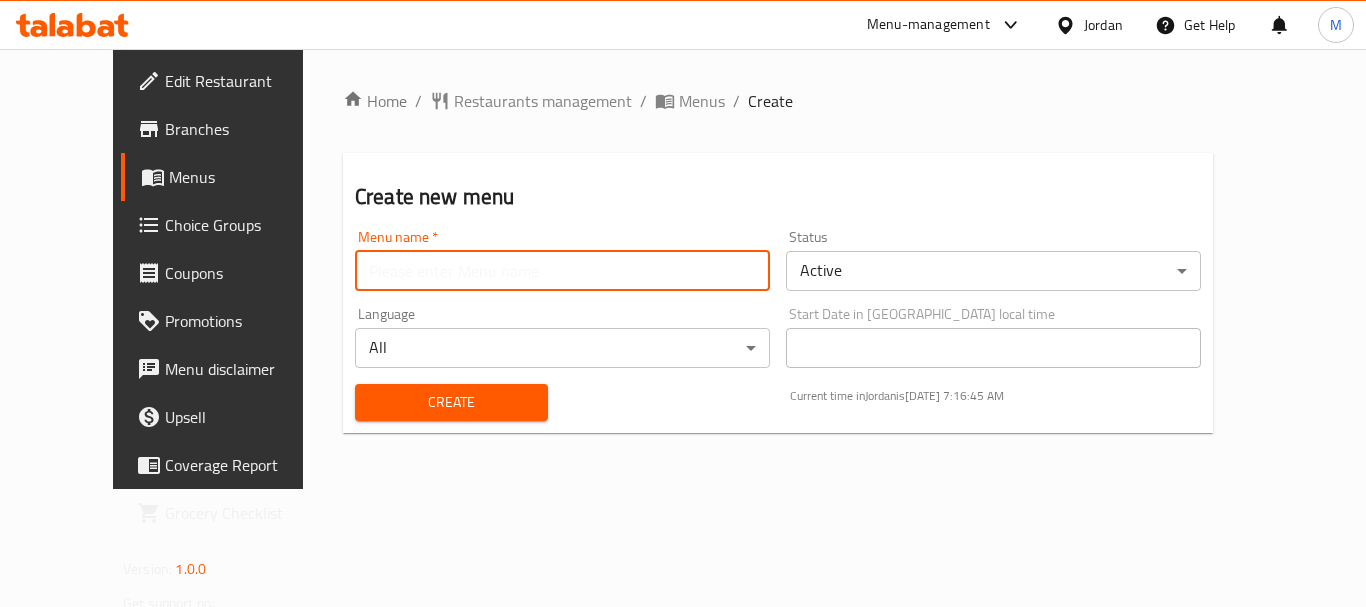 type on "Menu" 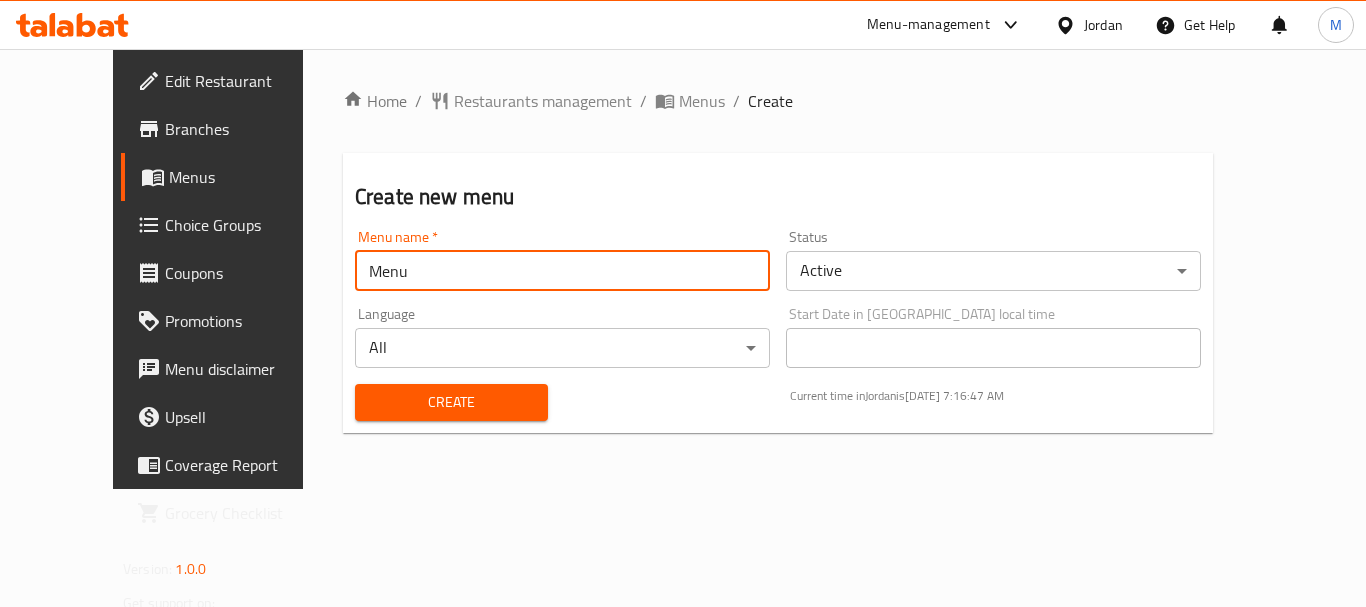 click on "Create" at bounding box center [451, 402] 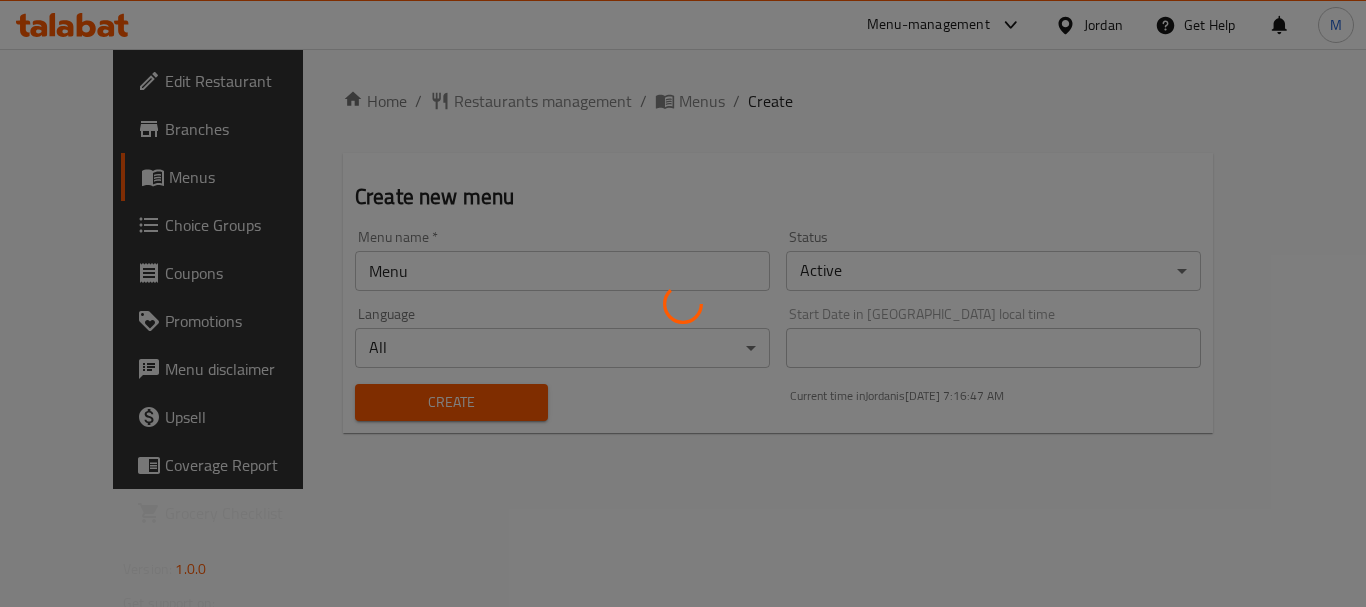 type 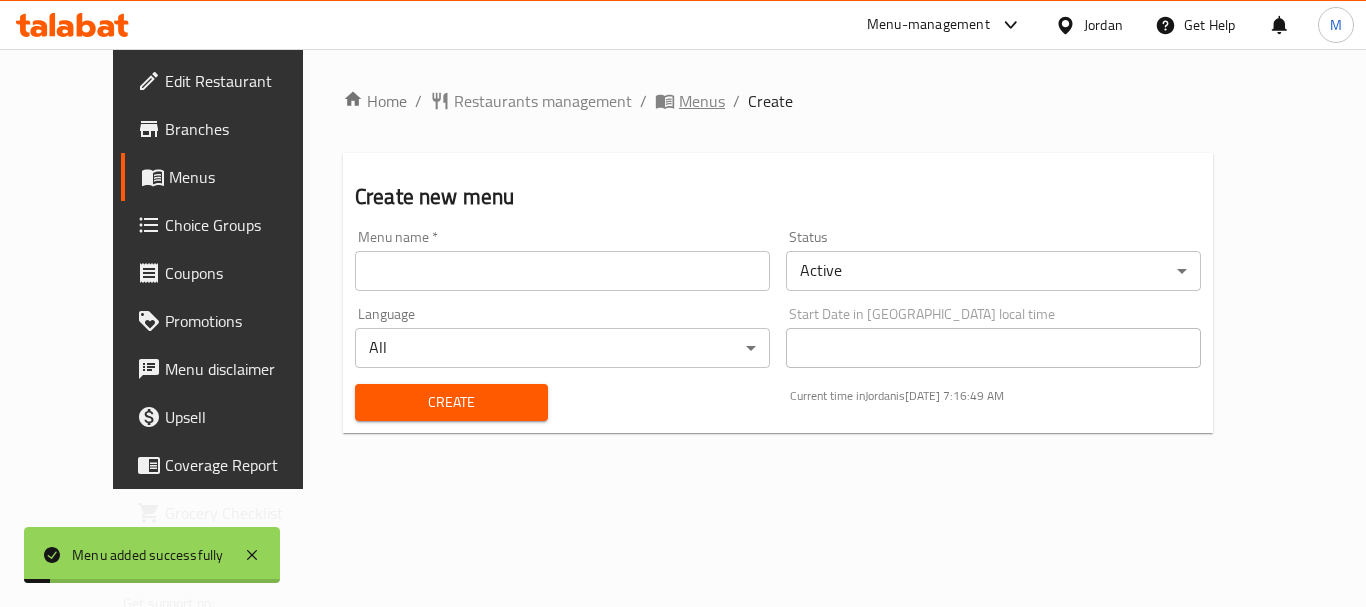 click on "Menus" at bounding box center (702, 101) 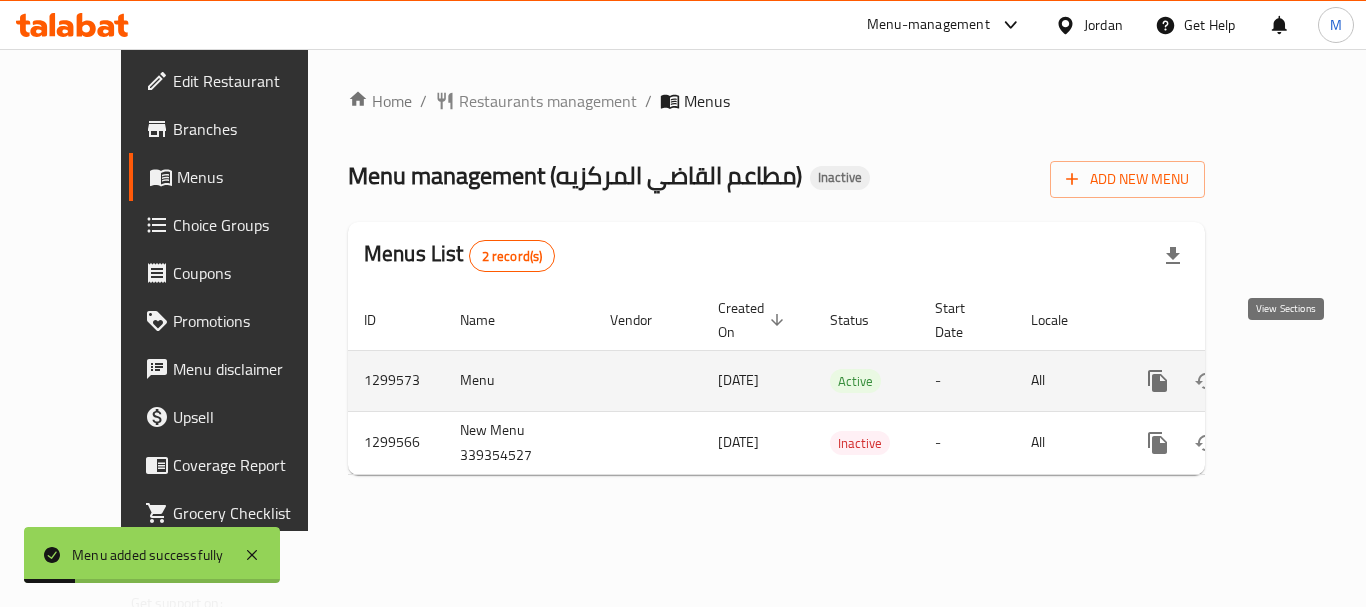 click 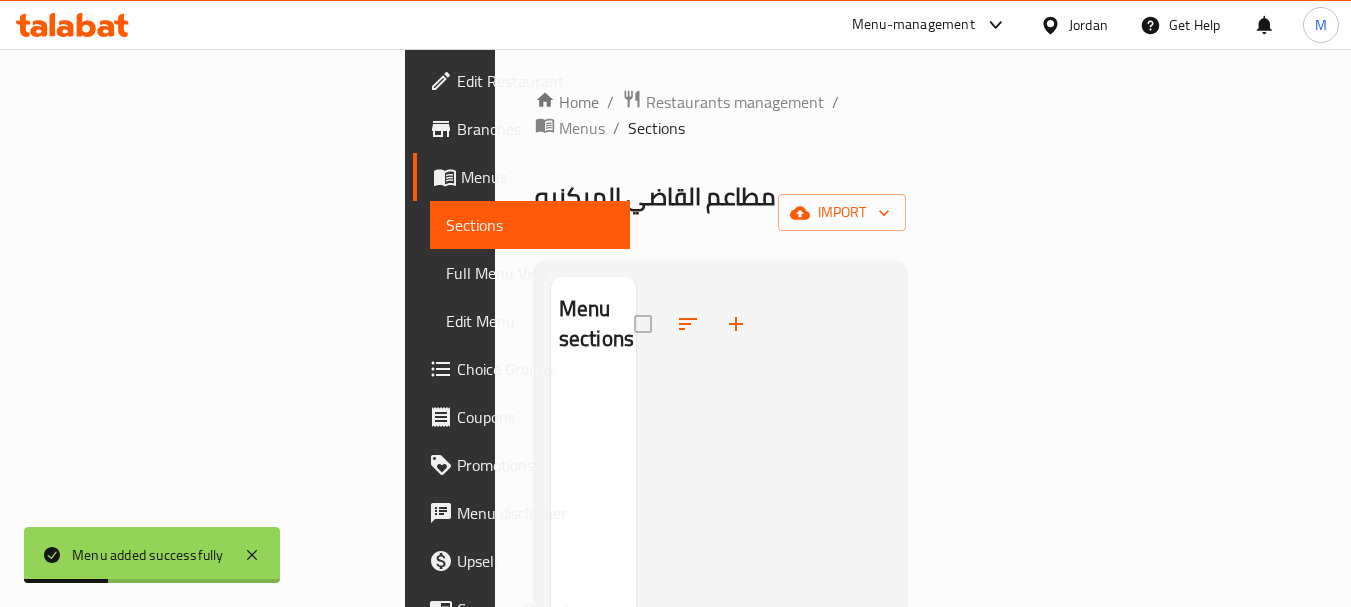 click on "Home / Restaurants management / Menus / Sections مطاعم القاضي المركزيه Inactive import Menu sections" at bounding box center [721, 494] 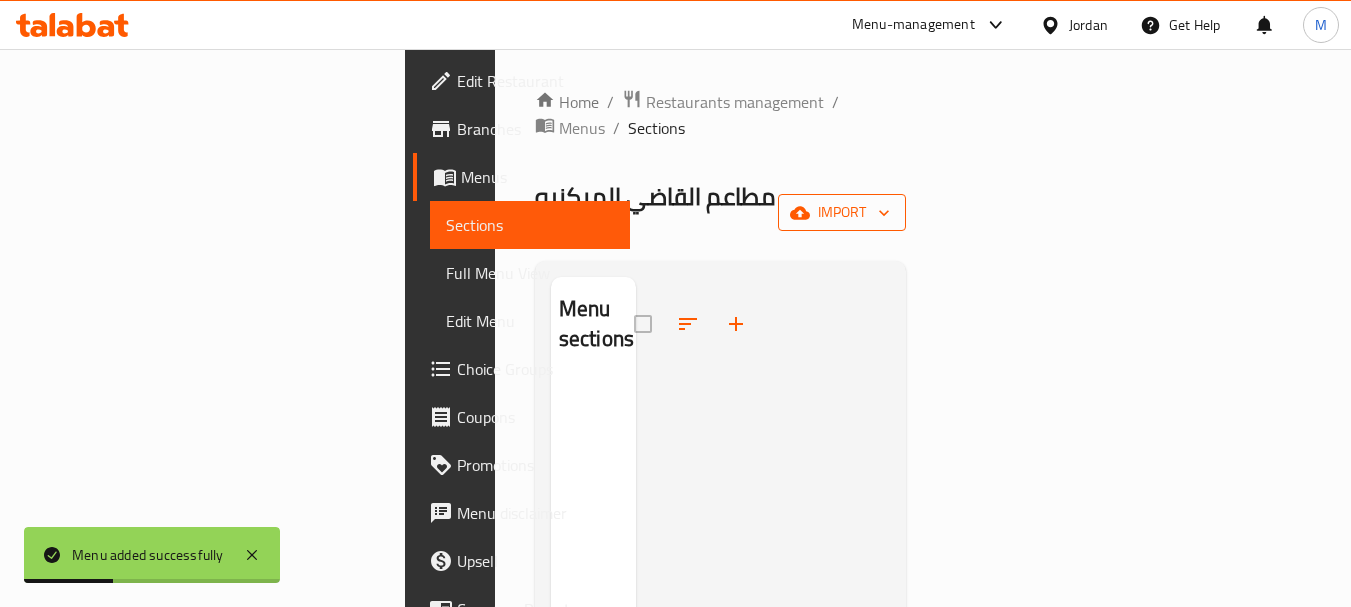 click on "import" at bounding box center (842, 212) 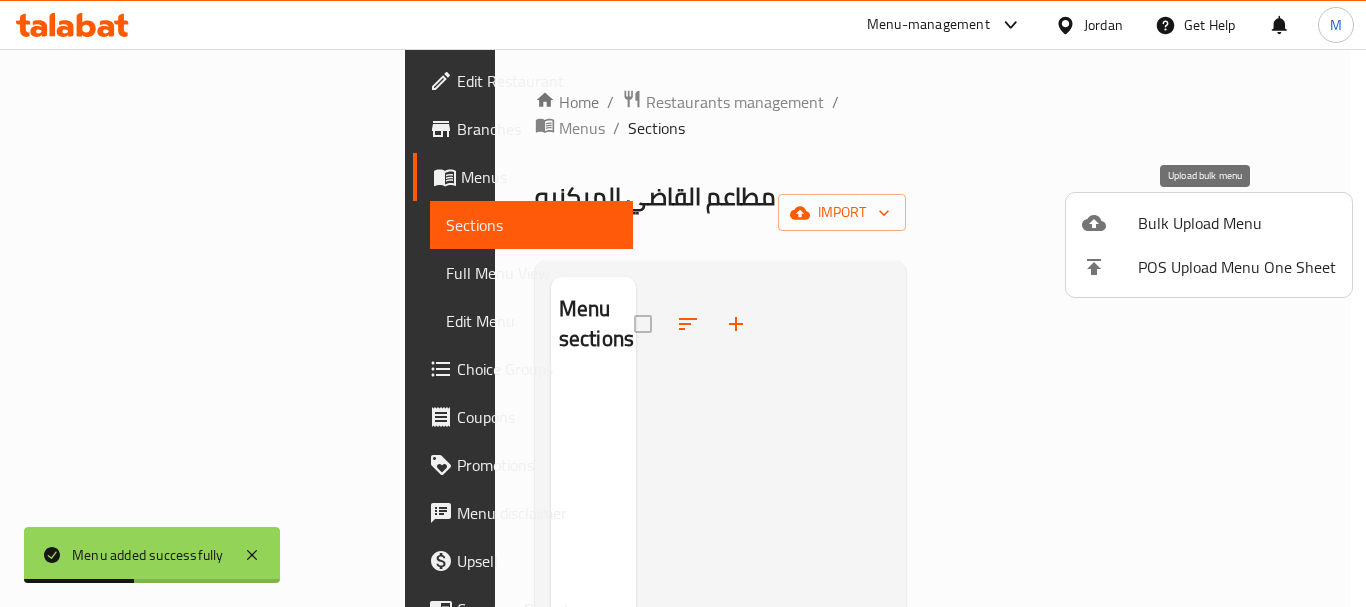click on "Bulk Upload Menu" at bounding box center (1237, 223) 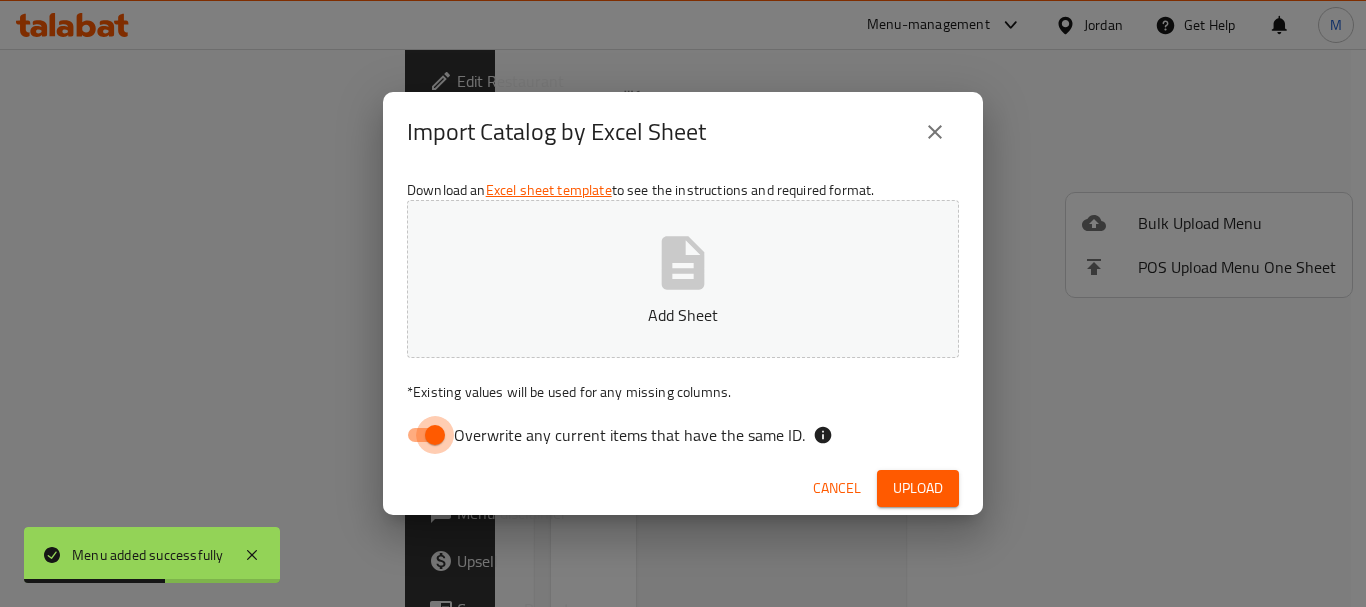 click on "Overwrite any current items that have the same ID." at bounding box center (435, 435) 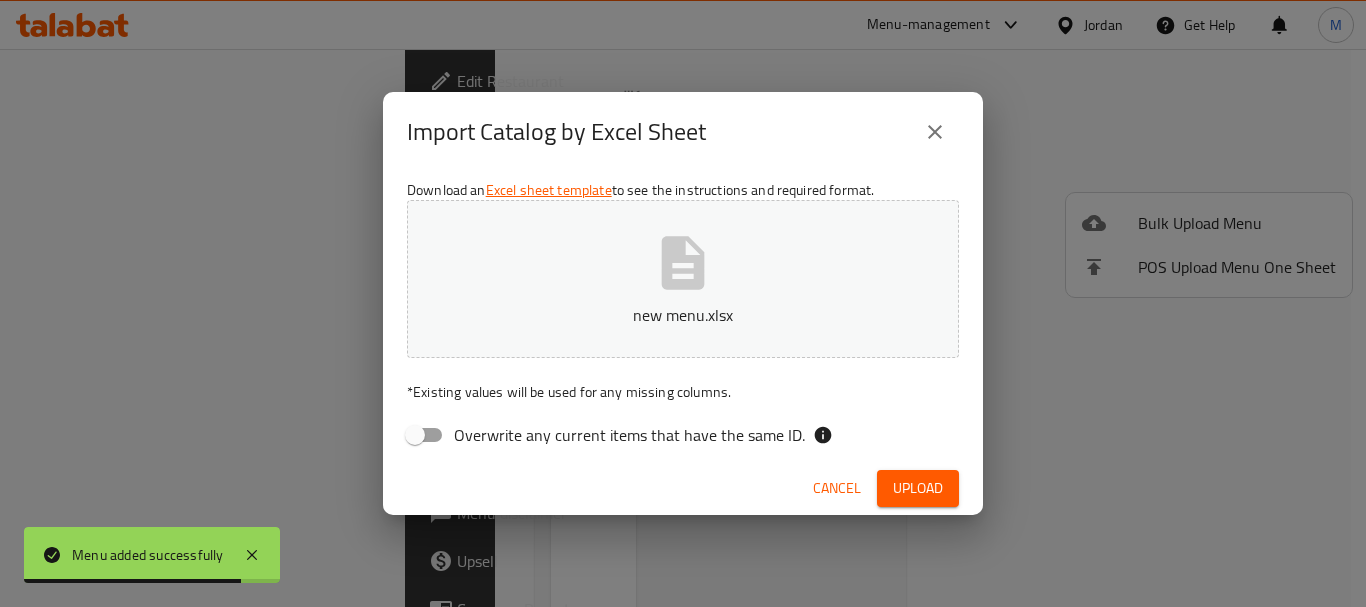 click on "Upload" at bounding box center (918, 488) 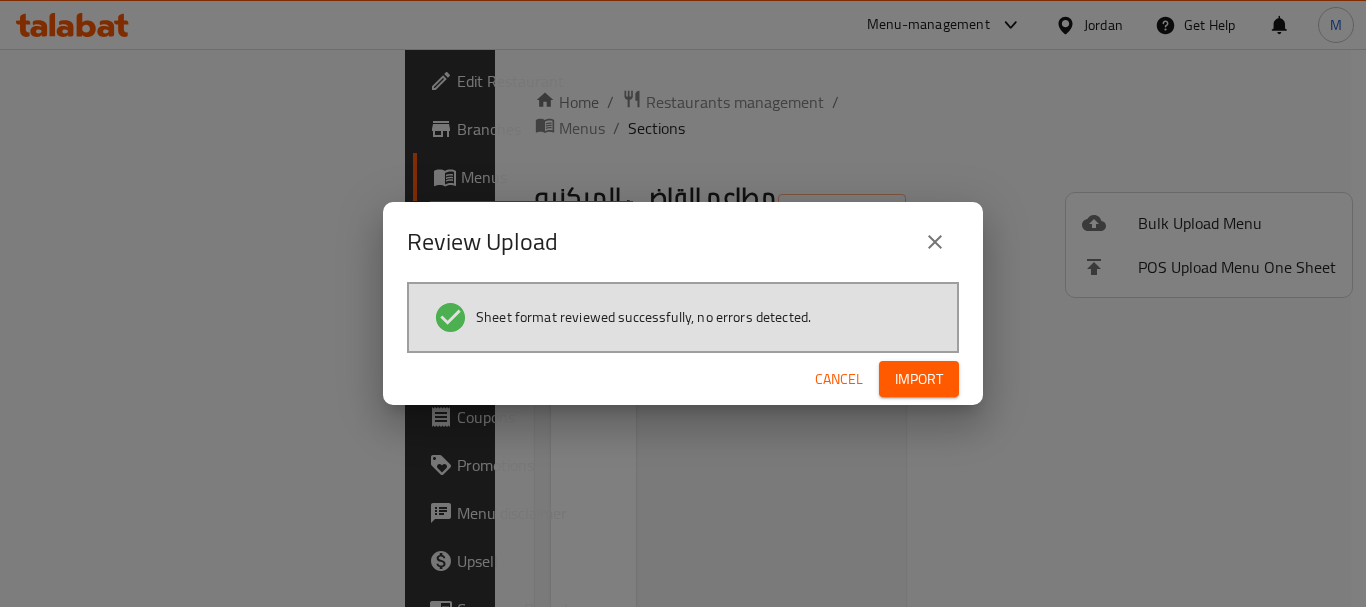 click on "Import" at bounding box center [919, 379] 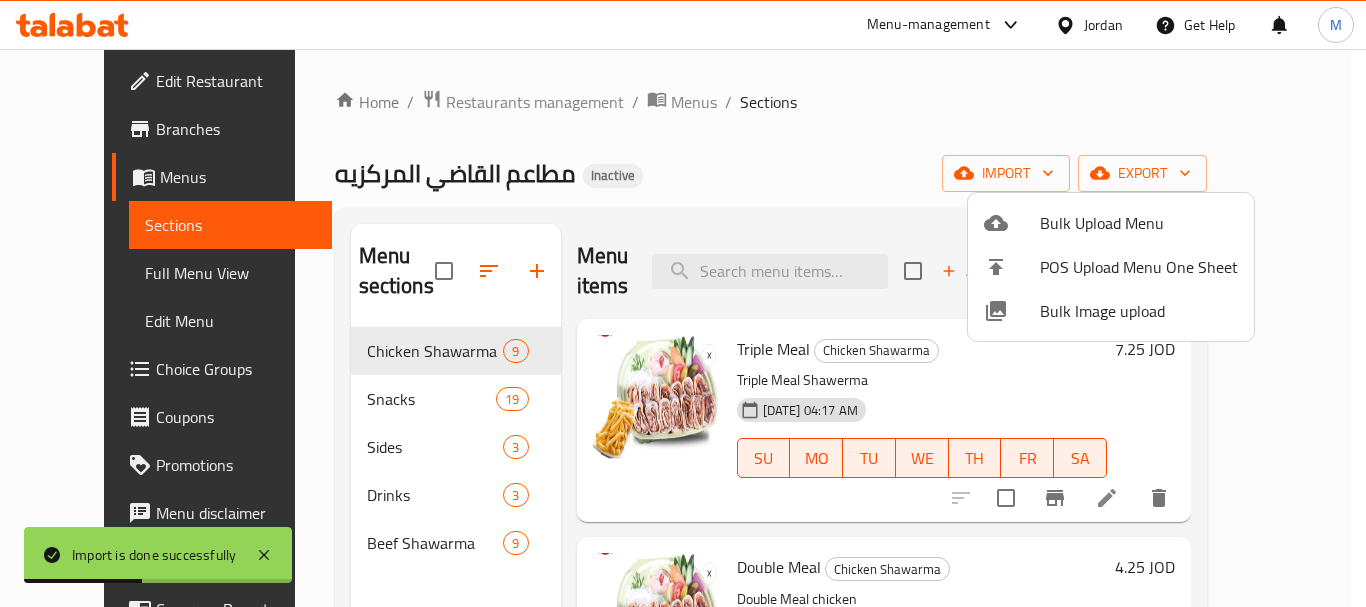 click at bounding box center (683, 303) 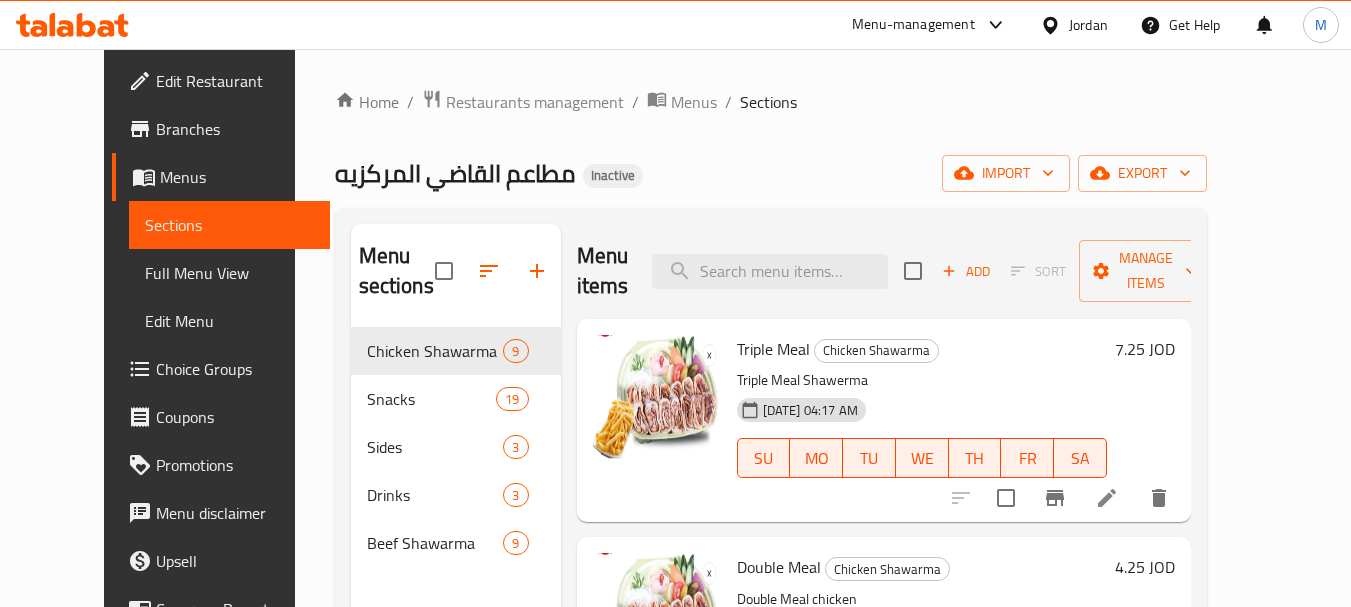 click on "Full Menu View" at bounding box center (229, 273) 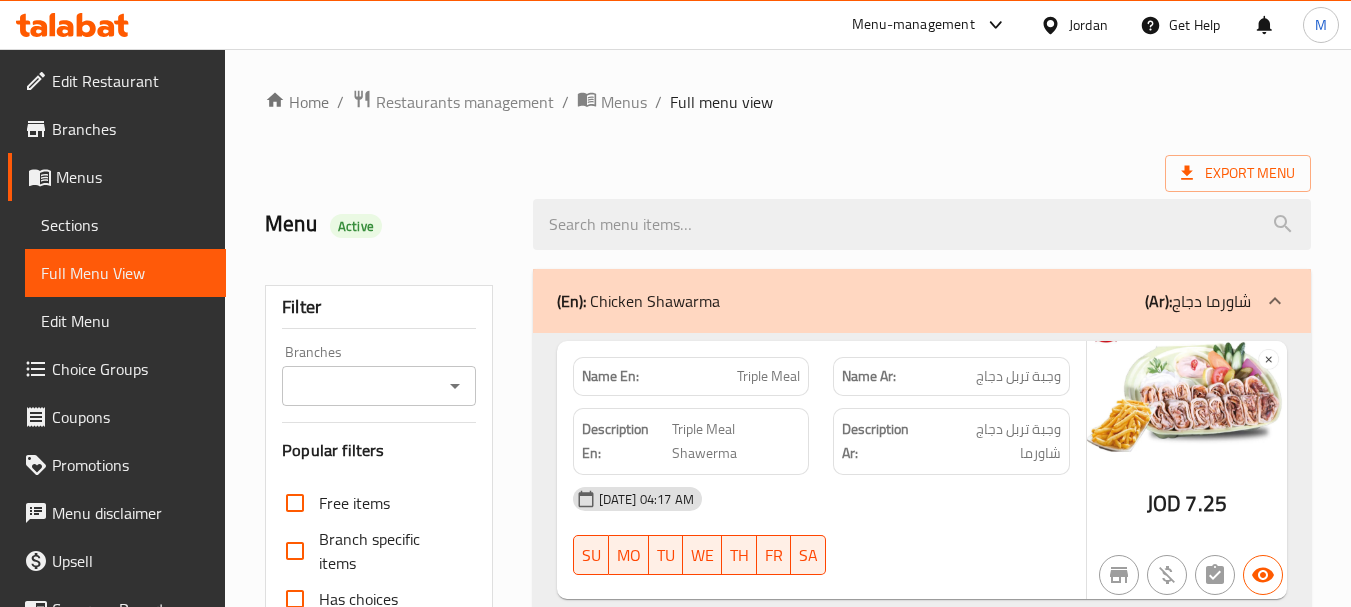 click on "Branches" at bounding box center [362, 386] 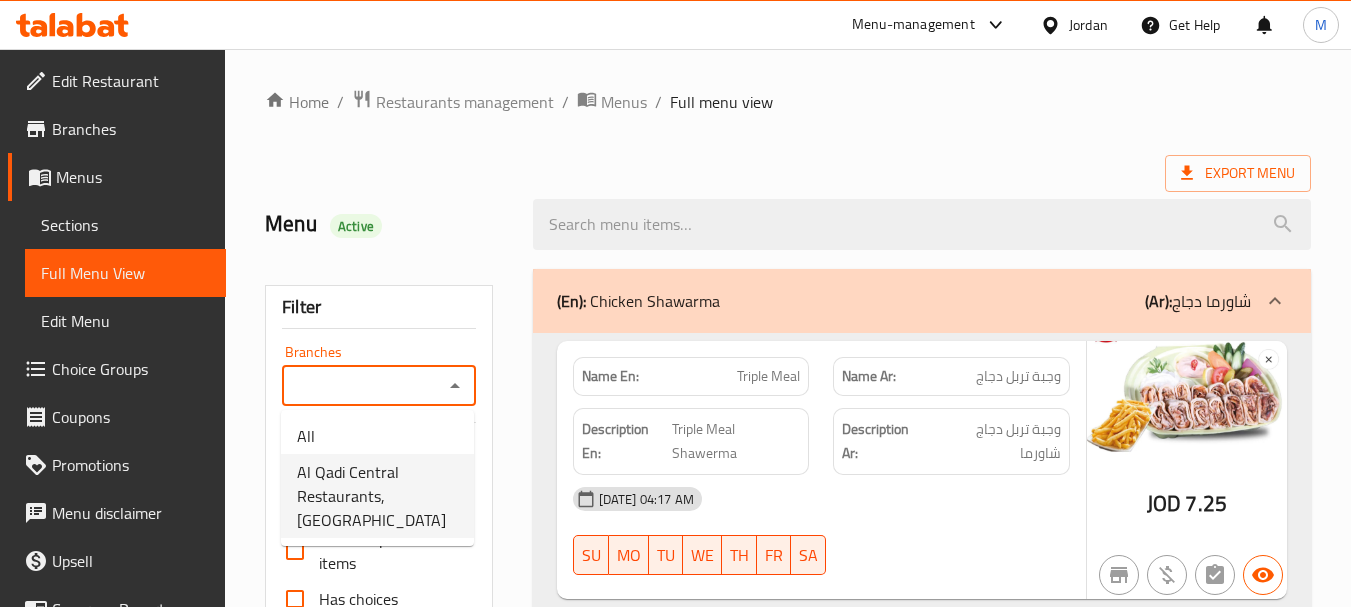 click on "Al Qadi Central Restaurants, Al Souq" at bounding box center (377, 496) 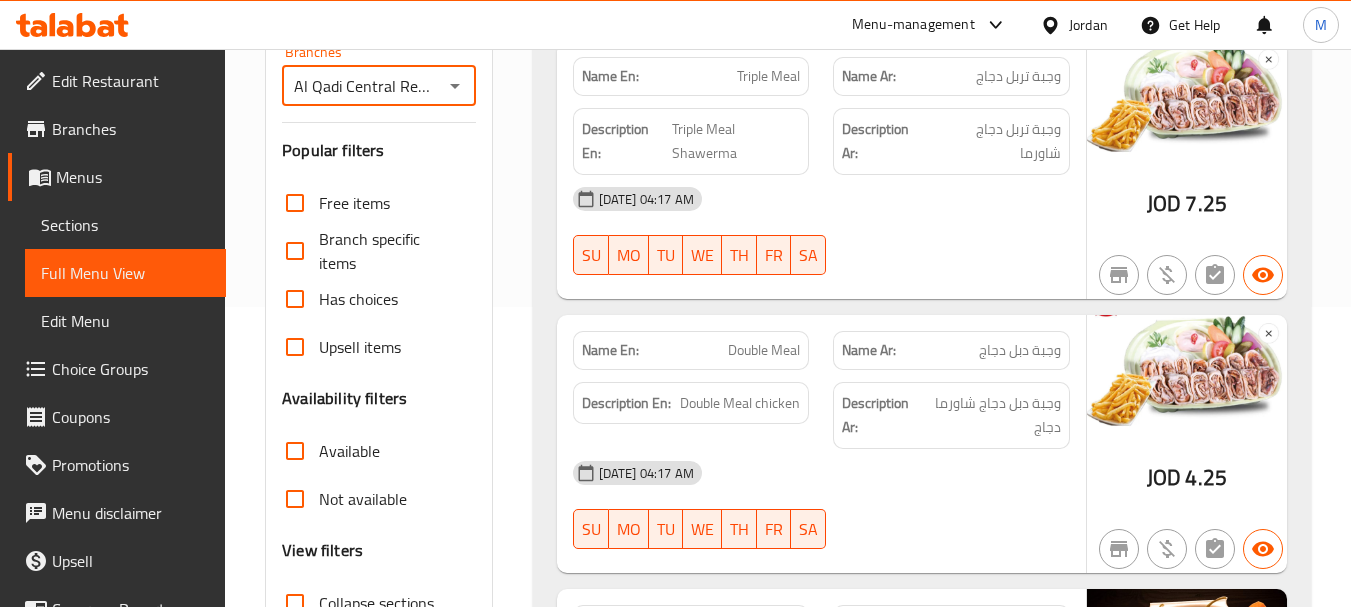 scroll, scrollTop: 400, scrollLeft: 0, axis: vertical 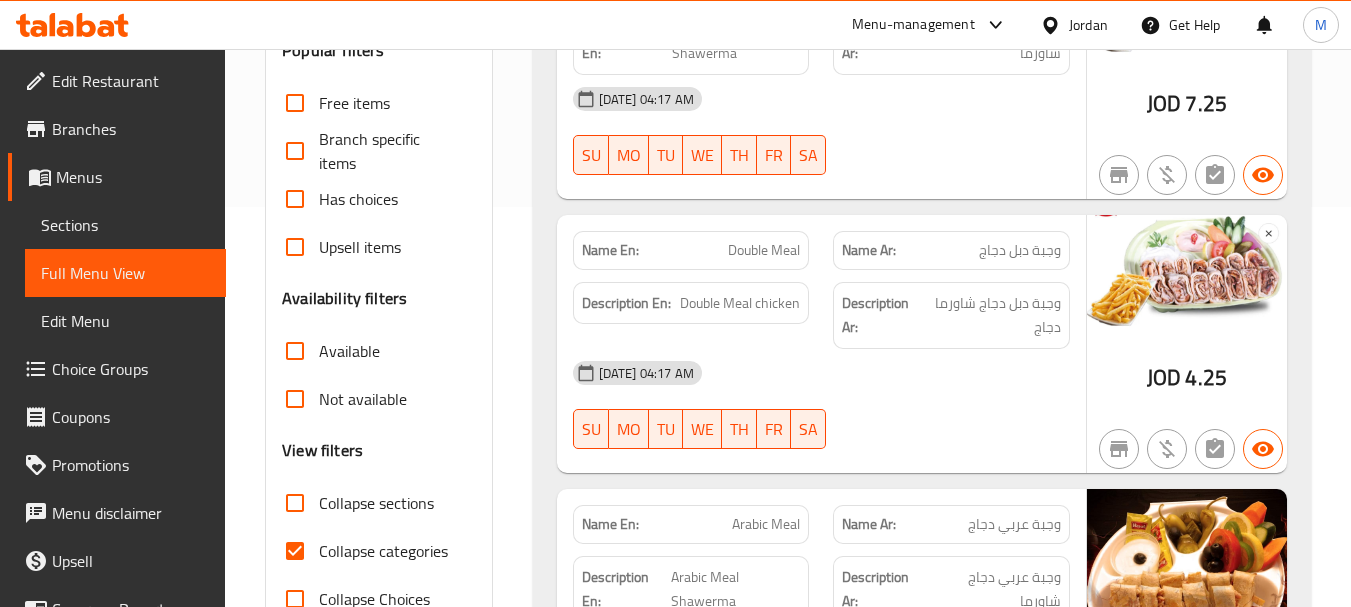 click on "Not available" at bounding box center (363, 399) 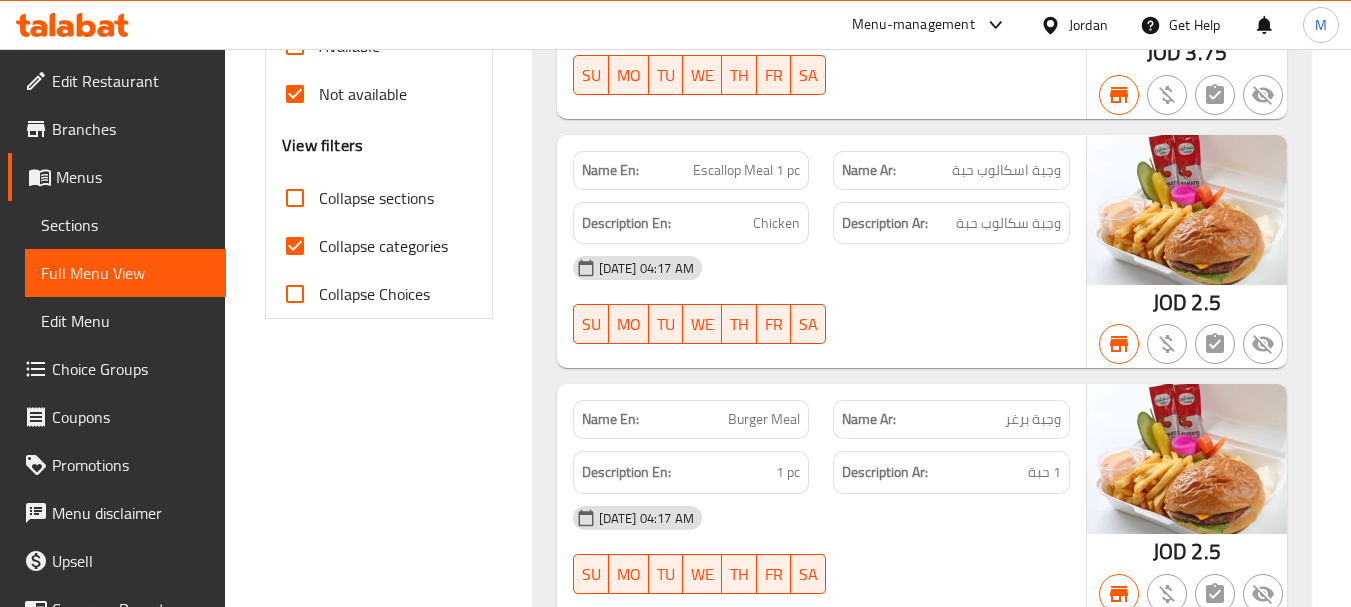 scroll, scrollTop: 664, scrollLeft: 0, axis: vertical 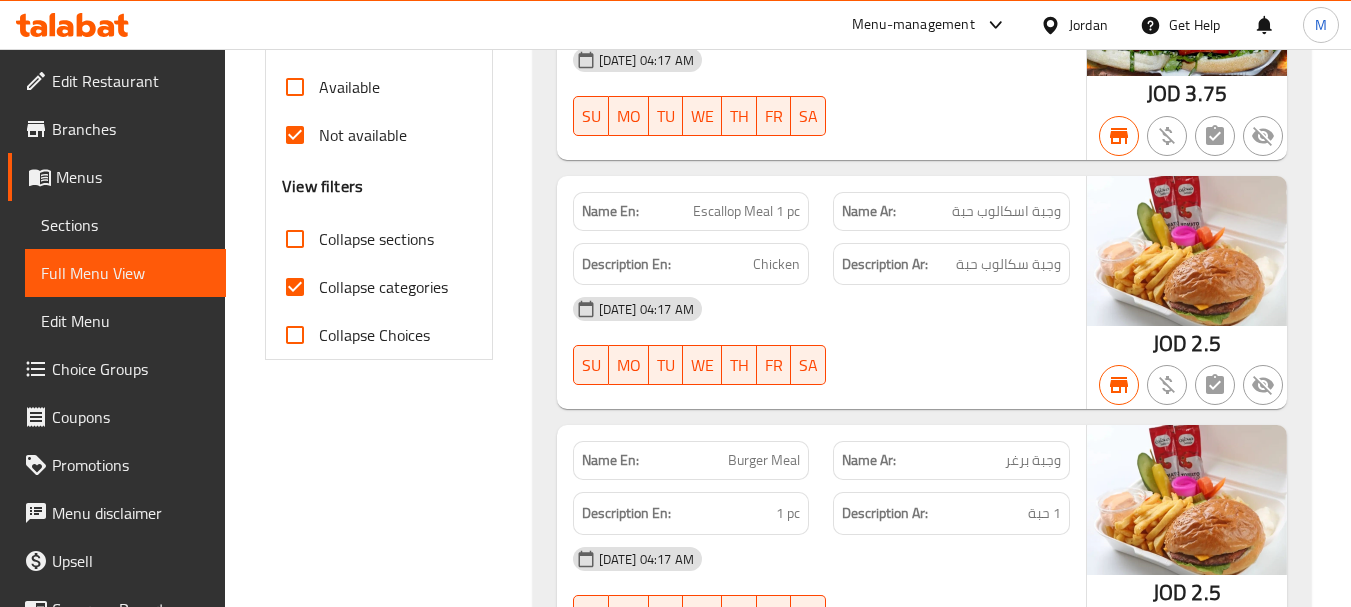 drag, startPoint x: 289, startPoint y: 126, endPoint x: 375, endPoint y: 274, distance: 171.17242 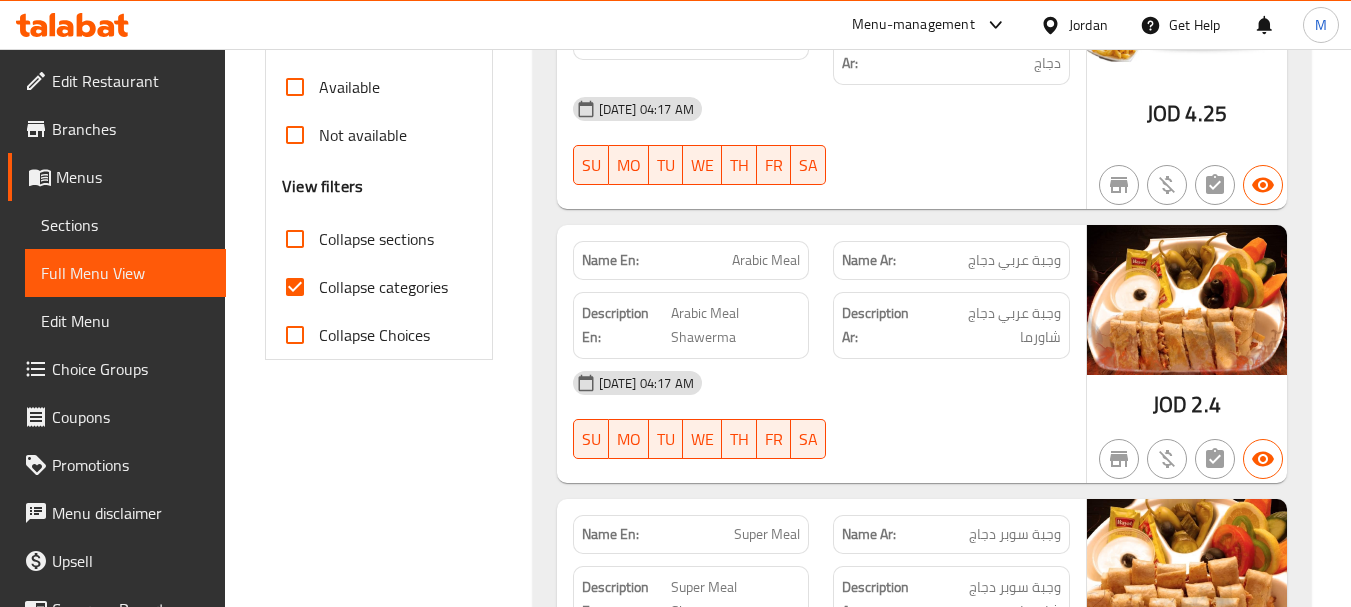 click on "Collapse categories" at bounding box center (295, 287) 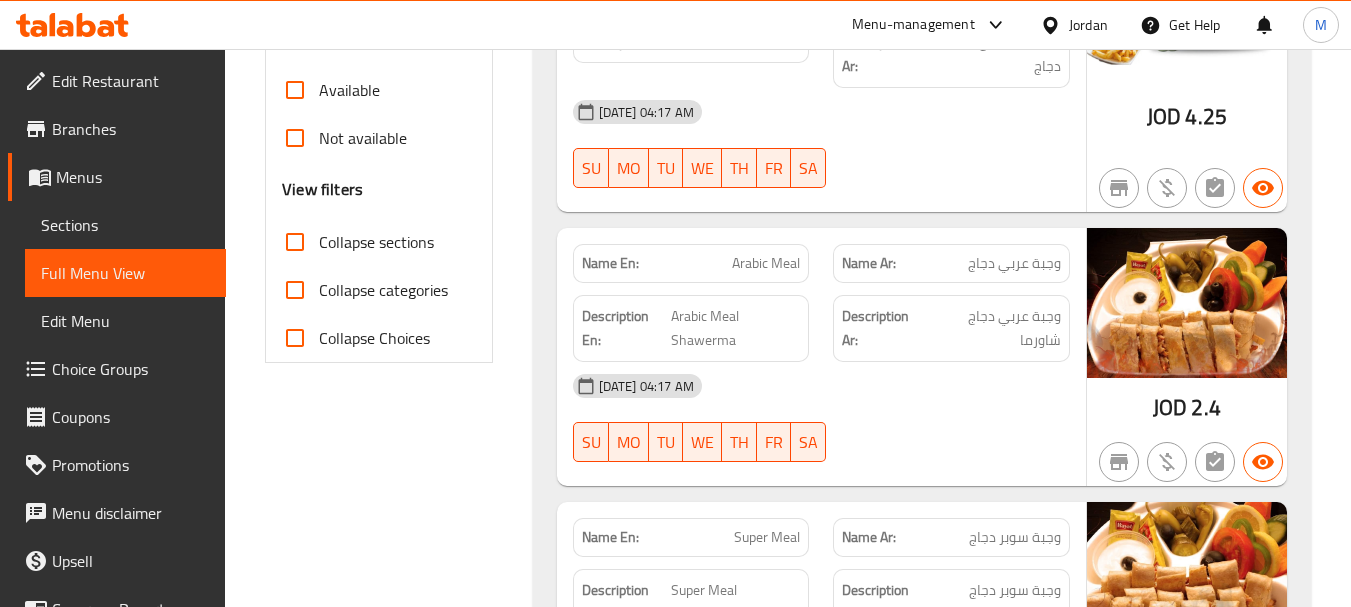 scroll, scrollTop: 664, scrollLeft: 0, axis: vertical 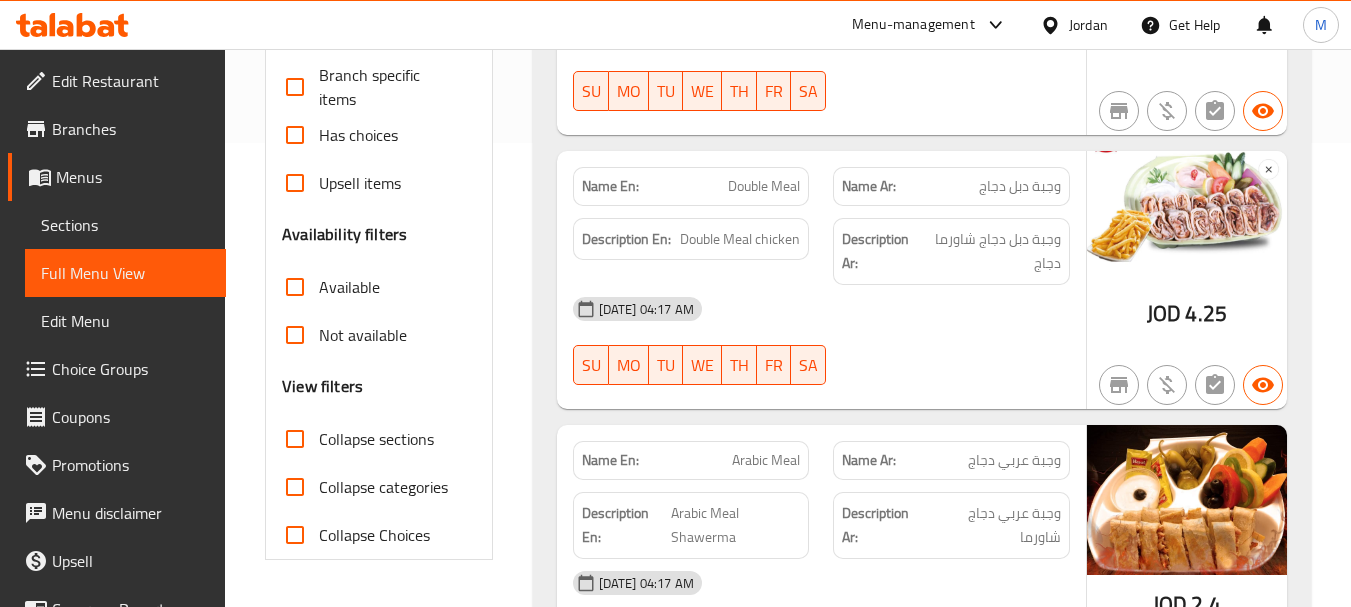 click on "Has choices" at bounding box center [358, 135] 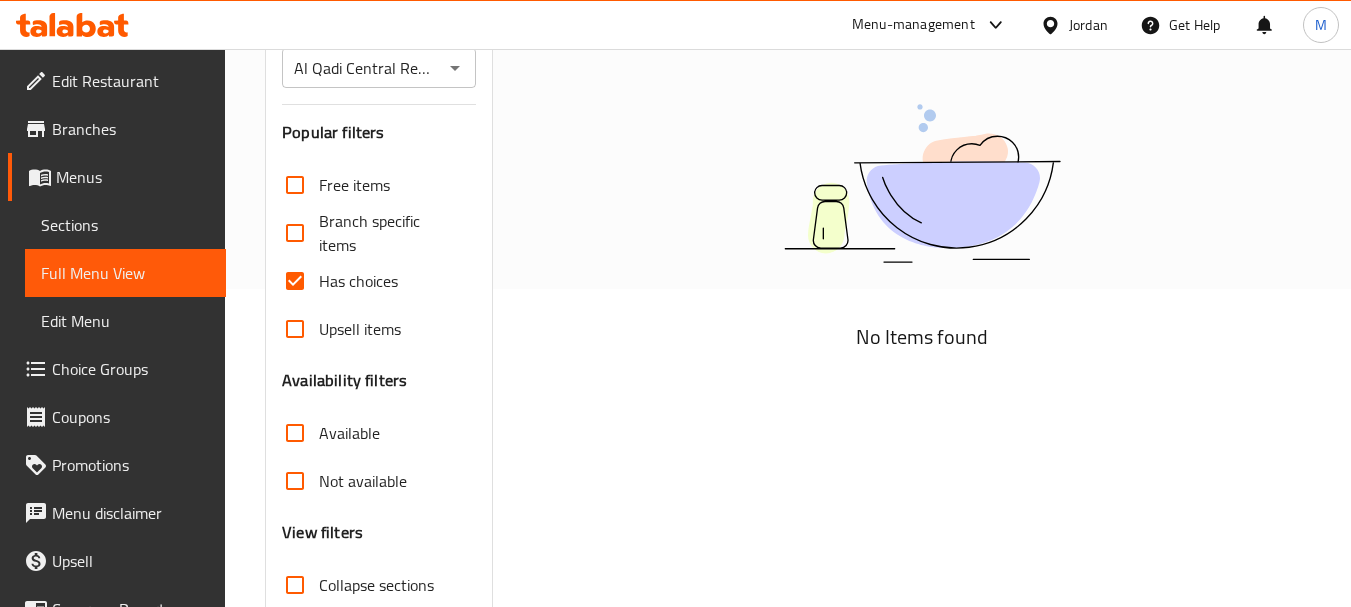 scroll, scrollTop: 257, scrollLeft: 0, axis: vertical 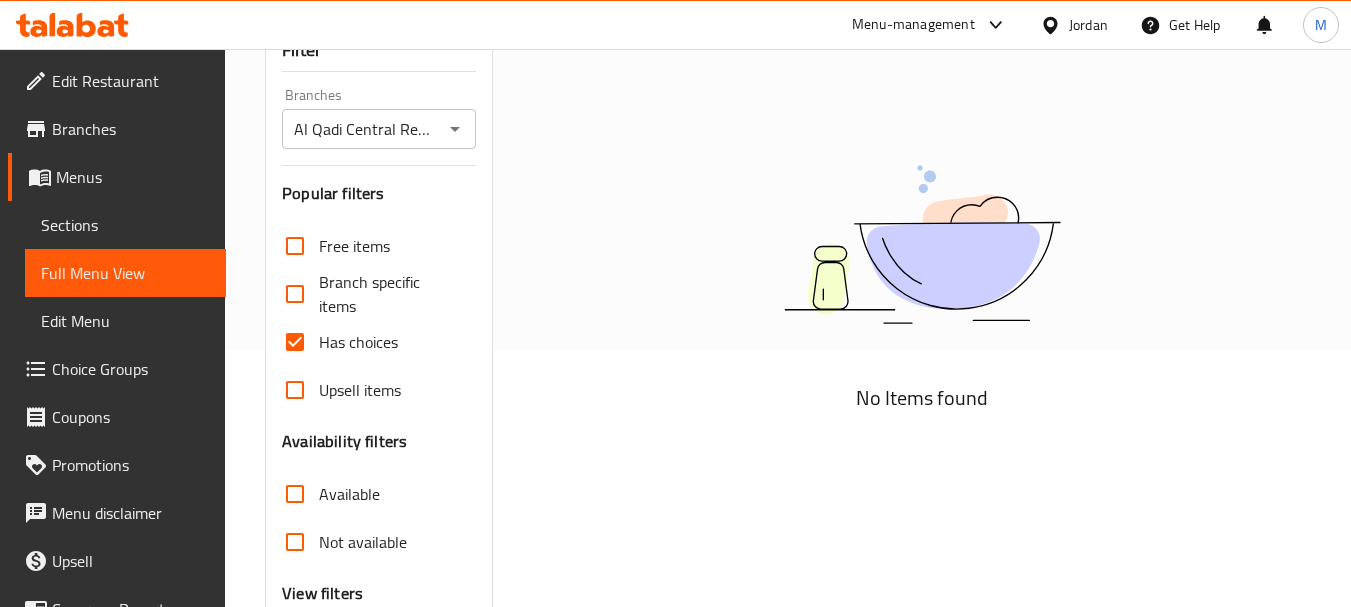 click on "Has choices" at bounding box center (358, 342) 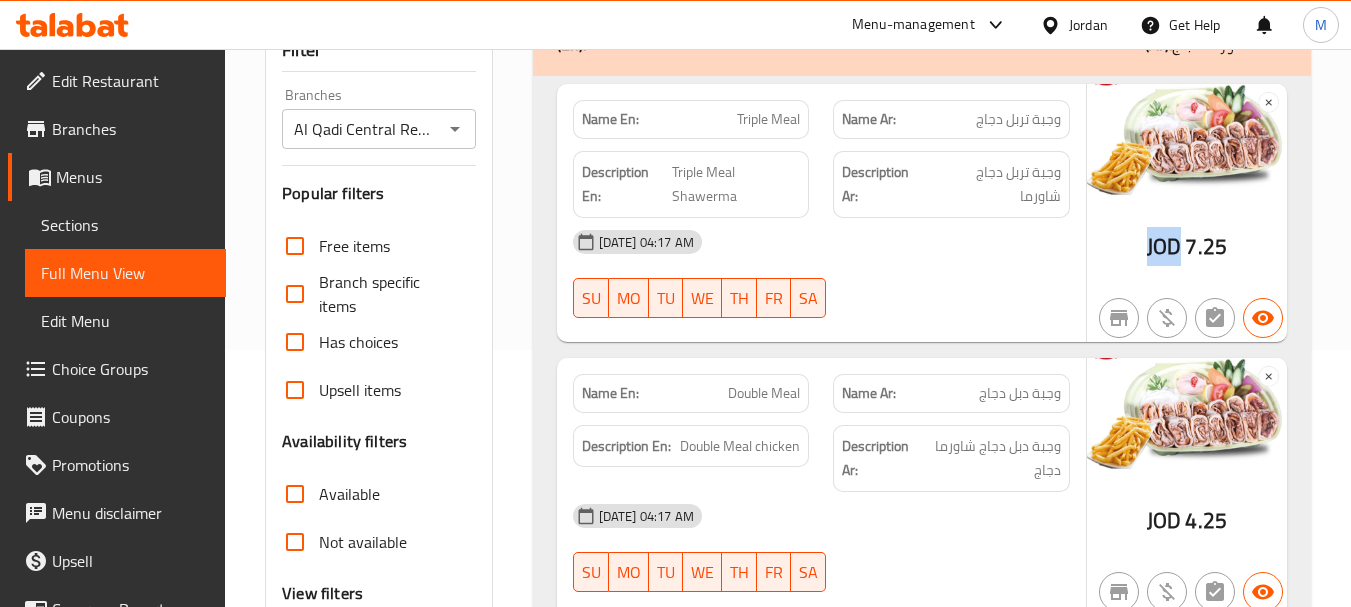 click on "JOD 7.25" at bounding box center (1187, 213) 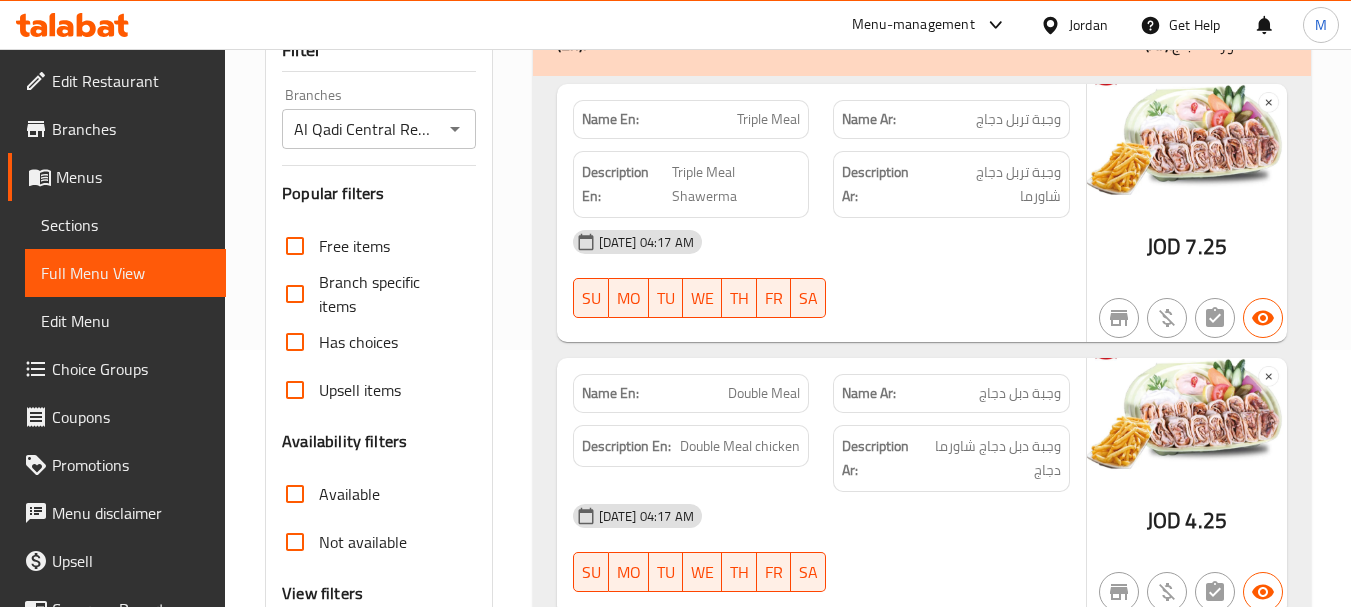 click on "10-07-2025 04:17 AM SU MO TU WE TH FR SA" at bounding box center [821, 274] 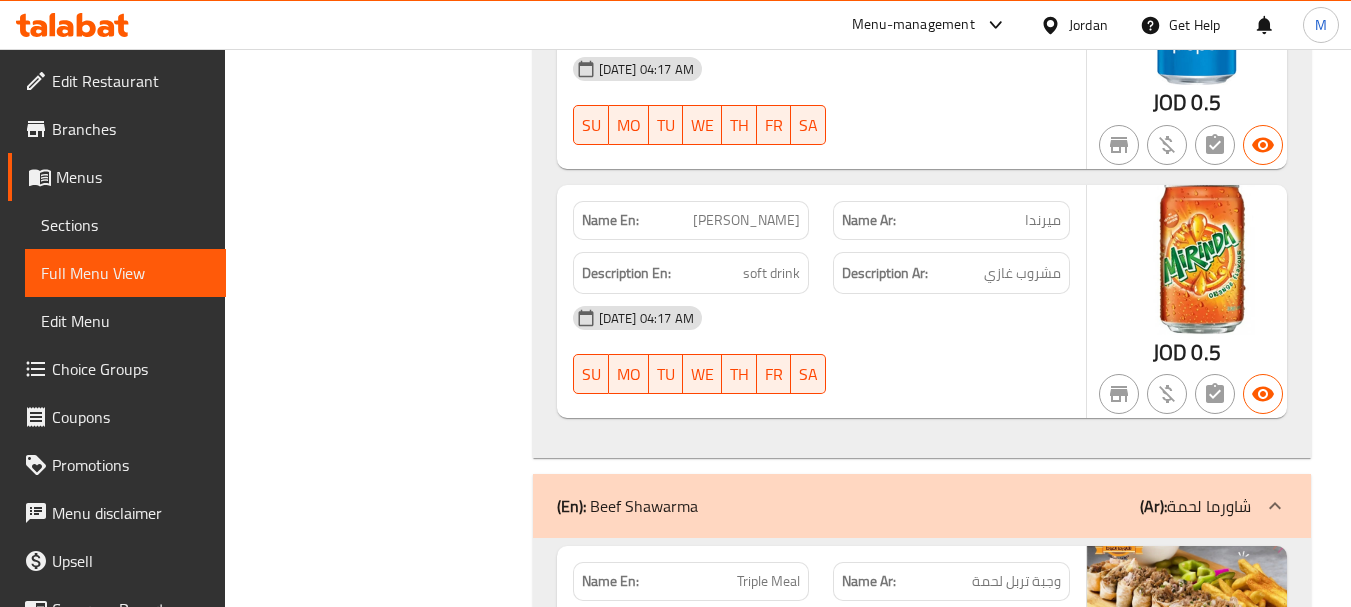 scroll, scrollTop: 2385, scrollLeft: 0, axis: vertical 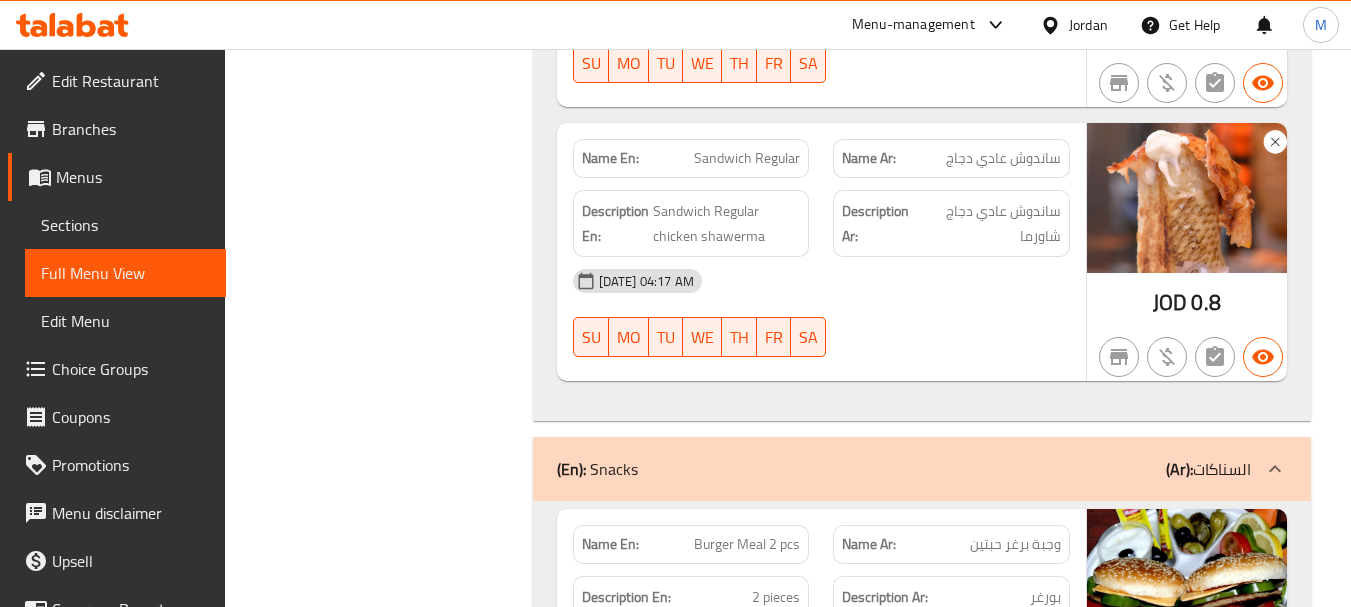 click on "10-07-2025 04:17 AM SU MO TU WE TH FR SA" at bounding box center (821, 313) 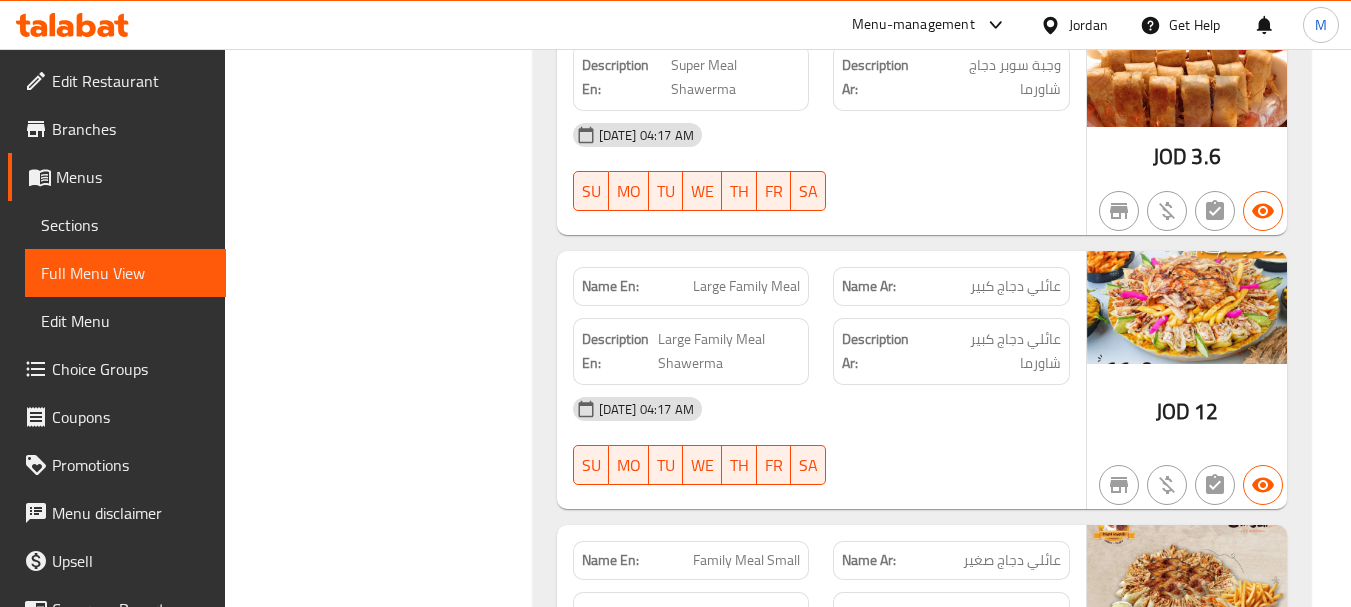 scroll, scrollTop: 1185, scrollLeft: 0, axis: vertical 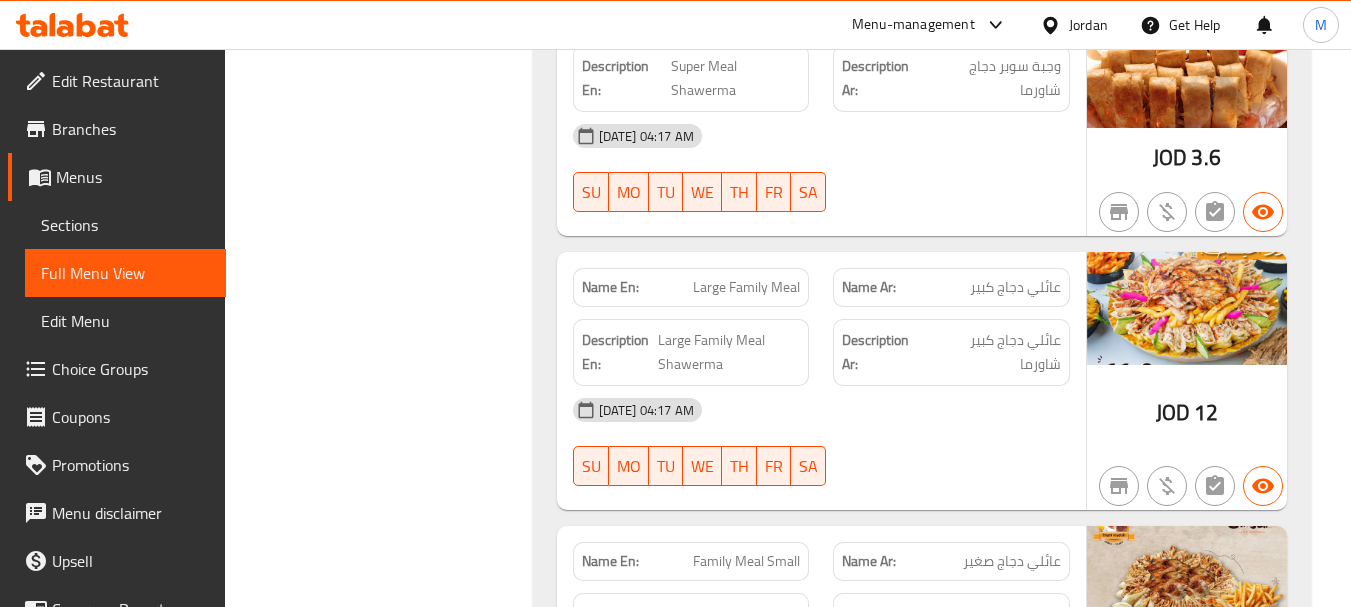 click on "Jordan" at bounding box center (1088, 25) 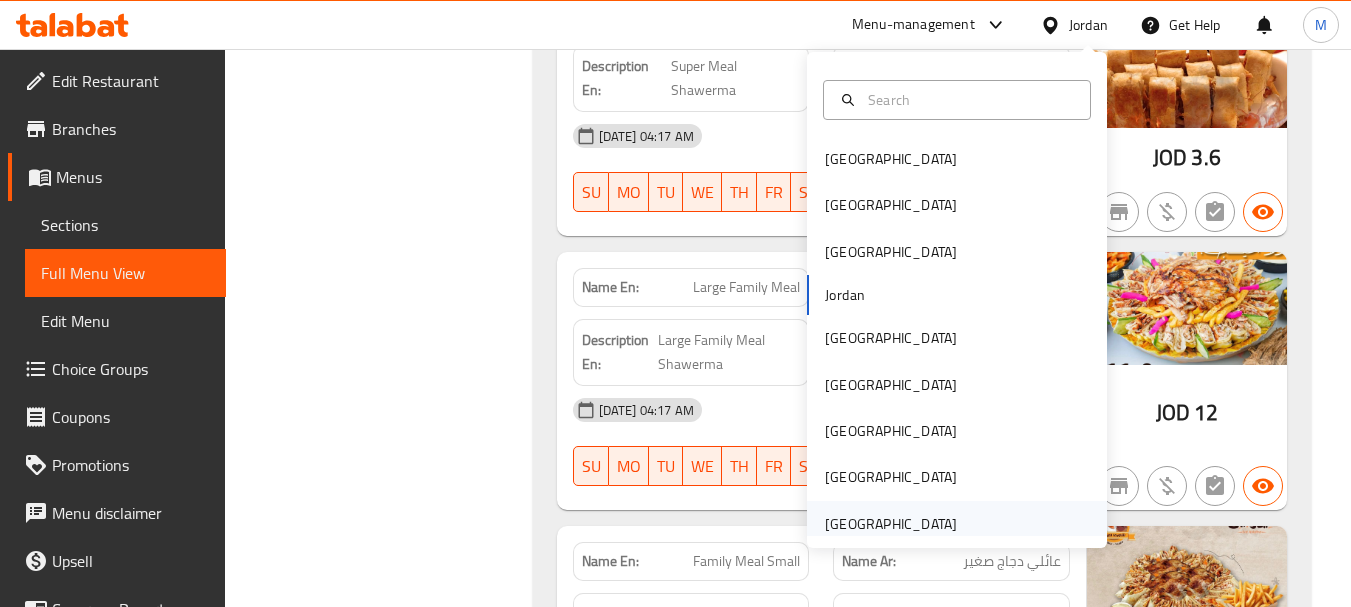 click on "[GEOGRAPHIC_DATA]" at bounding box center (891, 524) 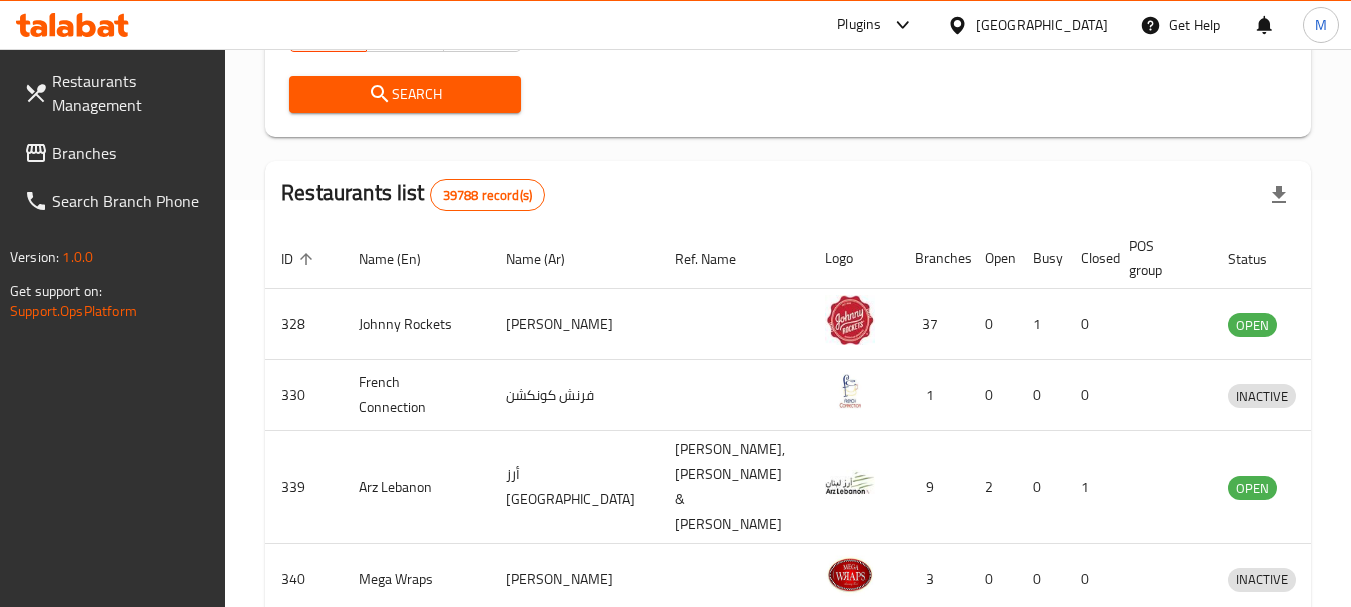 scroll, scrollTop: 0, scrollLeft: 0, axis: both 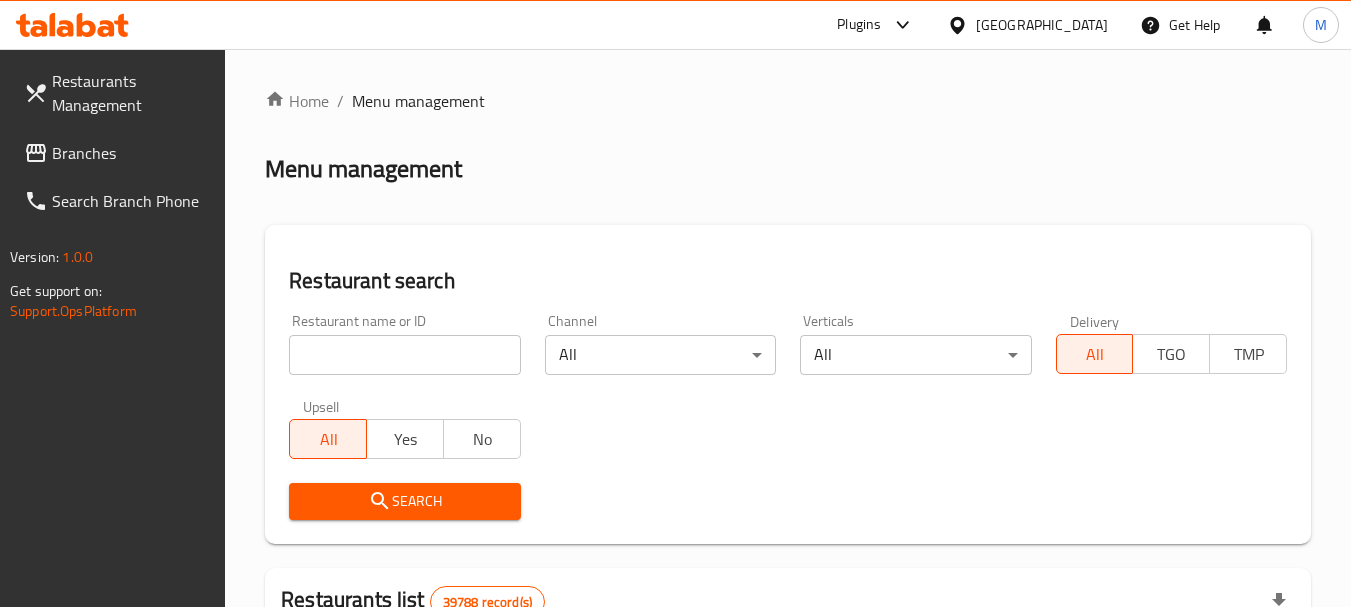 paste on "Royal Punjab Restaurant" 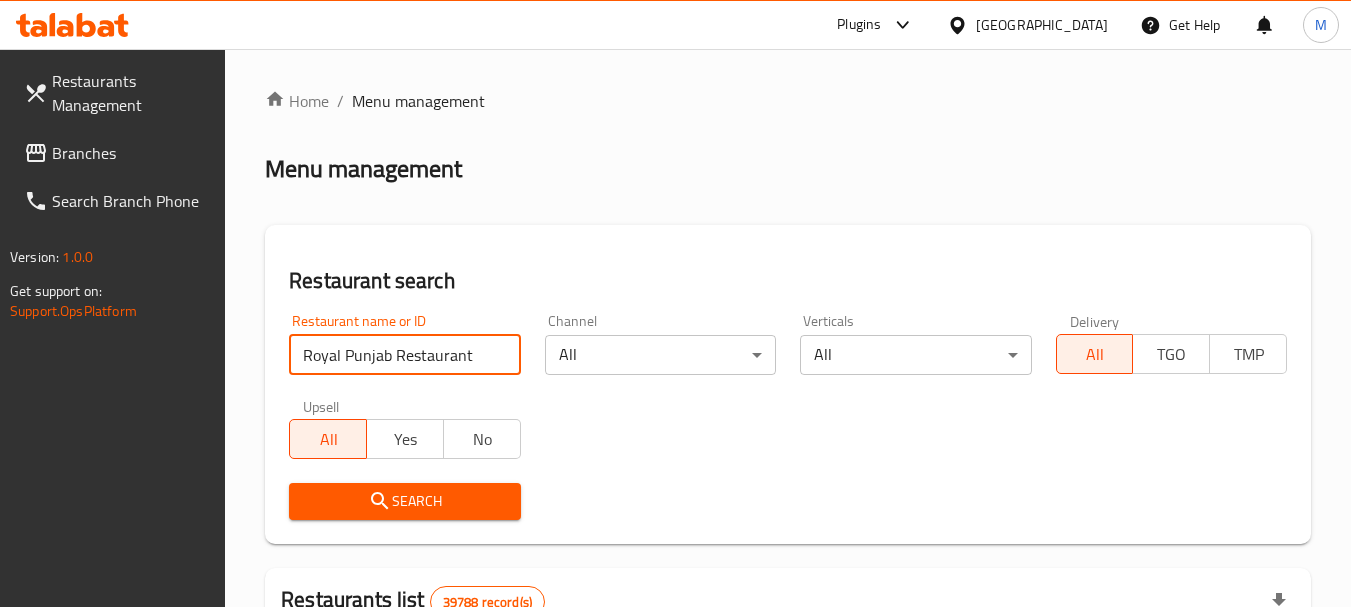 type on "Royal Punjab Restaurant" 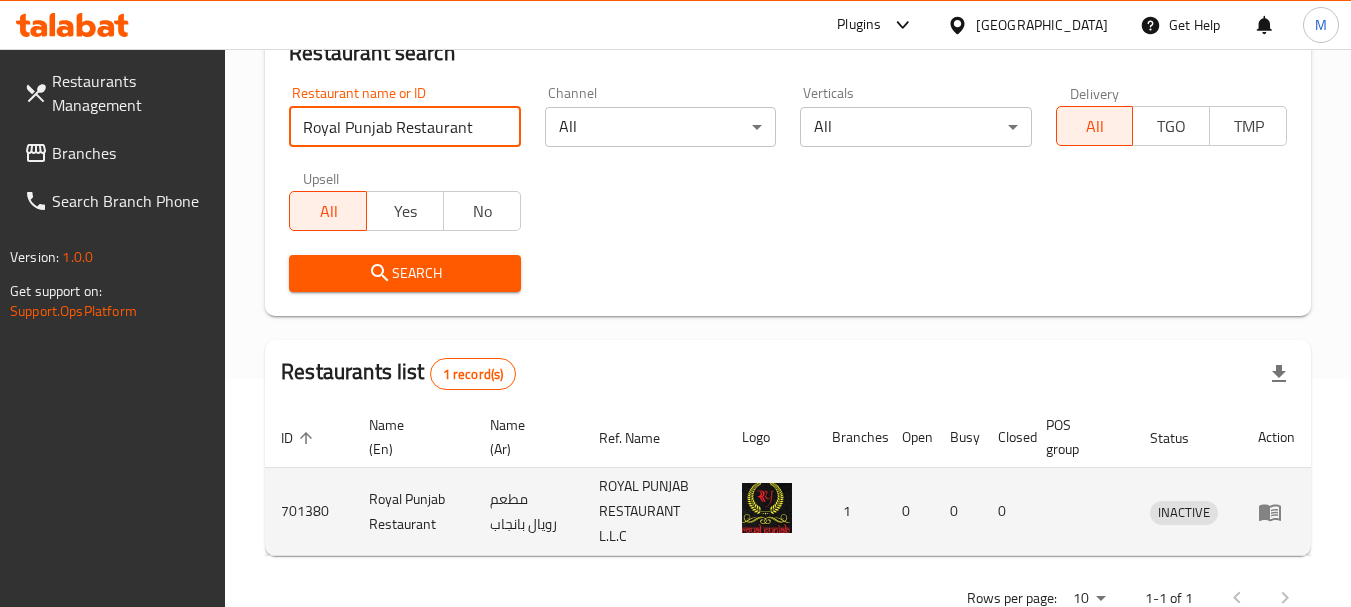 scroll, scrollTop: 260, scrollLeft: 0, axis: vertical 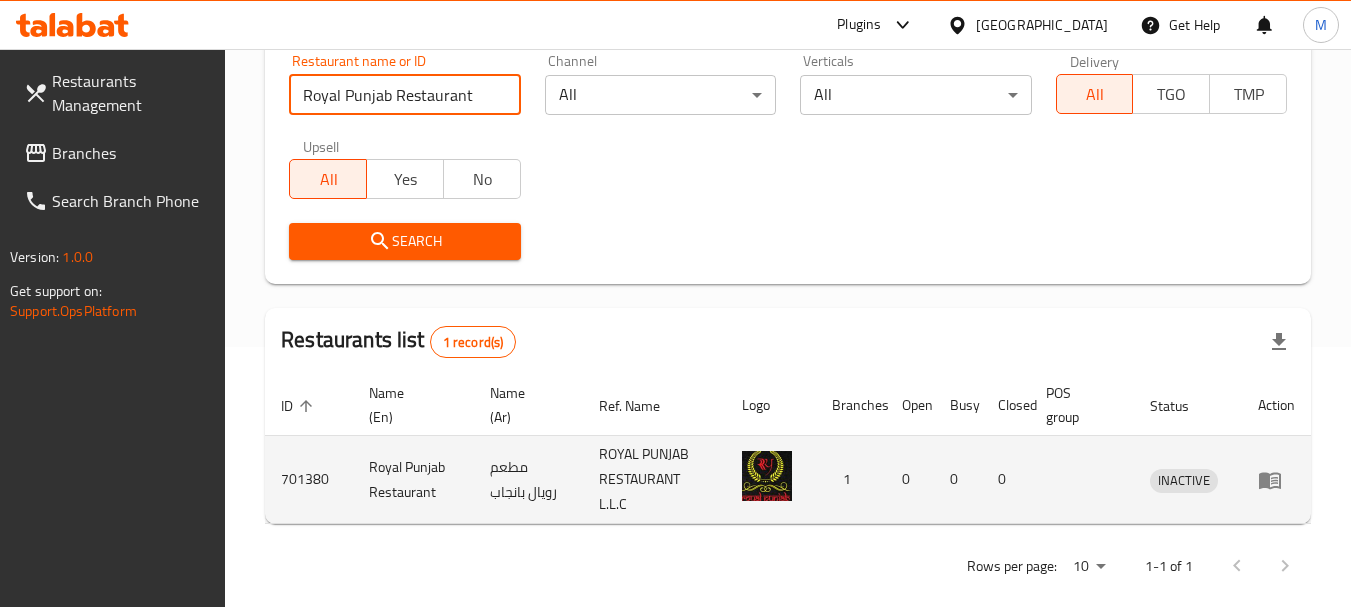 click at bounding box center [1276, 480] 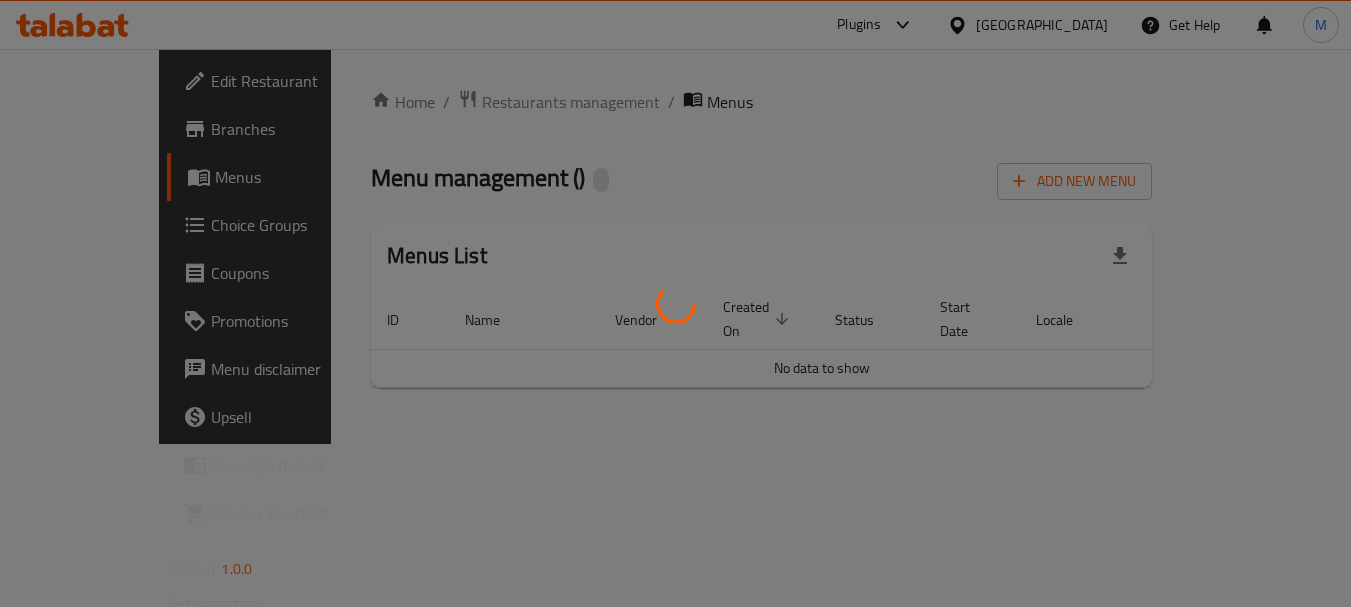 scroll, scrollTop: 0, scrollLeft: 0, axis: both 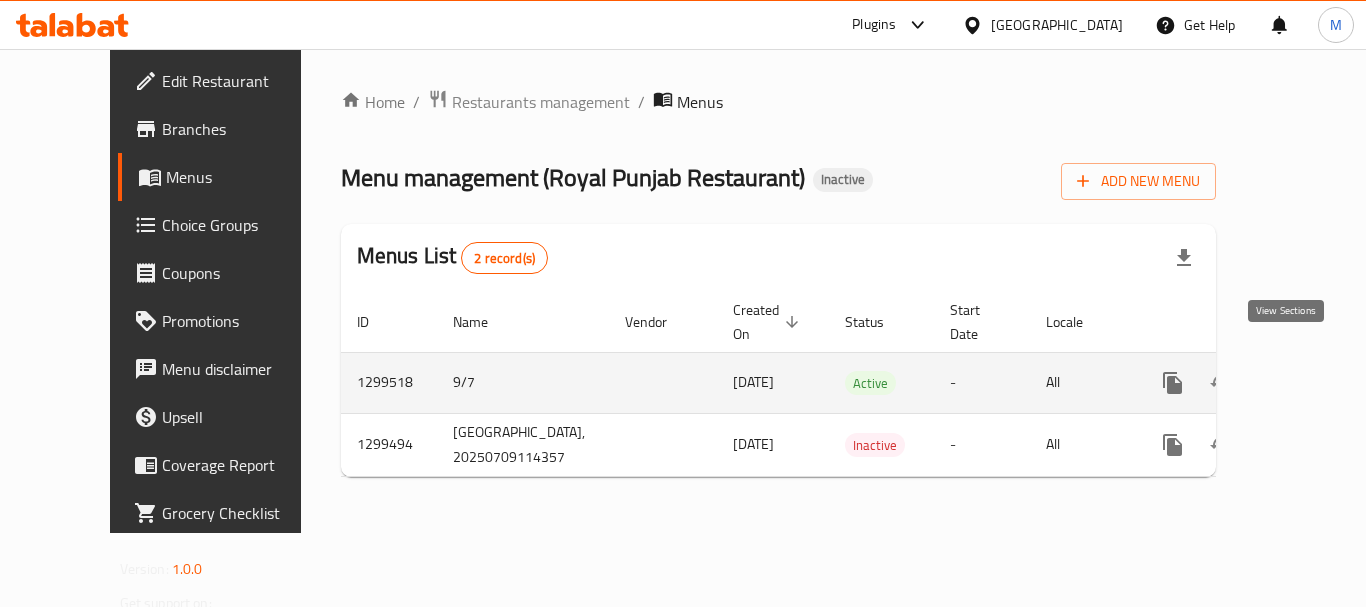 click 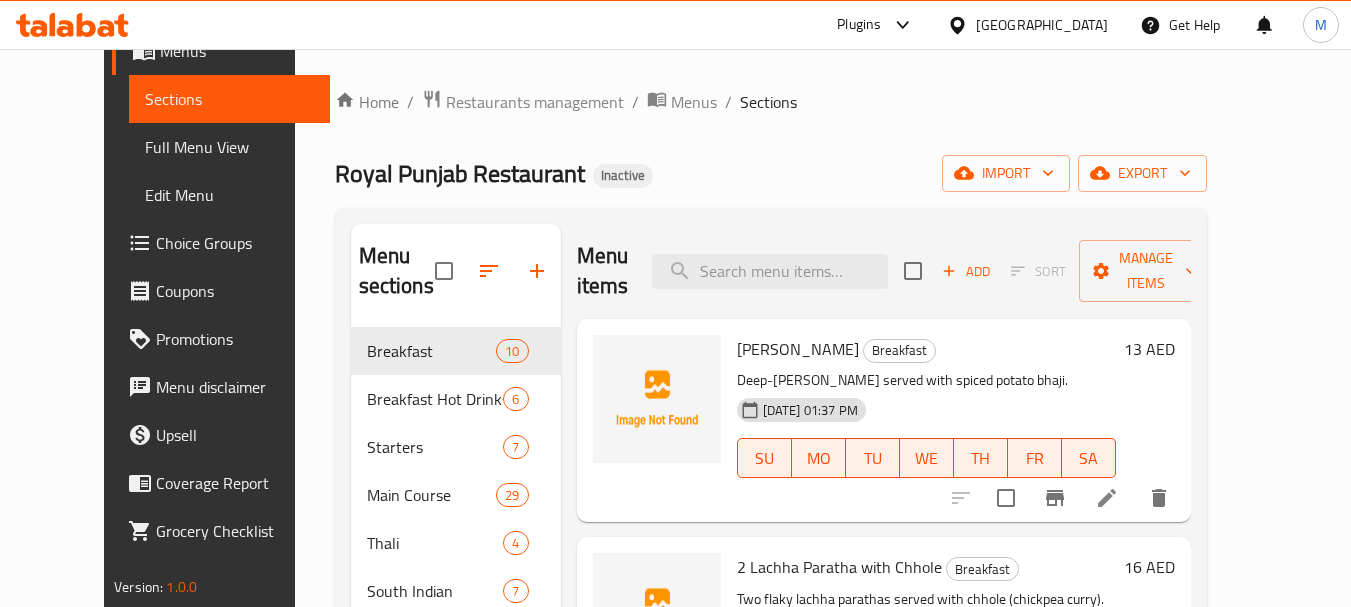 scroll, scrollTop: 135, scrollLeft: 0, axis: vertical 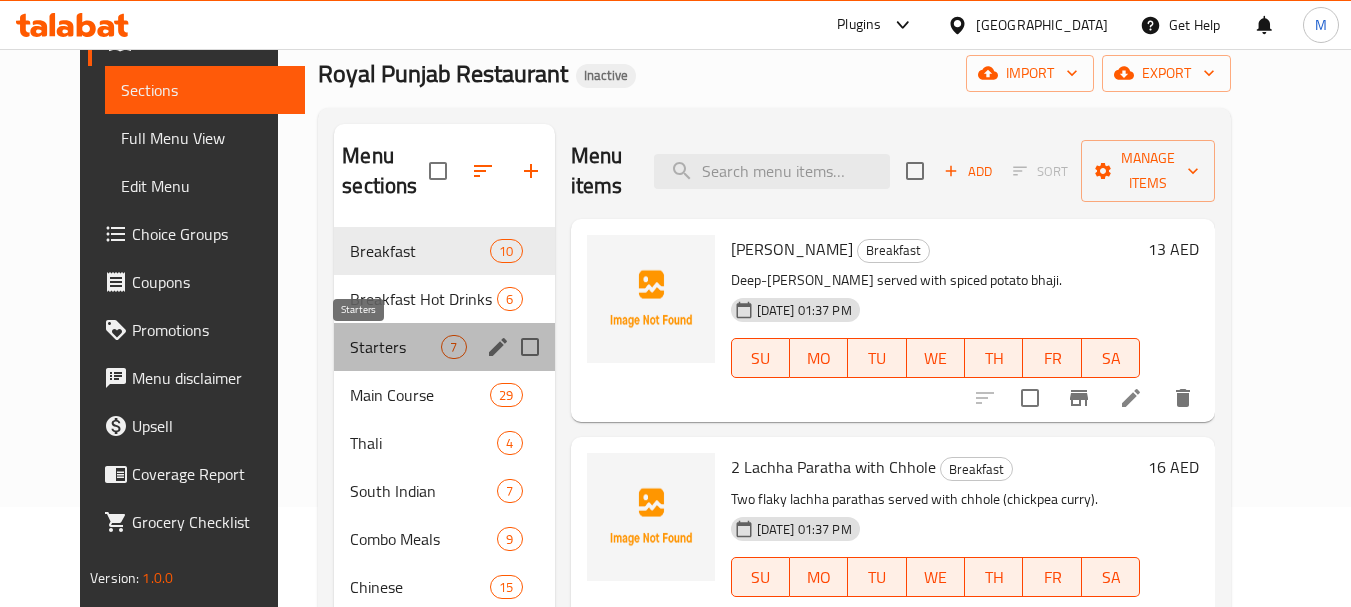 click on "Starters 7" at bounding box center [444, 347] 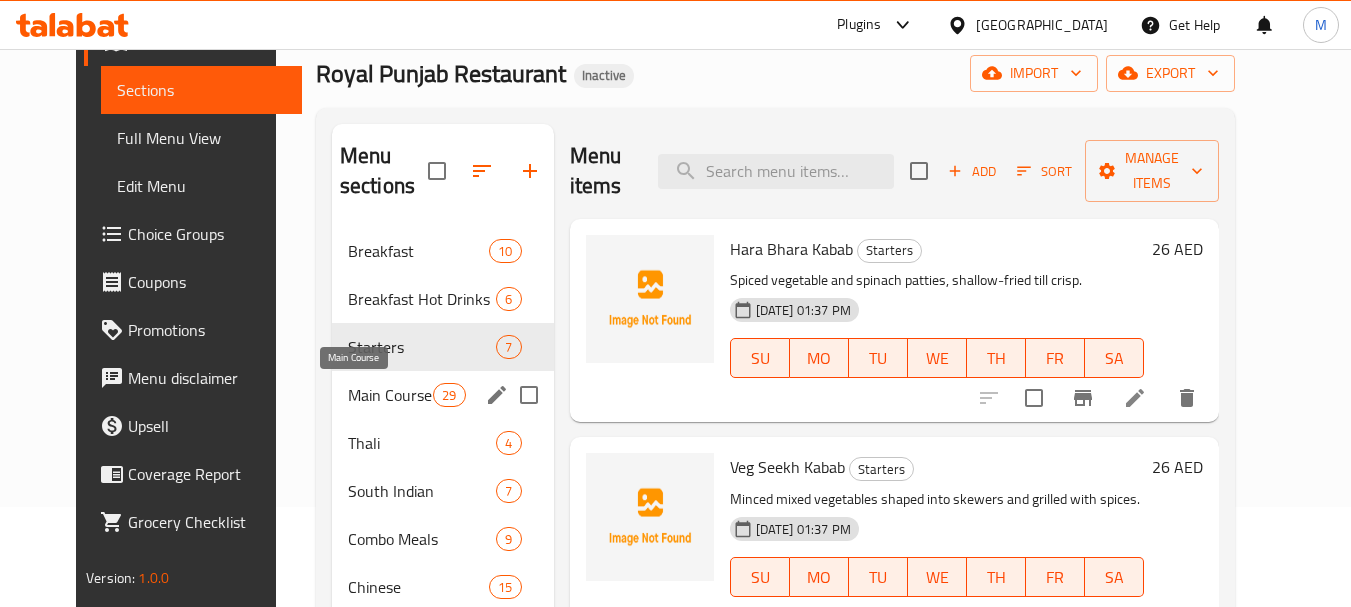 click on "Main Course" at bounding box center [390, 395] 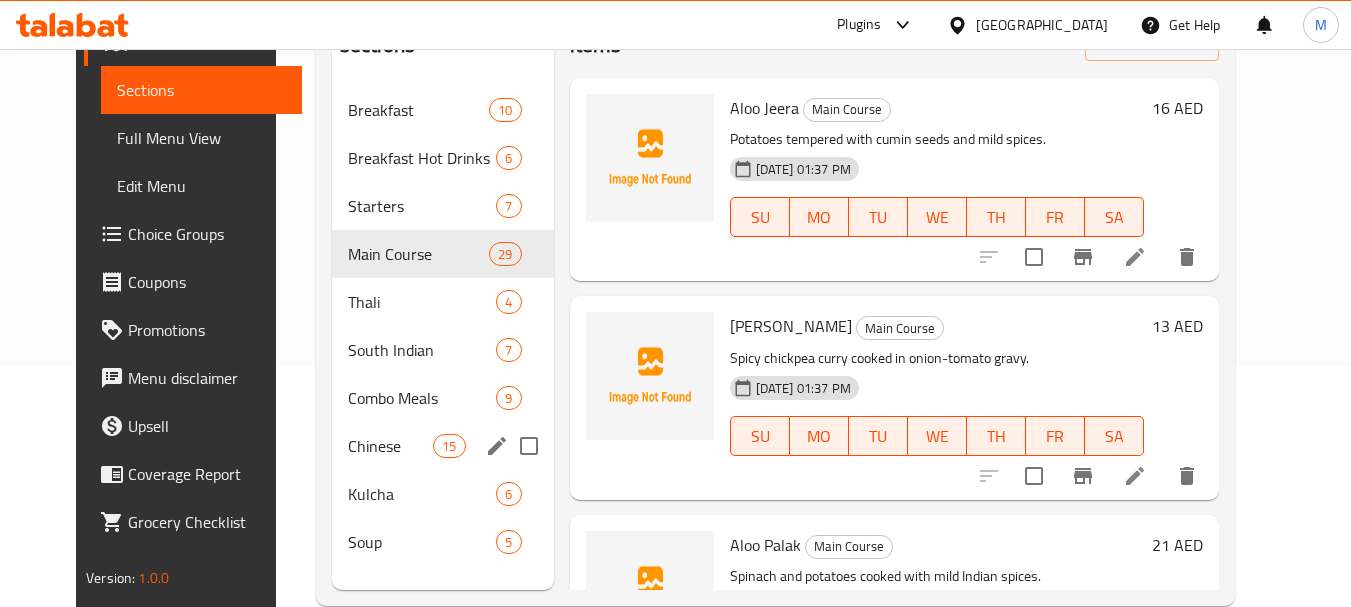 scroll, scrollTop: 280, scrollLeft: 0, axis: vertical 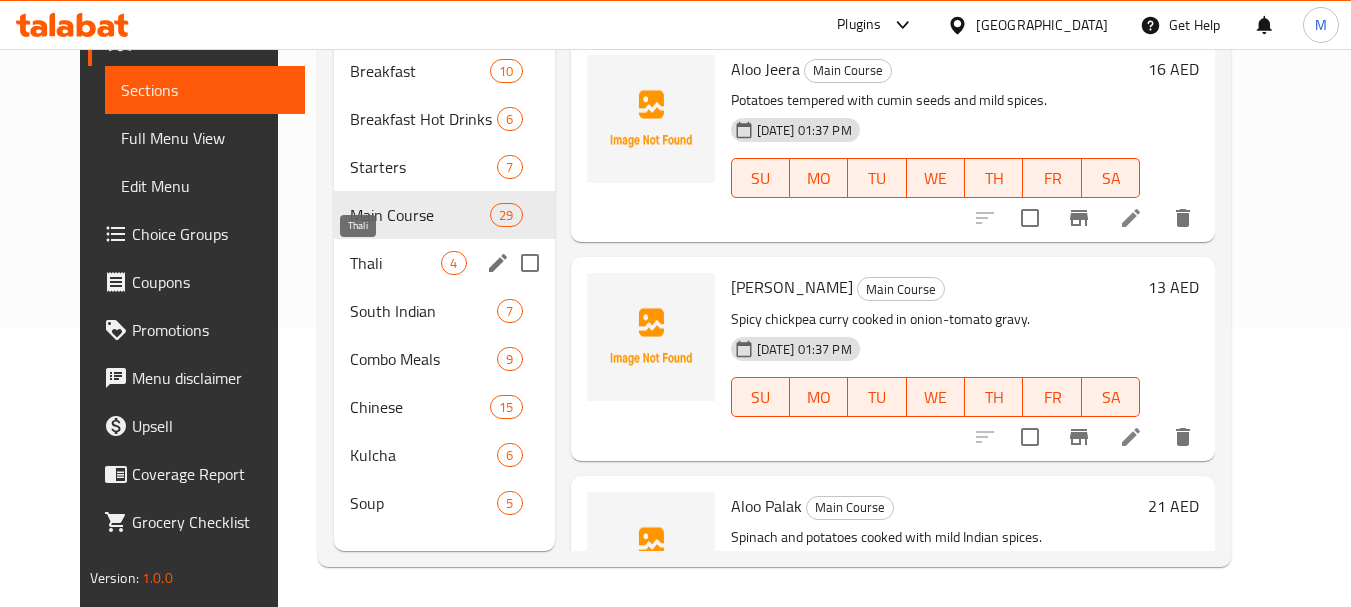 click on "Thali" at bounding box center [395, 263] 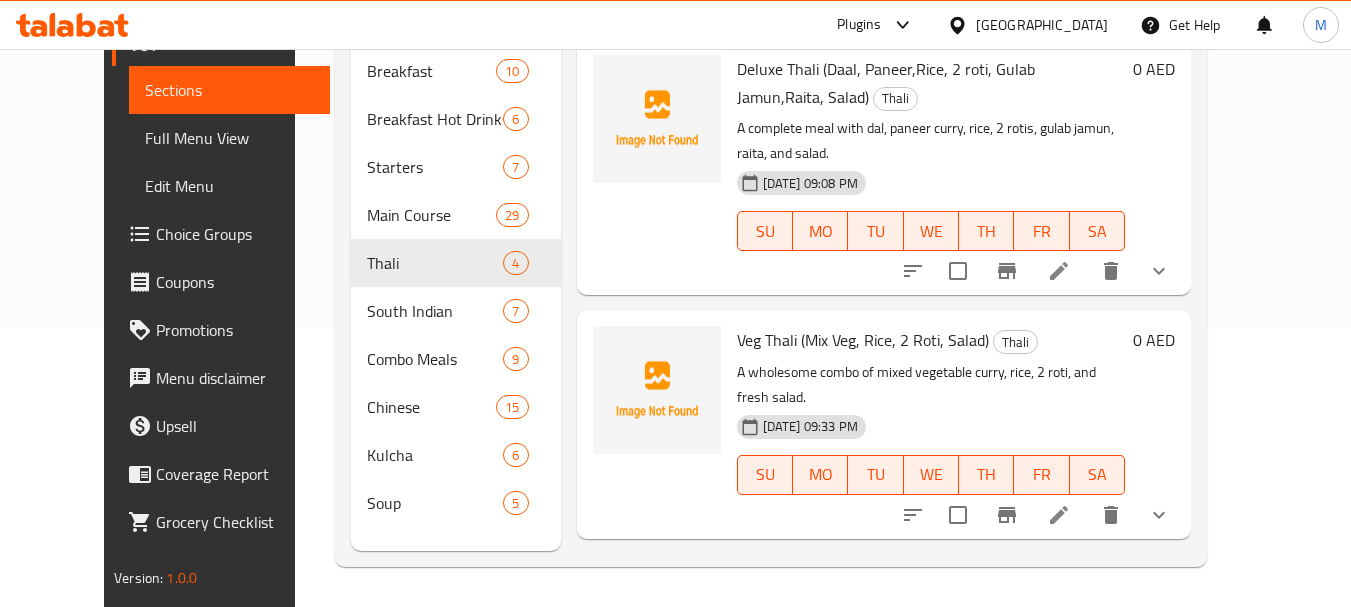 click on "Full Menu View" at bounding box center [229, 138] 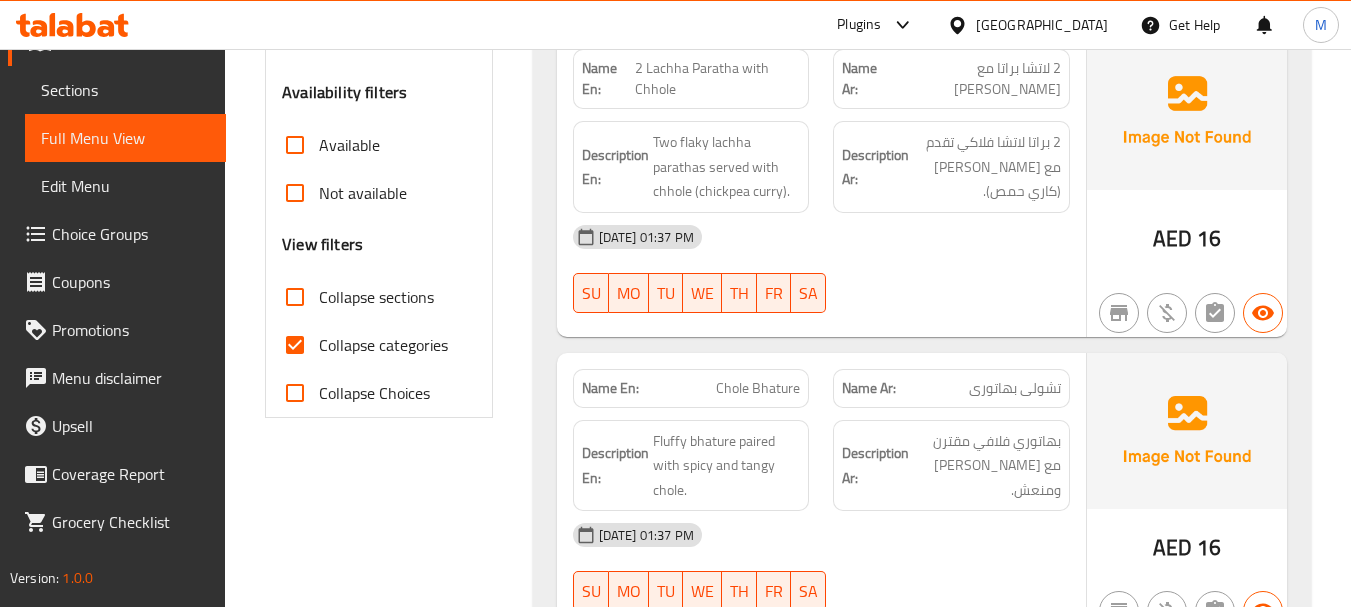 scroll, scrollTop: 580, scrollLeft: 0, axis: vertical 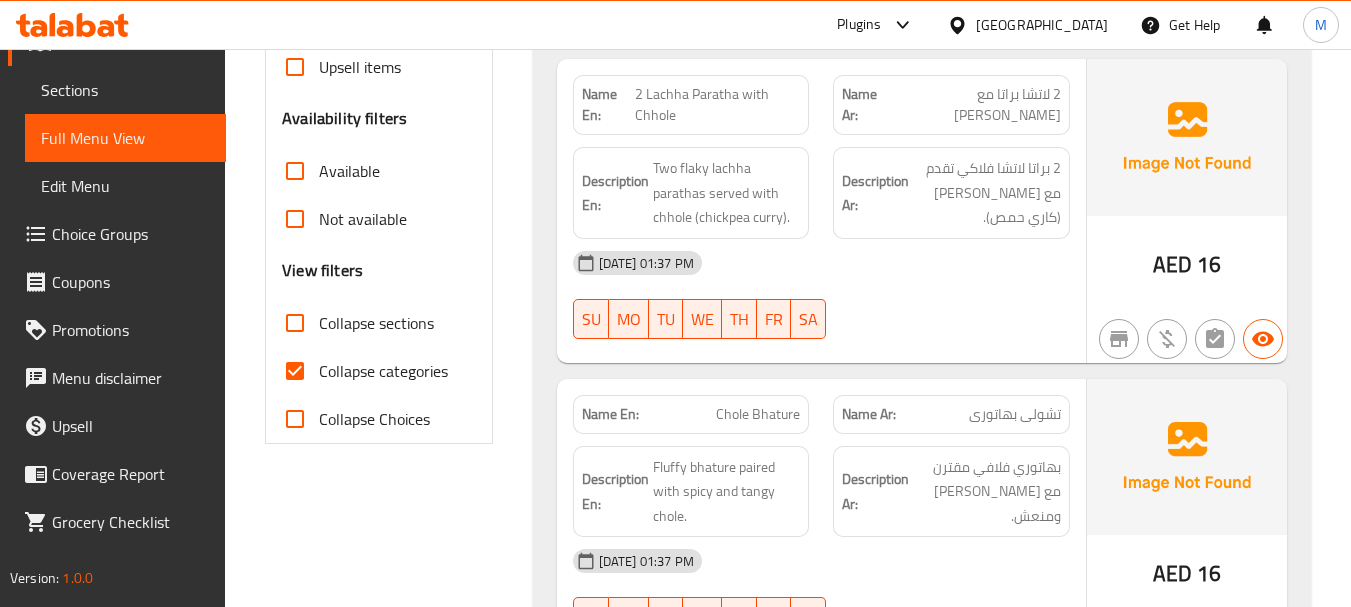 click on "Collapse sections" at bounding box center [295, 323] 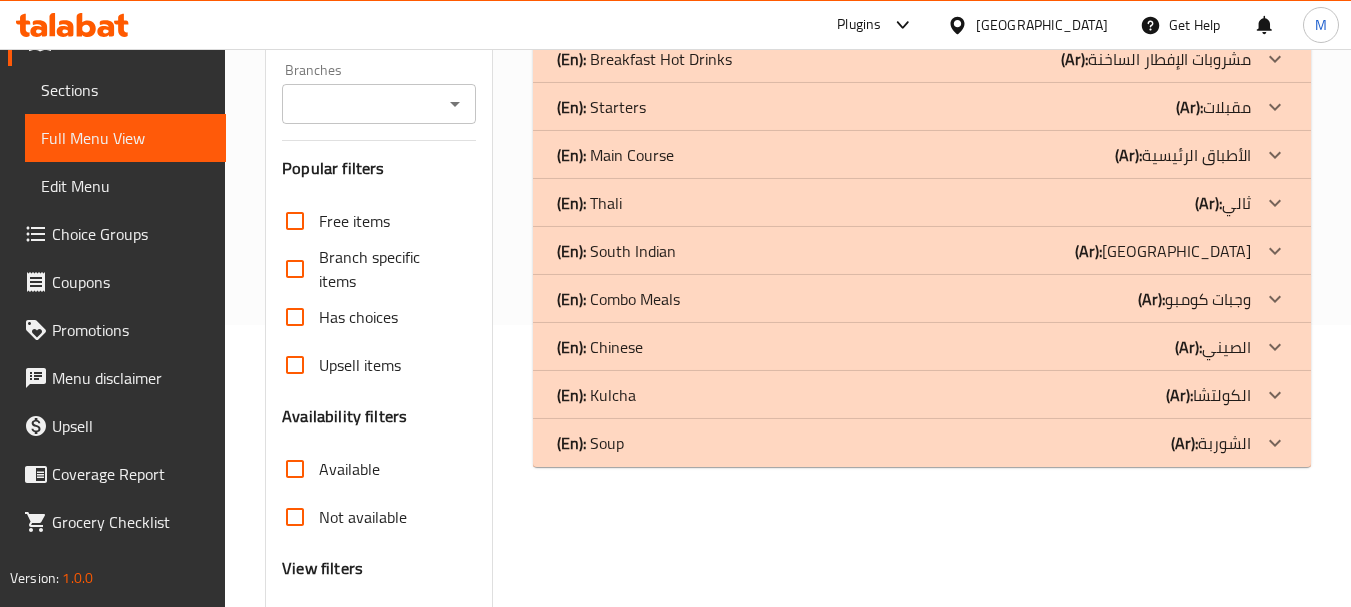 scroll, scrollTop: 157, scrollLeft: 0, axis: vertical 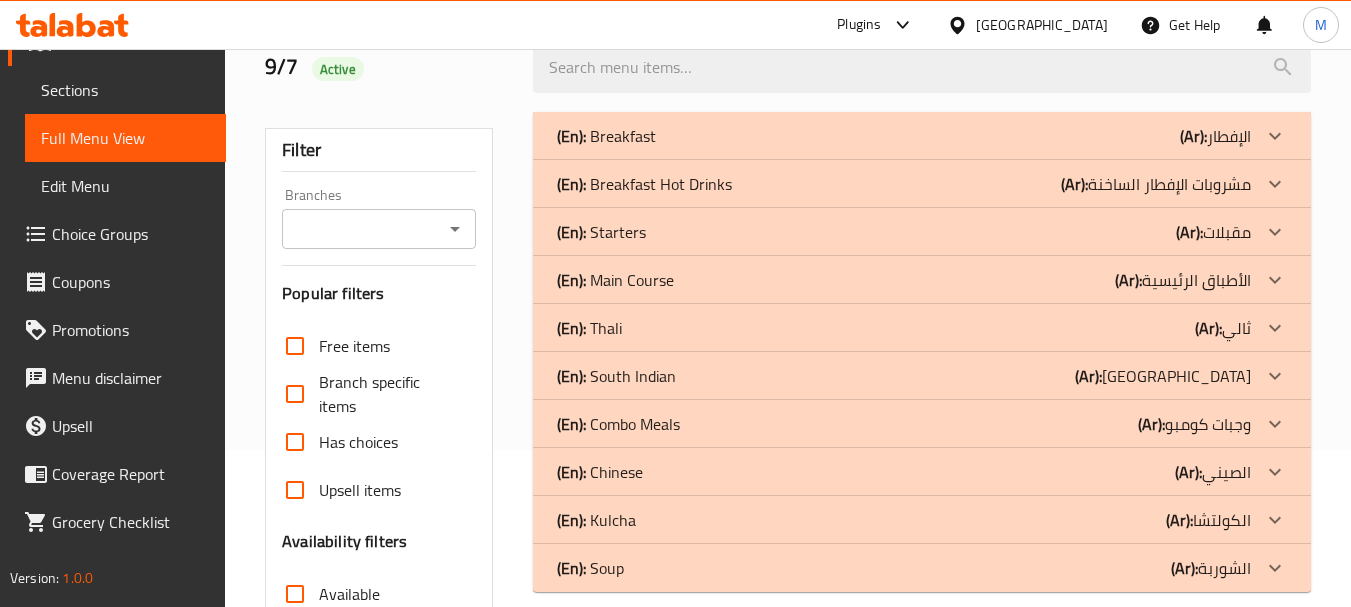 click 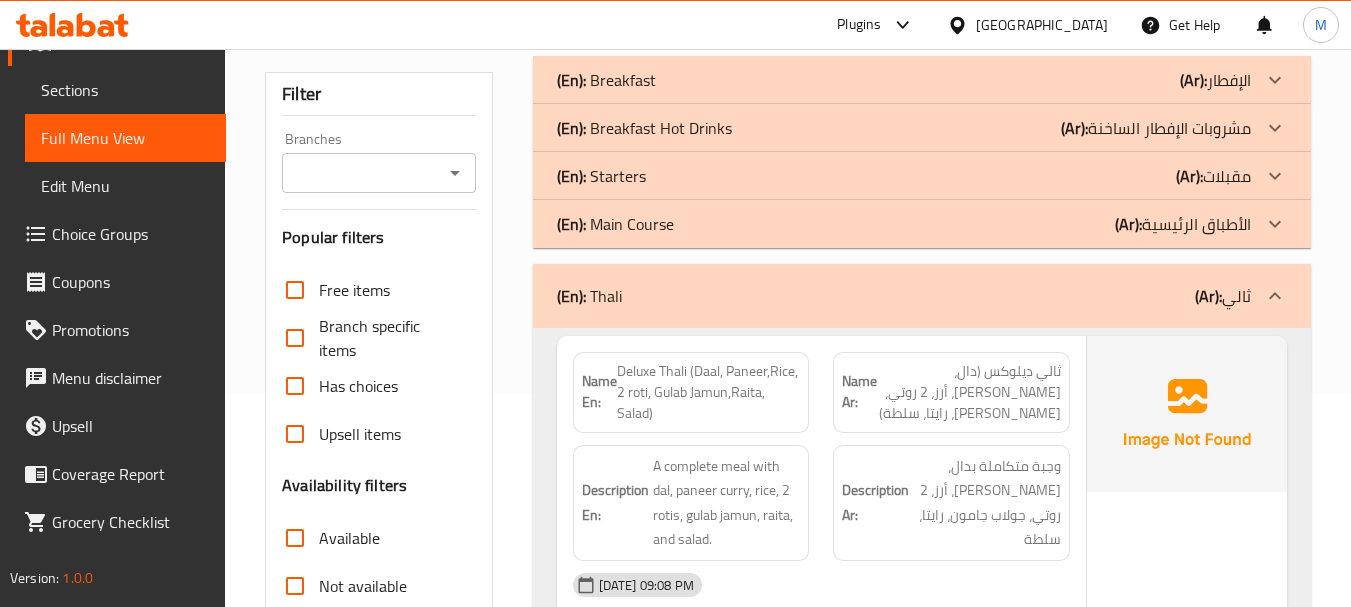 scroll, scrollTop: 257, scrollLeft: 0, axis: vertical 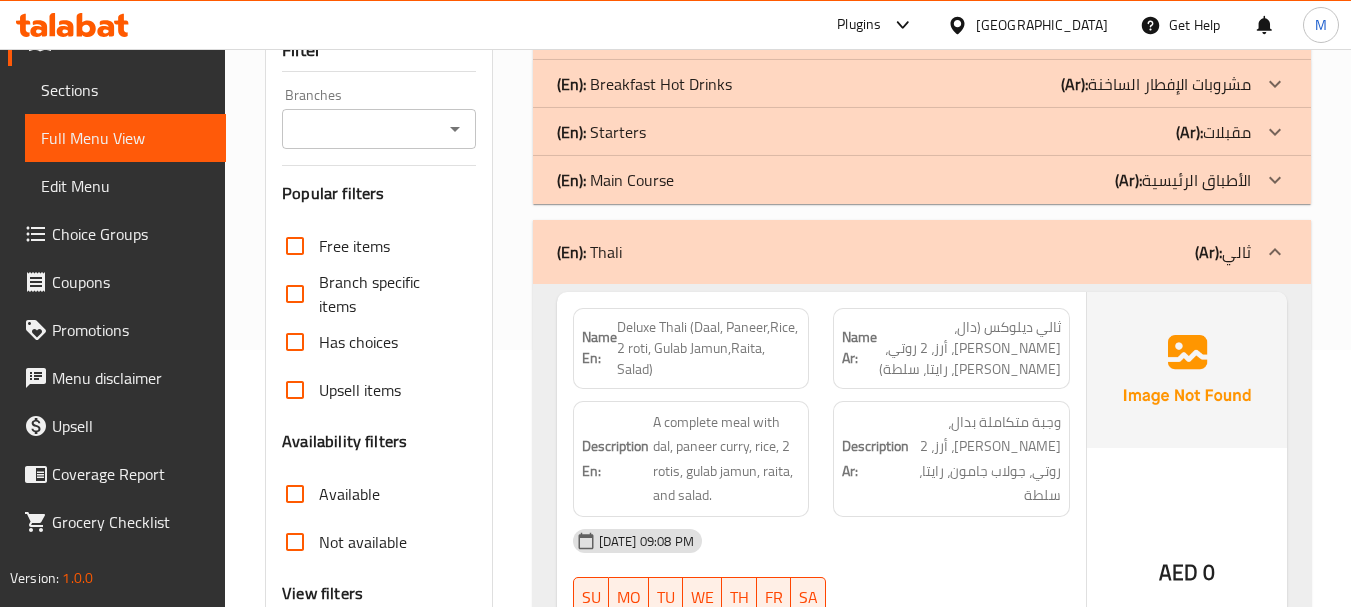 click on "ثالي ديلوكس (دال، بانير، أرز، 2 روتي، جولاب جامون، رايتا، سلطة)" at bounding box center [969, 348] 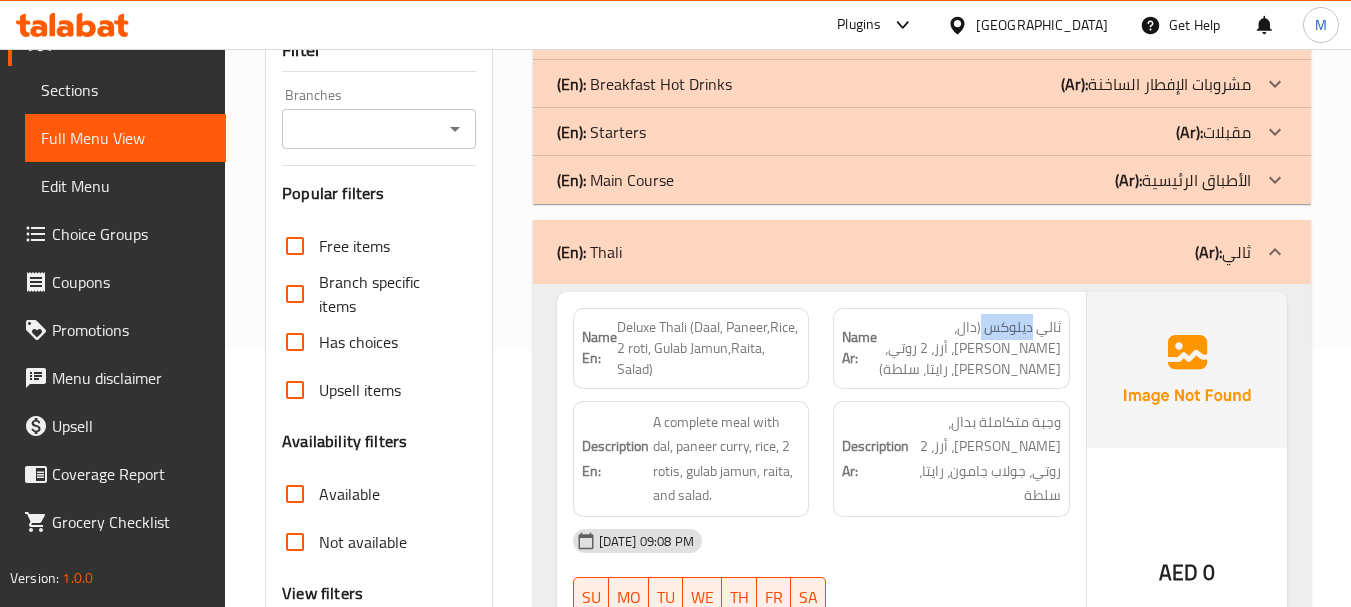 click on "ثالي ديلوكس (دال، بانير، أرز، 2 روتي، جولاب جامون، رايتا، سلطة)" at bounding box center (969, 348) 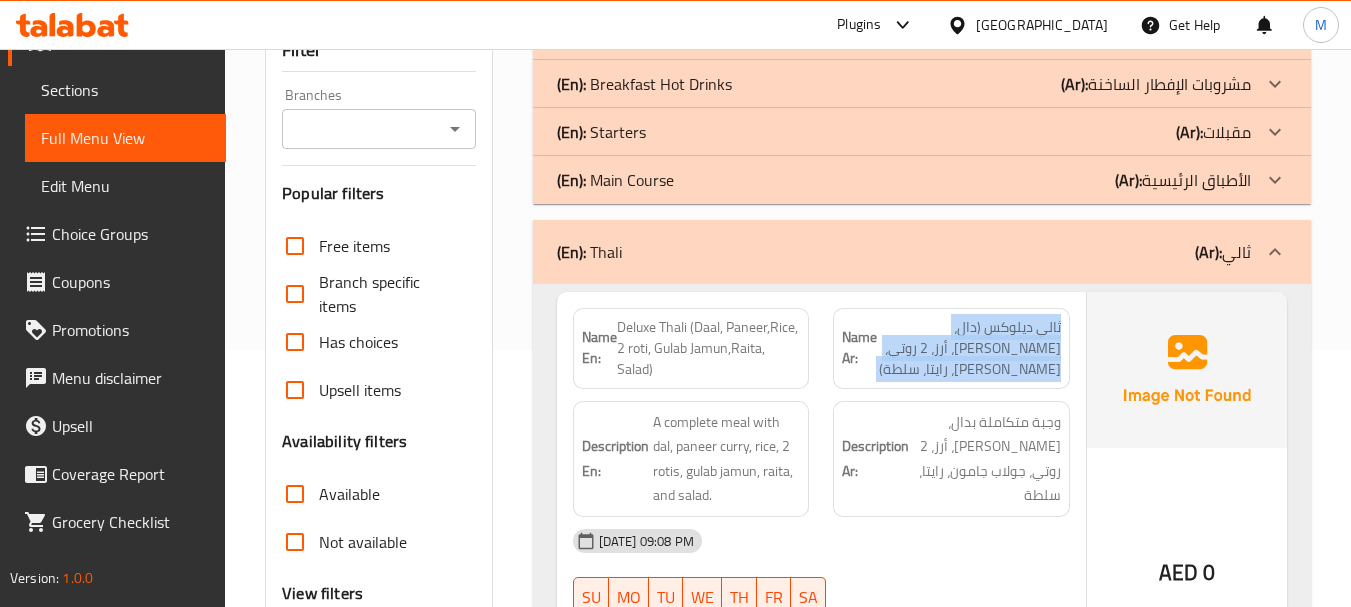 click on "ثالي ديلوكس (دال، بانير، أرز، 2 روتي، جولاب جامون، رايتا، سلطة)" at bounding box center (969, 348) 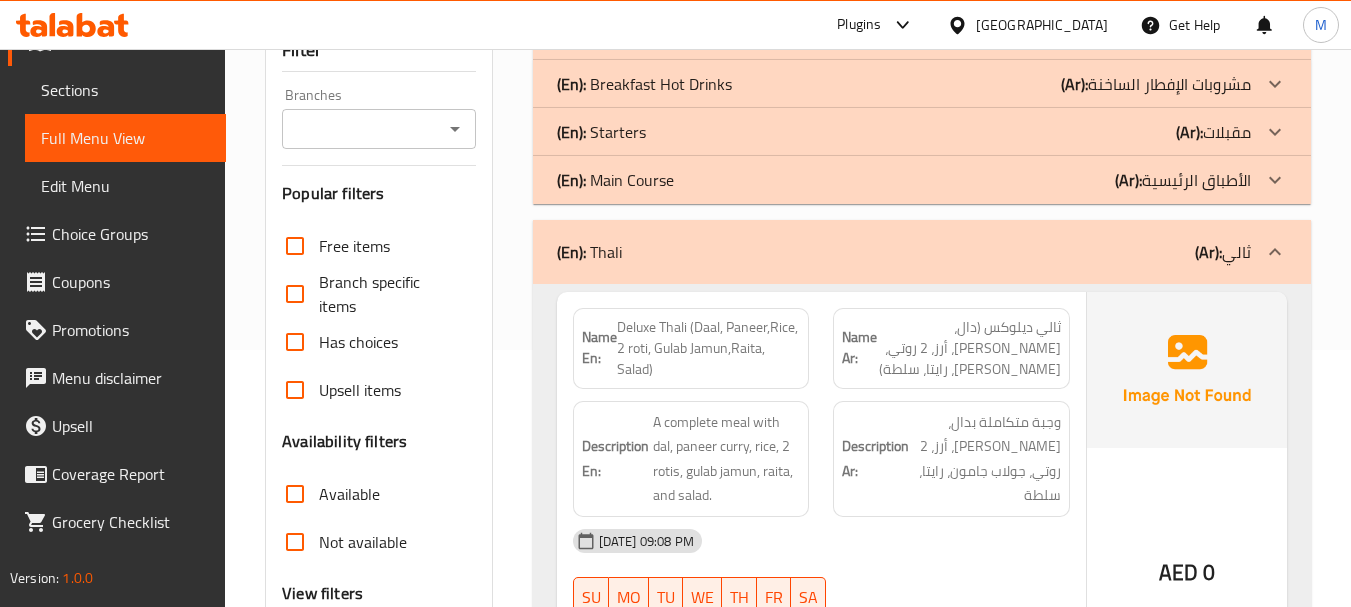 click on "ثالي ديلوكس (دال، بانير، أرز، 2 روتي، جولاب جامون، رايتا، سلطة)" at bounding box center [969, 348] 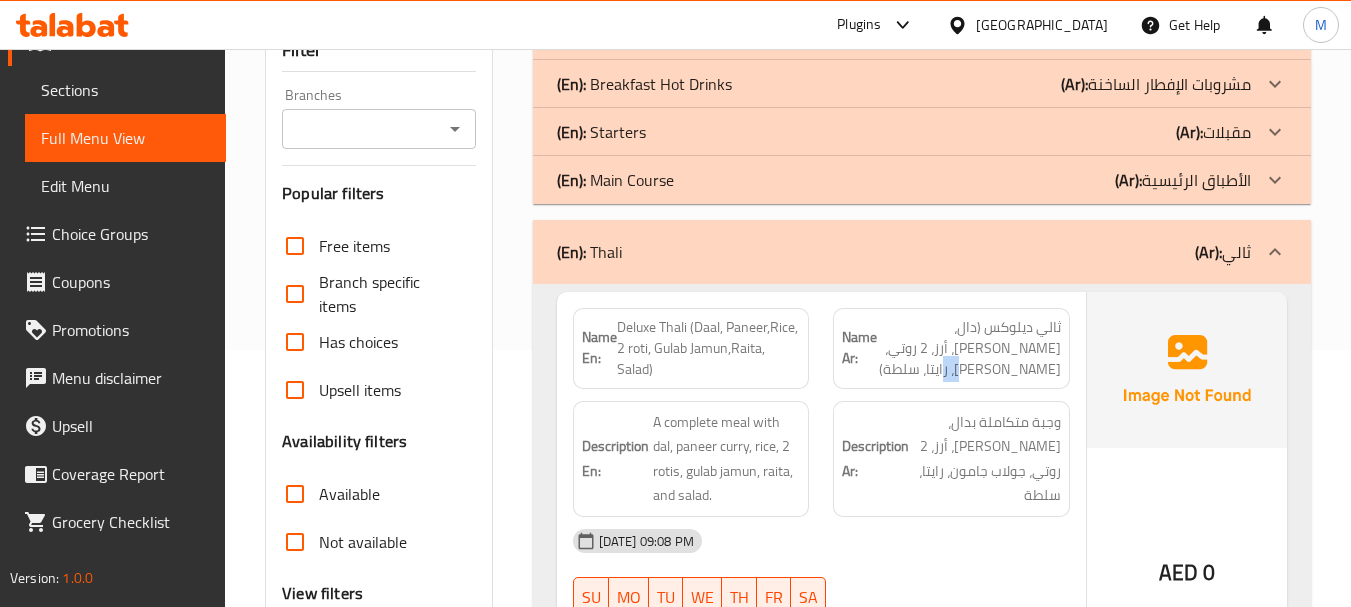 click on "ثالي ديلوكس (دال، بانير، أرز، 2 روتي، جولاب جامون، رايتا، سلطة)" at bounding box center (969, 348) 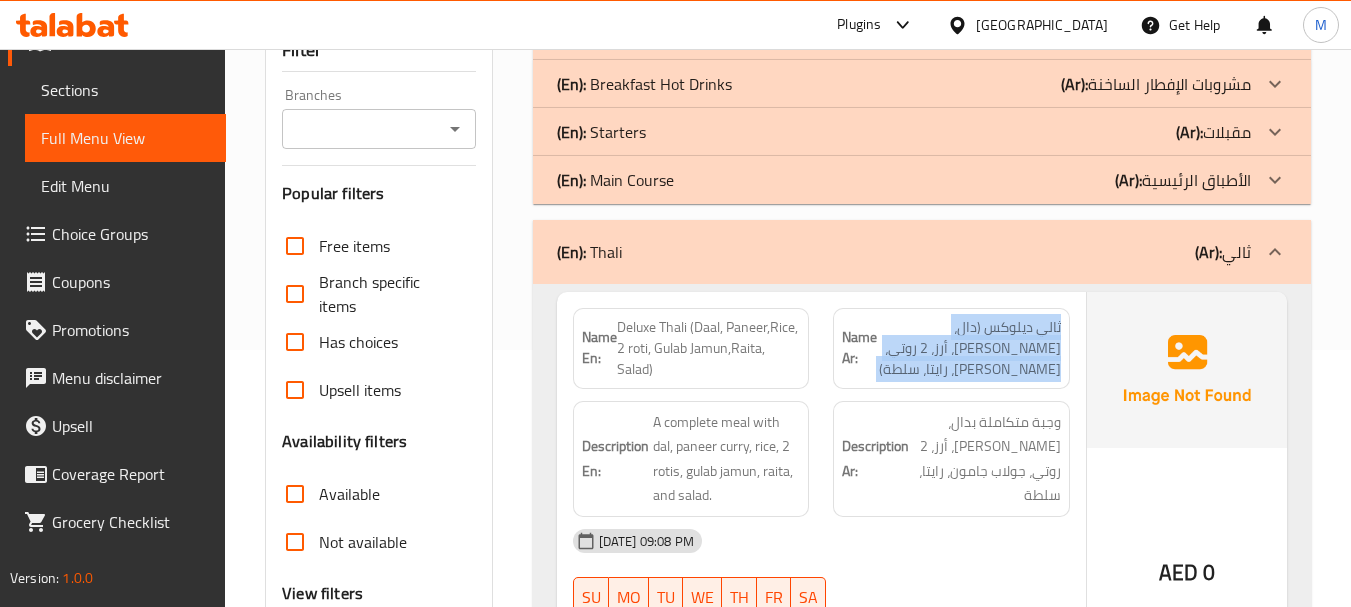 click on "ثالي ديلوكس (دال، بانير، أرز، 2 روتي، جولاب جامون، رايتا، سلطة)" at bounding box center (969, 348) 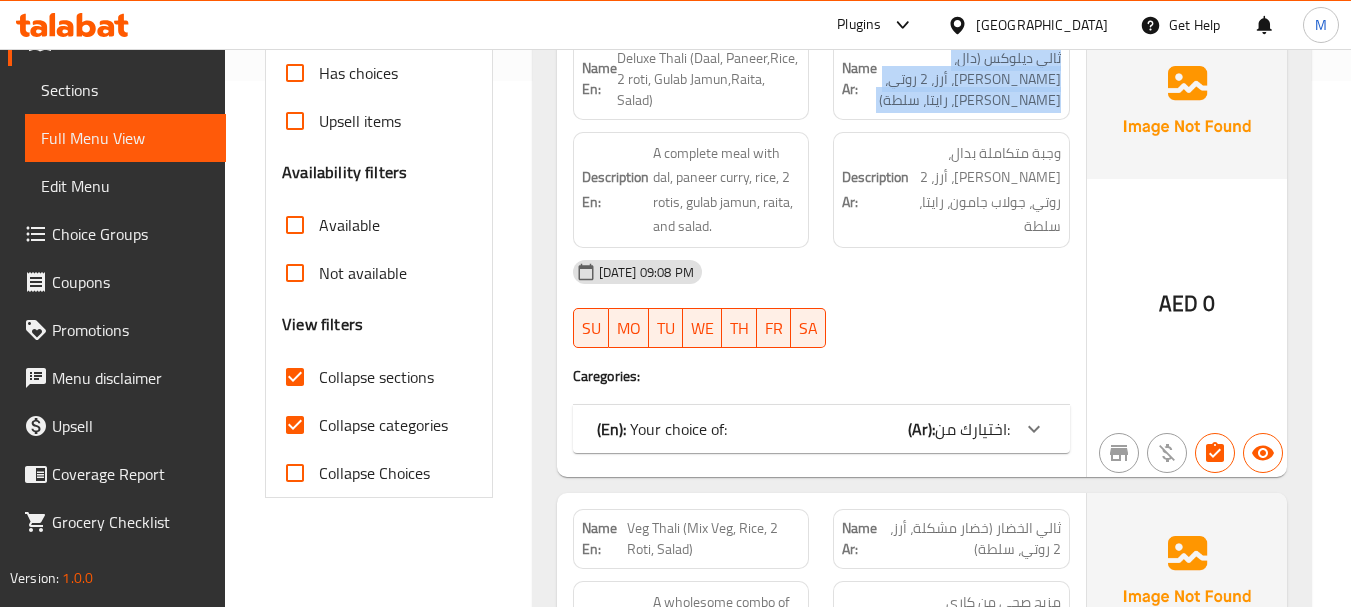 scroll, scrollTop: 557, scrollLeft: 0, axis: vertical 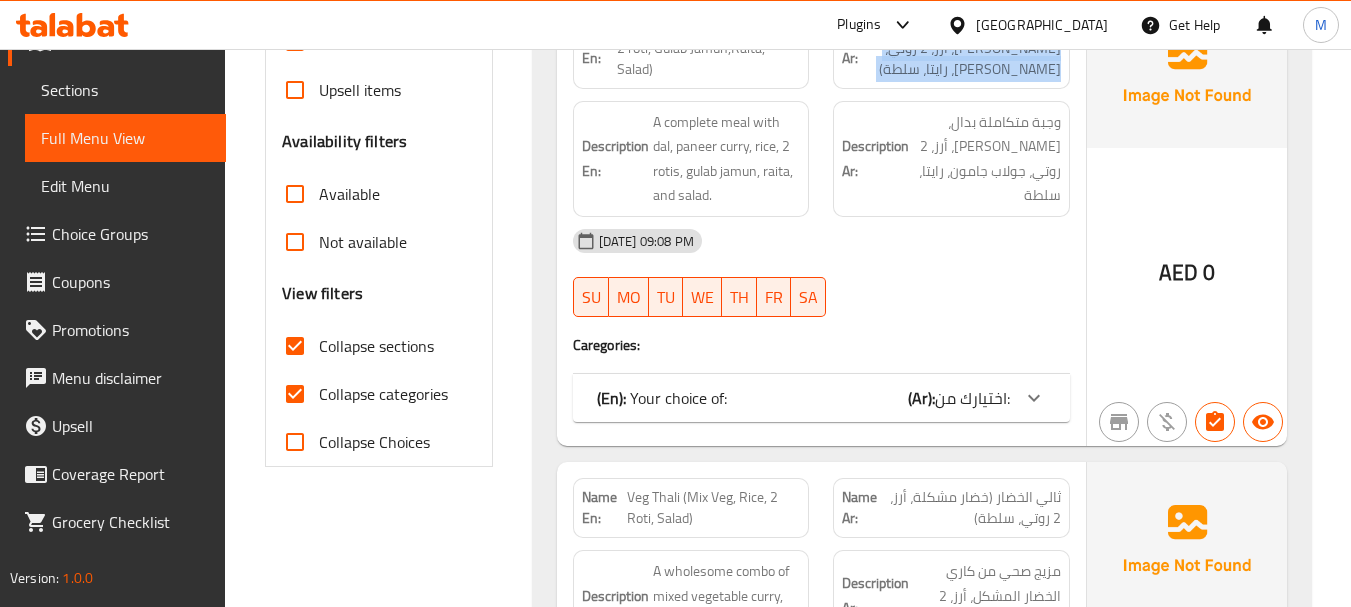 click on "(En):   Your choice of: (Ar): اختيارك من:" at bounding box center (821, 398) 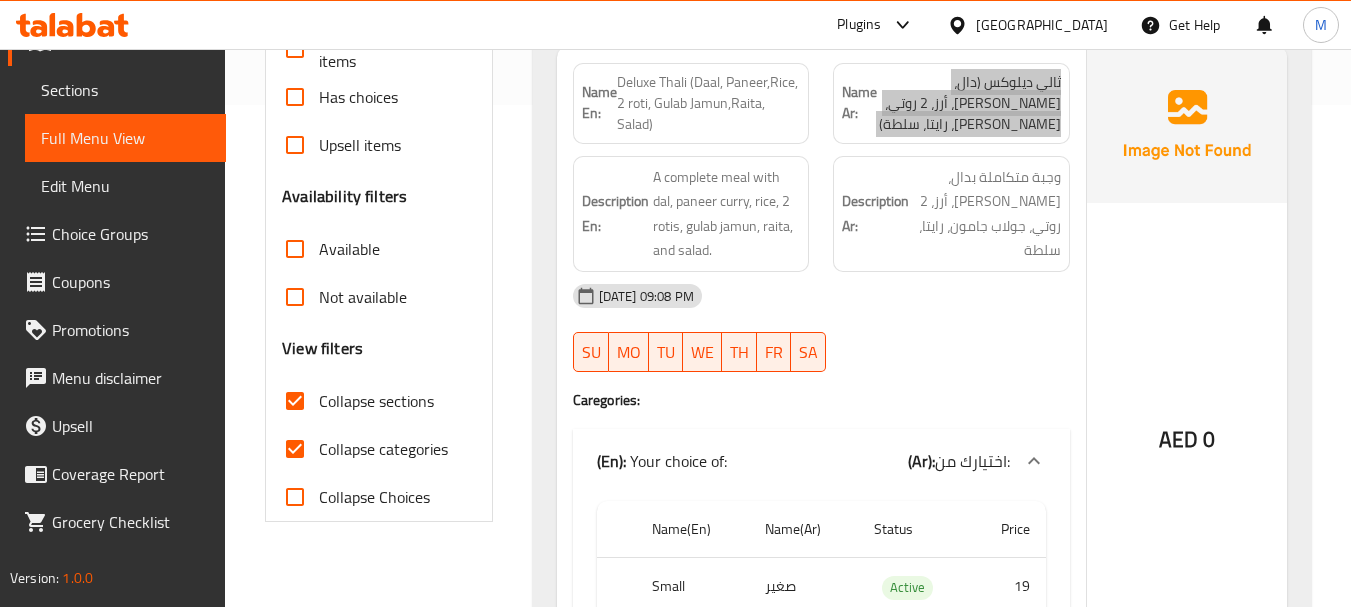scroll, scrollTop: 457, scrollLeft: 0, axis: vertical 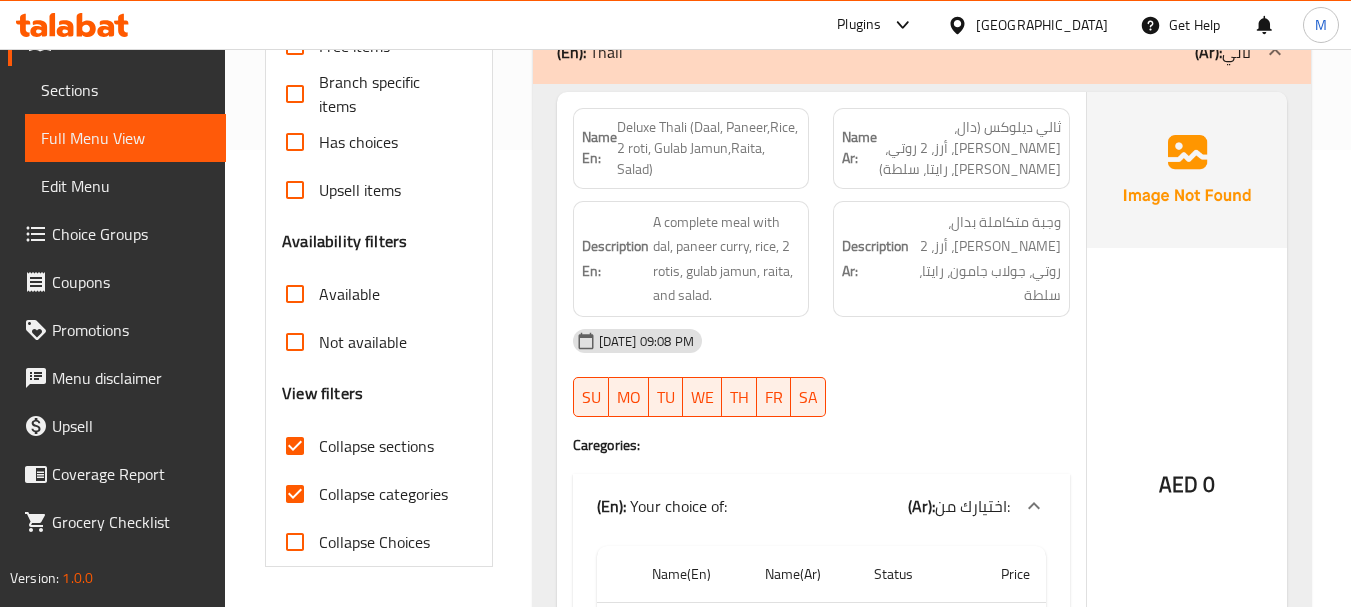 click on "Description Ar:  وجبة متكاملة بدال، بانير كاري، أرز، 2 روتي، جولاب جامون، رايتا، سلطة" at bounding box center [951, 259] 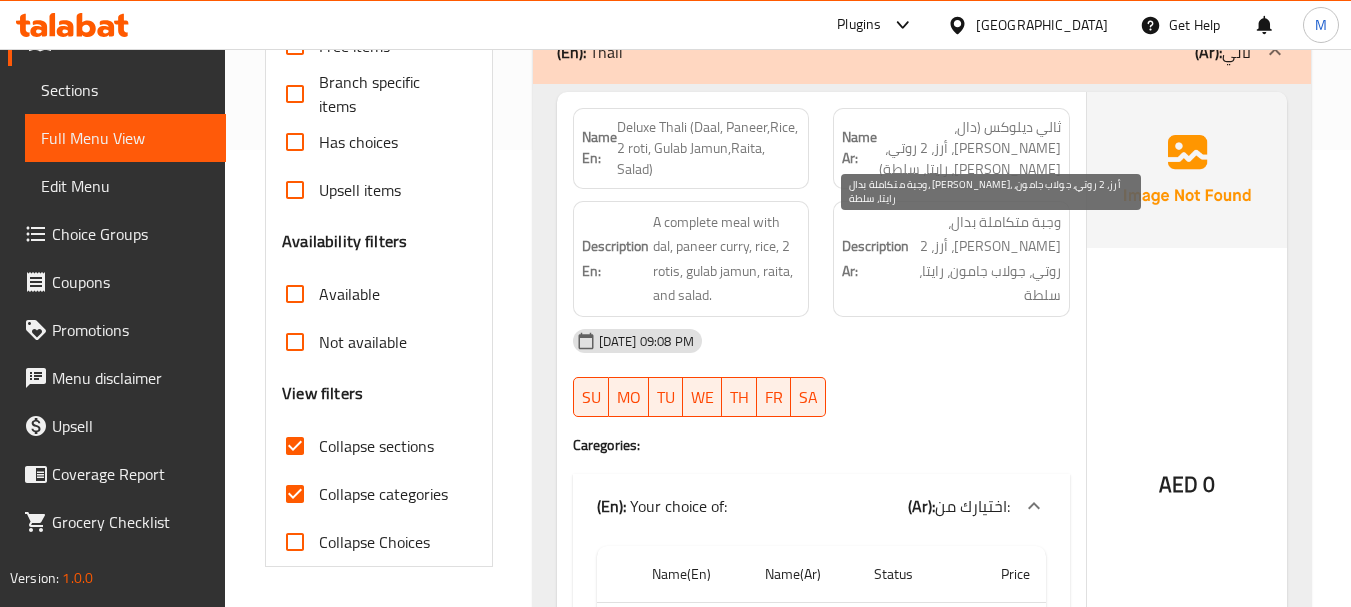 drag, startPoint x: 964, startPoint y: 227, endPoint x: 1028, endPoint y: 264, distance: 73.92564 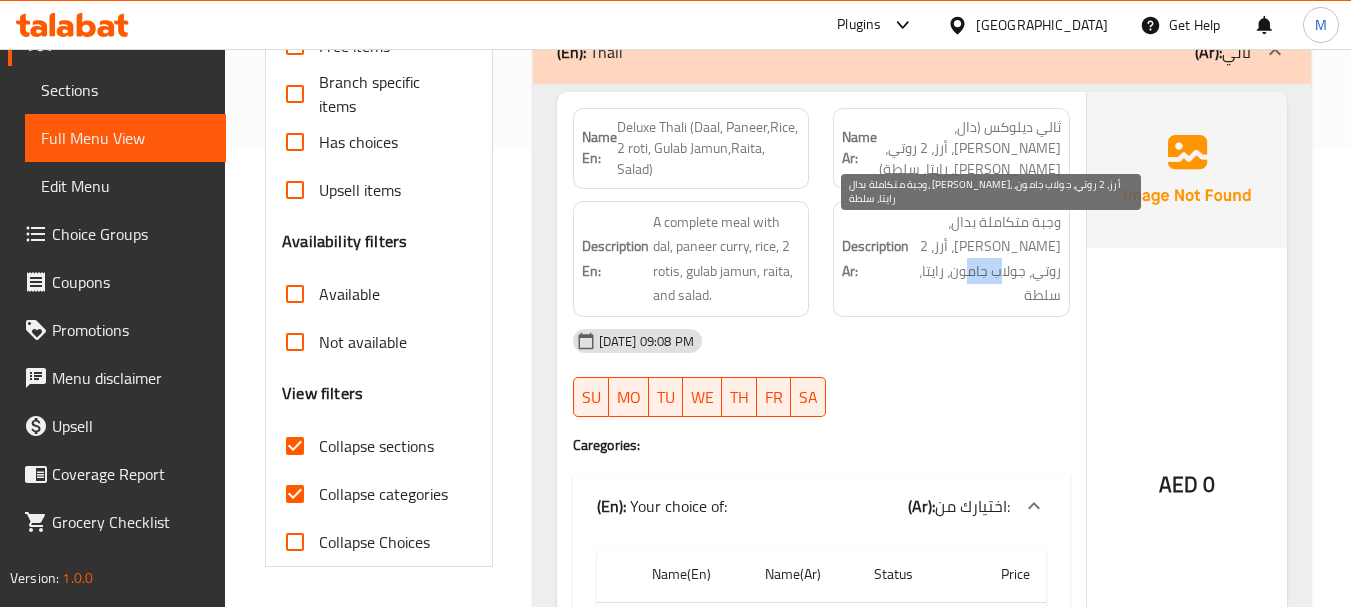 click on "وجبة متكاملة بدال، بانير كاري، أرز، 2 روتي، جولاب جامون، رايتا، سلطة" at bounding box center [987, 259] 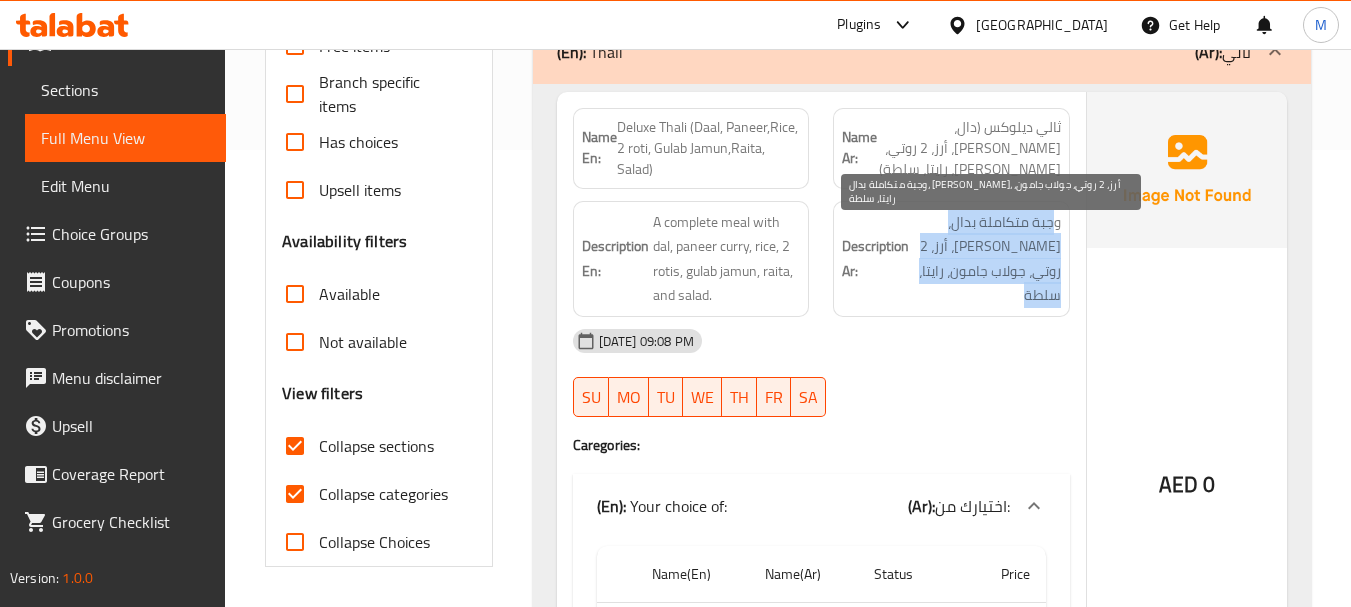click on "وجبة متكاملة بدال، بانير كاري، أرز، 2 روتي، جولاب جامون، رايتا، سلطة" at bounding box center (987, 259) 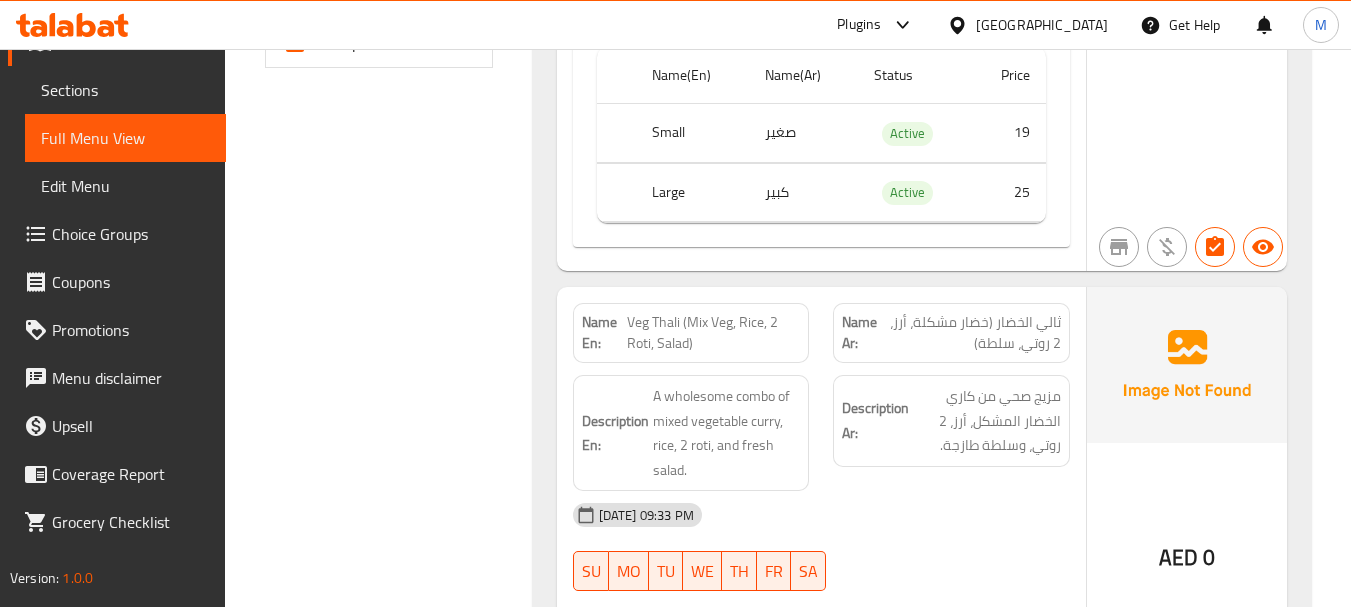 scroll, scrollTop: 957, scrollLeft: 0, axis: vertical 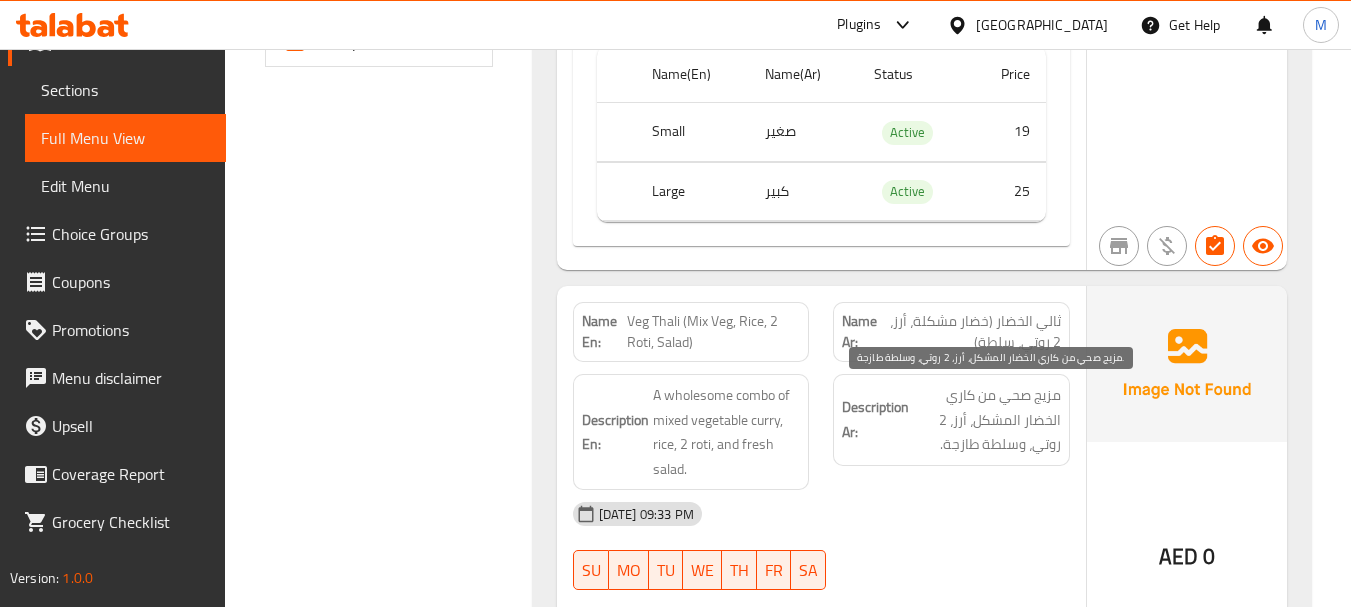click on "مزيج صحي من كاري الخضار المشكل، أرز، 2 روتي، وسلطة طازجة." at bounding box center (987, 420) 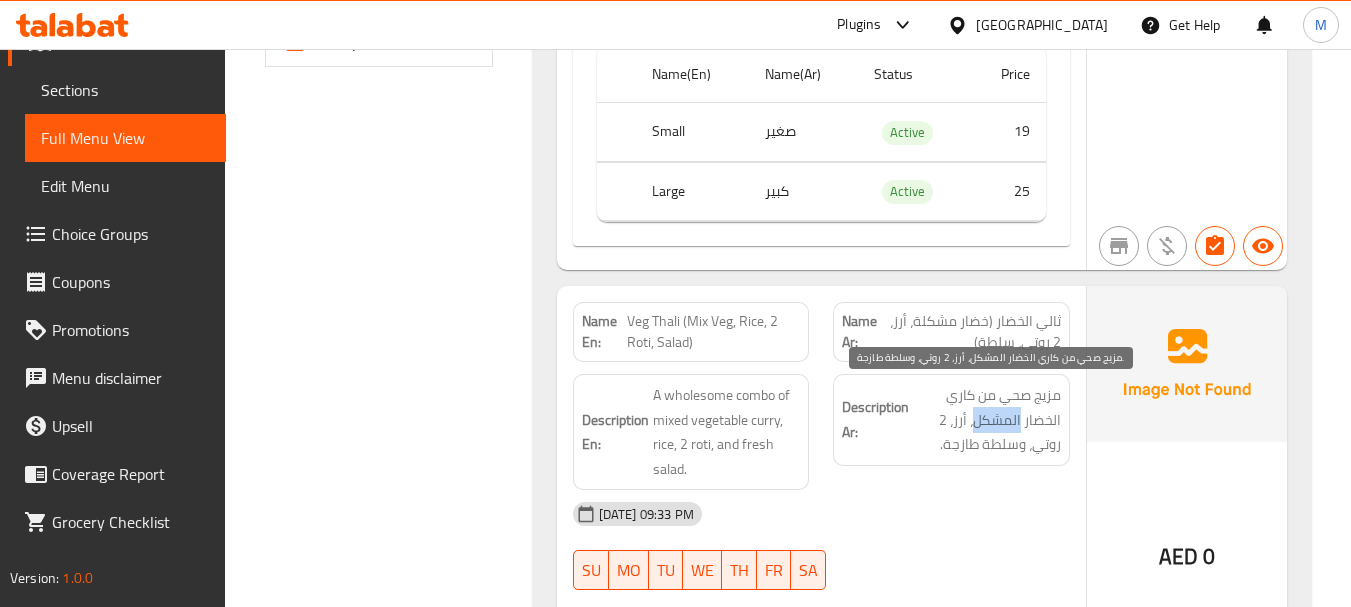 click on "مزيج صحي من كاري الخضار المشكل، أرز، 2 روتي، وسلطة طازجة." at bounding box center [987, 420] 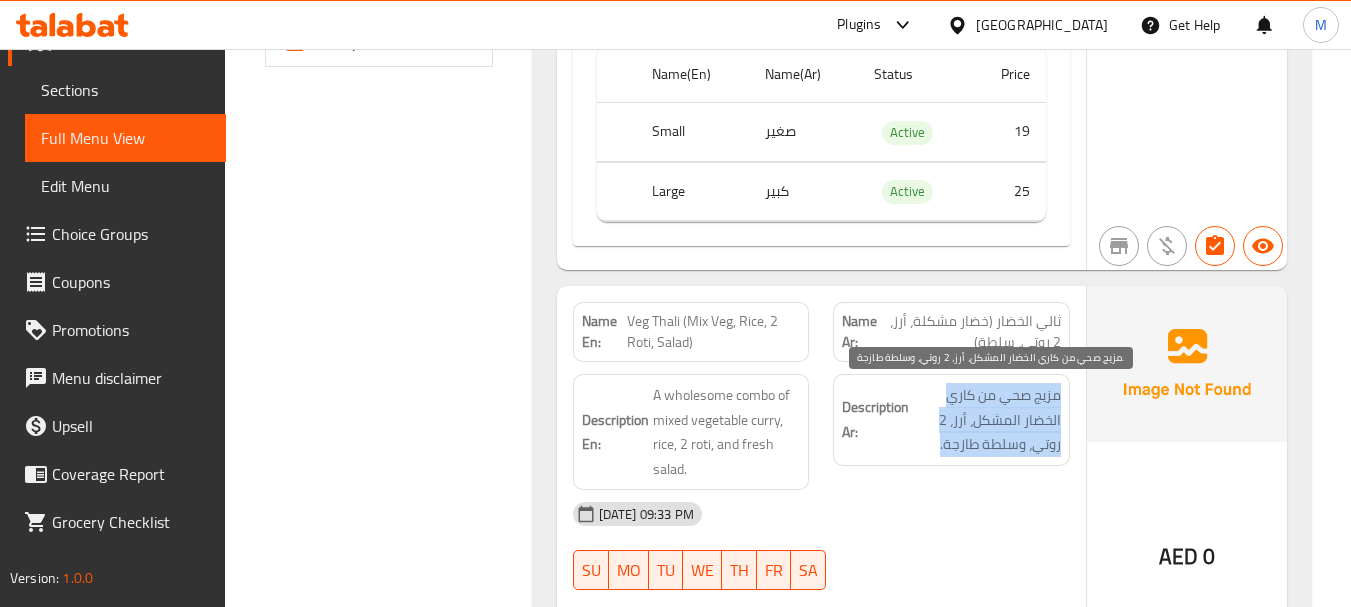 click on "مزيج صحي من كاري الخضار المشكل، أرز، 2 روتي، وسلطة طازجة." at bounding box center [987, 420] 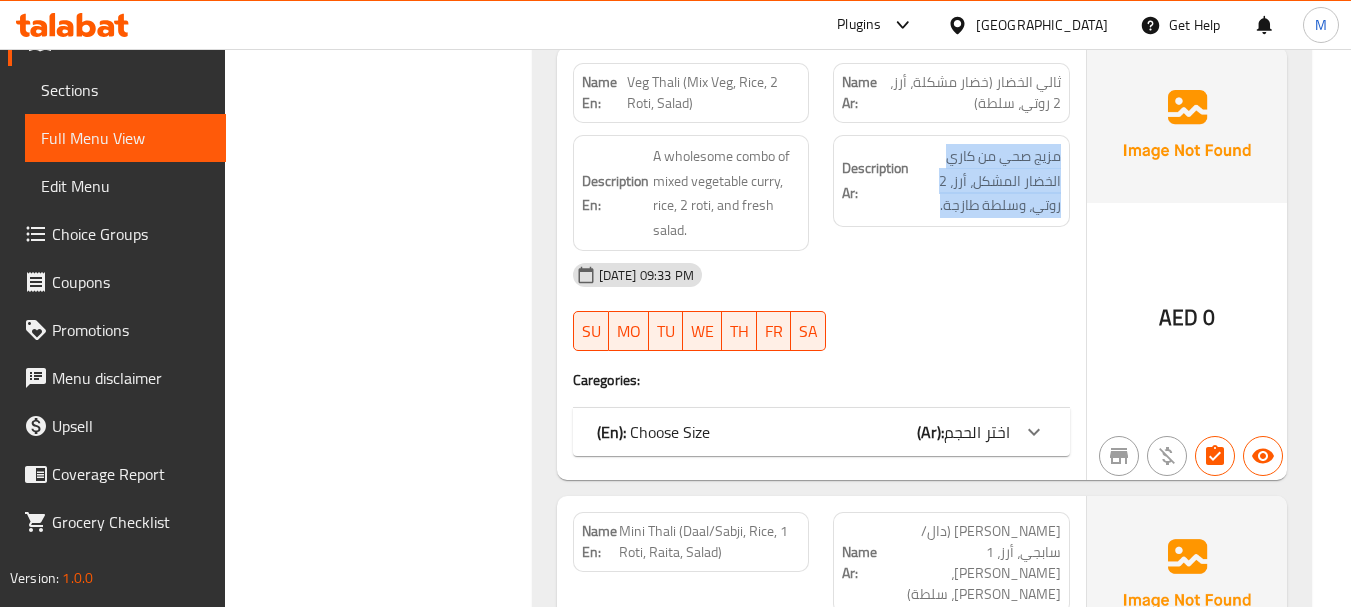 scroll, scrollTop: 1257, scrollLeft: 0, axis: vertical 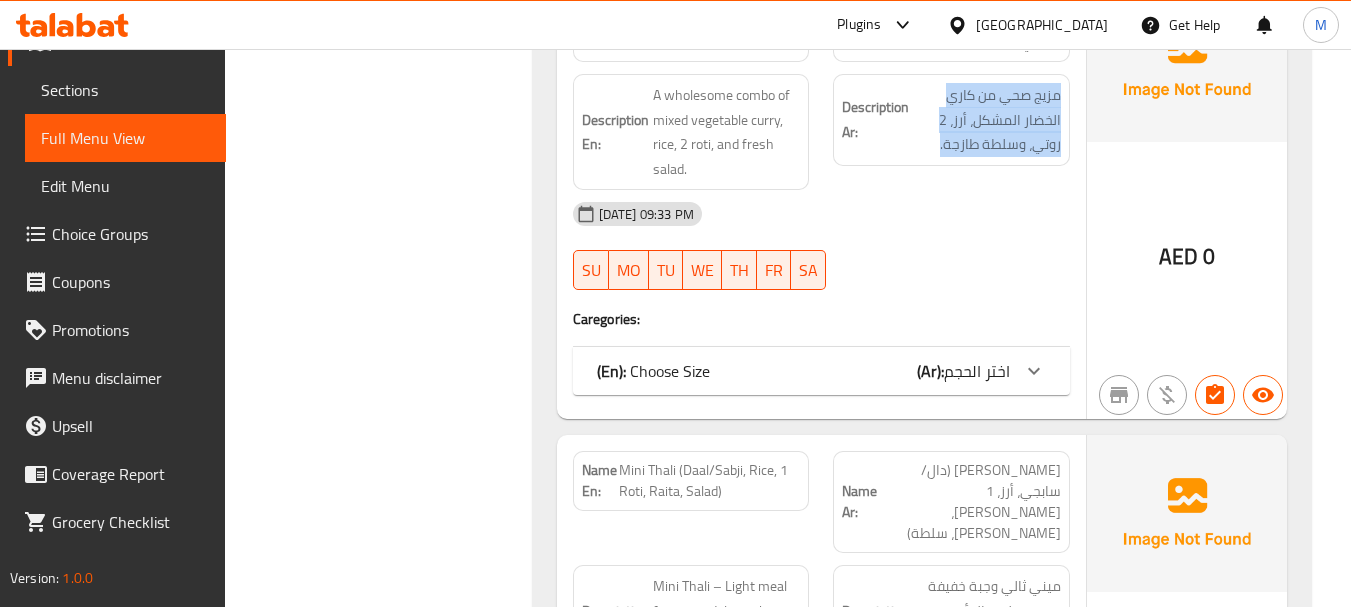 click at bounding box center [1034, -294] 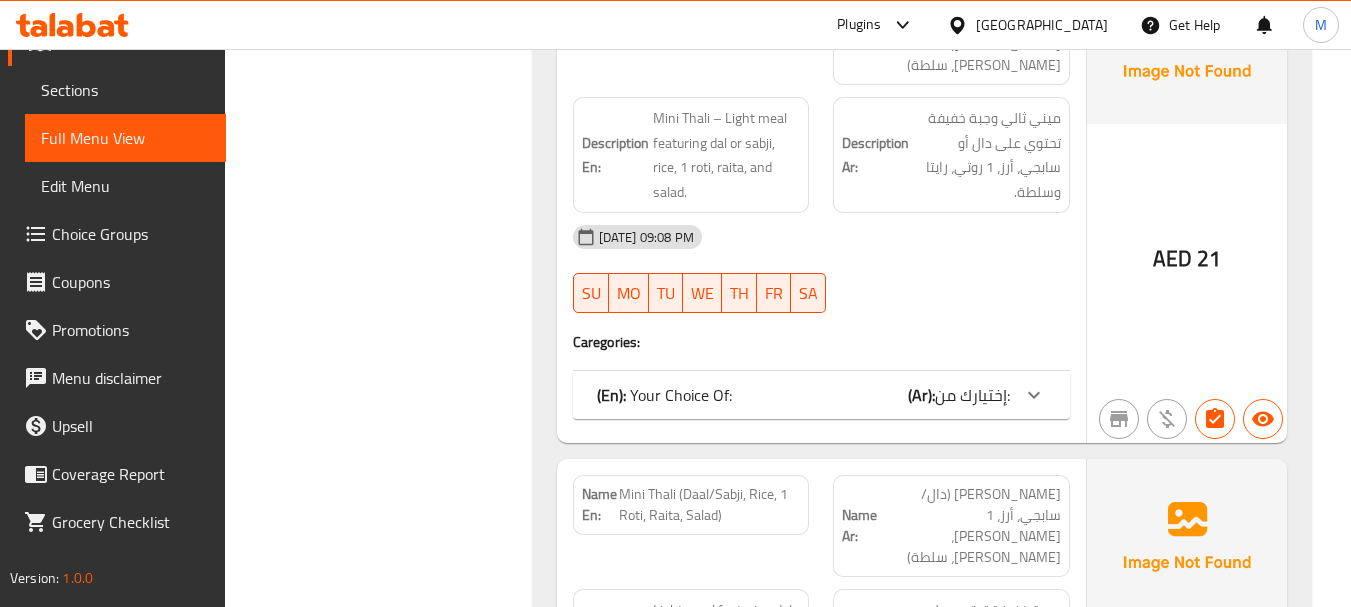 scroll, scrollTop: 1957, scrollLeft: 0, axis: vertical 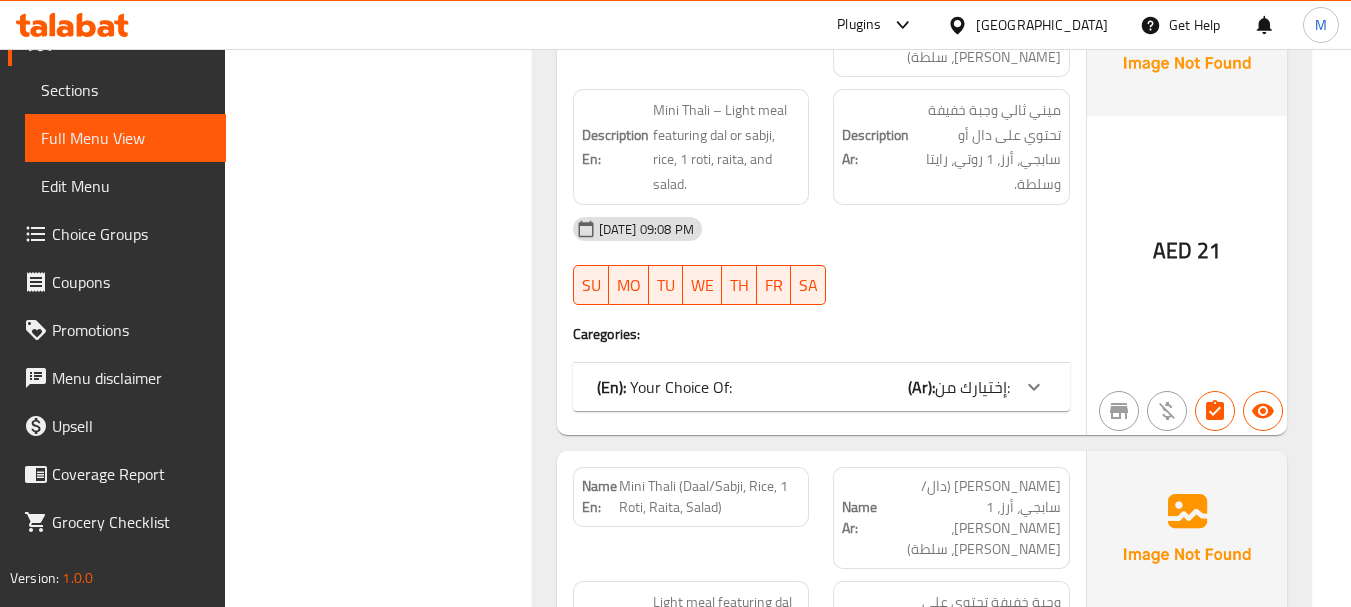 drag, startPoint x: 1004, startPoint y: 351, endPoint x: 1038, endPoint y: 361, distance: 35.44009 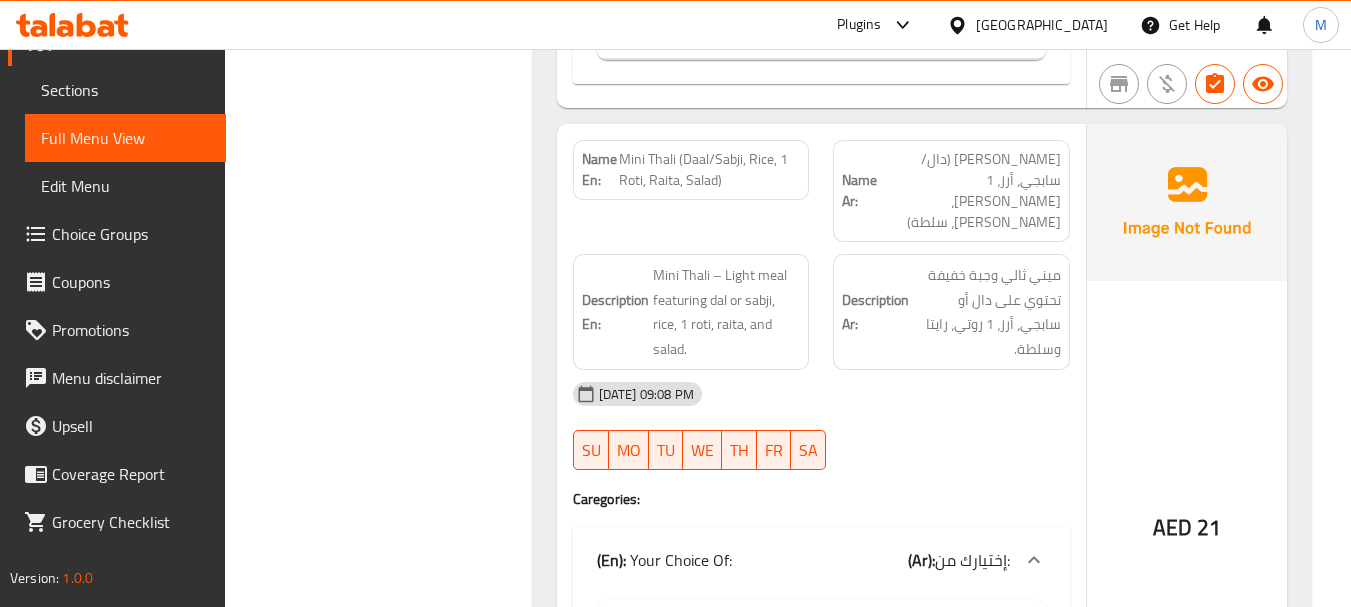 scroll, scrollTop: 1757, scrollLeft: 0, axis: vertical 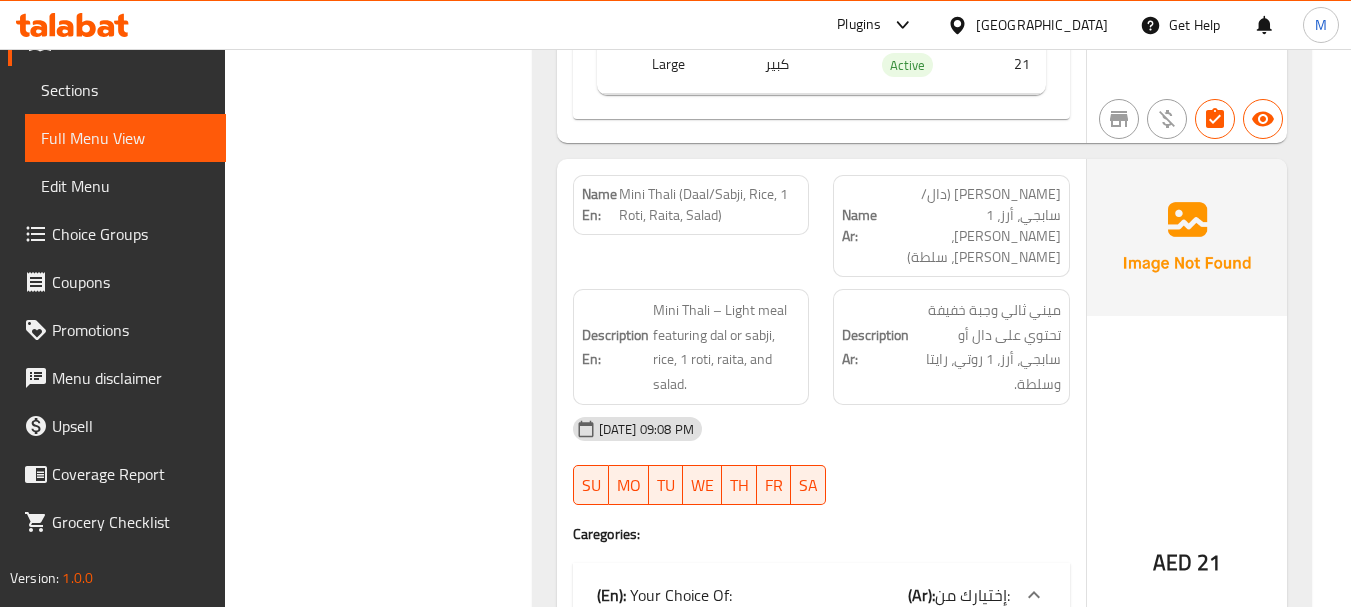 click on "ميني ثالي (دال/سابجي، أرز، 1 روتي، رايتا، سلطة)" at bounding box center (969, 226) 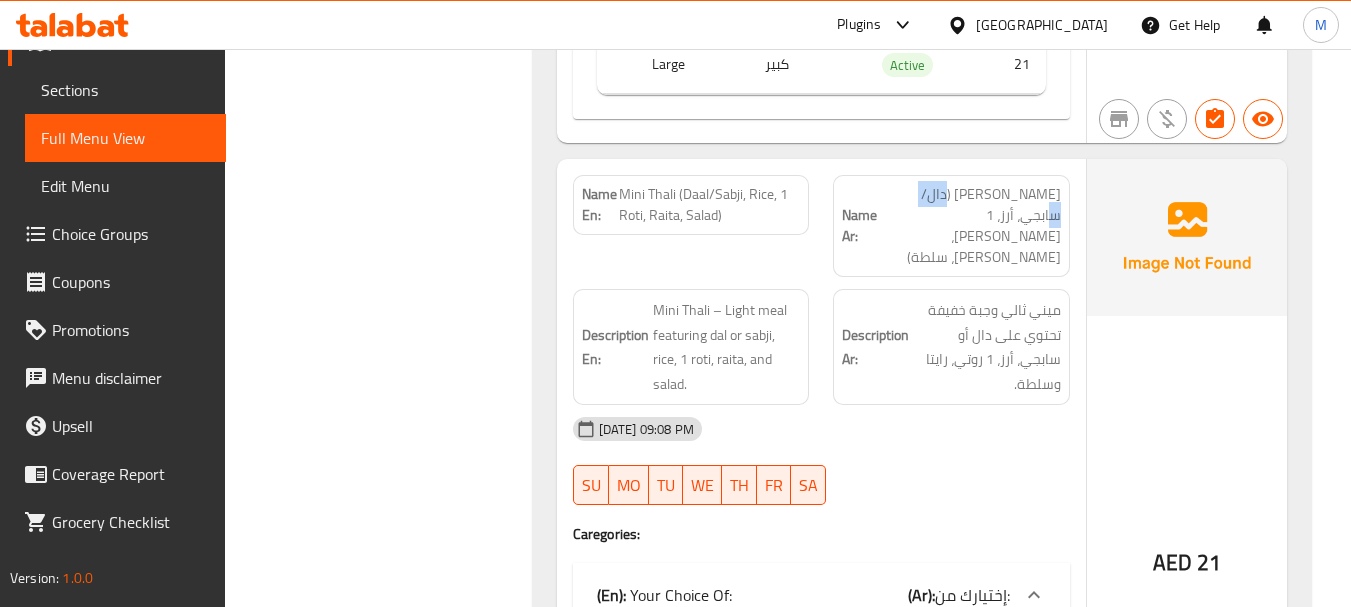 click on "ميني ثالي (دال/سابجي، أرز، 1 روتي، رايتا، سلطة)" at bounding box center [969, 226] 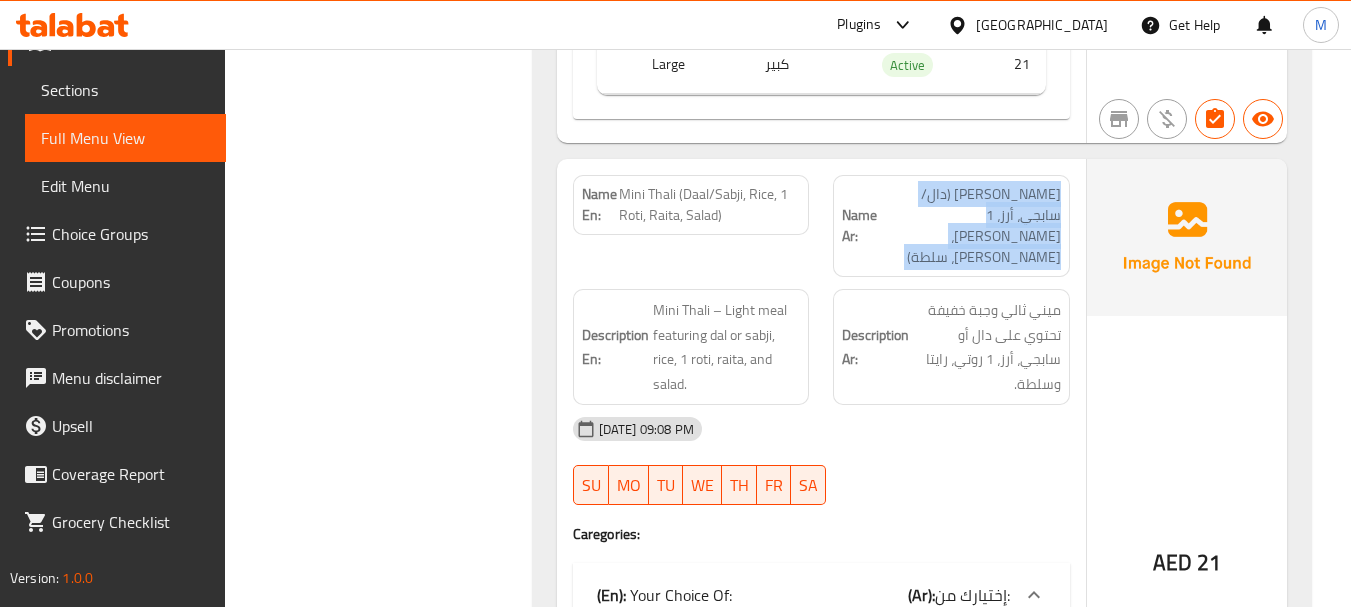 click on "ميني ثالي (دال/سابجي، أرز، 1 روتي، رايتا، سلطة)" at bounding box center [969, 226] 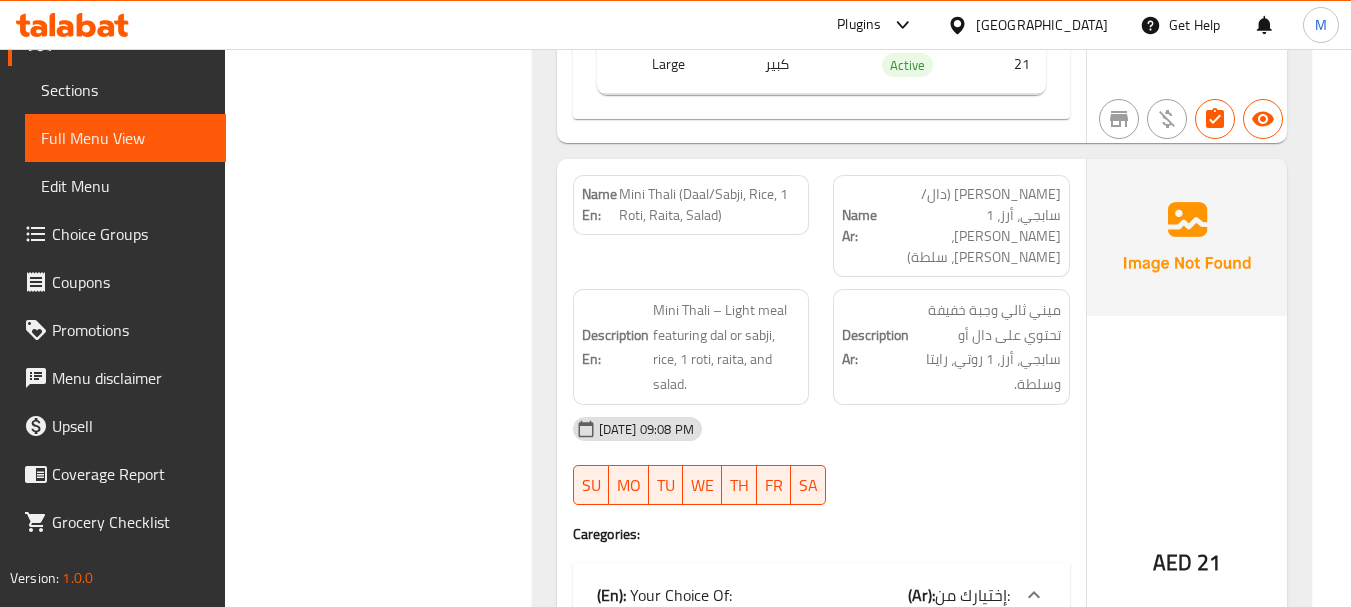 click on "Mini Thali (Daal/Sabji, Rice, 1 Roti, Raita, Salad)" at bounding box center (709, 205) 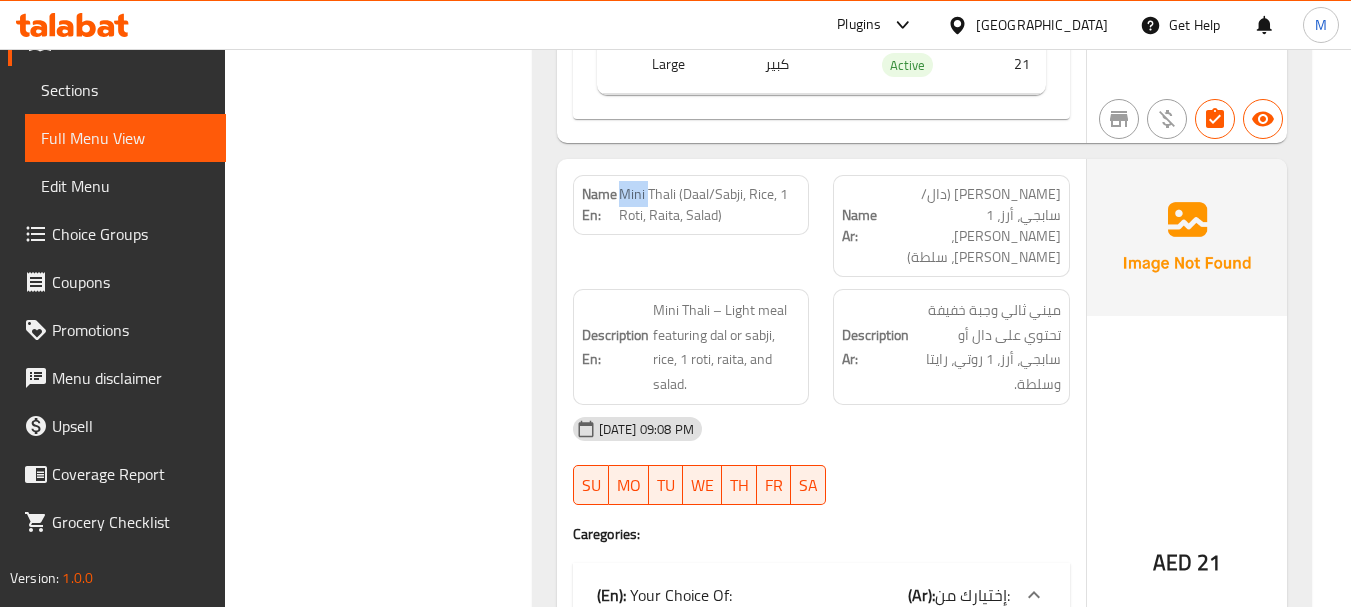 click on "Mini Thali (Daal/Sabji, Rice, 1 Roti, Raita, Salad)" at bounding box center (709, 205) 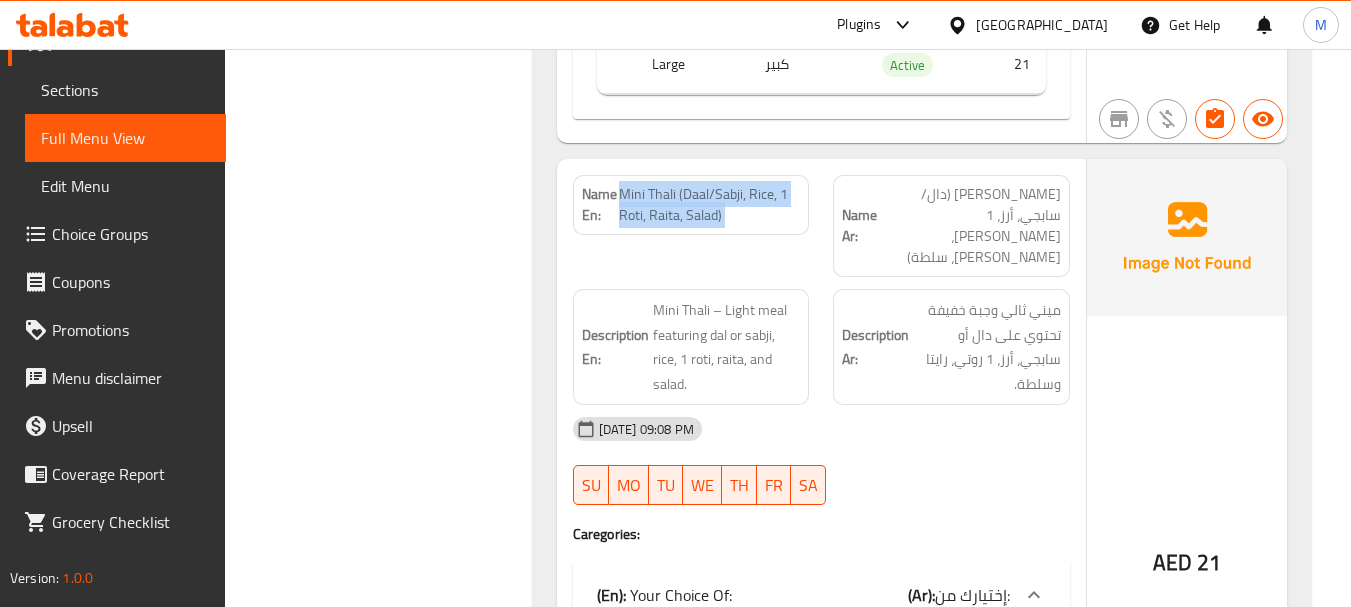click on "Mini Thali (Daal/Sabji, Rice, 1 Roti, Raita, Salad)" at bounding box center (709, 205) 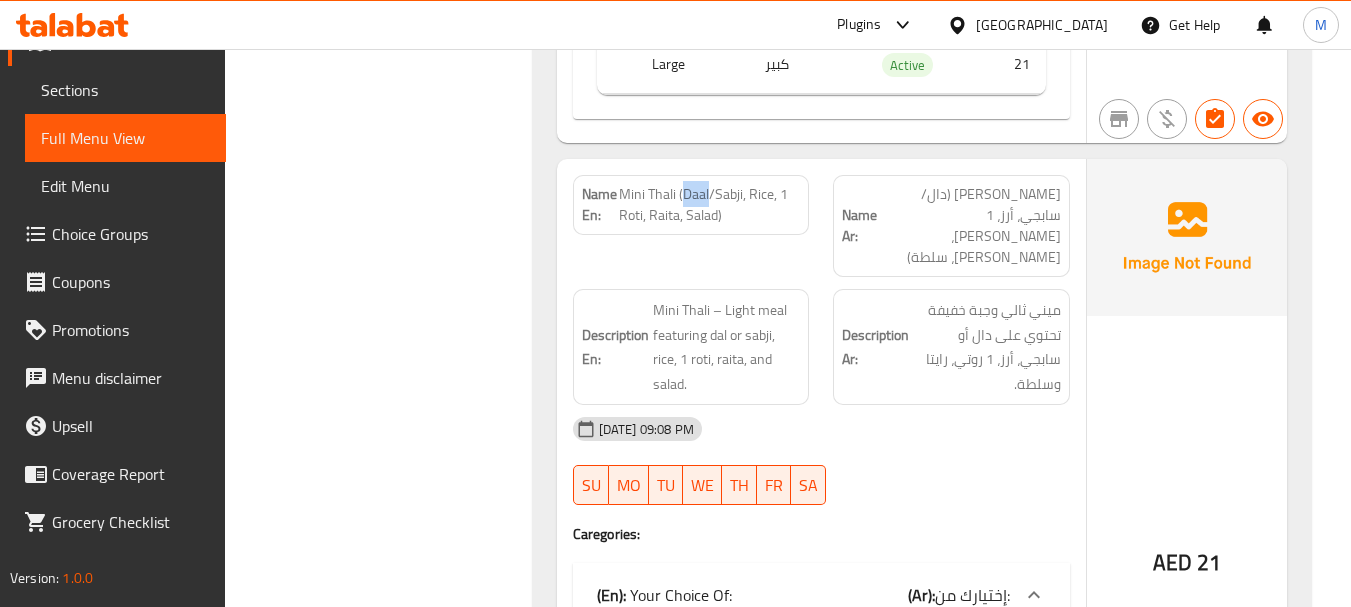click on "Mini Thali (Daal/Sabji, Rice, 1 Roti, Raita, Salad)" at bounding box center (709, 205) 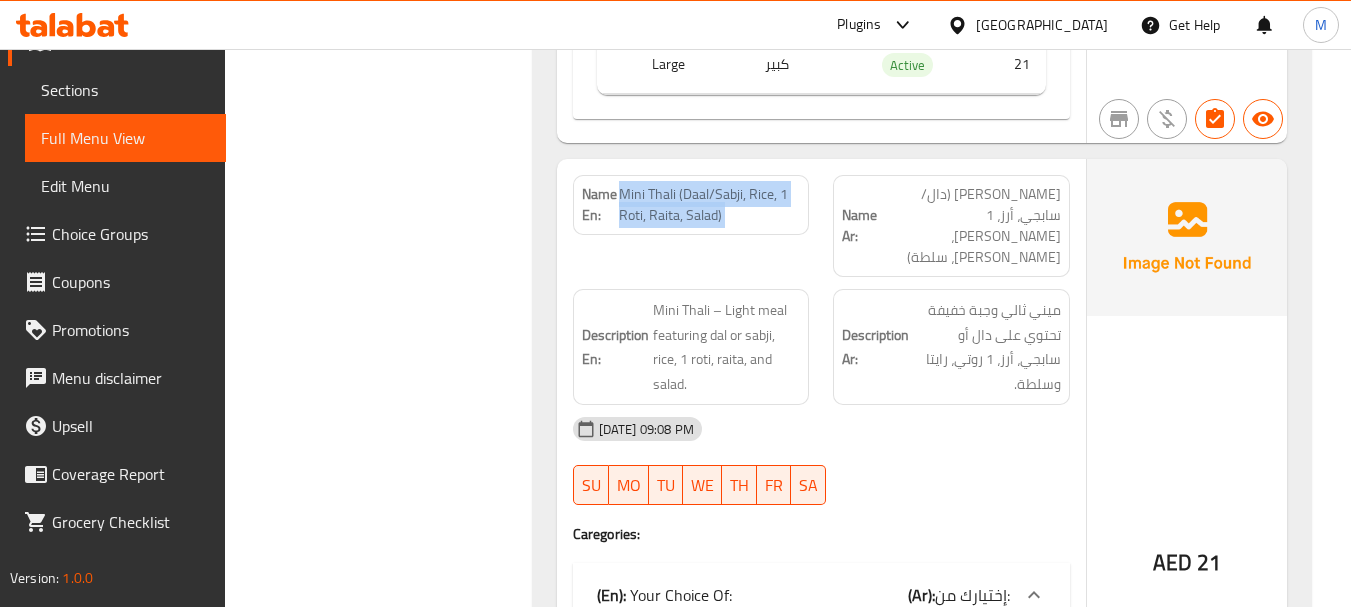 click on "Mini Thali (Daal/Sabji, Rice, 1 Roti, Raita, Salad)" at bounding box center (709, 205) 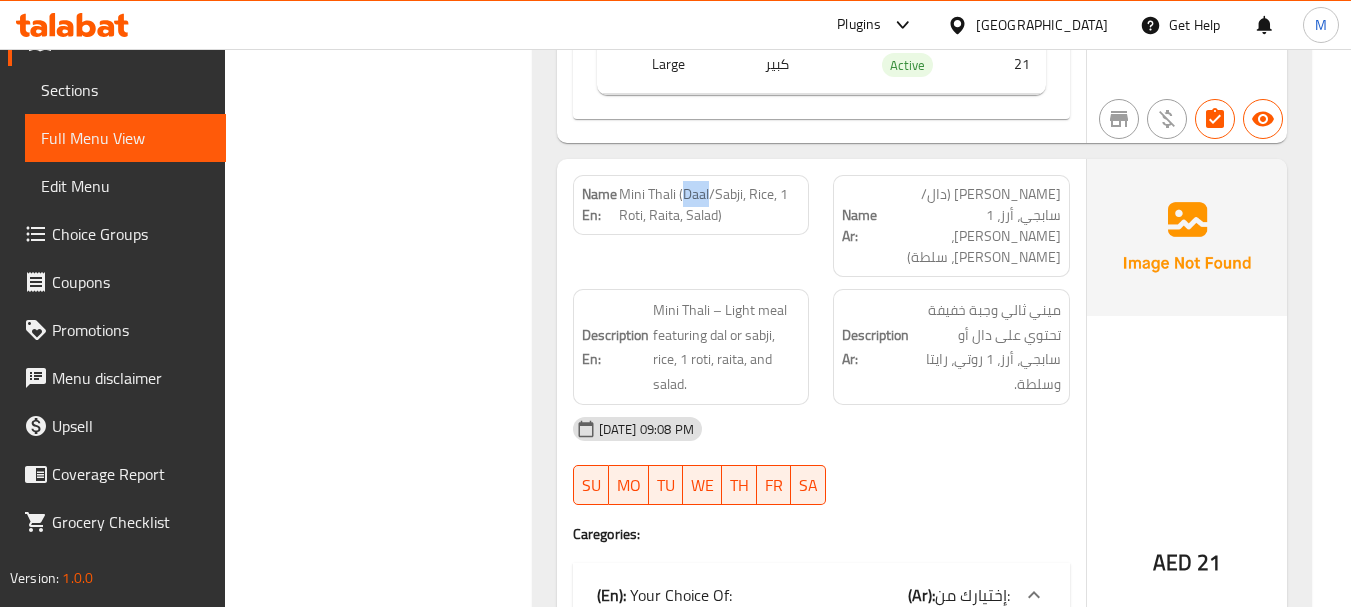 click on "Mini Thali (Daal/Sabji, Rice, 1 Roti, Raita, Salad)" at bounding box center [709, 205] 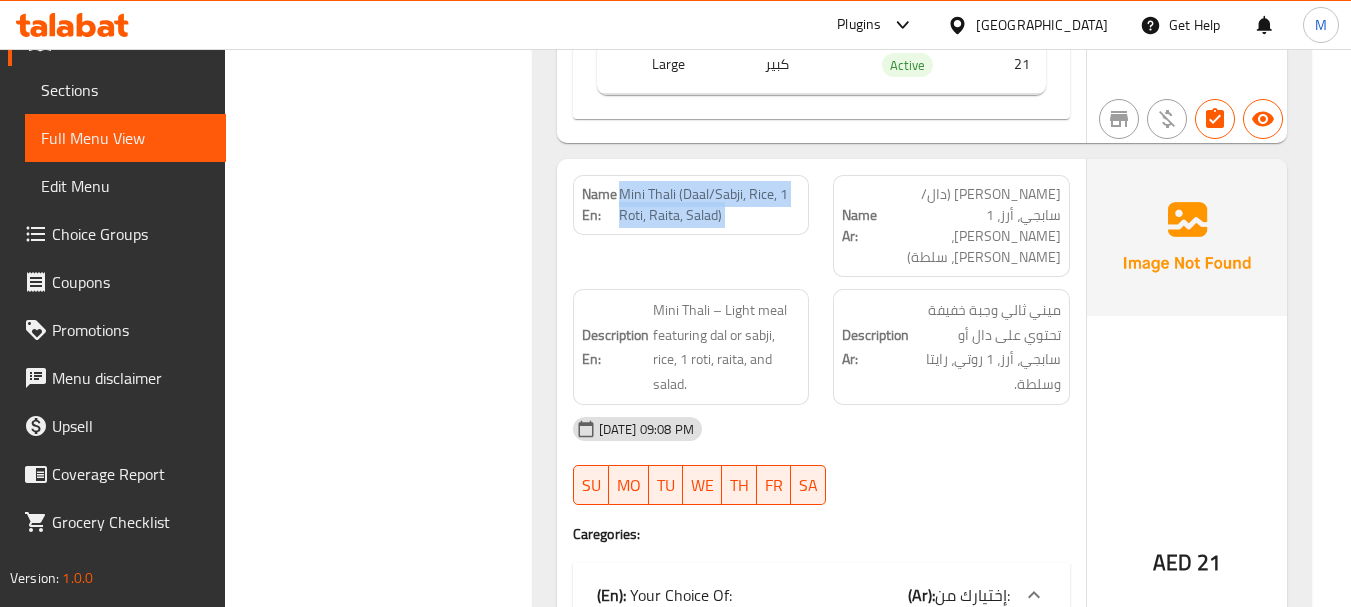 click on "Mini Thali (Daal/Sabji, Rice, 1 Roti, Raita, Salad)" at bounding box center [709, 205] 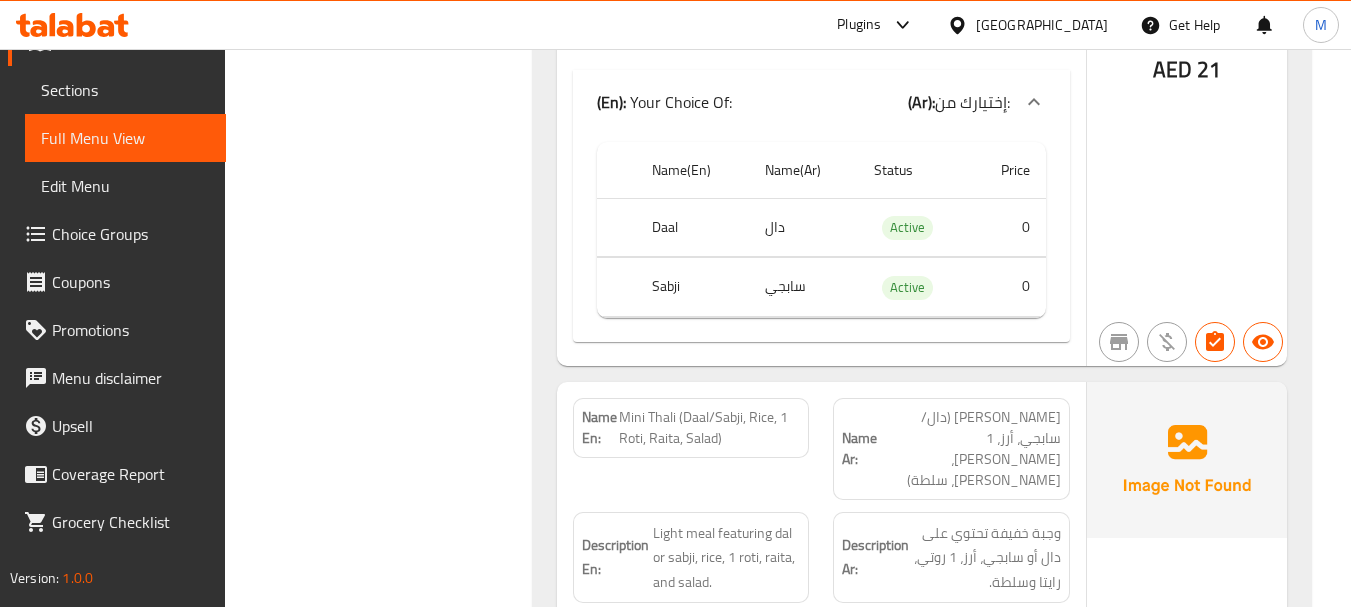 scroll, scrollTop: 2257, scrollLeft: 0, axis: vertical 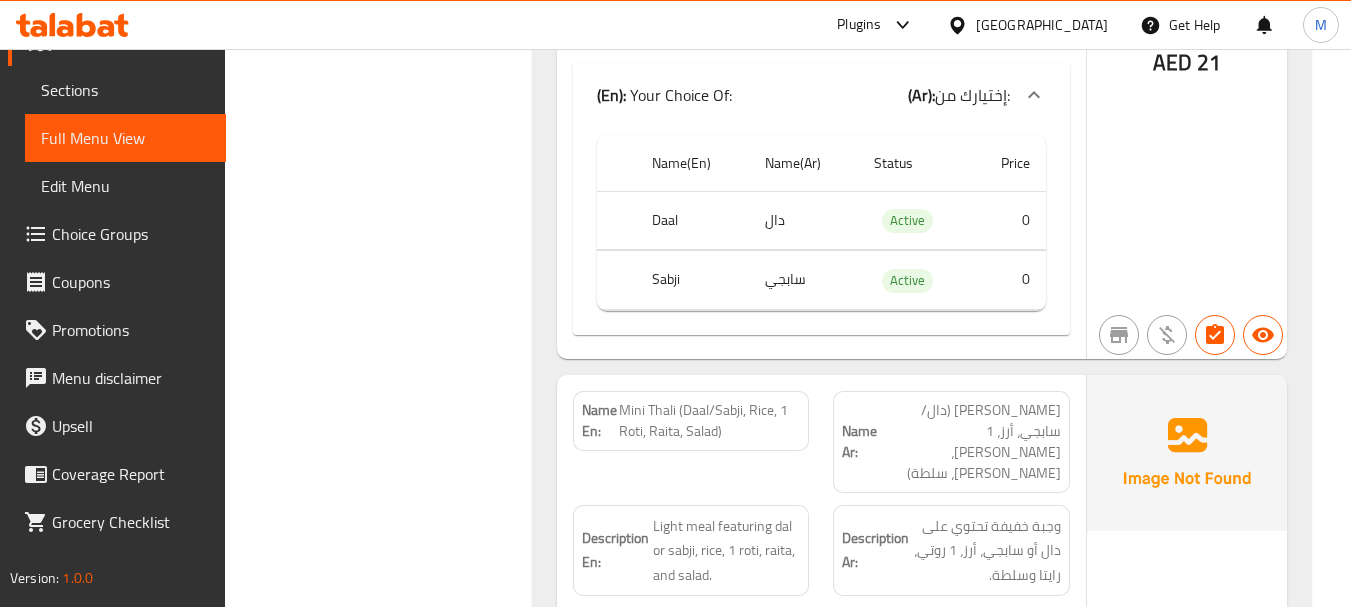 click on "Mini Thali (Daal/Sabji, Rice, 1 Roti, Raita, Salad)" at bounding box center [709, 421] 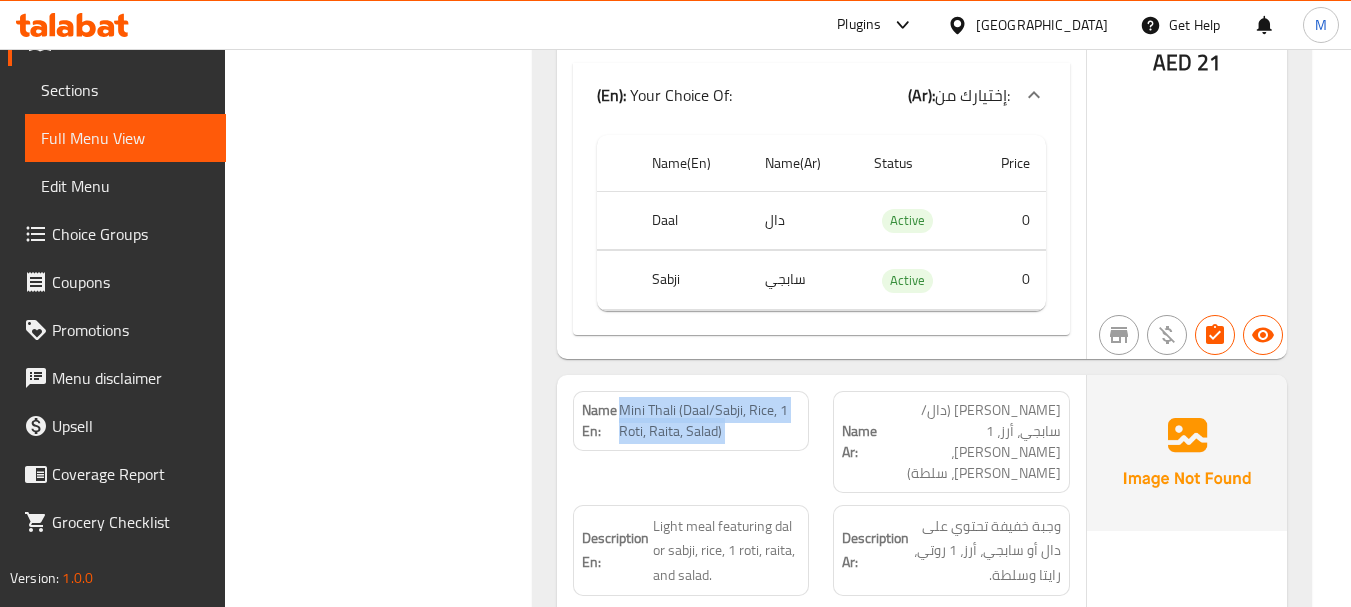 click on "Mini Thali (Daal/Sabji, Rice, 1 Roti, Raita, Salad)" at bounding box center (709, 421) 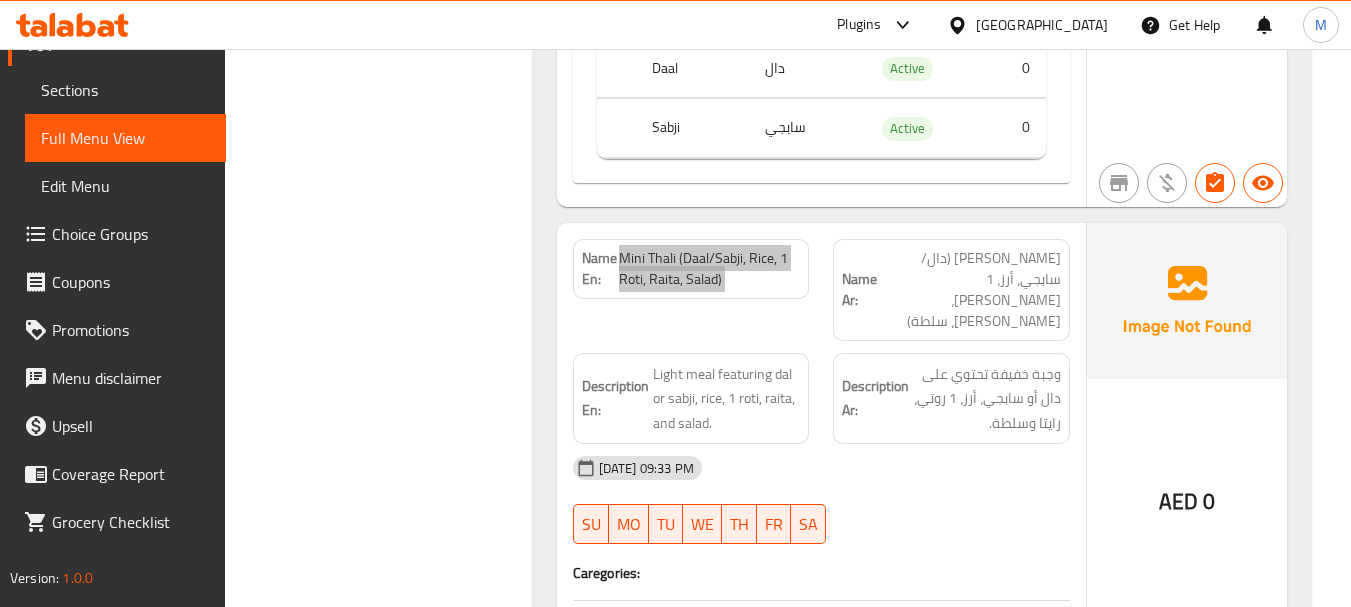 scroll, scrollTop: 2457, scrollLeft: 0, axis: vertical 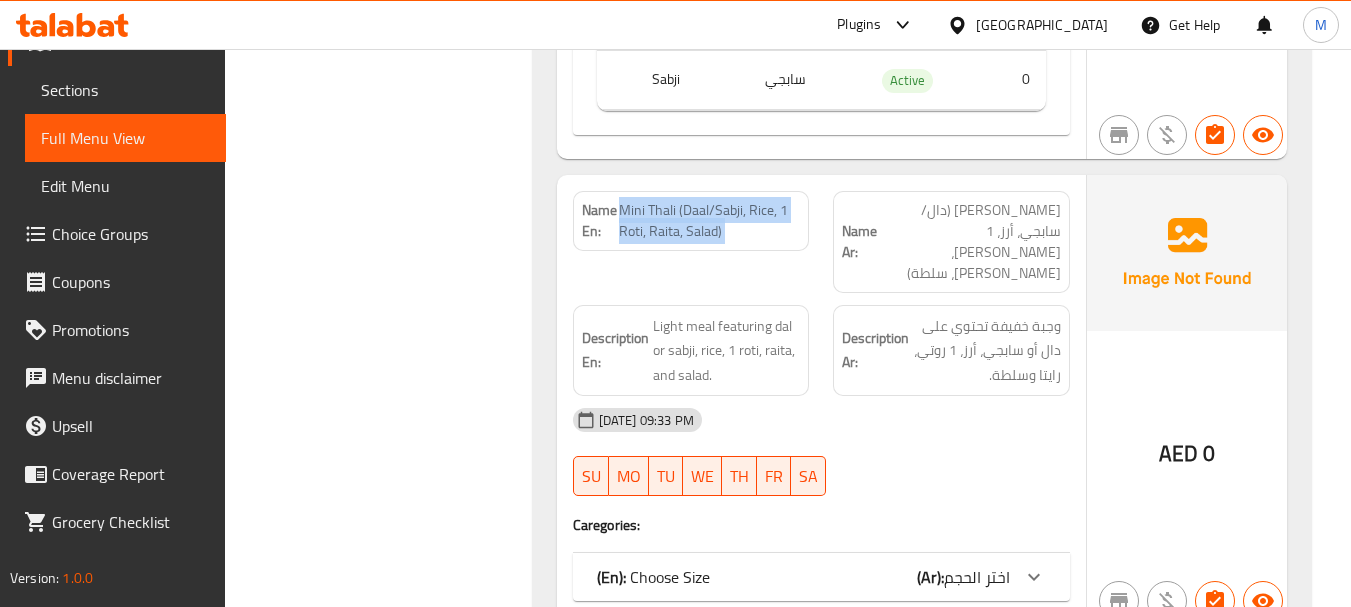click on "Mini Thali (Daal/Sabji, Rice, 1 Roti, Raita, Salad)" at bounding box center [709, 221] 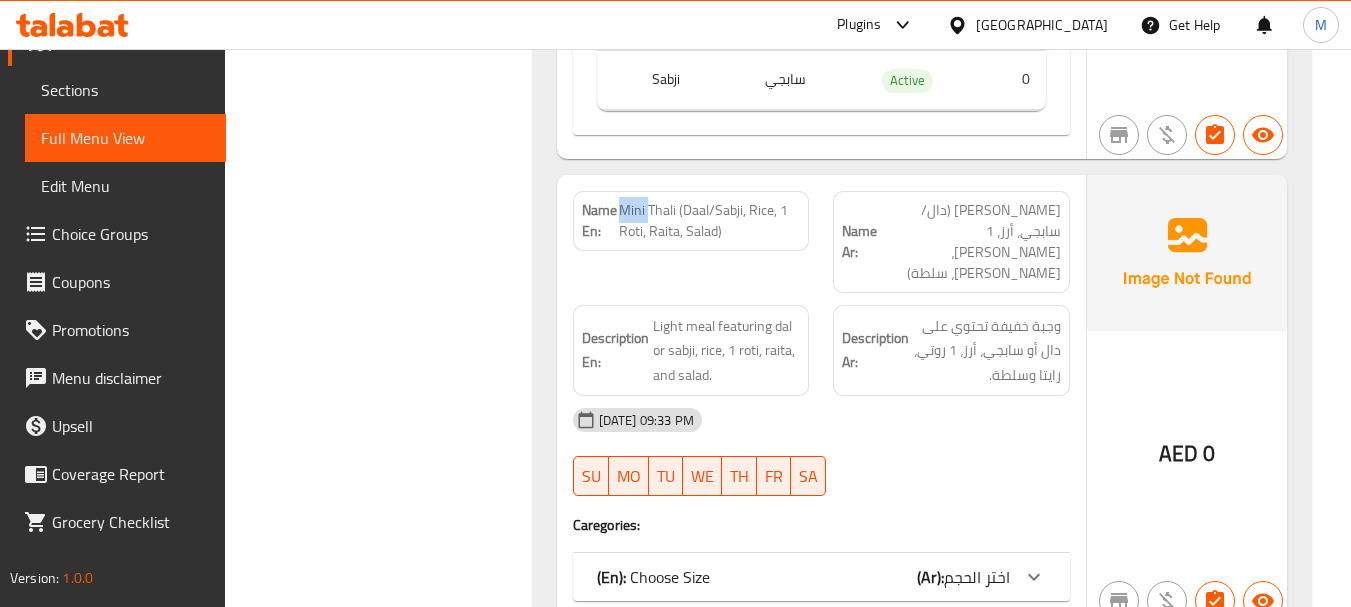 click on "Mini Thali (Daal/Sabji, Rice, 1 Roti, Raita, Salad)" at bounding box center [709, 221] 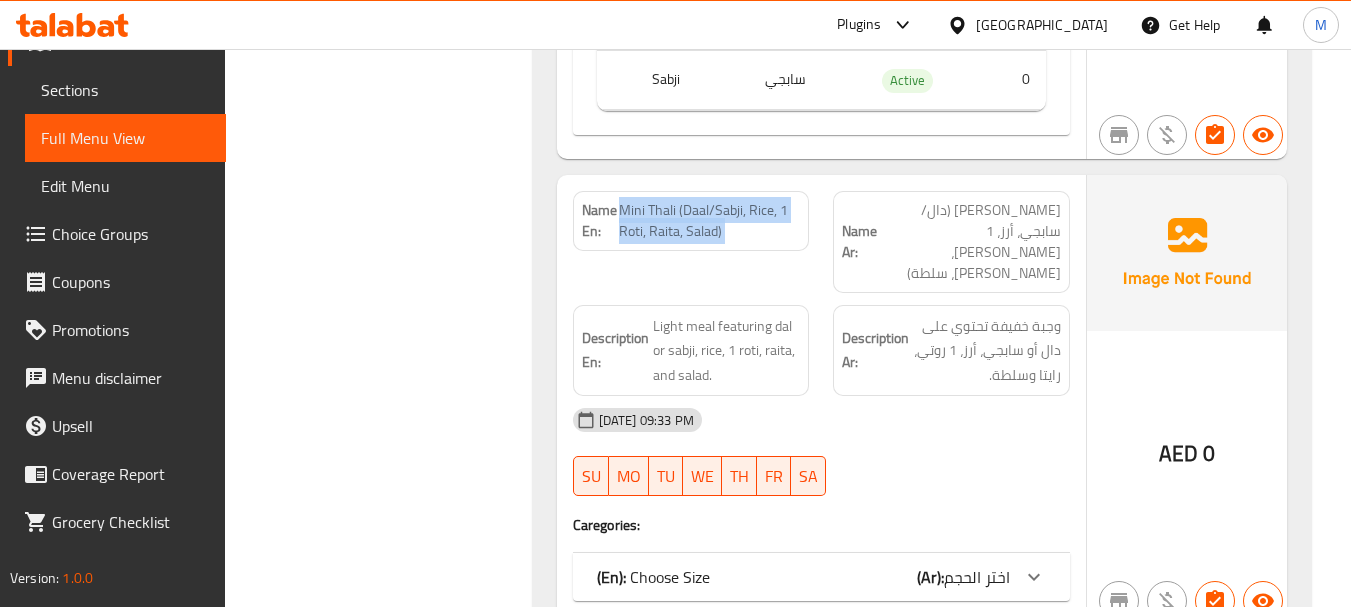 click on "Mini Thali (Daal/Sabji, Rice, 1 Roti, Raita, Salad)" at bounding box center [709, 221] 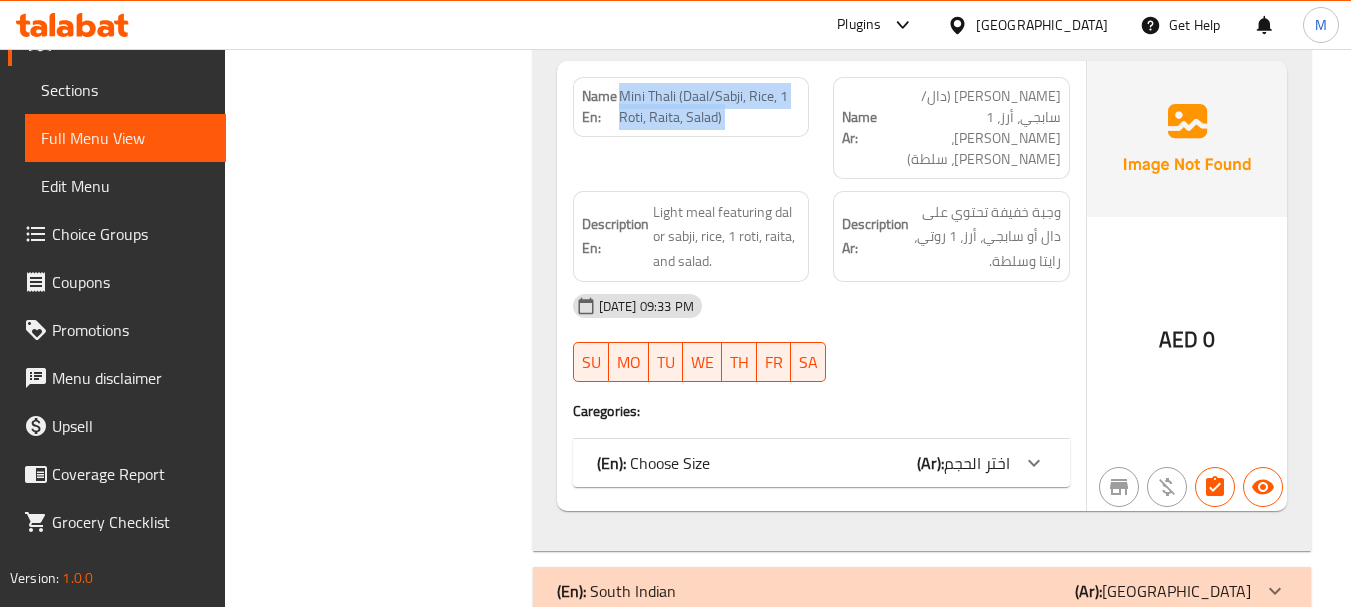 scroll, scrollTop: 2727, scrollLeft: 0, axis: vertical 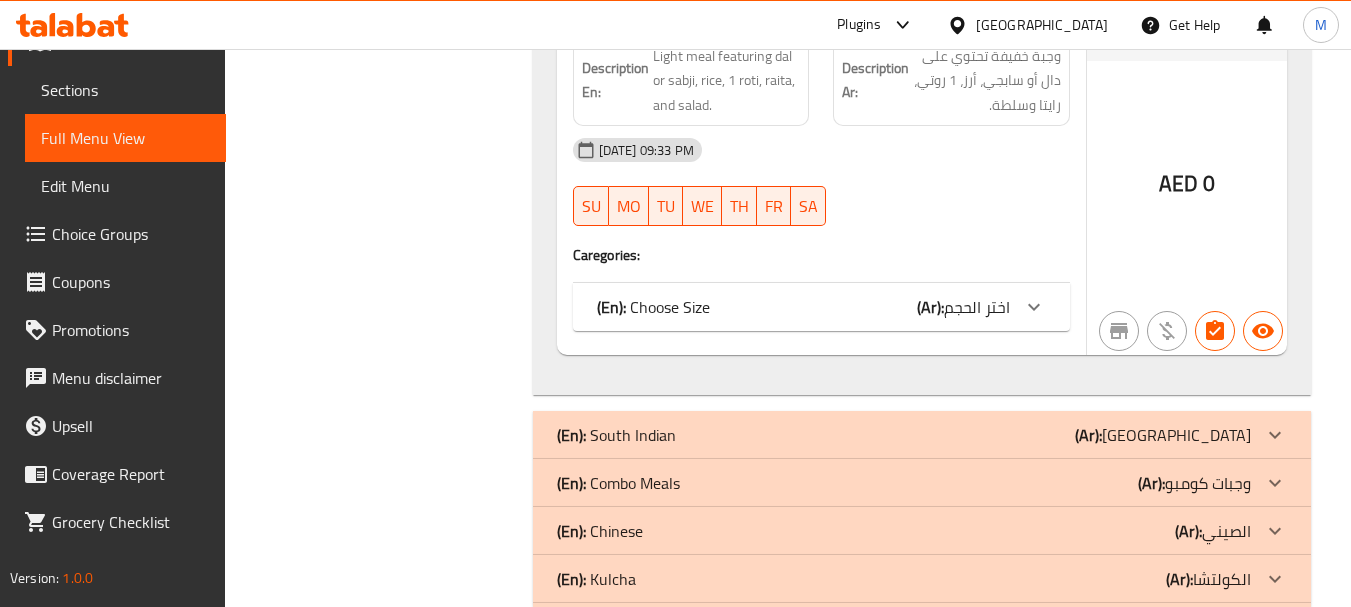 click on "(Ar): جنوب الهند" at bounding box center [1215, -2434] 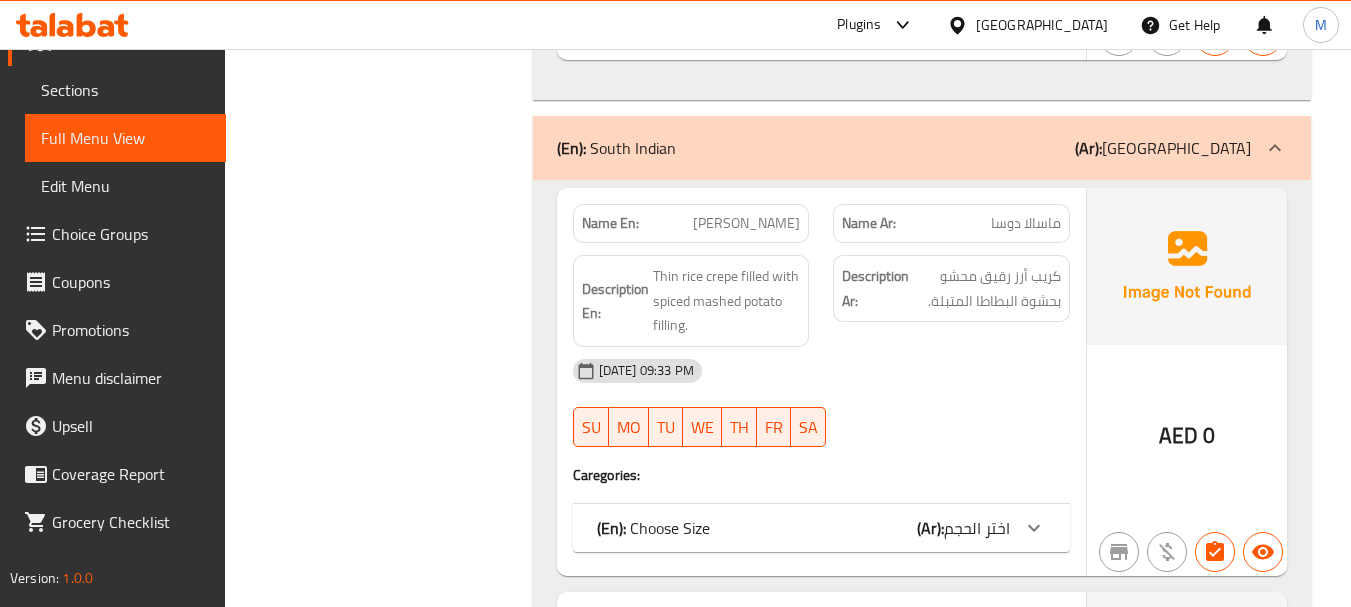 scroll, scrollTop: 3027, scrollLeft: 0, axis: vertical 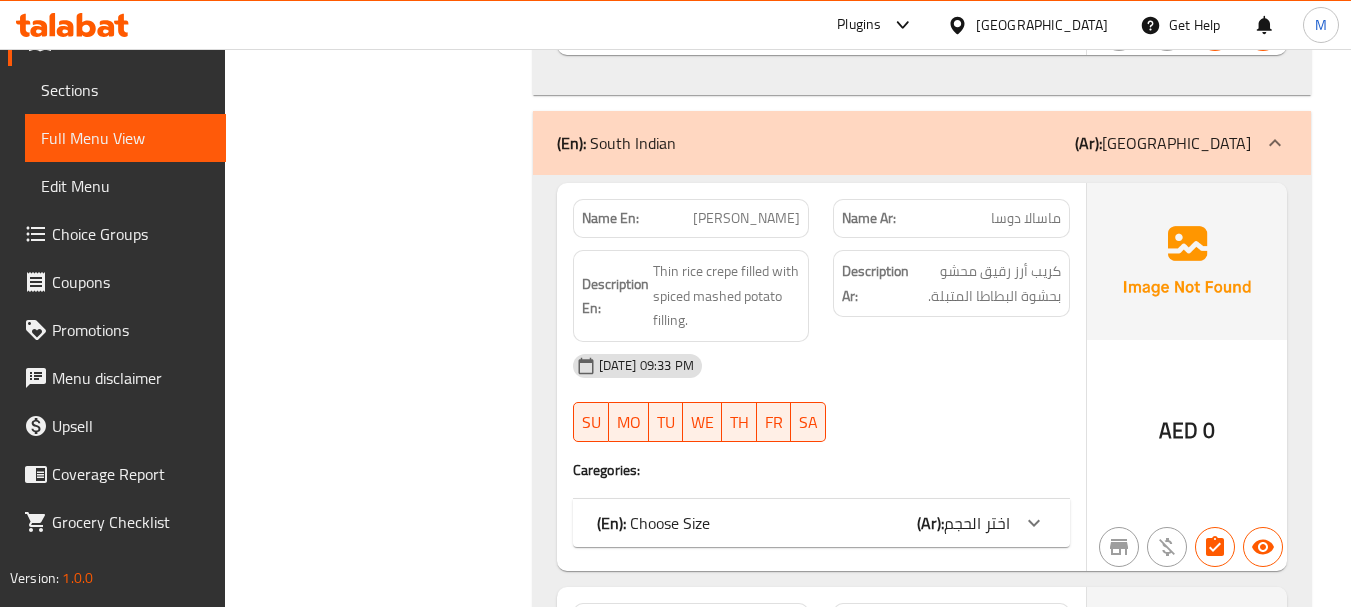 drag, startPoint x: 1040, startPoint y: 442, endPoint x: 1360, endPoint y: 355, distance: 331.61575 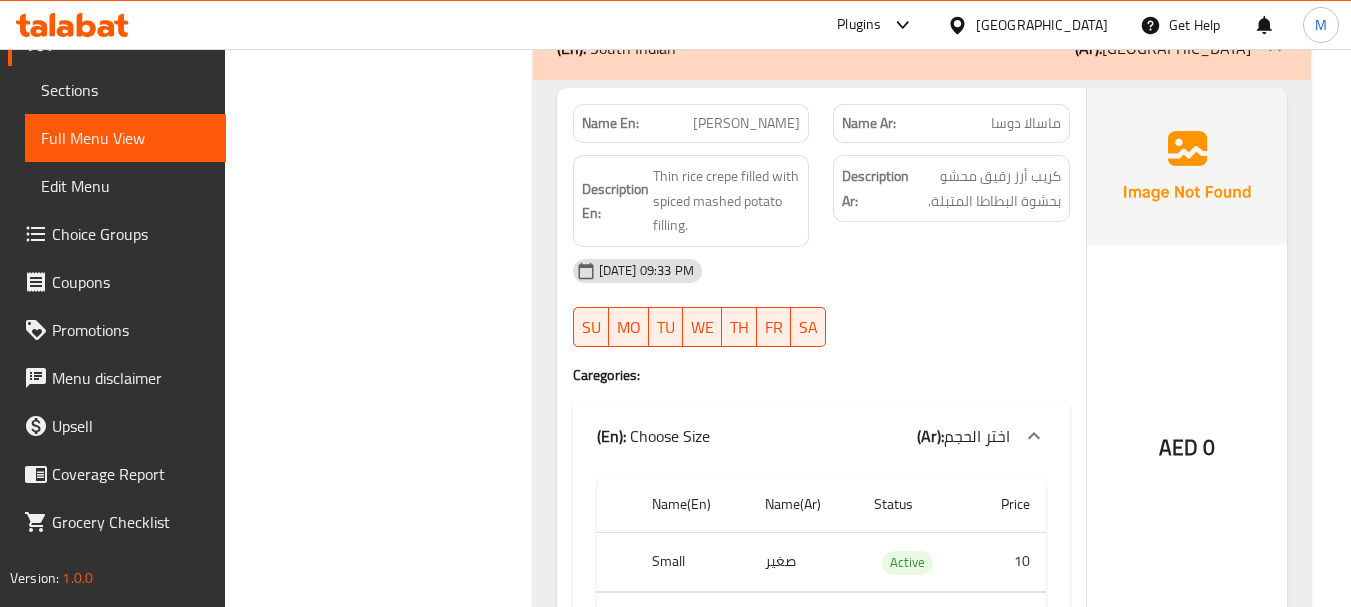 scroll, scrollTop: 3127, scrollLeft: 0, axis: vertical 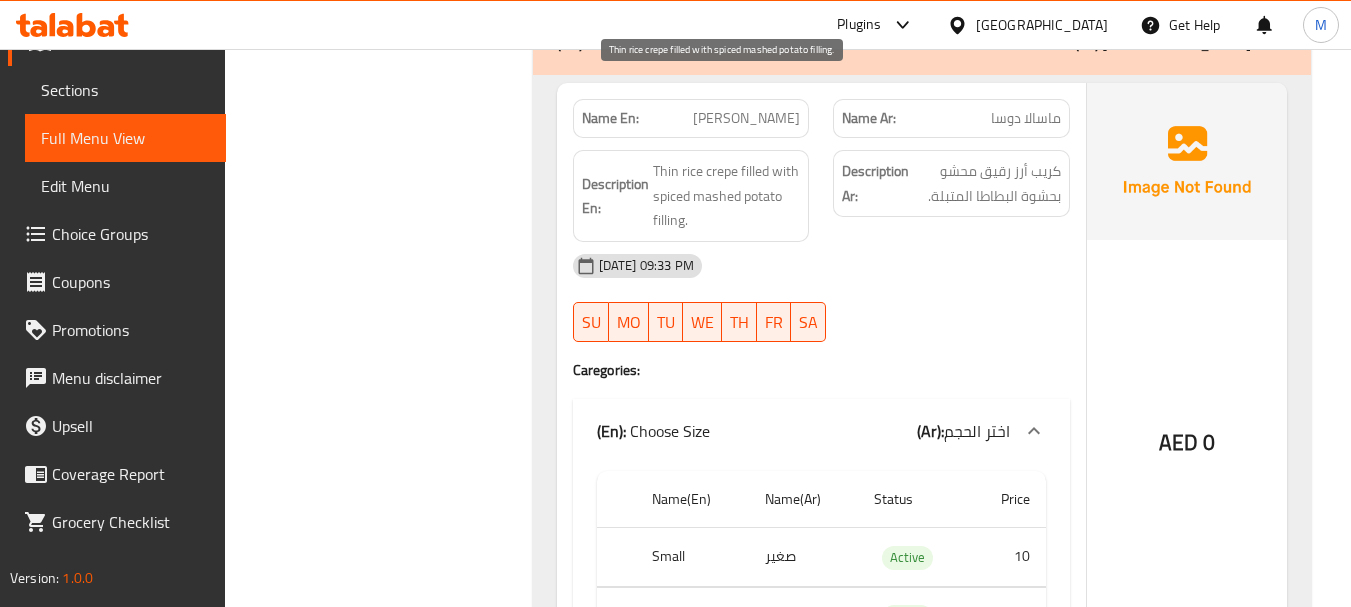 click on "Thin rice crepe filled with spiced mashed potato filling." at bounding box center [727, 196] 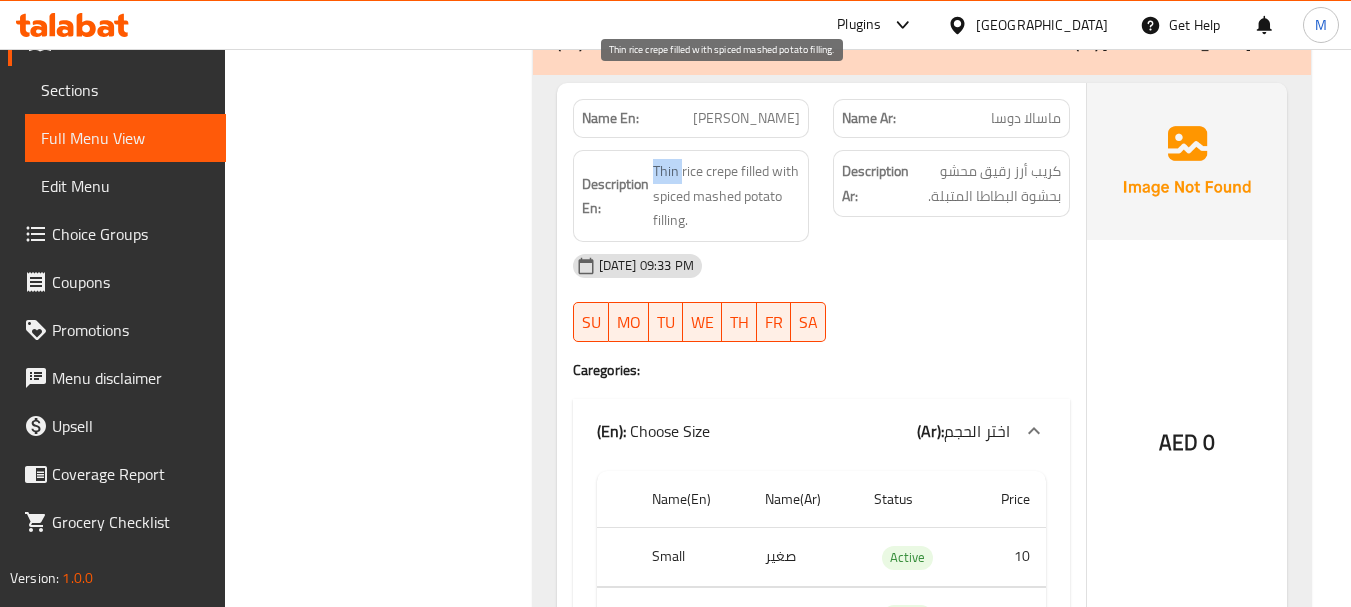 click on "Thin rice crepe filled with spiced mashed potato filling." at bounding box center [727, 196] 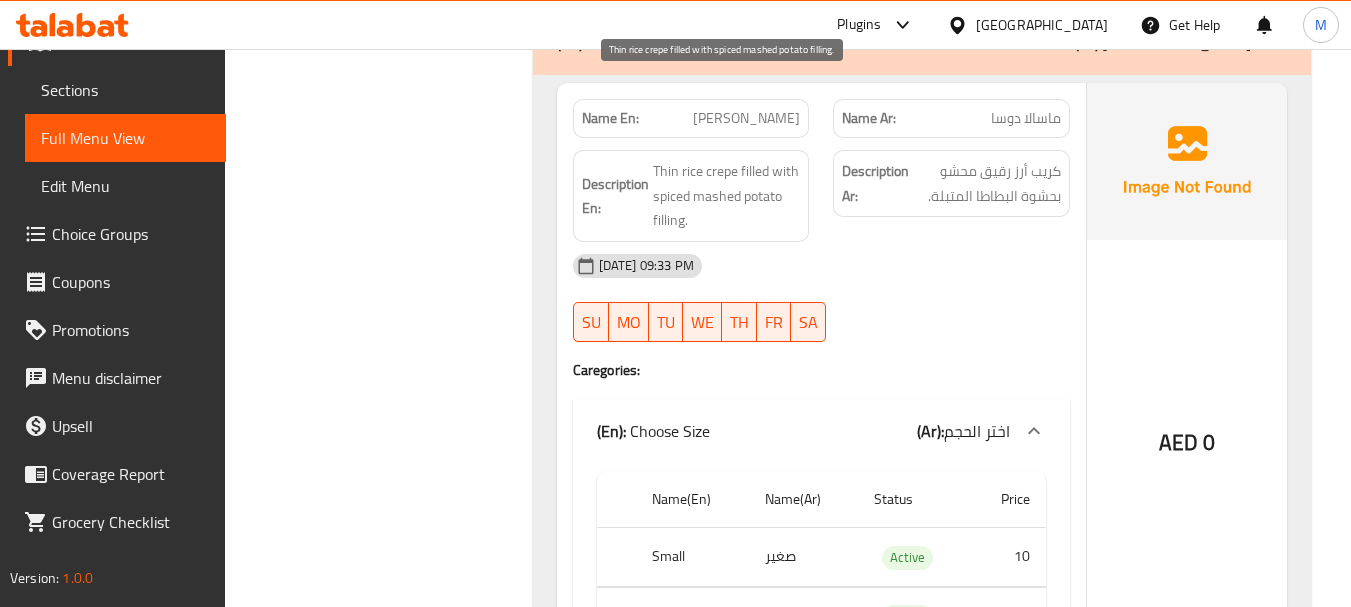 click on "Thin rice crepe filled with spiced mashed potato filling." at bounding box center (727, 196) 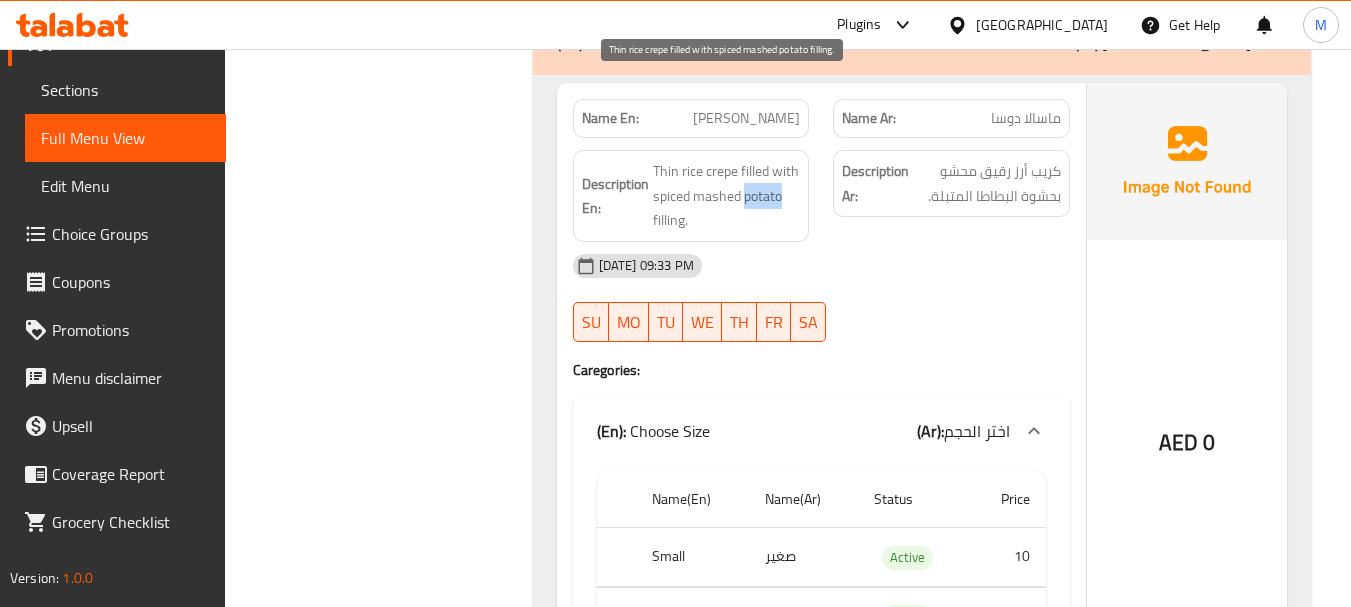 click on "Thin rice crepe filled with spiced mashed potato filling." at bounding box center (727, 196) 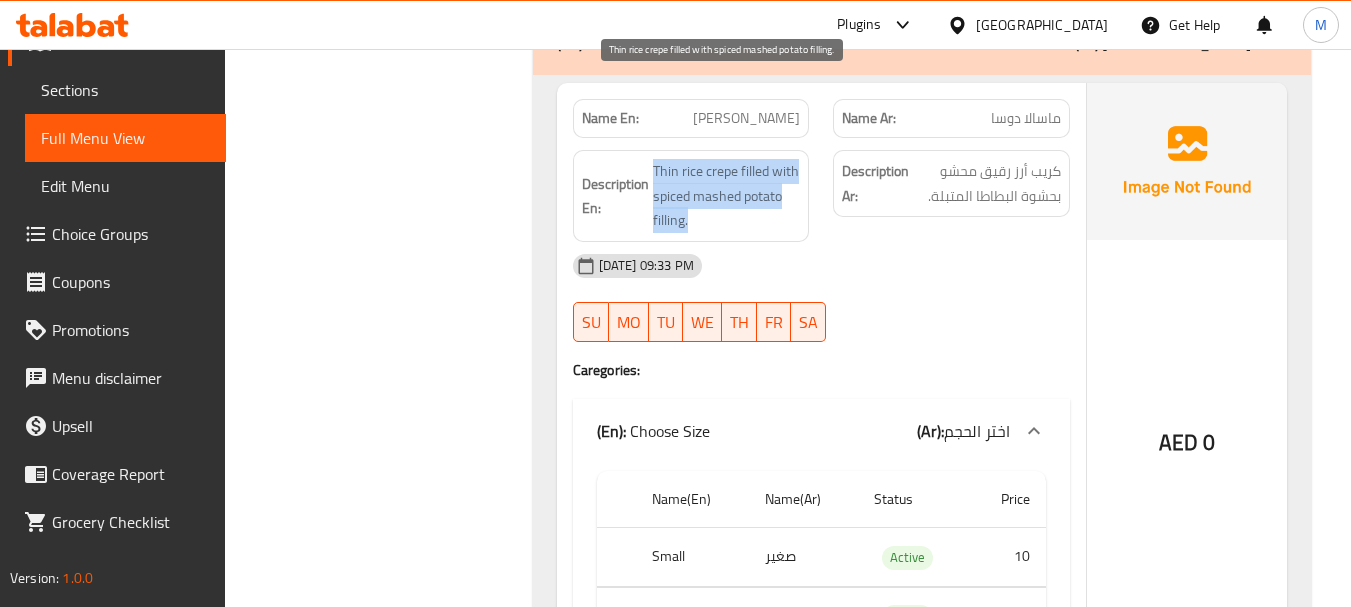 click on "Thin rice crepe filled with spiced mashed potato filling." at bounding box center [727, 196] 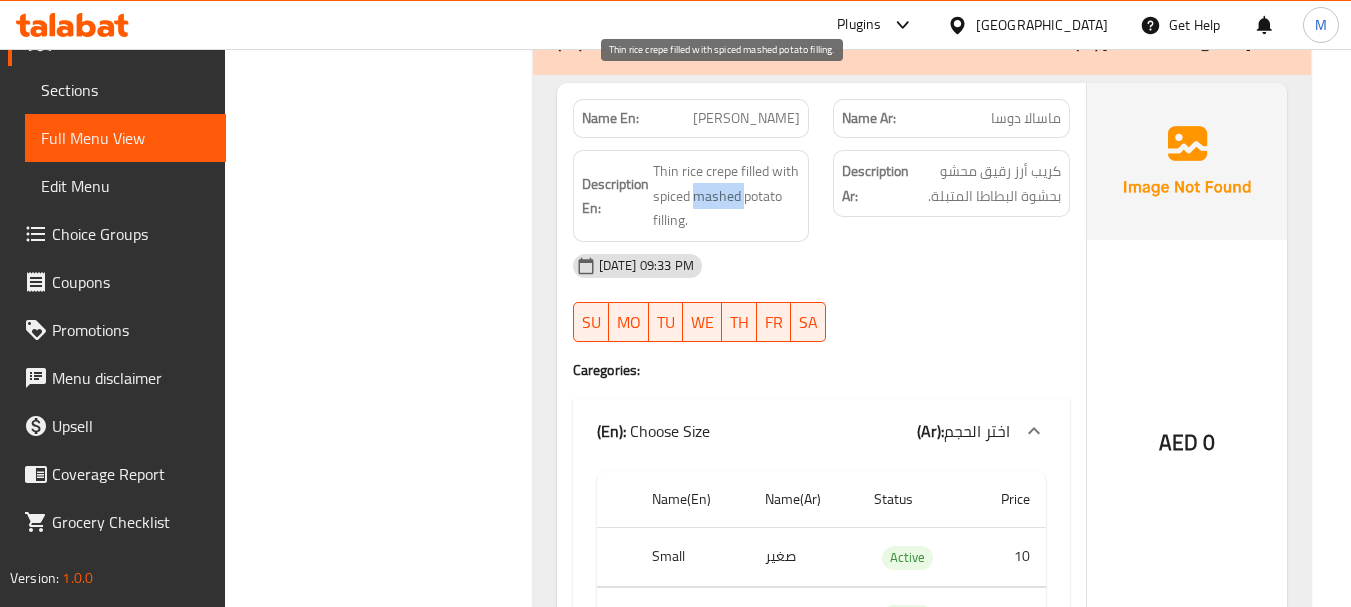 click on "Thin rice crepe filled with spiced mashed potato filling." at bounding box center (727, 196) 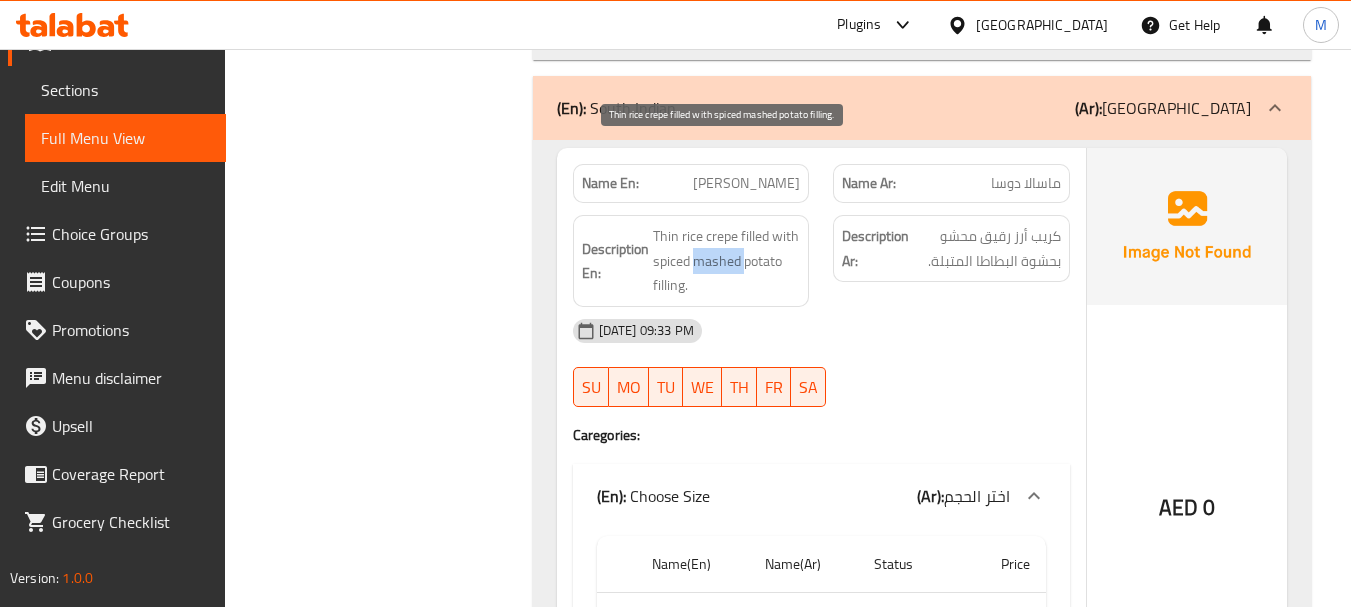 scroll, scrollTop: 3027, scrollLeft: 0, axis: vertical 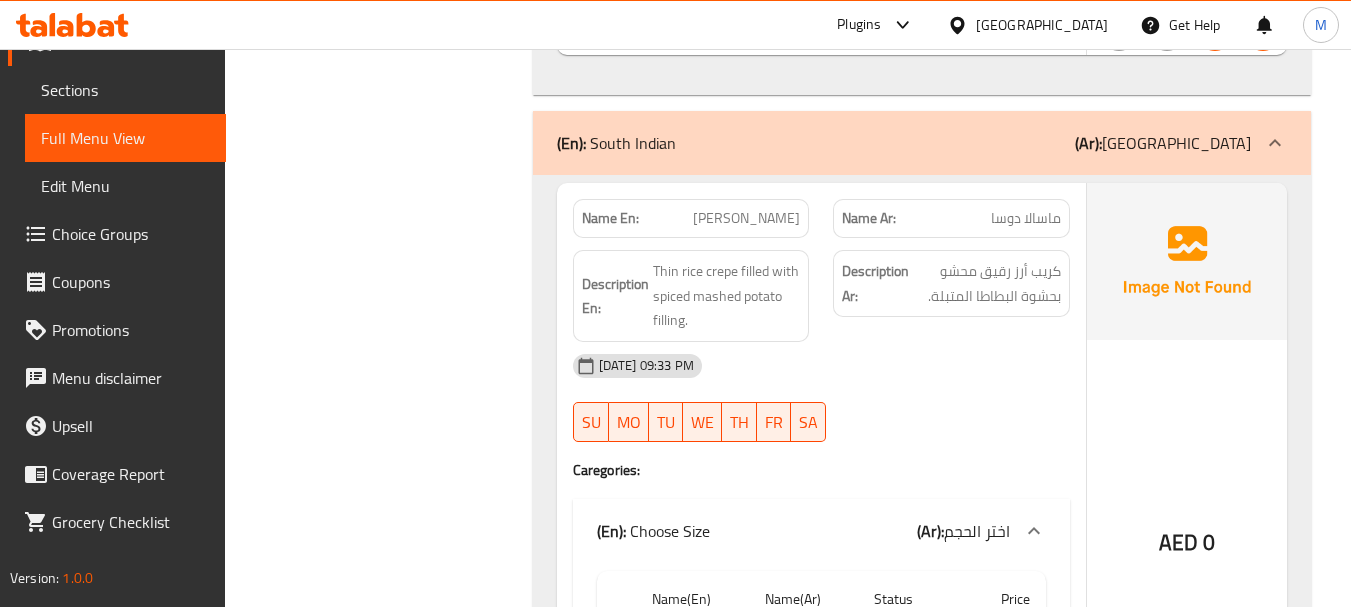click on "Masala Dosa" at bounding box center (709, -2422) 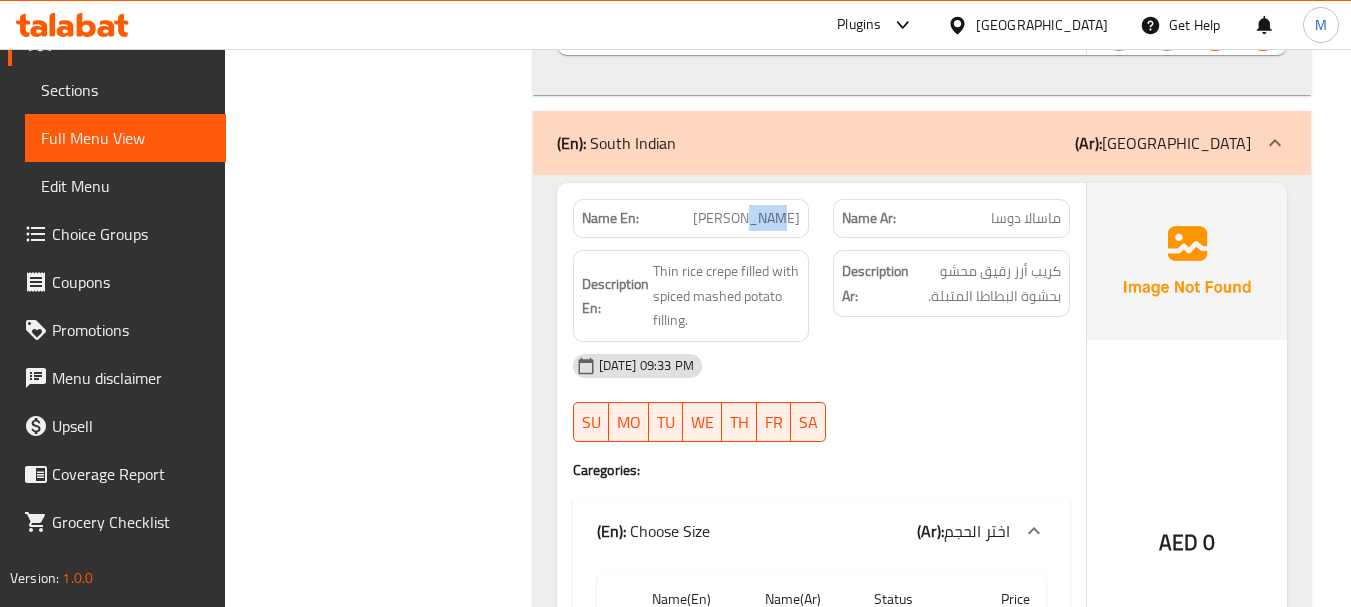 click on "Masala Dosa" at bounding box center (709, -2422) 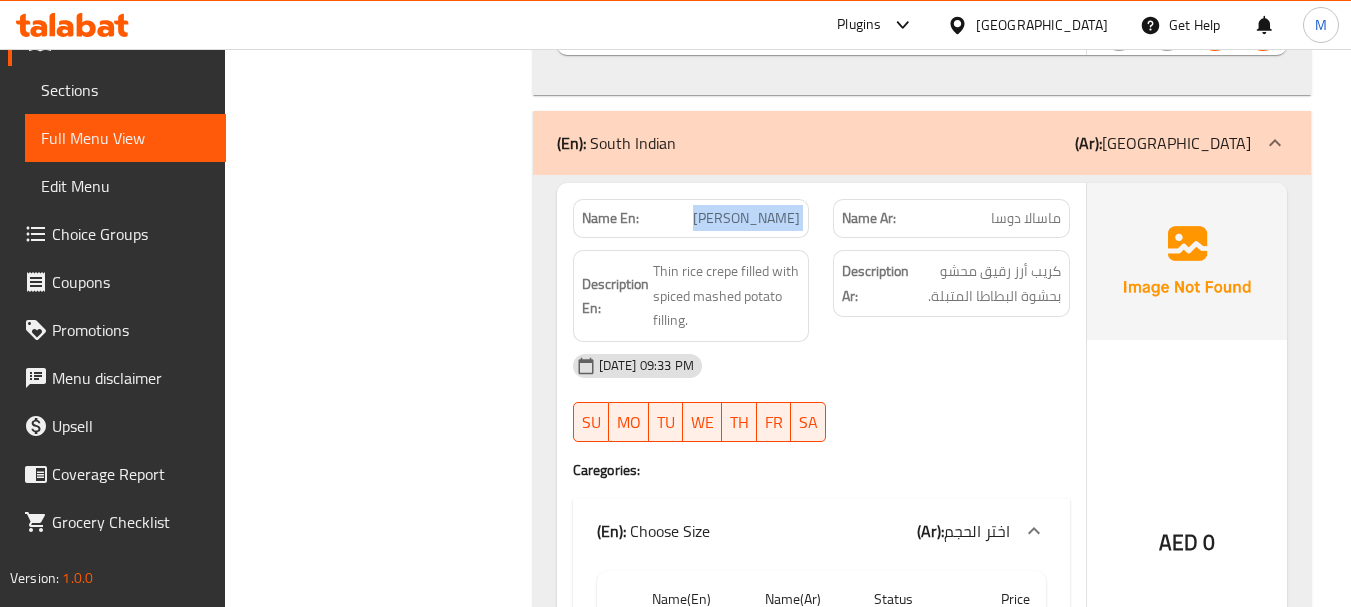 click on "Masala Dosa" at bounding box center (709, -2422) 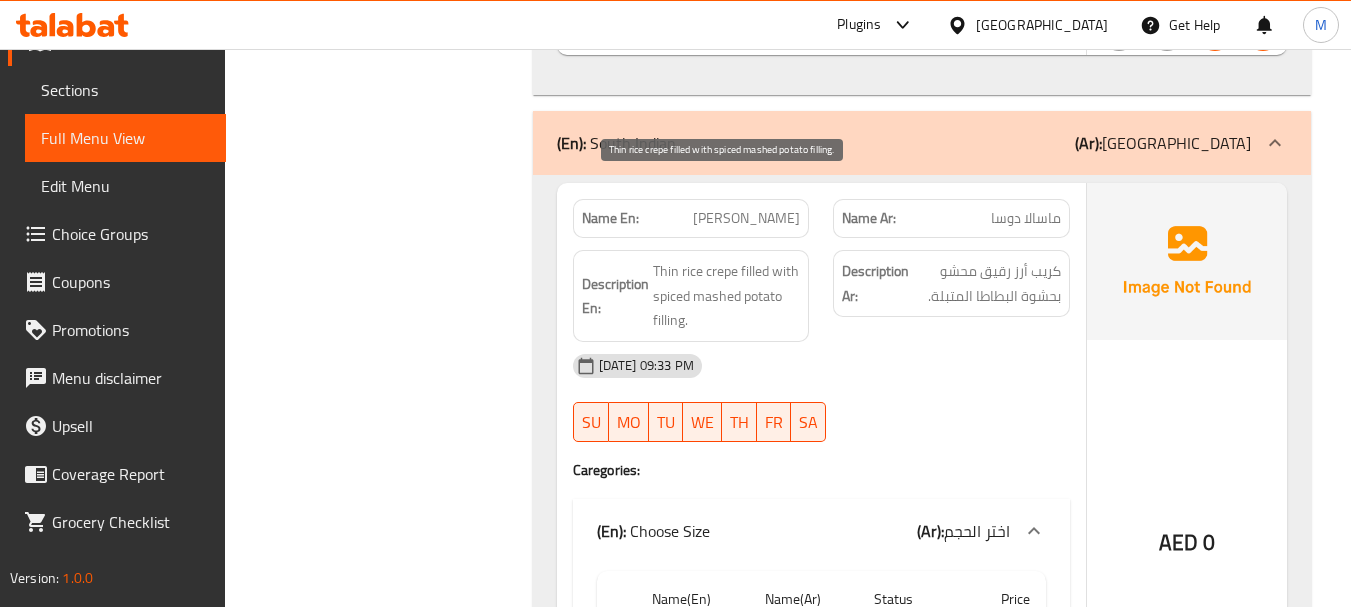 click on "Thin rice crepe filled with spiced mashed potato filling." at bounding box center [727, 296] 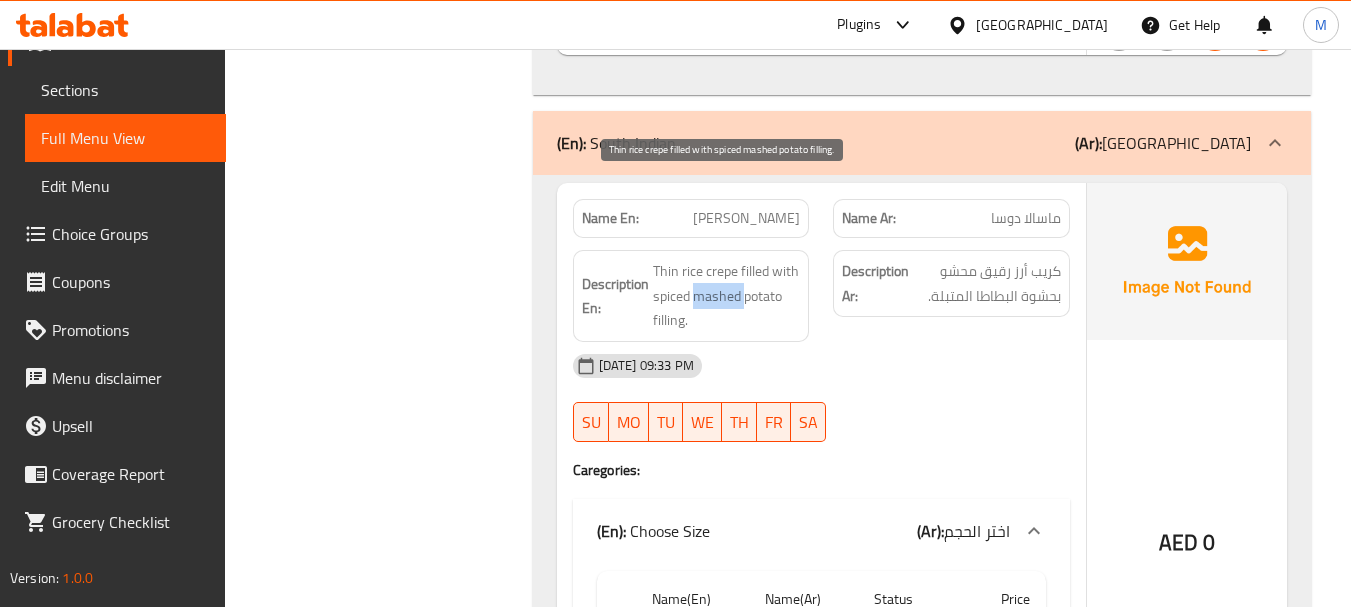 click on "Thin rice crepe filled with spiced mashed potato filling." at bounding box center (727, 296) 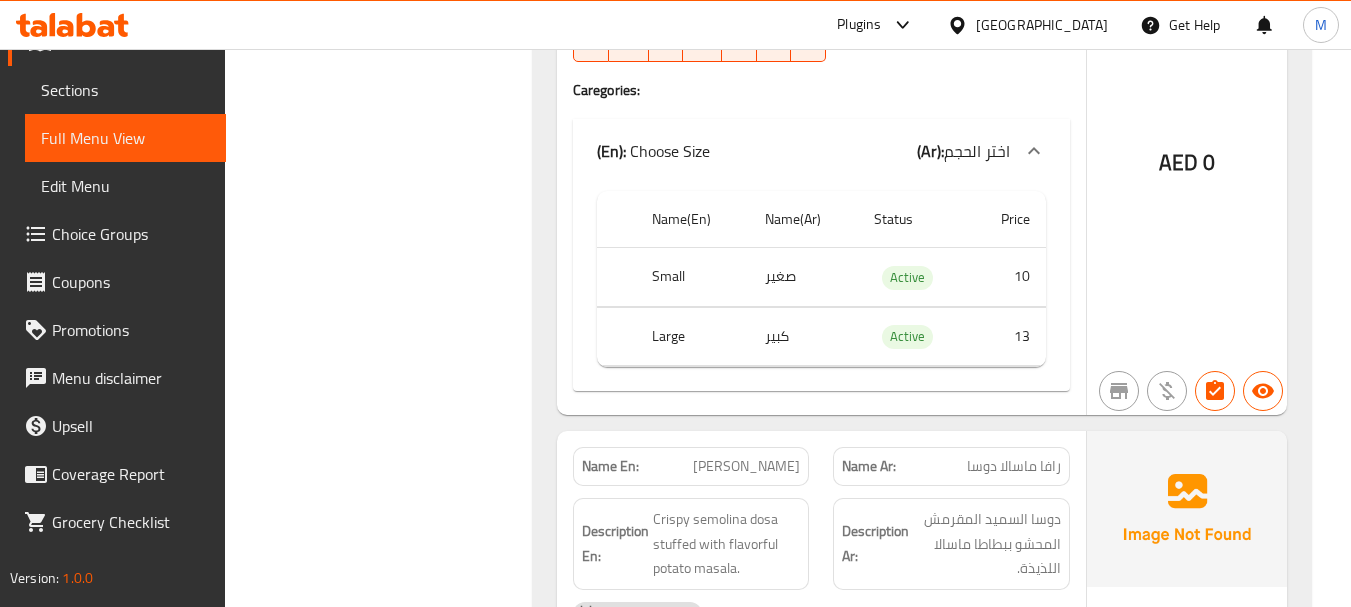 scroll, scrollTop: 3627, scrollLeft: 0, axis: vertical 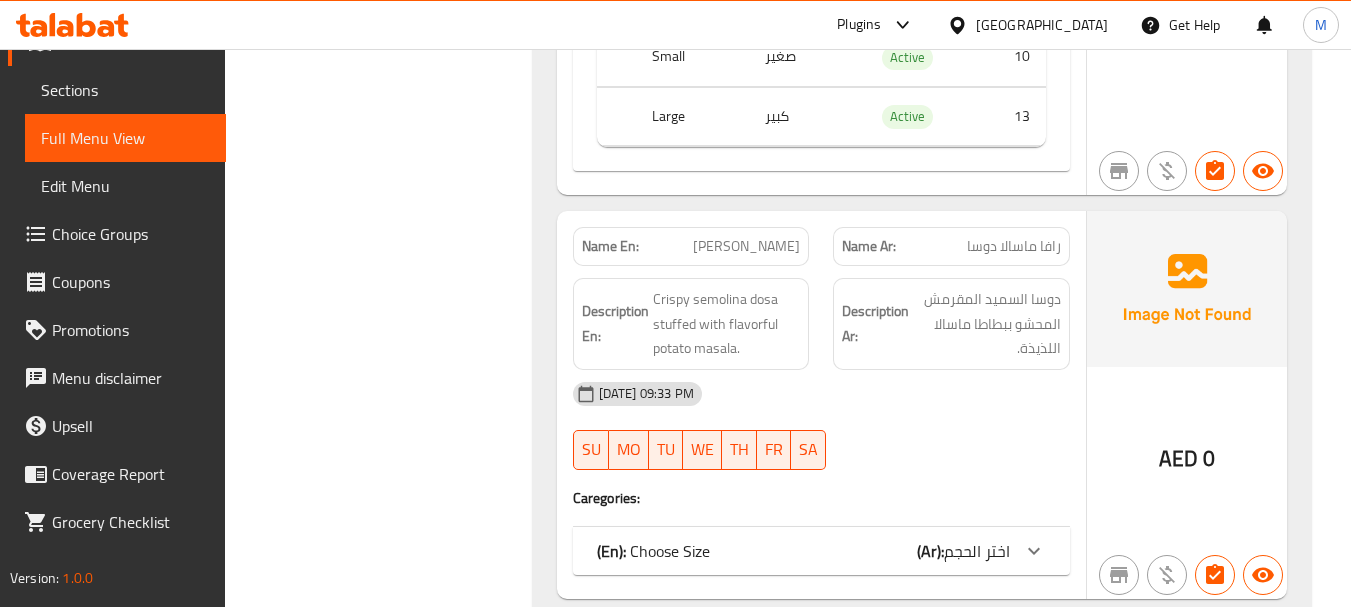 click on "Rava Masala Dosa" at bounding box center [714, -2338] 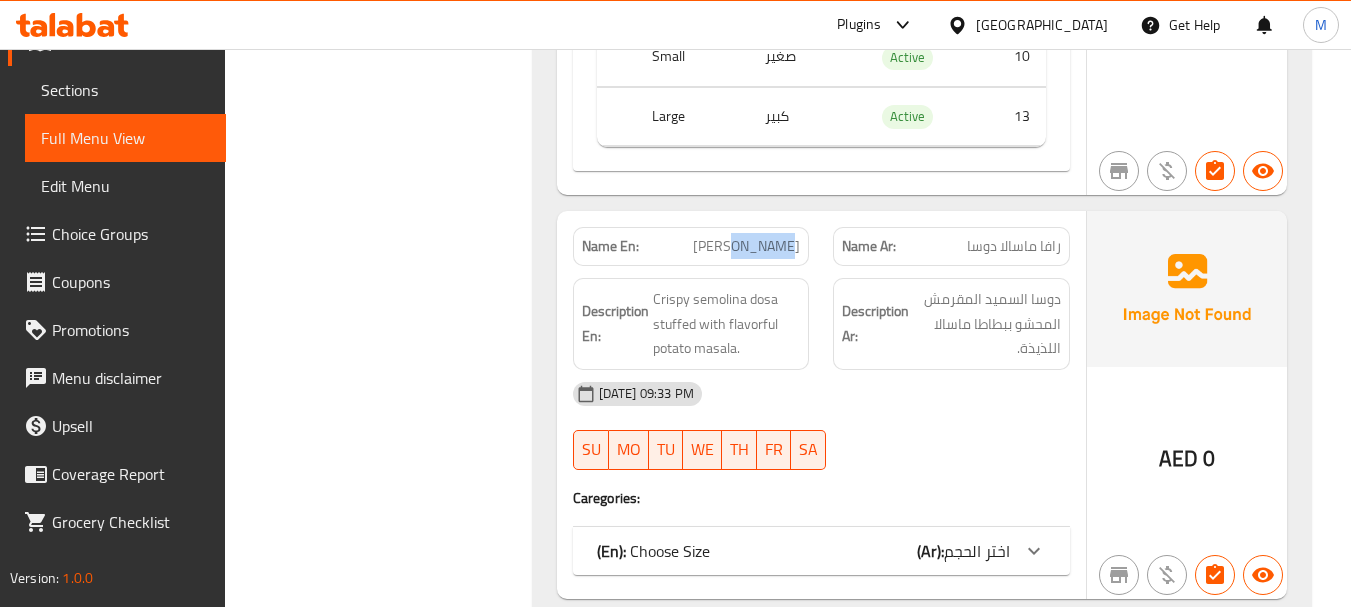 click on "Rava Masala Dosa" at bounding box center (714, -2338) 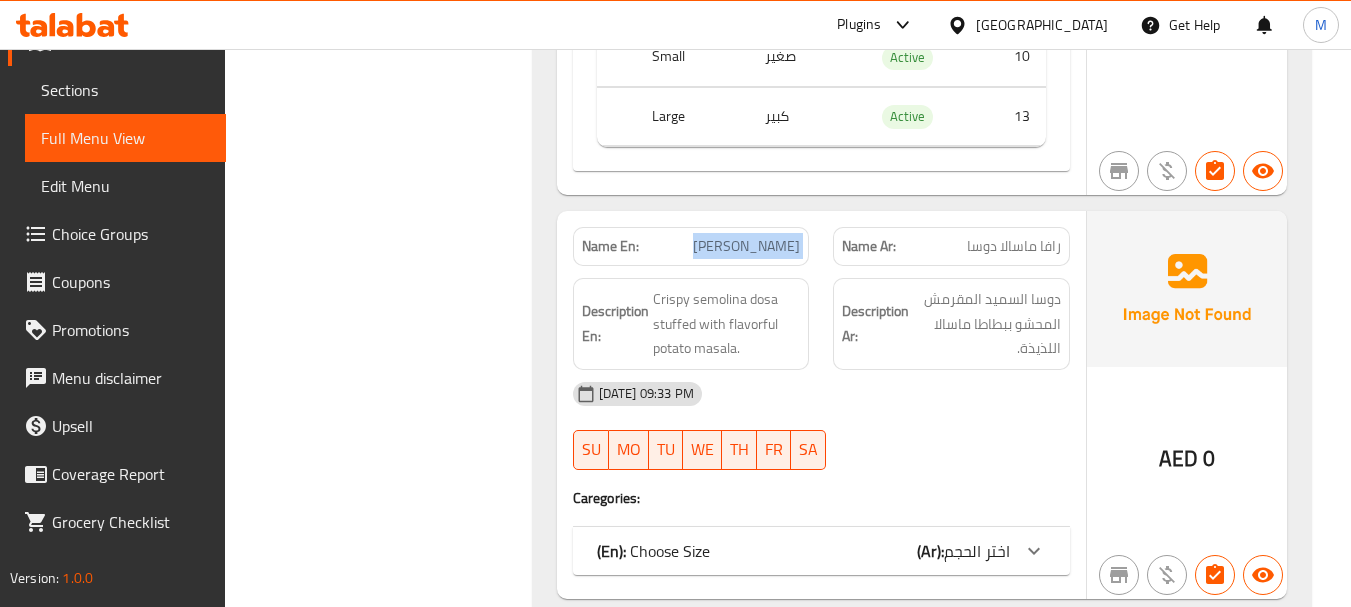 click on "Rava Masala Dosa" at bounding box center [714, -2338] 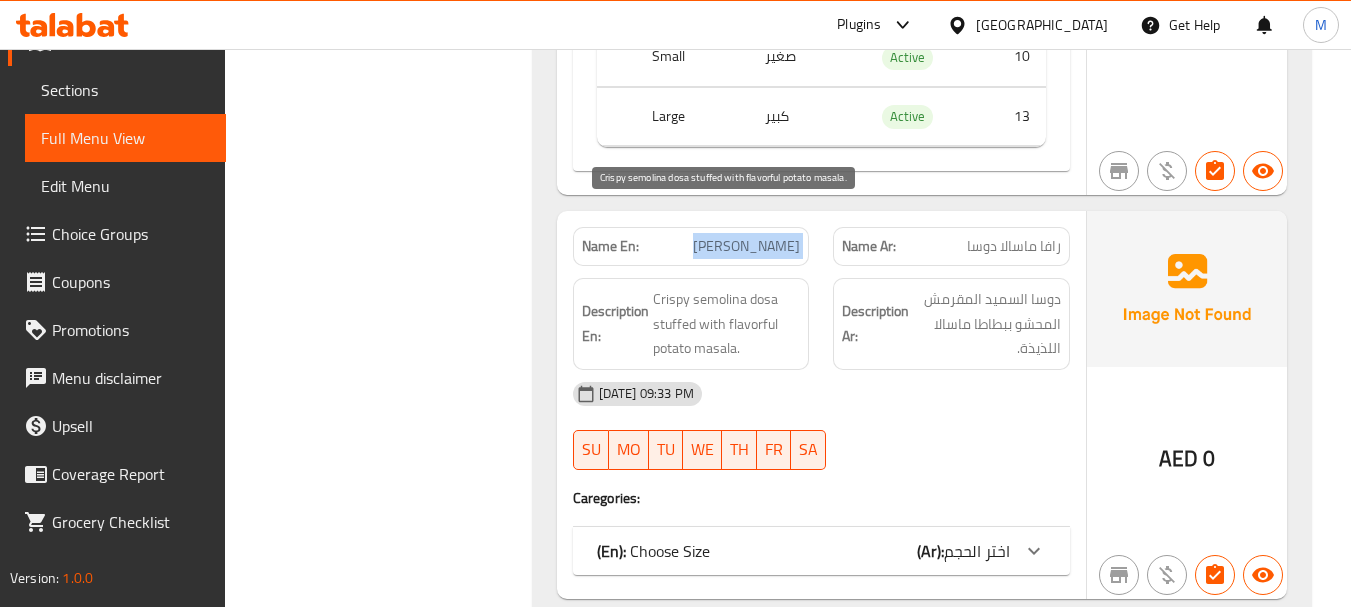 click on "Crispy semolina dosa stuffed with flavorful potato masala." at bounding box center (727, 324) 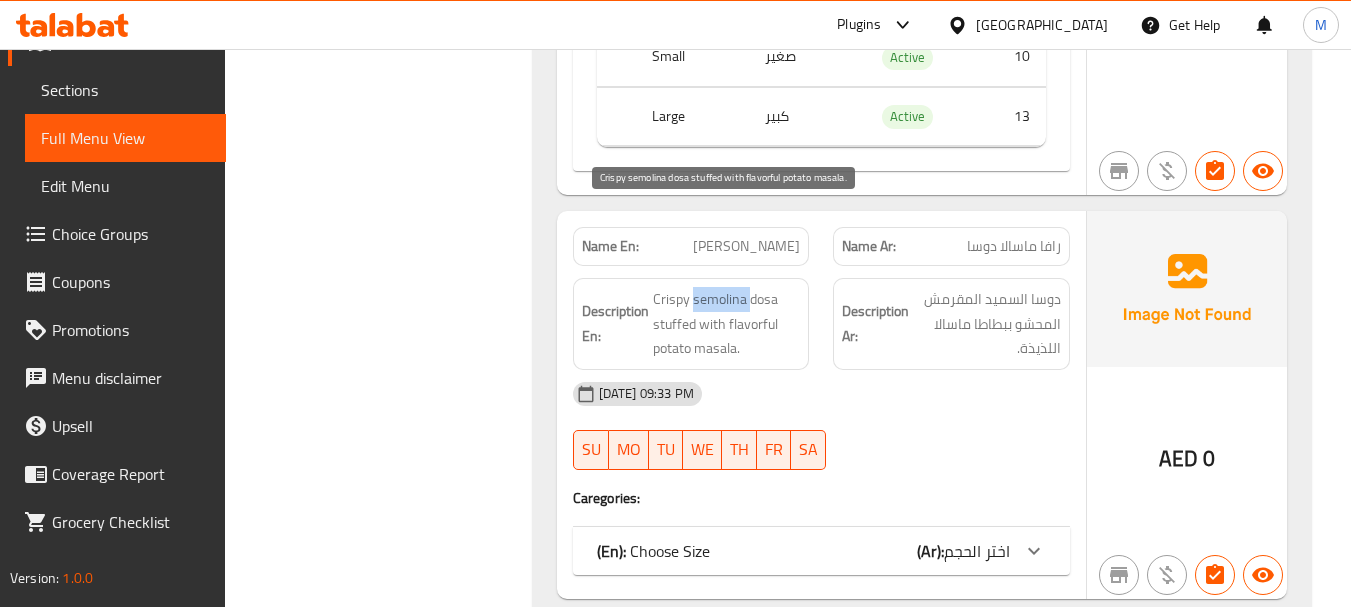 click on "Crispy semolina dosa stuffed with flavorful potato masala." at bounding box center [727, 324] 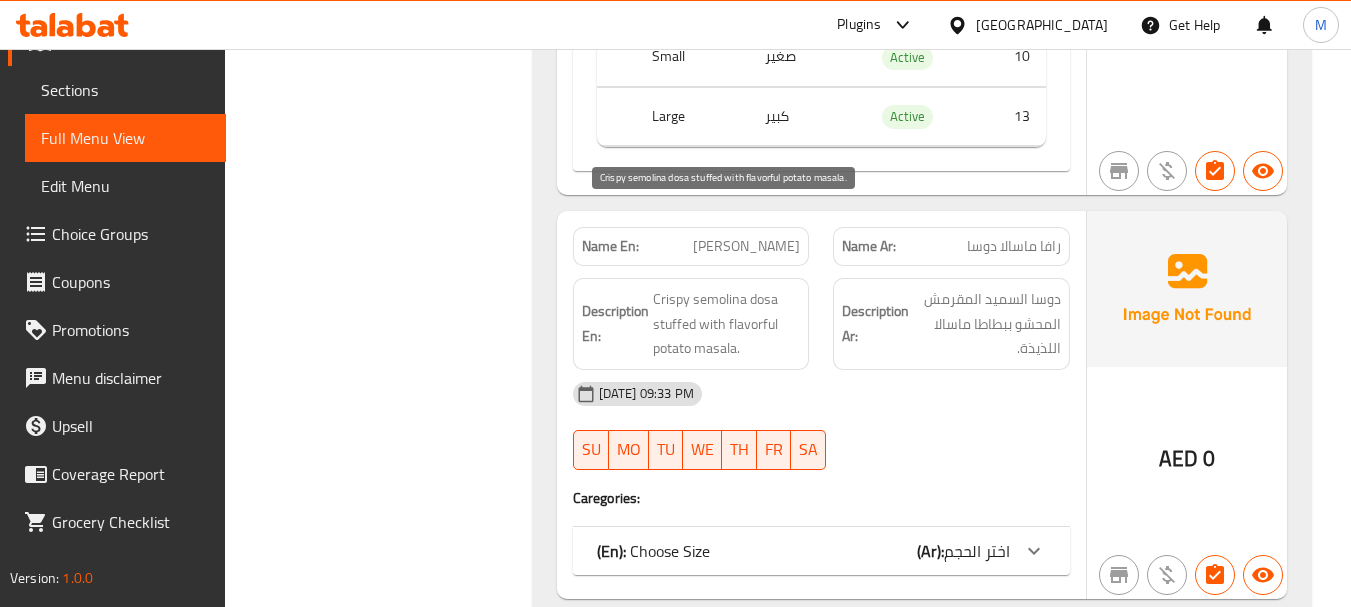 click on "Crispy semolina dosa stuffed with flavorful potato masala." at bounding box center (727, 324) 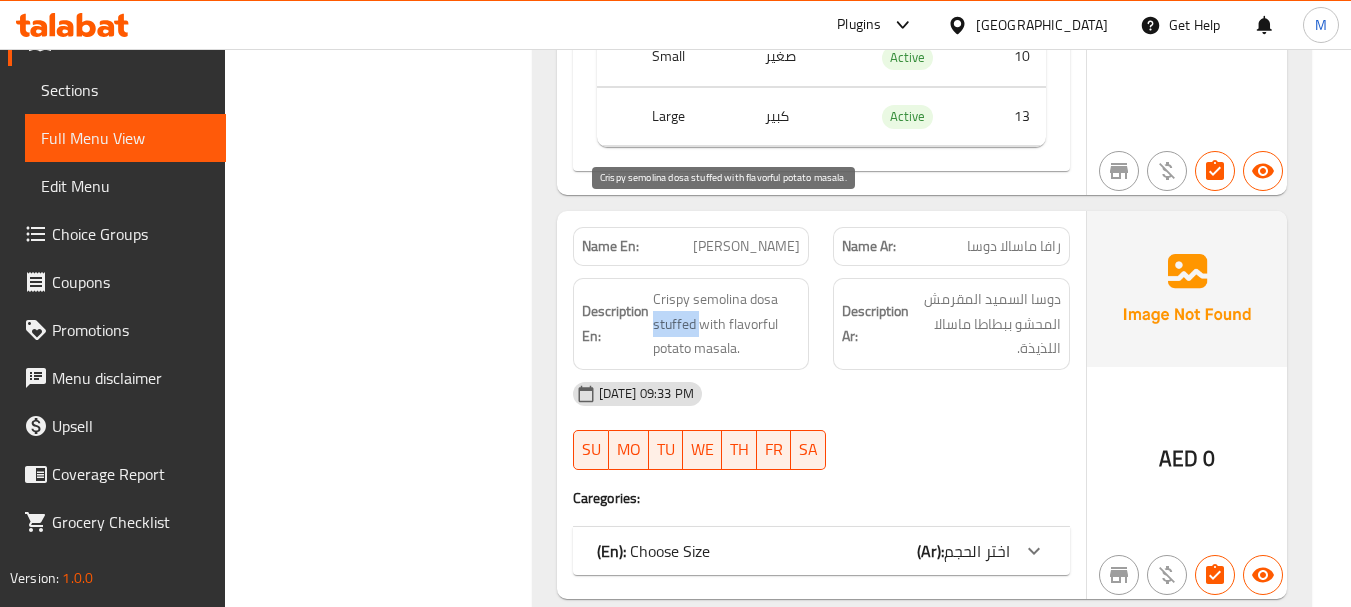 click on "Crispy semolina dosa stuffed with flavorful potato masala." at bounding box center (727, 324) 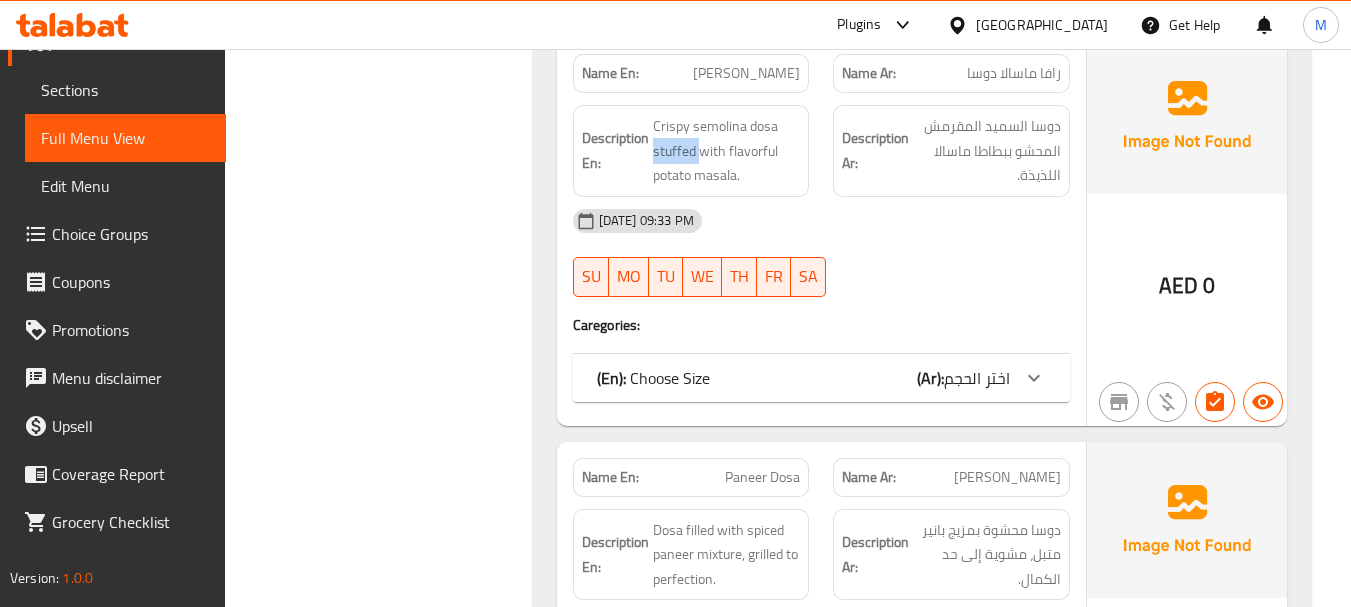 scroll, scrollTop: 3827, scrollLeft: 0, axis: vertical 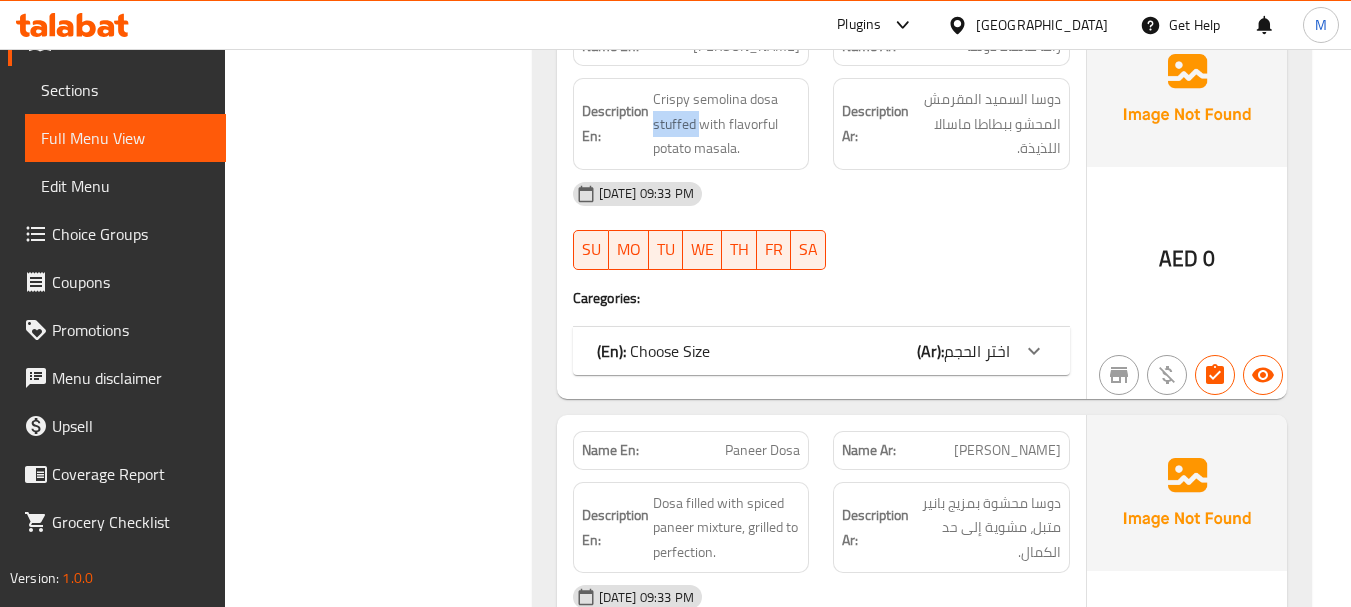 click on "اختر الحجم" at bounding box center (972, -2864) 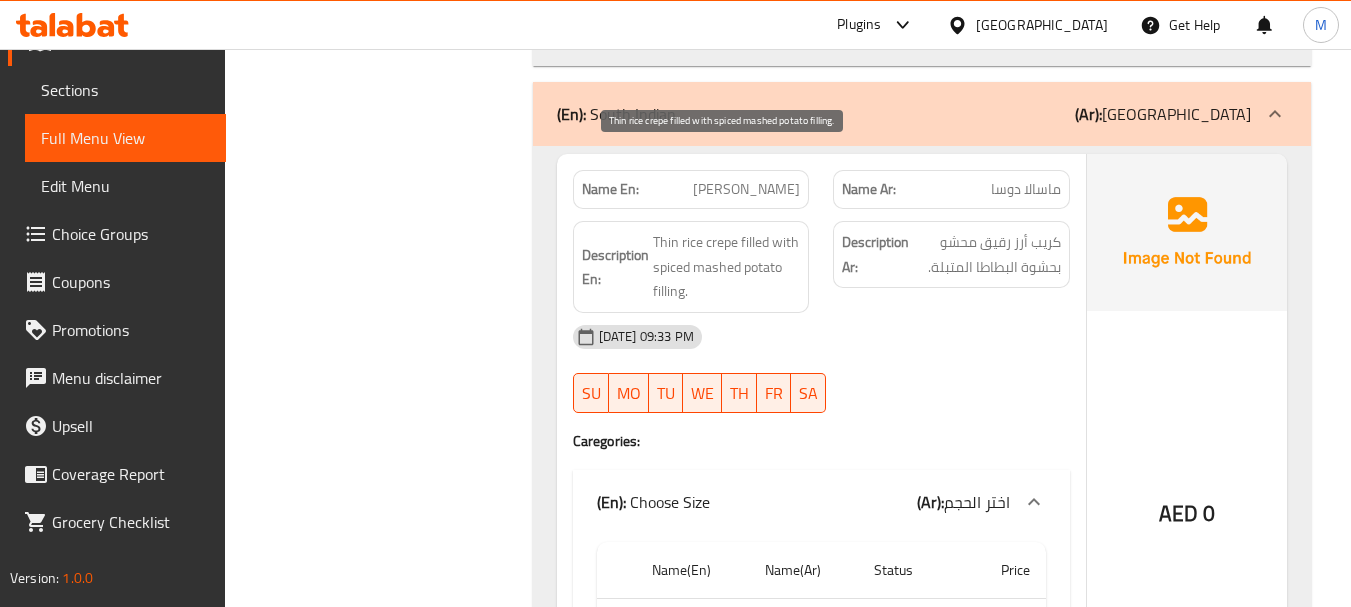 scroll, scrollTop: 3027, scrollLeft: 0, axis: vertical 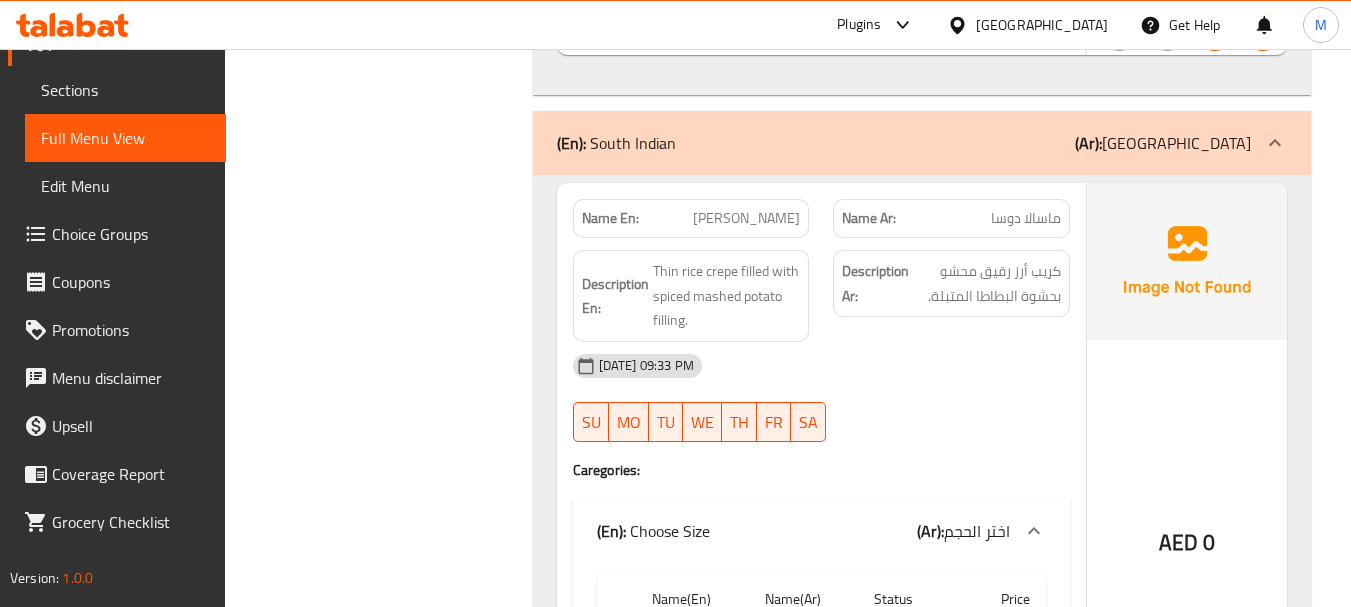 click on "Masala Dosa" at bounding box center (709, -2422) 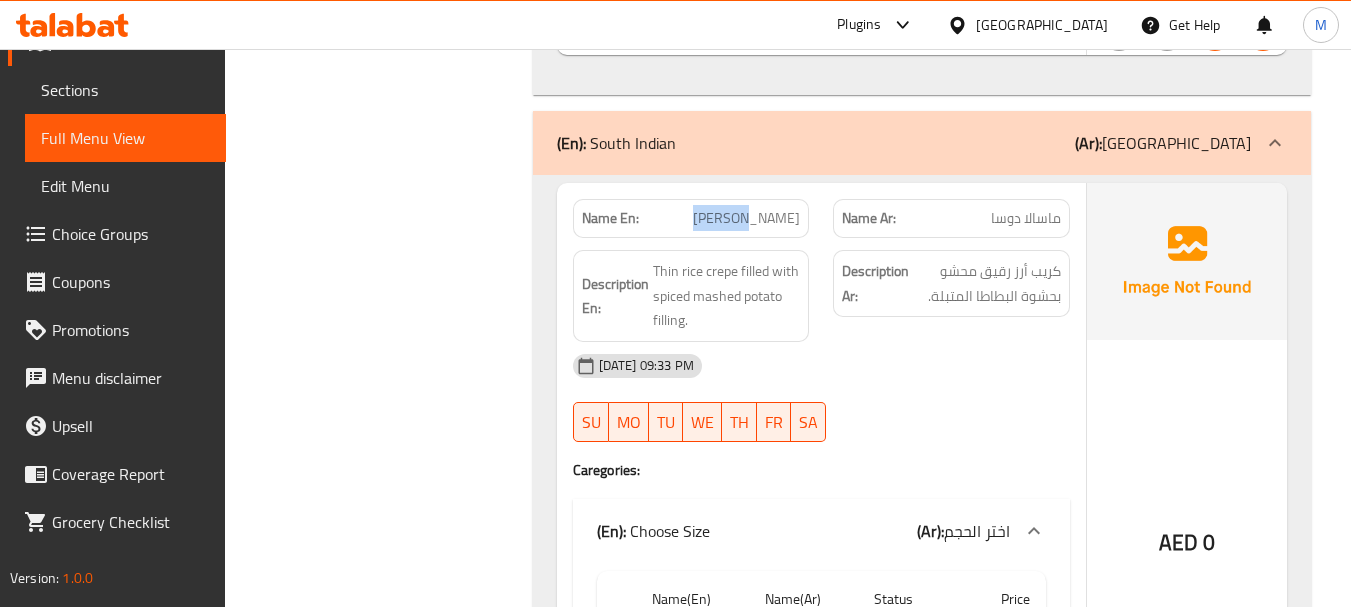 click on "Masala Dosa" at bounding box center (709, -2422) 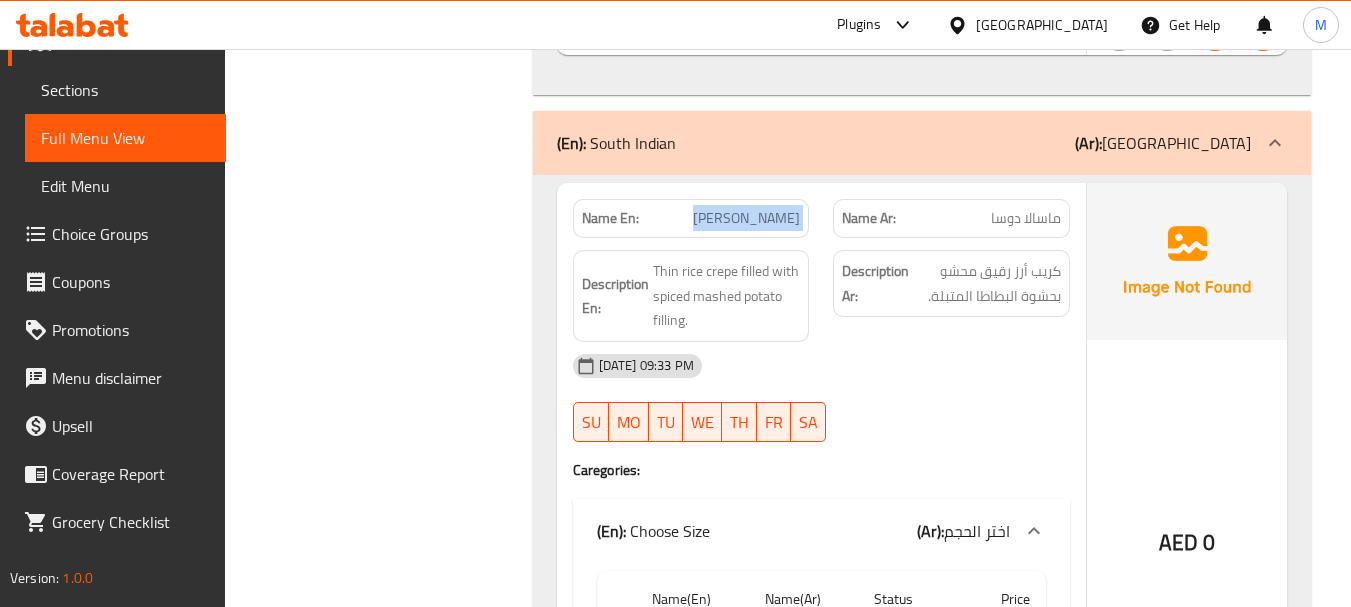 click on "Masala Dosa" at bounding box center [709, -2422] 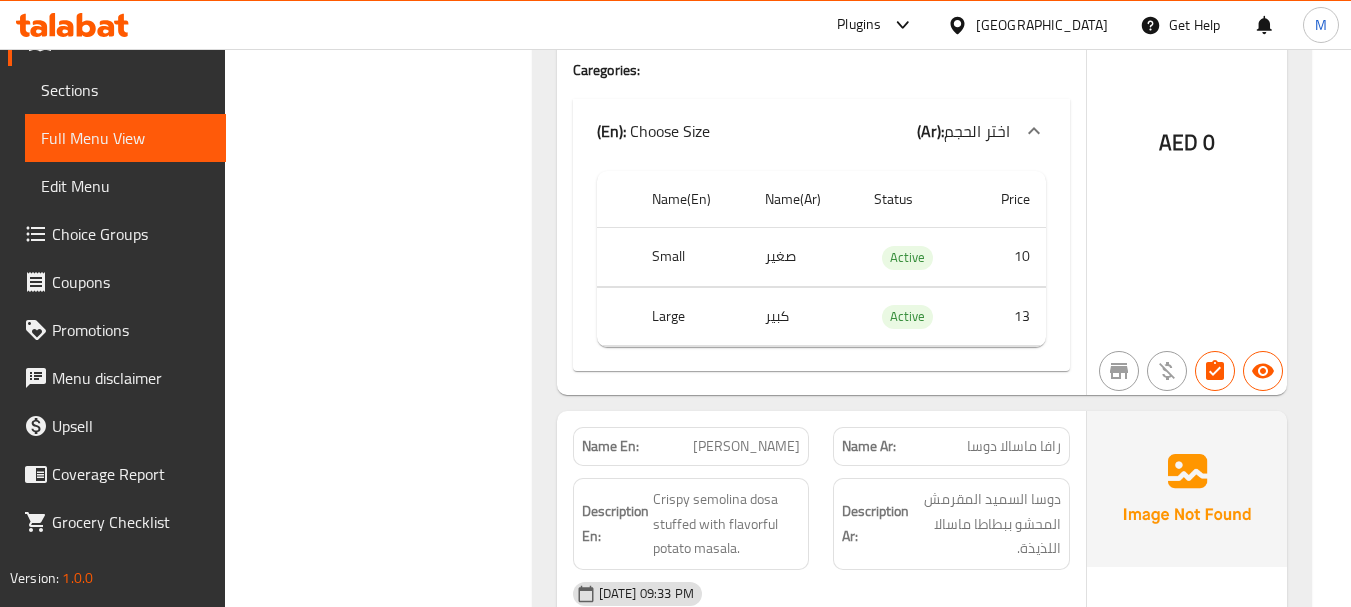 scroll, scrollTop: 3727, scrollLeft: 0, axis: vertical 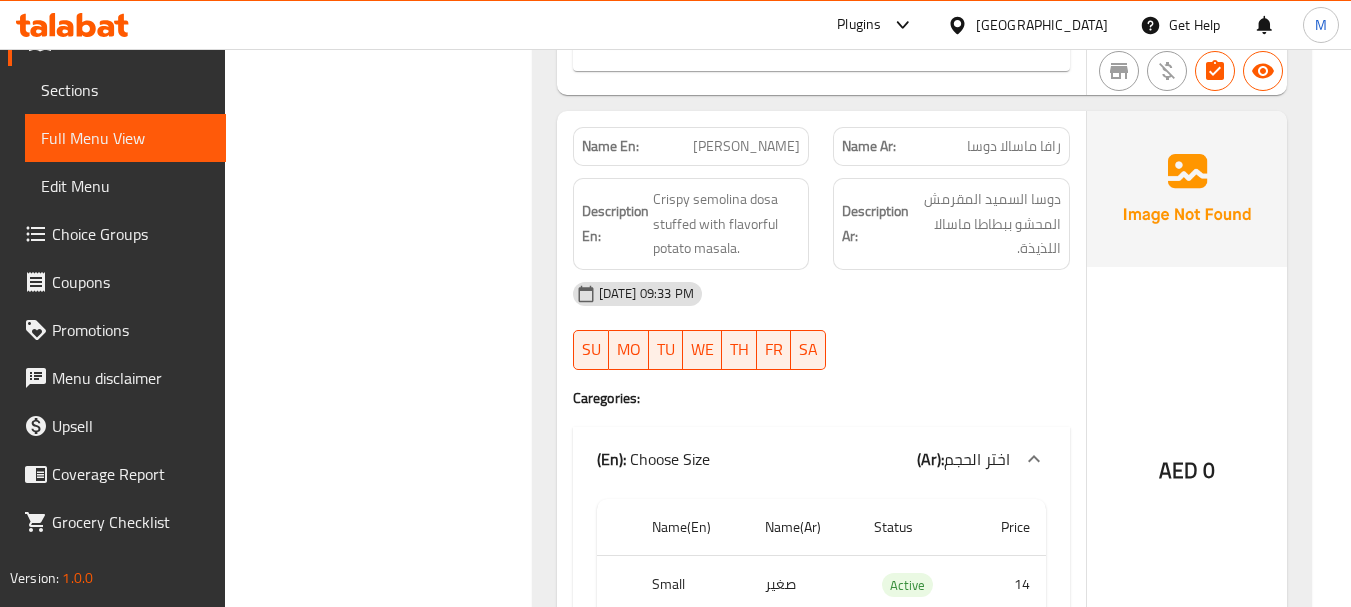 click on "Rava Masala Dosa" at bounding box center (714, -2438) 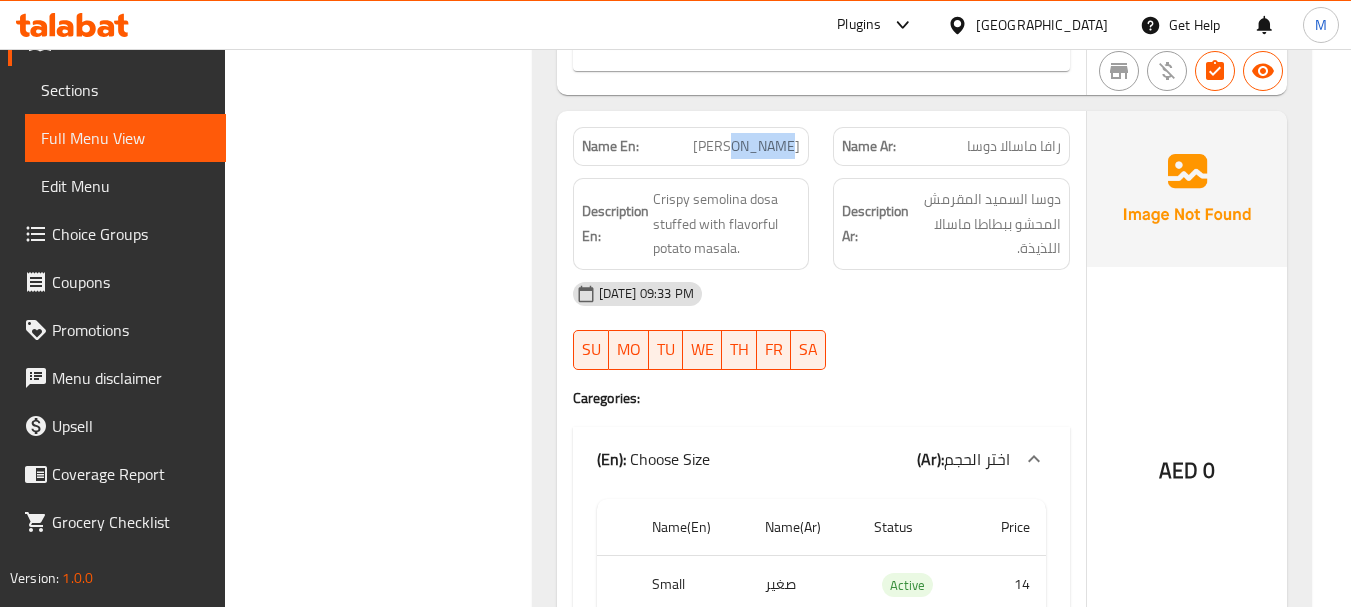 click on "Rava Masala Dosa" at bounding box center (714, -2438) 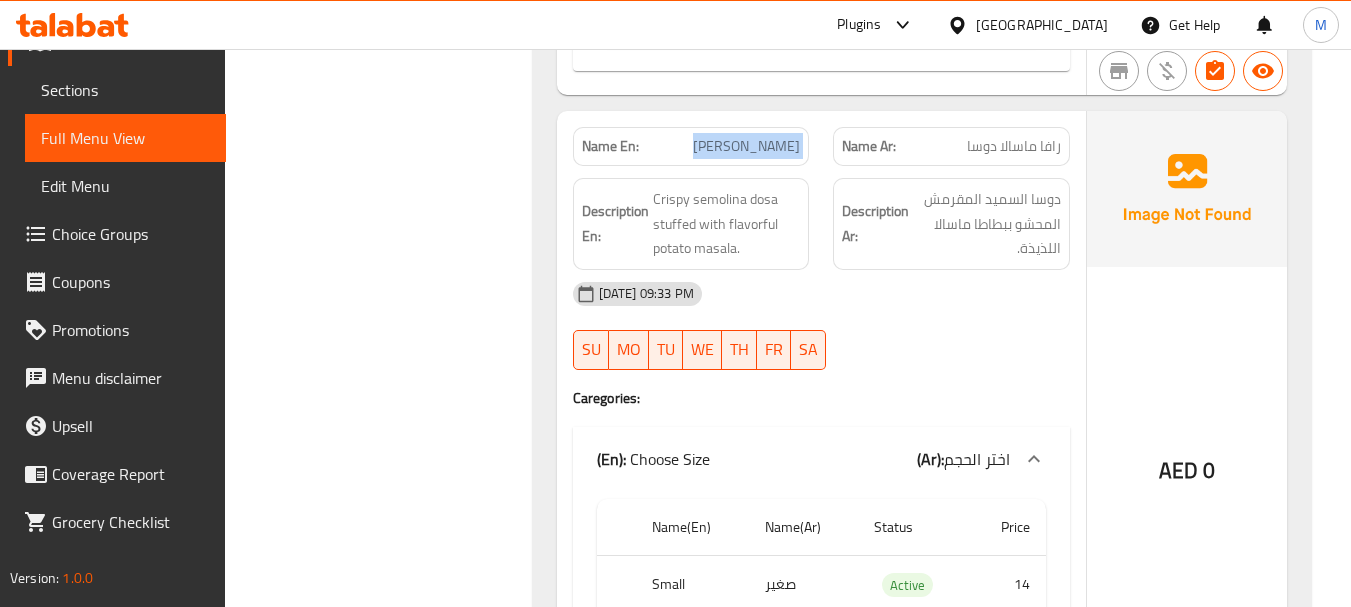 copy on "Rava Masala Dosa" 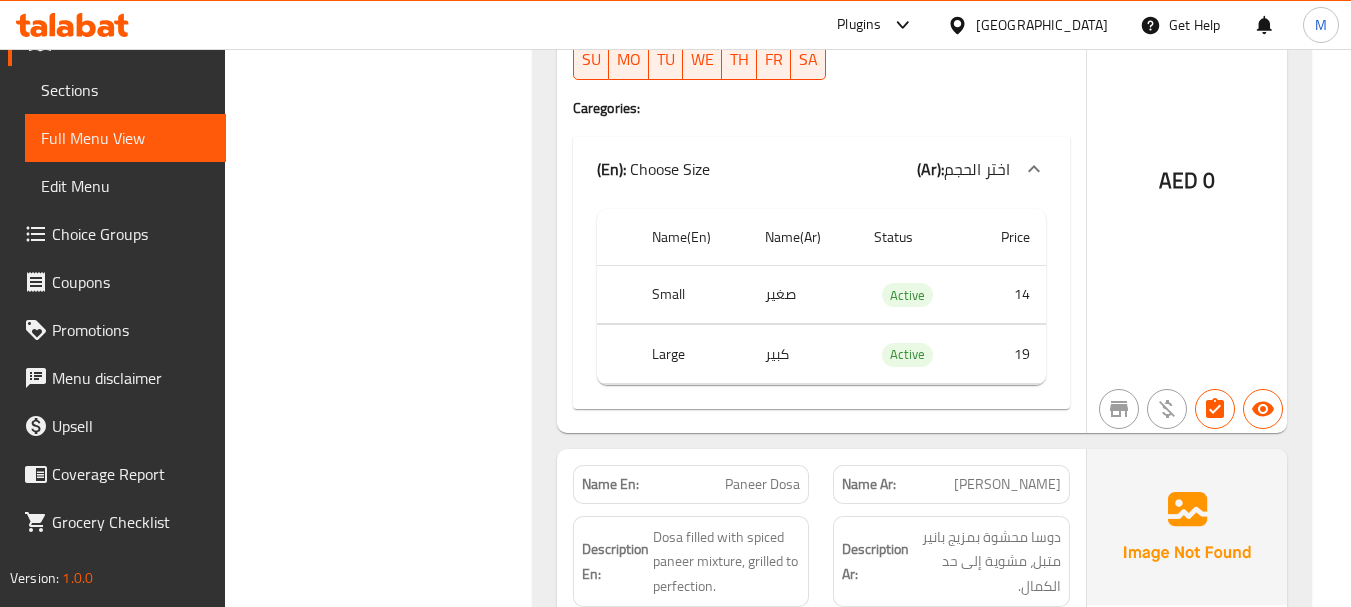 scroll, scrollTop: 4027, scrollLeft: 0, axis: vertical 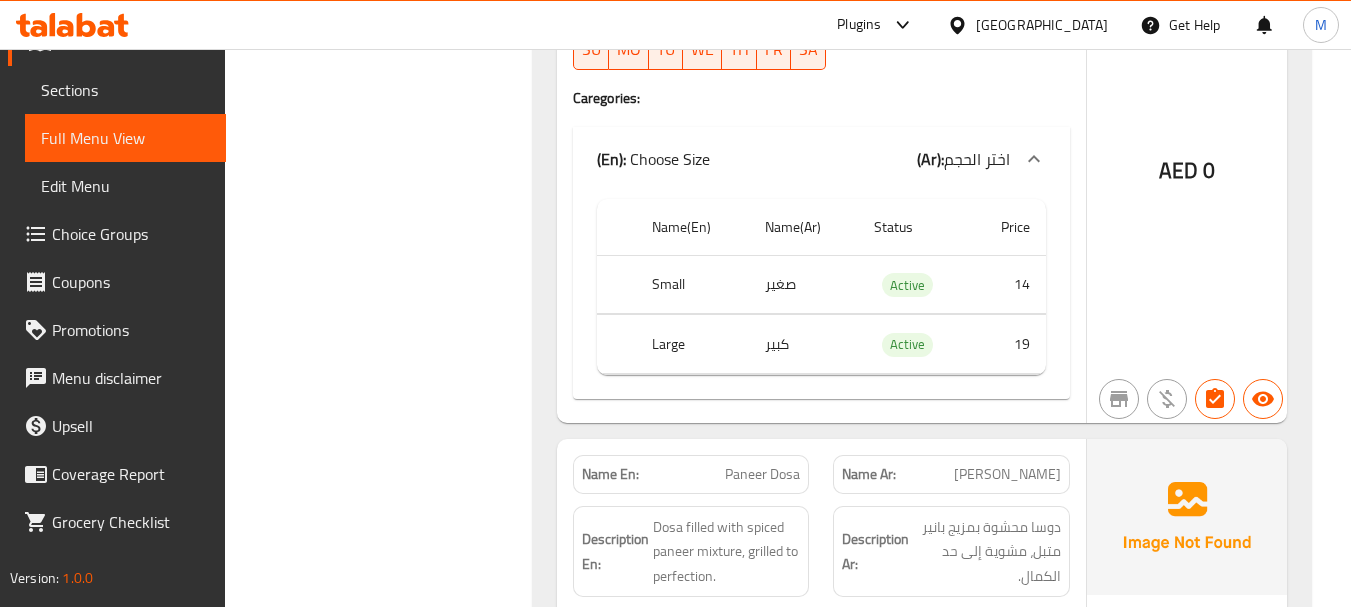 click on "بانير دوسا" at bounding box center [969, -2044] 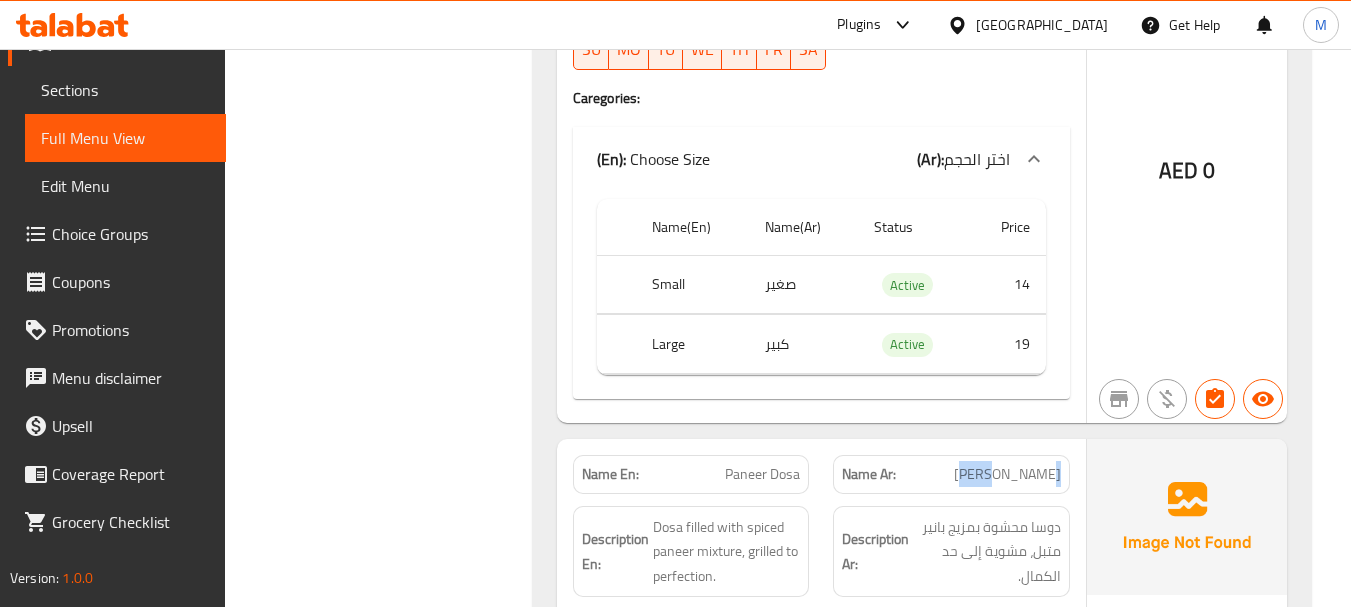 click on "بانير دوسا" at bounding box center [969, -2044] 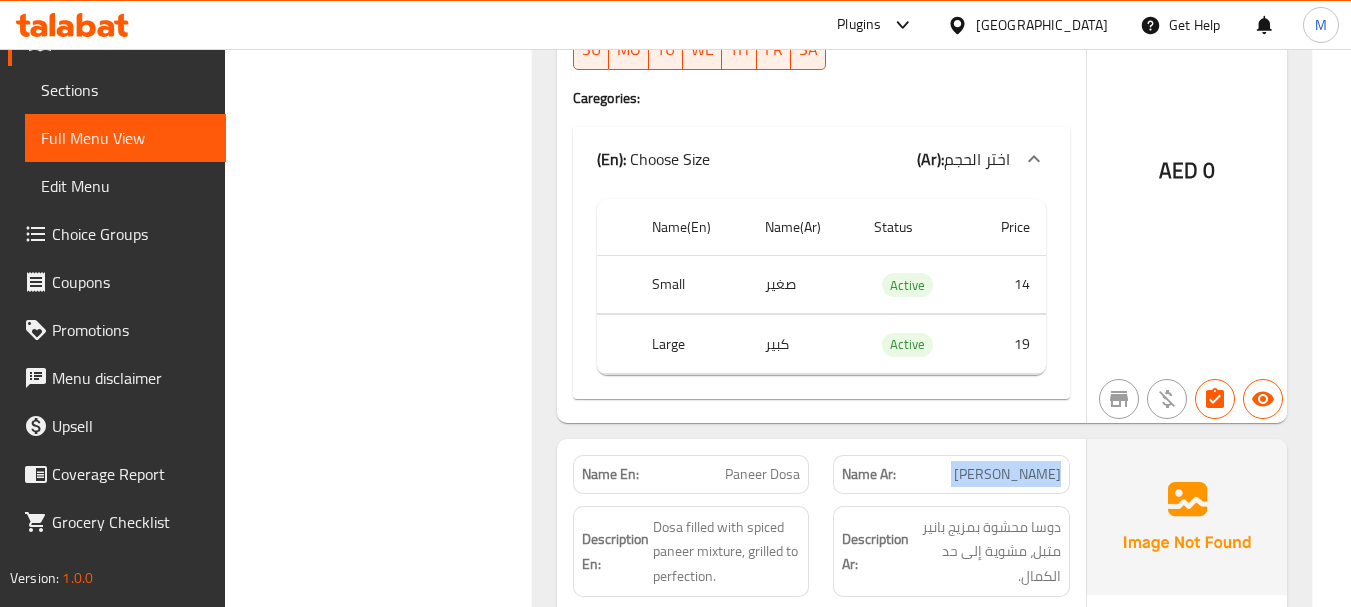 click on "بانير دوسا" at bounding box center [969, -2044] 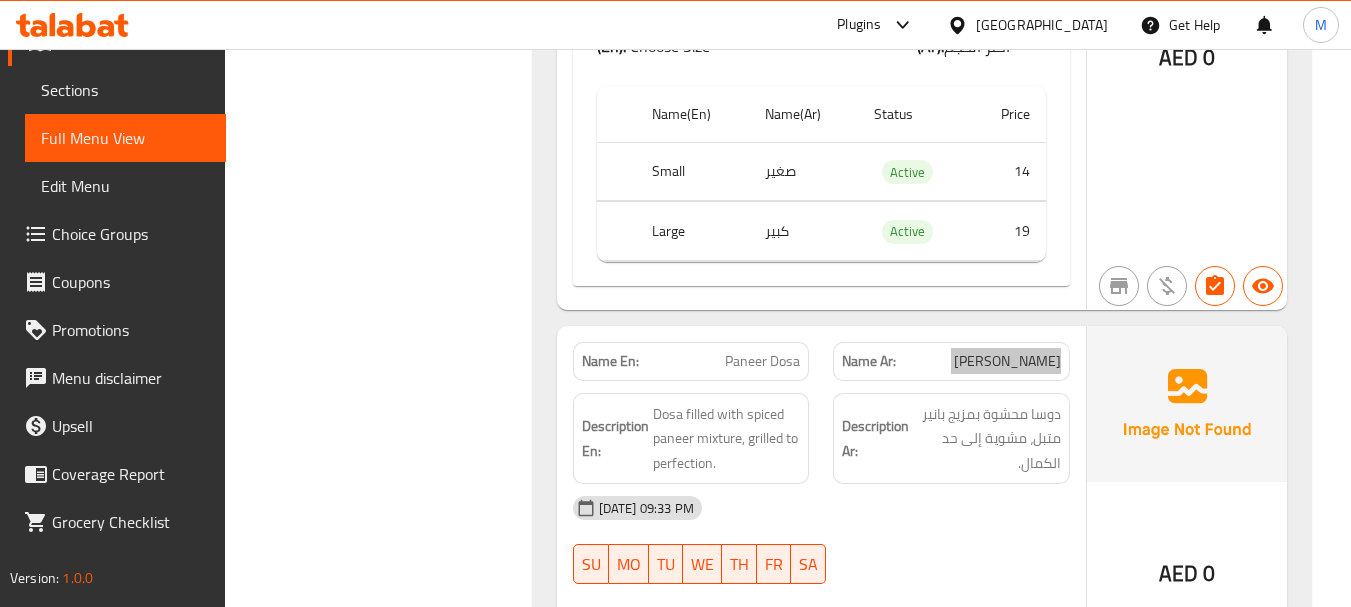 scroll, scrollTop: 4227, scrollLeft: 0, axis: vertical 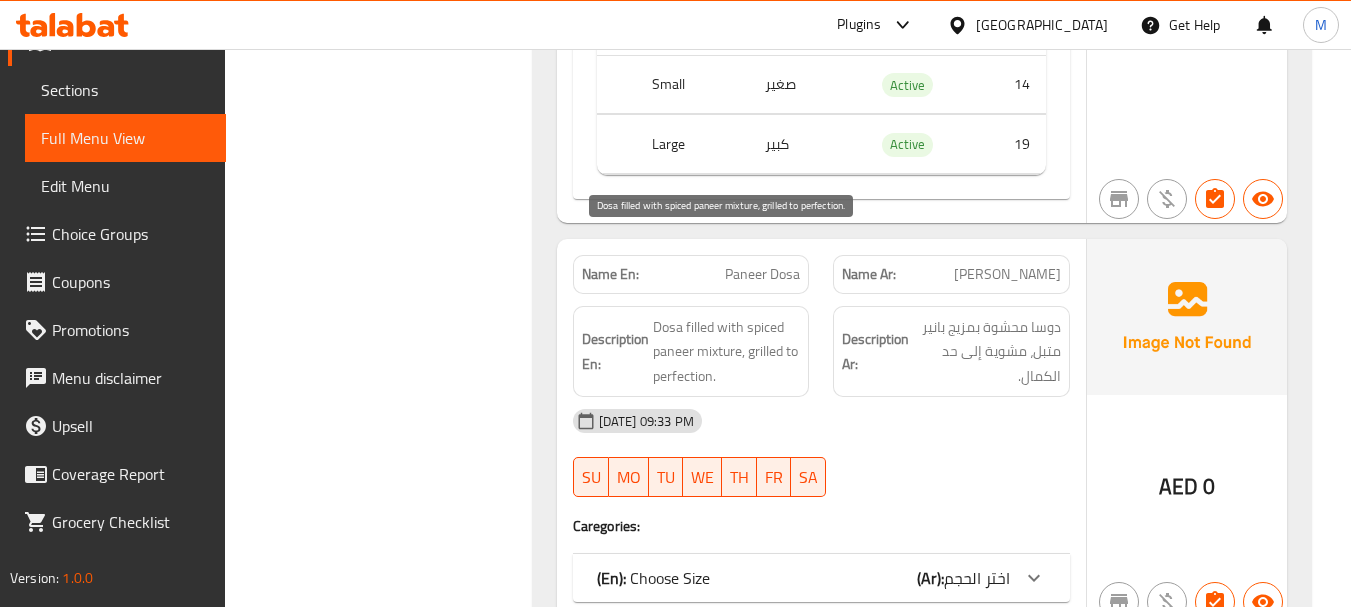 click on "Dosa filled with spiced paneer mixture, grilled to perfection." at bounding box center (727, 352) 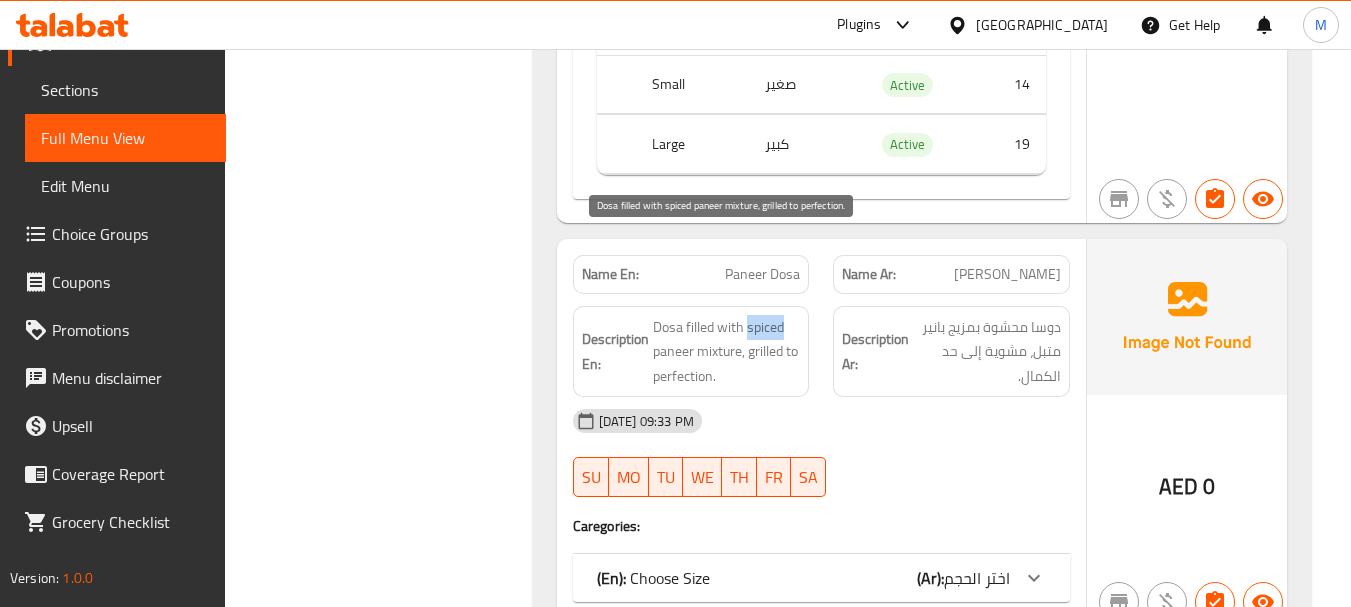 click on "Dosa filled with spiced paneer mixture, grilled to perfection." at bounding box center [727, 352] 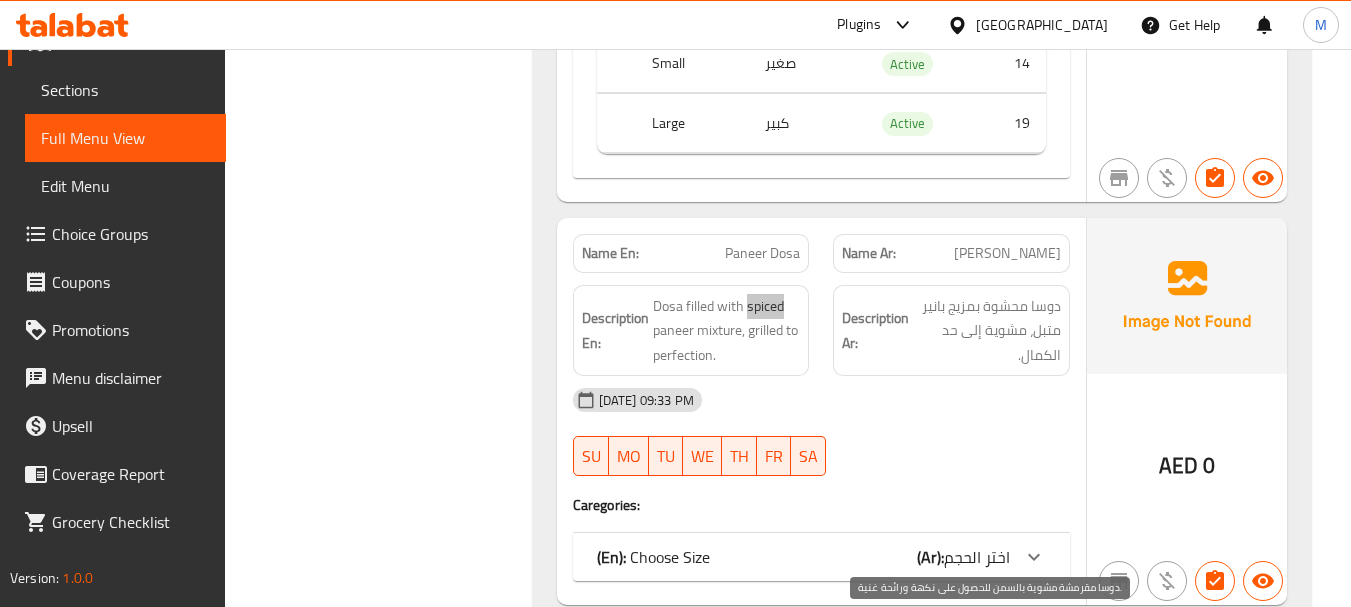 scroll, scrollTop: 4227, scrollLeft: 0, axis: vertical 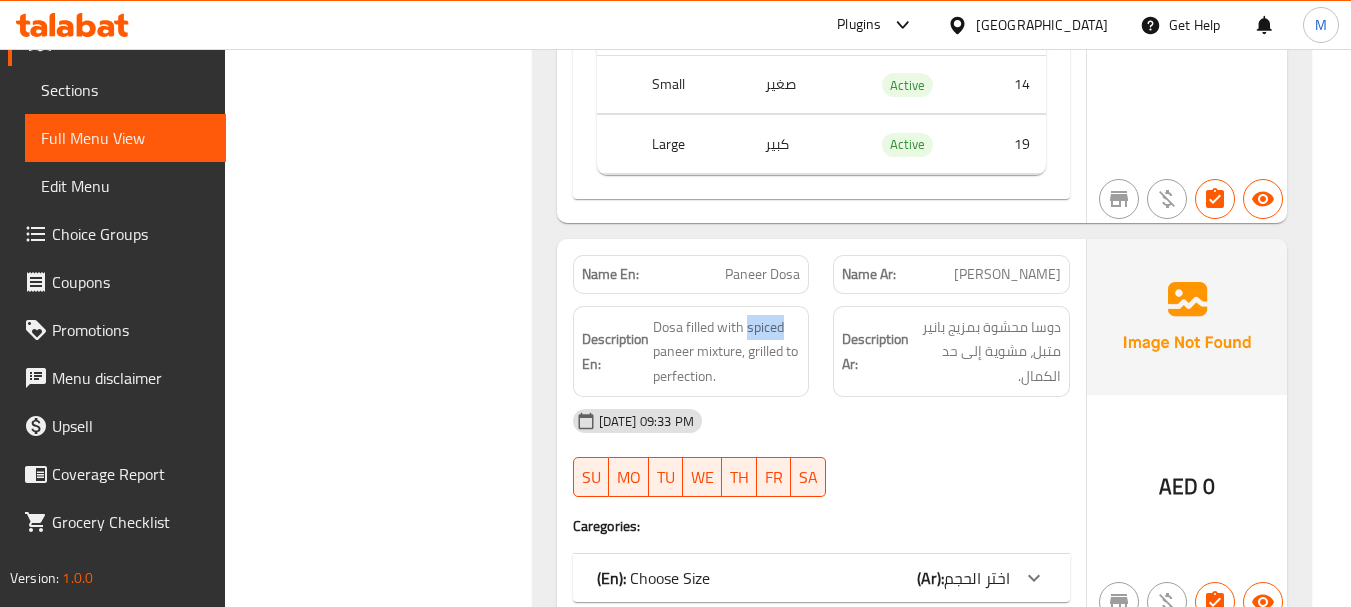 click on "Name En: Paneer Dosa" at bounding box center [691, -2265] 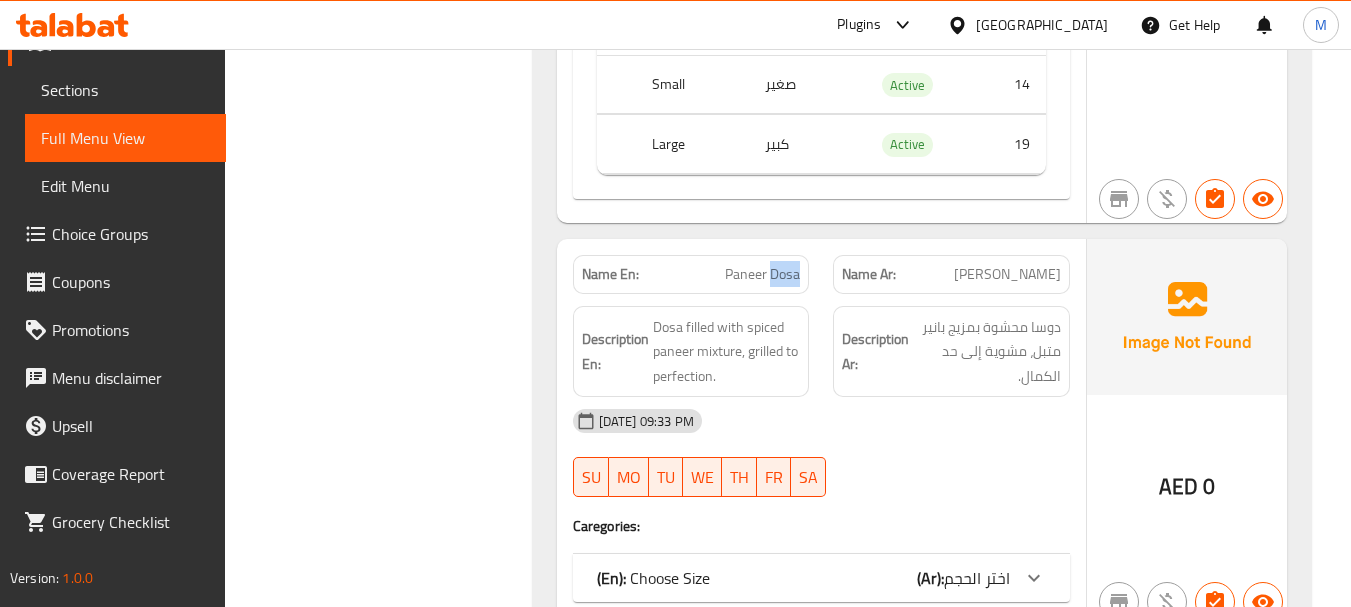 click on "Name En: Paneer Dosa" at bounding box center [691, -2265] 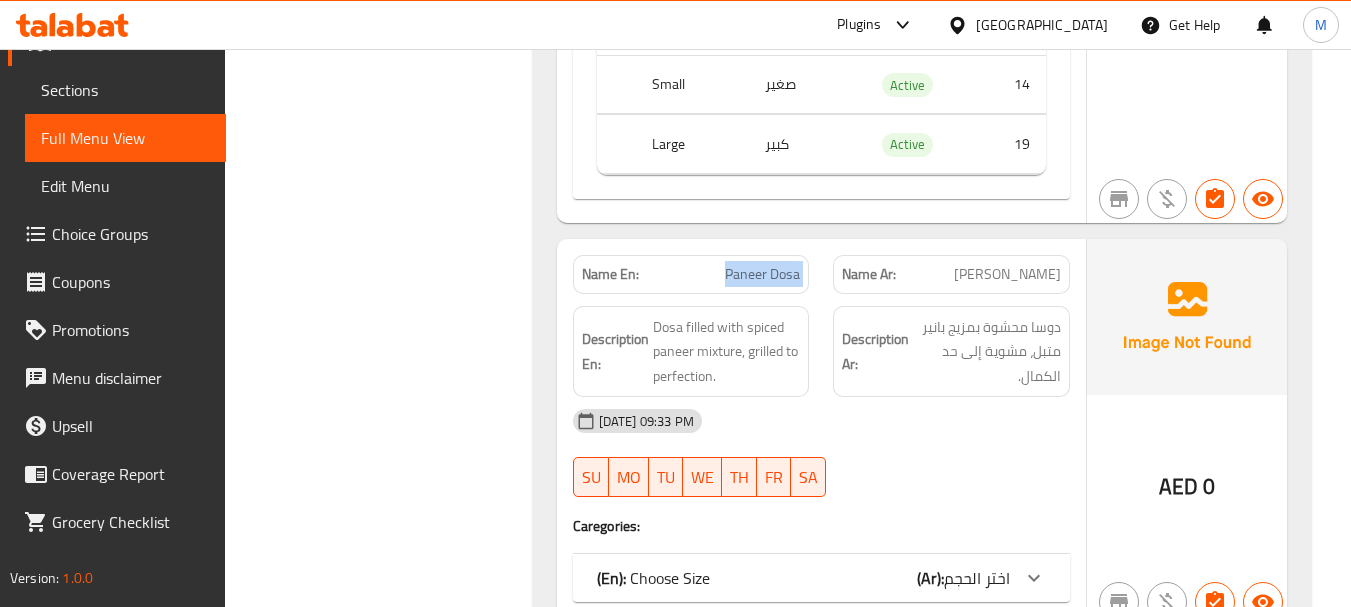 click on "Paneer Dosa" at bounding box center [709, -2265] 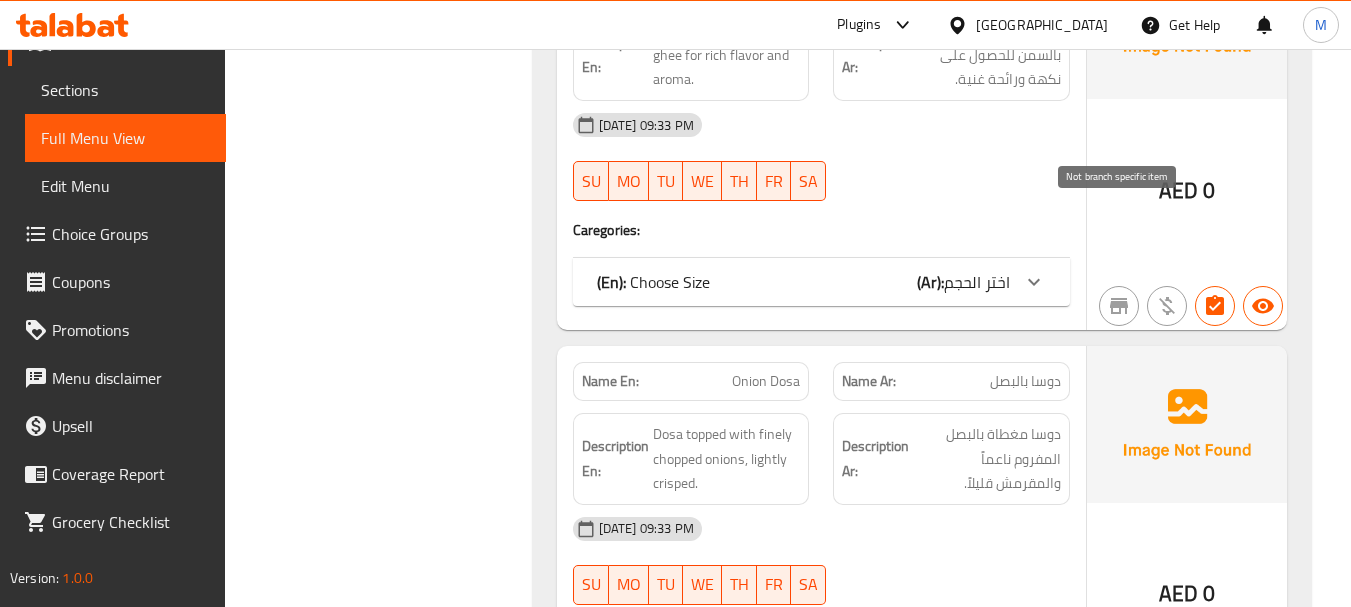 scroll, scrollTop: 4627, scrollLeft: 0, axis: vertical 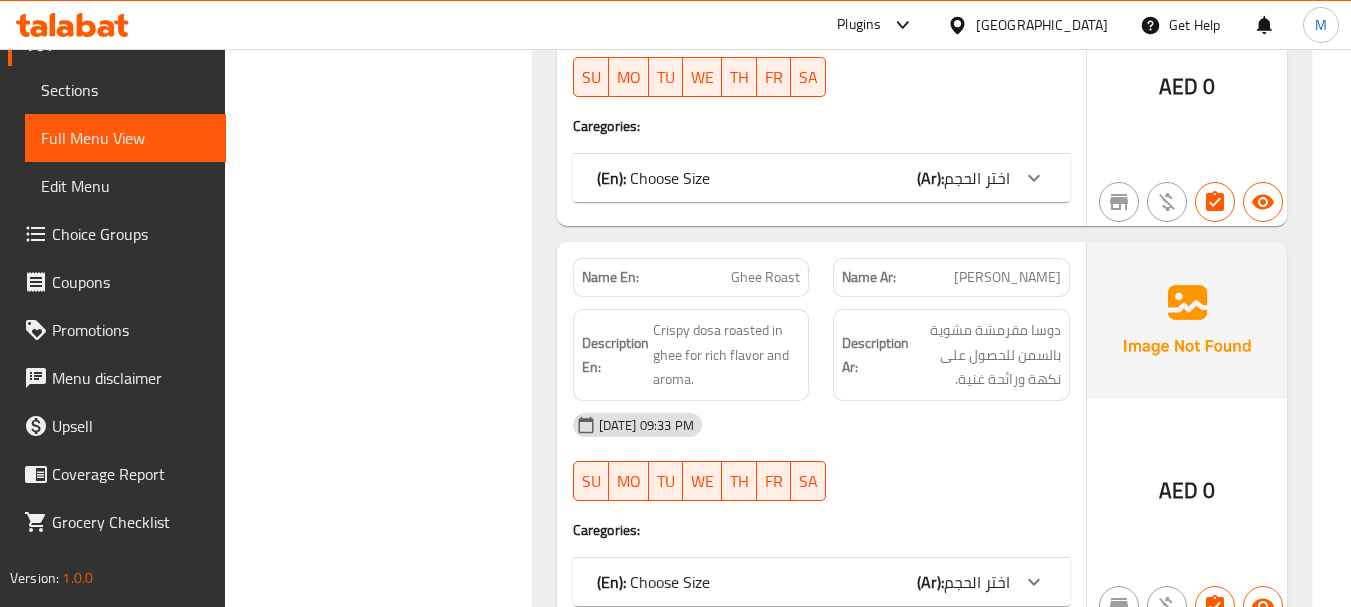 click on "Ghee Roast" at bounding box center [709, -1949] 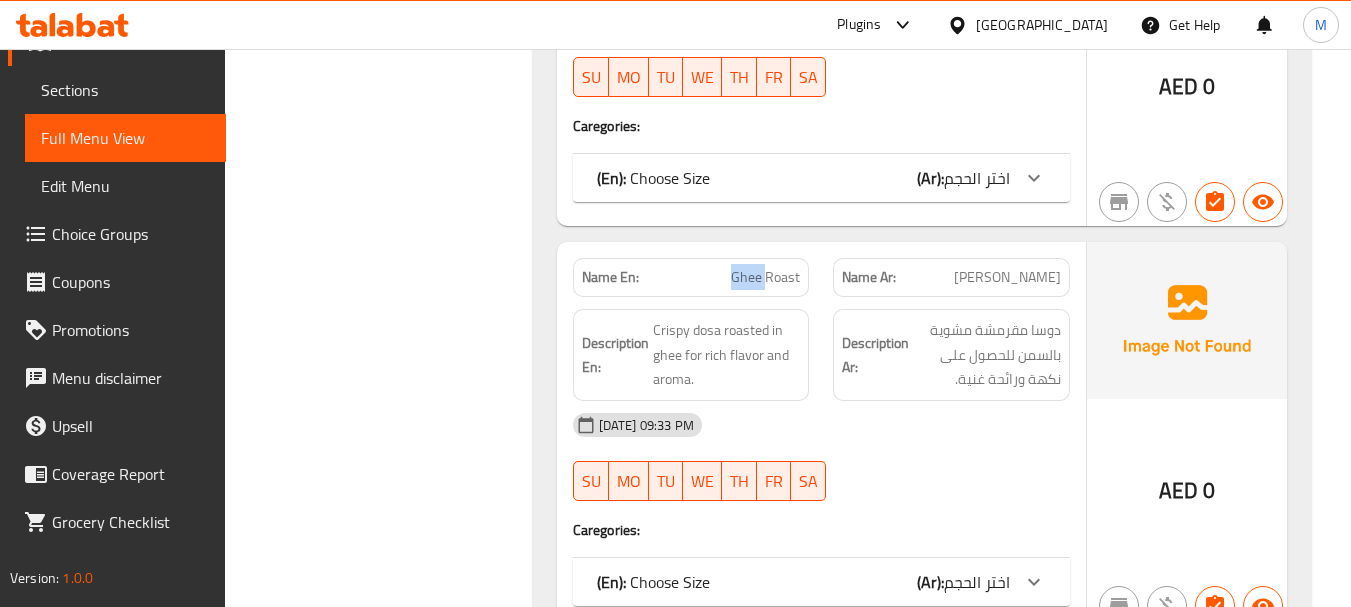 click on "Ghee Roast" at bounding box center (709, -1949) 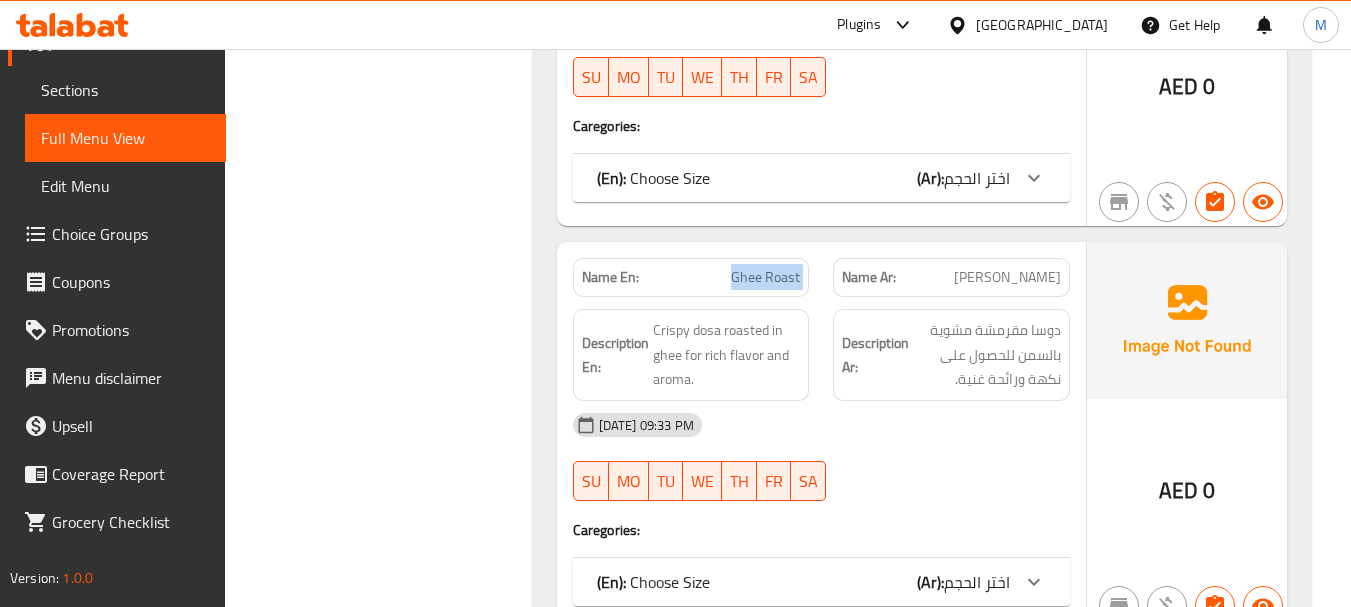 click on "Ghee Roast" at bounding box center (709, -1949) 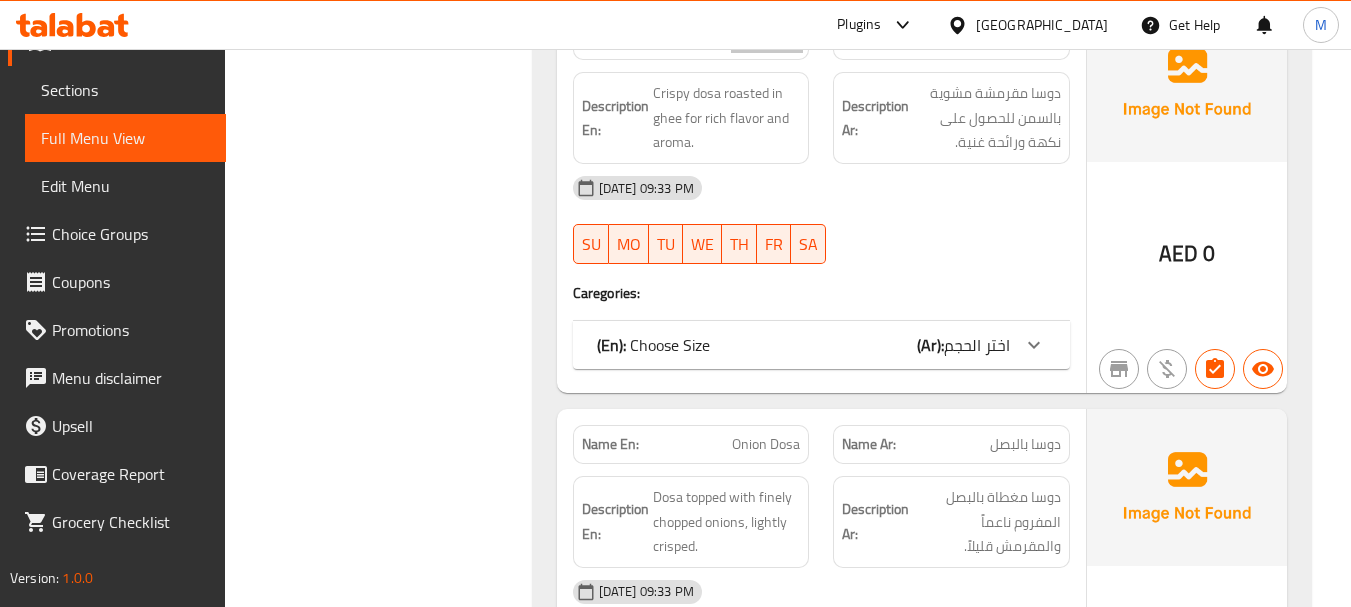 scroll, scrollTop: 4927, scrollLeft: 0, axis: vertical 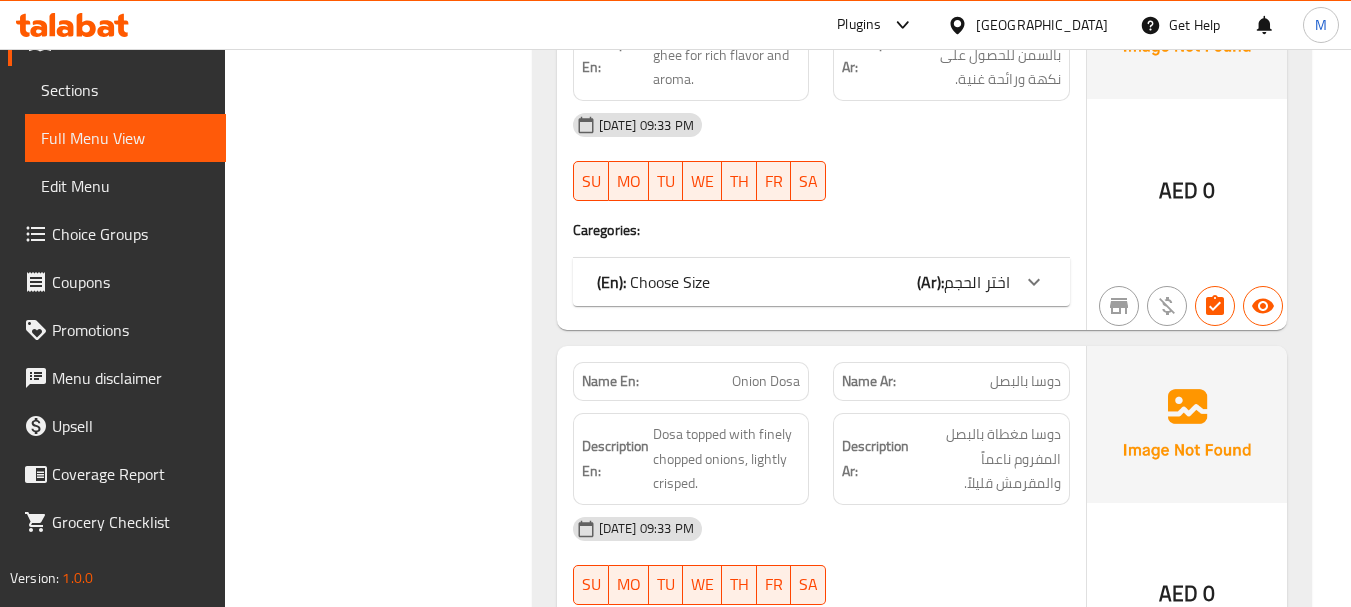 click on "Name Ar: دوسا بالبصل" at bounding box center [951, 381] 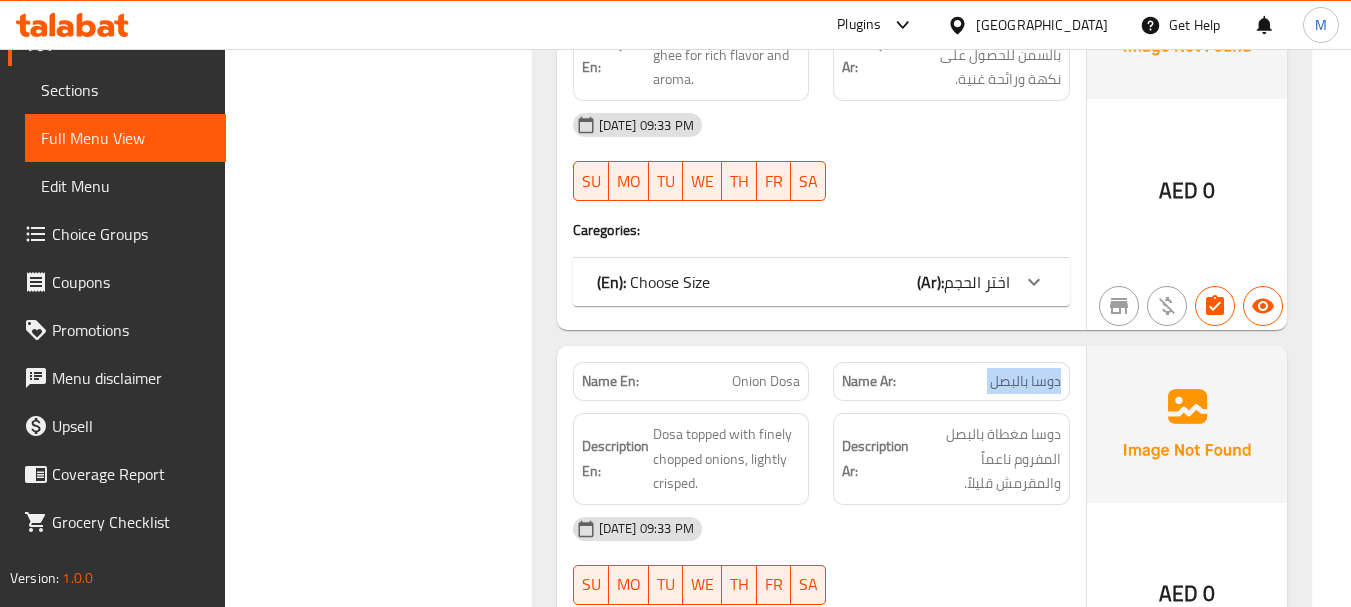 click on "Name Ar: دوسا بالبصل" at bounding box center [951, 381] 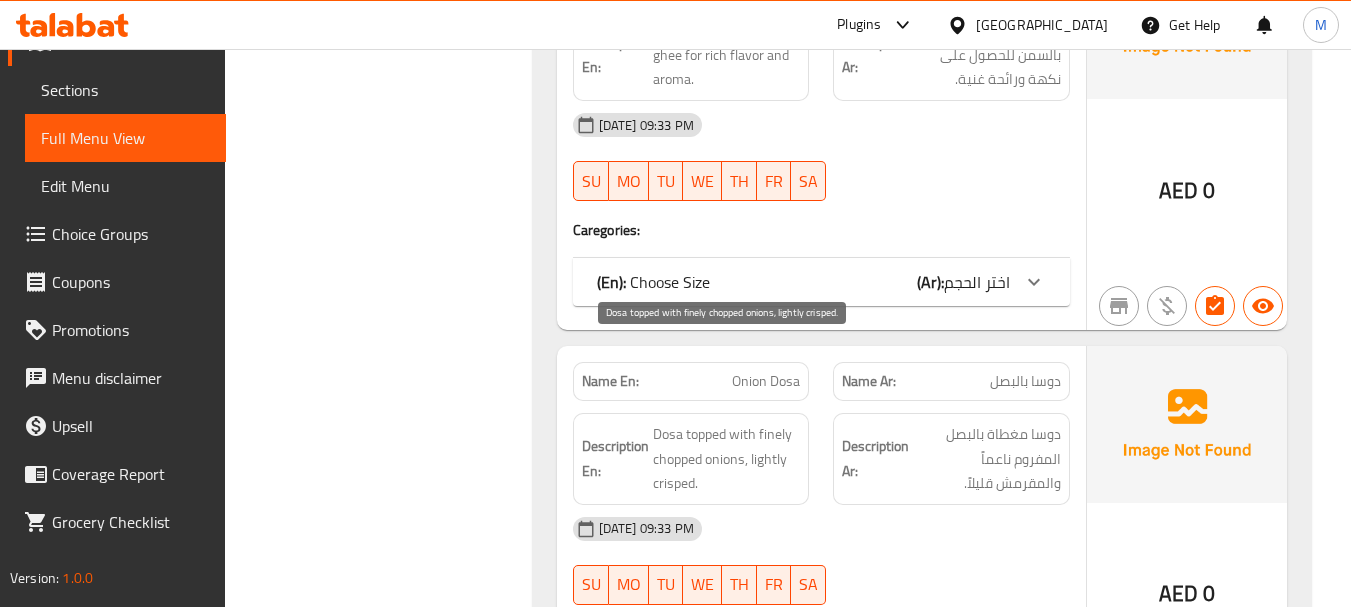 click on "Dosa topped with finely chopped onions, lightly crisped." at bounding box center (727, 459) 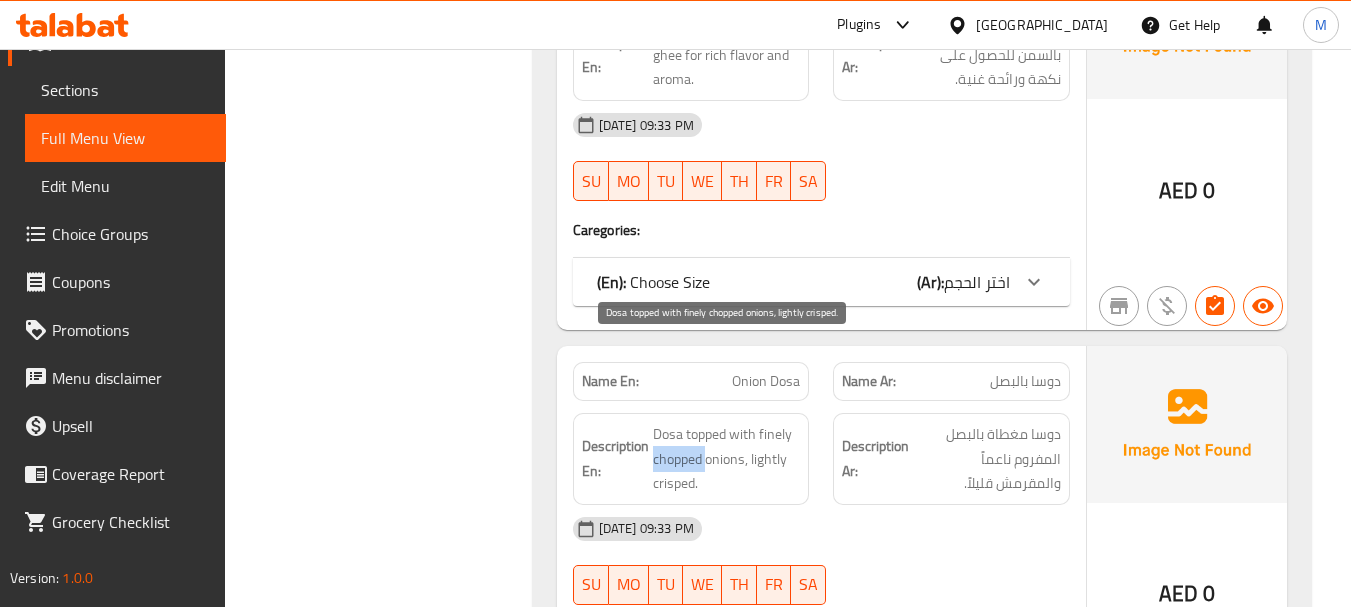 click on "Dosa topped with finely chopped onions, lightly crisped." at bounding box center [727, 459] 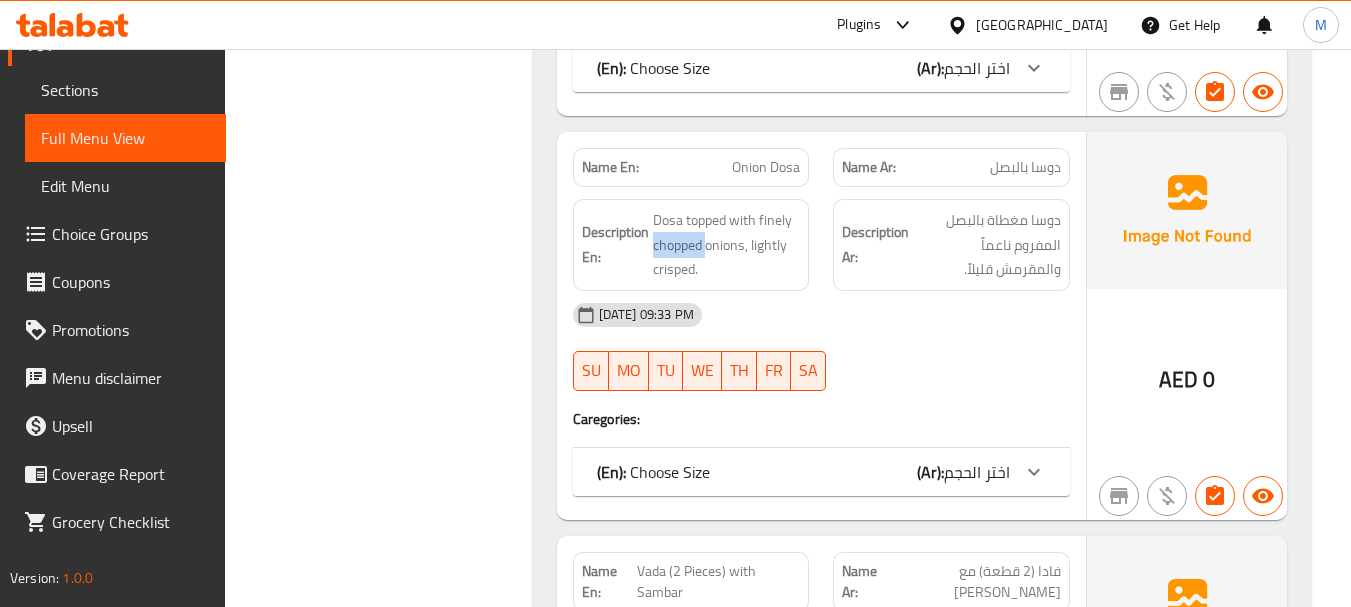 scroll, scrollTop: 5027, scrollLeft: 0, axis: vertical 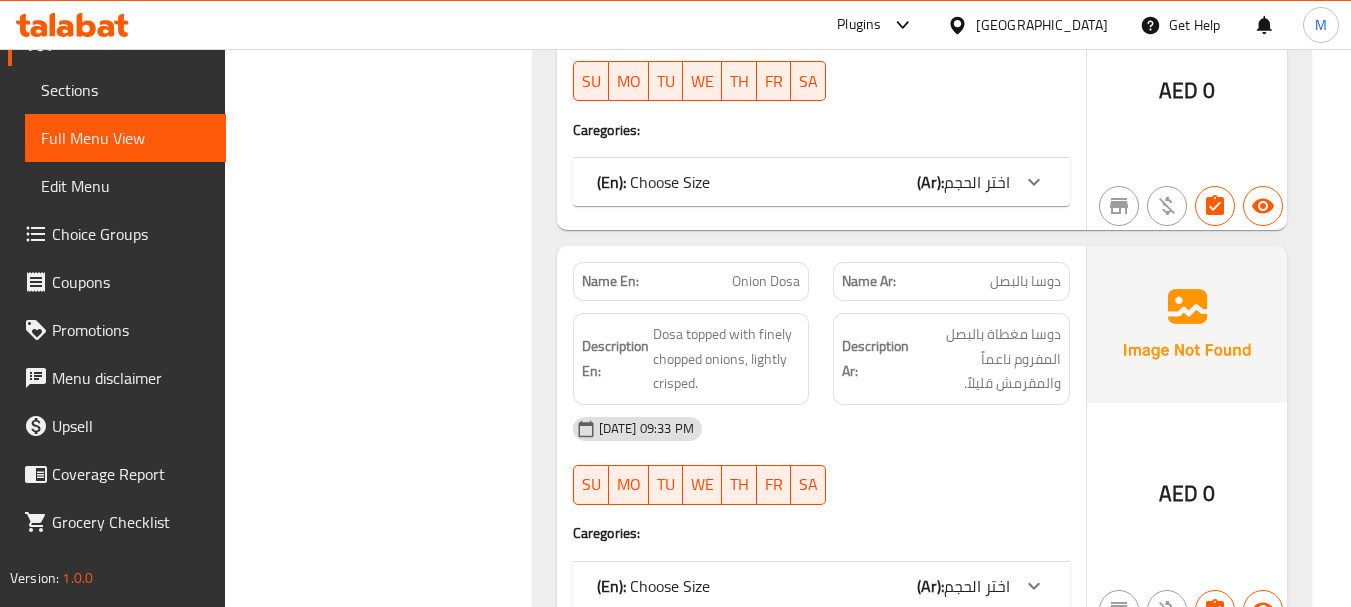 click on "Onion Dosa" at bounding box center (766, 281) 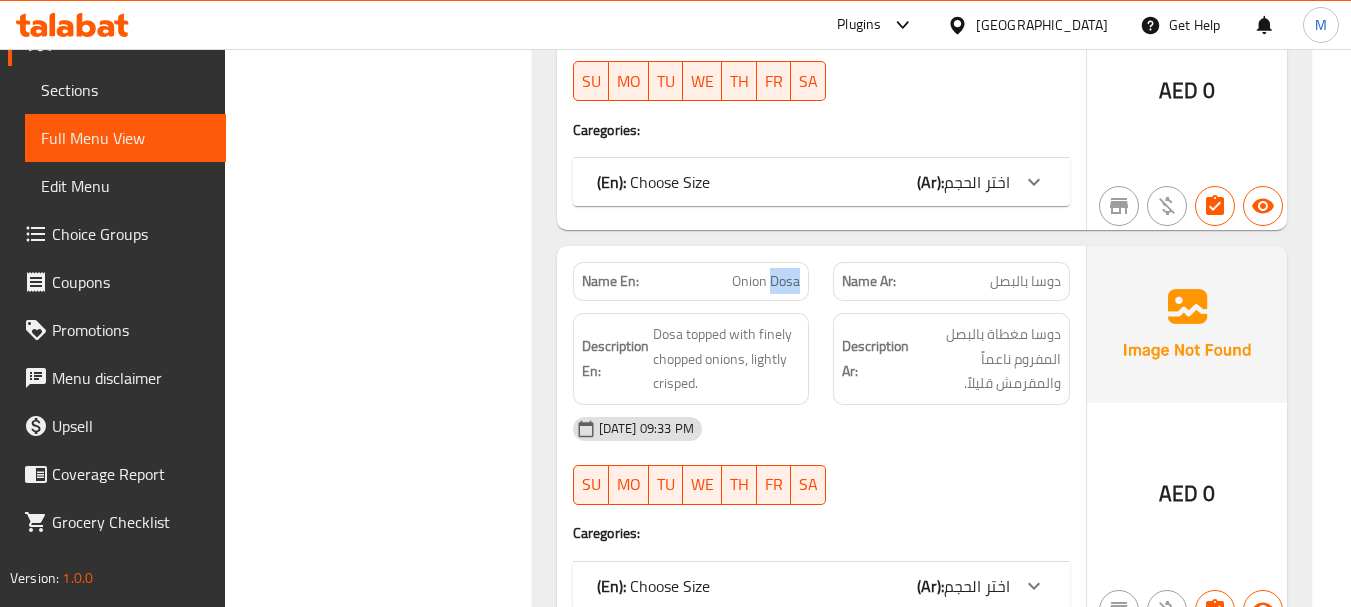 click on "Onion Dosa" at bounding box center [766, 281] 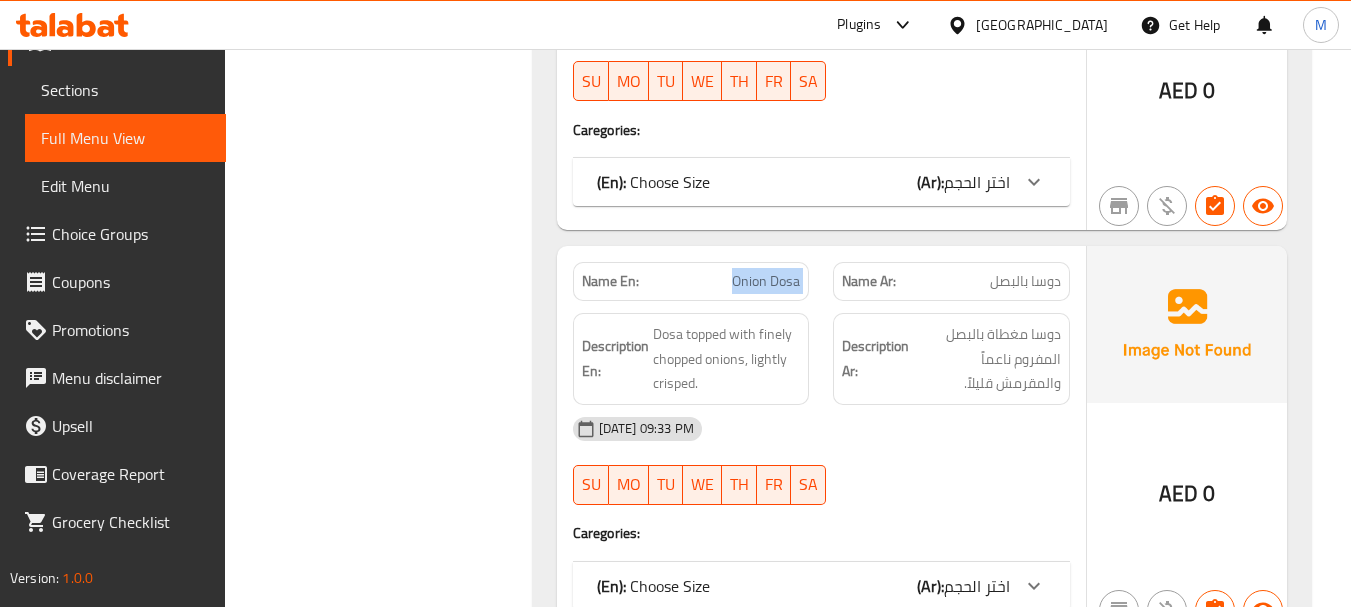 copy on "Onion Dosa" 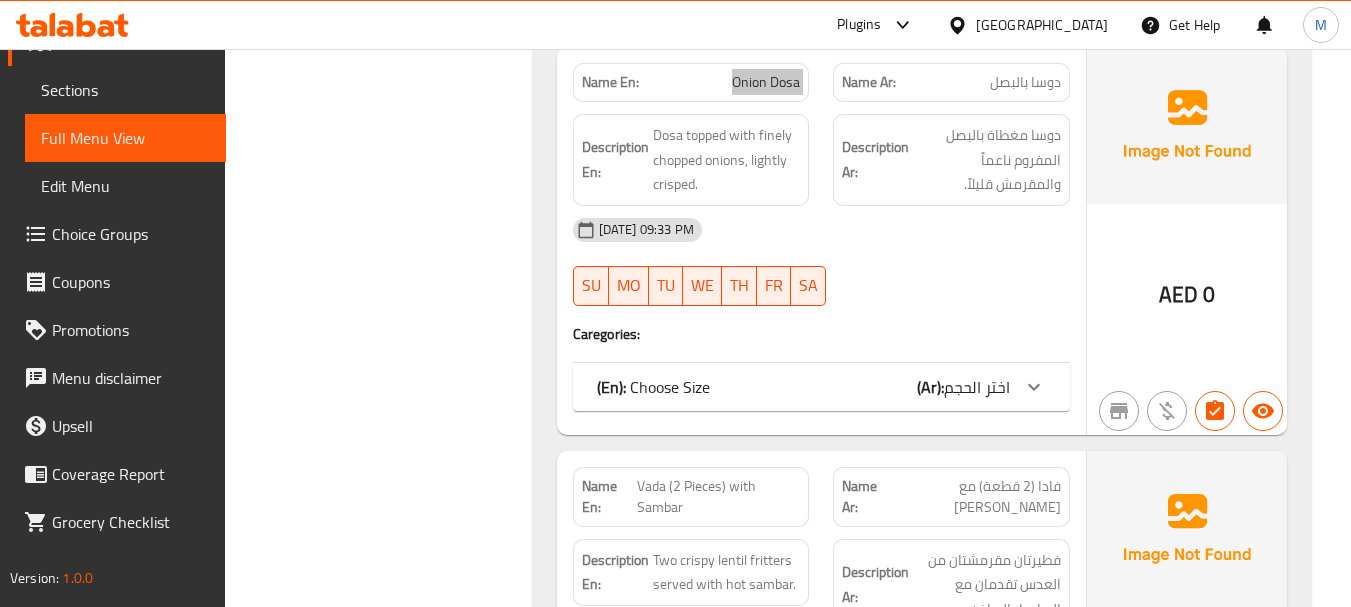 scroll, scrollTop: 5227, scrollLeft: 0, axis: vertical 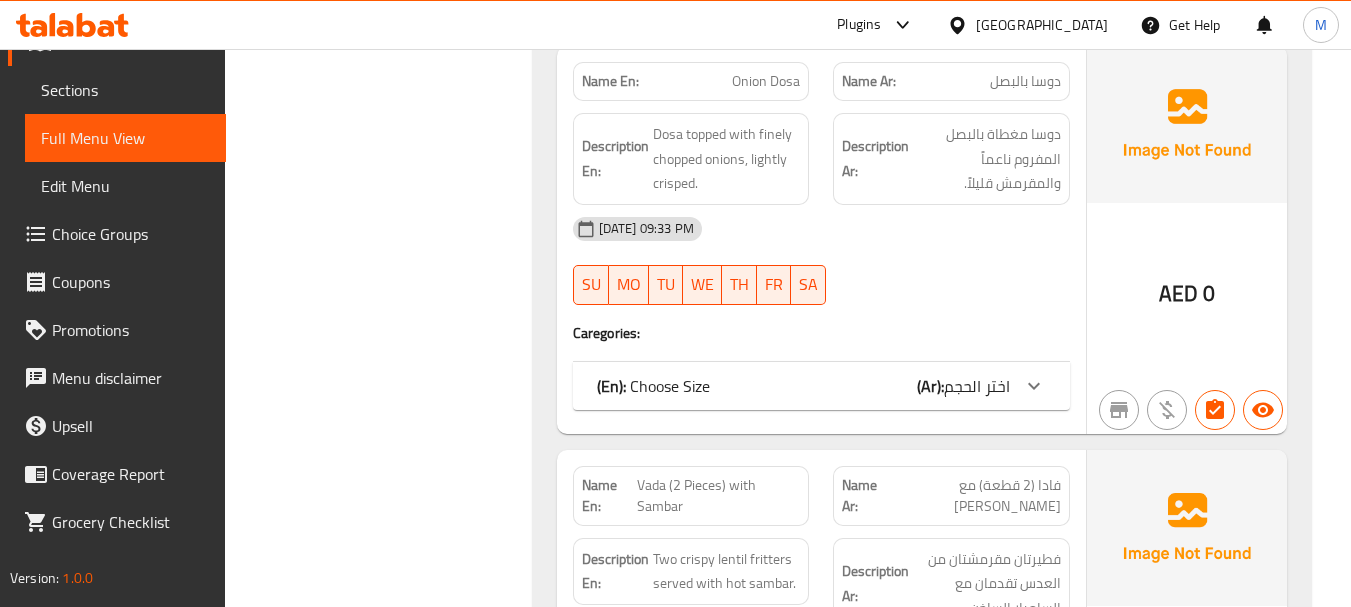 click on "فادا (2 قطعة) مع سامبار" at bounding box center [974, 496] 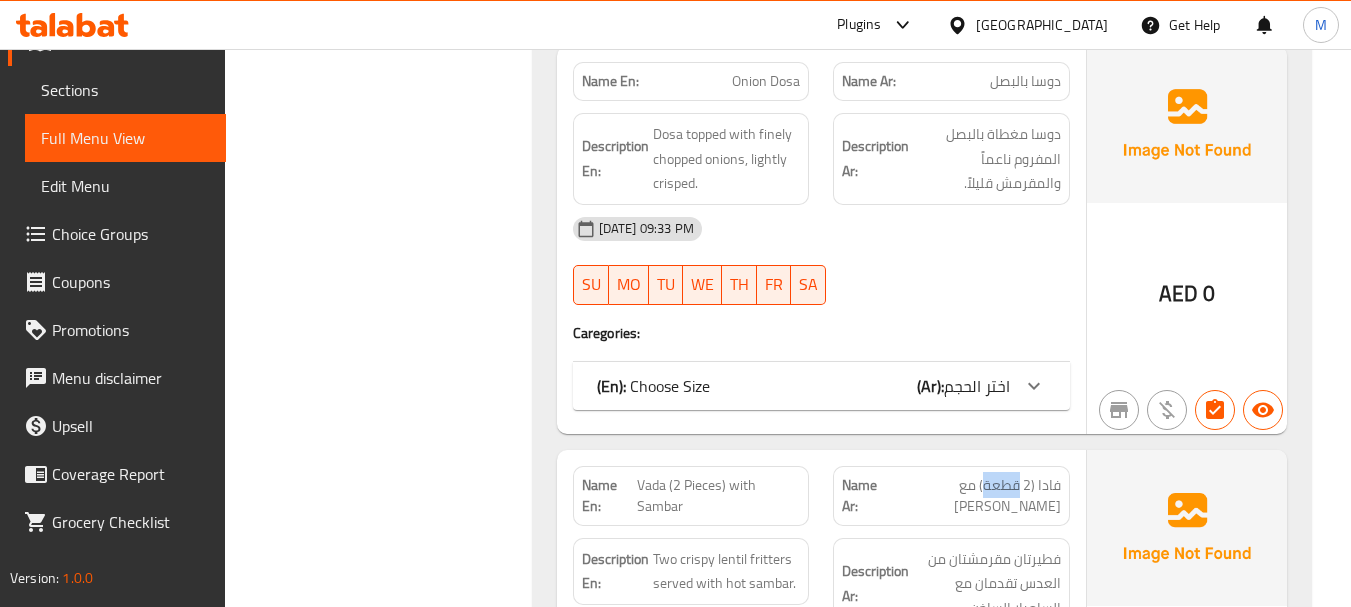 click on "فادا (2 قطعة) مع سامبار" at bounding box center (974, 496) 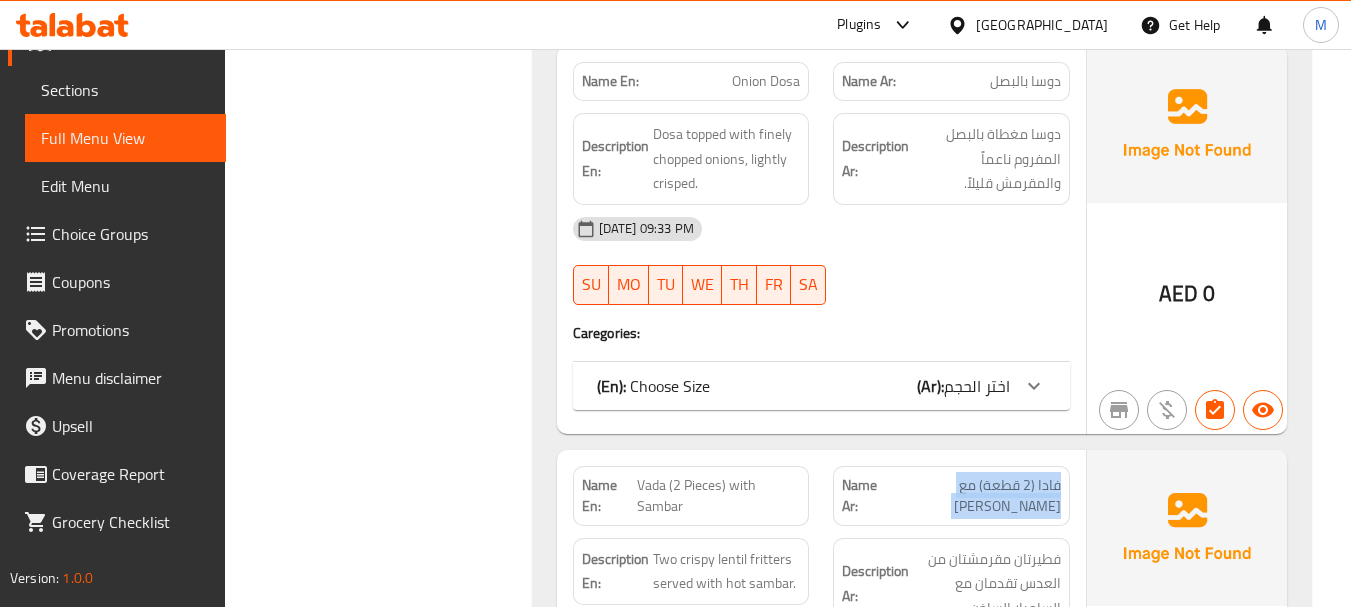 click on "فادا (2 قطعة) مع سامبار" at bounding box center (974, 496) 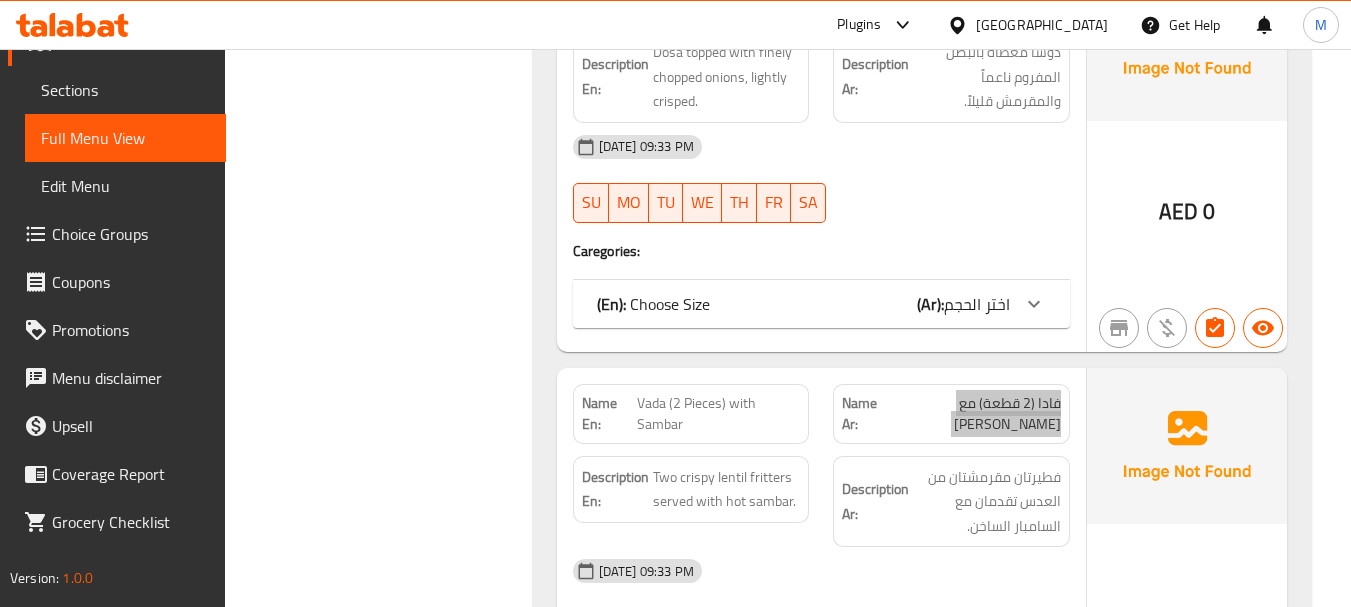 scroll, scrollTop: 5327, scrollLeft: 0, axis: vertical 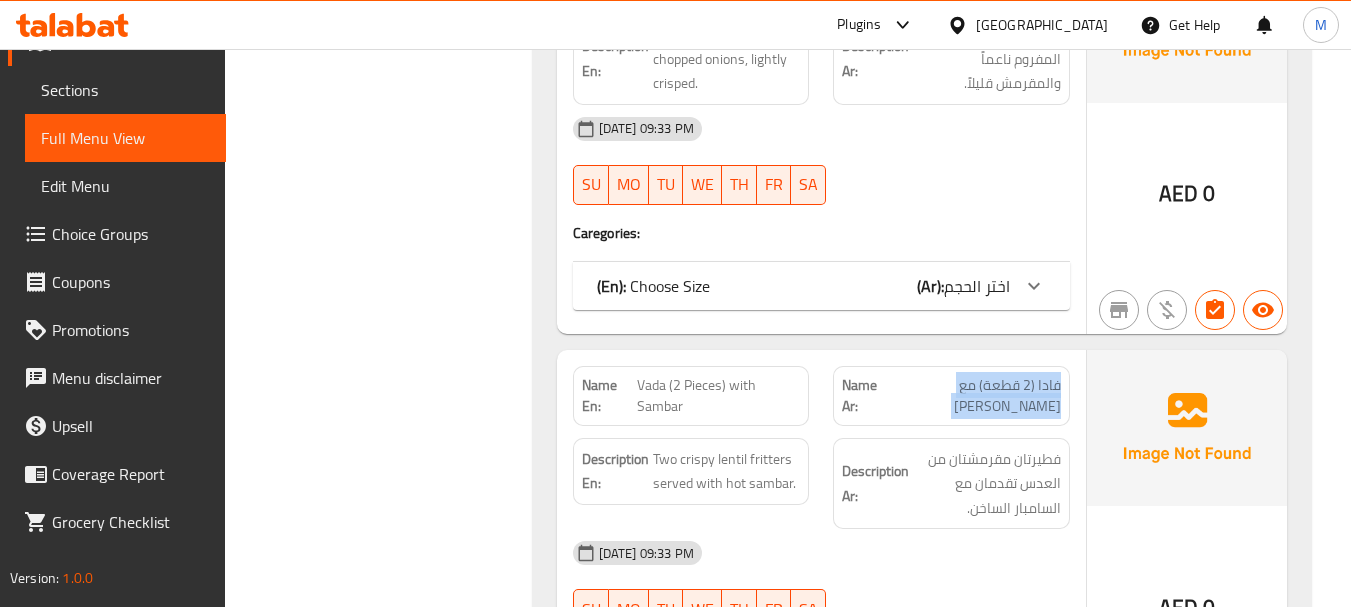 click on "فادا (2 قطعة) مع سامبار" at bounding box center (974, 396) 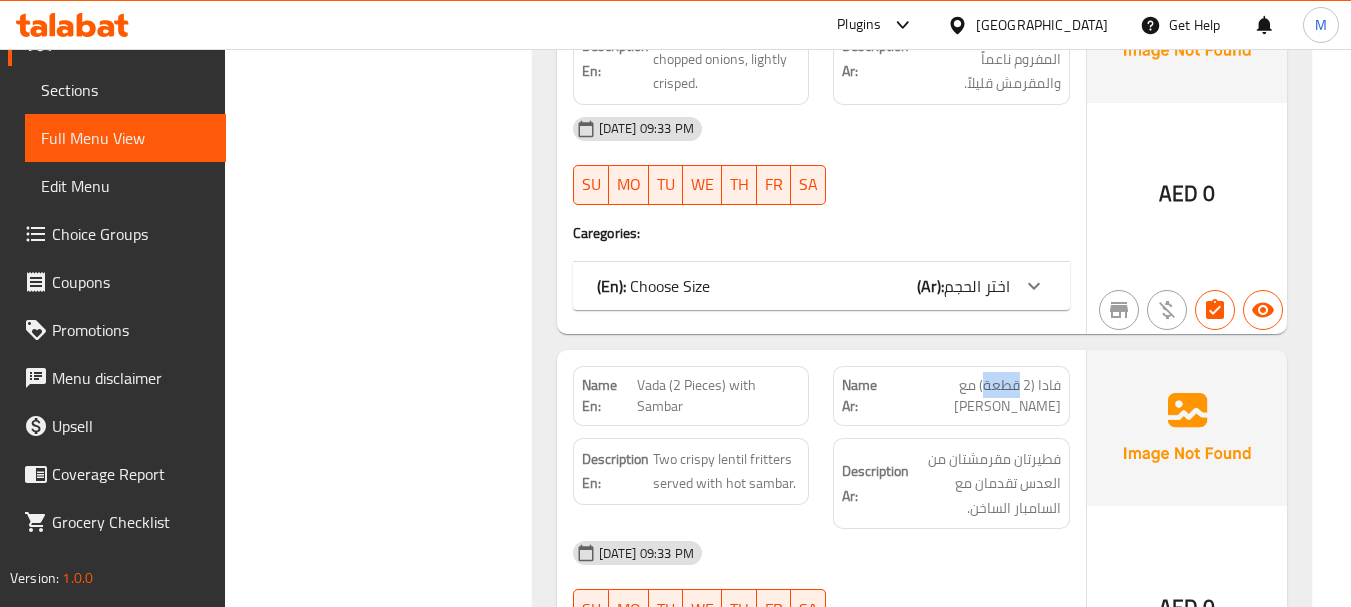 click on "فادا (2 قطعة) مع سامبار" at bounding box center [974, 396] 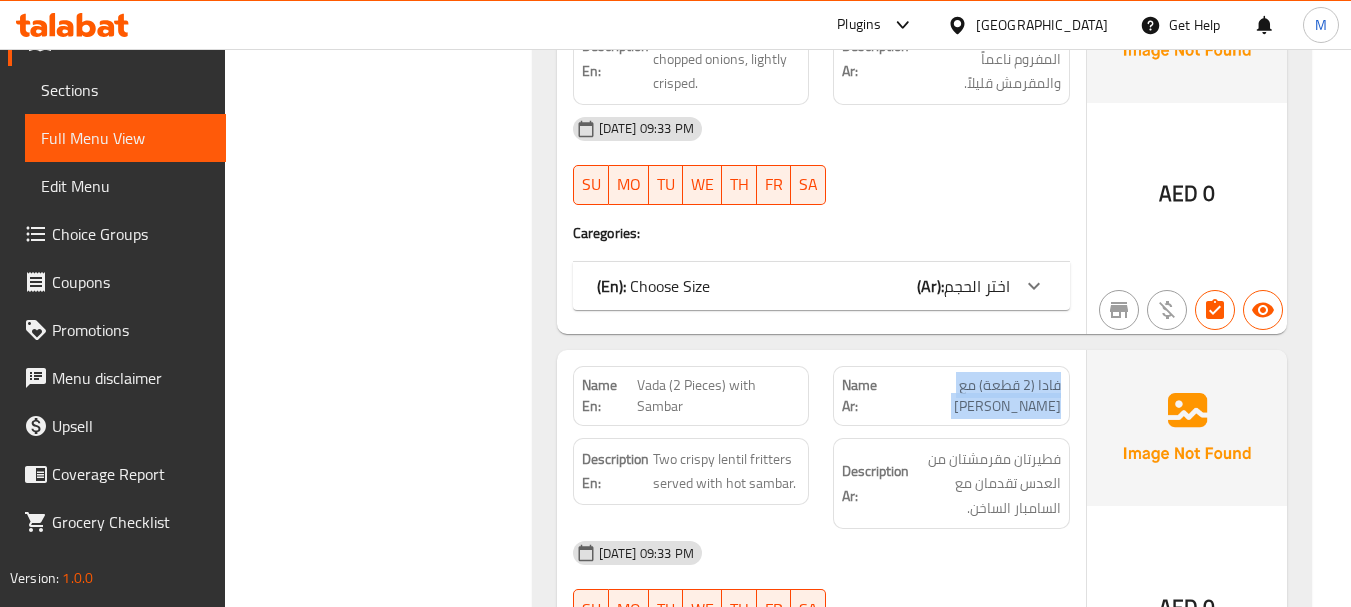 click on "فادا (2 قطعة) مع سامبار" at bounding box center [974, 396] 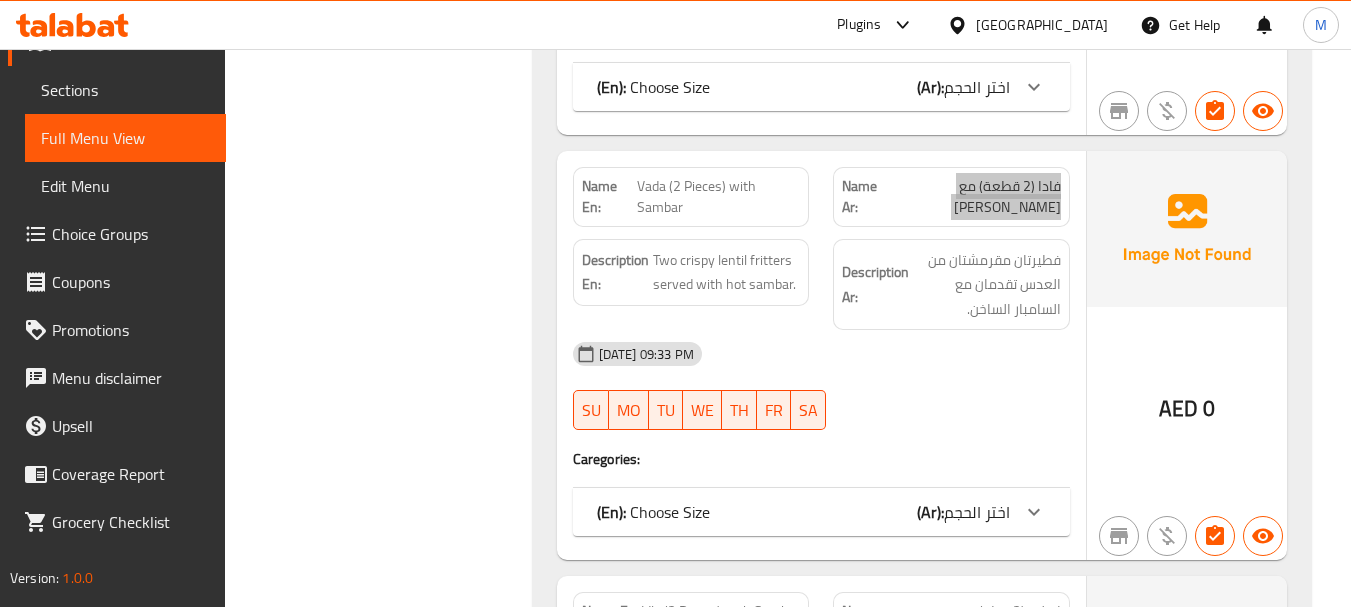 scroll, scrollTop: 5527, scrollLeft: 0, axis: vertical 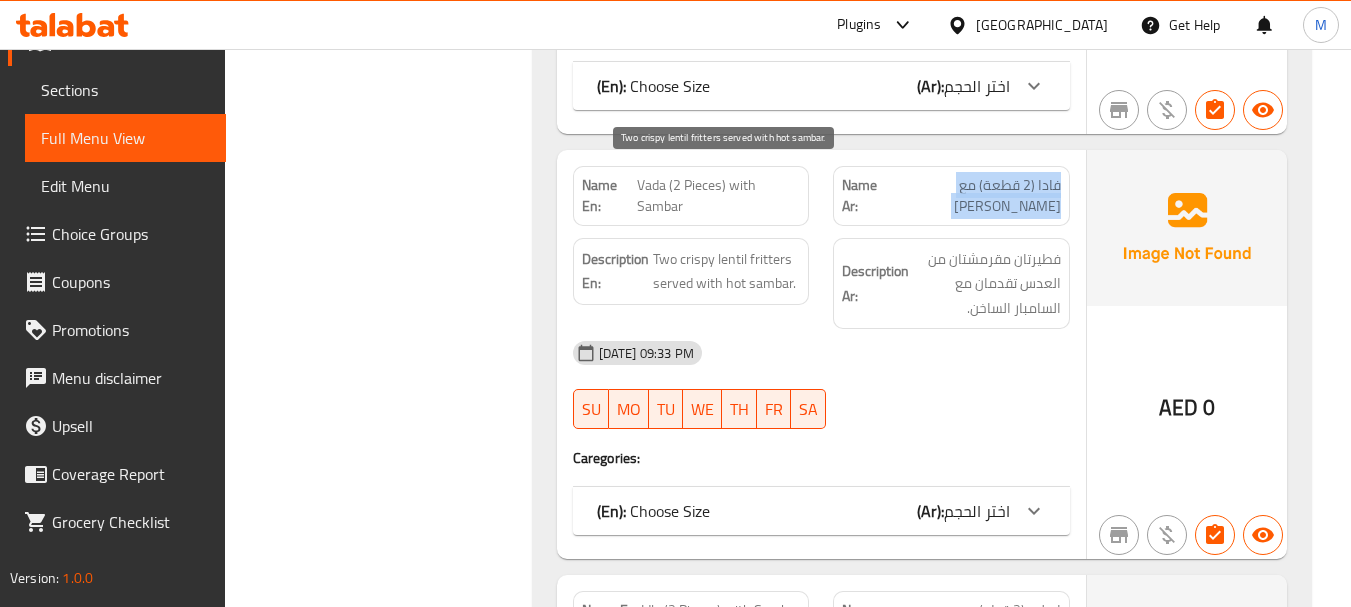 click on "Two crispy lentil fritters served with hot sambar." at bounding box center (727, 271) 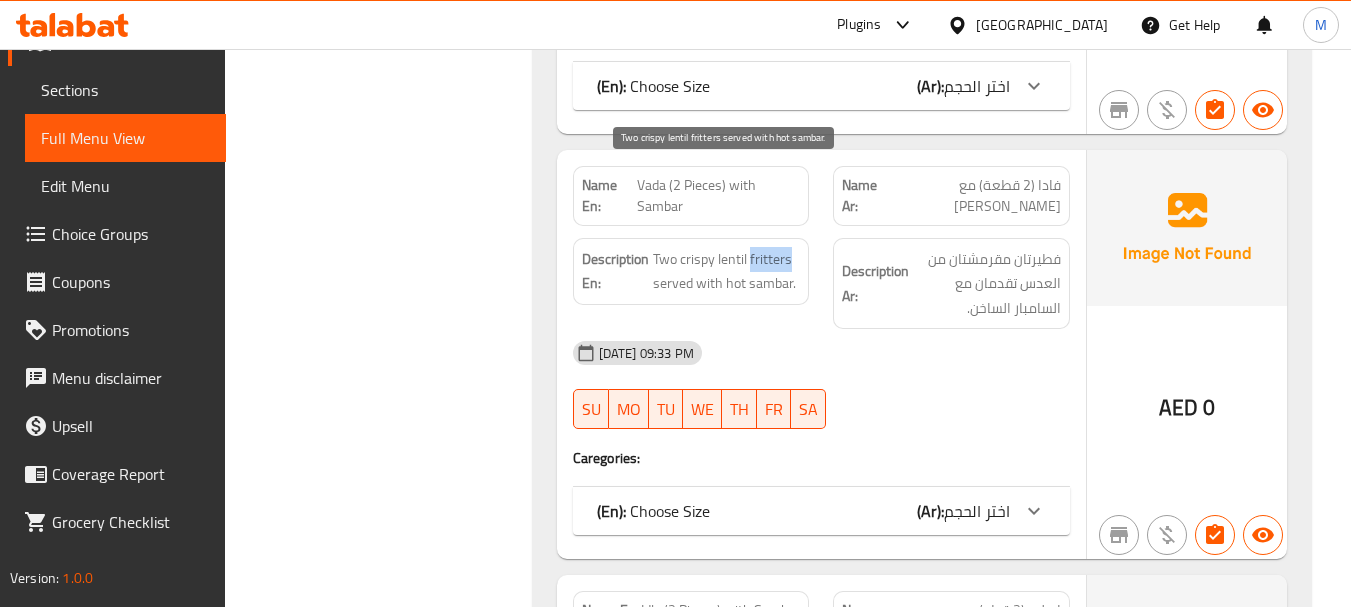click on "Two crispy lentil fritters served with hot sambar." at bounding box center (727, 271) 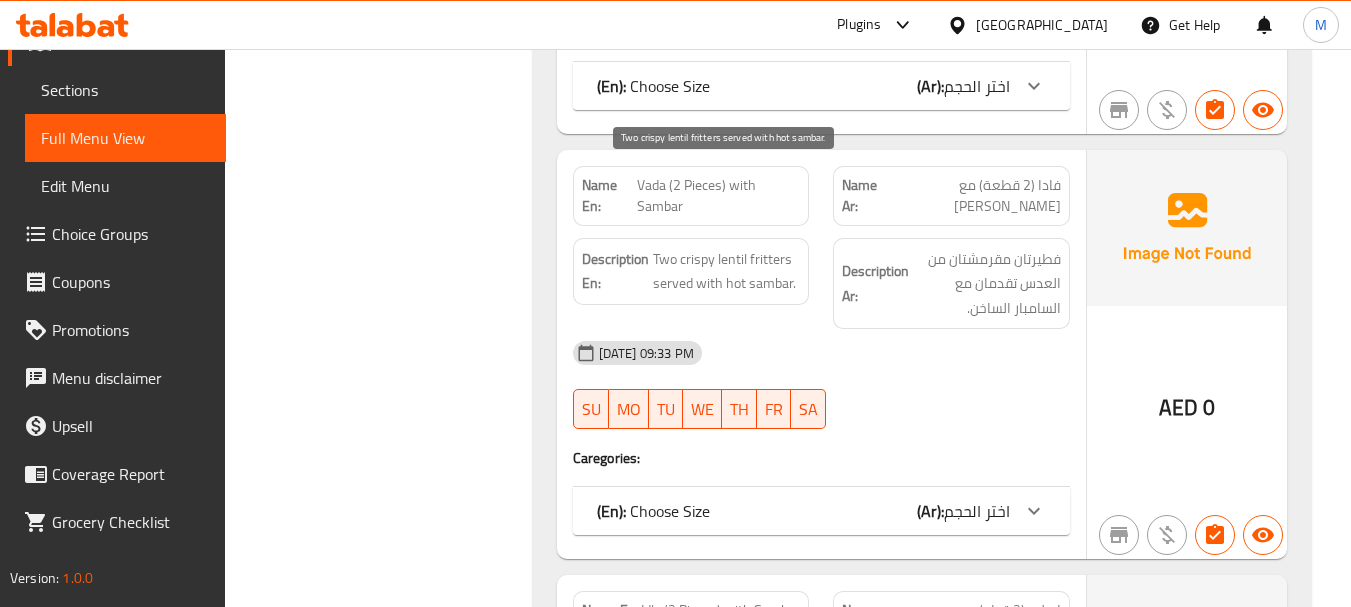 click on "Two crispy lentil fritters served with hot sambar." at bounding box center [727, 271] 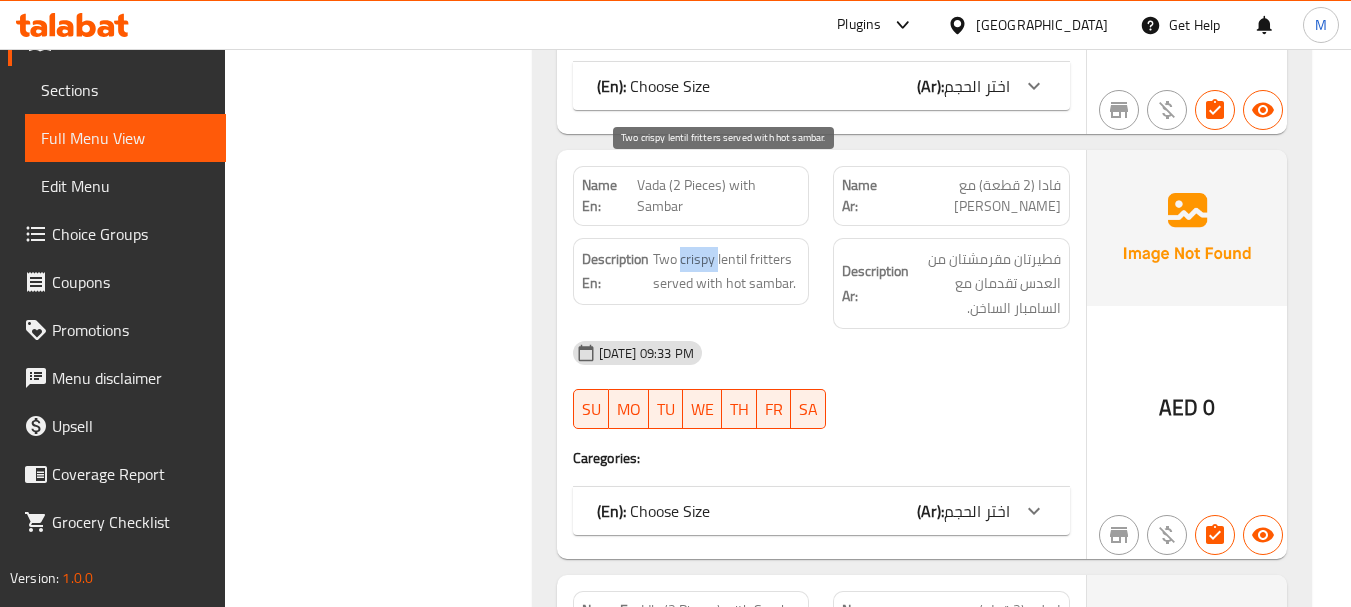 click on "Two crispy lentil fritters served with hot sambar." at bounding box center (727, 271) 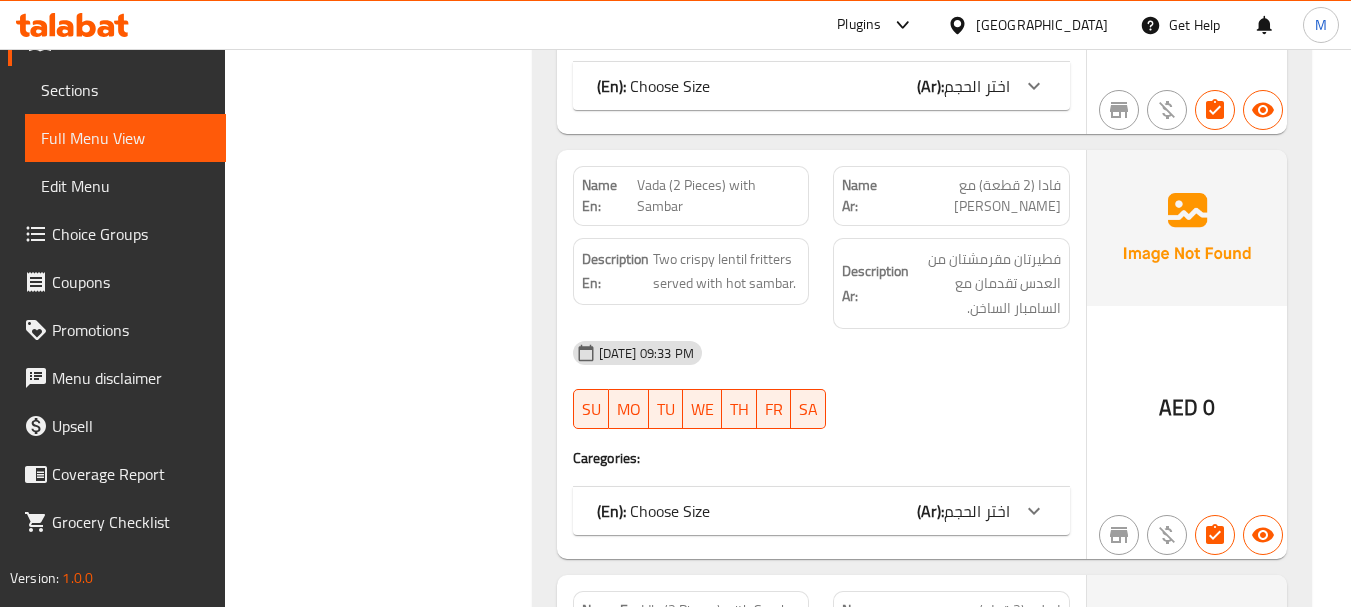 click on "Vada (2 Pieces) with Sambar" at bounding box center [718, 196] 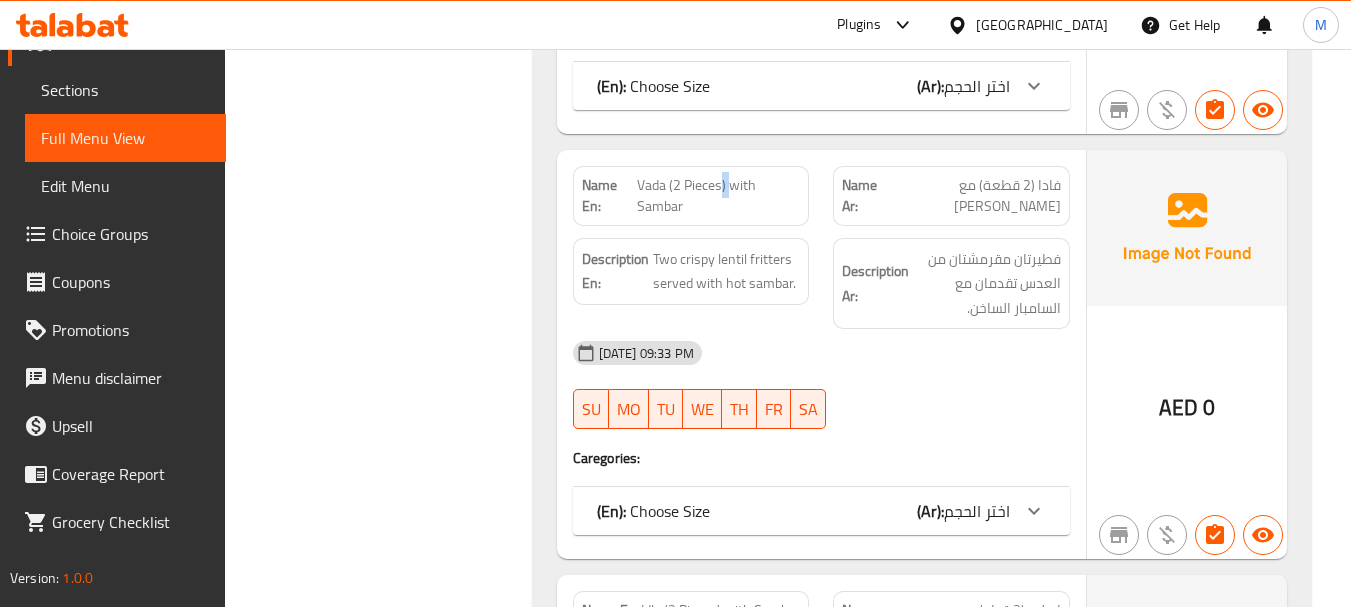 click on "Vada (2 Pieces) with Sambar" at bounding box center [718, 196] 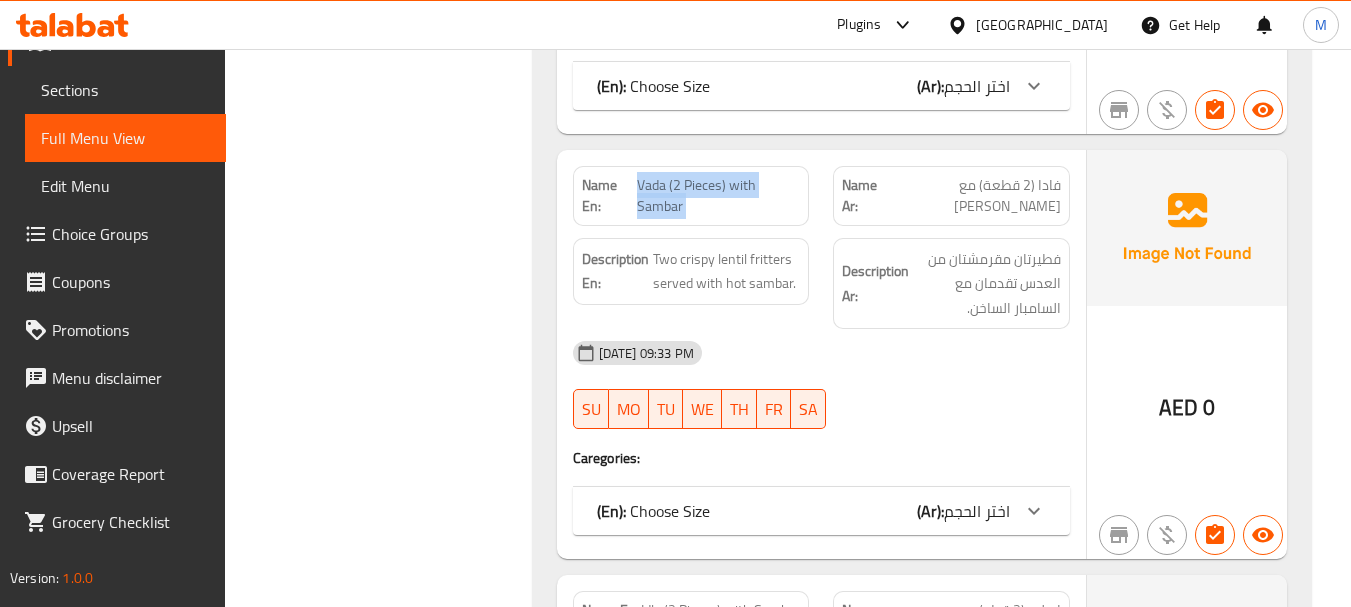click on "Vada (2 Pieces) with Sambar" at bounding box center [718, 196] 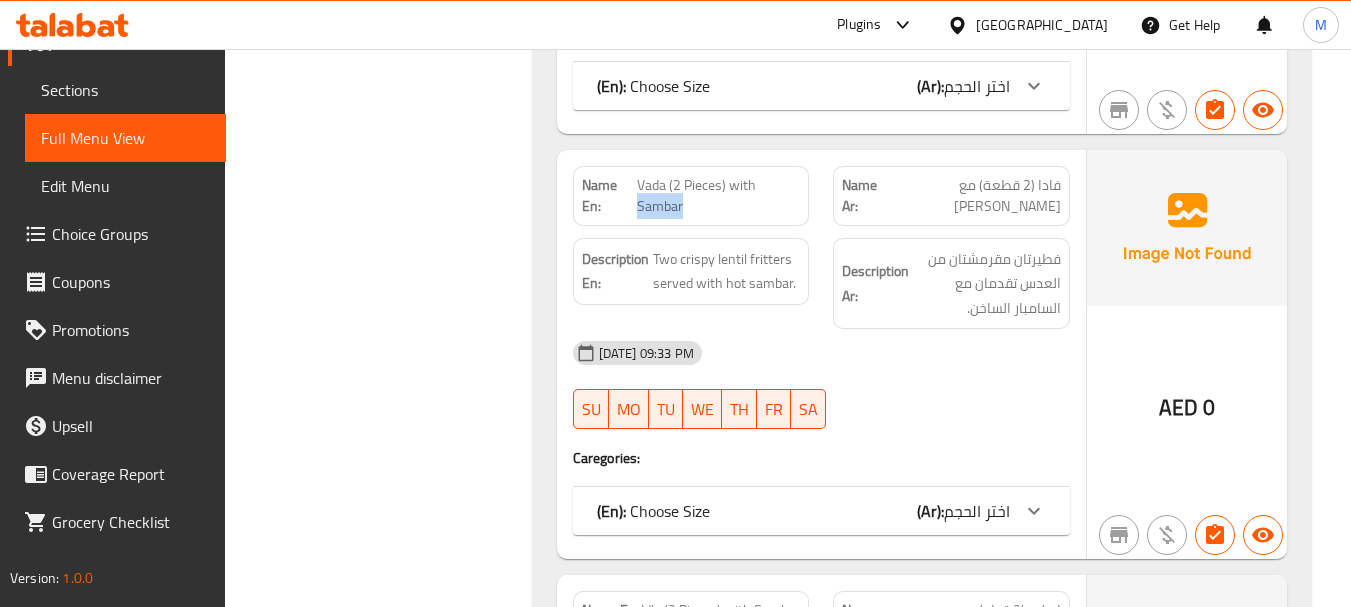 click on "Vada (2 Pieces) with Sambar" at bounding box center [718, 196] 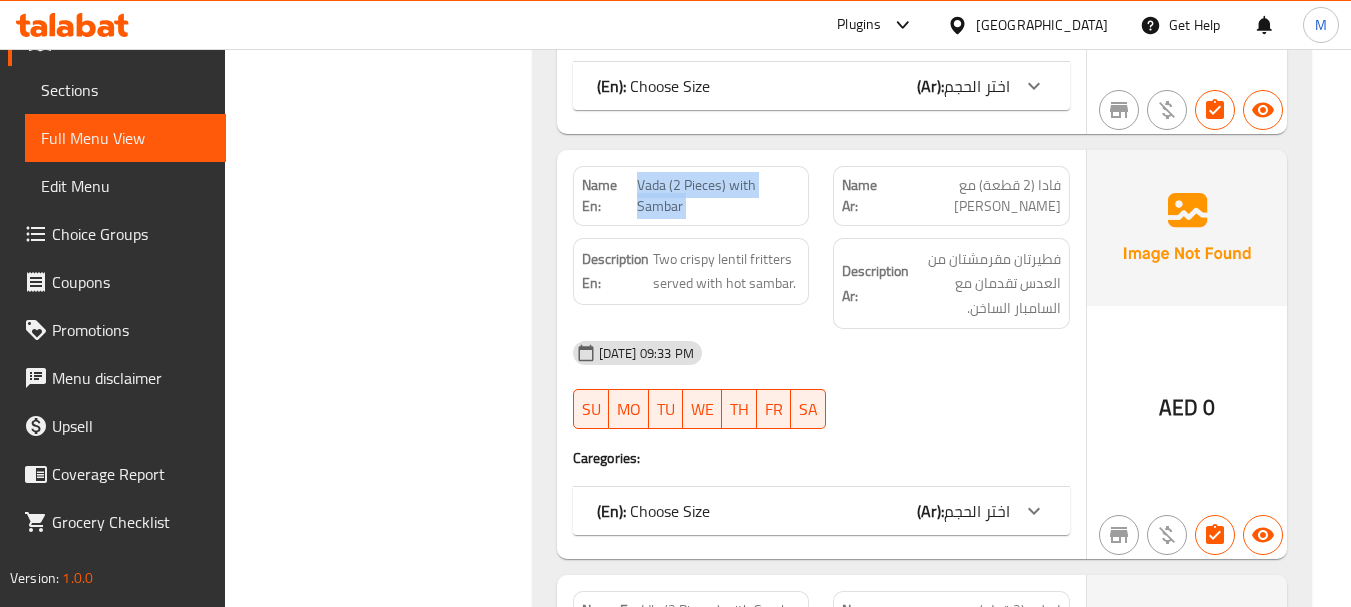 click on "Vada (2 Pieces) with Sambar" at bounding box center (718, 196) 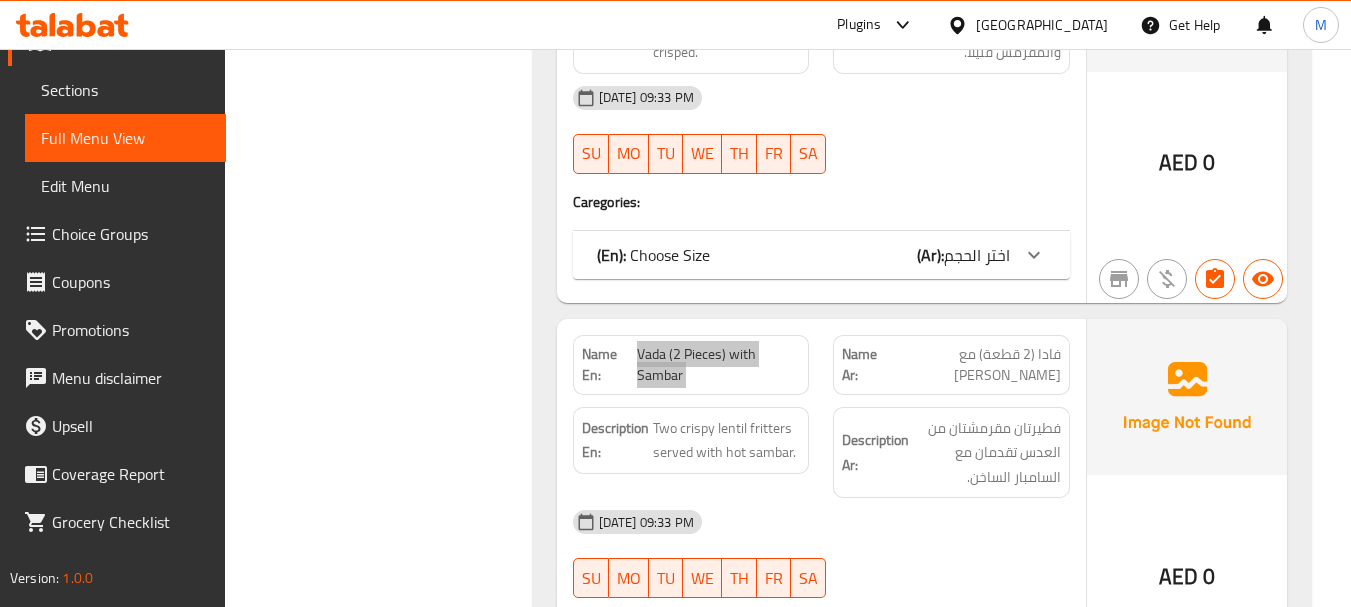 scroll, scrollTop: 5386, scrollLeft: 0, axis: vertical 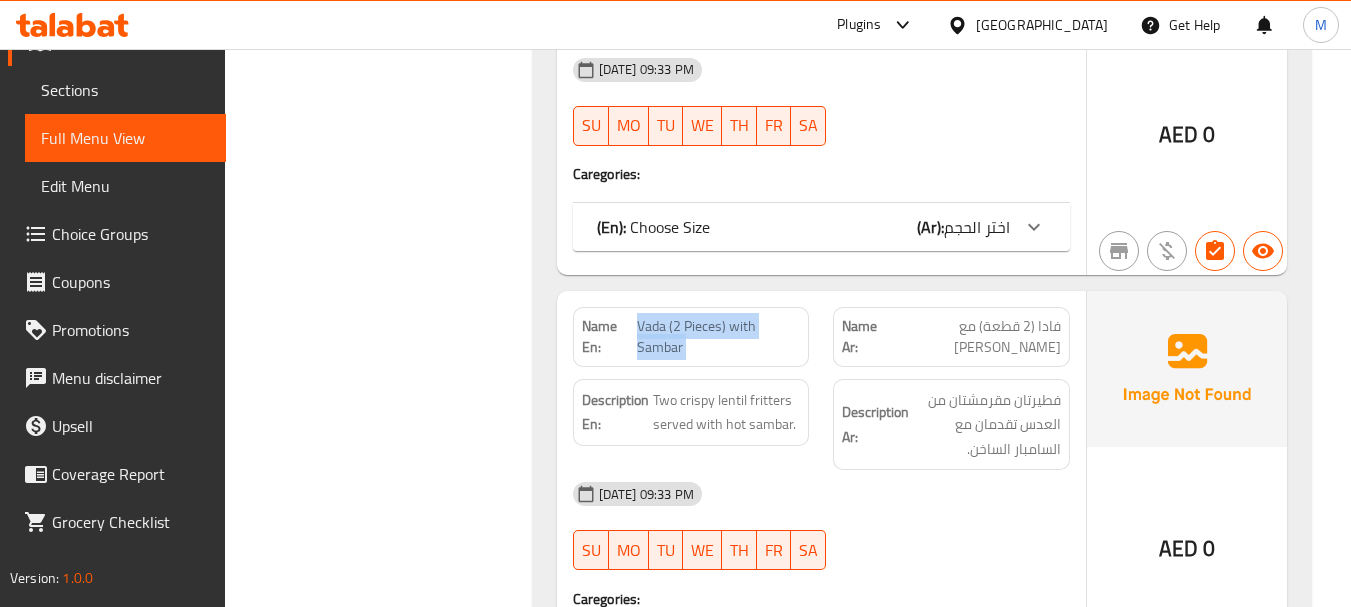 click on "Vada (2 Pieces) with Sambar" at bounding box center [718, 337] 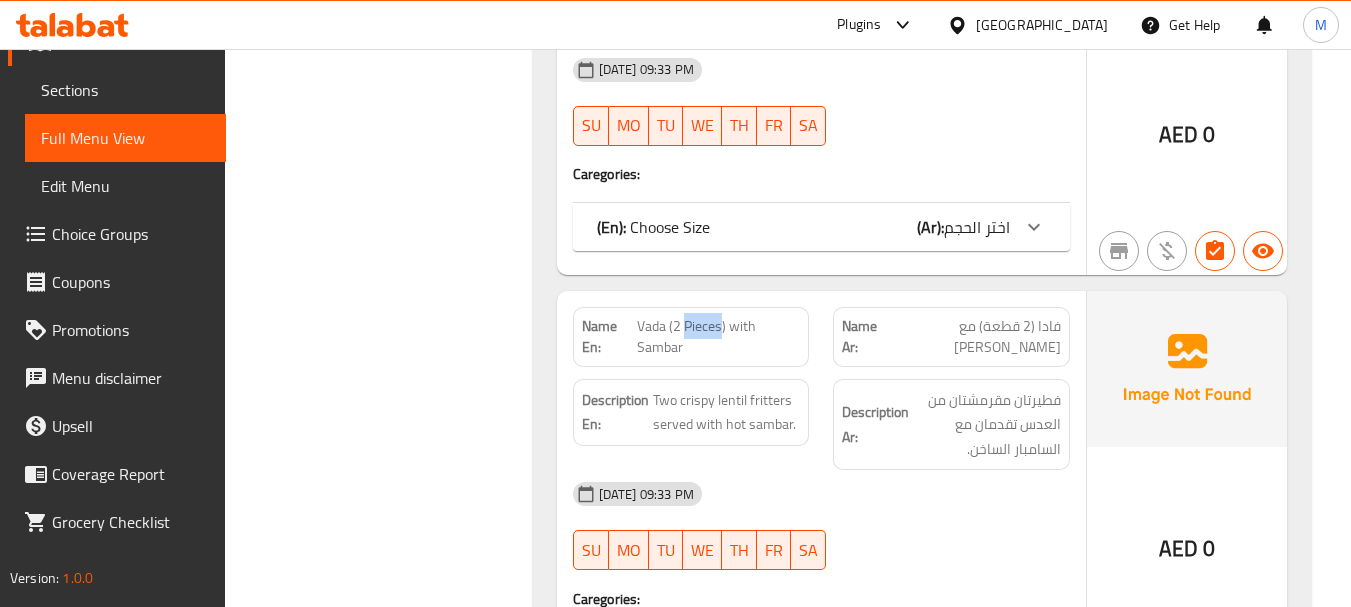 click on "Vada (2 Pieces) with Sambar" at bounding box center [718, 337] 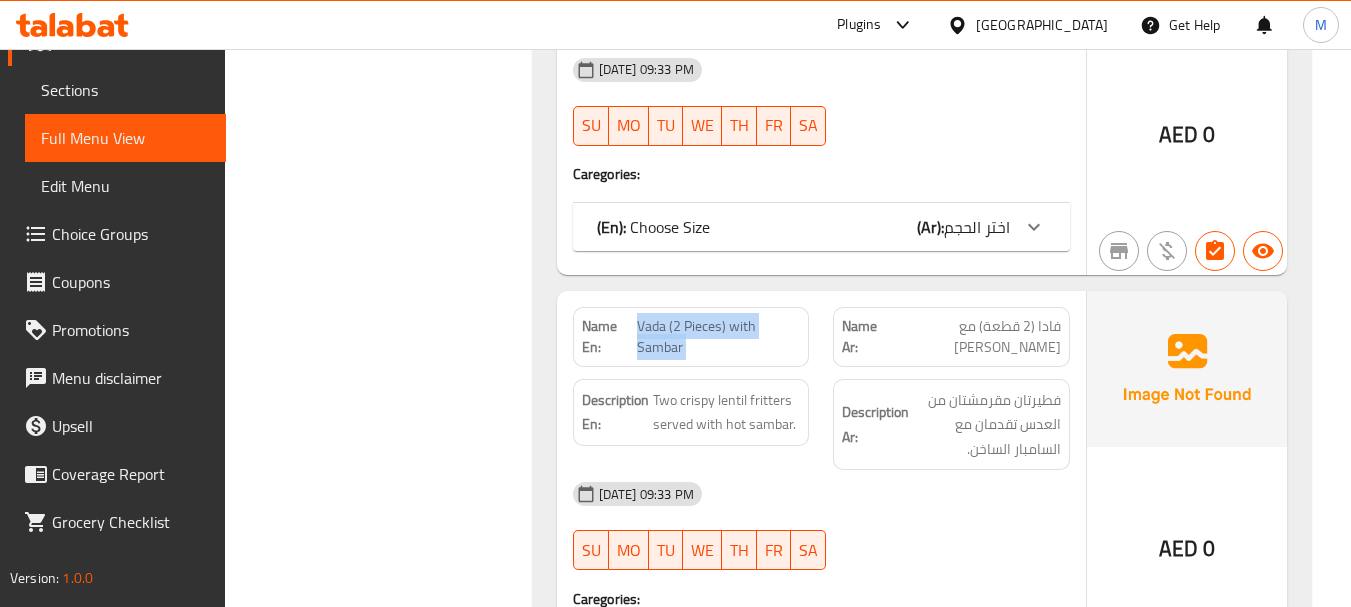 click on "Vada (2 Pieces) with Sambar" at bounding box center (718, 337) 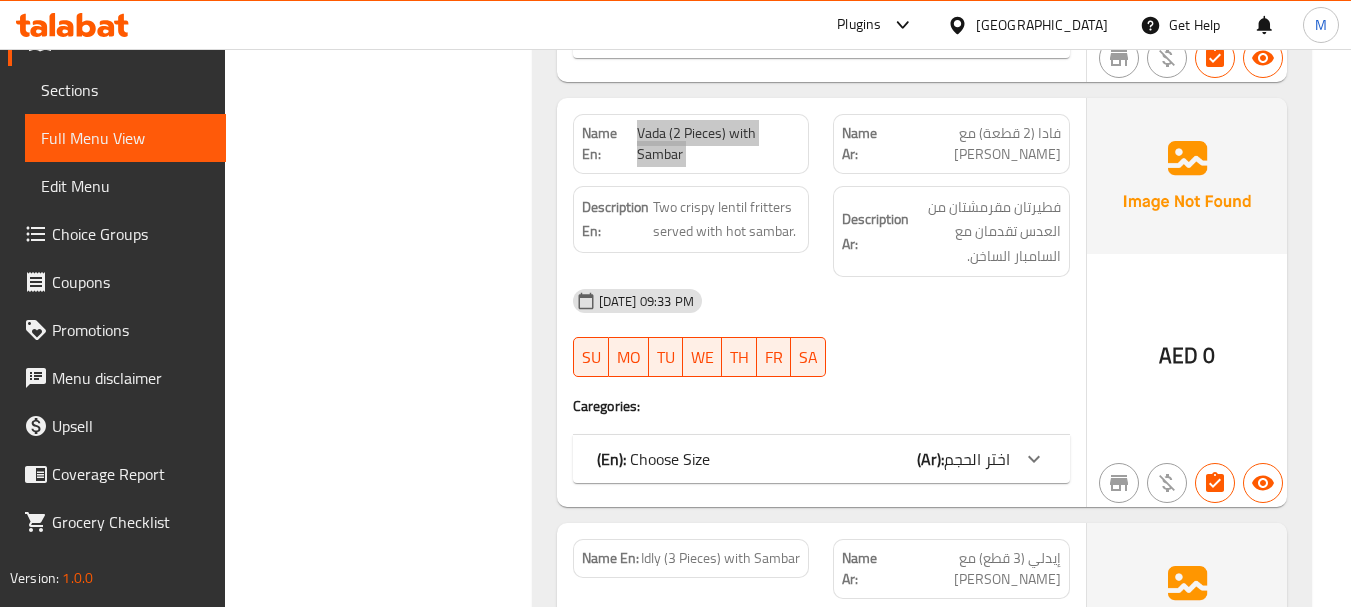 scroll, scrollTop: 5786, scrollLeft: 0, axis: vertical 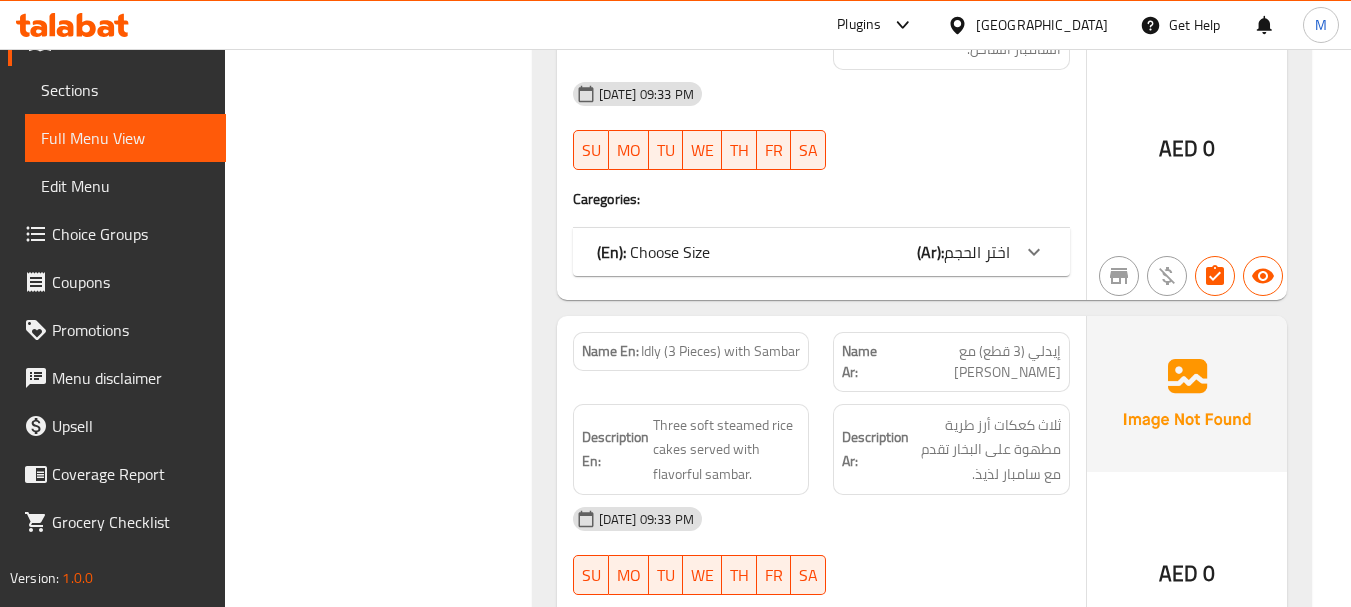 click on "Idly (3 Pieces) with Sambar" at bounding box center [720, 351] 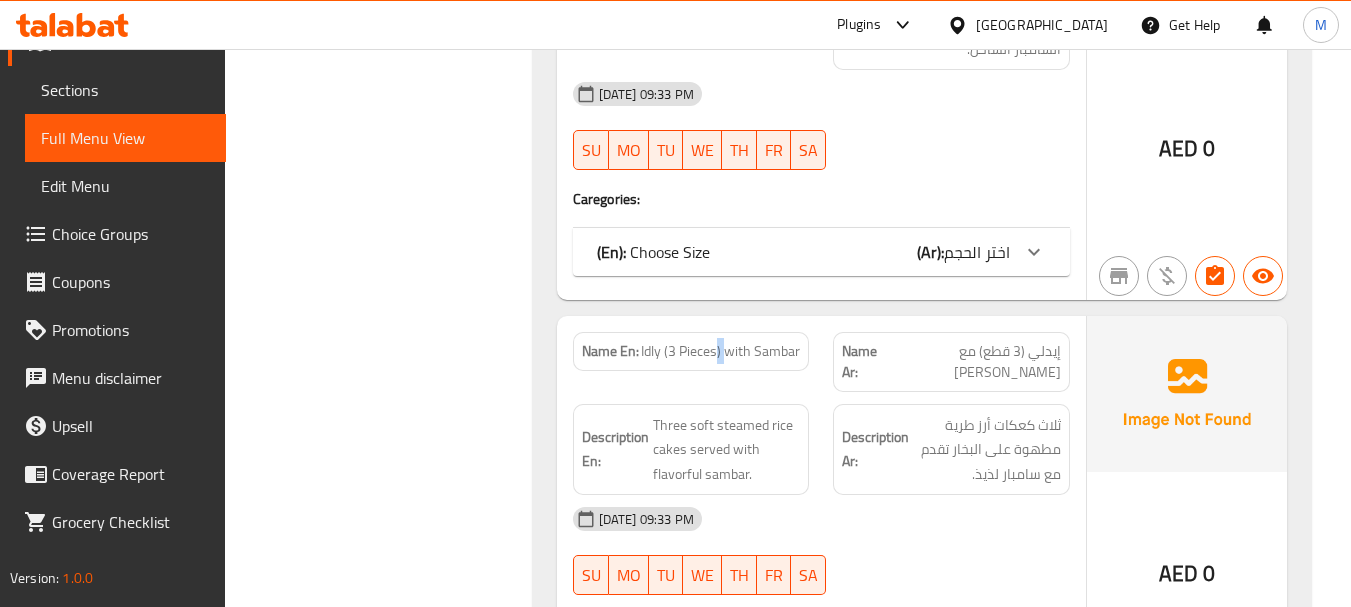 click on "Idly (3 Pieces) with Sambar" at bounding box center (720, 351) 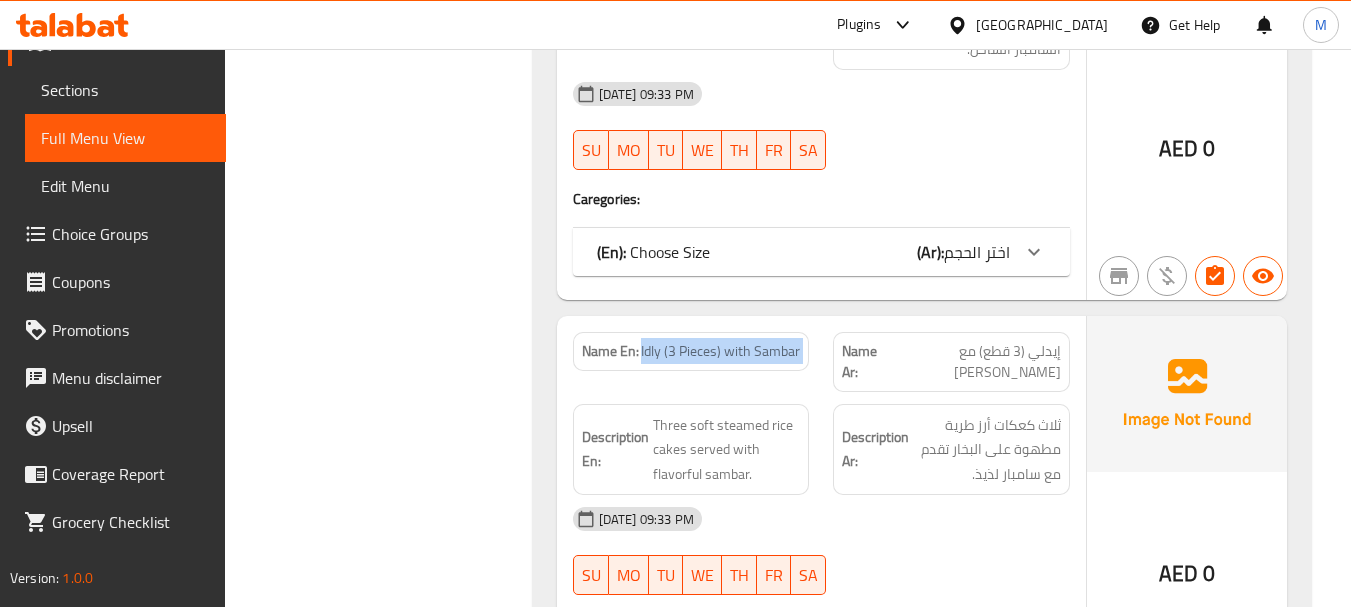 click on "Idly (3 Pieces) with Sambar" at bounding box center (720, 351) 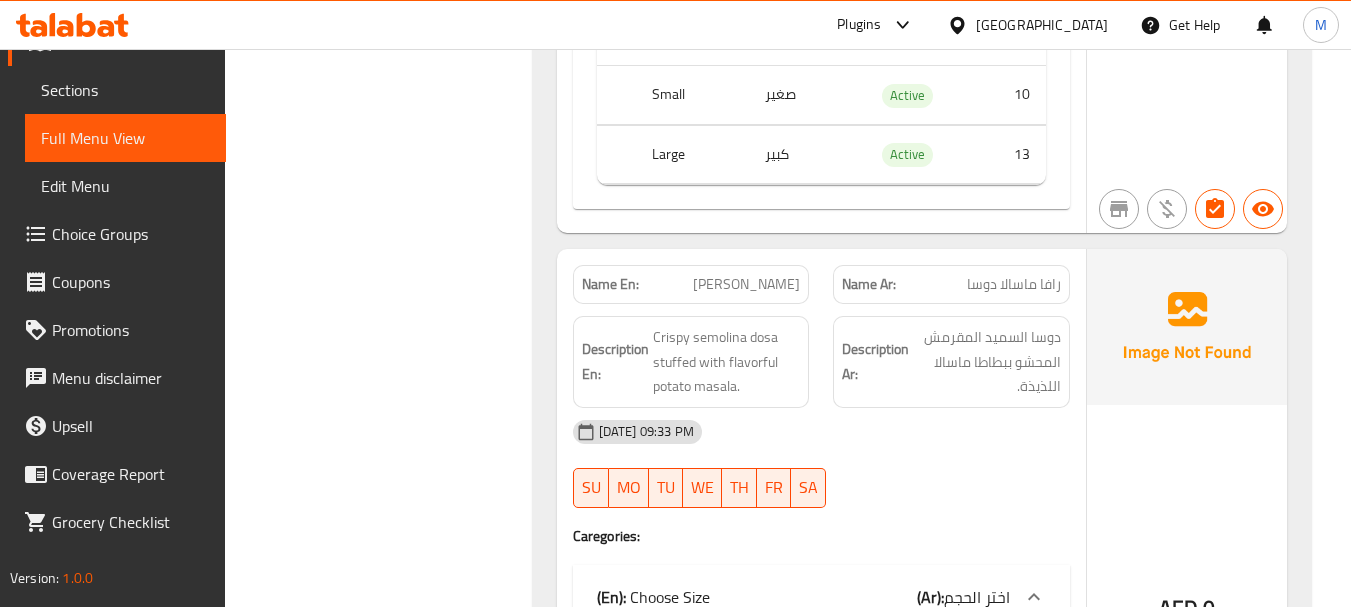 scroll, scrollTop: 3586, scrollLeft: 0, axis: vertical 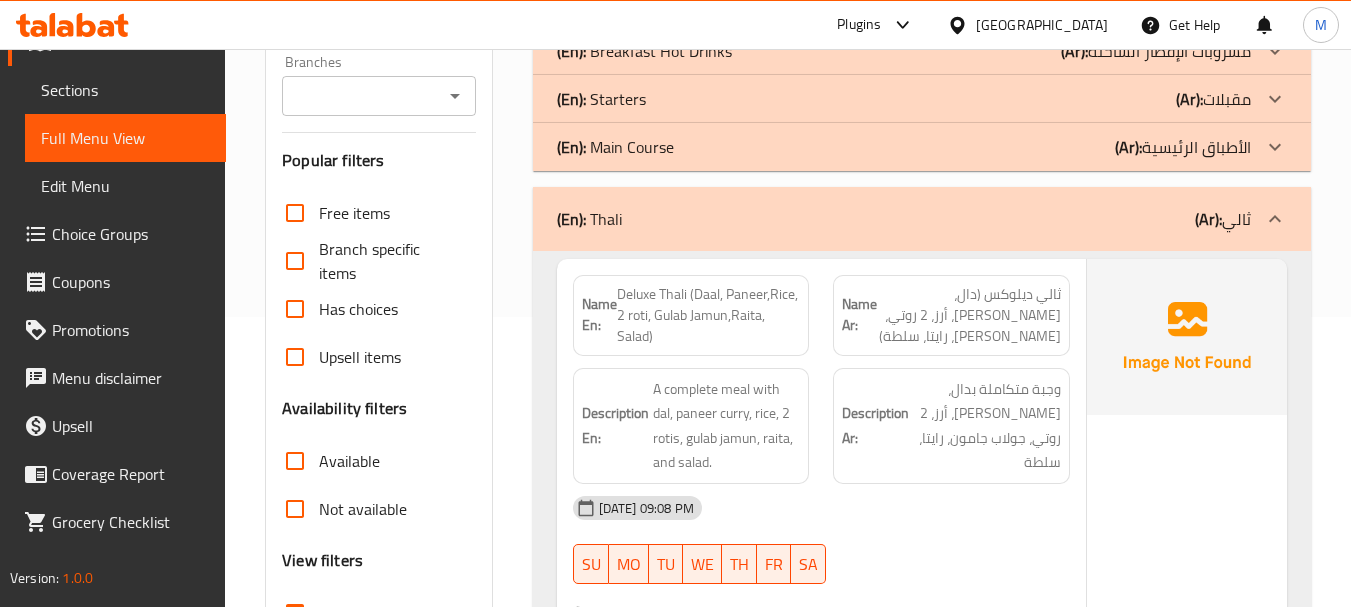 click 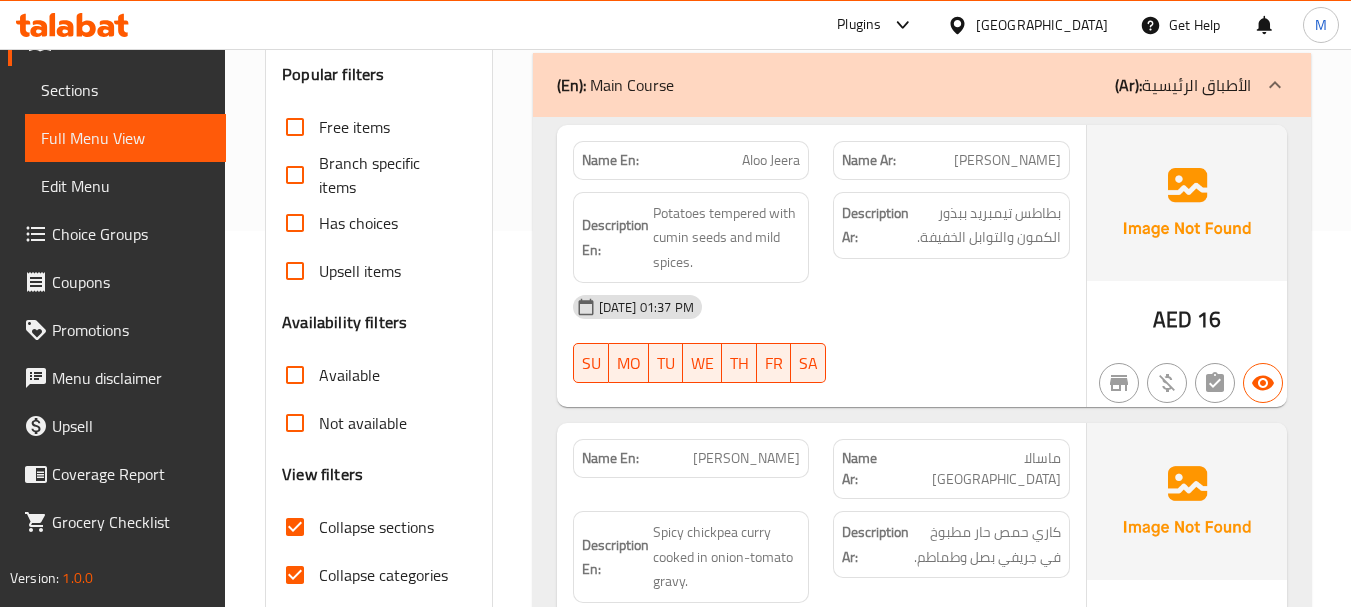 scroll, scrollTop: 190, scrollLeft: 0, axis: vertical 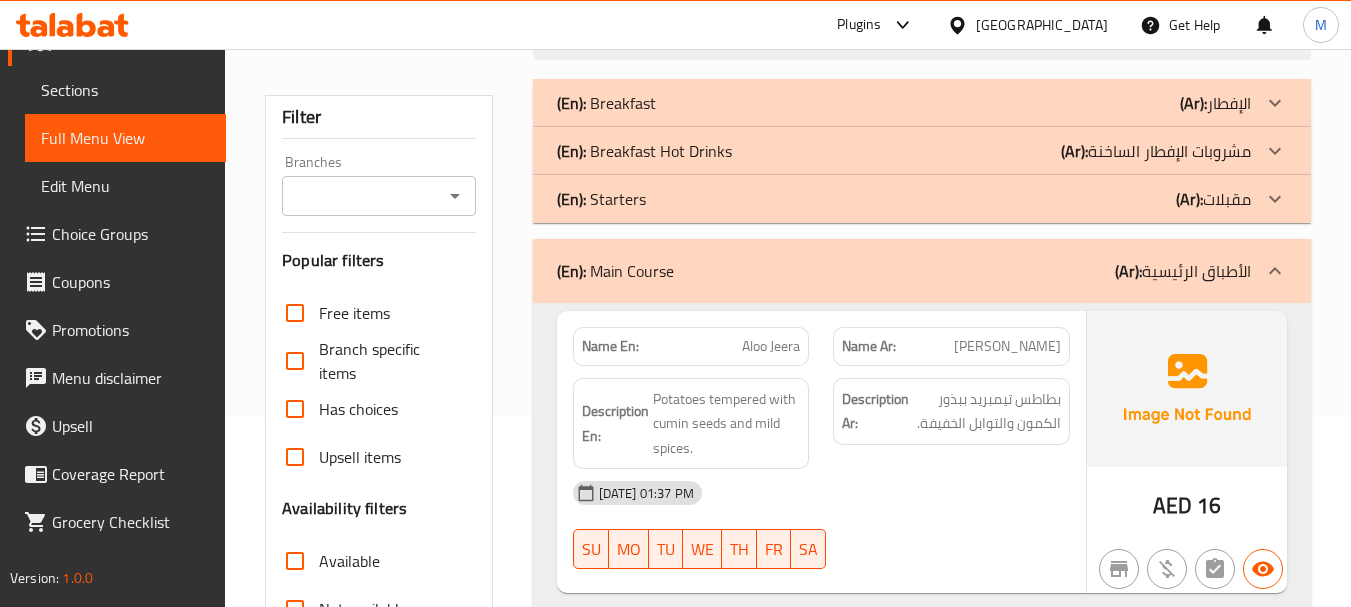 click on "(Ar): مقبلات" at bounding box center [1215, 103] 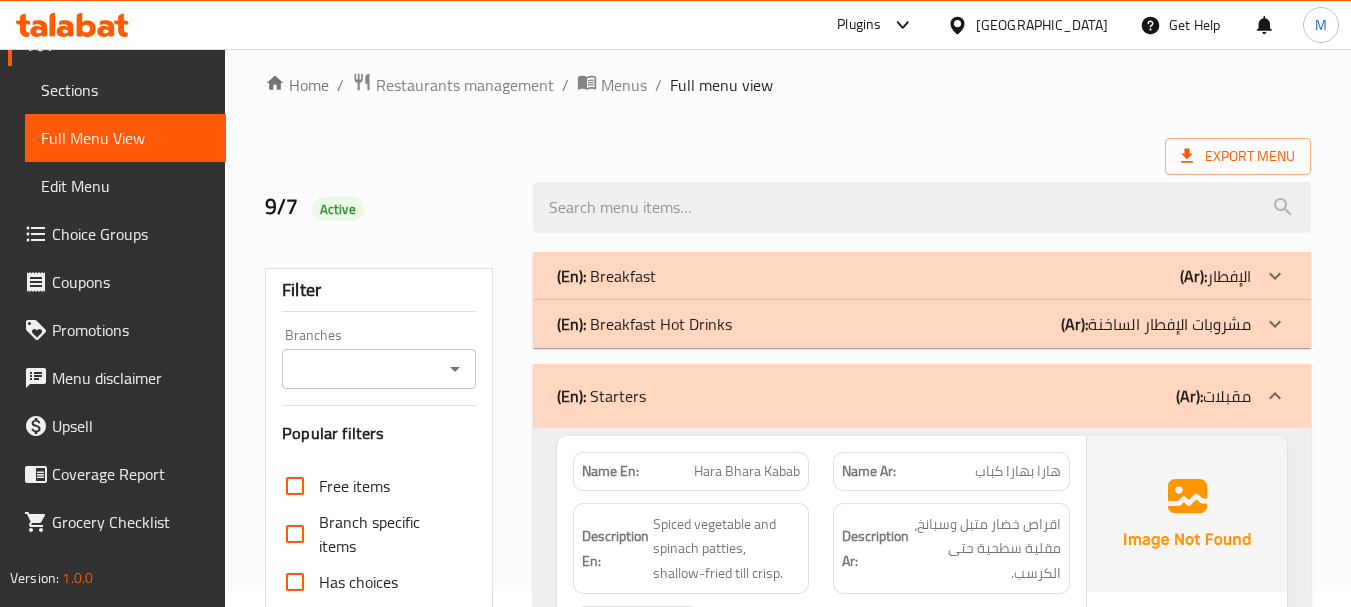 scroll, scrollTop: 0, scrollLeft: 0, axis: both 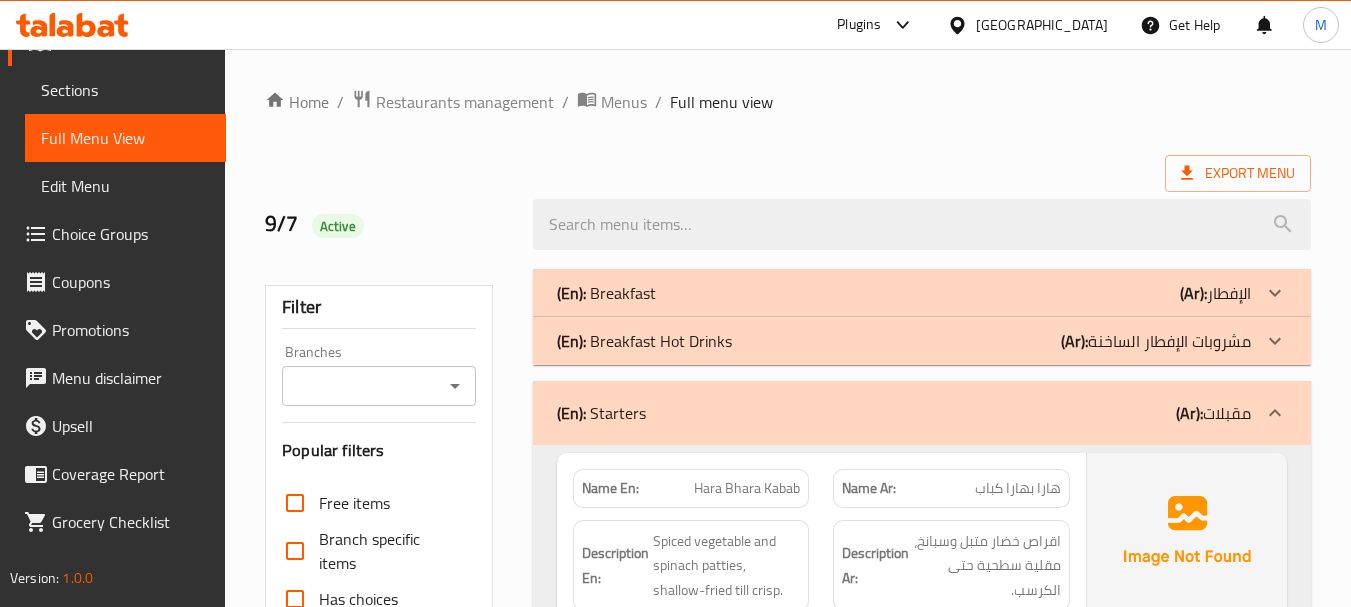 click on "(En):   Breakfast  (Ar): الإفطار" at bounding box center [904, 293] 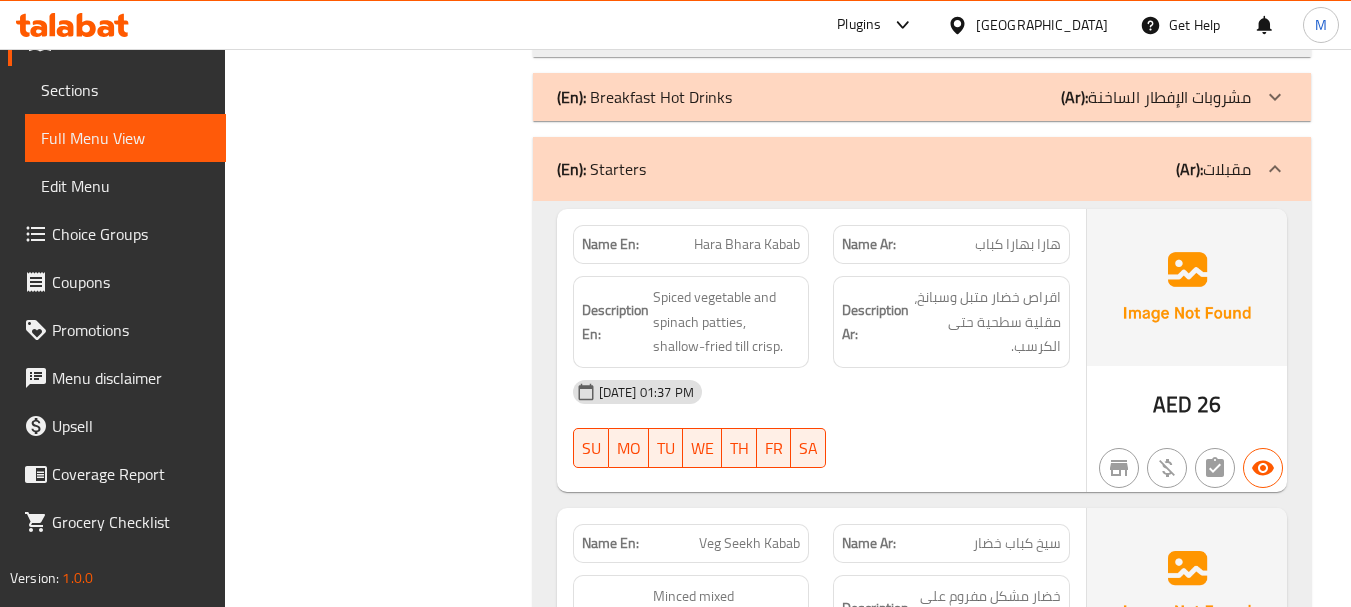 scroll, scrollTop: 3200, scrollLeft: 0, axis: vertical 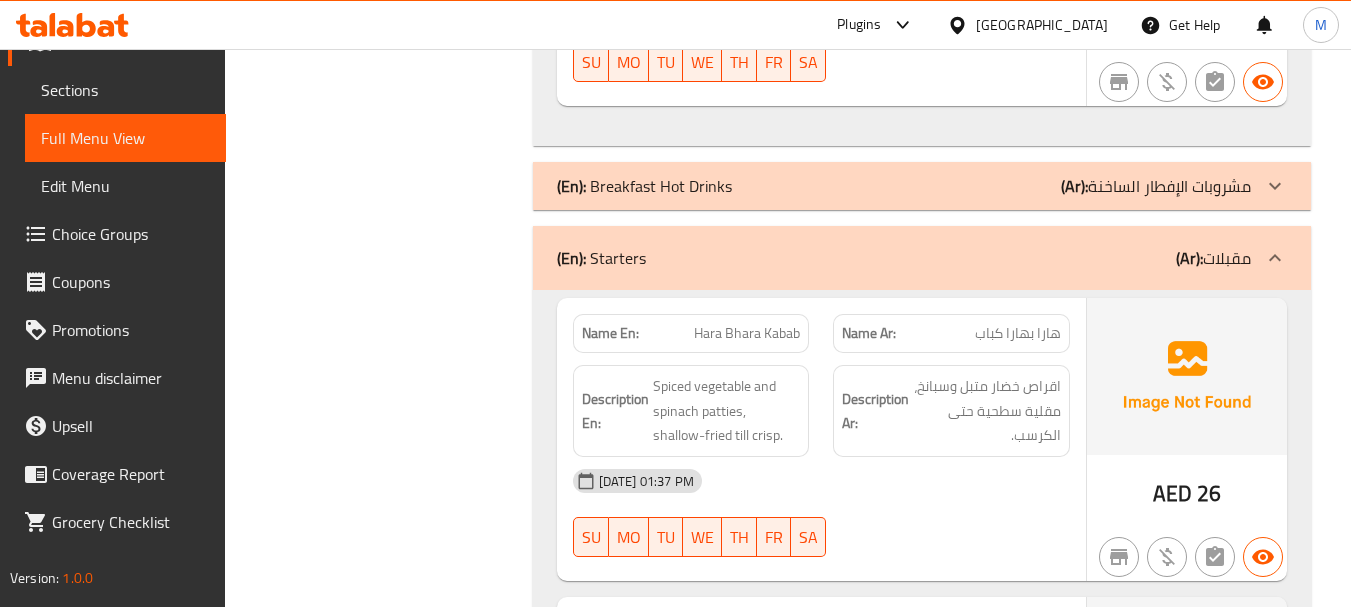 click on "(Ar): مشروبات الإفطار الساخنة" at bounding box center (1215, -2899) 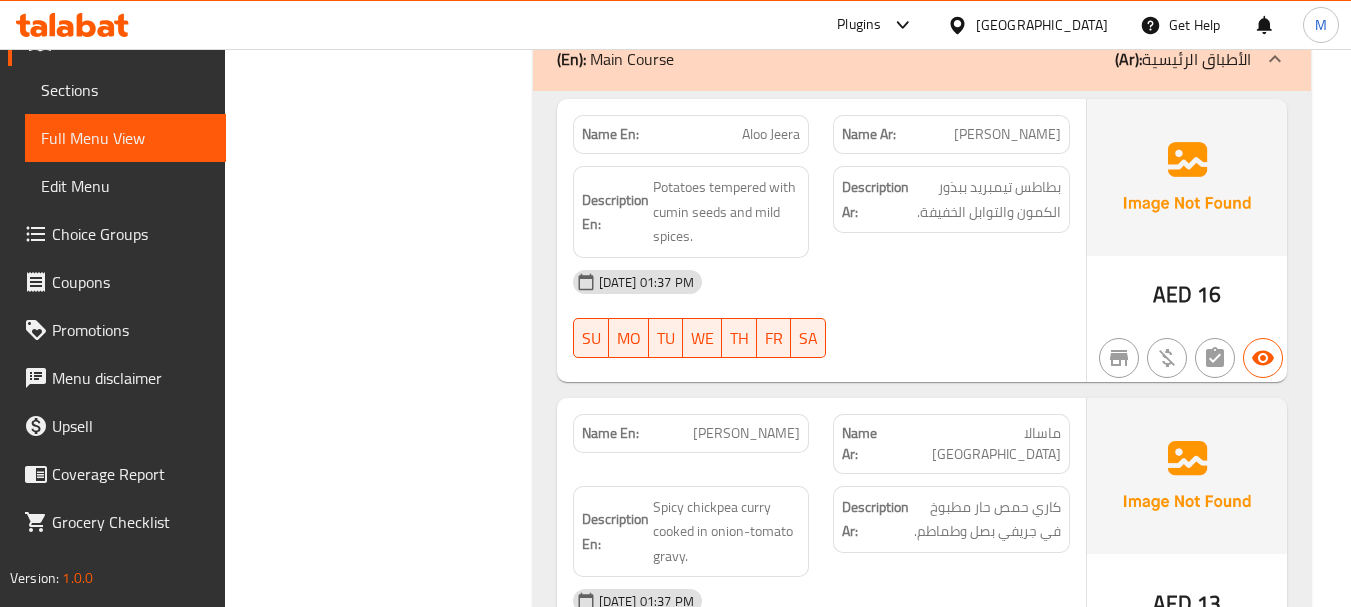scroll, scrollTop: 7500, scrollLeft: 0, axis: vertical 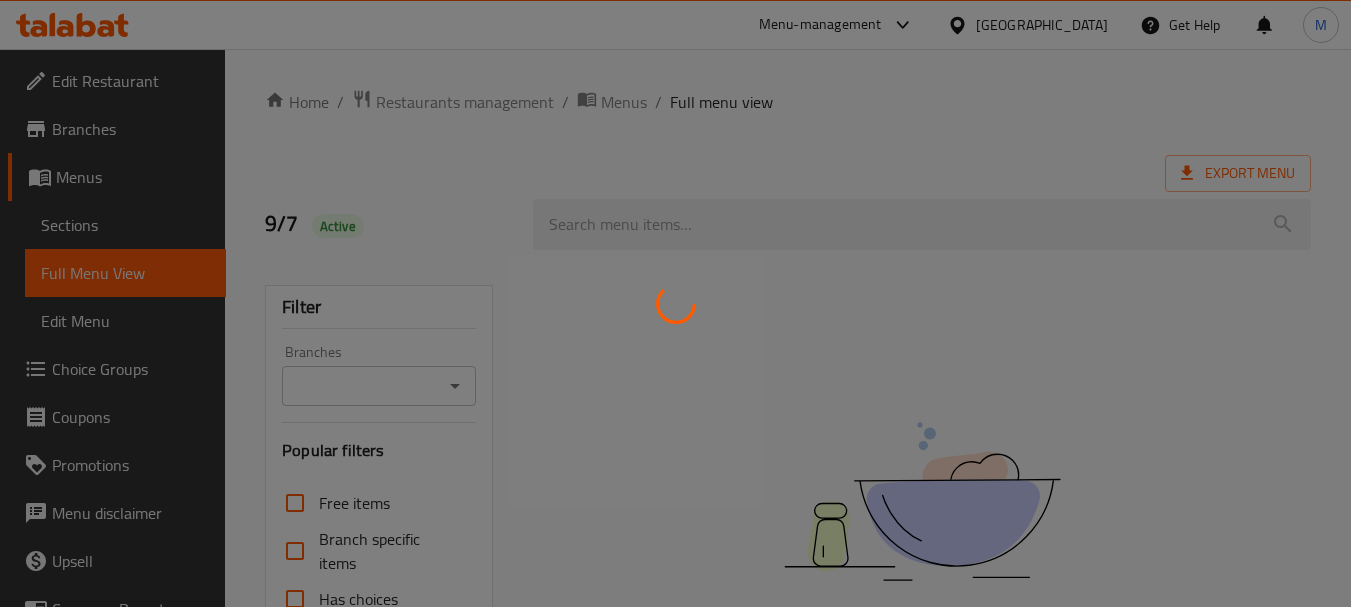 click at bounding box center (675, 303) 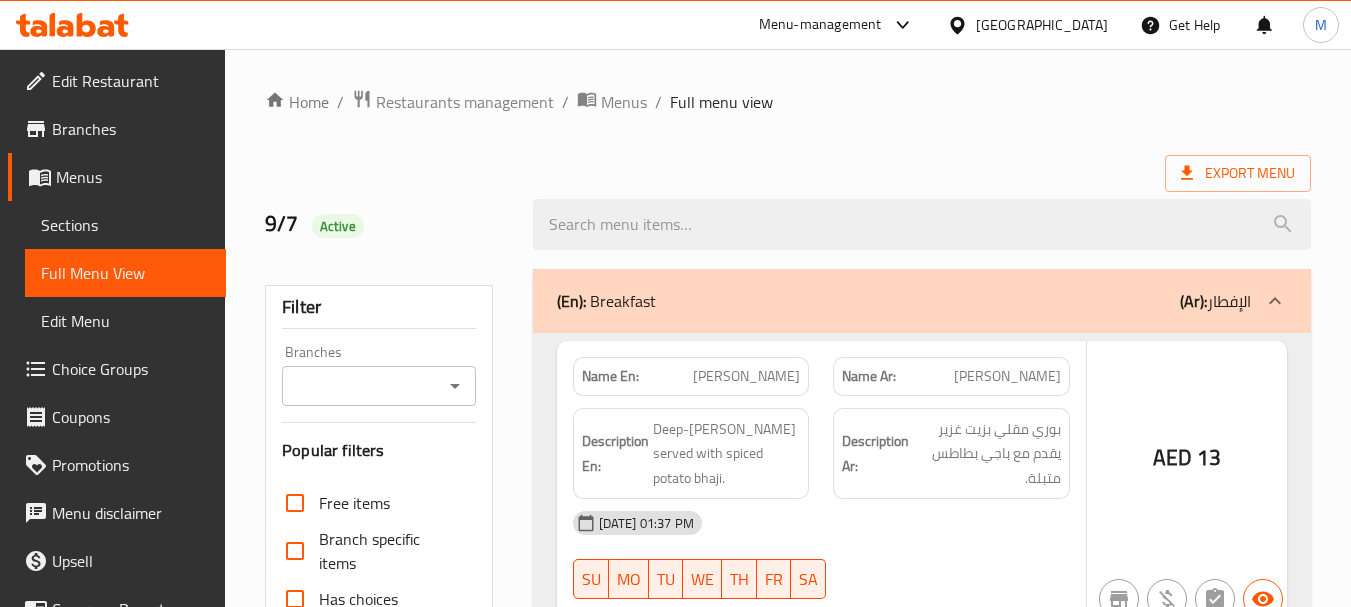 click at bounding box center (675, 303) 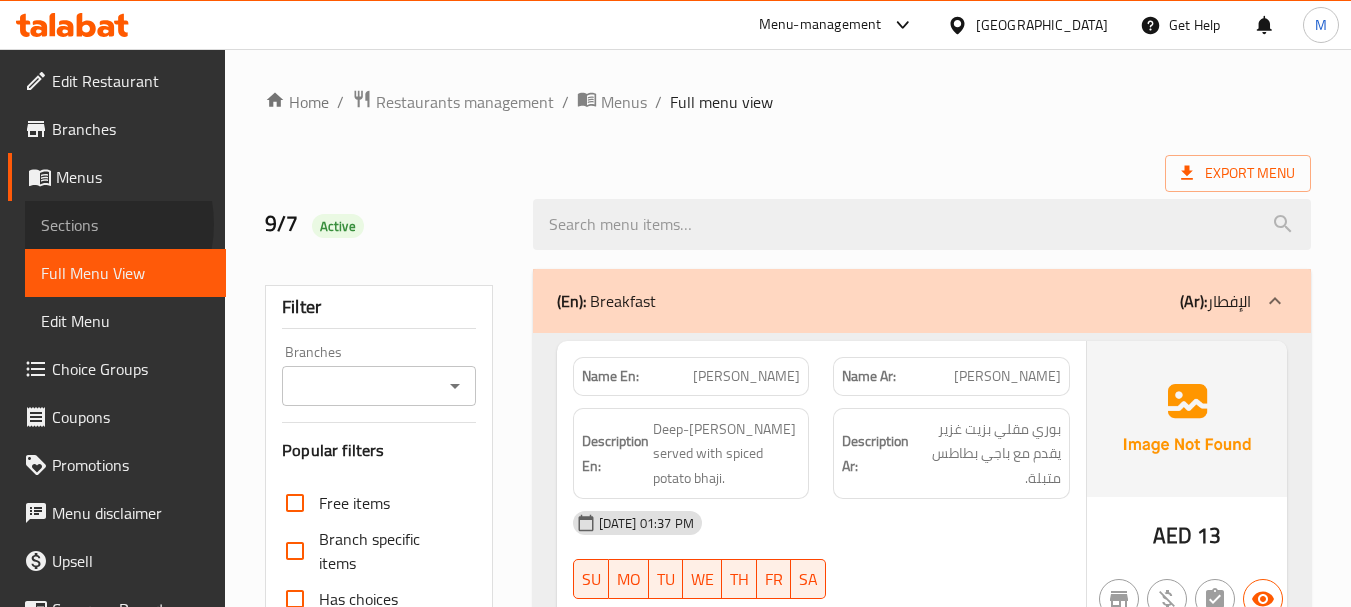 click on "Sections" at bounding box center (125, 225) 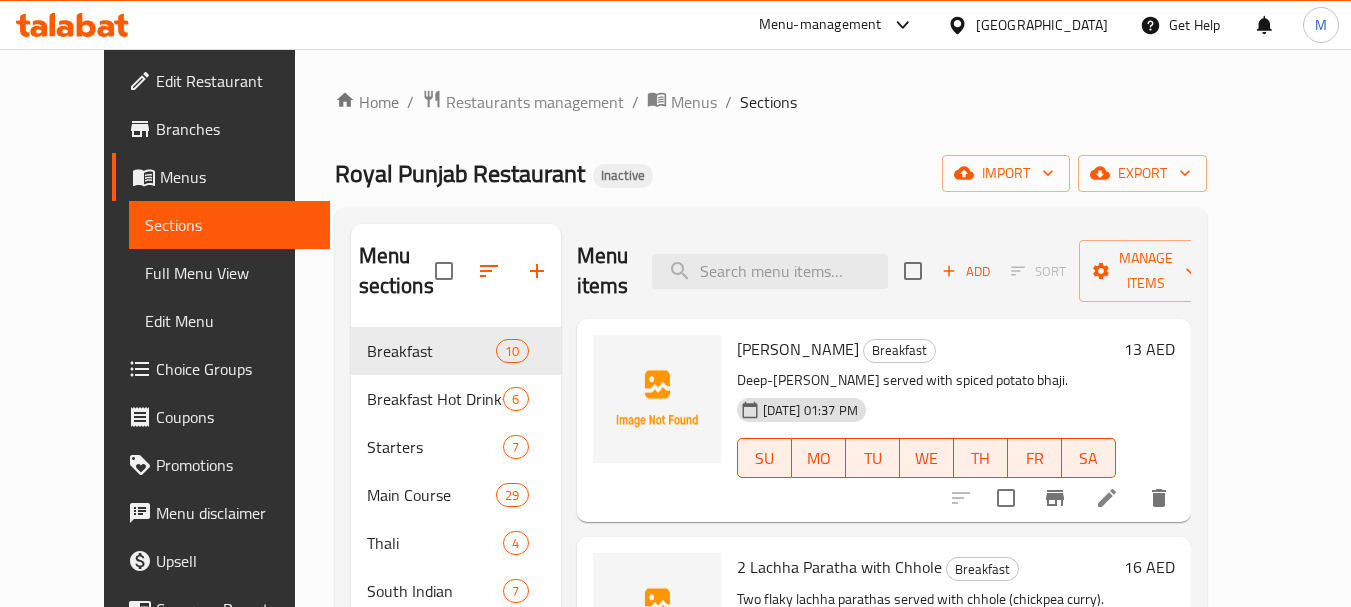 click on "Menu items Add Sort Manage items" at bounding box center (884, 271) 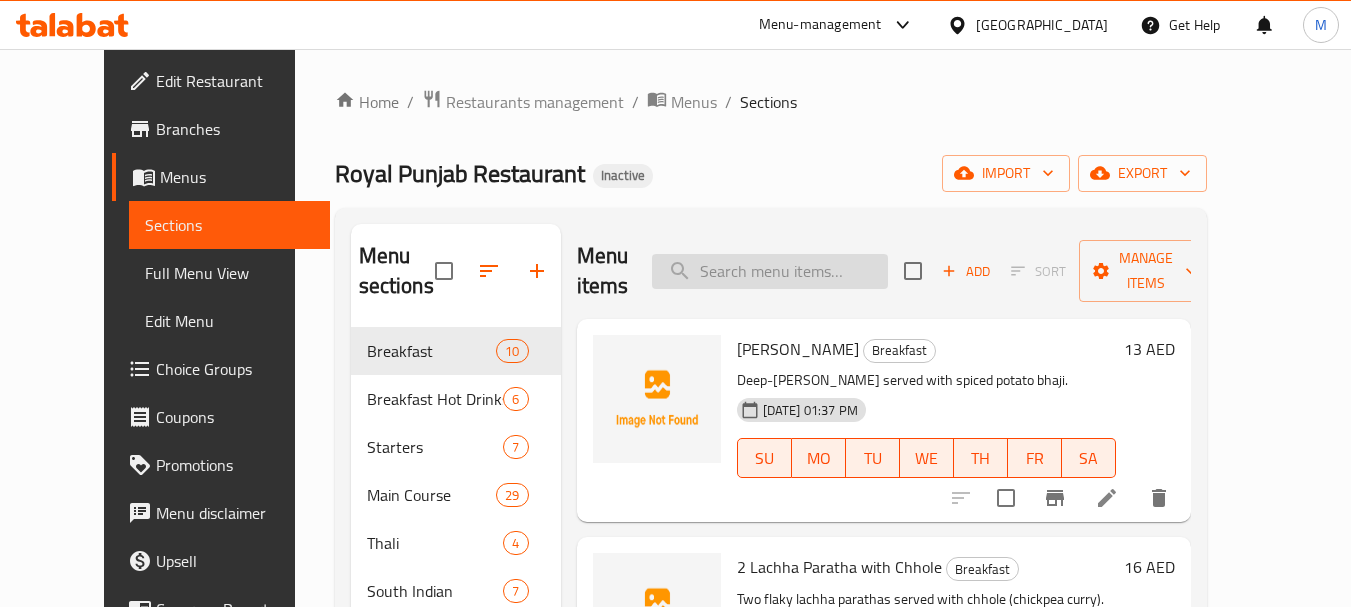 click at bounding box center (770, 271) 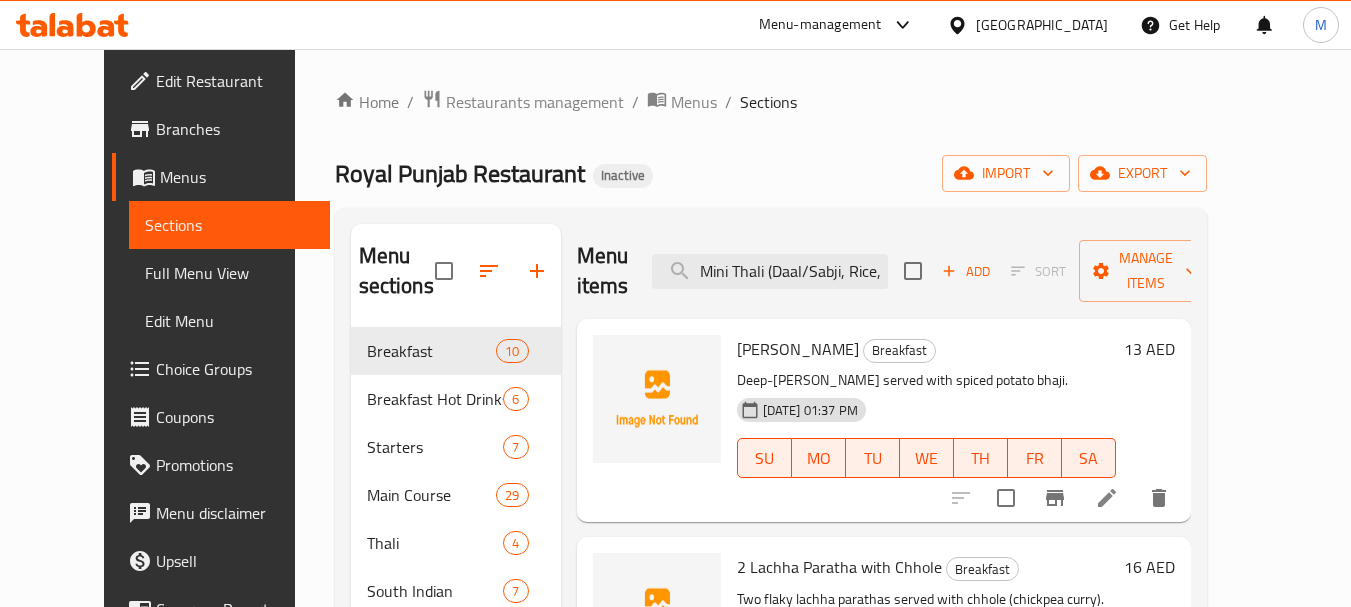 scroll, scrollTop: 0, scrollLeft: 134, axis: horizontal 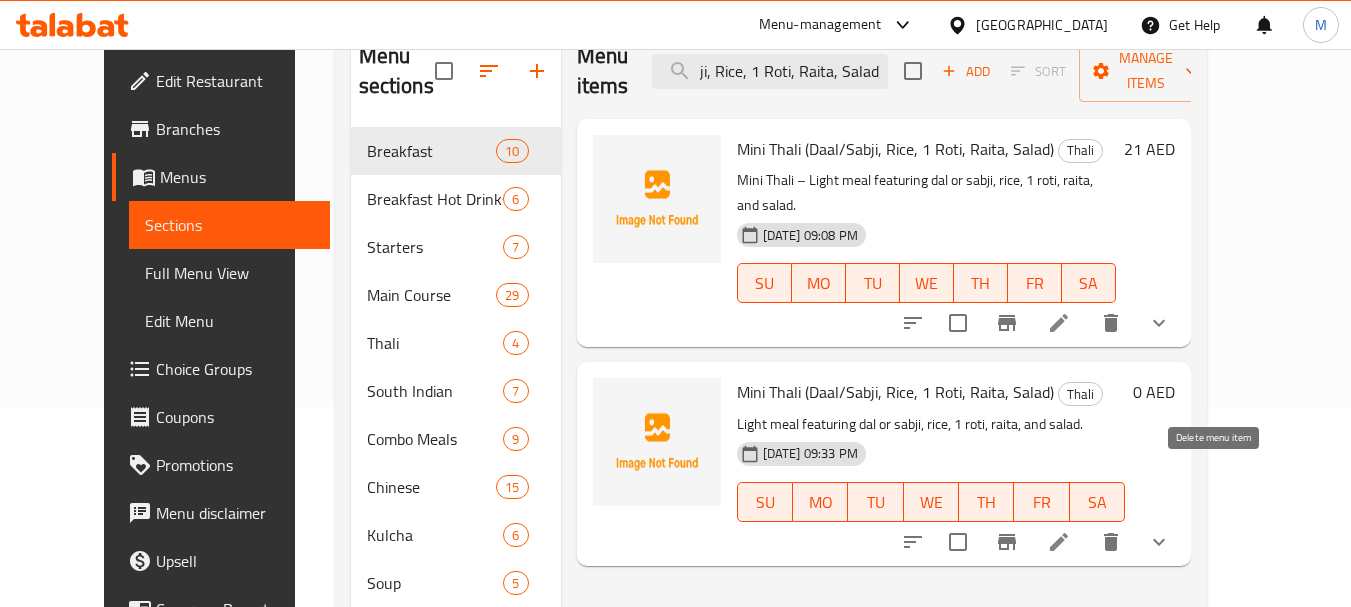 type on "Mini Thali (Daal/Sabji, Rice, 1 Roti, Raita, Salad)" 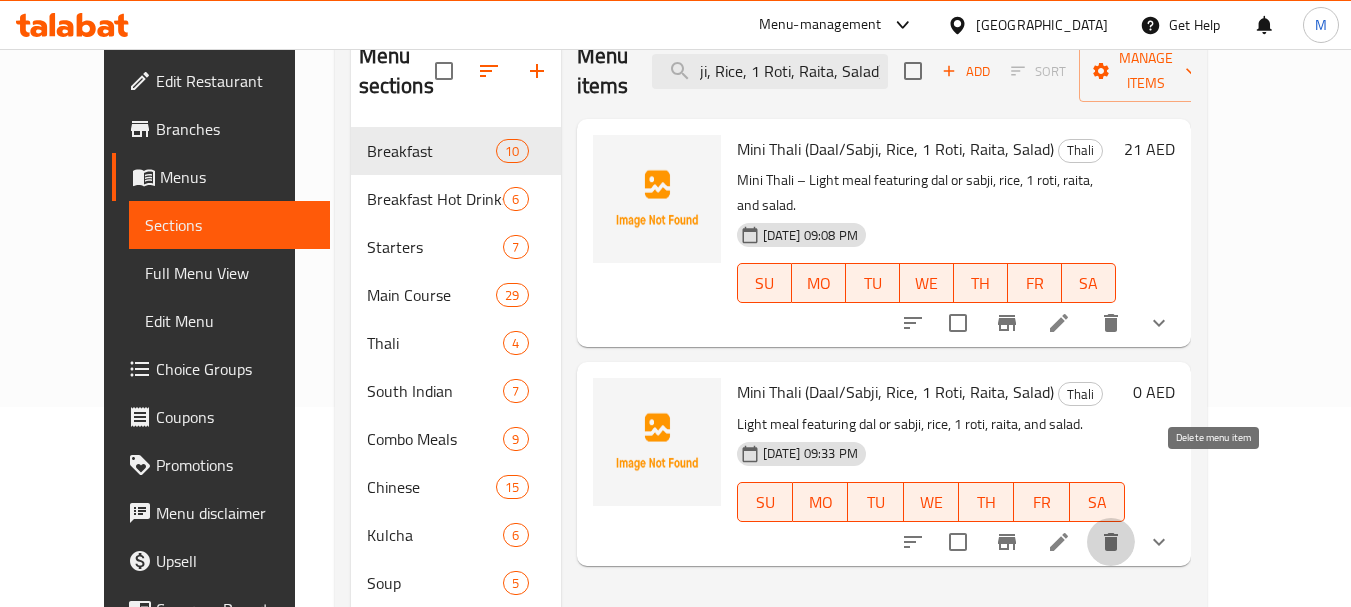 click at bounding box center (1111, 542) 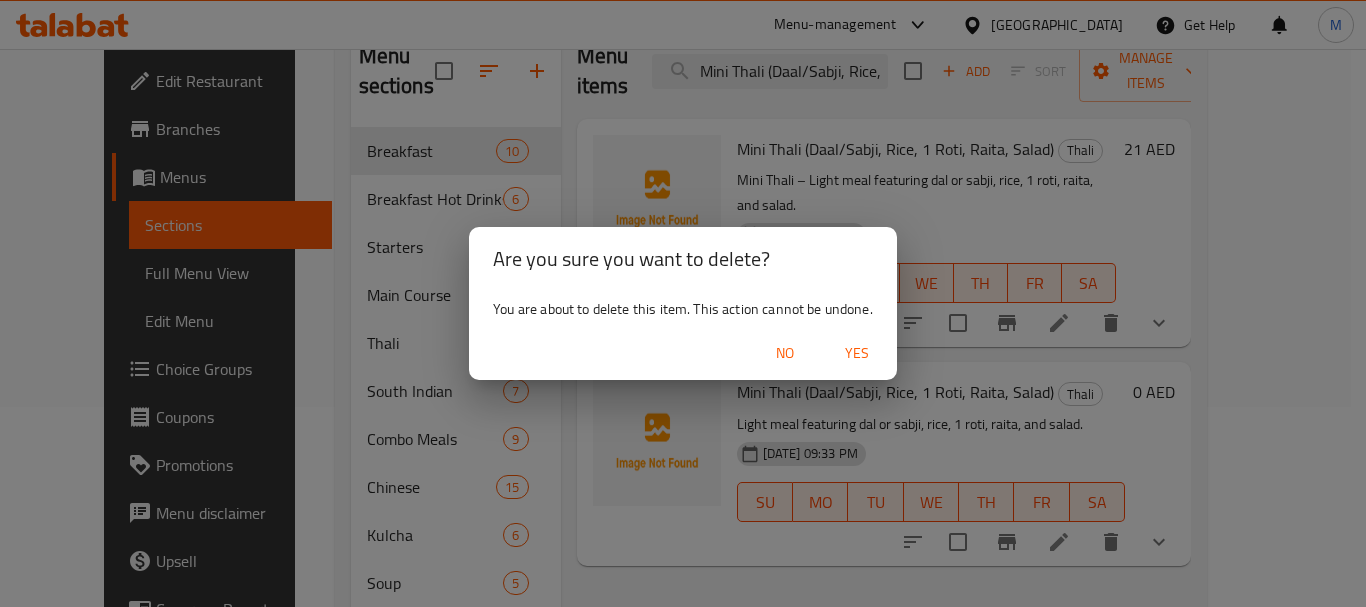 click on "Yes" at bounding box center [857, 353] 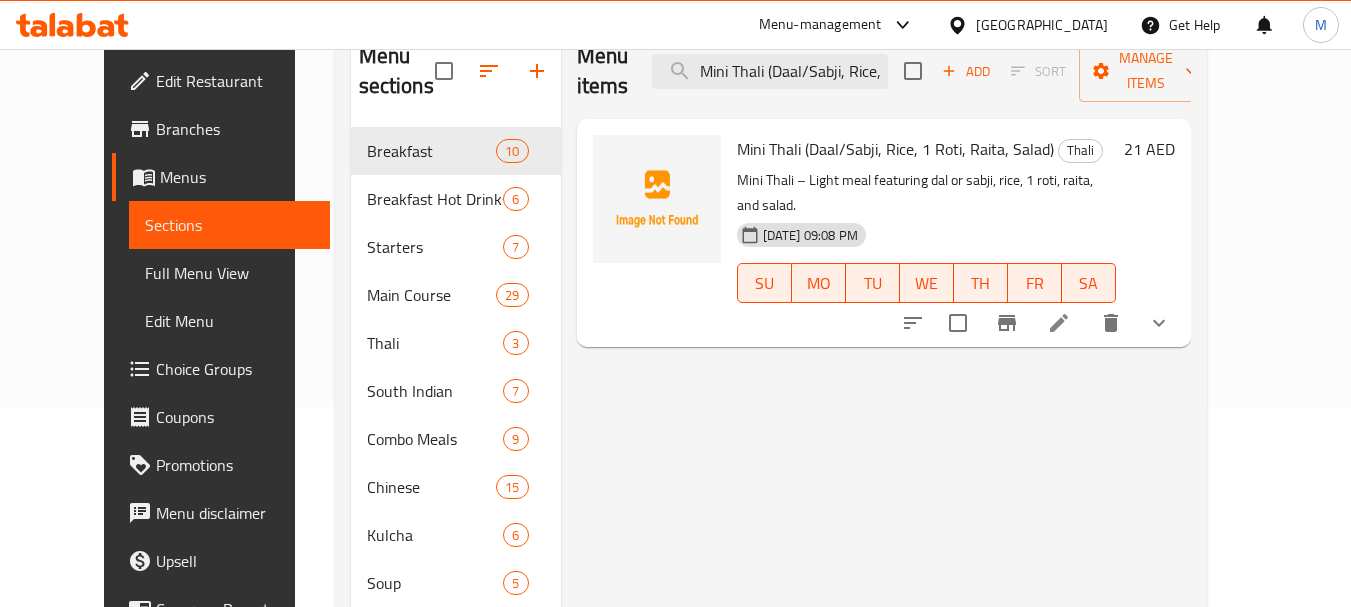 click on "Menu items Mini Thali (Daal/Sabji, Rice, 1 Roti, Raita, Salad) Add Sort Manage items Mini Thali (Daal/Sabji, Rice, 1 Roti, Raita, Salad)   Thali Mini Thali – Light meal featuring dal or sabji, rice, 1 roti, raita, and salad. 09-07-2025 09:08 PM SU MO TU WE TH FR SA 21   AED" at bounding box center (876, 327) 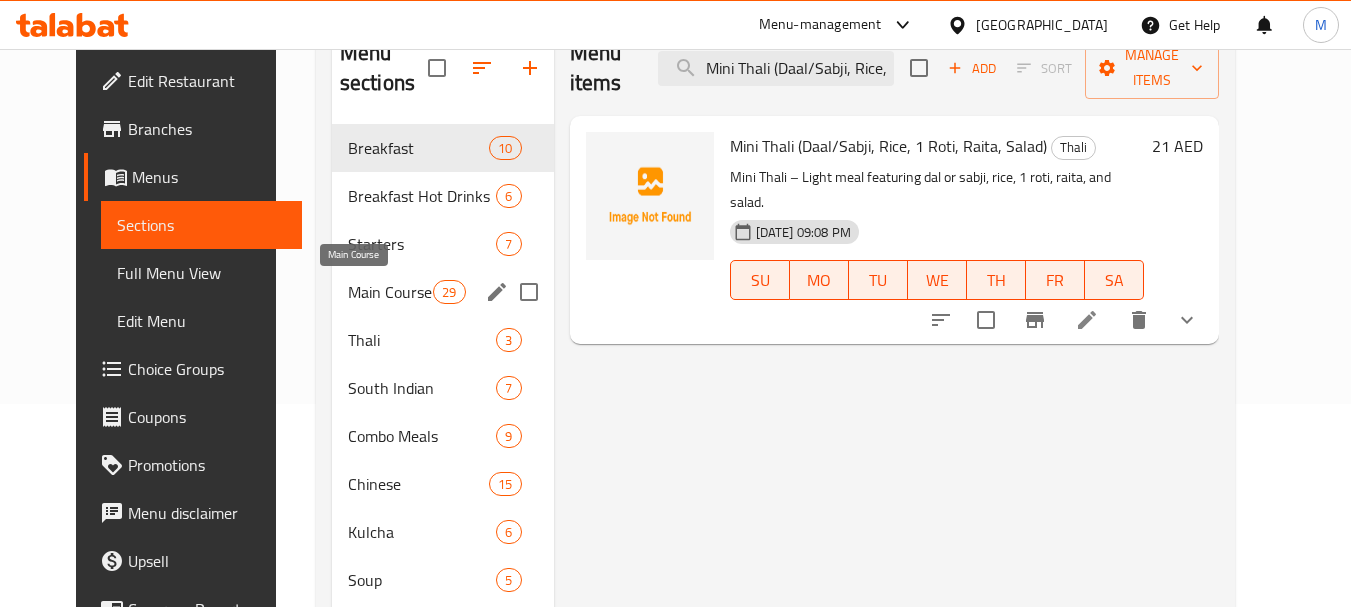 scroll, scrollTop: 280, scrollLeft: 0, axis: vertical 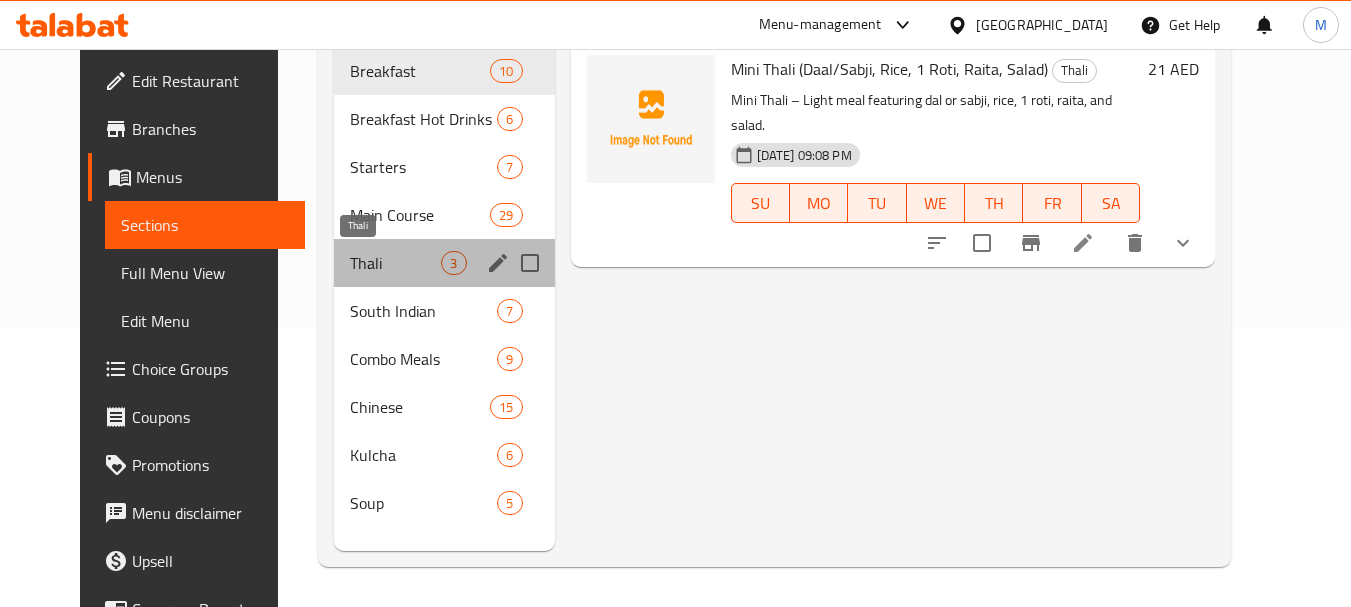 click on "Thali" at bounding box center (395, 263) 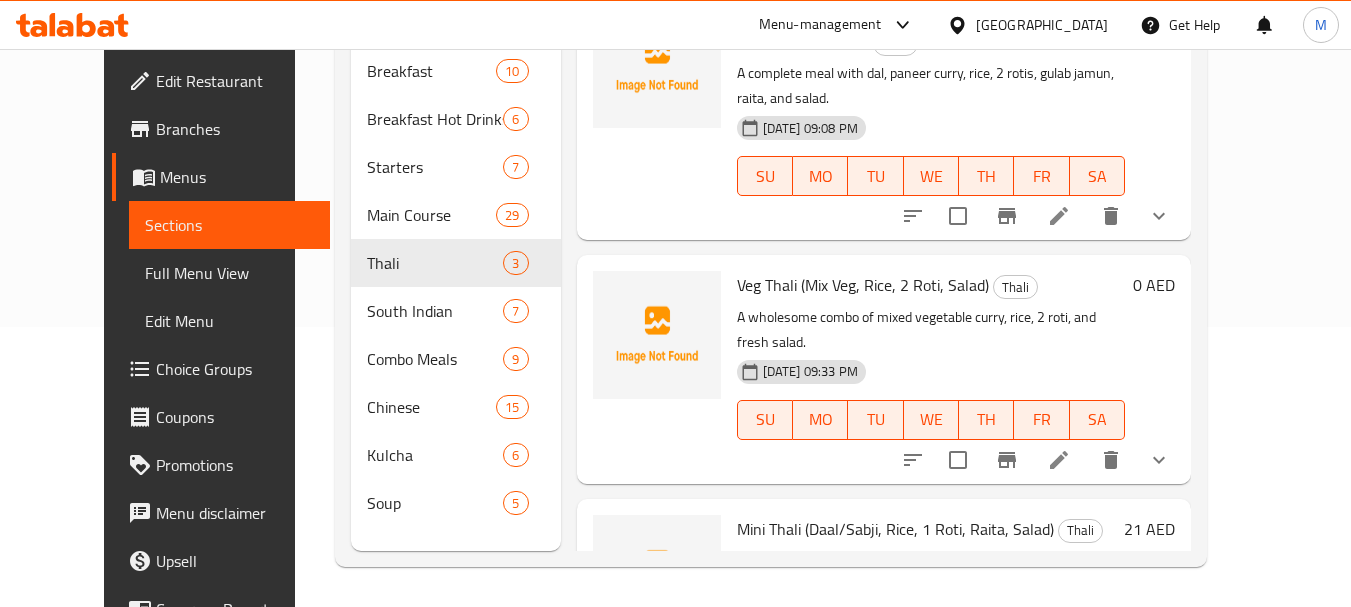 scroll, scrollTop: 128, scrollLeft: 0, axis: vertical 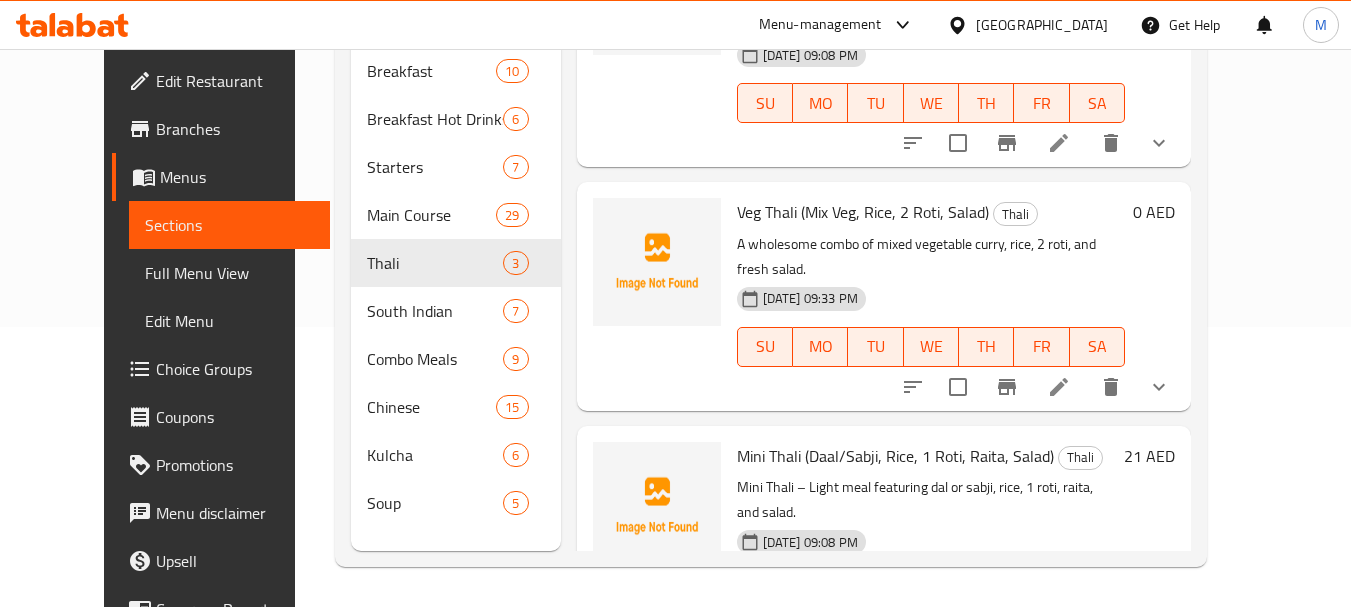 click at bounding box center (1059, 387) 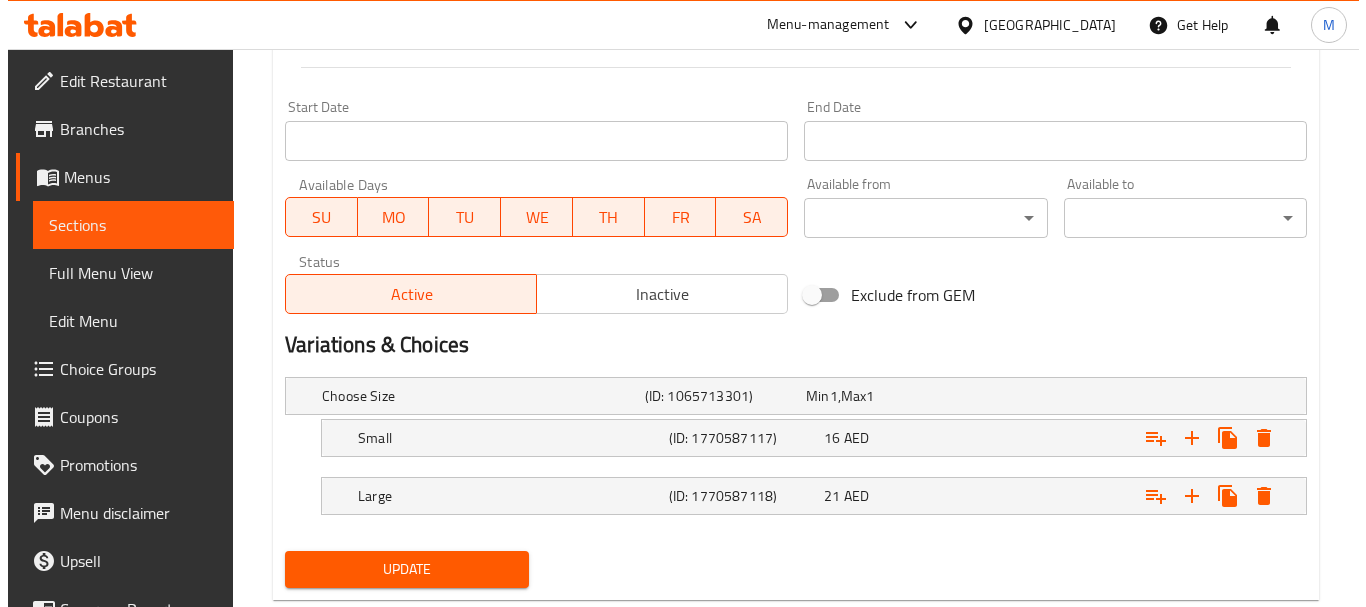 scroll, scrollTop: 851, scrollLeft: 0, axis: vertical 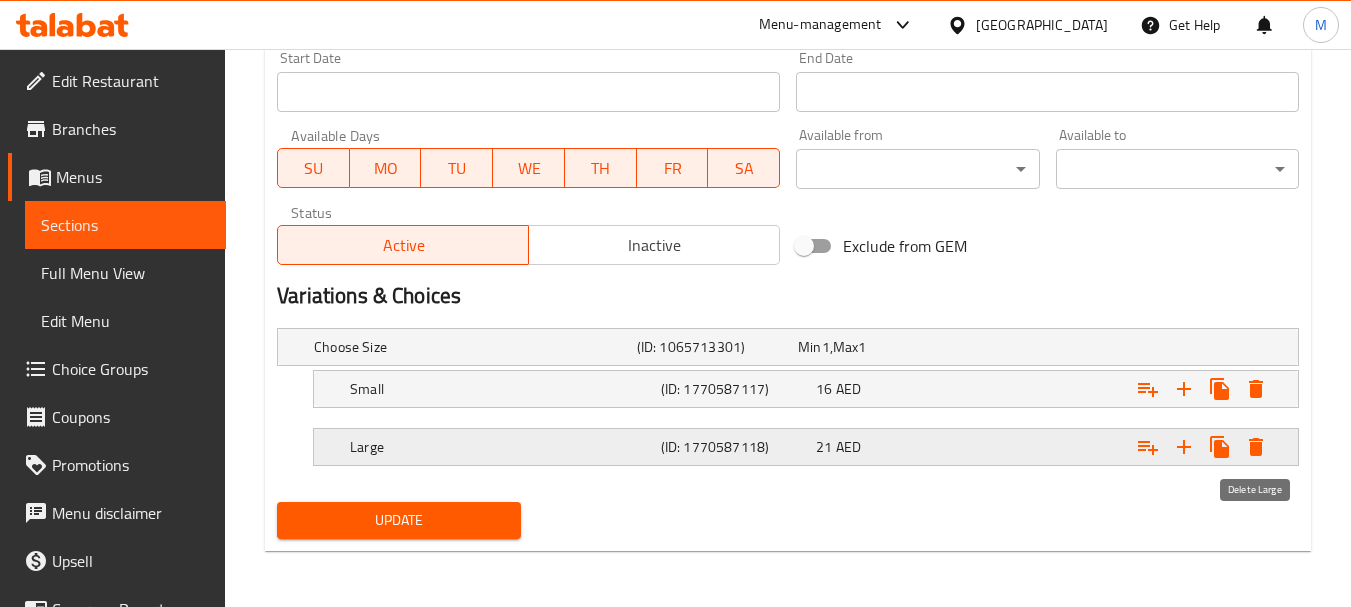 click at bounding box center (1256, 447) 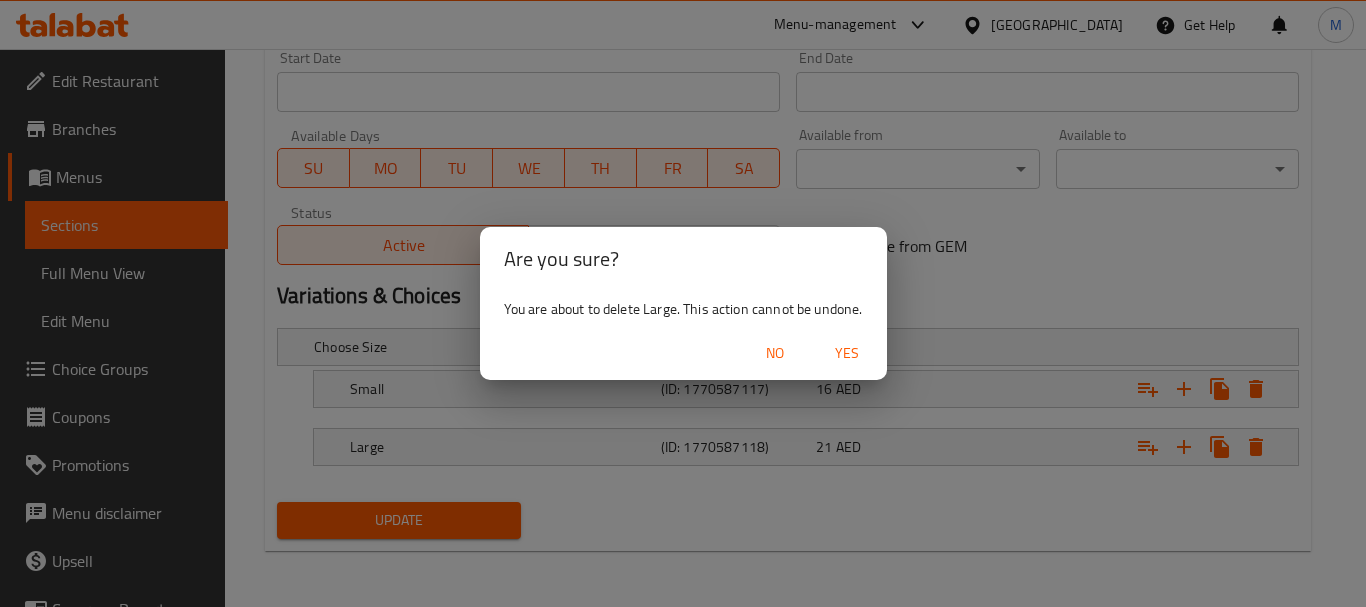 click on "Are you sure? You are about to delete Large. This action cannot be undone. No Yes" at bounding box center (683, 303) 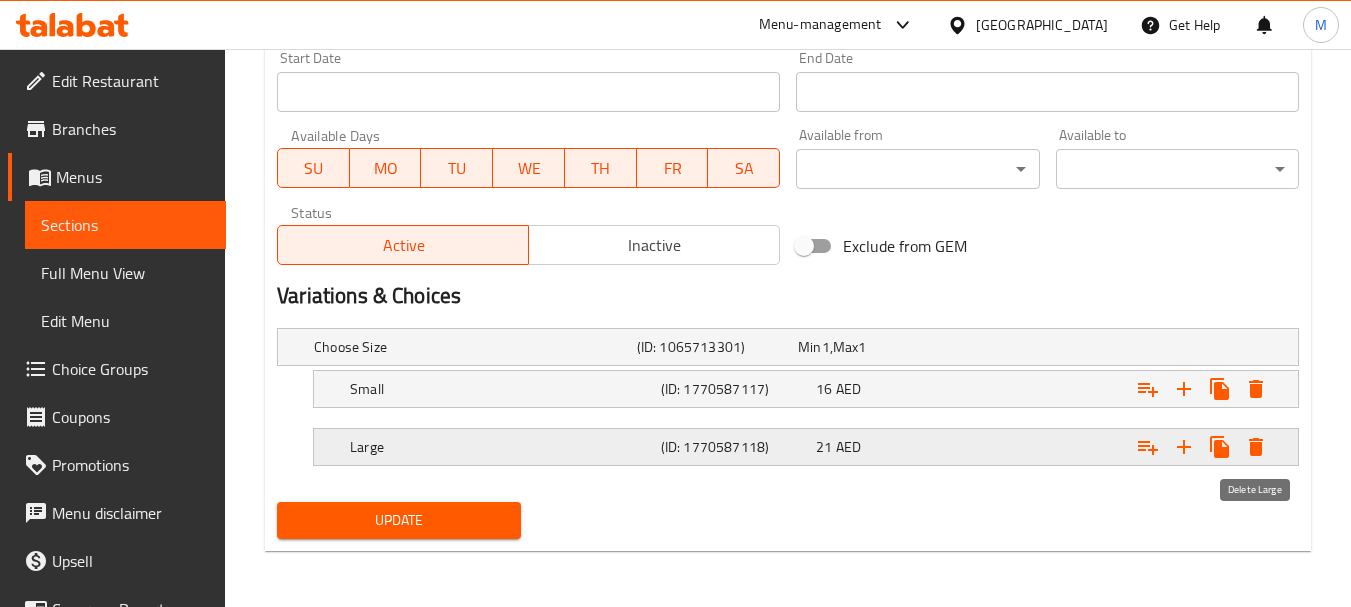 click 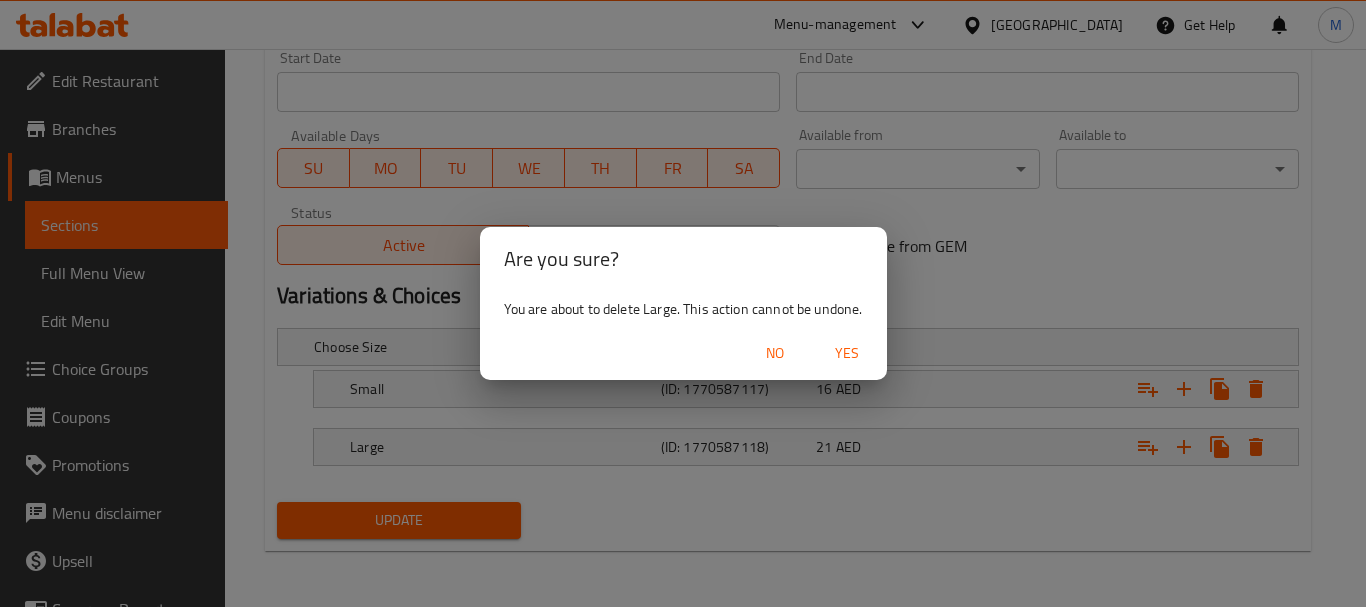 click on "Yes" at bounding box center [847, 353] 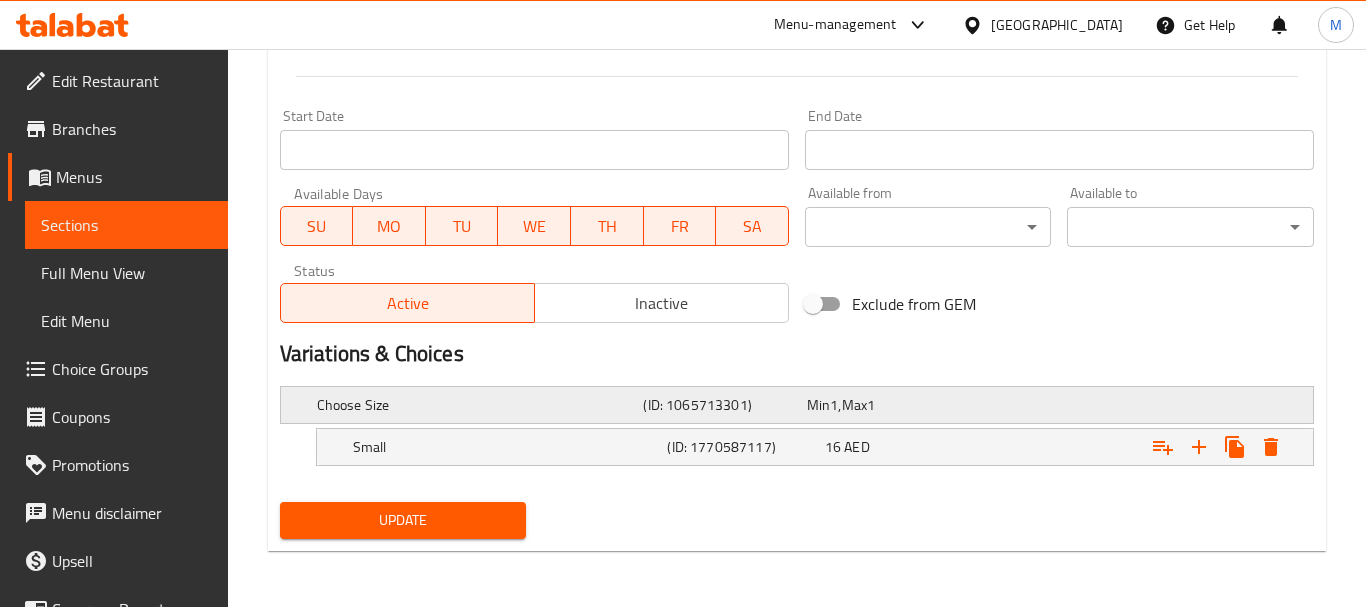 scroll, scrollTop: 793, scrollLeft: 0, axis: vertical 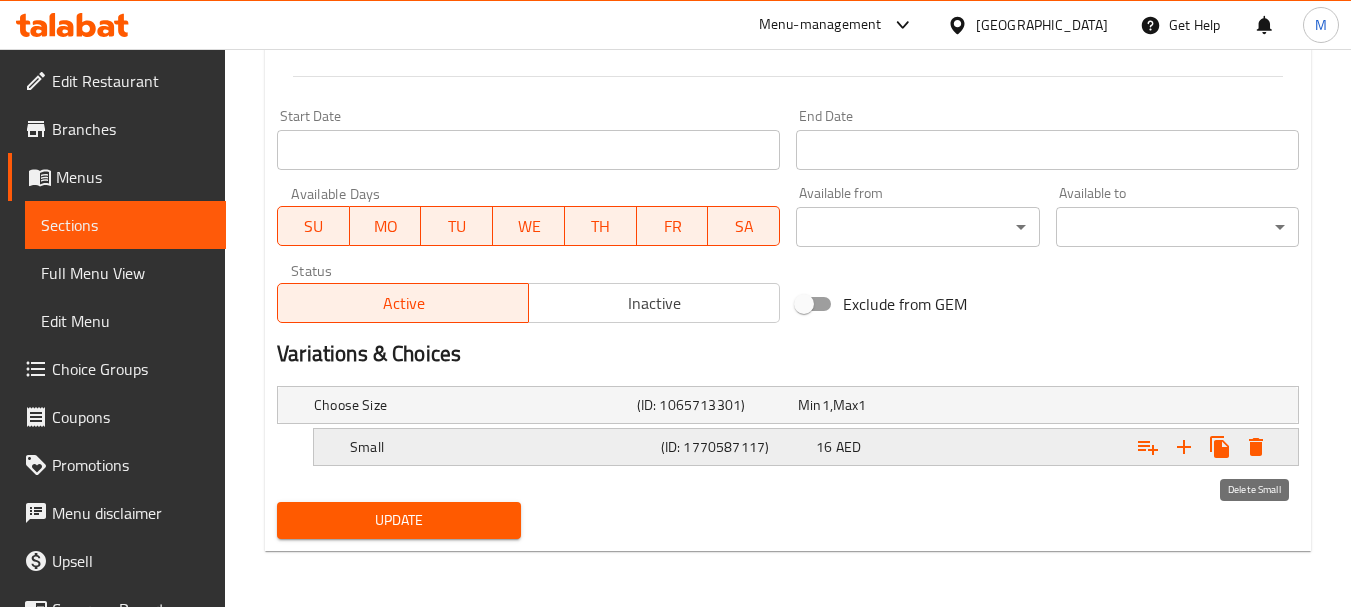 click 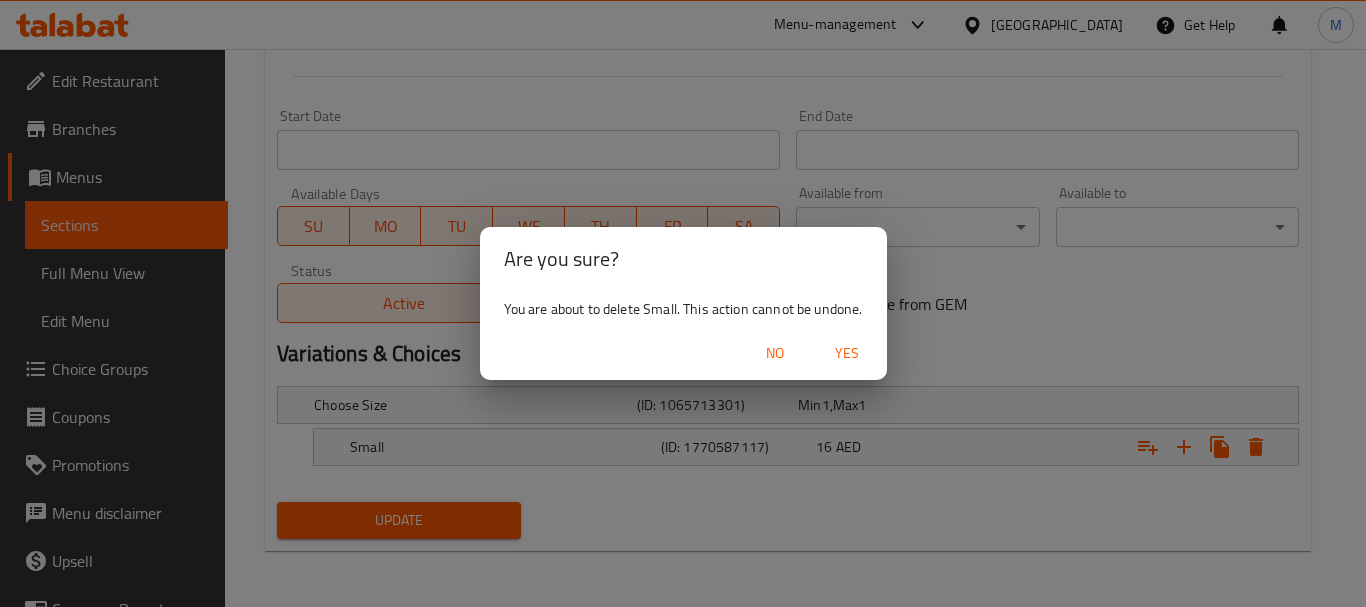 click on "Yes" at bounding box center [847, 353] 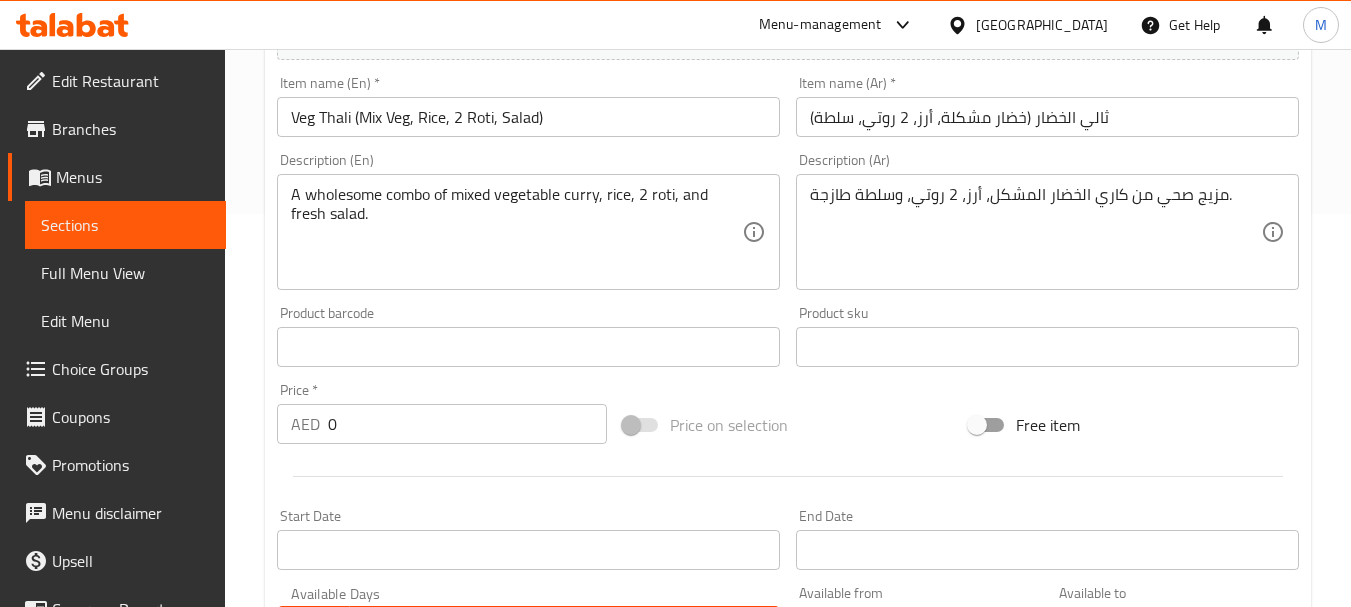 scroll, scrollTop: 386, scrollLeft: 0, axis: vertical 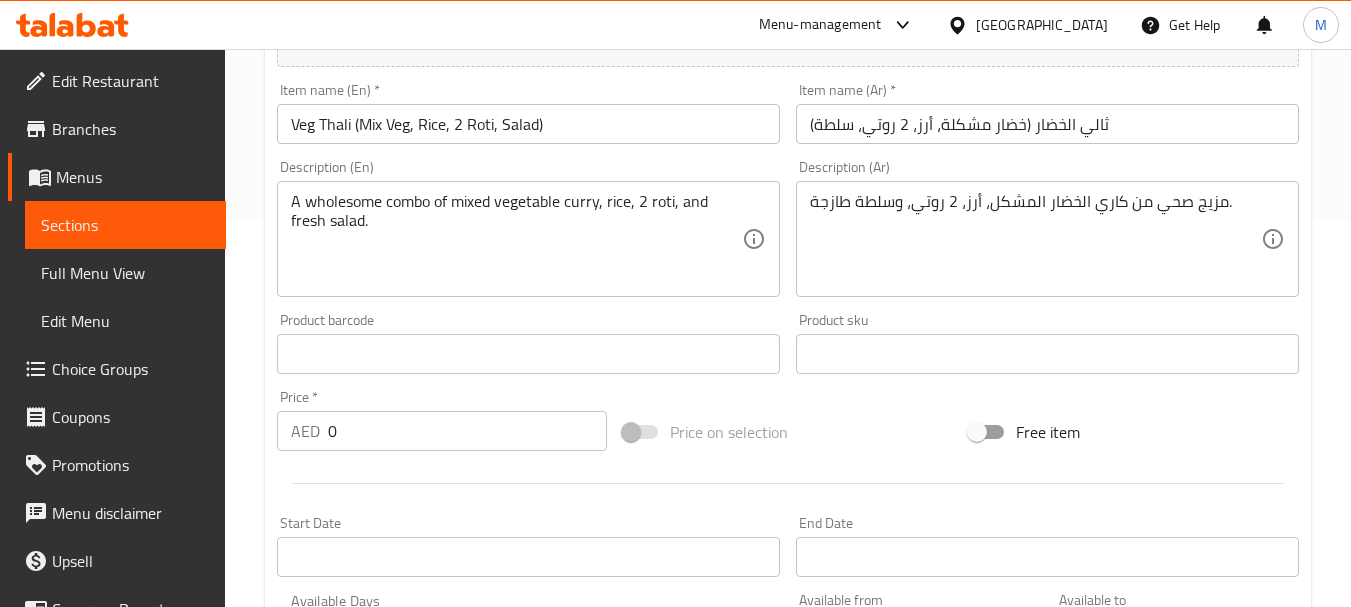 drag, startPoint x: 309, startPoint y: 428, endPoint x: 280, endPoint y: 429, distance: 29.017237 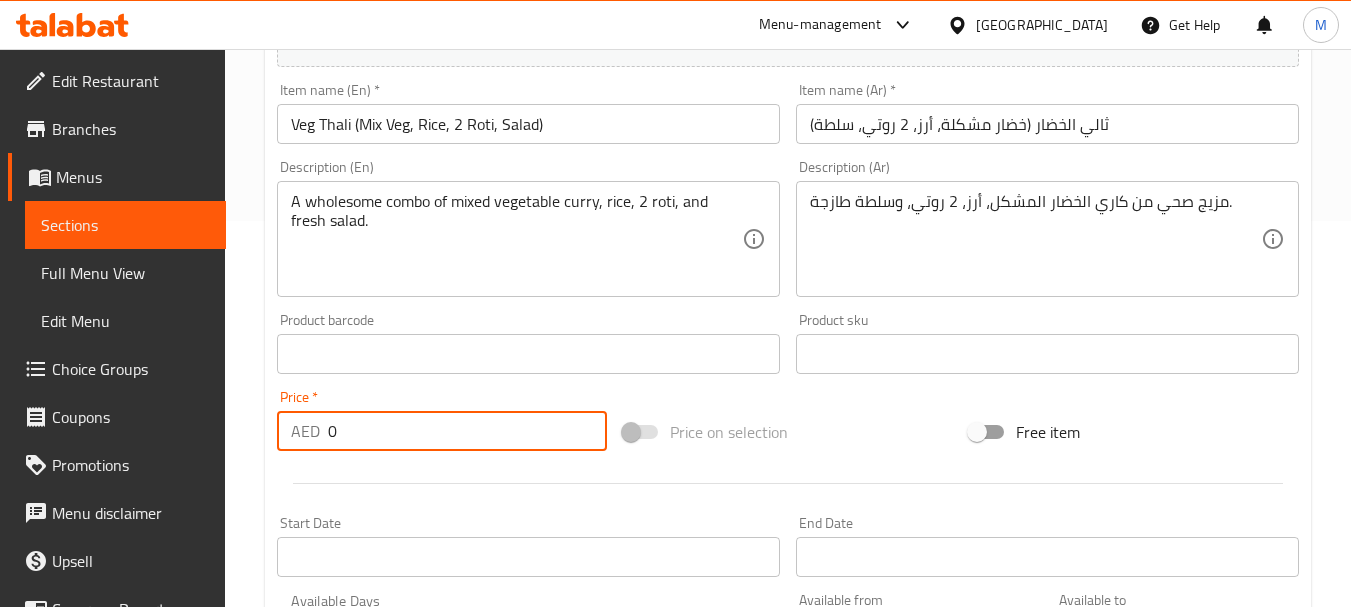 paste on "21" 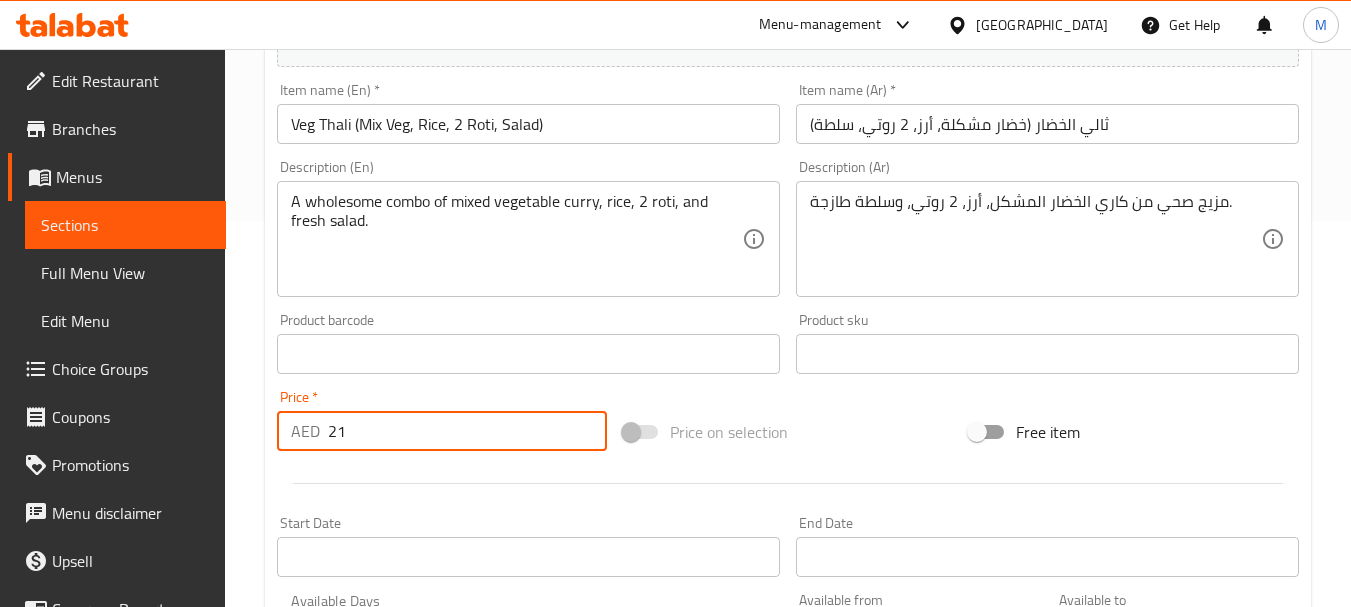 type on "21" 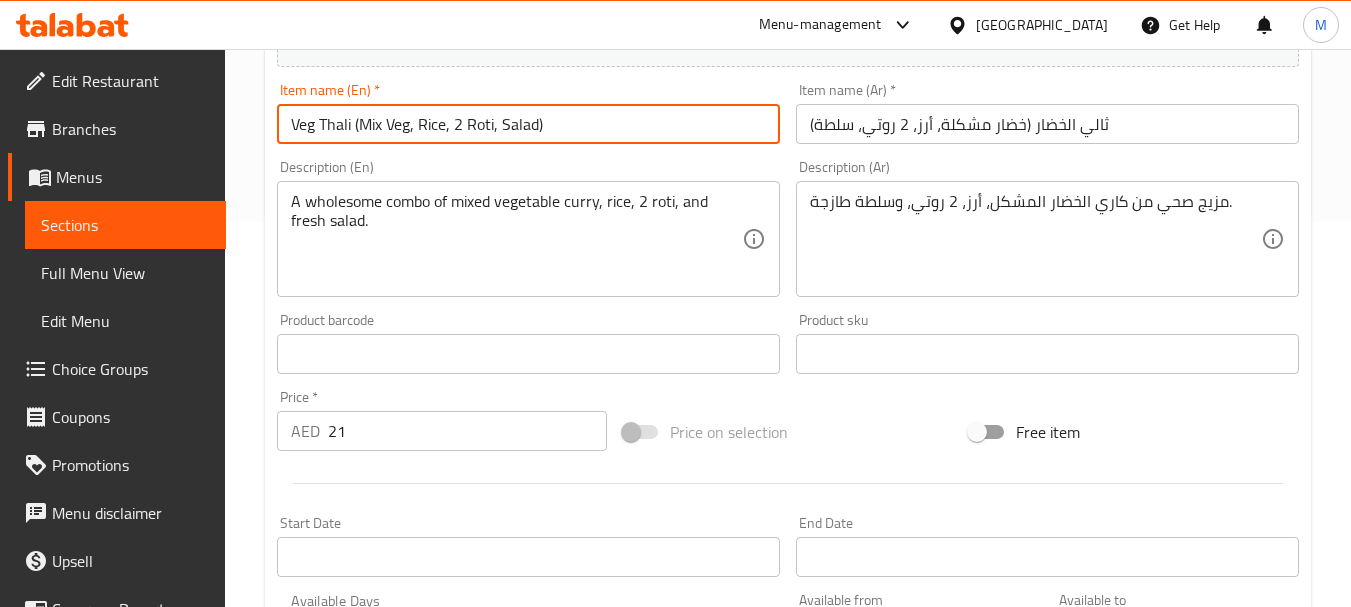 click on "Veg Thali (Mix Veg, Rice, 2 Roti, Salad)" at bounding box center (528, 124) 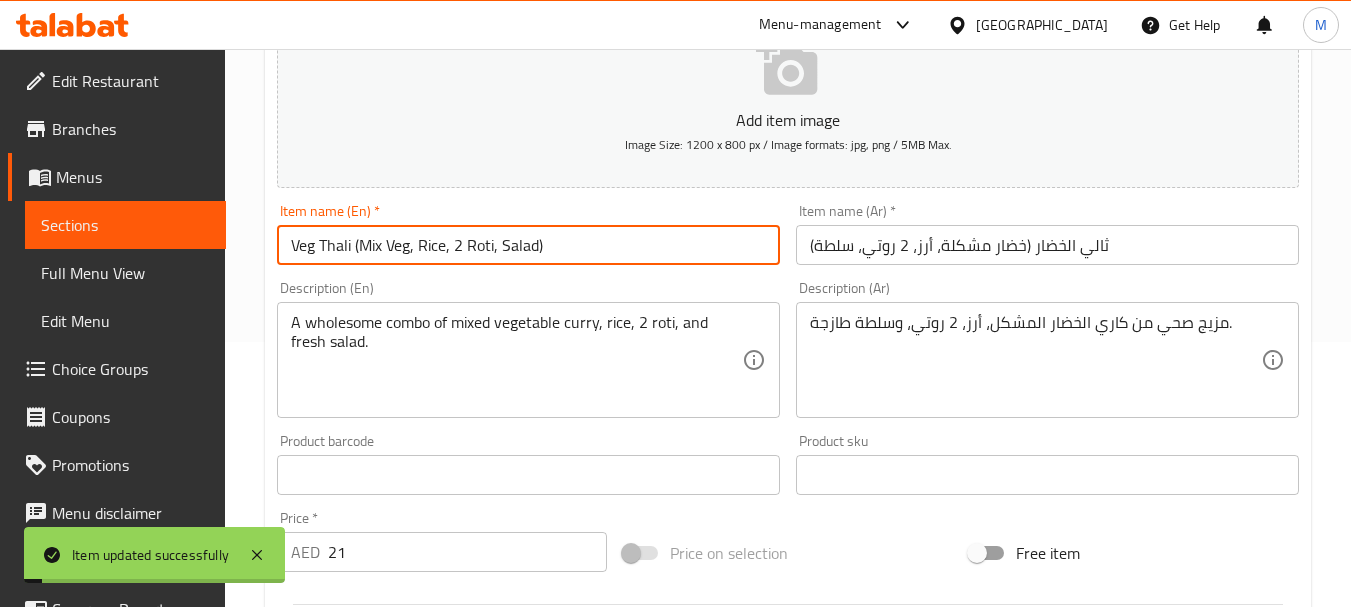 scroll, scrollTop: 0, scrollLeft: 0, axis: both 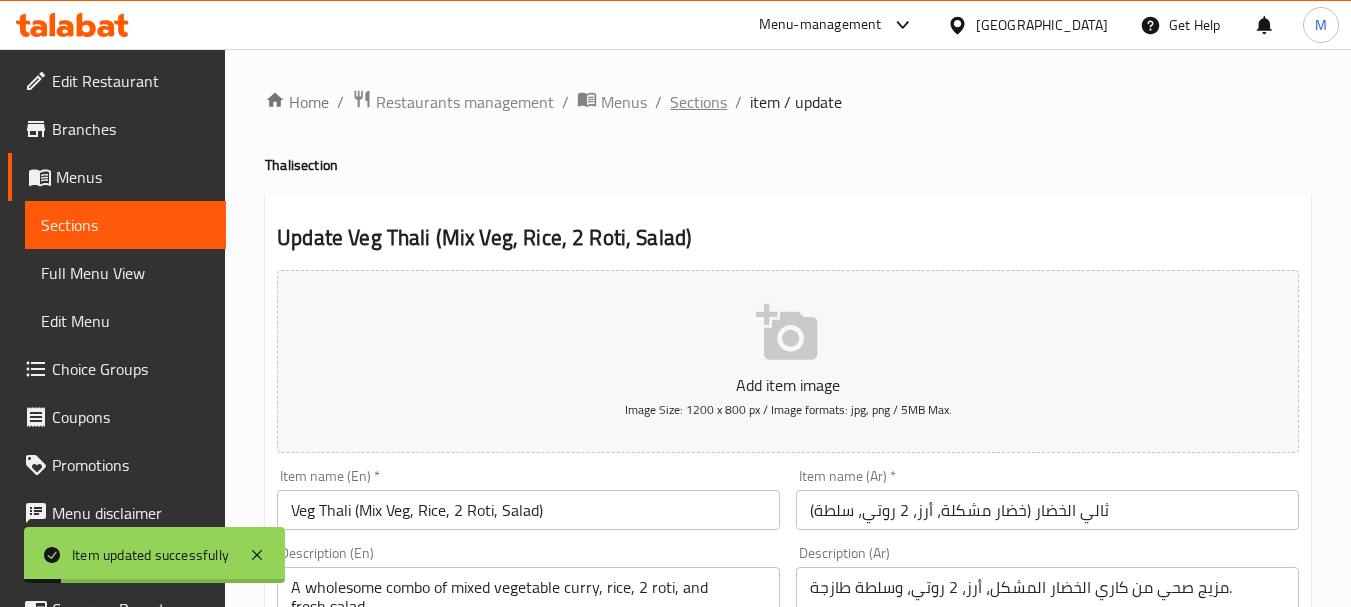 click on "Sections" at bounding box center [698, 102] 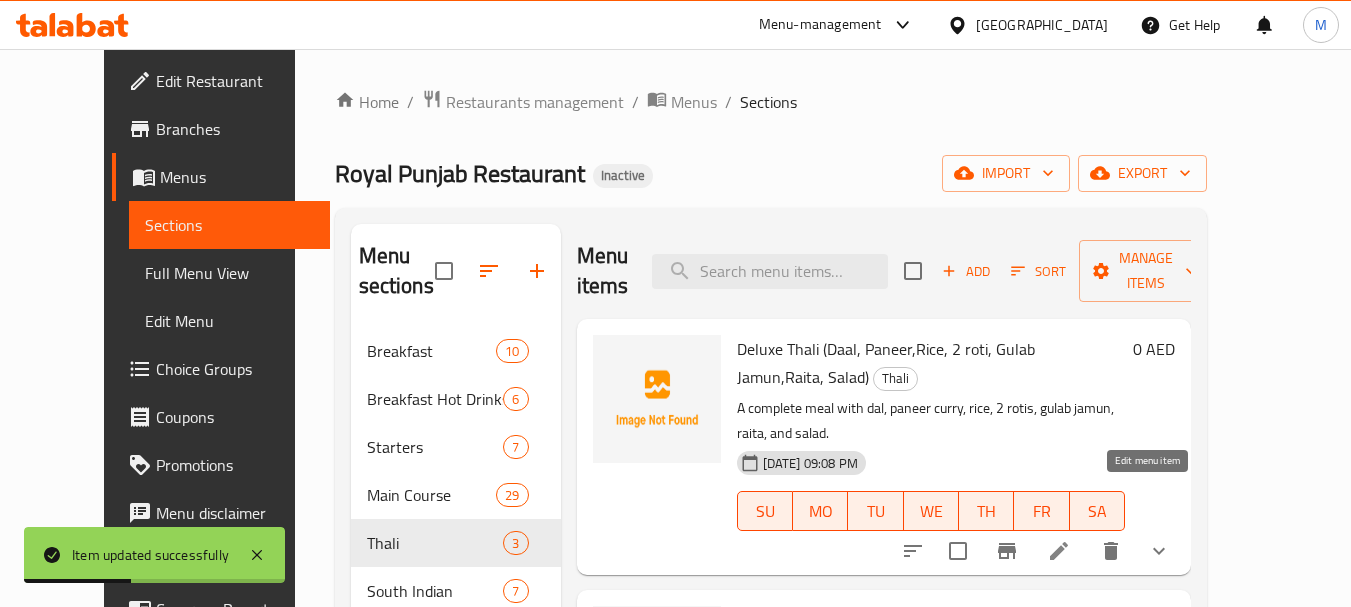 click 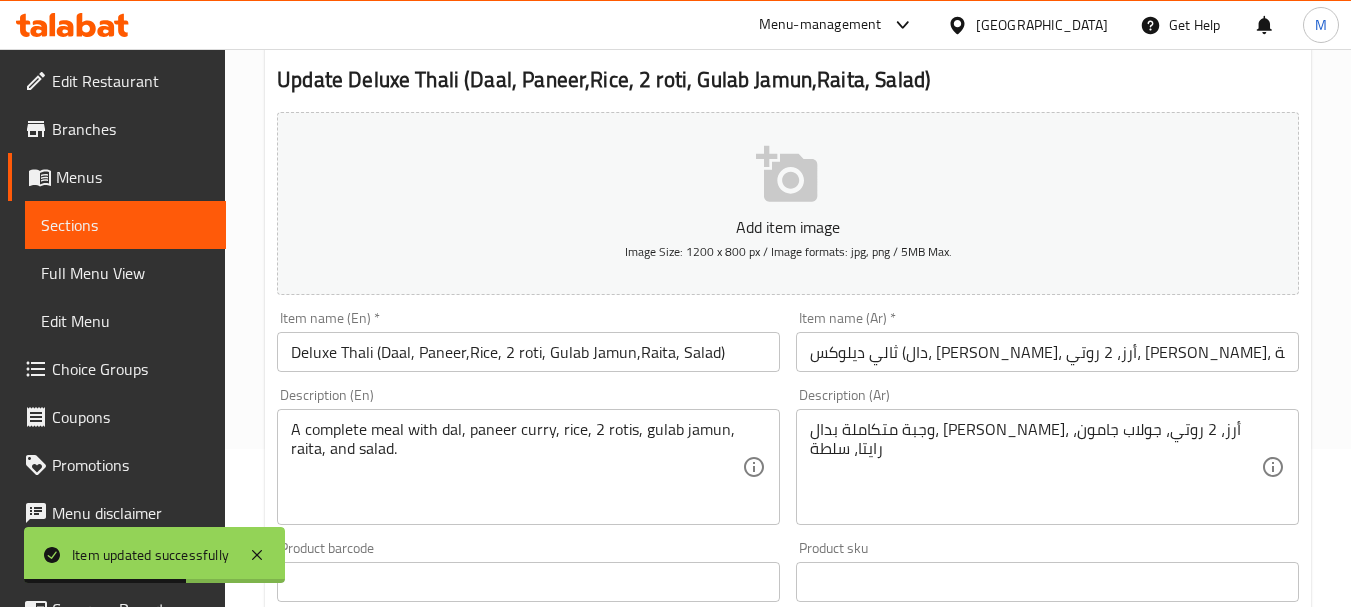 scroll, scrollTop: 300, scrollLeft: 0, axis: vertical 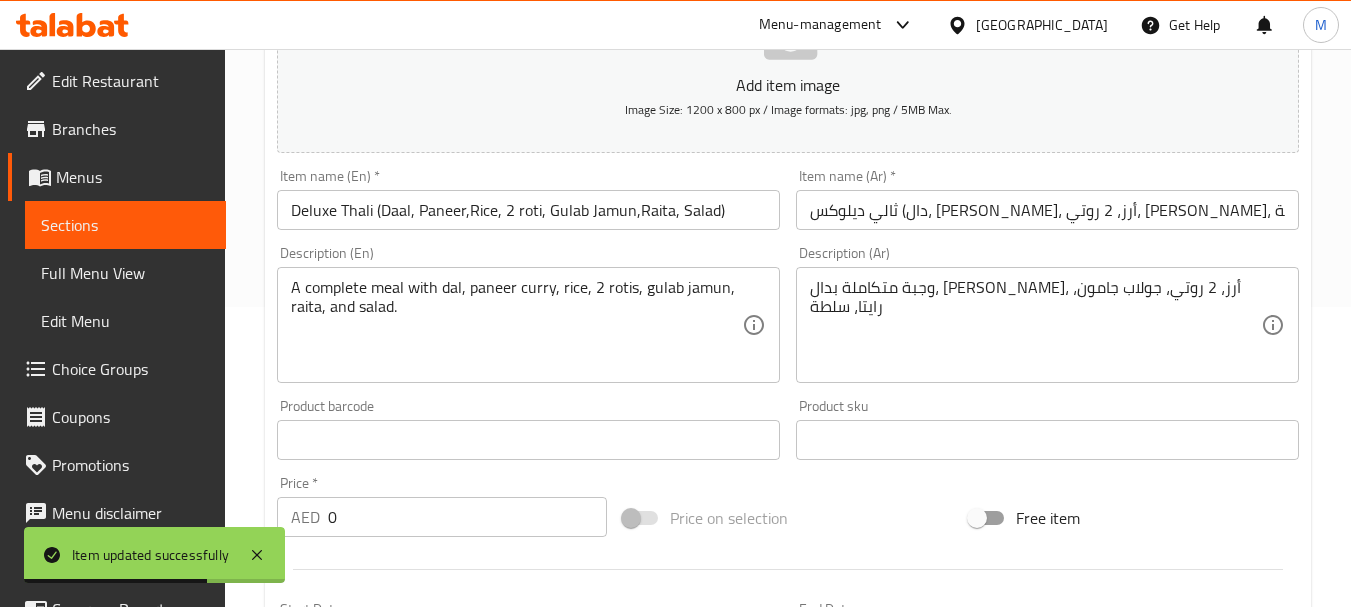 drag, startPoint x: 360, startPoint y: 510, endPoint x: 299, endPoint y: 510, distance: 61 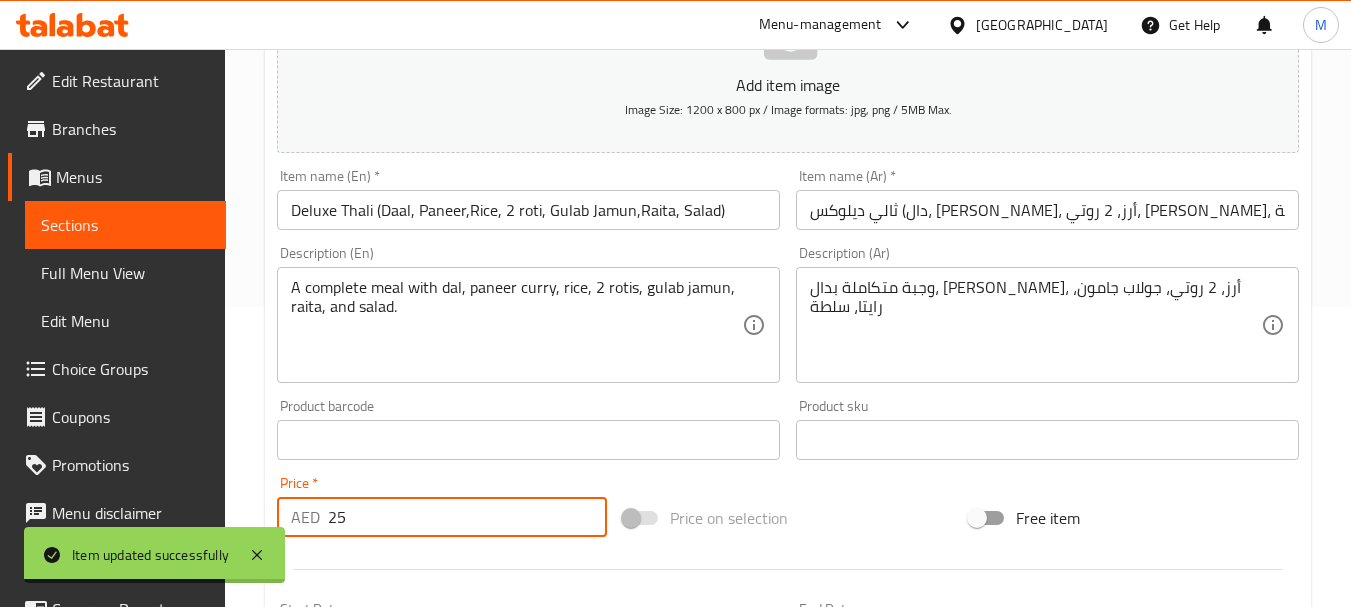 type on "25" 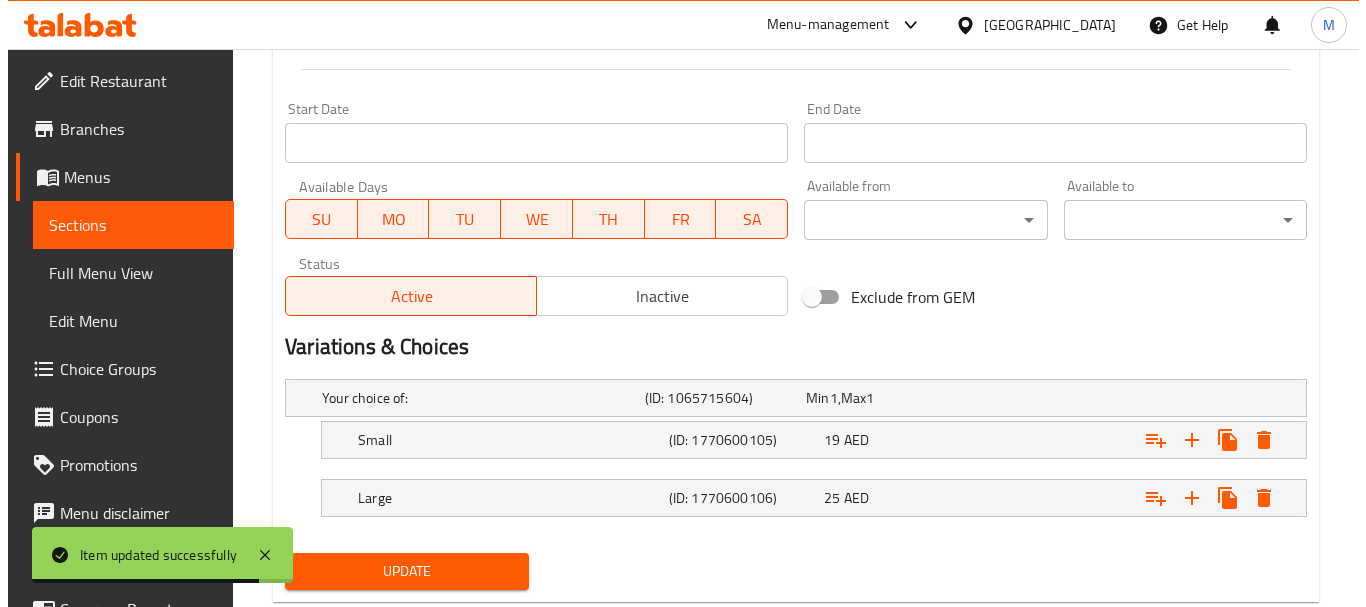 scroll, scrollTop: 851, scrollLeft: 0, axis: vertical 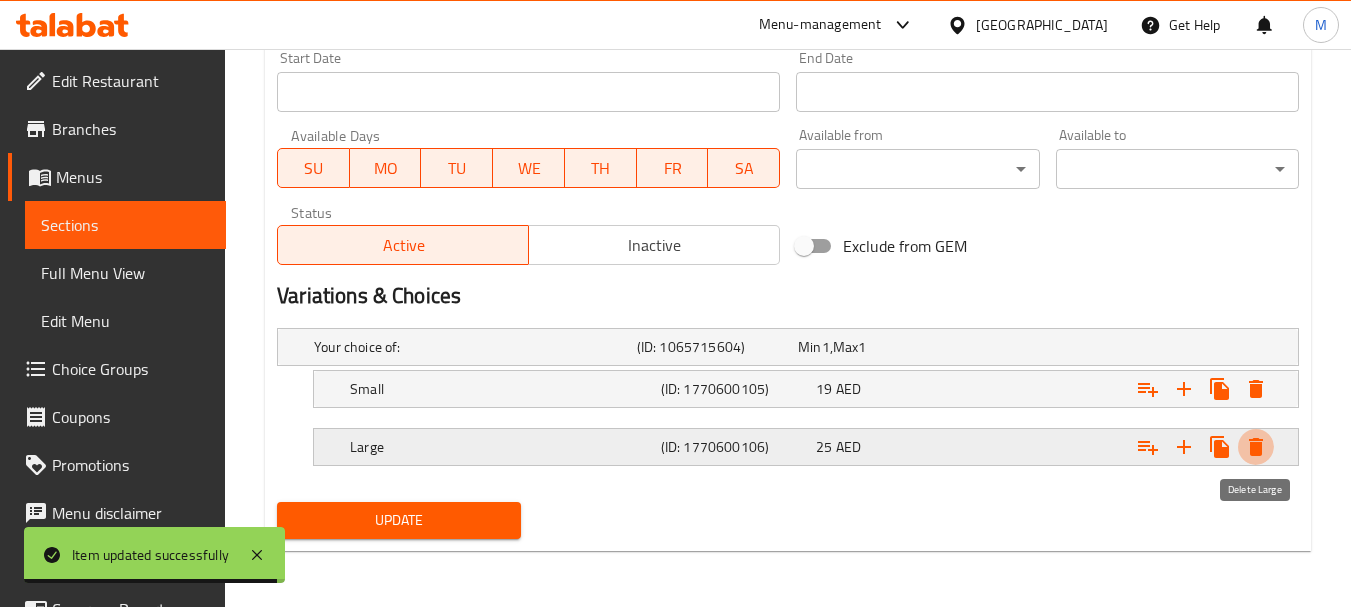 click 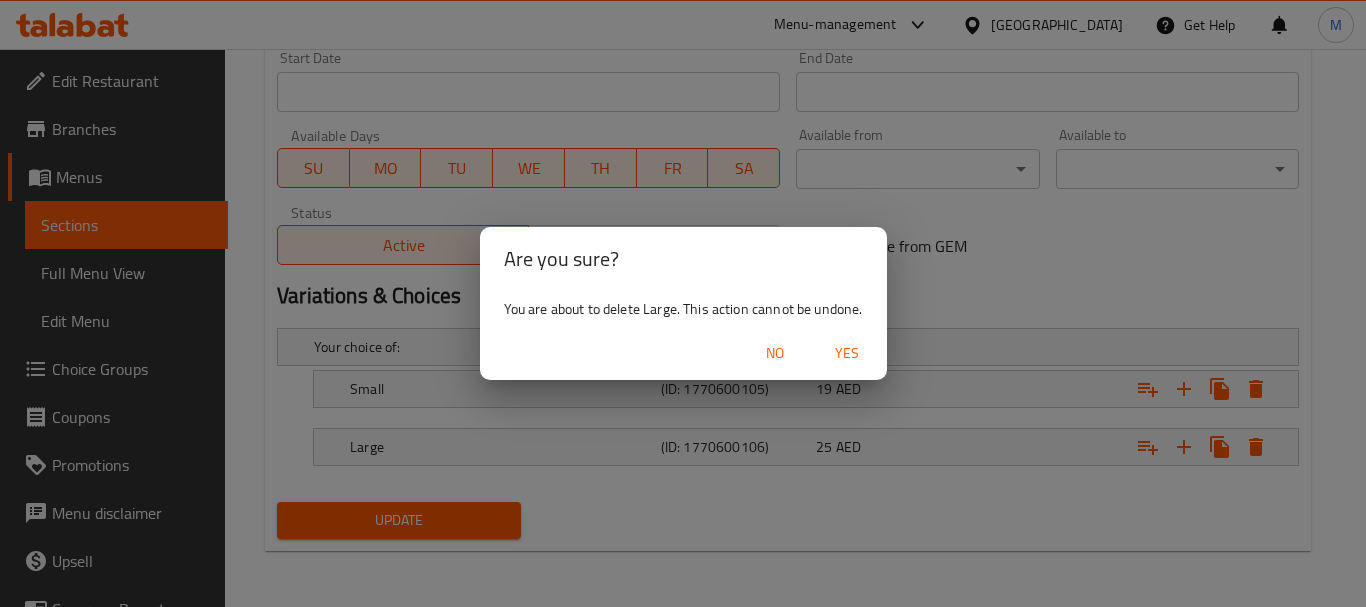 click on "Yes" at bounding box center [847, 353] 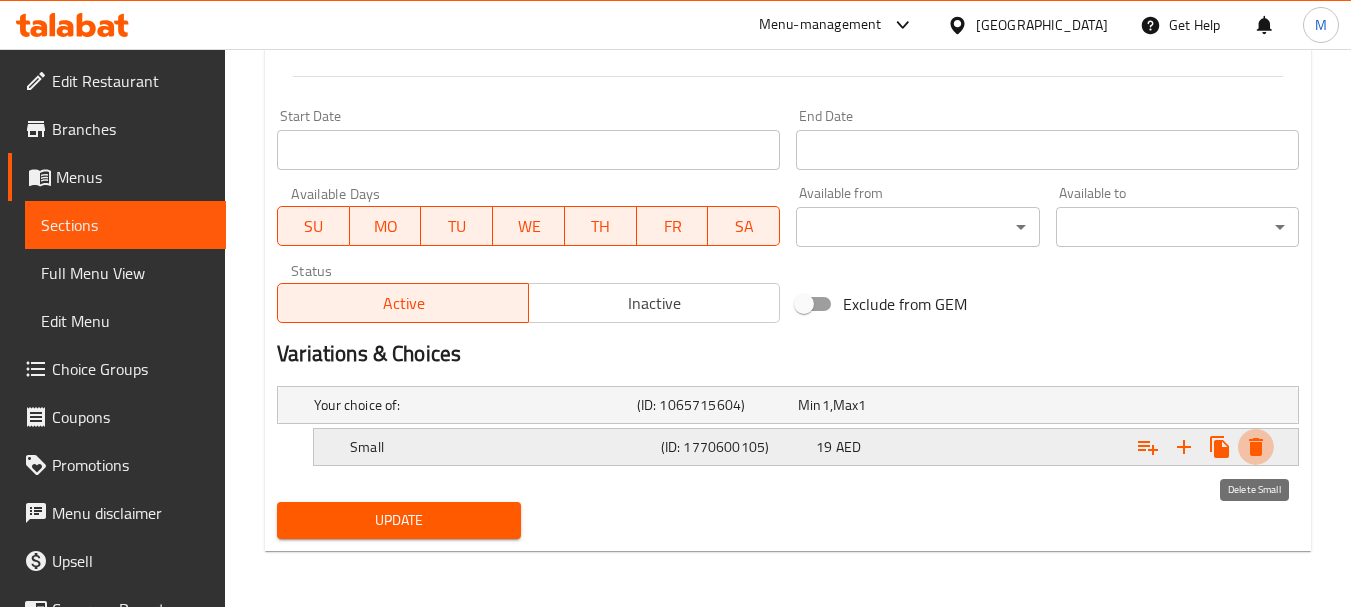 click at bounding box center (1256, 447) 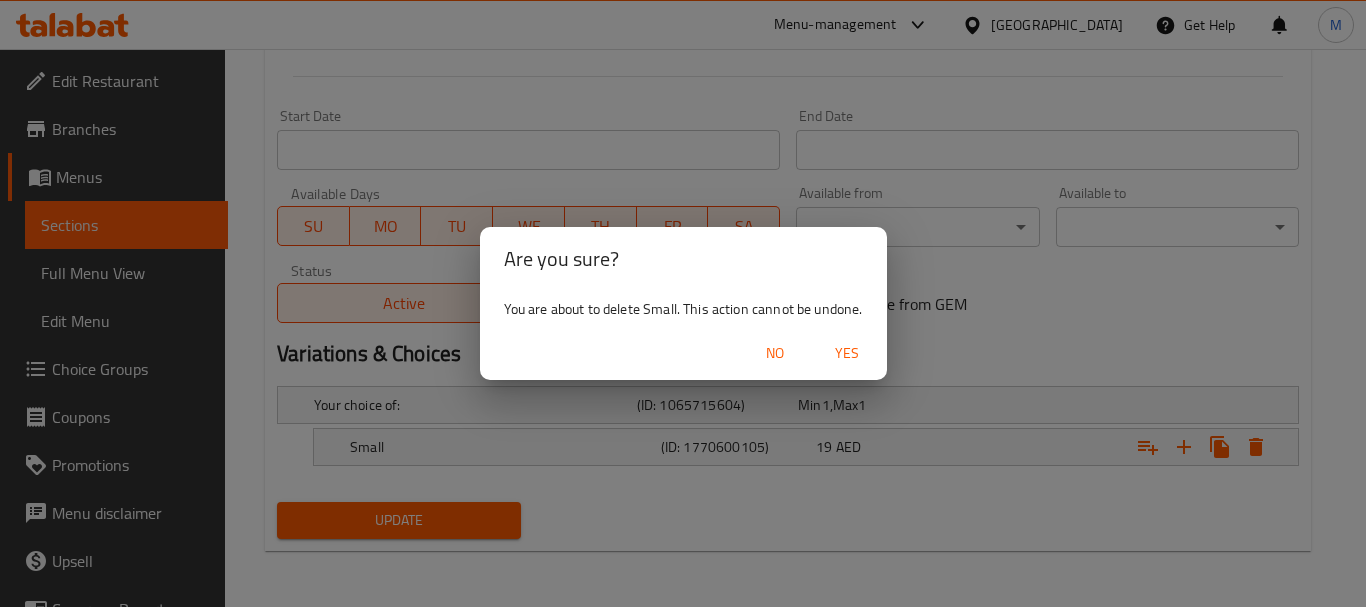 drag, startPoint x: 846, startPoint y: 345, endPoint x: 574, endPoint y: 438, distance: 287.45956 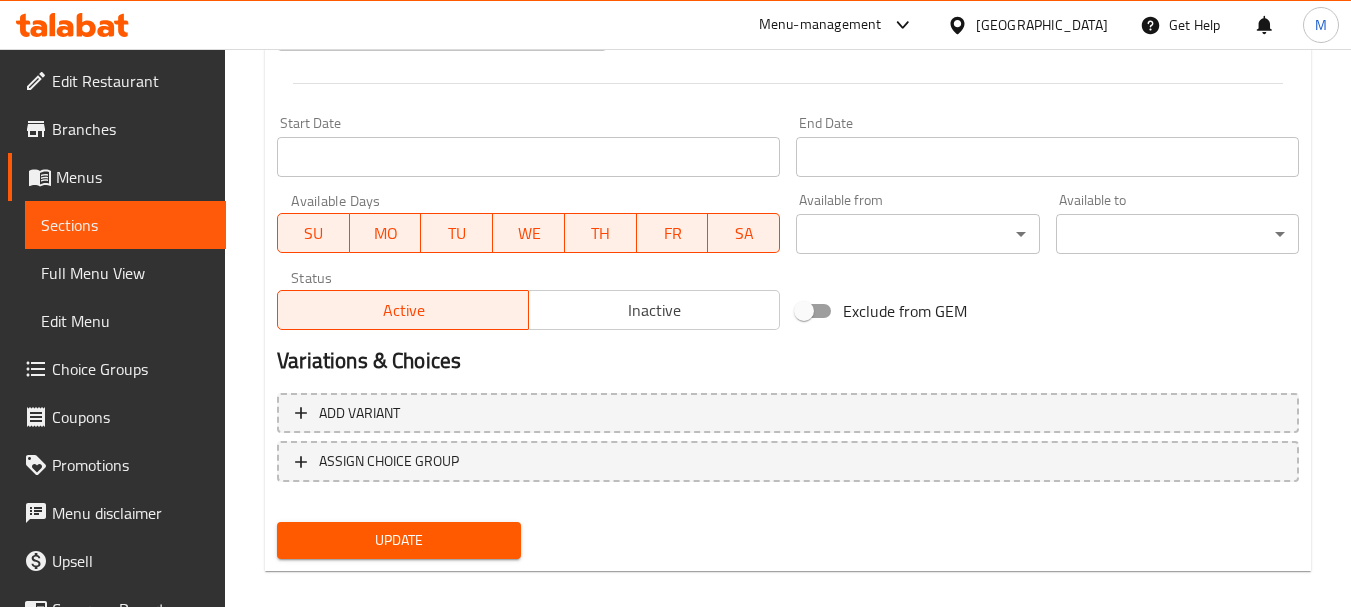 click on "Update" at bounding box center [398, 540] 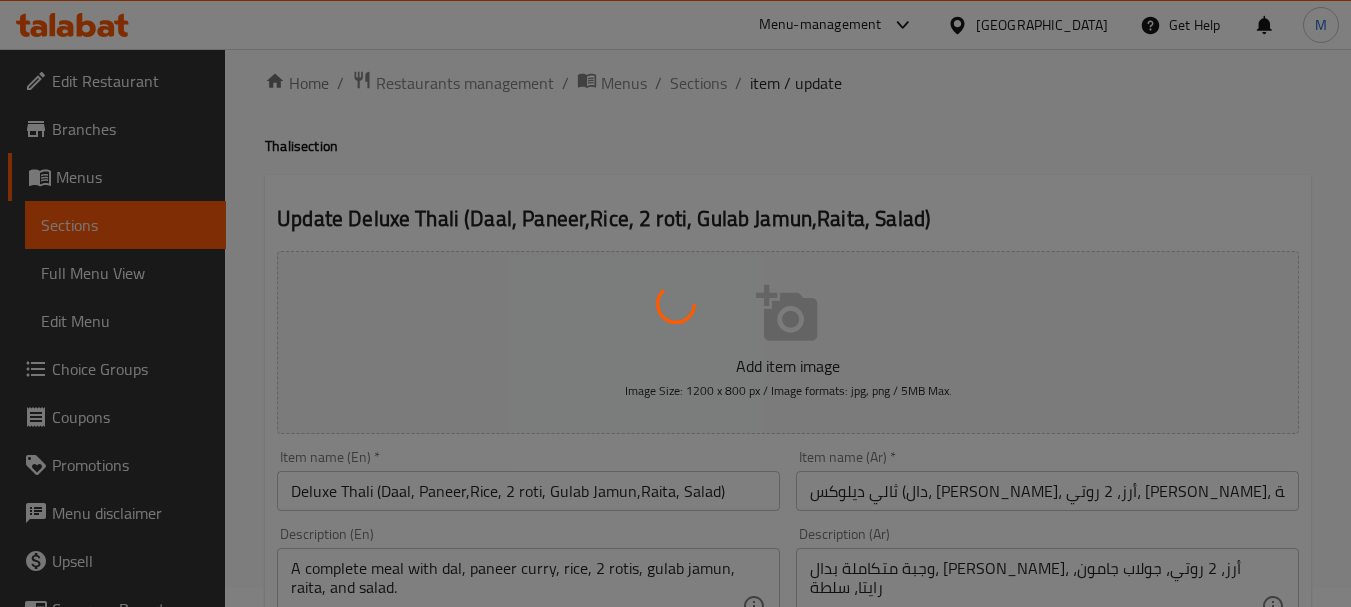 scroll, scrollTop: 0, scrollLeft: 0, axis: both 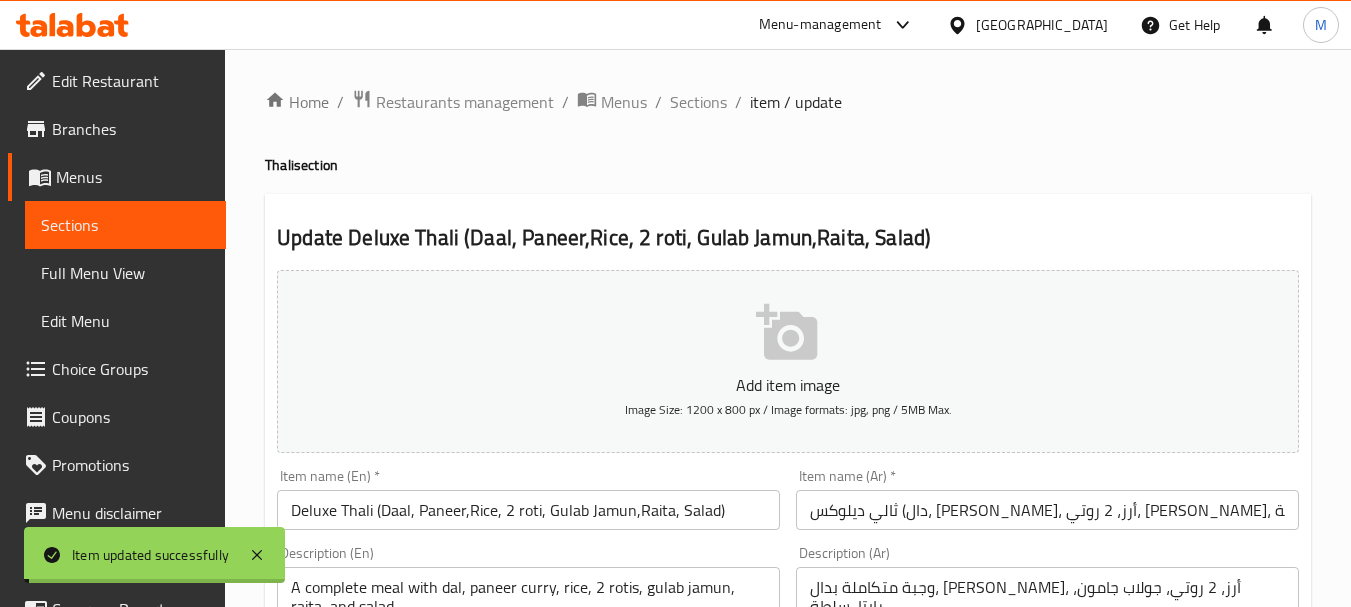 click on "Sections" at bounding box center [698, 102] 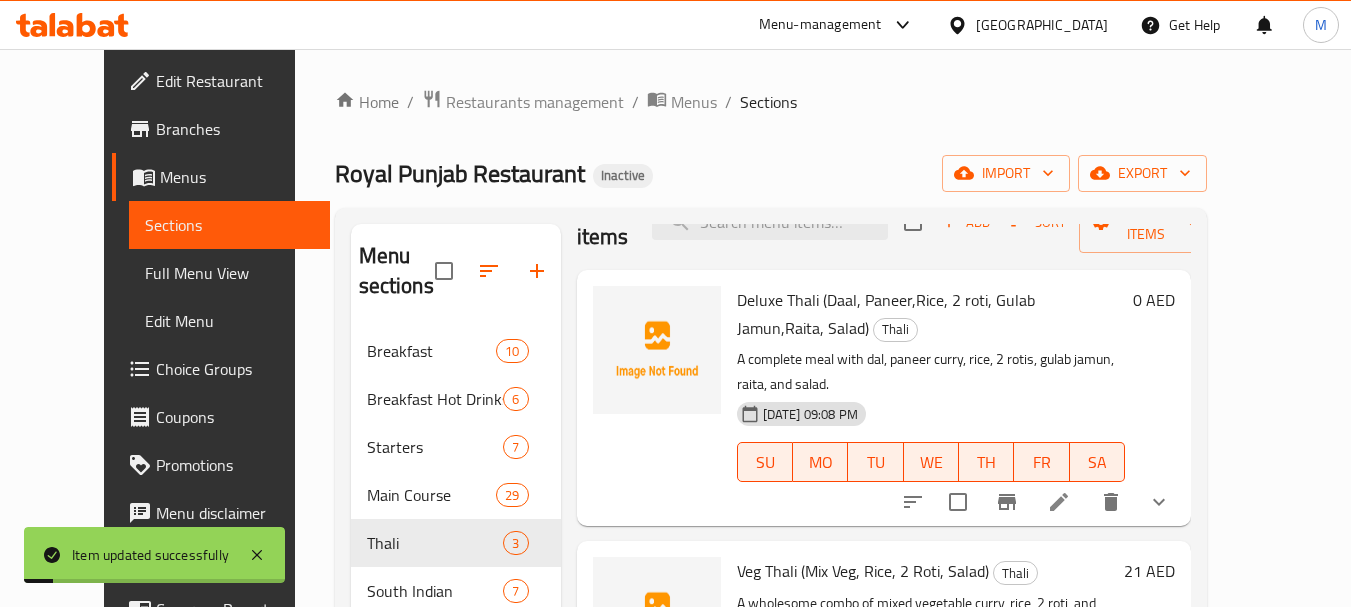 scroll, scrollTop: 128, scrollLeft: 0, axis: vertical 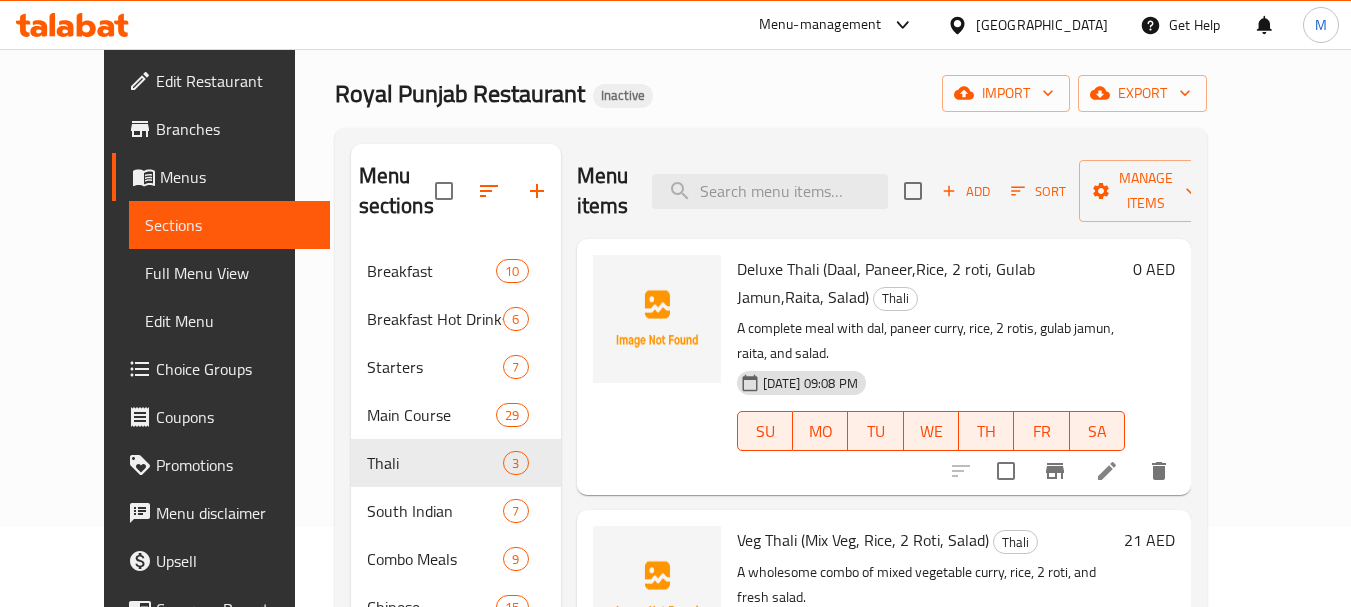 click on "Deluxe Thali (Daal, Paneer,Rice, 2 roti, Gulab Jamun,Raita, Salad)" at bounding box center [886, 283] 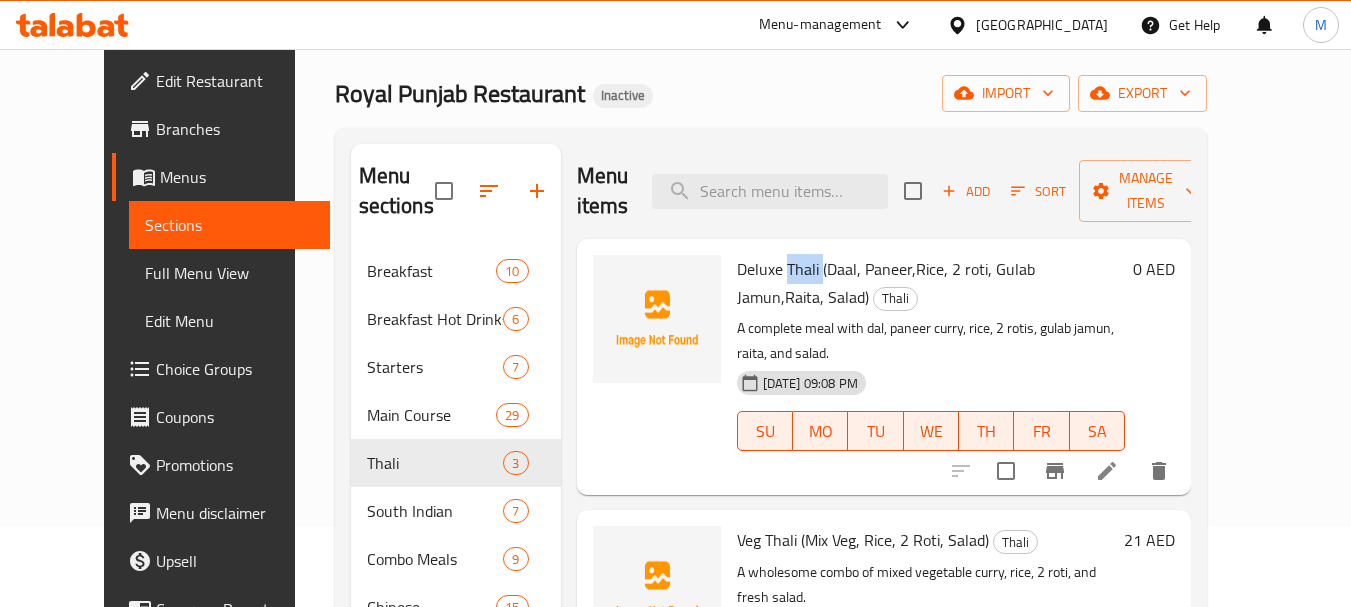 click on "Deluxe Thali (Daal, Paneer,Rice, 2 roti, Gulab Jamun,Raita, Salad)" at bounding box center [886, 283] 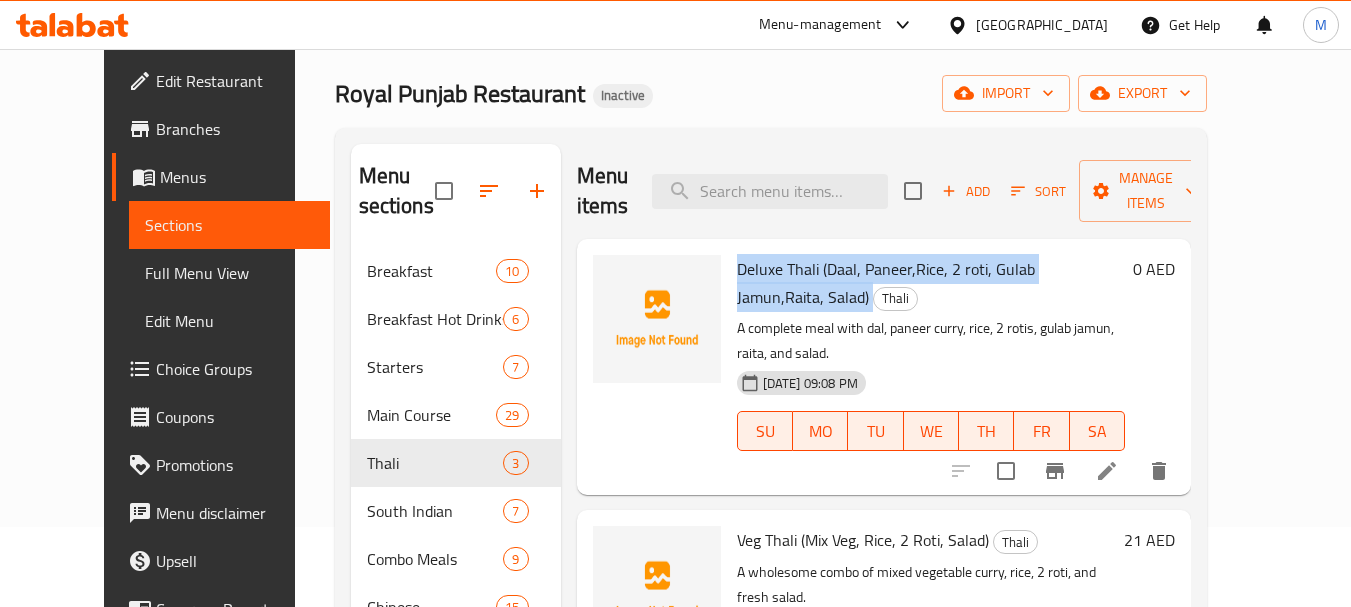 click on "Deluxe Thali (Daal, Paneer,Rice, 2 roti, Gulab Jamun,Raita, Salad)" at bounding box center (886, 283) 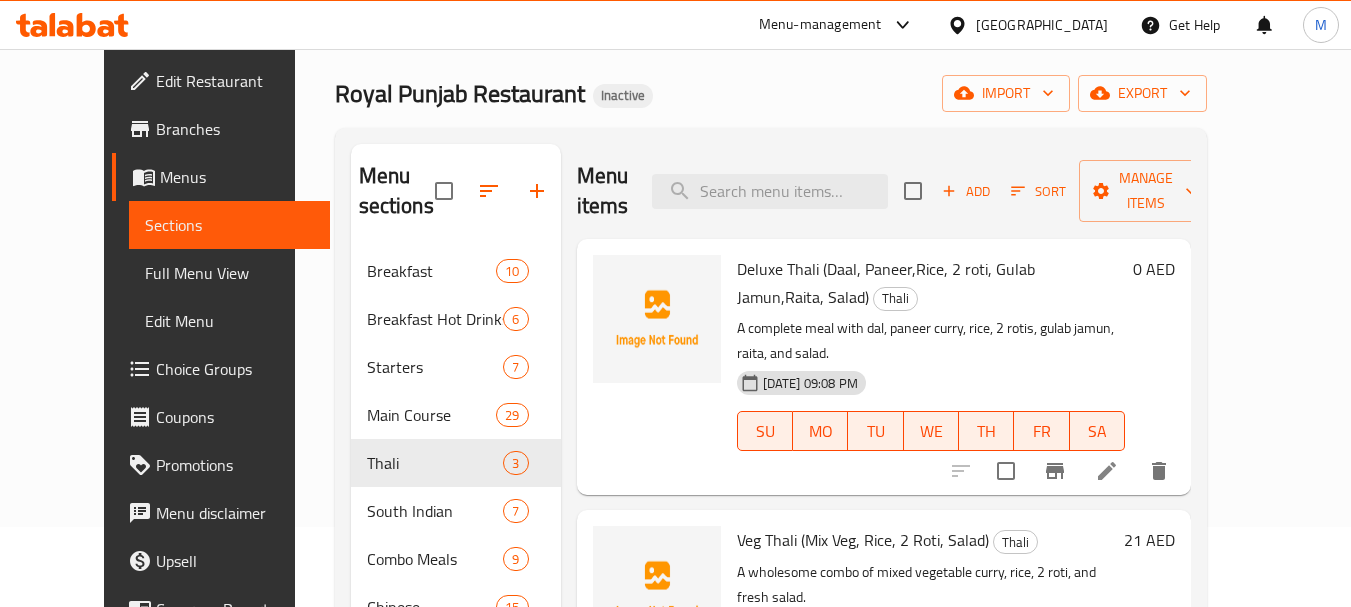 click on "Veg Thali (Mix Veg, Rice, 2 Roti, Salad)" at bounding box center (863, 540) 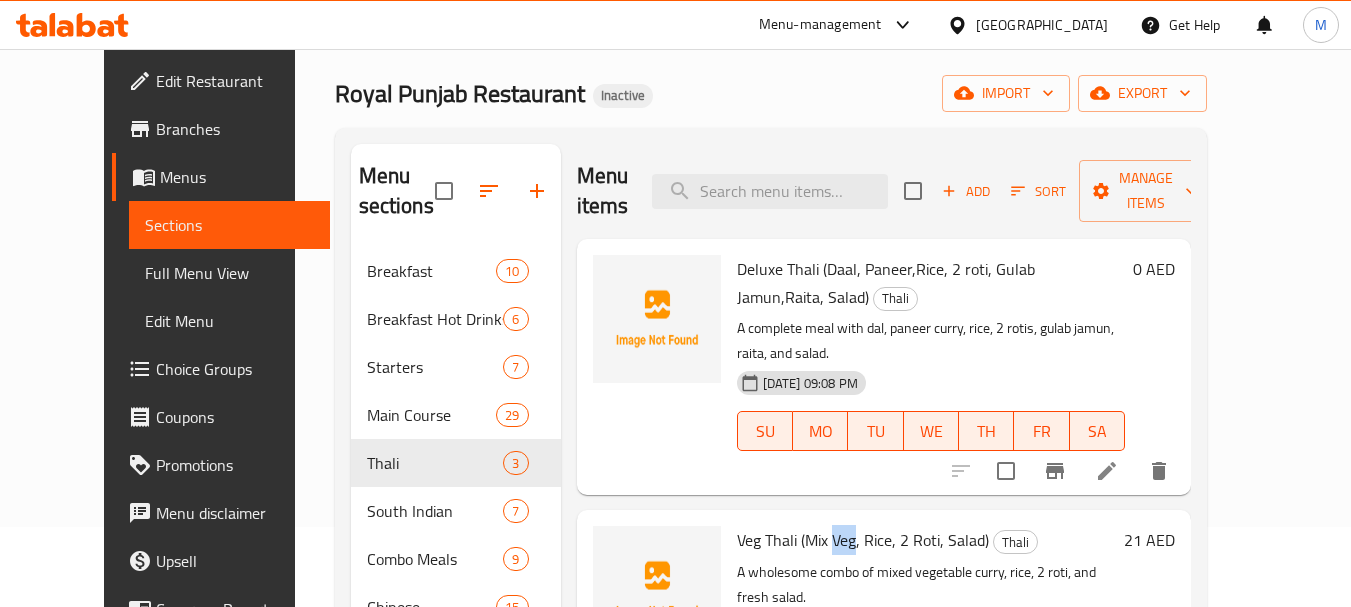 click on "Veg Thali (Mix Veg, Rice, 2 Roti, Salad)" at bounding box center (863, 540) 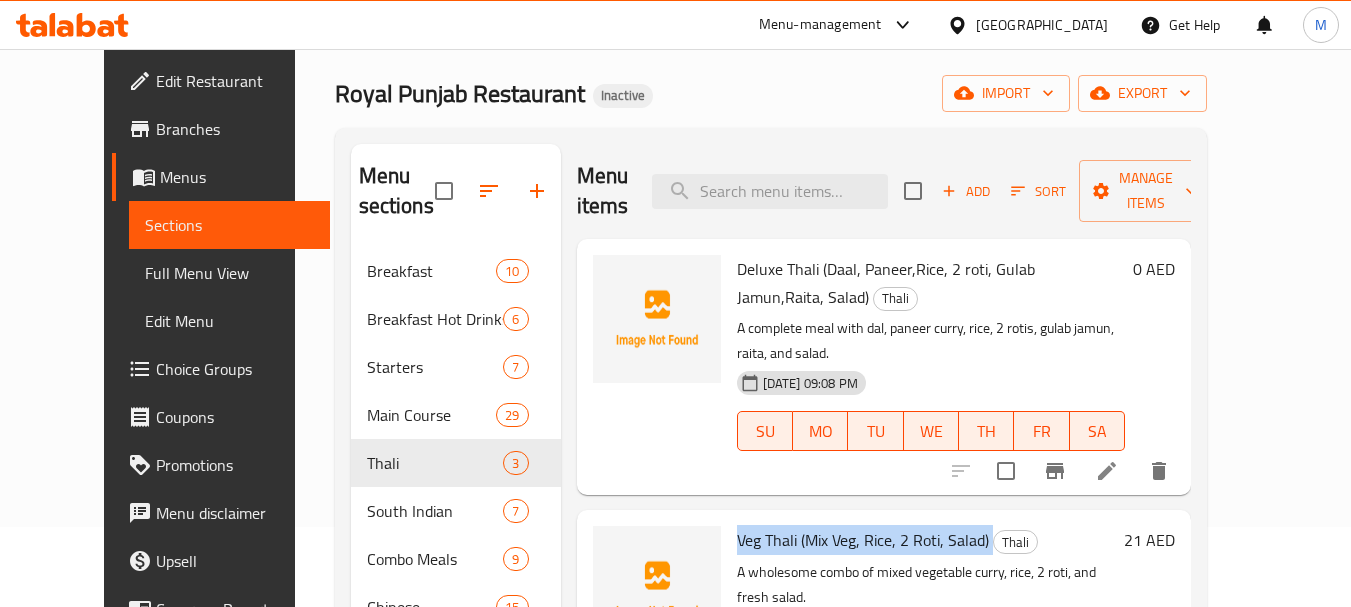 click on "Veg Thali (Mix Veg, Rice, 2 Roti, Salad)" at bounding box center [863, 540] 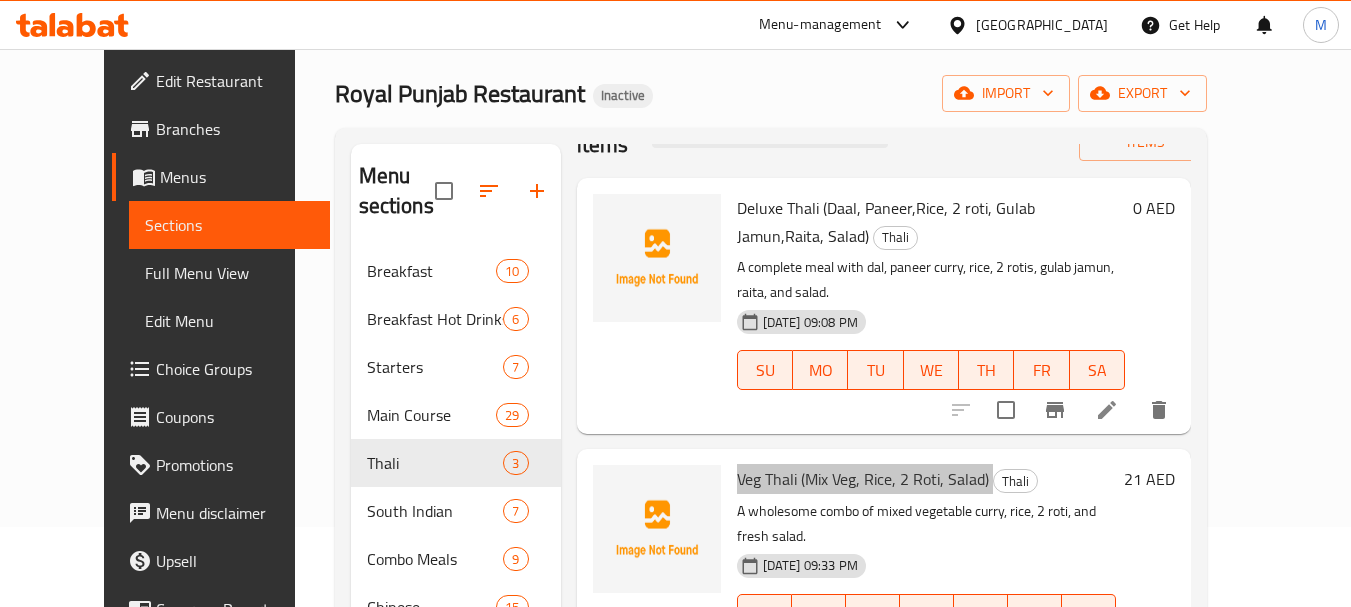scroll, scrollTop: 128, scrollLeft: 0, axis: vertical 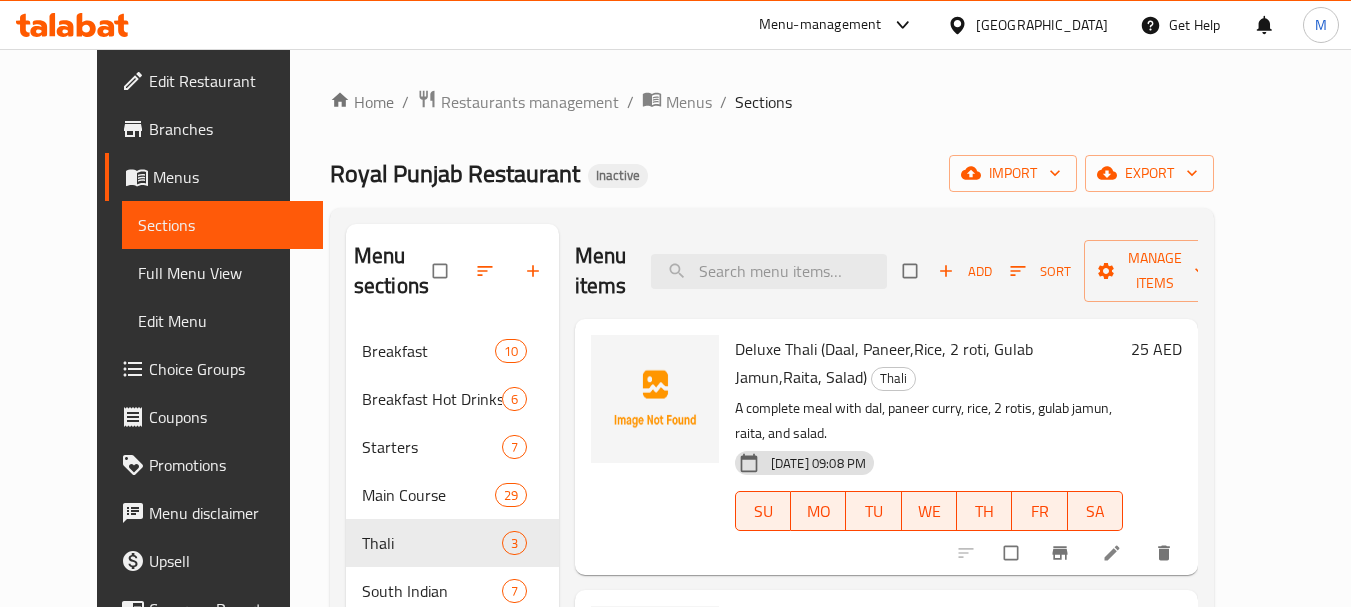 click on "Home / Restaurants management / Menus / Sections Royal Punjab Restaurant Inactive import export Menu sections Breakfast  10 Breakfast Hot Drinks  6 Starters 7 Main Course 29 Thali 3 South Indian   7 Combo Meals   9 Chinese 15 Kulcha   6 Soup   5 Menu items Add Sort Manage items Deluxe Thali (Daal, Paneer,Rice, 2 roti, Gulab Jamun,Raita, Salad)   Thali A complete meal with dal, paneer curry, rice, 2 rotis, gulab jamun, raita, and salad. [DATE] 09:08 PM SU MO TU WE TH FR SA 25   AED Veg Thali (Mix Veg, Rice, 2 Roti, Salad)   Thali A wholesome combo of mixed vegetable curry, rice, 2 roti, and fresh salad. [DATE] 09:33 PM SU MO TU WE TH FR SA 21   AED Mini Thali (Daal/Sabji, Rice, 1 Roti, Raita, Salad)   Thali Mini Thali – Light meal featuring dal or sabji, rice, 1 roti, raita, and salad. [DATE] 09:08 PM SU MO TU WE TH FR SA 21   AED" at bounding box center (772, 468) 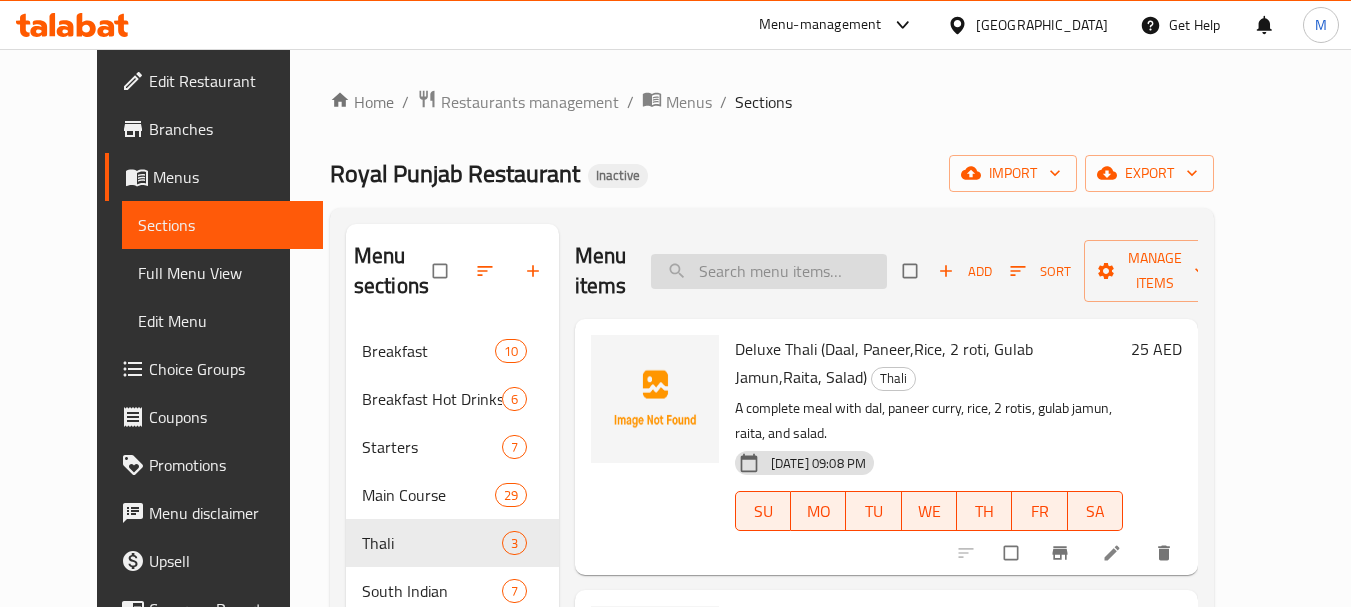 click at bounding box center [769, 271] 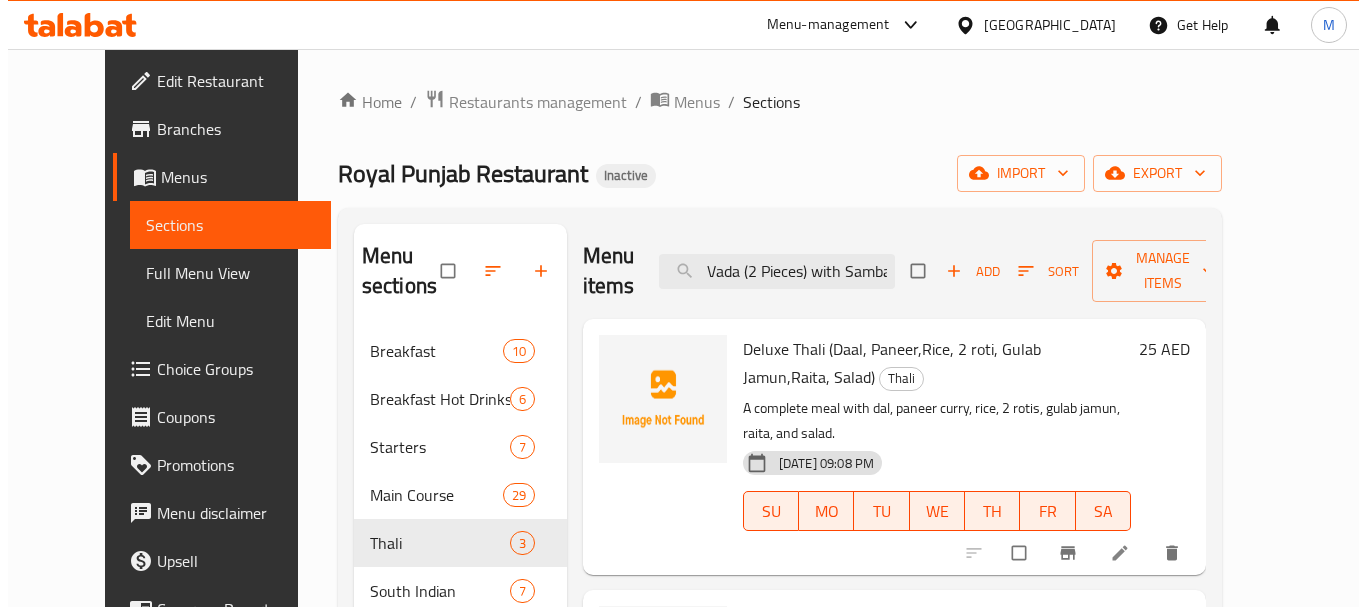 scroll, scrollTop: 0, scrollLeft: 11, axis: horizontal 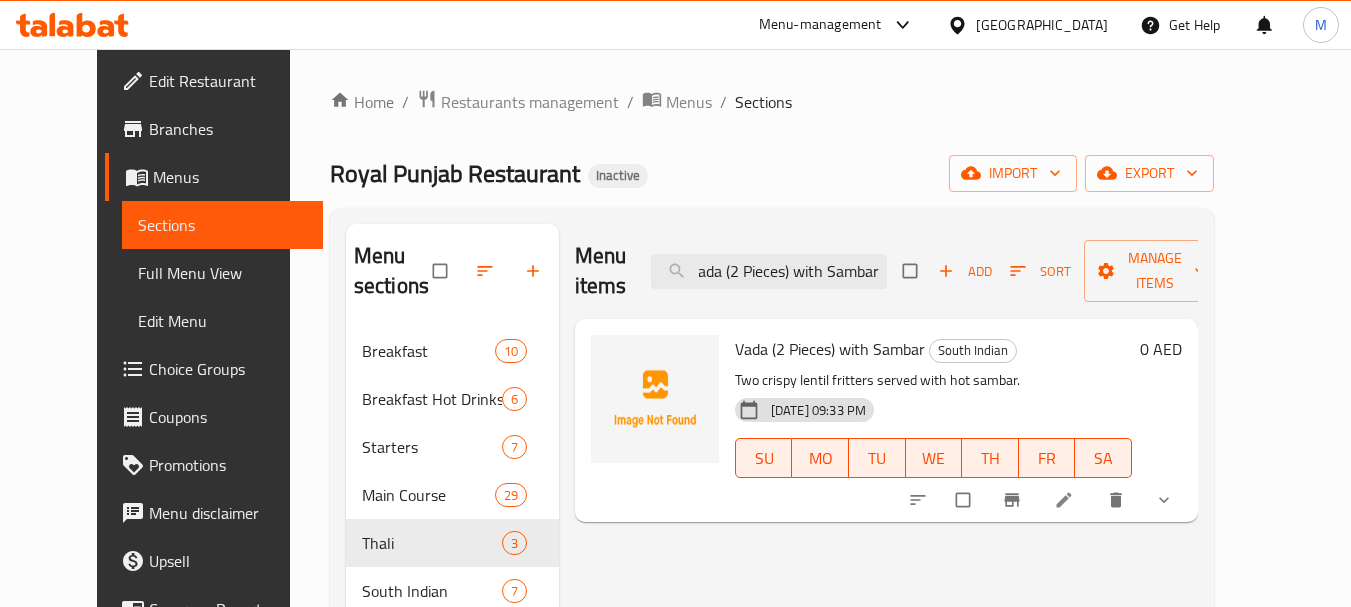 type on "Vada (2 Pieces) with Sambar" 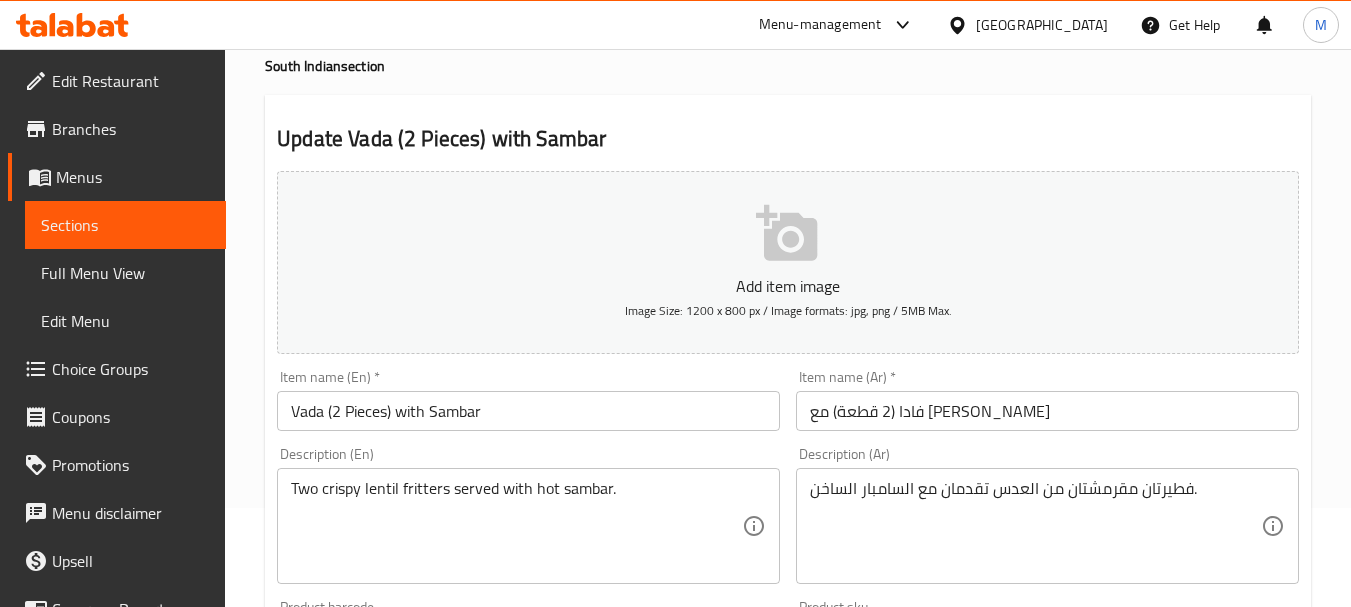 scroll, scrollTop: 300, scrollLeft: 0, axis: vertical 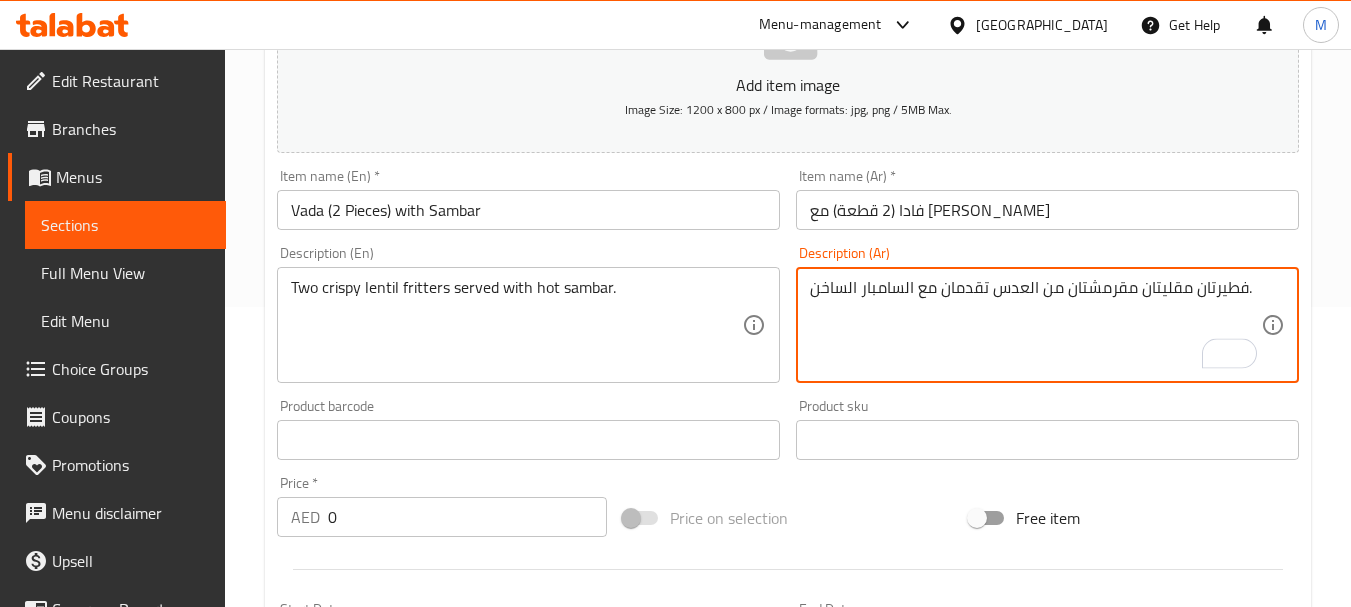 click on "فطيرتان مقليتان مقرمشتان من العدس تقدمان مع السامبار الساخن." at bounding box center [1035, 325] 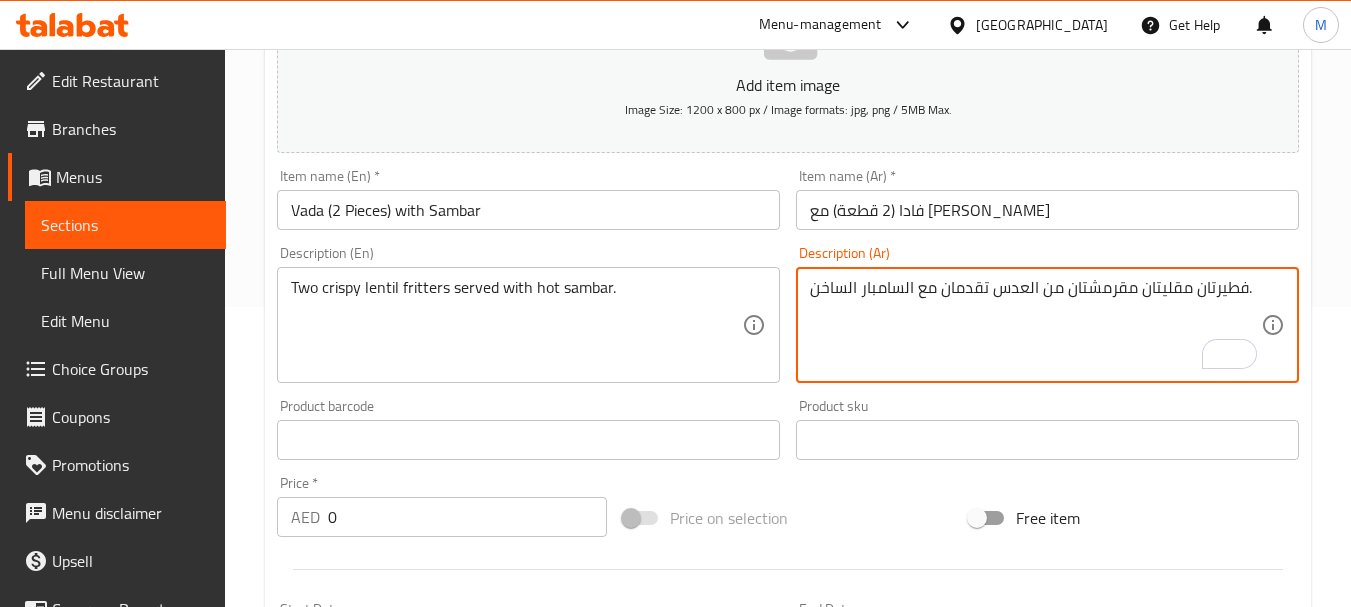 click on "فادا (2 قطعة) مع [PERSON_NAME]" at bounding box center [1047, 210] 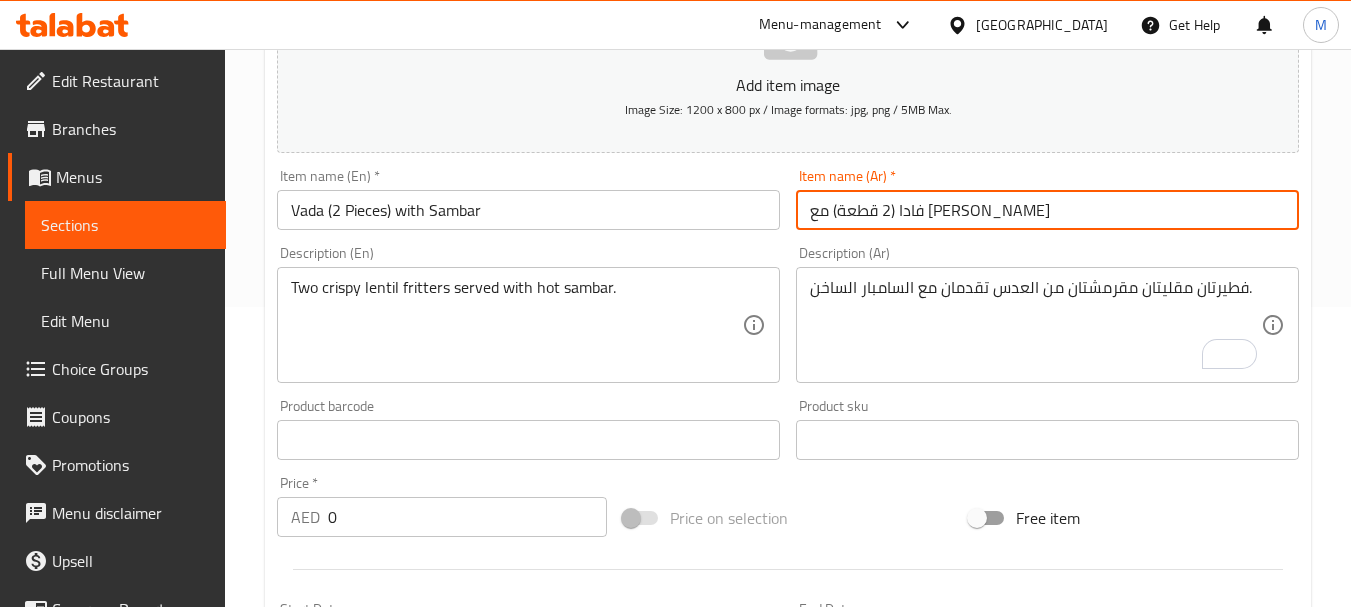 click on "Update" at bounding box center (398, 1071) 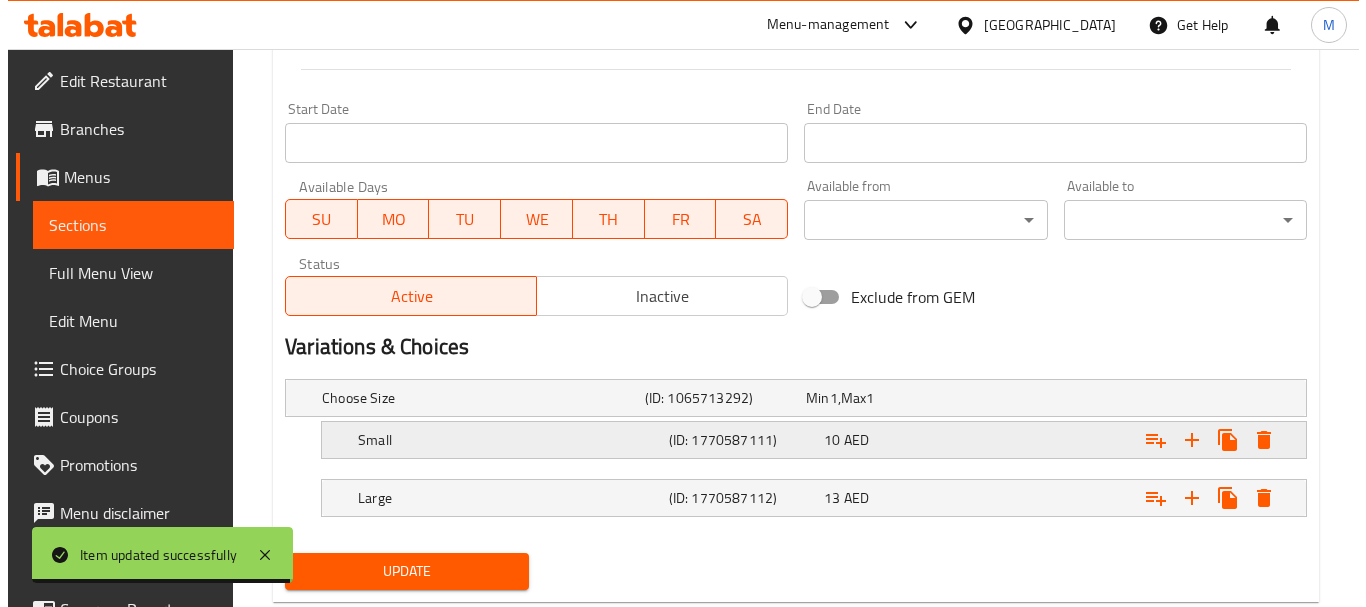scroll, scrollTop: 851, scrollLeft: 0, axis: vertical 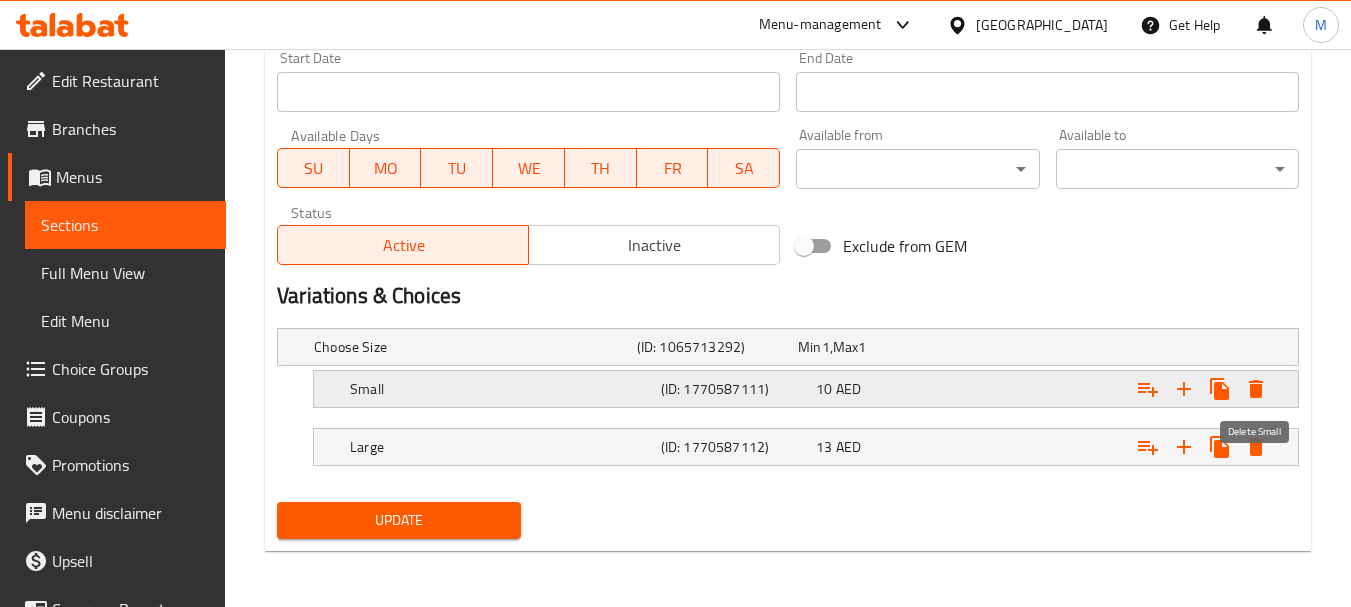 click 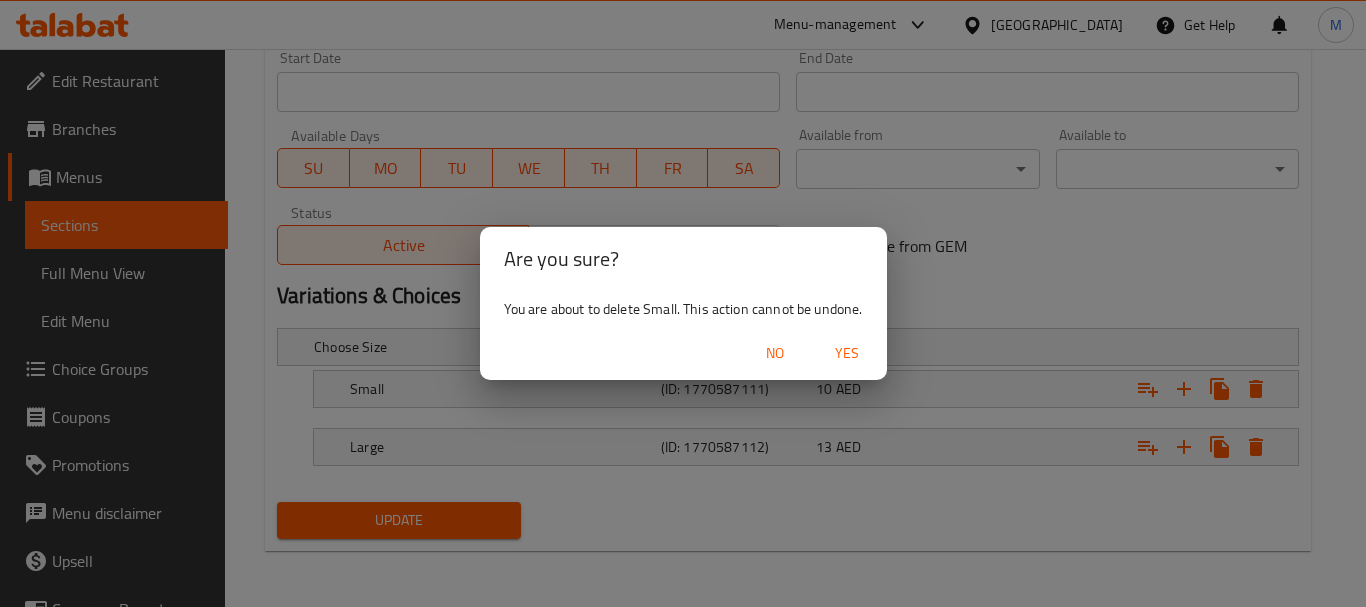 click on "Yes" at bounding box center [847, 353] 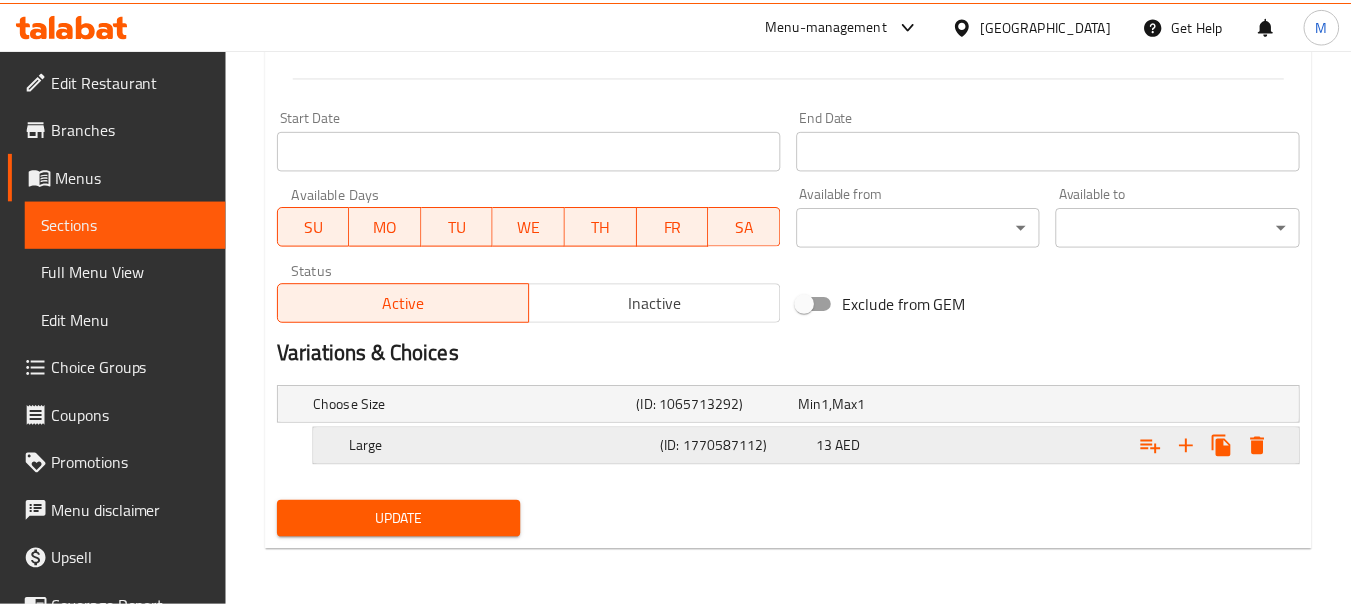 scroll, scrollTop: 793, scrollLeft: 0, axis: vertical 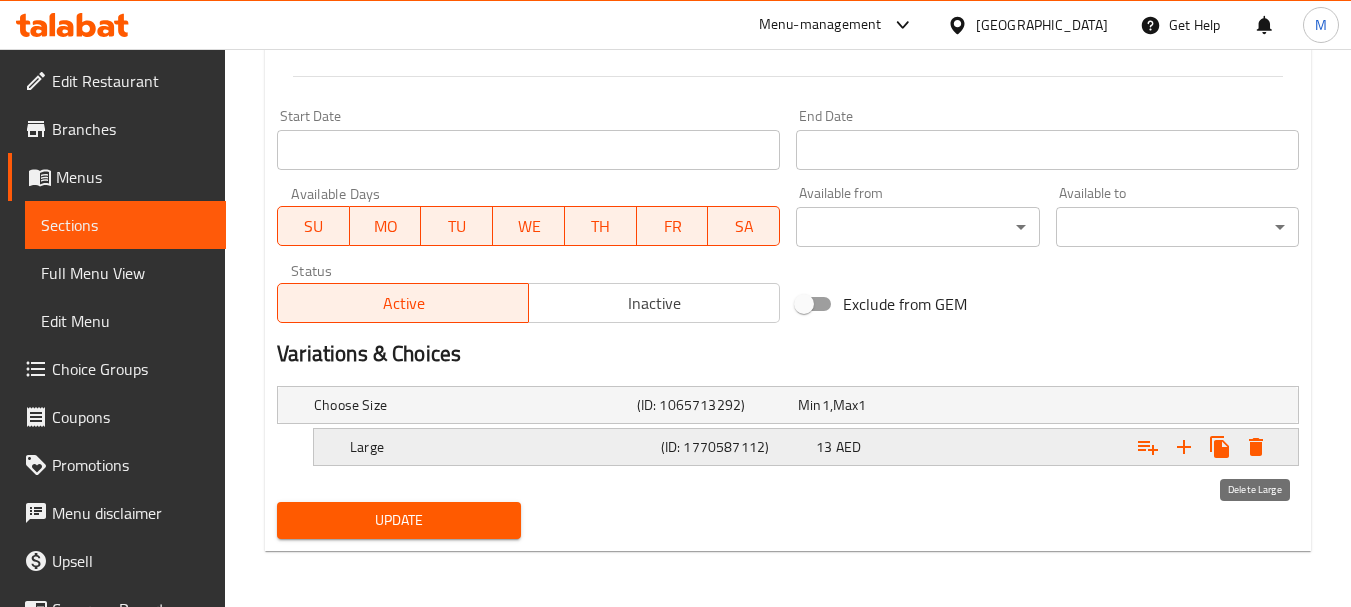 click 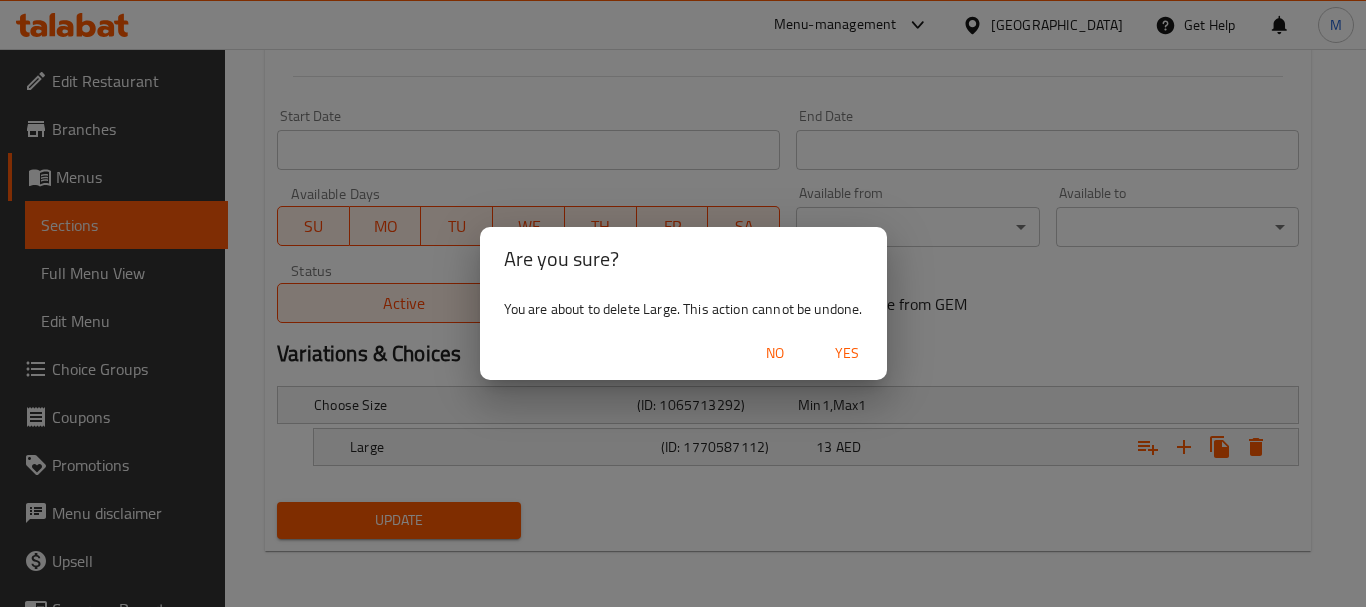 click on "Yes" at bounding box center (847, 353) 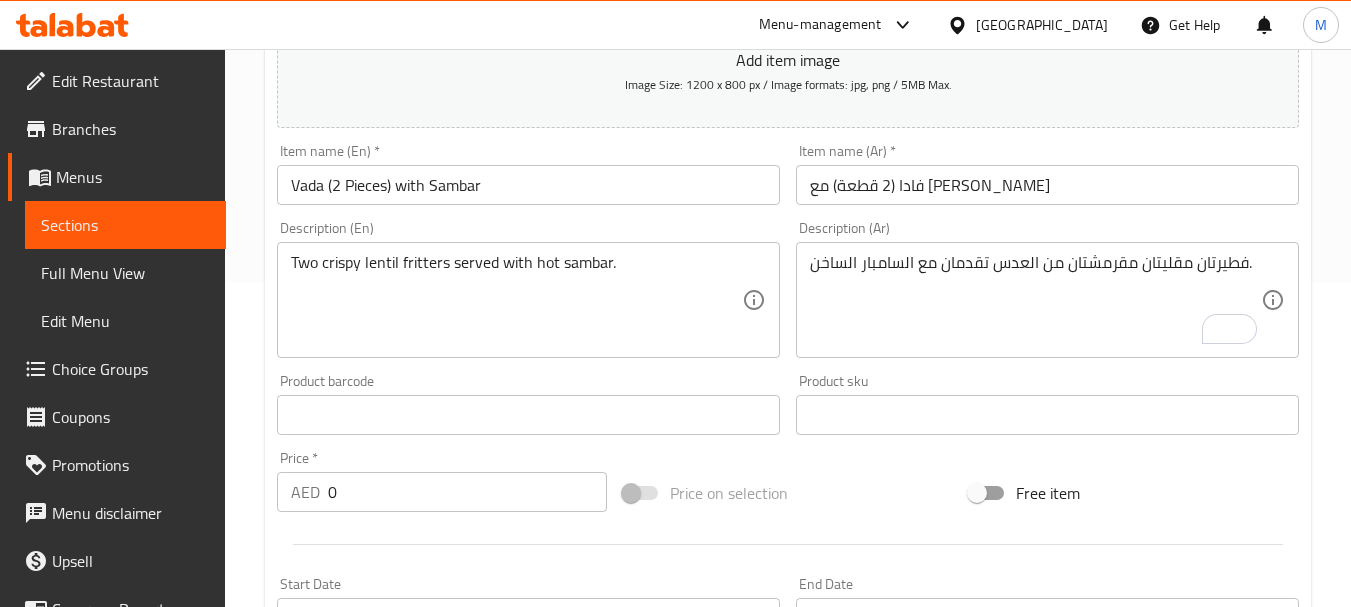scroll, scrollTop: 293, scrollLeft: 0, axis: vertical 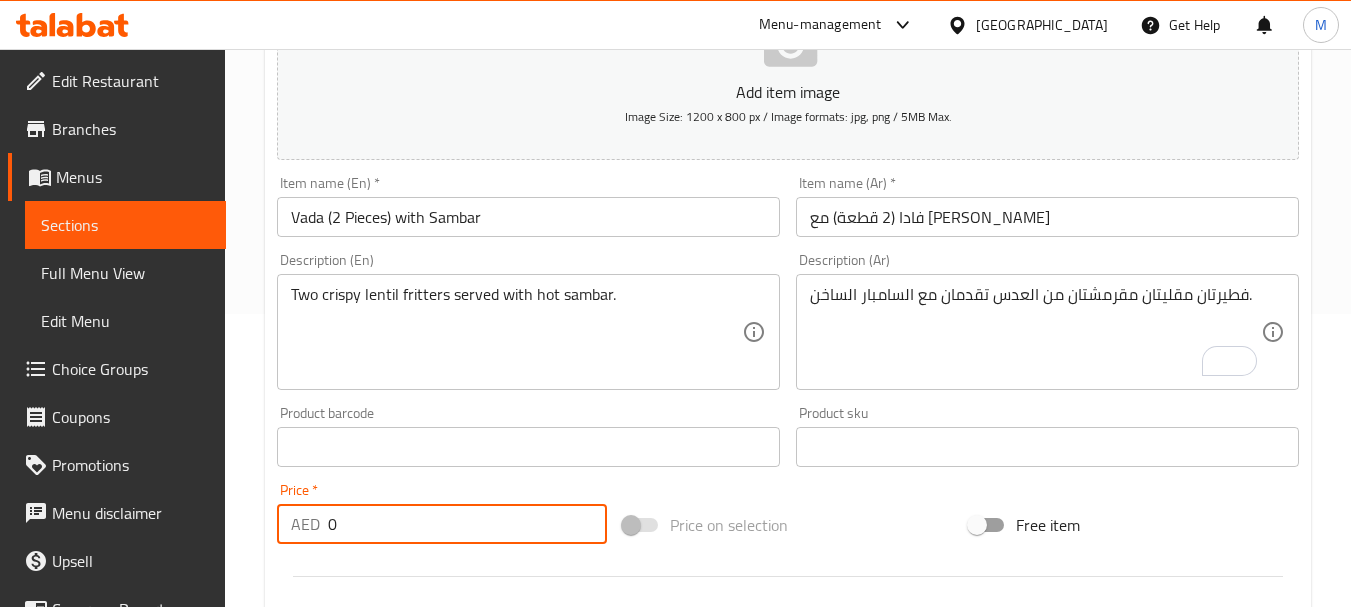paste on "13" 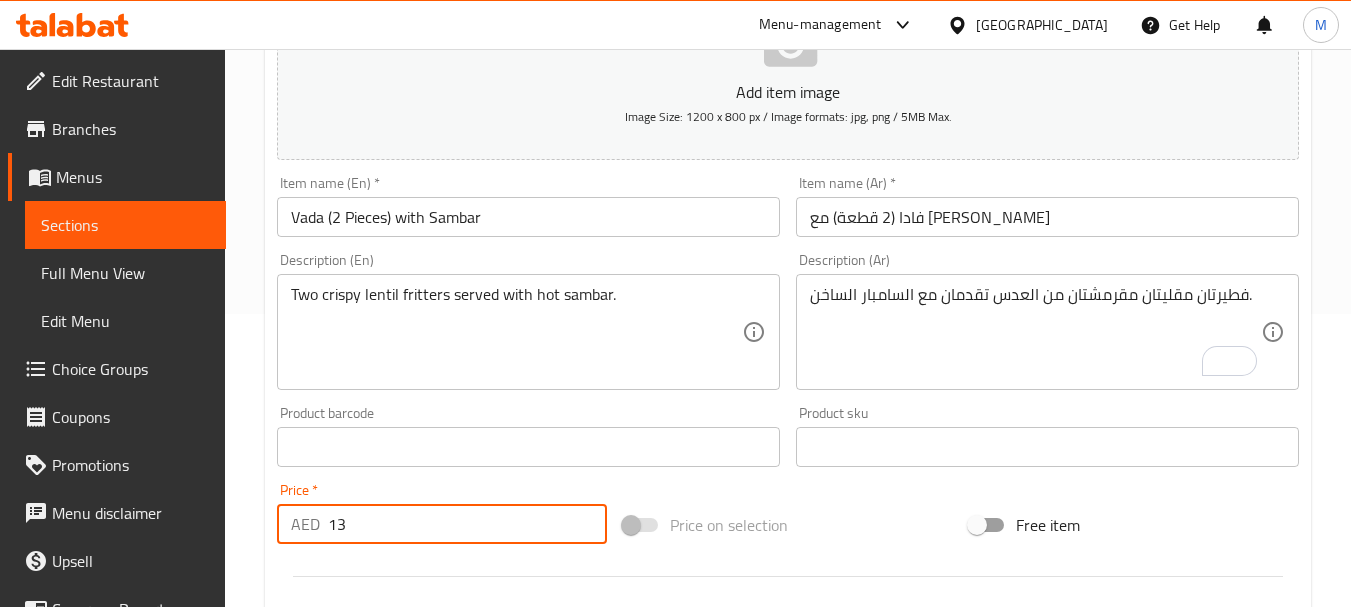 type on "13" 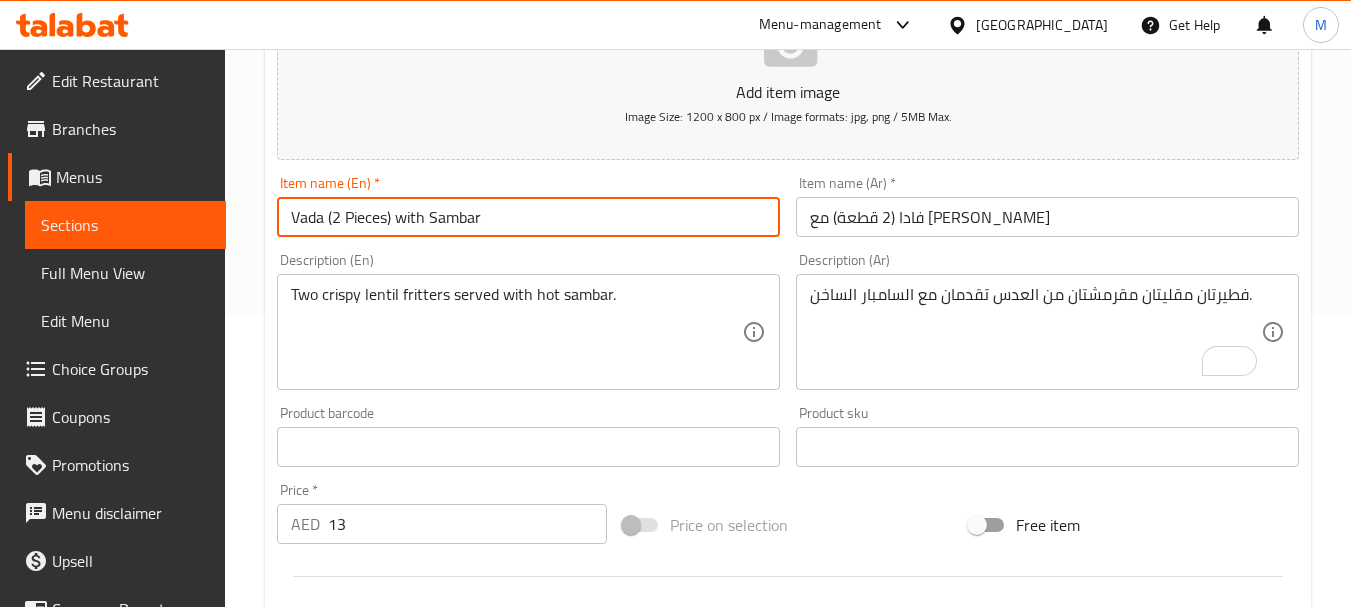 click on "Vada (2 Pieces) with Sambar" at bounding box center (528, 217) 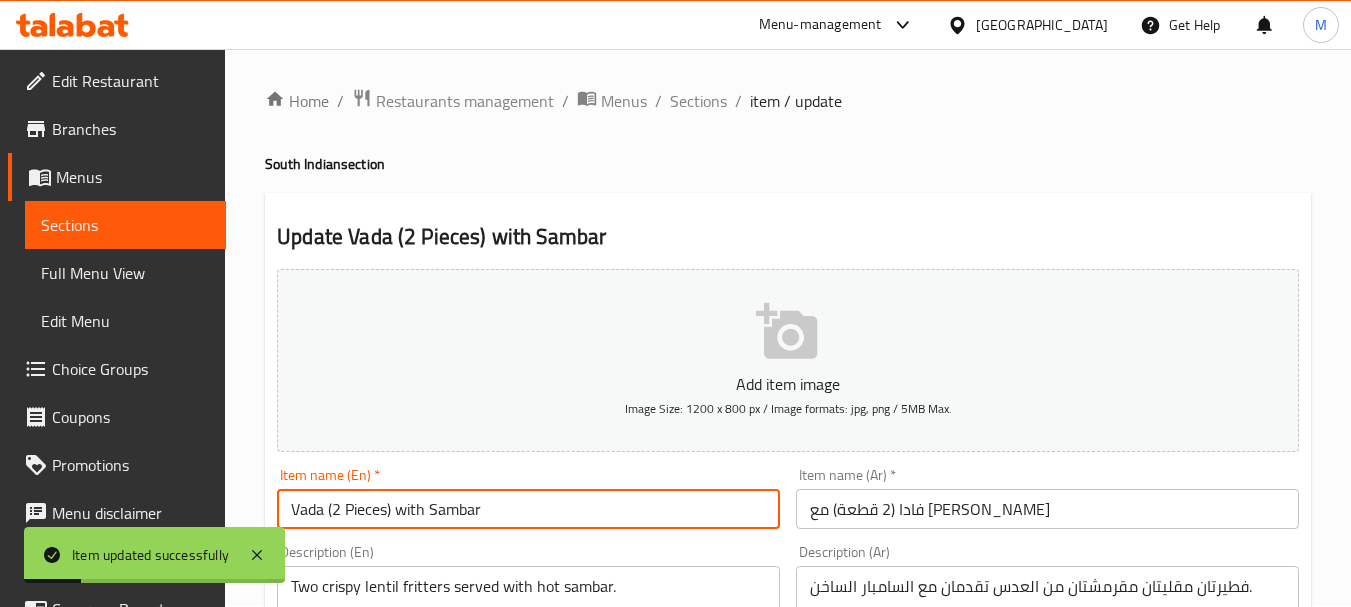 scroll, scrollTop: 0, scrollLeft: 0, axis: both 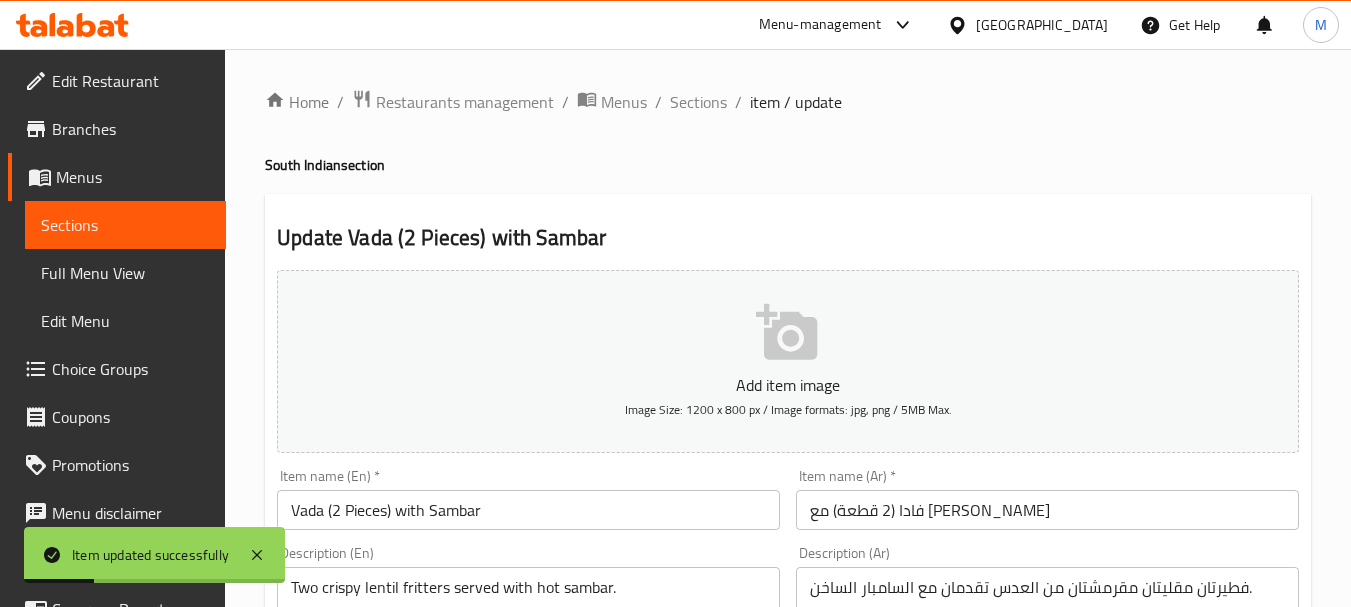 drag, startPoint x: 704, startPoint y: 102, endPoint x: 885, endPoint y: 204, distance: 207.76189 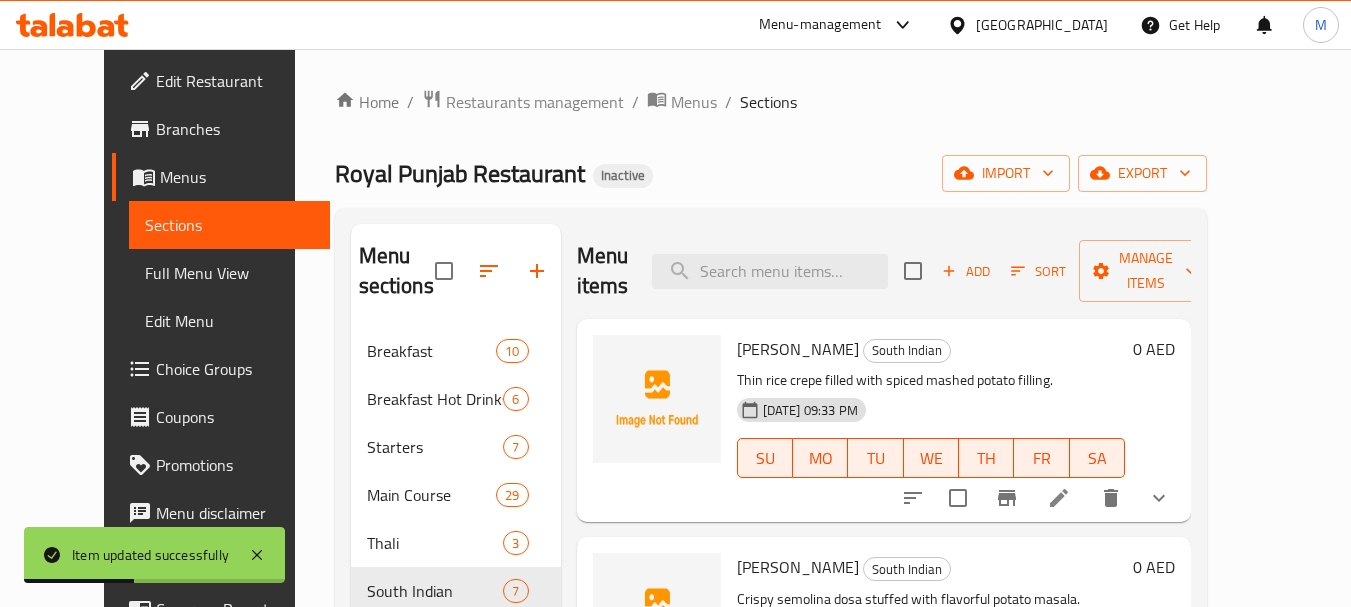 click 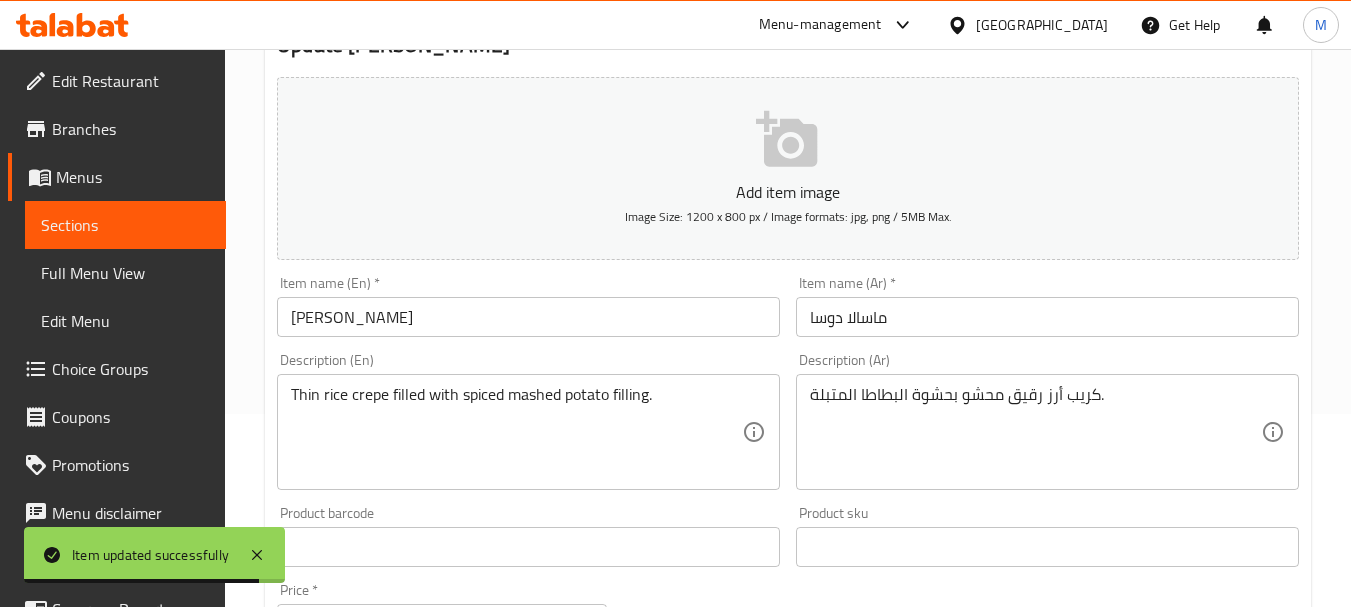 scroll, scrollTop: 300, scrollLeft: 0, axis: vertical 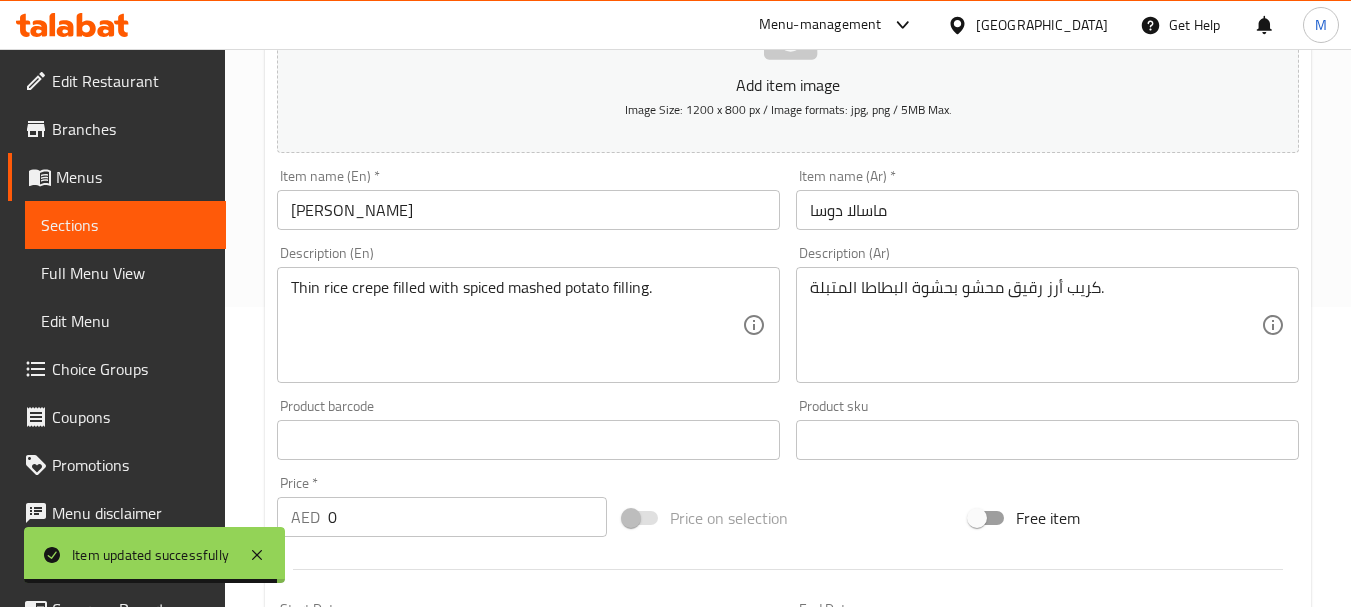 drag, startPoint x: 347, startPoint y: 540, endPoint x: 331, endPoint y: 529, distance: 19.416489 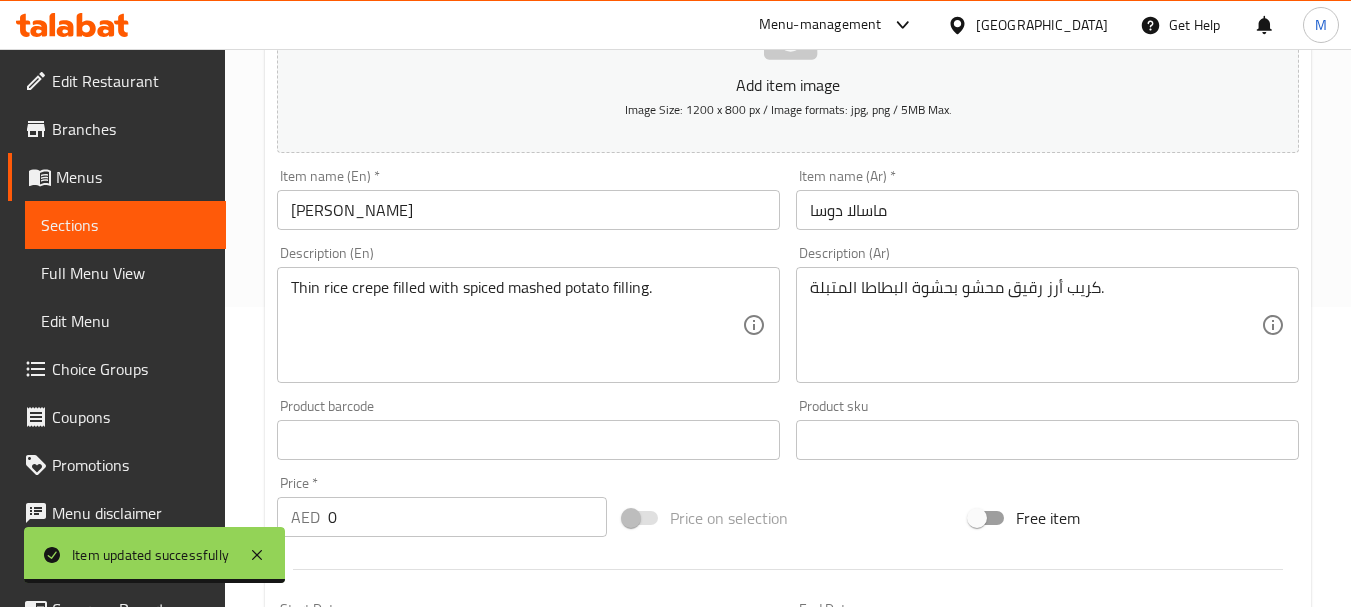 paste on "13" 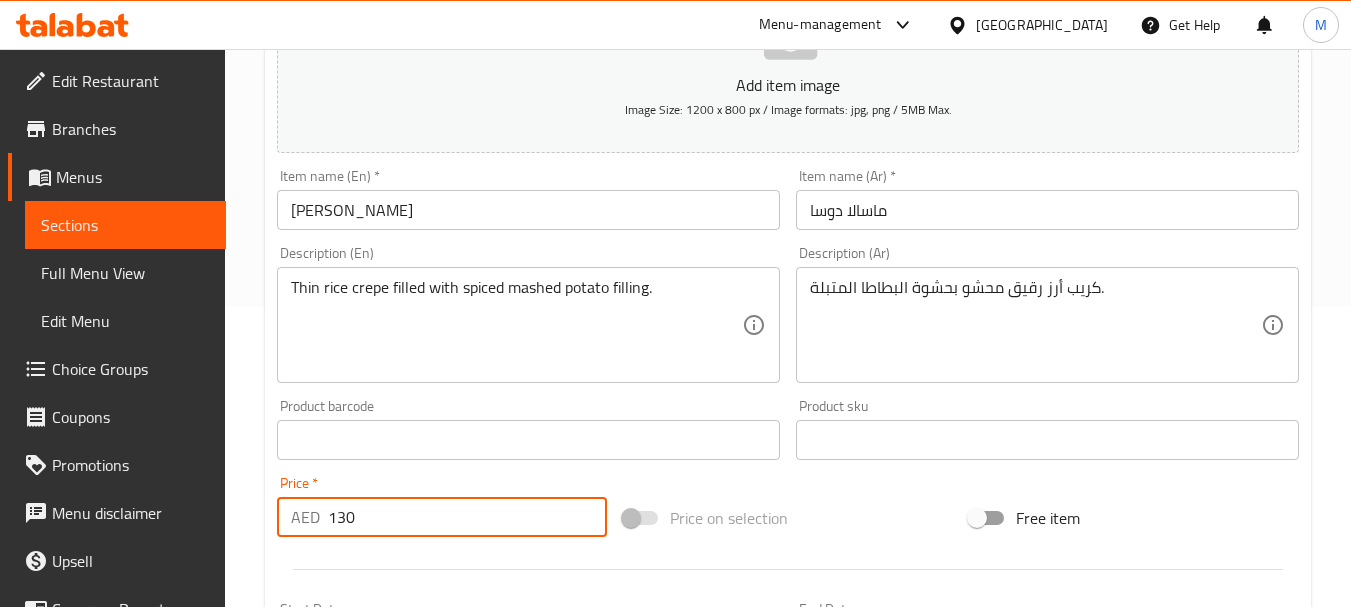 drag, startPoint x: 331, startPoint y: 528, endPoint x: 309, endPoint y: 522, distance: 22.803509 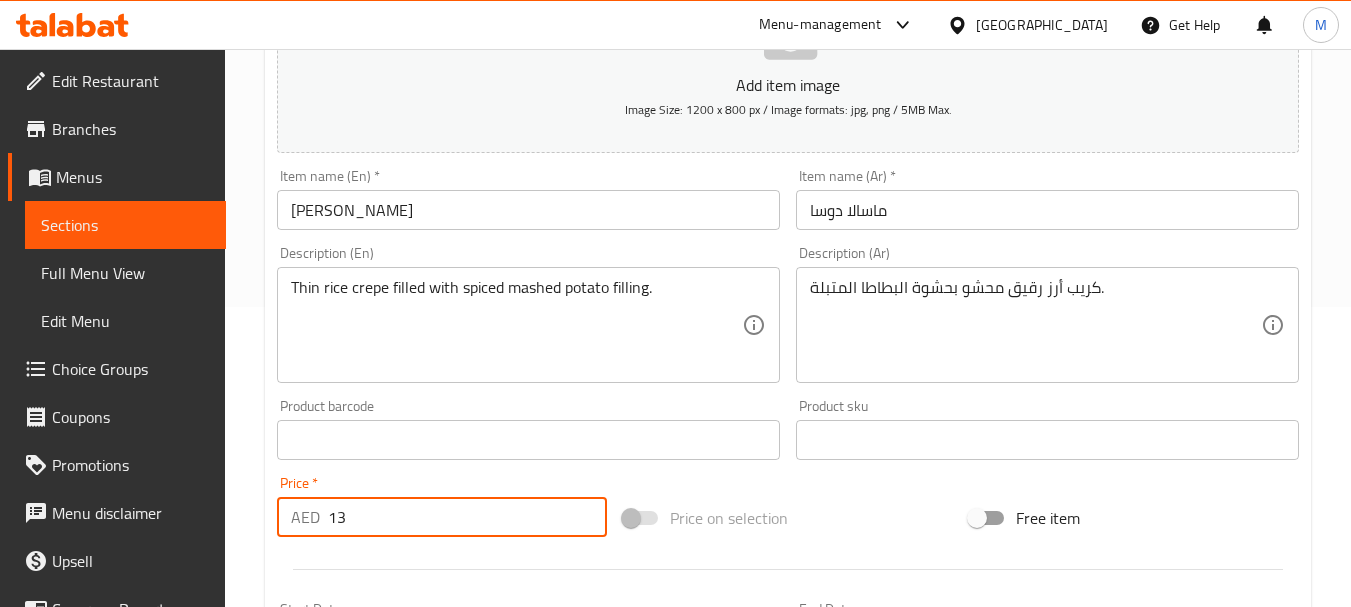 type on "13" 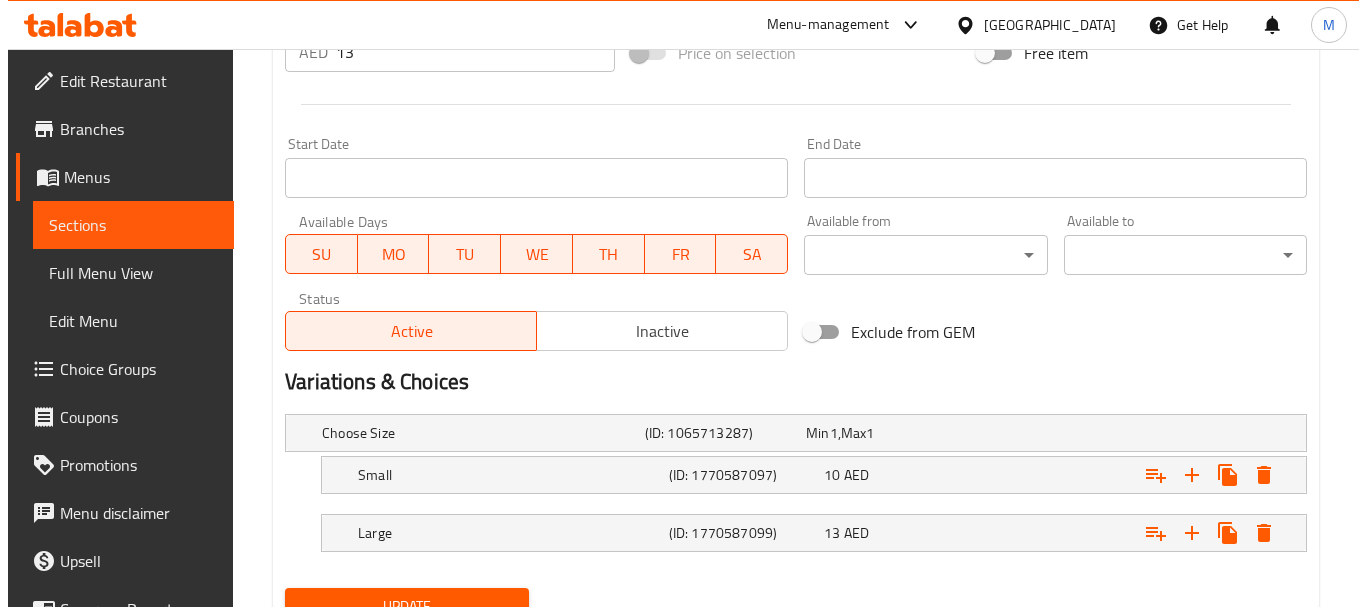scroll, scrollTop: 800, scrollLeft: 0, axis: vertical 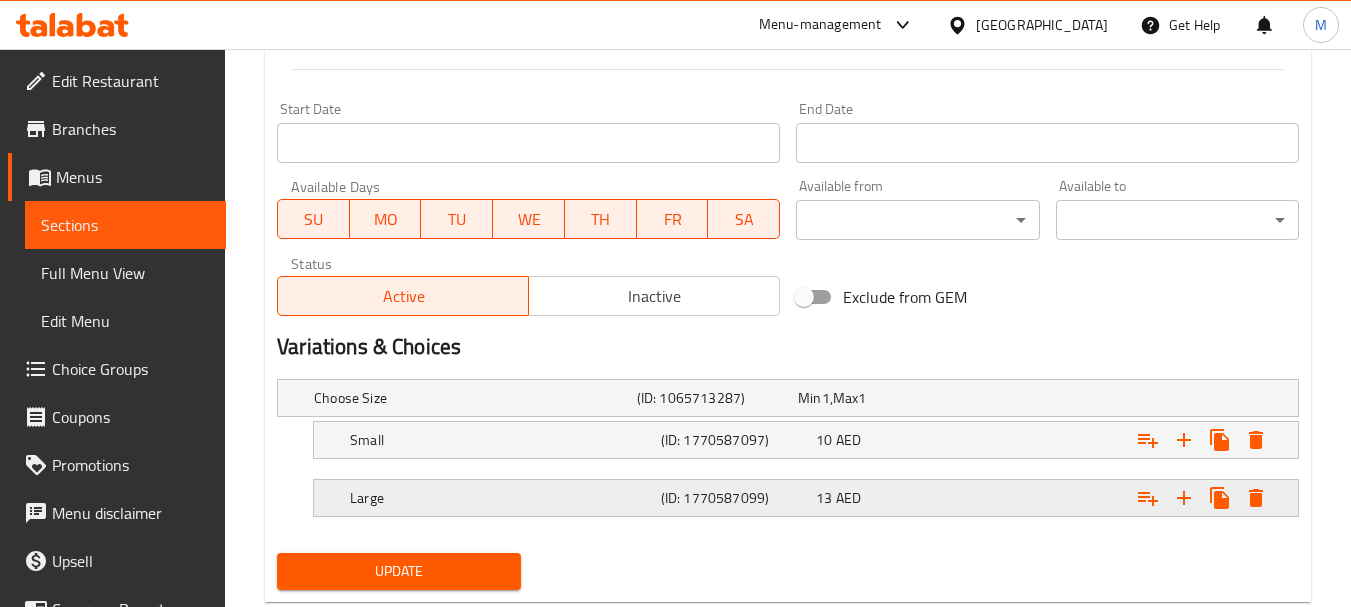 click at bounding box center (1256, 440) 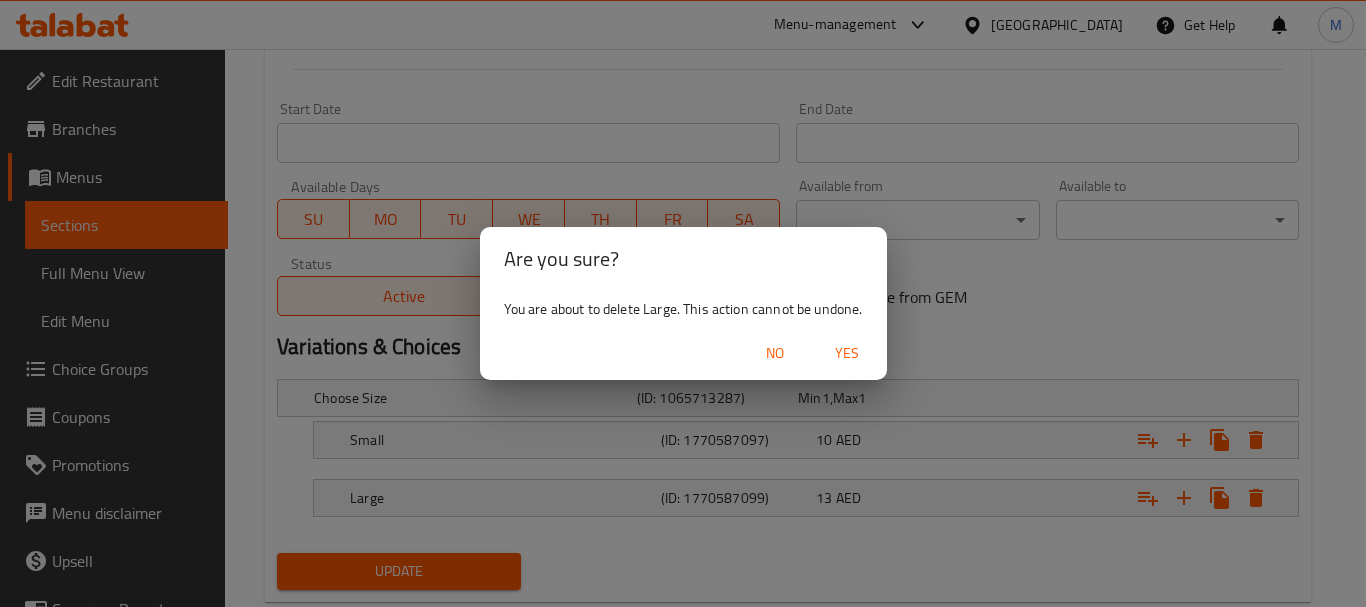 click on "Yes" at bounding box center [847, 353] 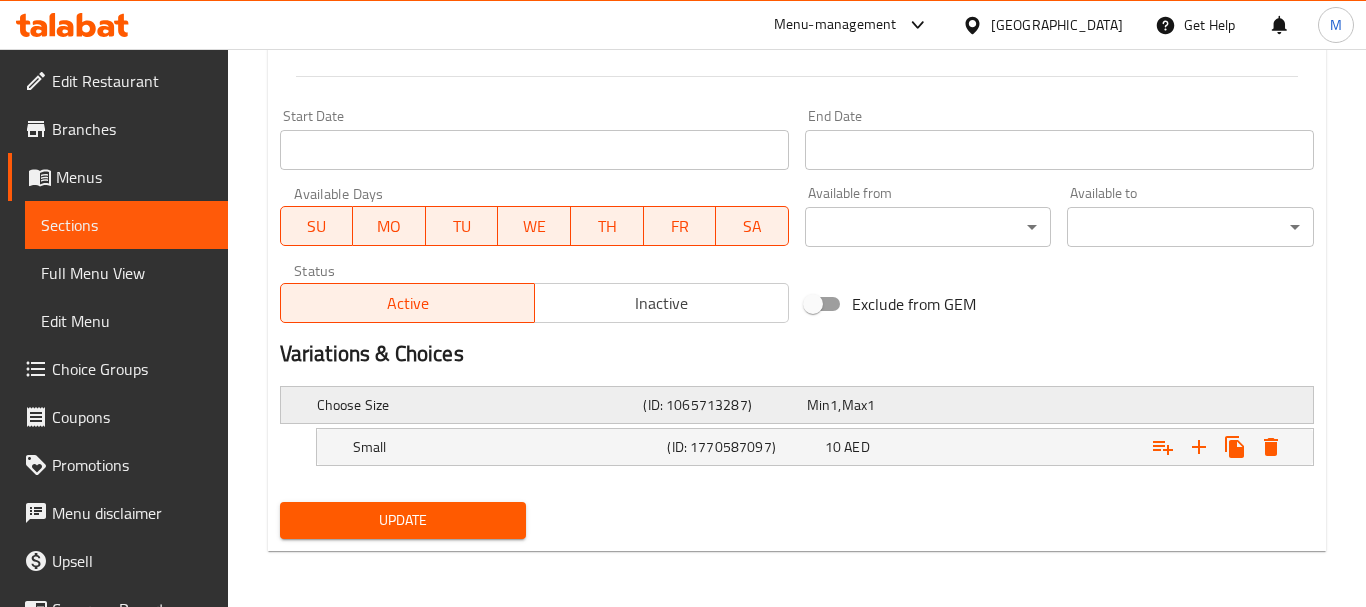 scroll, scrollTop: 793, scrollLeft: 0, axis: vertical 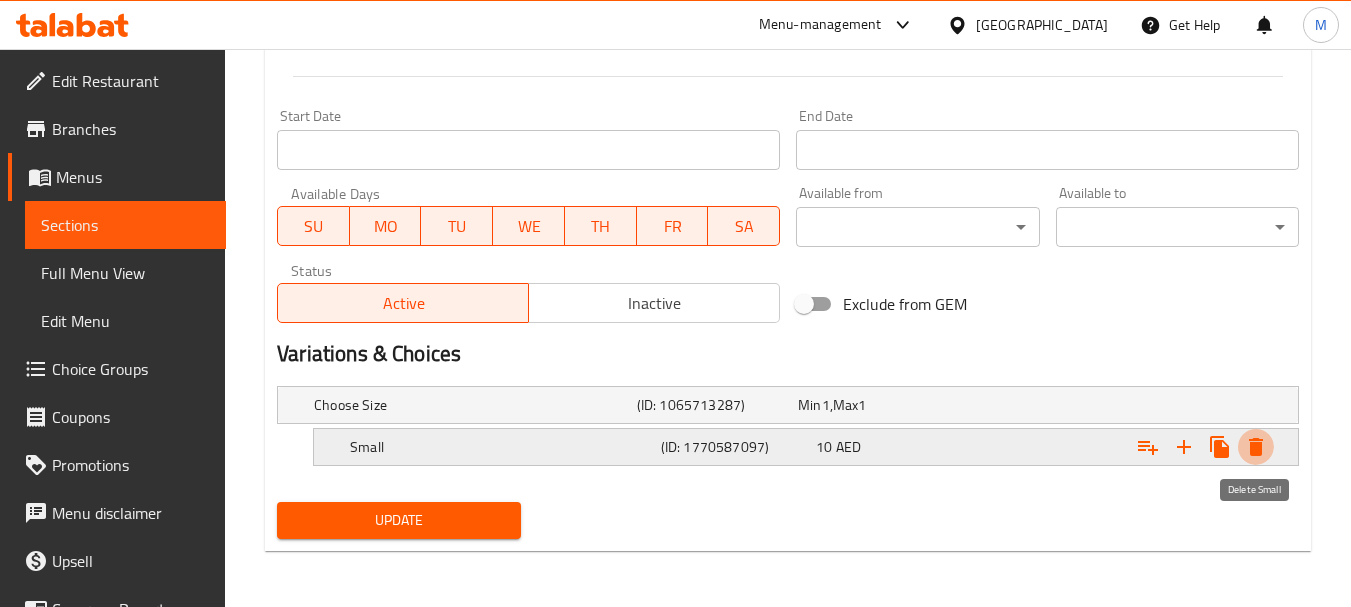 click 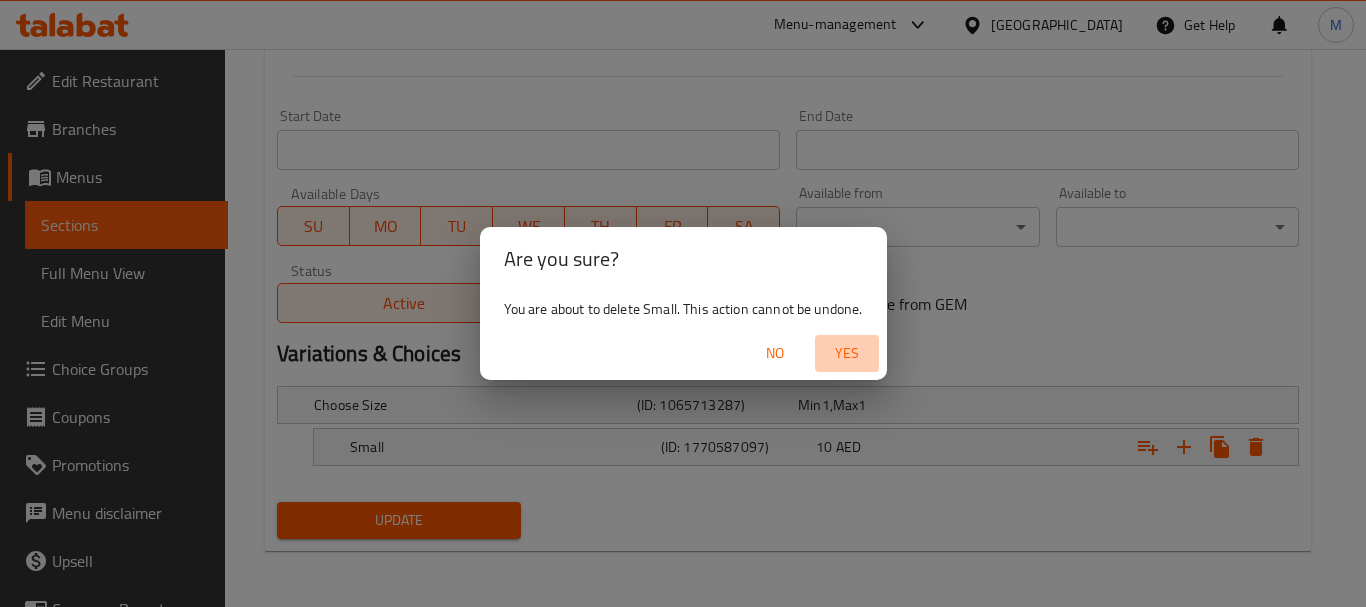 click on "Yes" at bounding box center (847, 353) 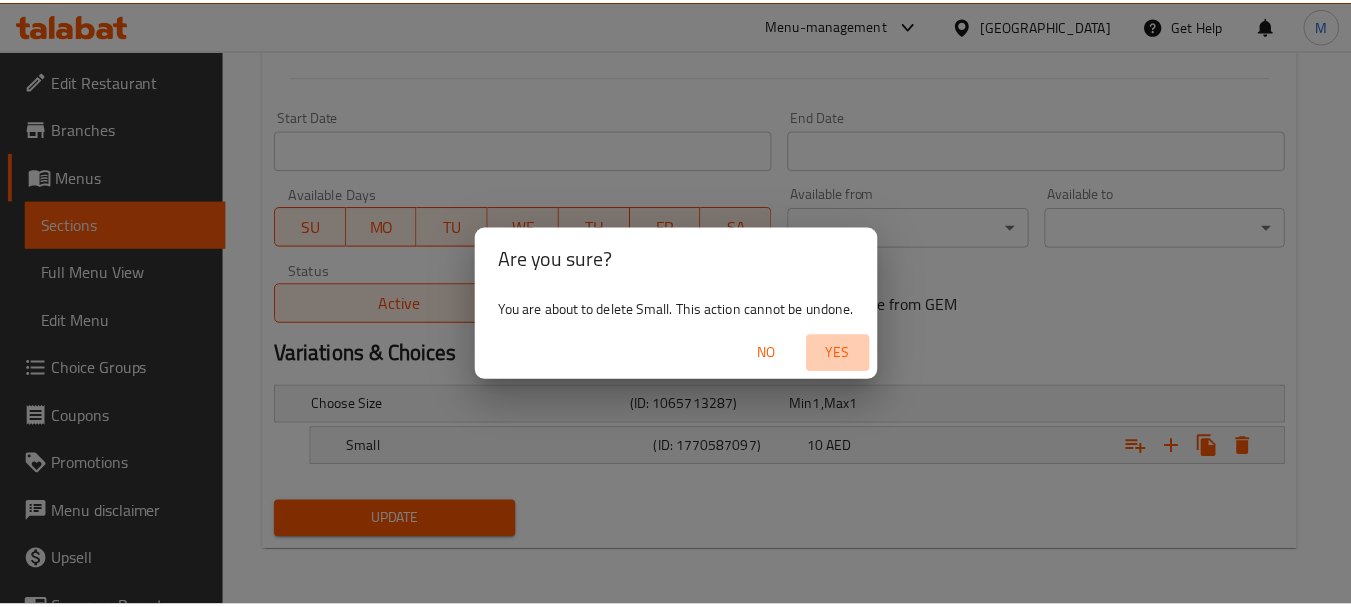 scroll, scrollTop: 786, scrollLeft: 0, axis: vertical 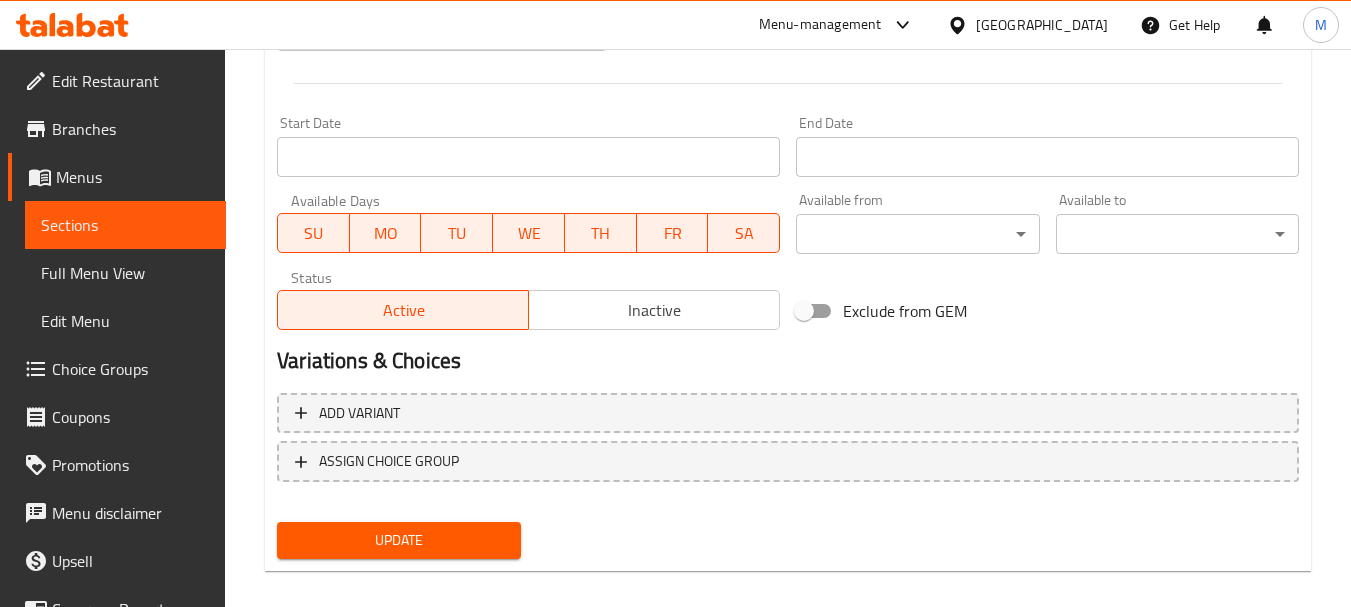 click on "Update" at bounding box center (398, 540) 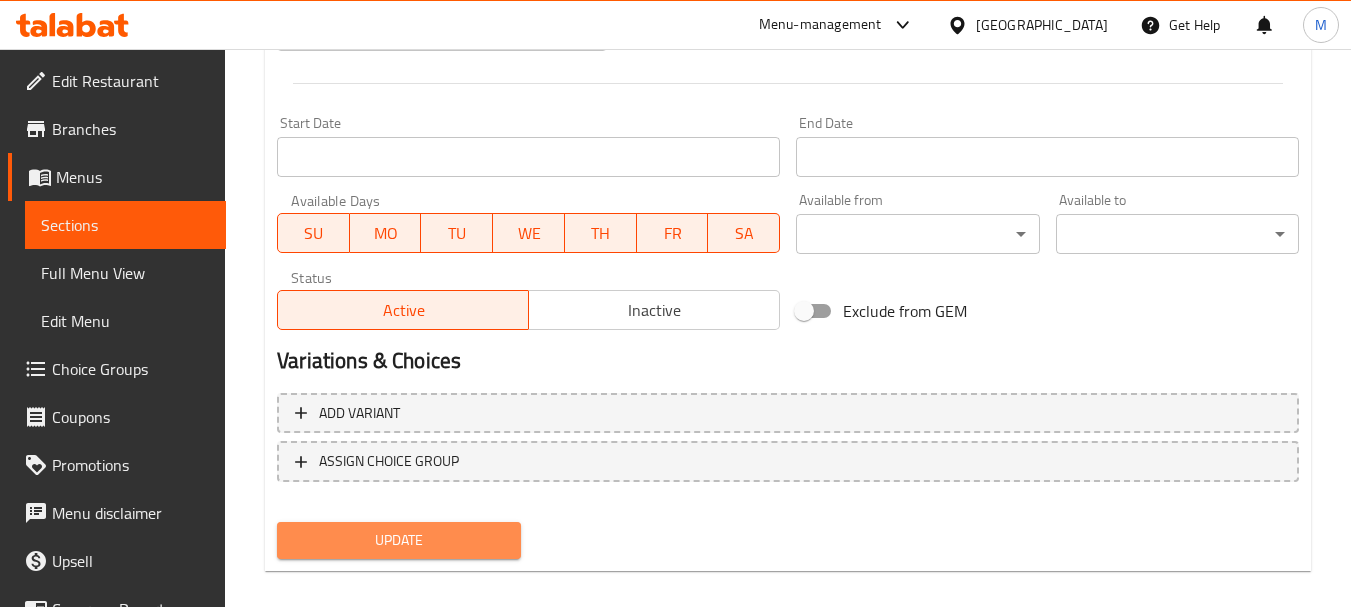 click on "Update" at bounding box center (398, 540) 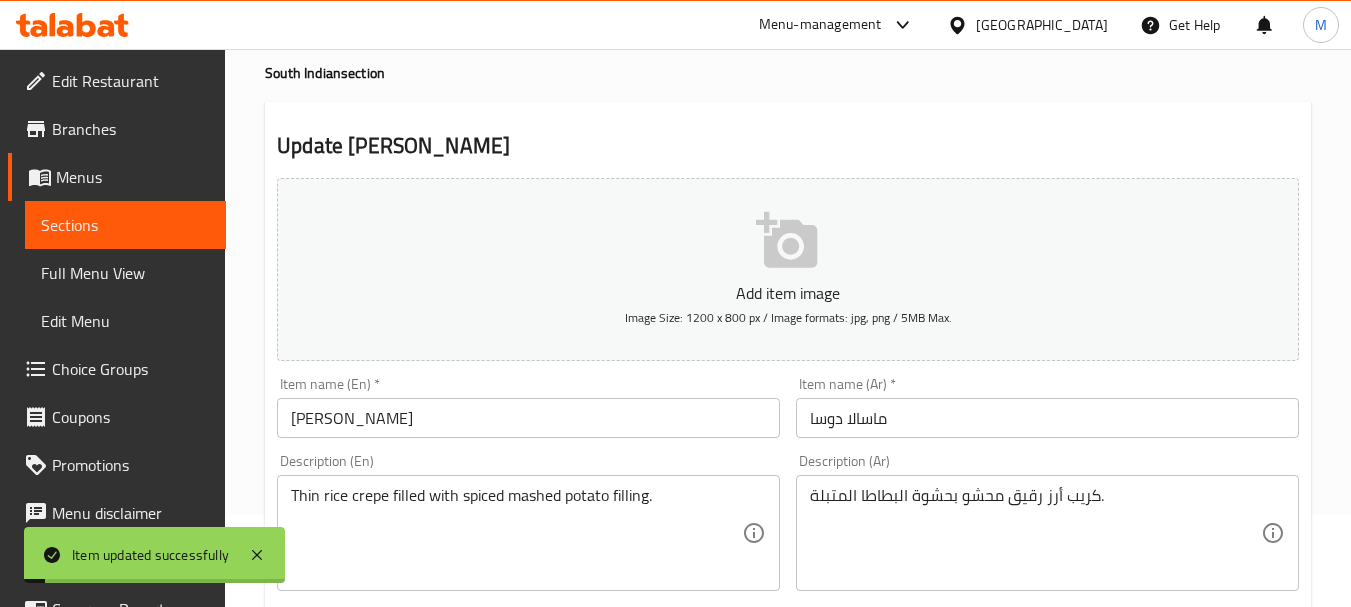 scroll, scrollTop: 0, scrollLeft: 0, axis: both 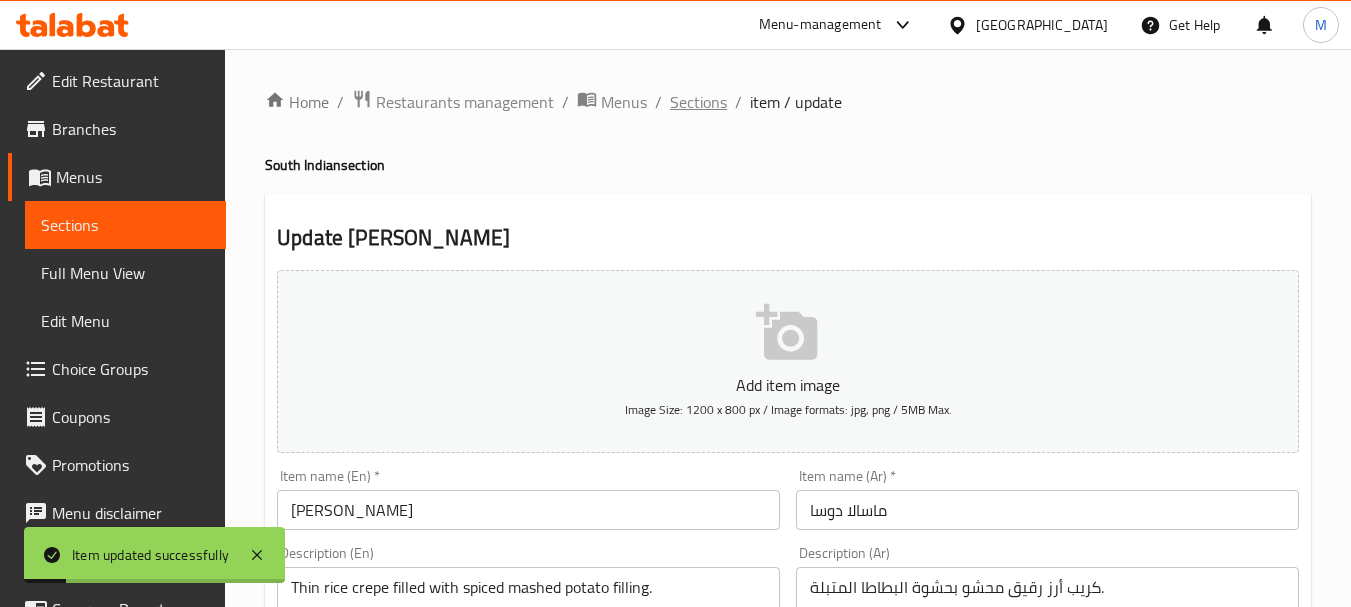 click on "Sections" at bounding box center (698, 102) 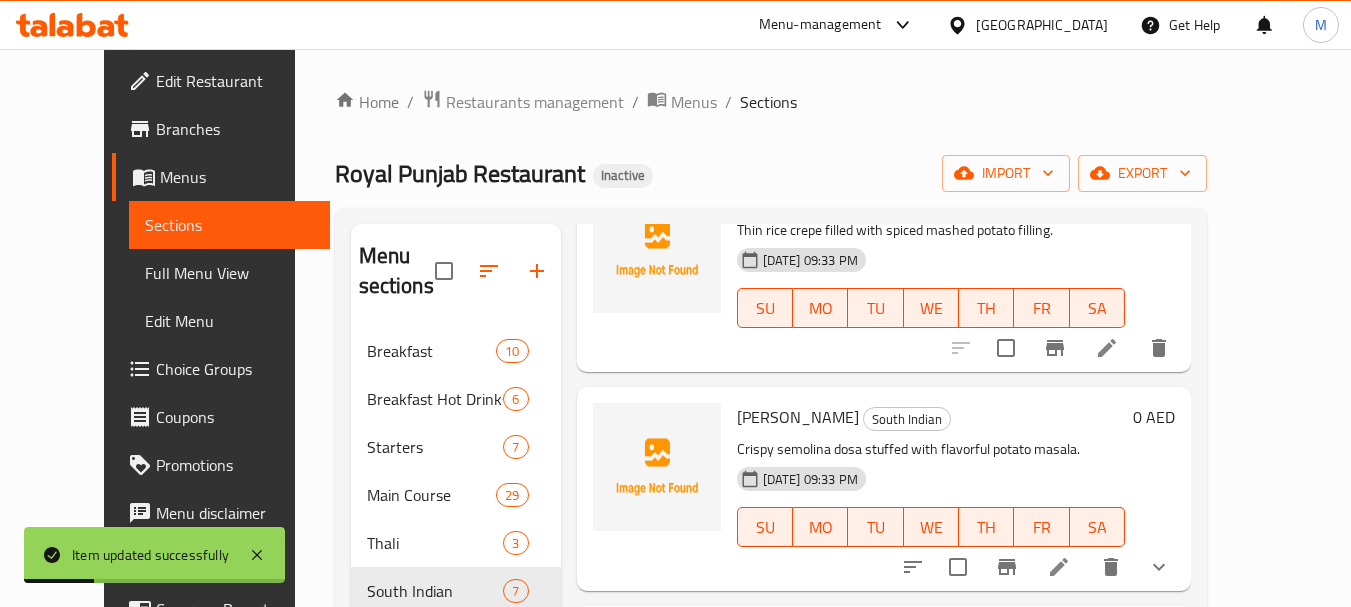 scroll, scrollTop: 300, scrollLeft: 0, axis: vertical 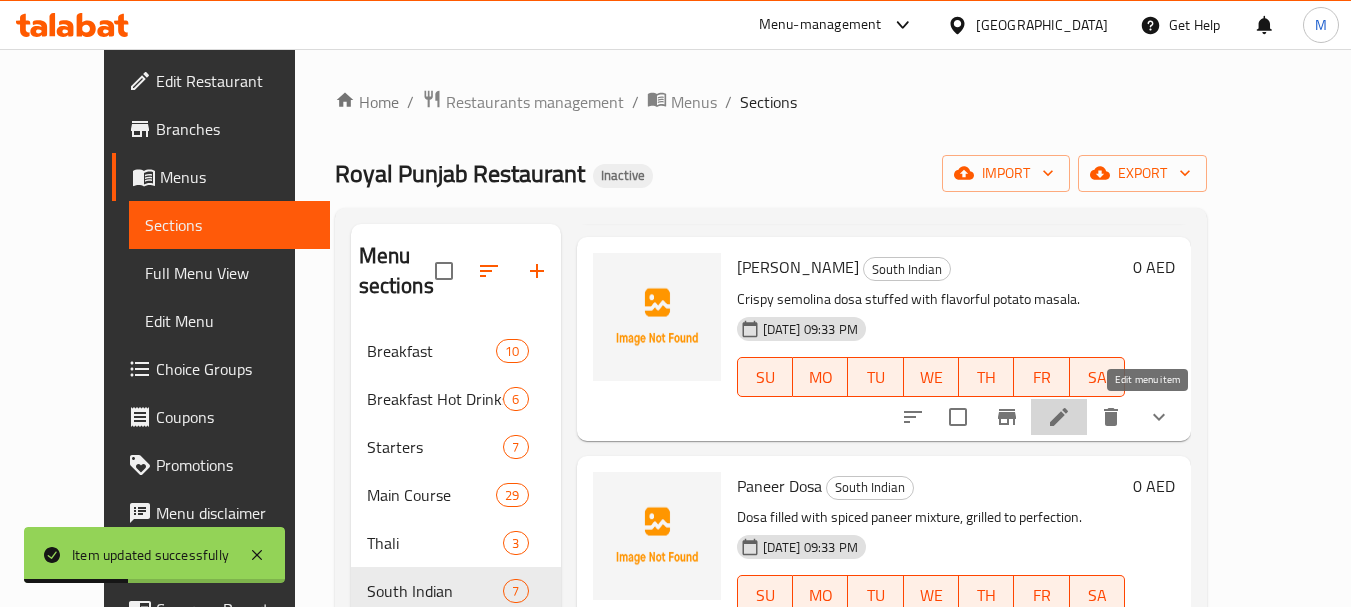 click 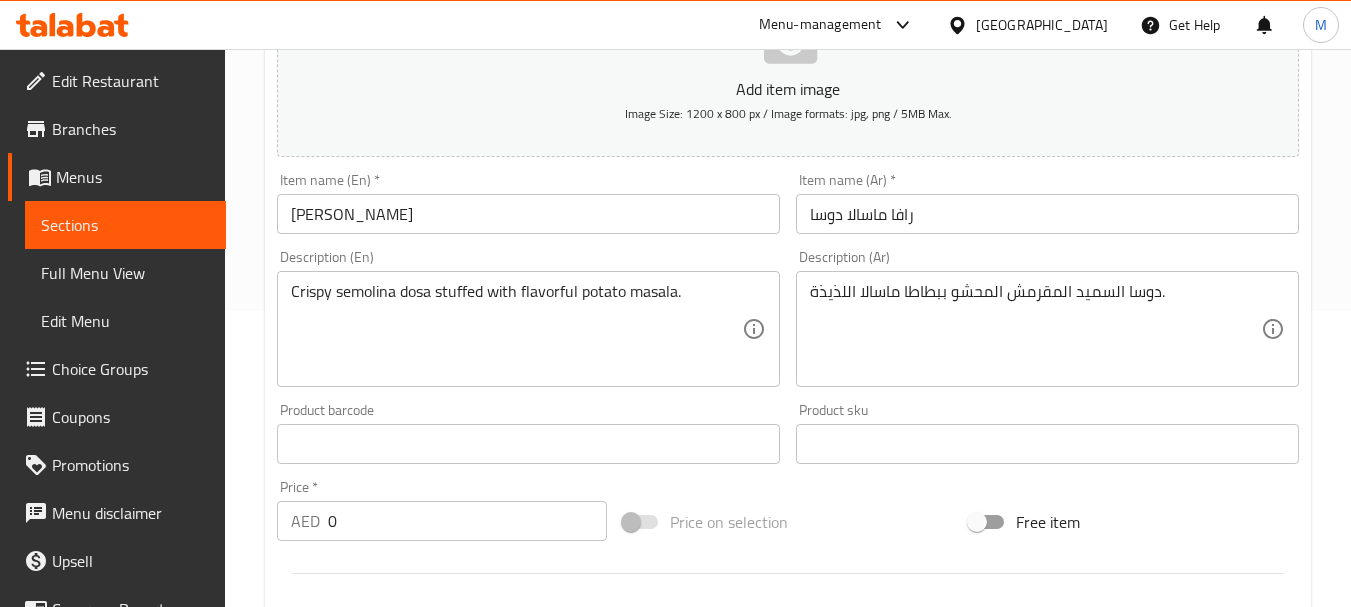 scroll, scrollTop: 500, scrollLeft: 0, axis: vertical 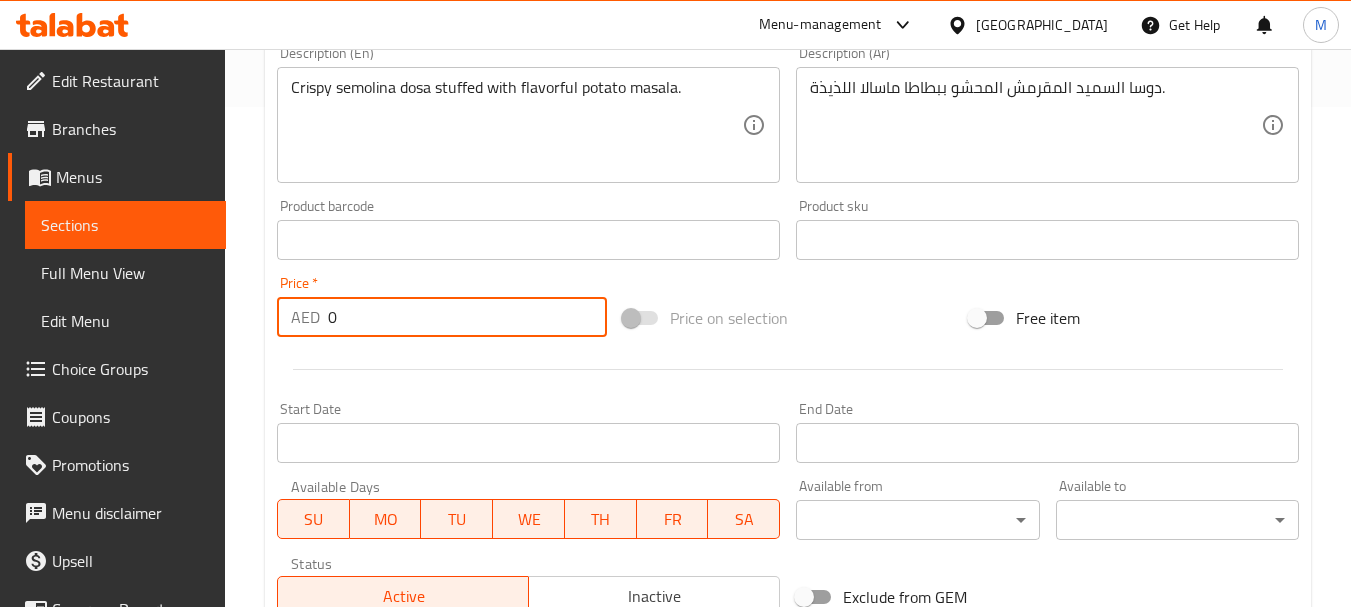 paste on "19" 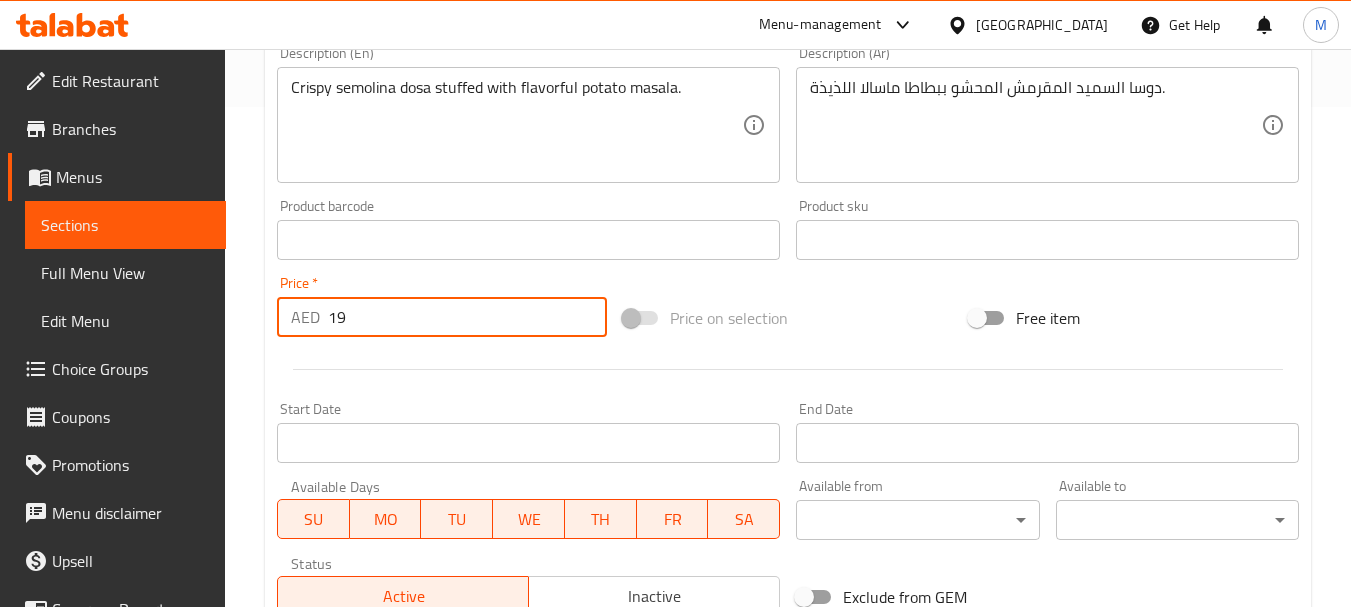 type on "19" 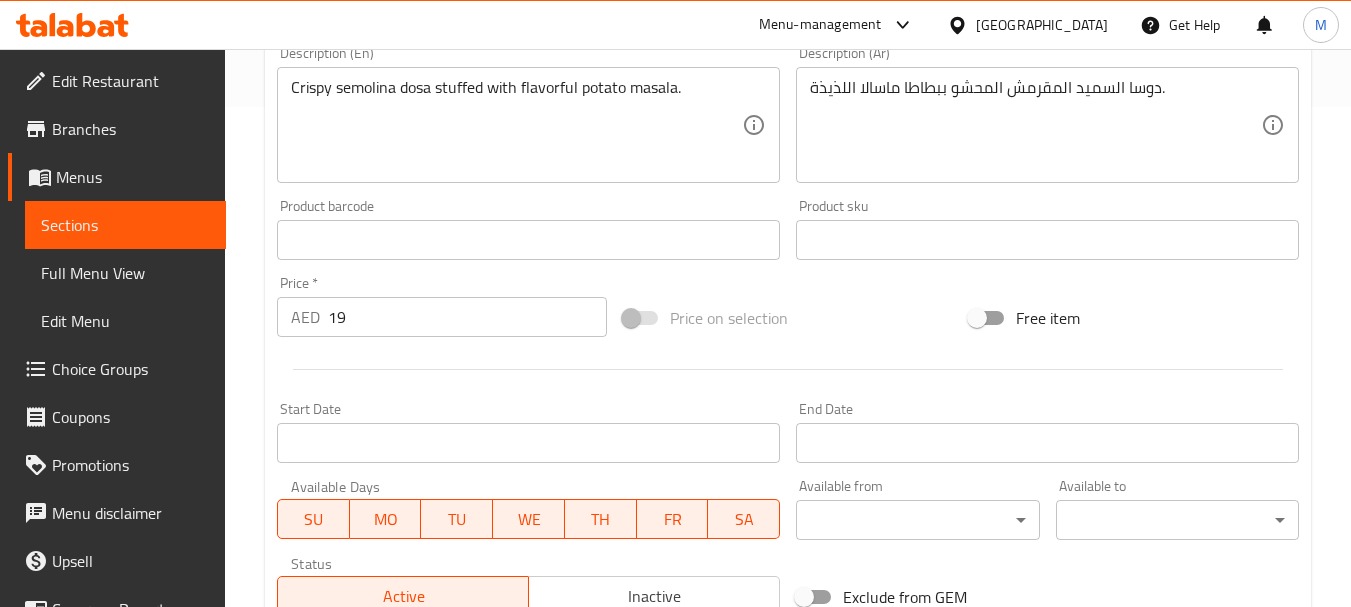 click at bounding box center [788, 369] 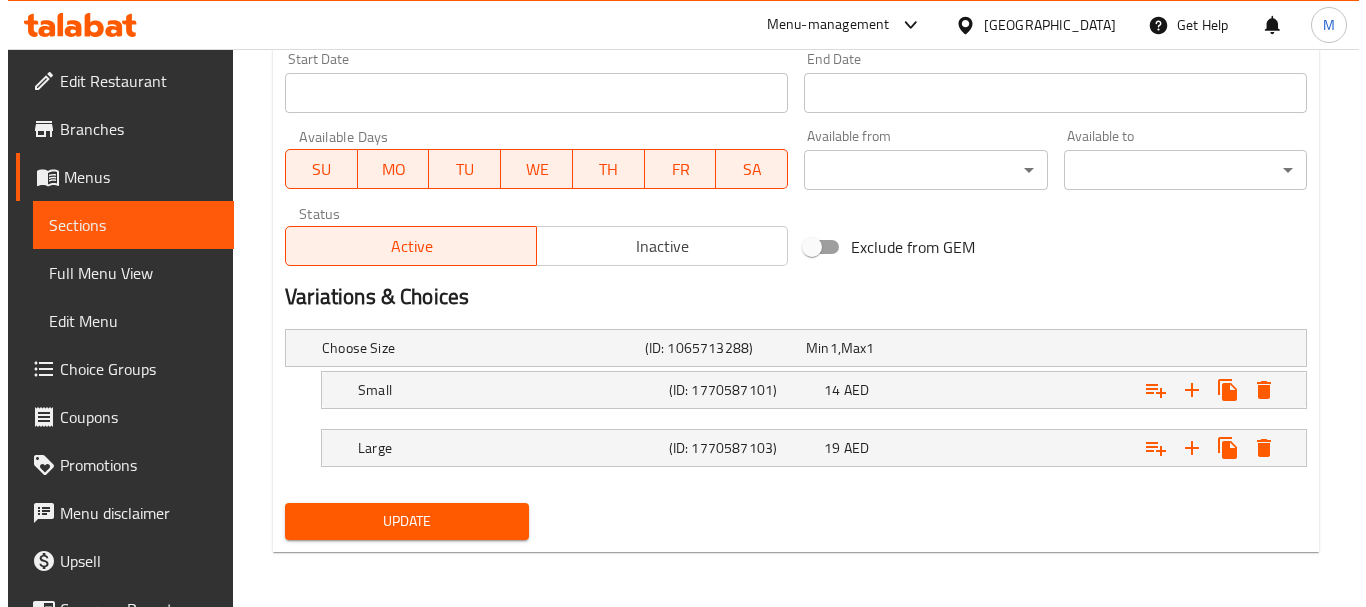 scroll, scrollTop: 851, scrollLeft: 0, axis: vertical 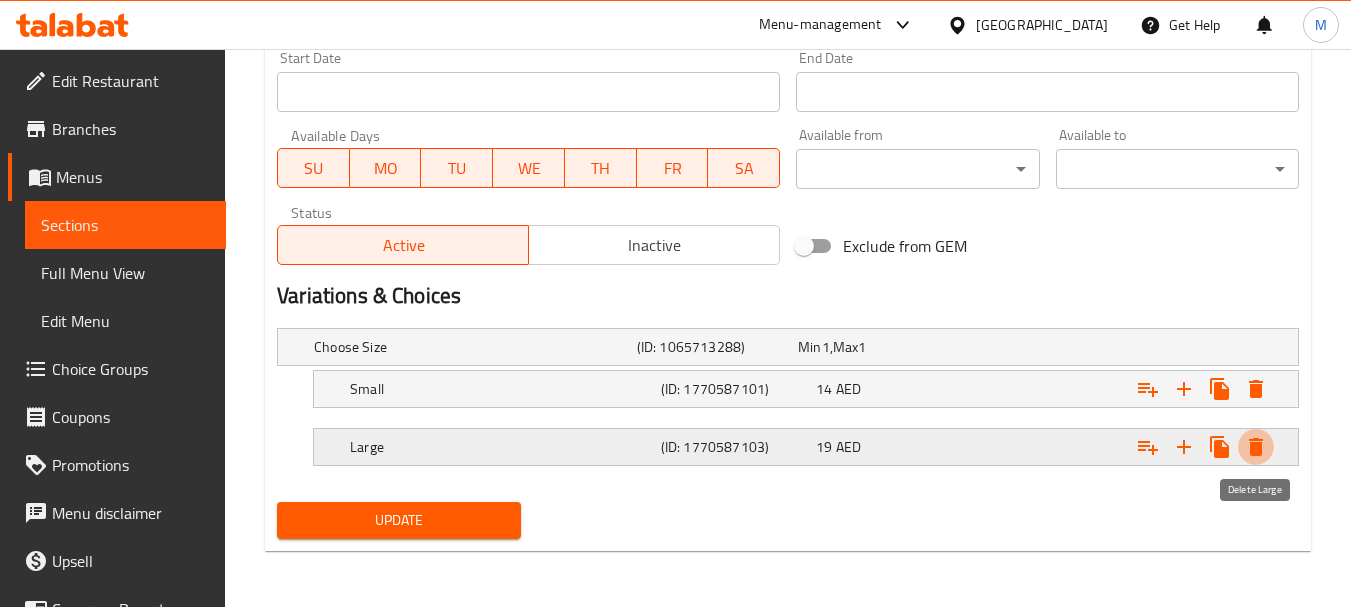 click 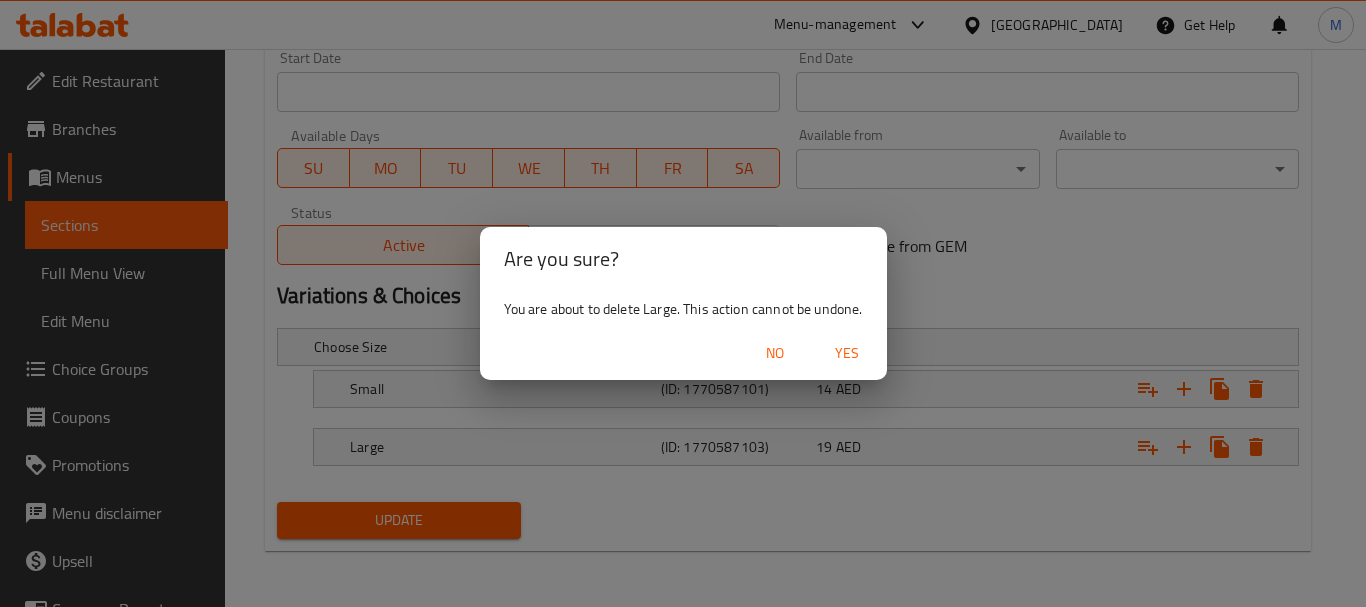 click on "Yes" at bounding box center (847, 353) 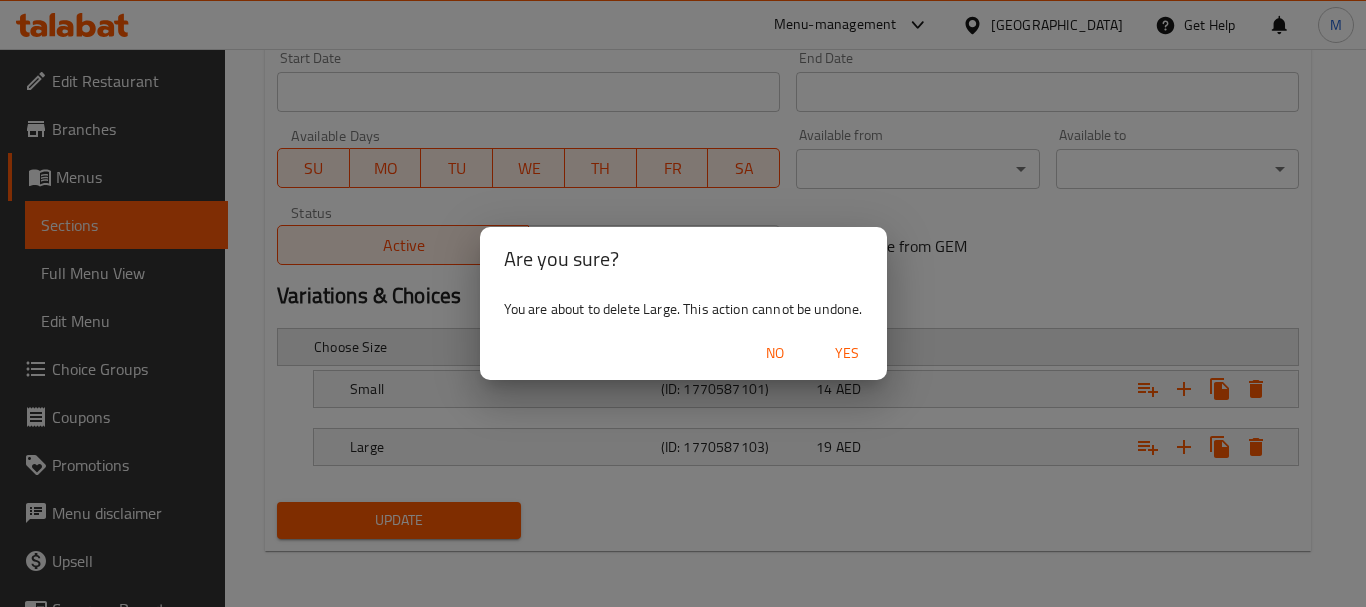 scroll, scrollTop: 793, scrollLeft: 0, axis: vertical 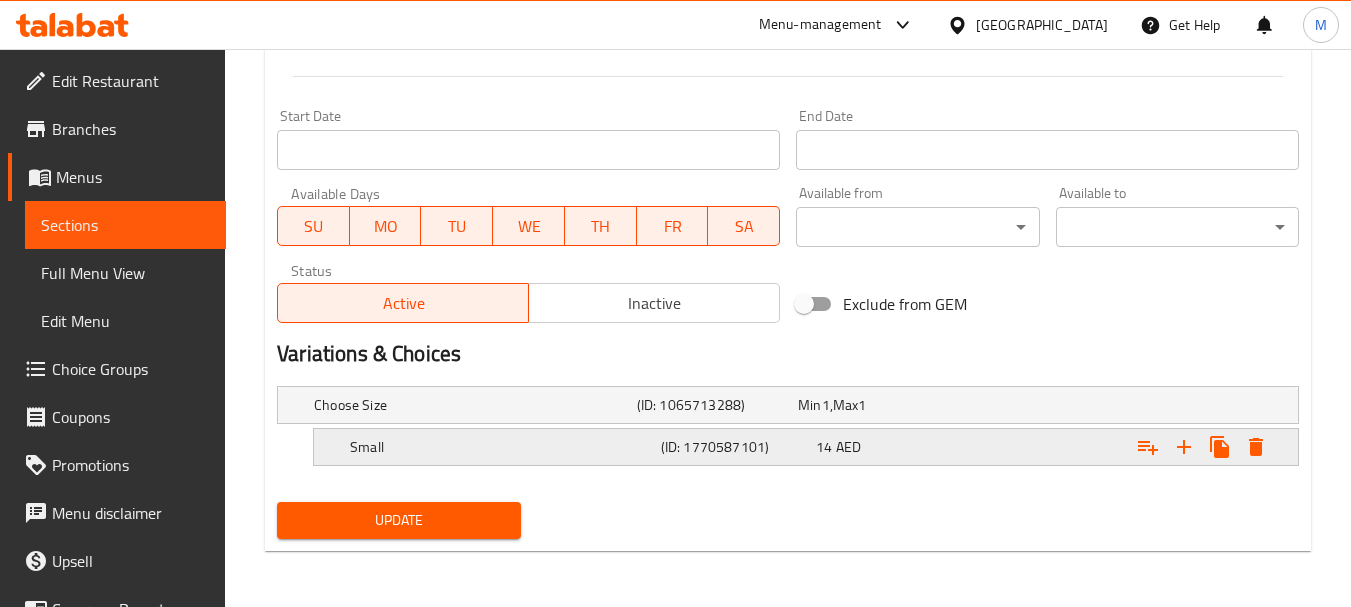 click 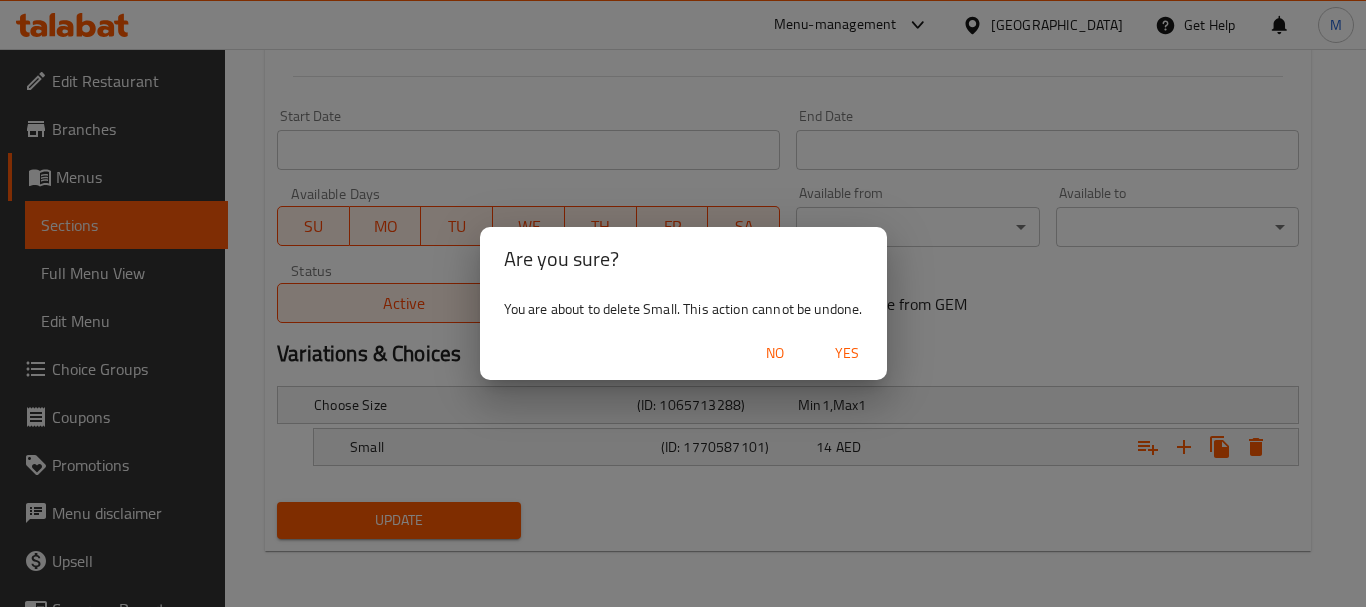 click on "Yes" at bounding box center (847, 353) 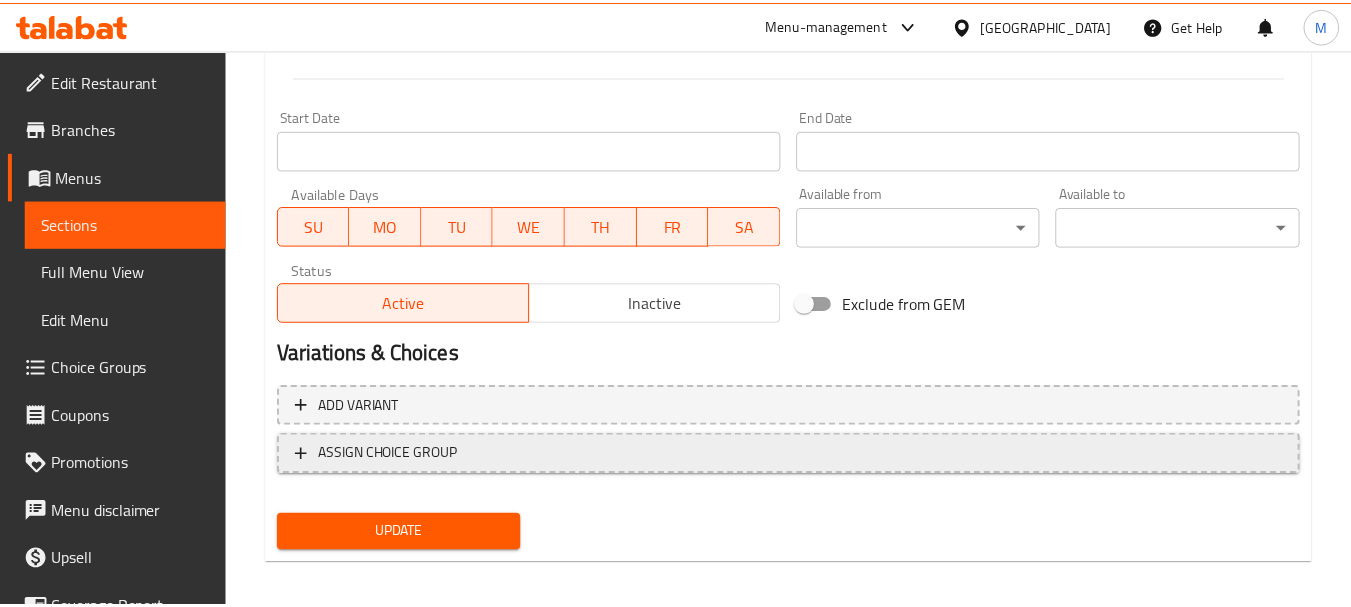 scroll, scrollTop: 786, scrollLeft: 0, axis: vertical 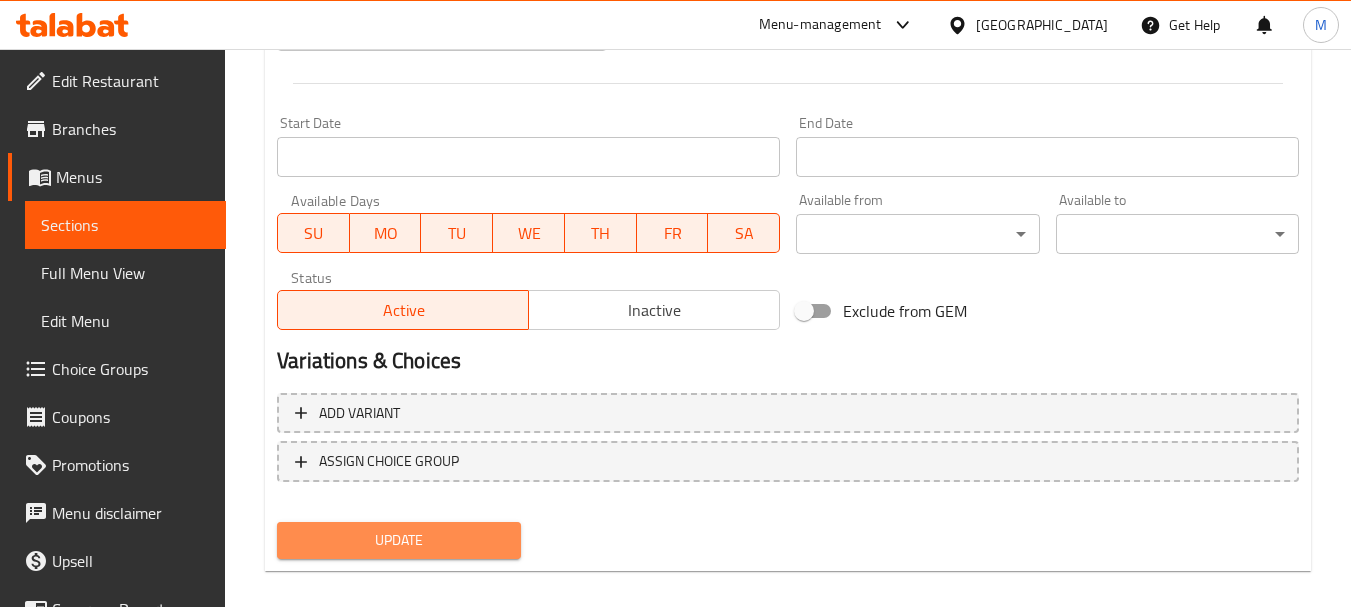 click on "Update" at bounding box center (398, 540) 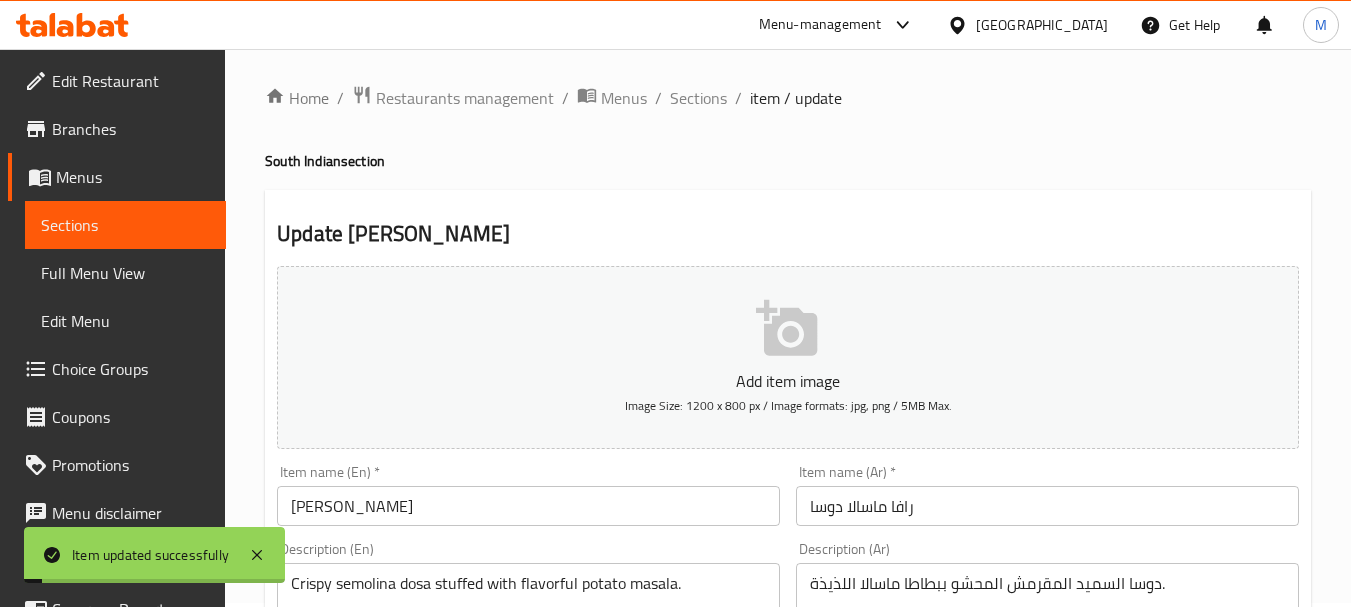 scroll, scrollTop: 0, scrollLeft: 0, axis: both 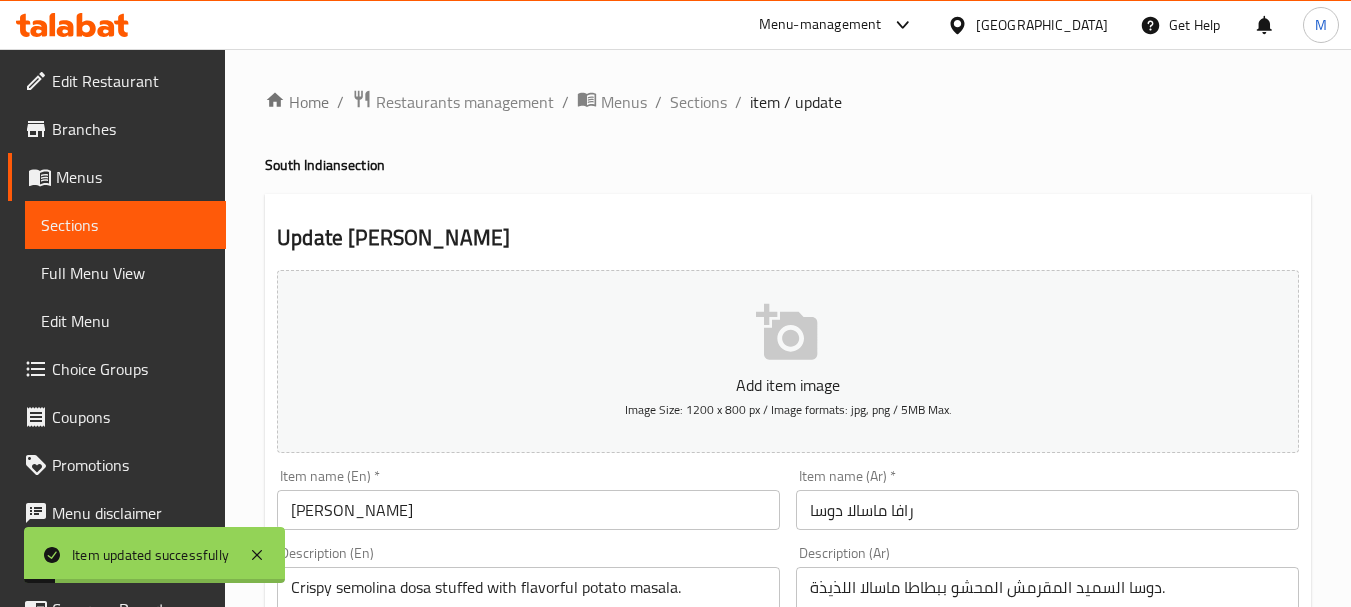 click on "Home / Restaurants management / Menus / Sections / item / update South Indian    section Update Rava Masala Dosa Add item image Image Size: 1200 x 800 px / Image formats: jpg, png / 5MB Max. Item name (En)   * Rava Masala Dosa Item name (En)  * Item name (Ar)   * رافا ماسالا دوسا Item name (Ar)  * Description (En) Crispy semolina dosa stuffed with flavorful potato masala. Description (En) Description (Ar) دوسا السميد المقرمش المحشو ببطاطا ماسالا اللذيذة. Description (Ar) Product barcode Product barcode Product sku Product sku Price   * AED 19 Price  * Price on selection Free item Start Date Start Date End Date End Date Available Days SU MO TU WE TH FR SA Available from ​ ​ Available to ​ ​ Status Active Inactive Exclude from GEM Variations & Choices Add variant ASSIGN CHOICE GROUP Update" at bounding box center (788, 731) 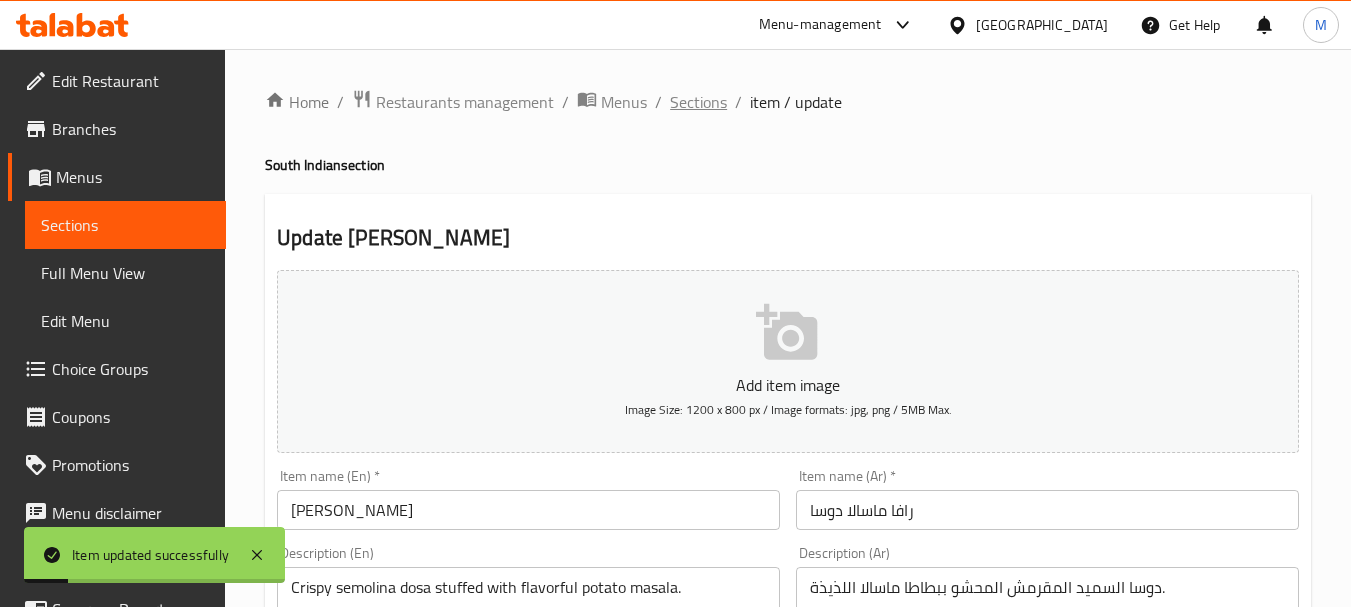click on "Sections" at bounding box center (698, 102) 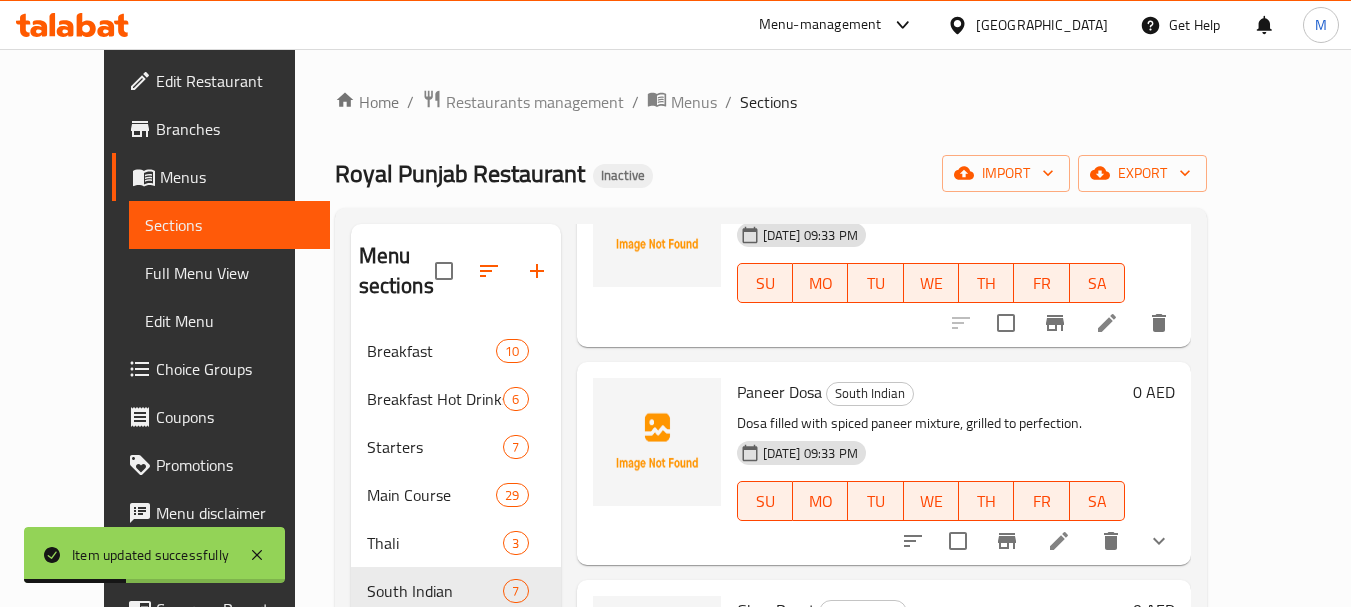 scroll, scrollTop: 400, scrollLeft: 0, axis: vertical 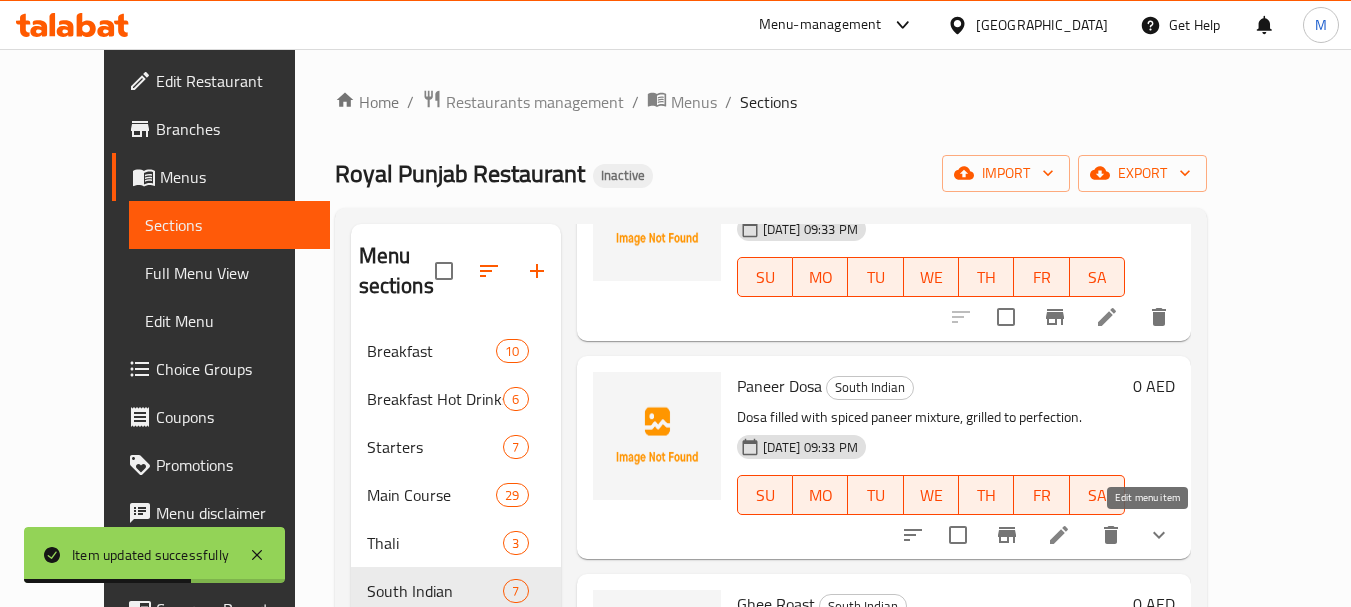 click 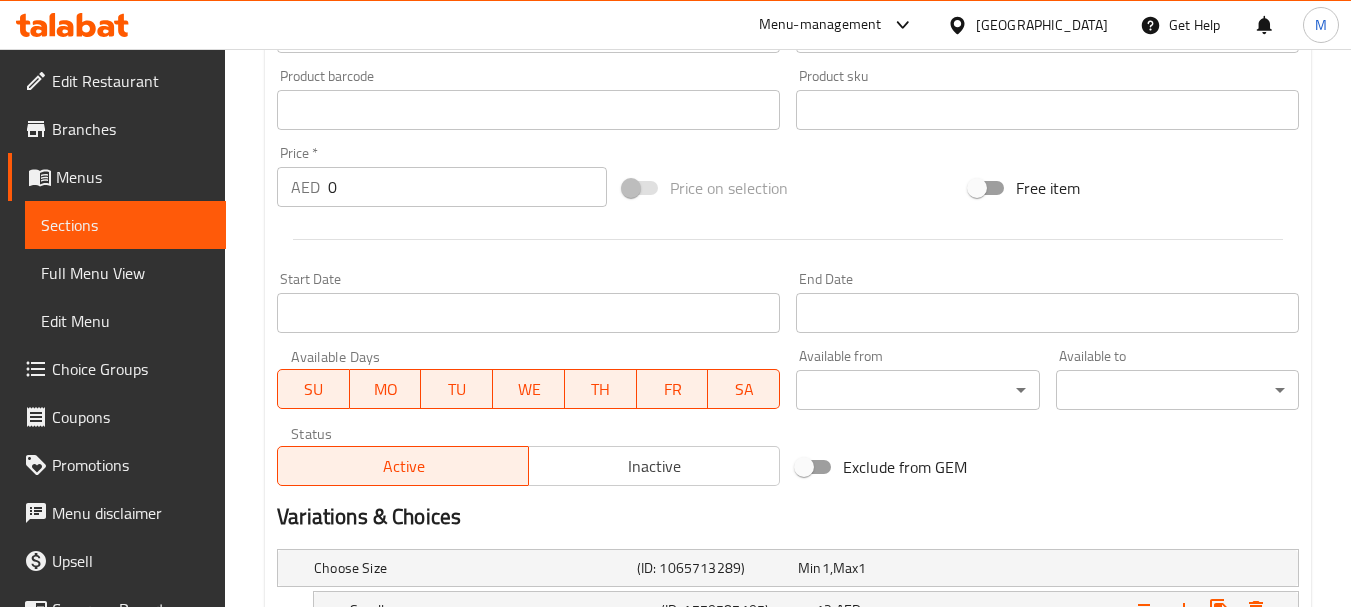 scroll, scrollTop: 700, scrollLeft: 0, axis: vertical 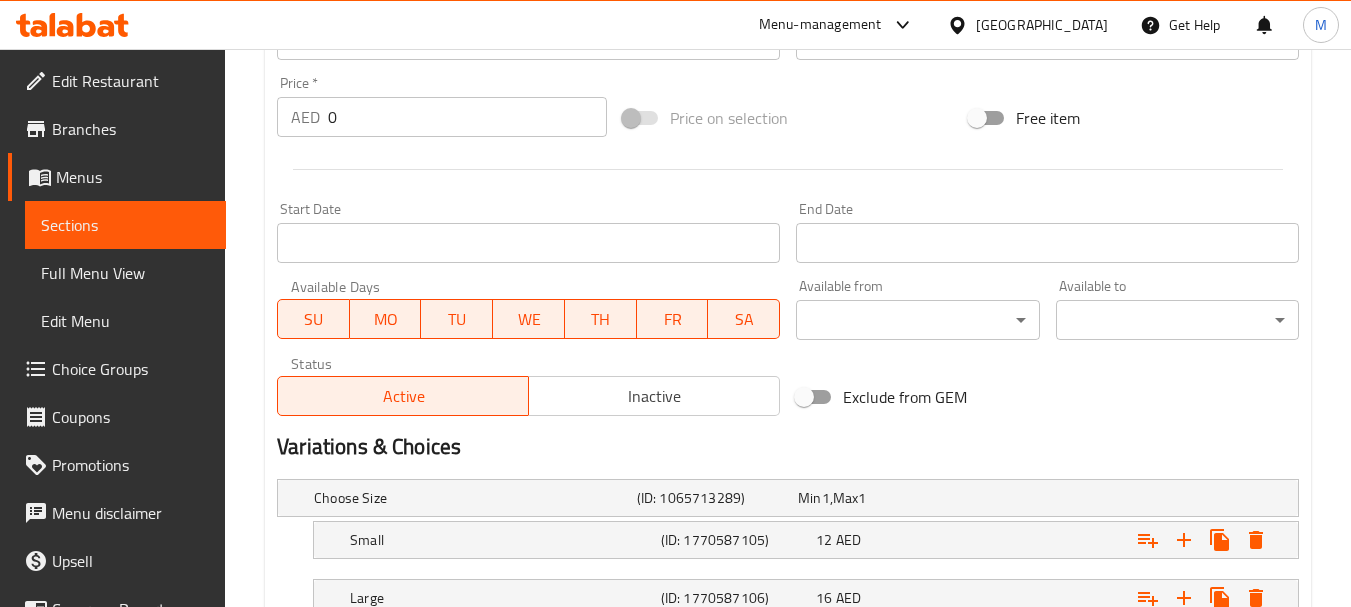 drag, startPoint x: 348, startPoint y: 129, endPoint x: 295, endPoint y: 128, distance: 53.009434 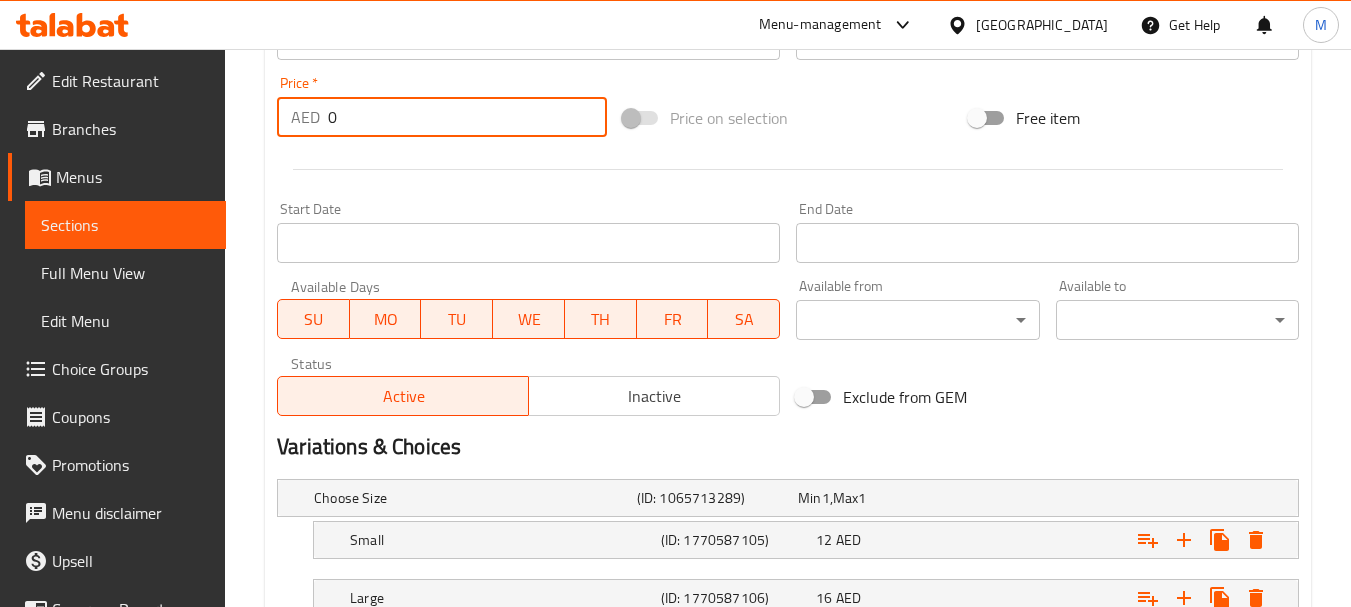 paste on "16" 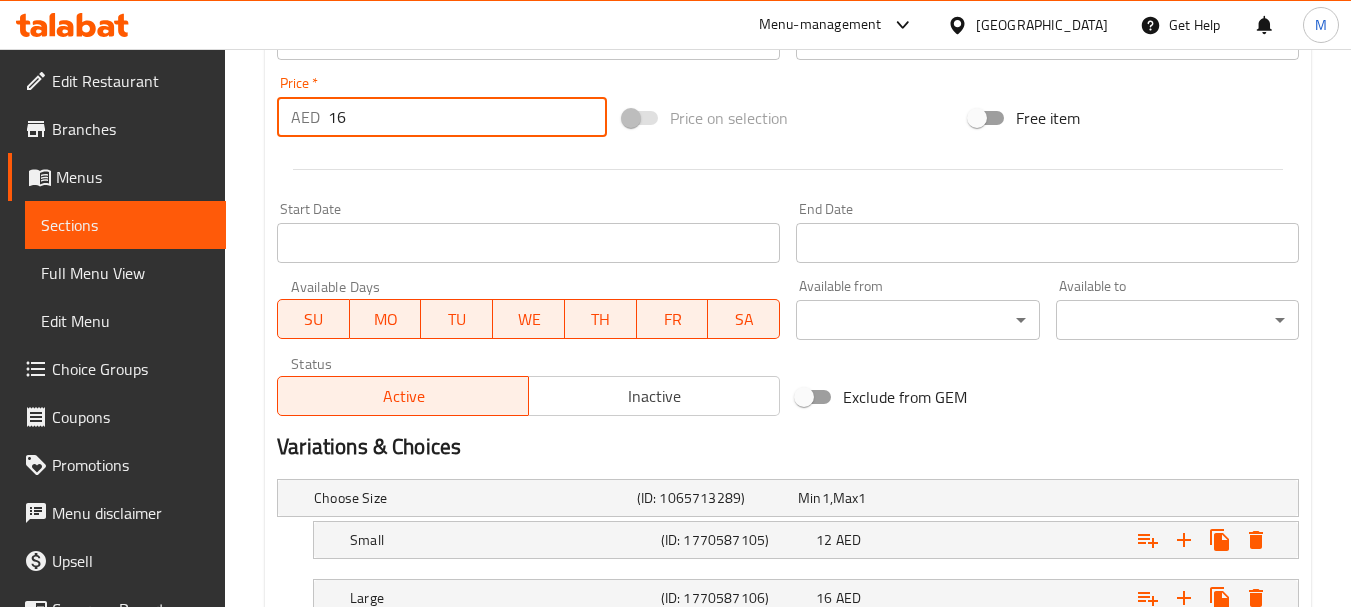 type on "16" 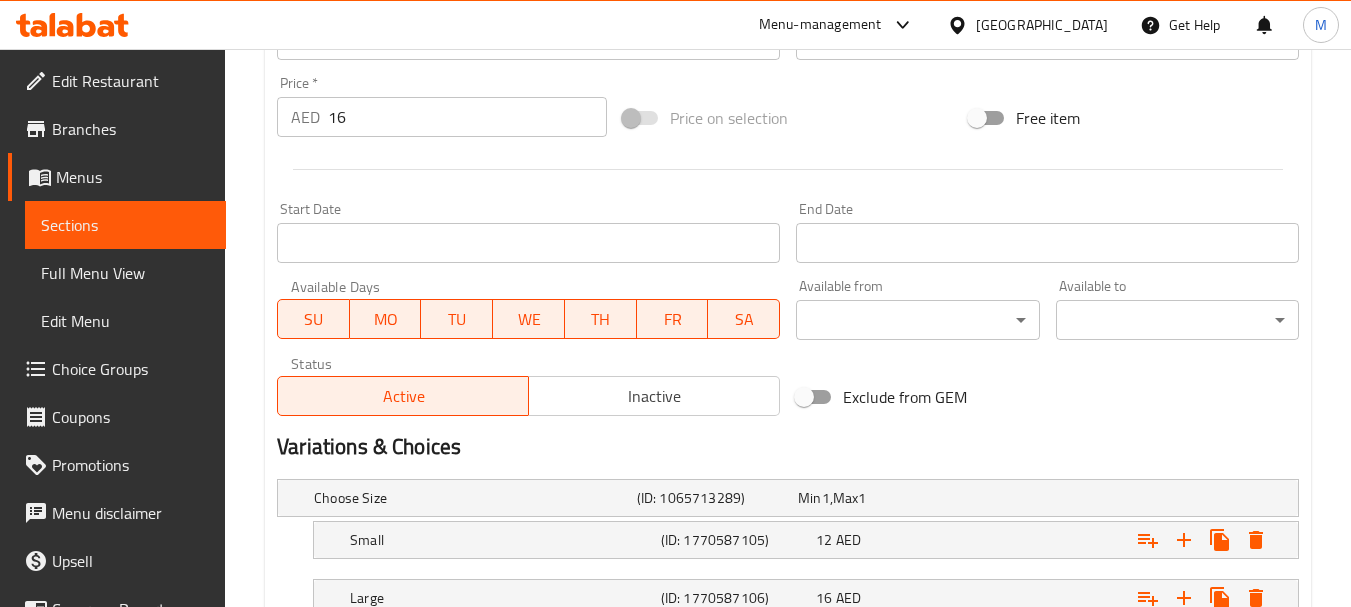 click at bounding box center (788, 169) 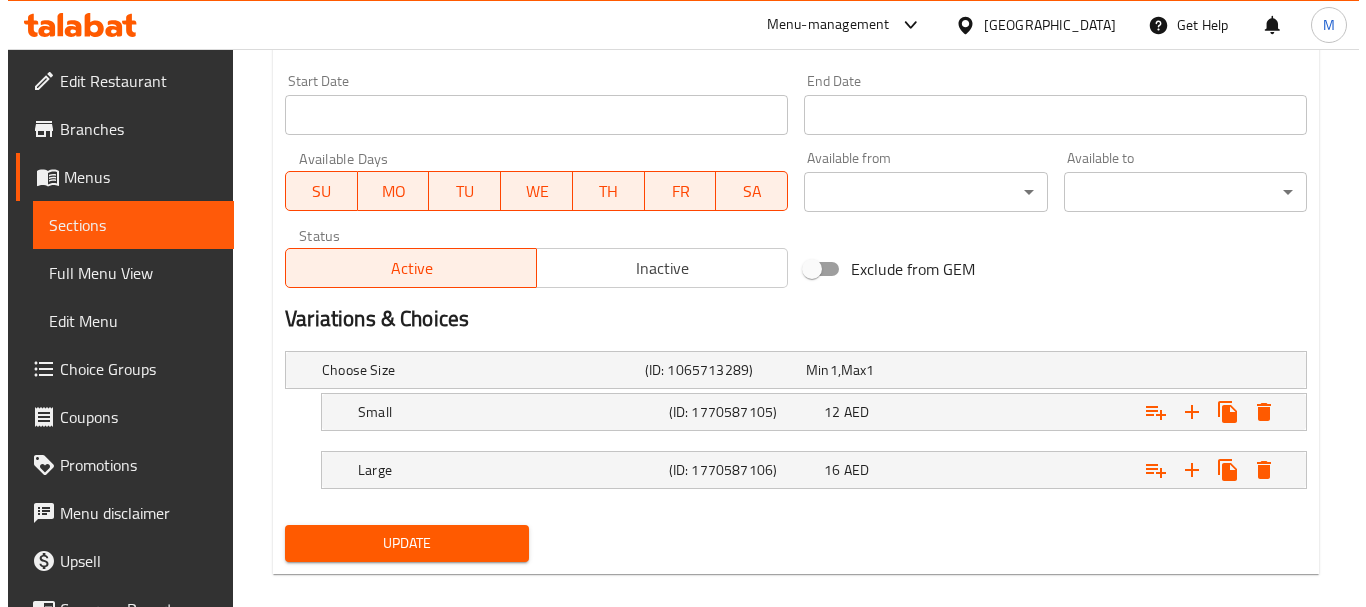 scroll, scrollTop: 851, scrollLeft: 0, axis: vertical 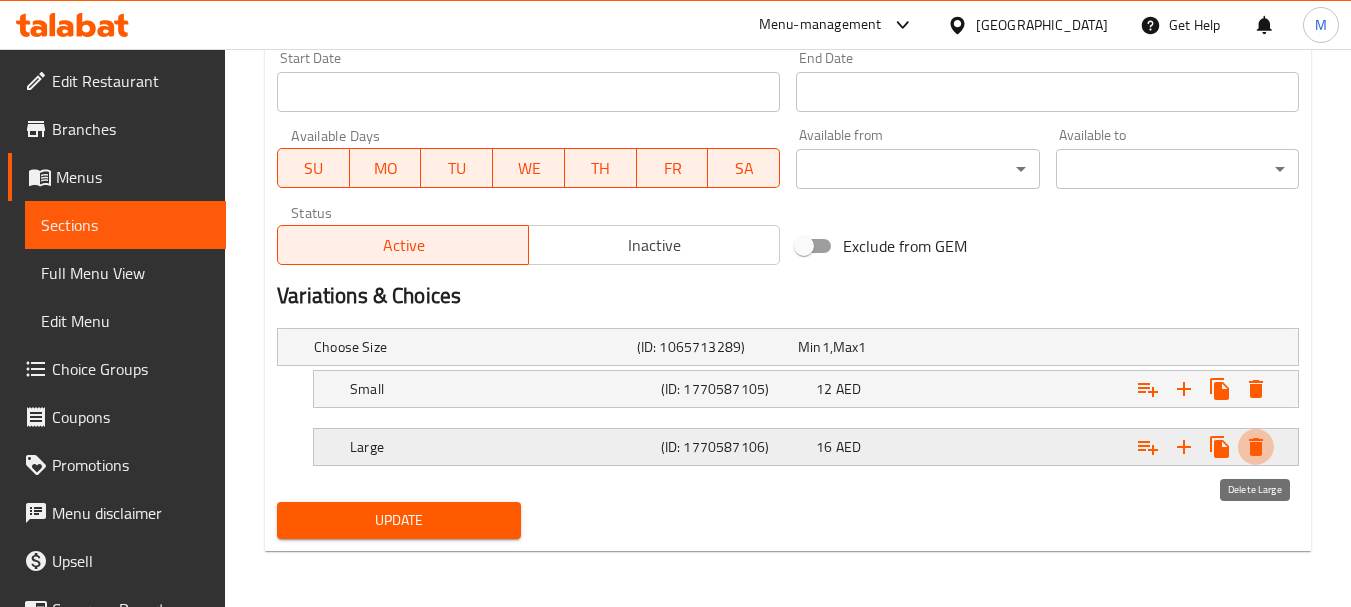 click 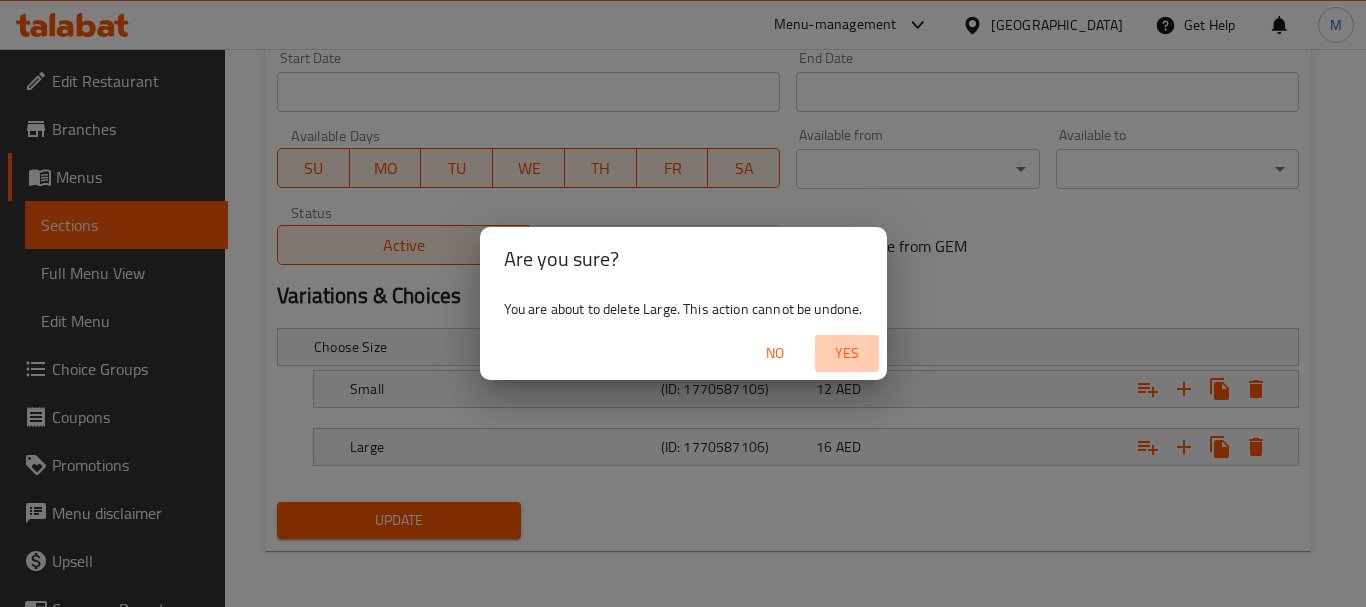 click on "Yes" at bounding box center (847, 353) 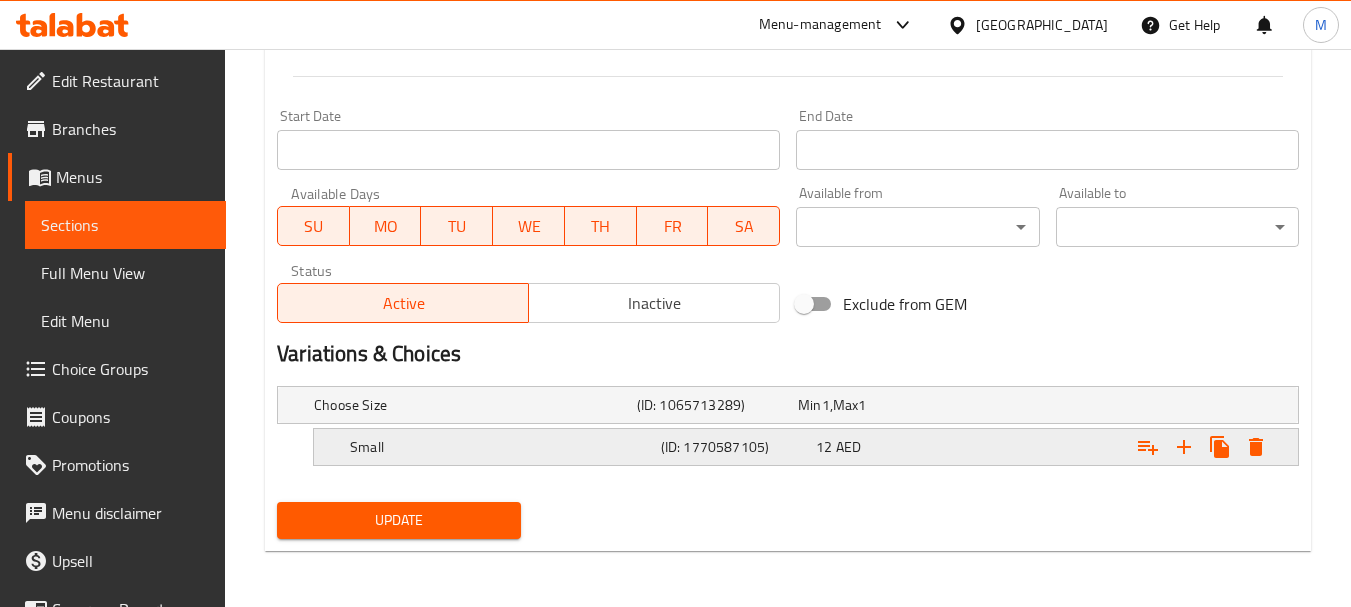 click at bounding box center [1202, 447] 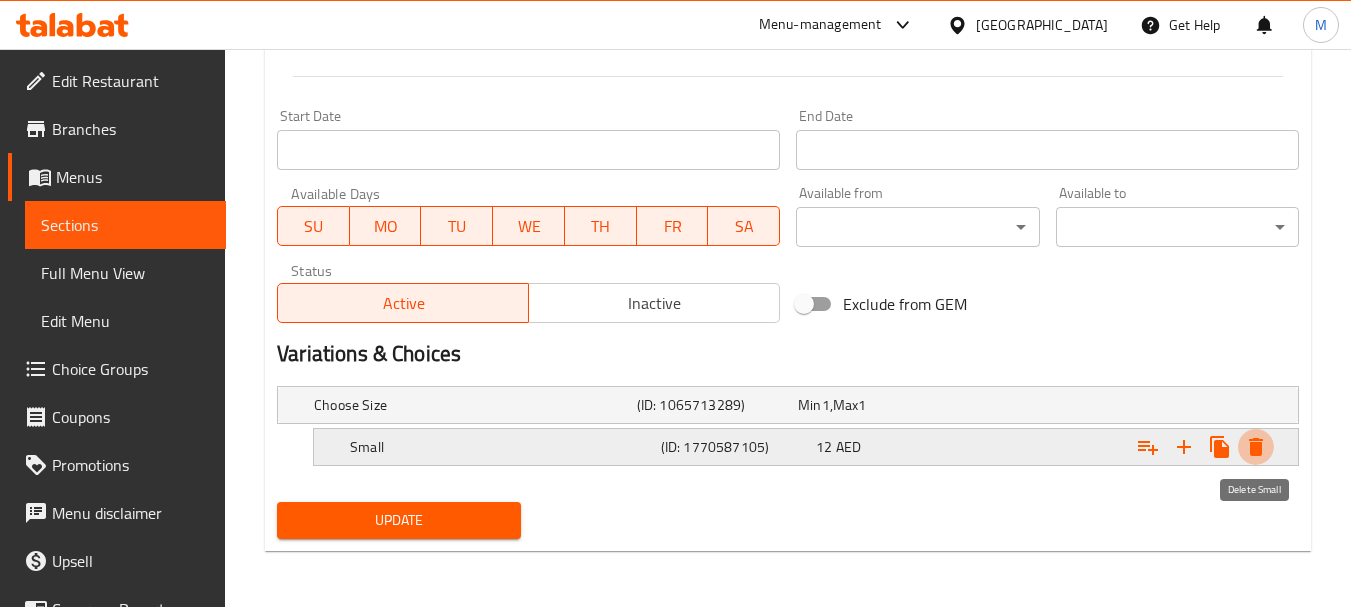 click 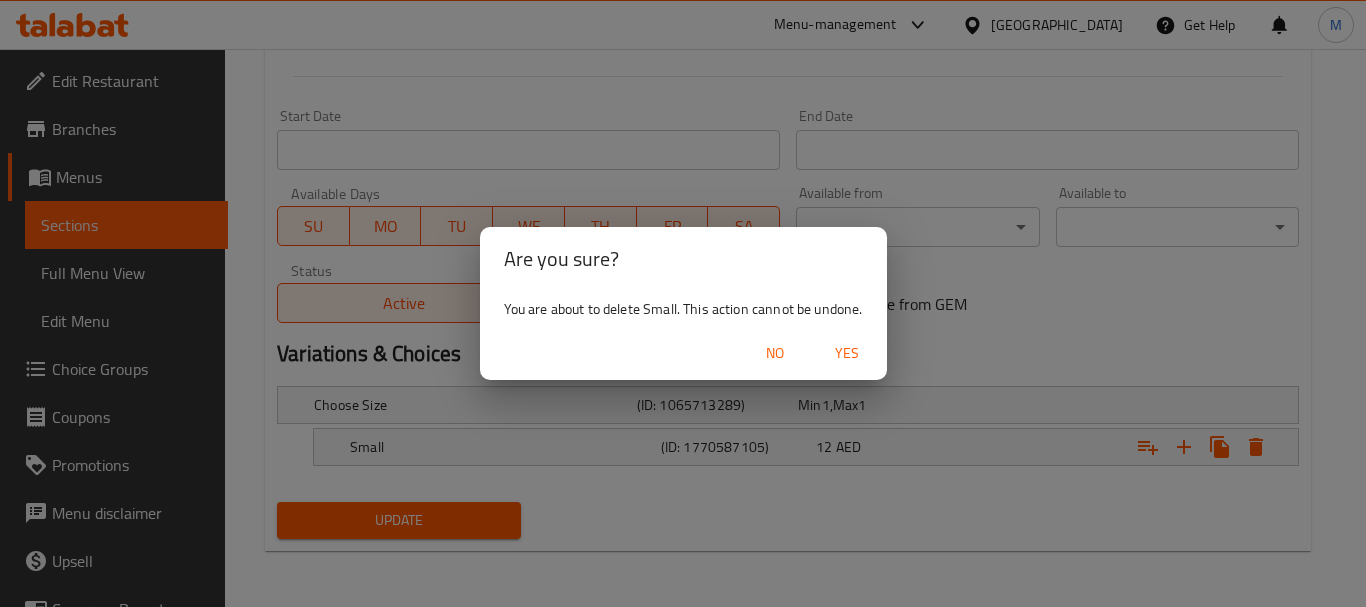 click on "Yes" at bounding box center [847, 353] 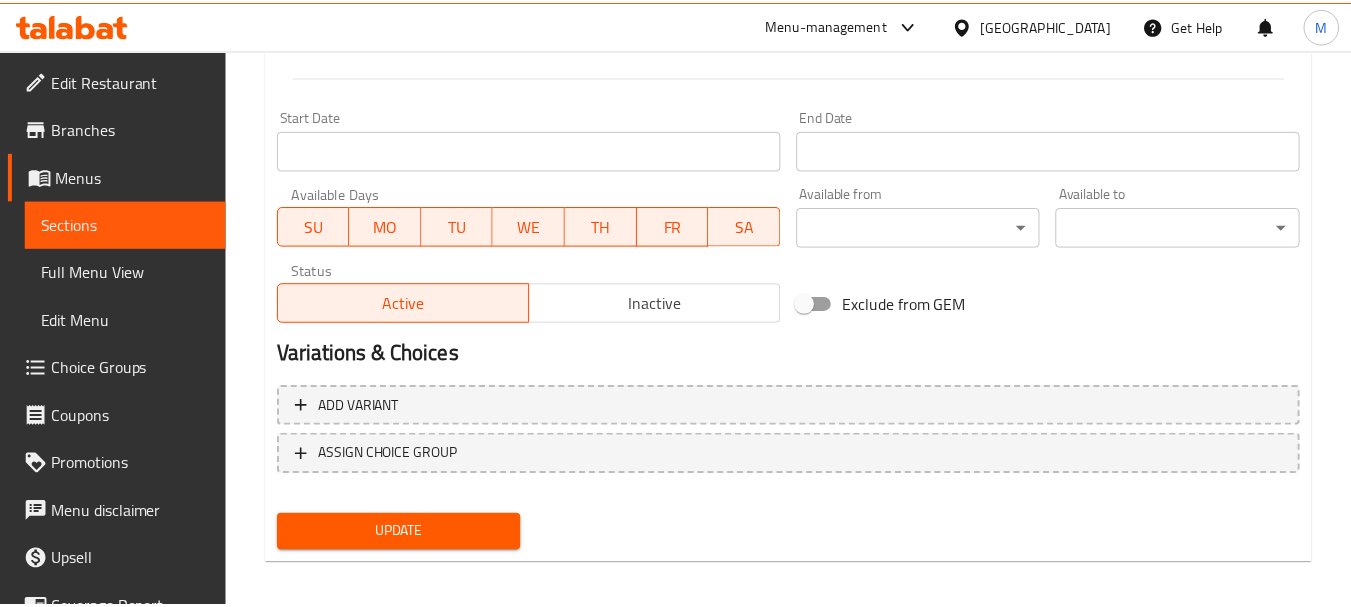 scroll, scrollTop: 786, scrollLeft: 0, axis: vertical 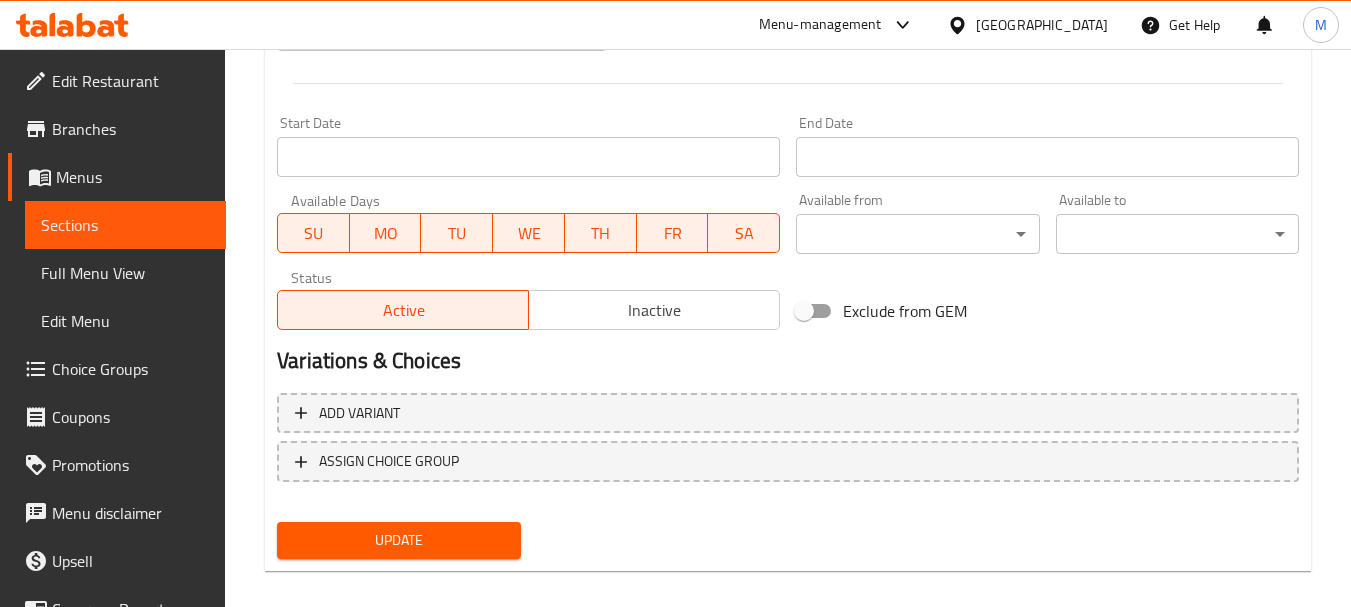 click on "Update" at bounding box center [398, 540] 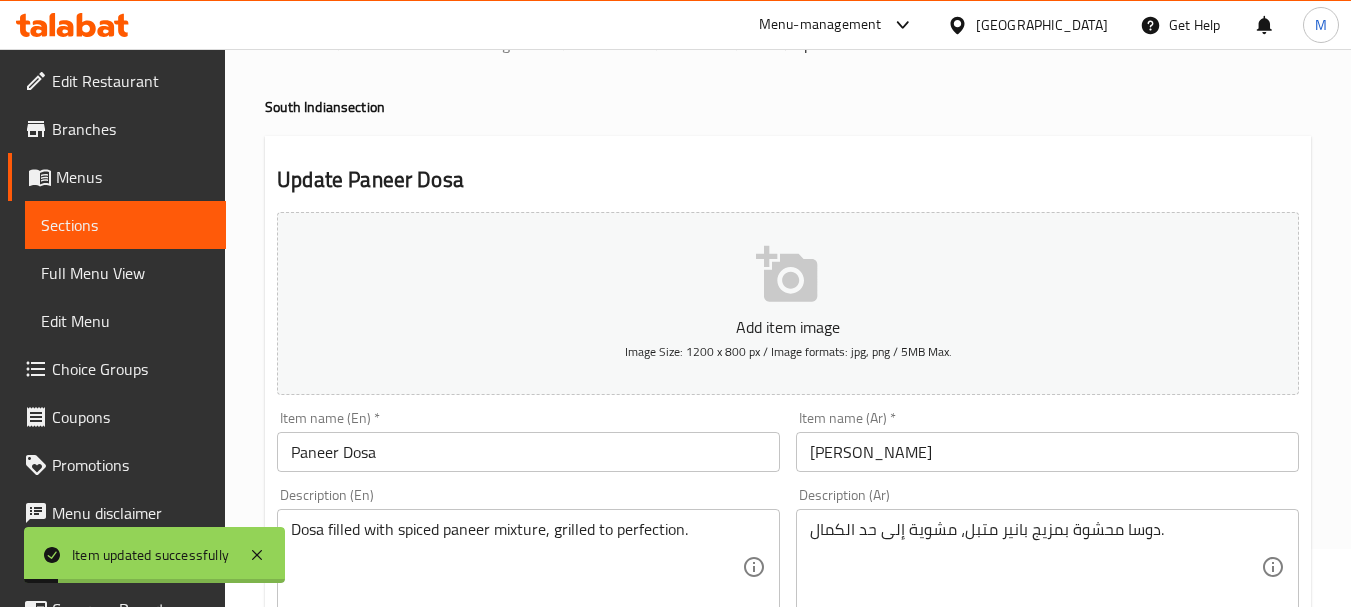 scroll, scrollTop: 0, scrollLeft: 0, axis: both 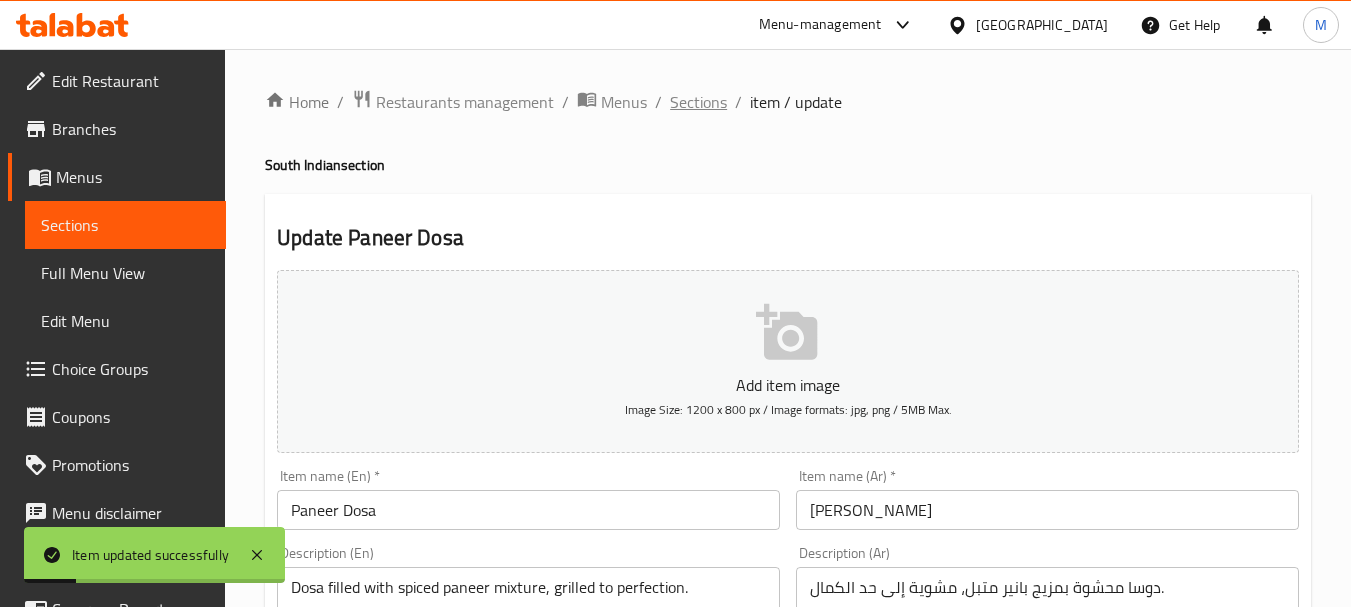 click on "Sections" at bounding box center (698, 102) 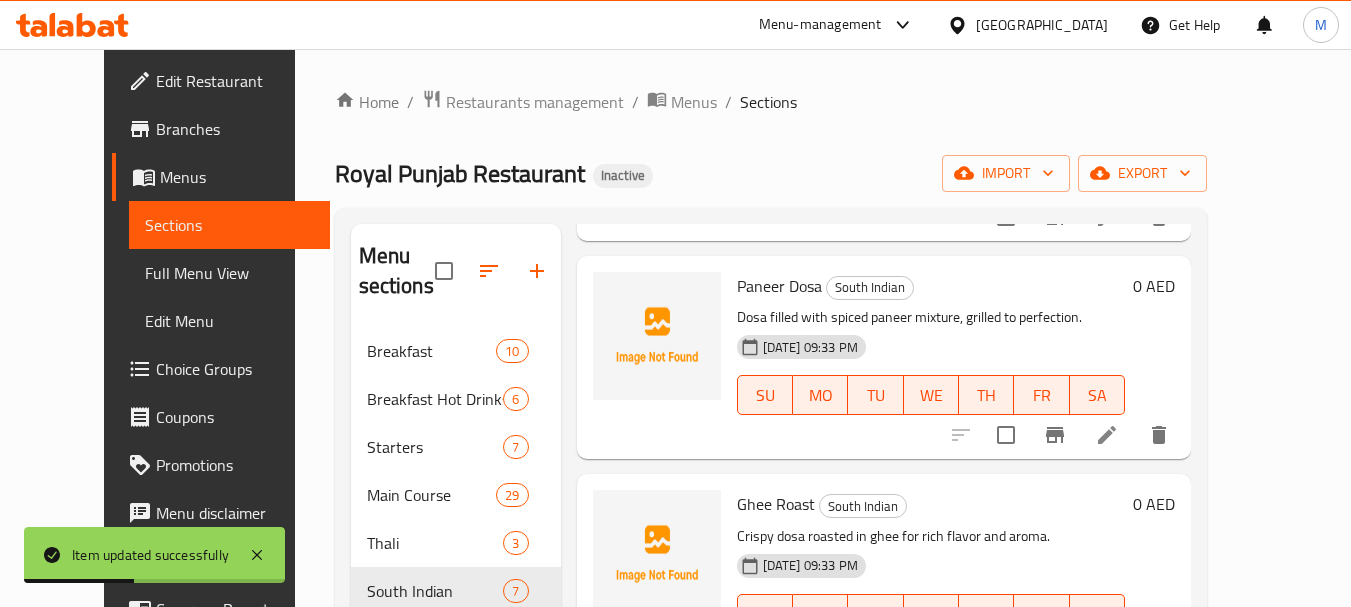 scroll, scrollTop: 700, scrollLeft: 0, axis: vertical 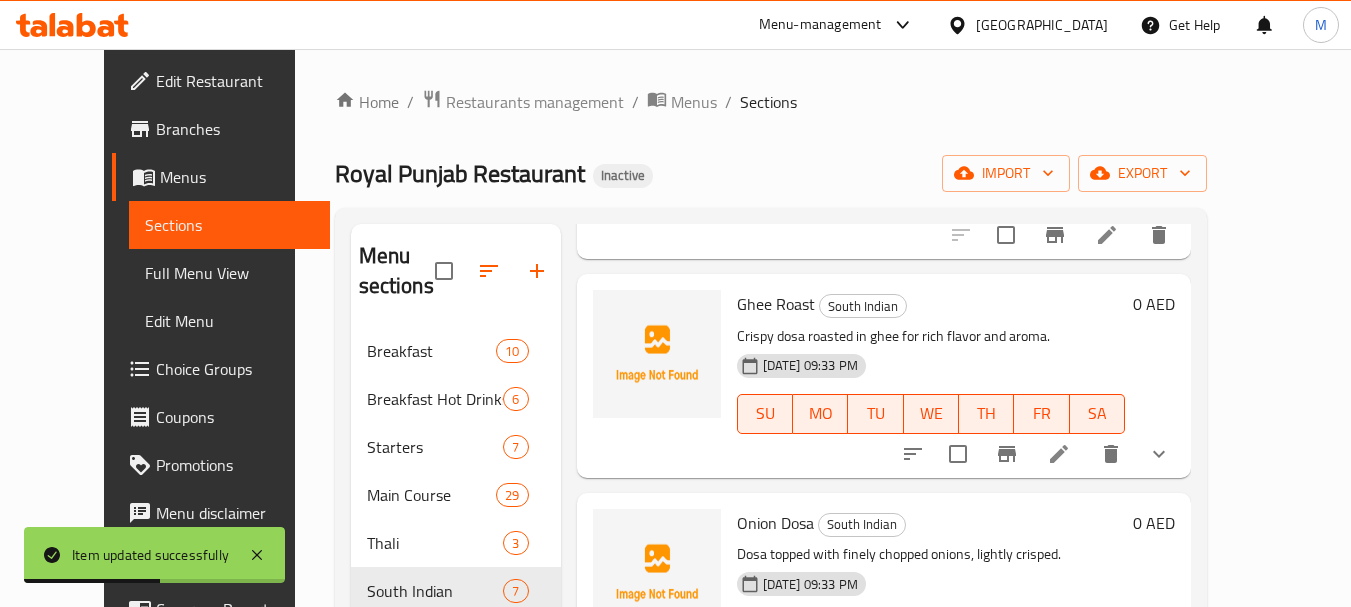click 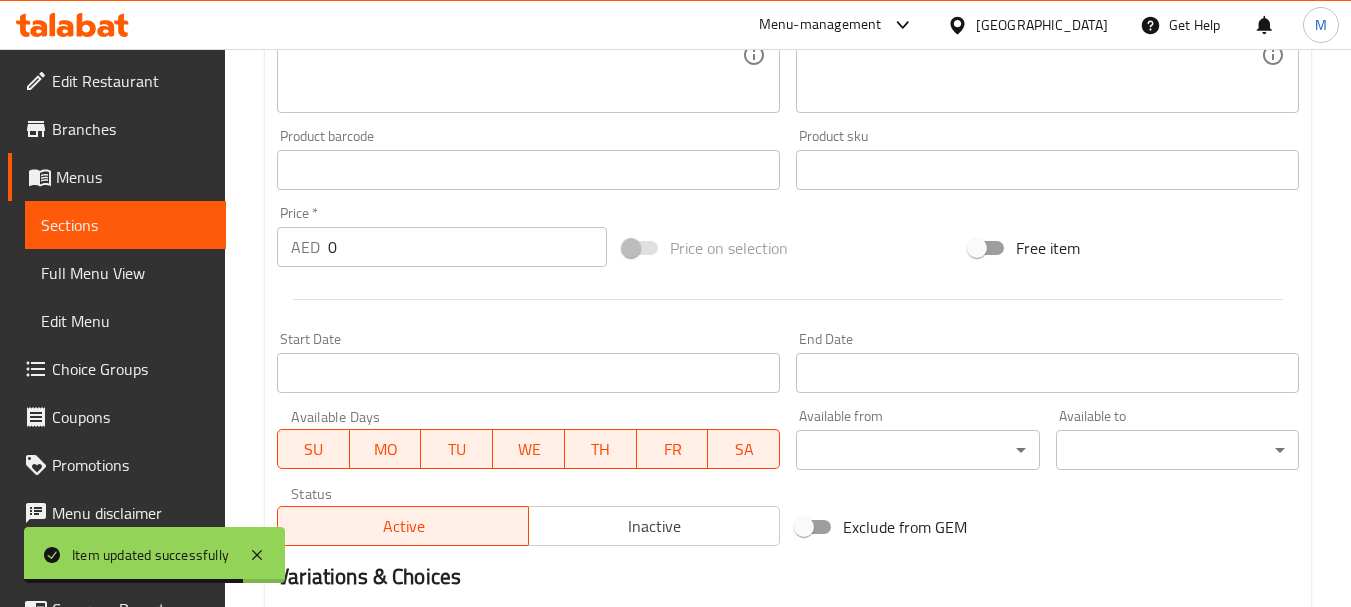 scroll, scrollTop: 600, scrollLeft: 0, axis: vertical 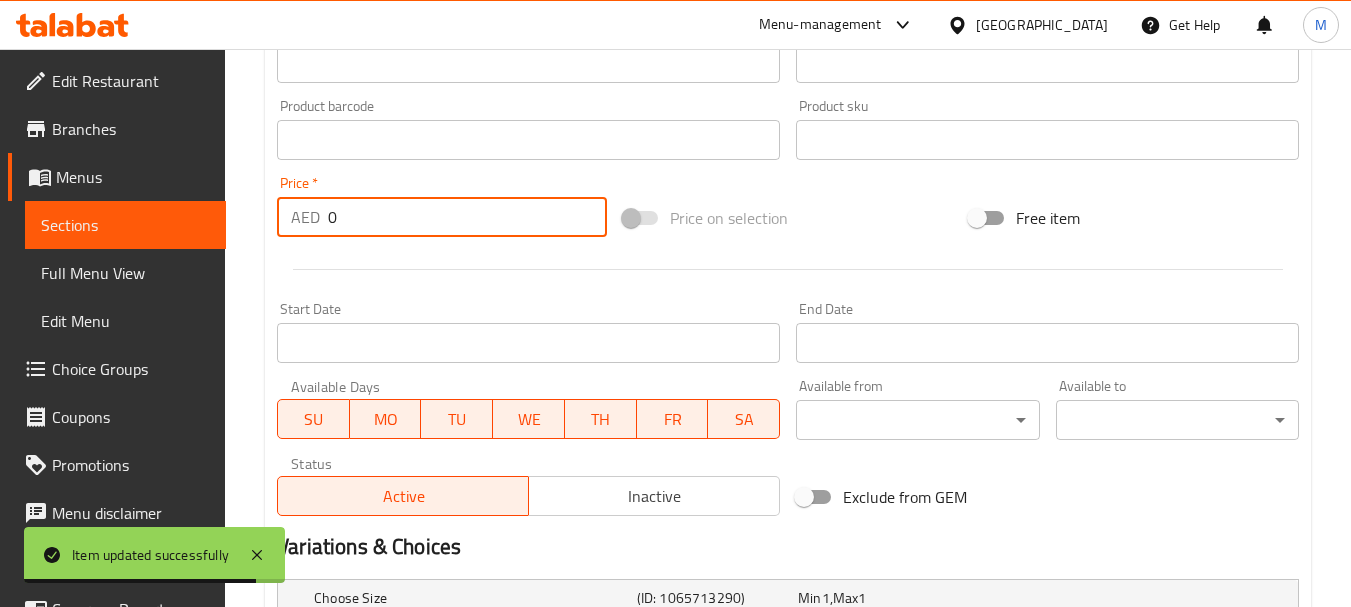 paste on "13" 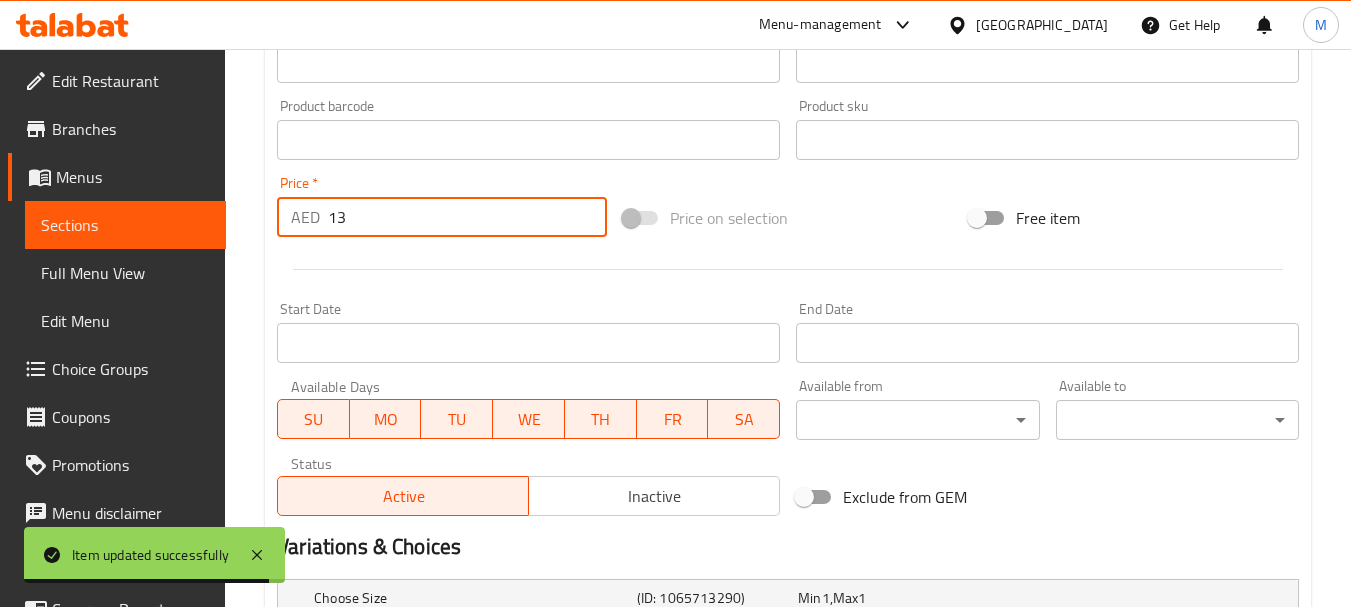 type on "13" 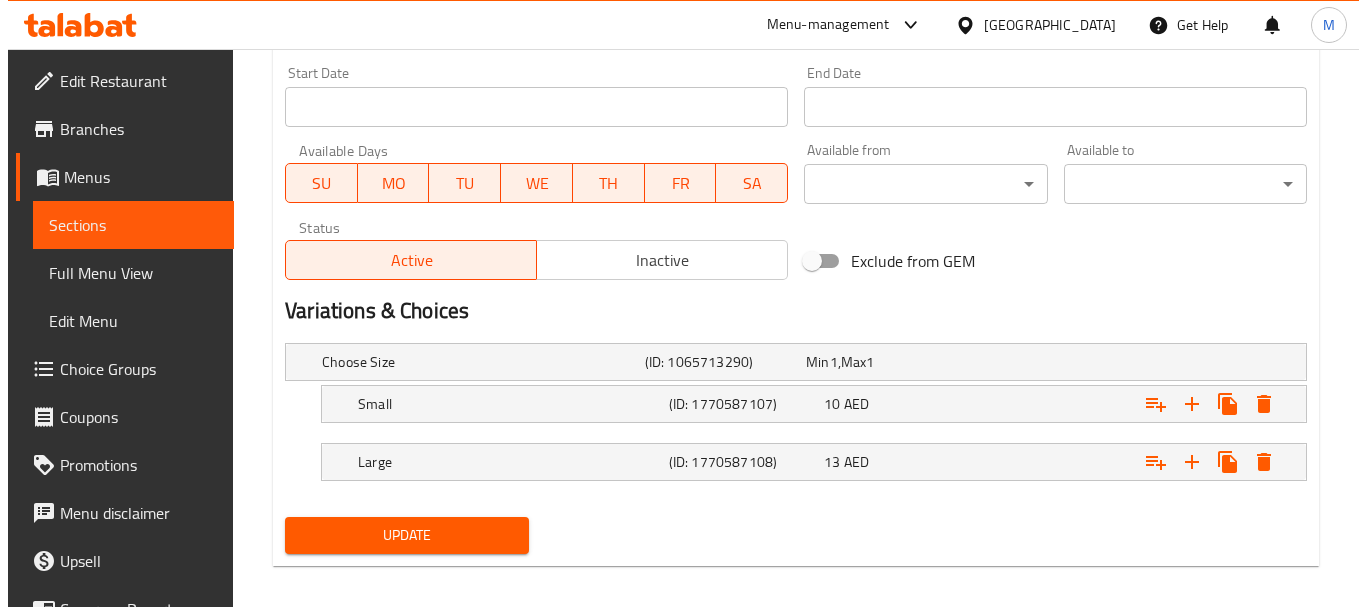 scroll, scrollTop: 851, scrollLeft: 0, axis: vertical 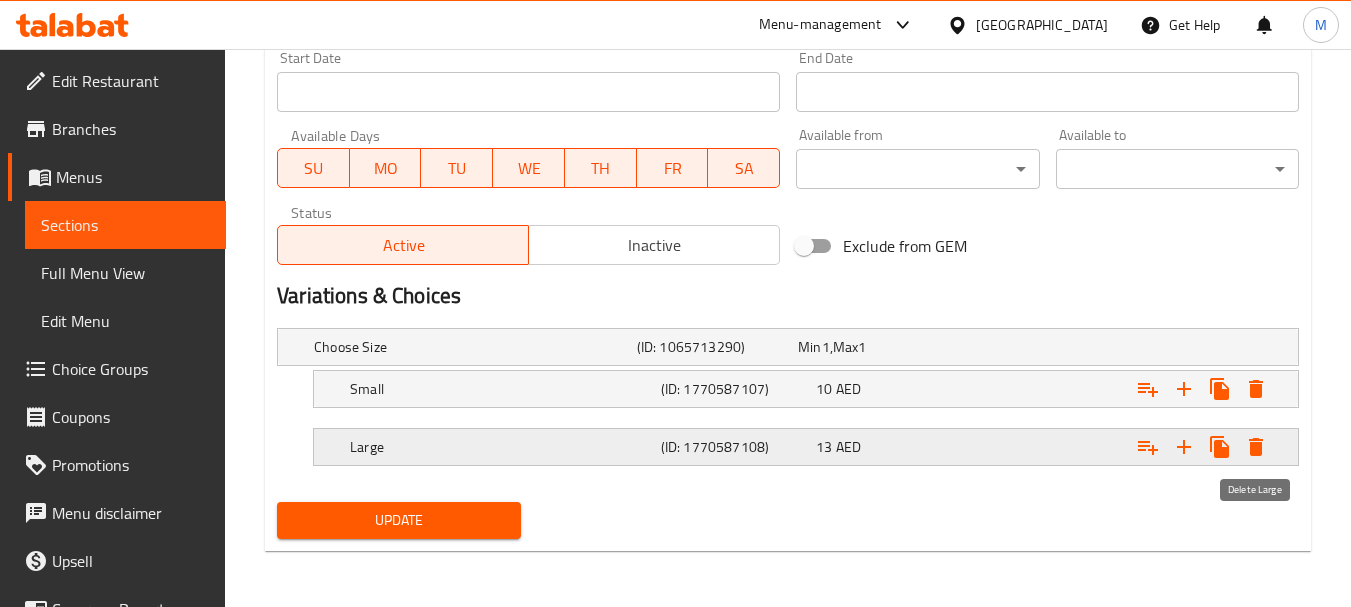 click 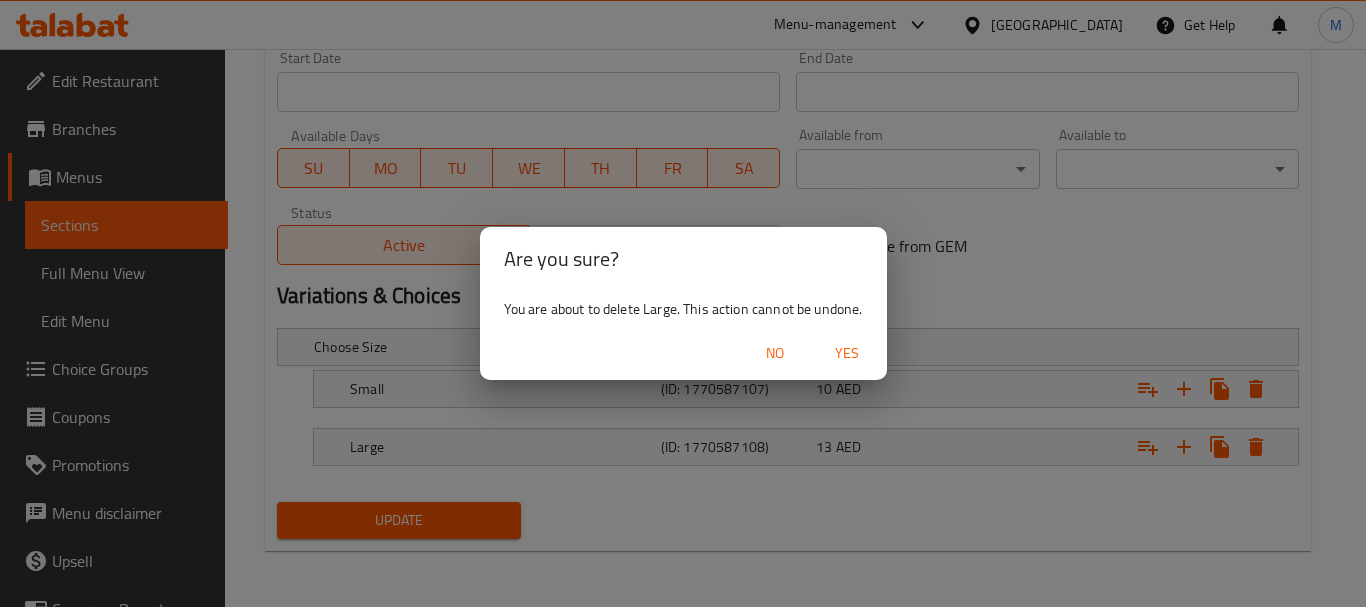click on "Yes" at bounding box center [847, 353] 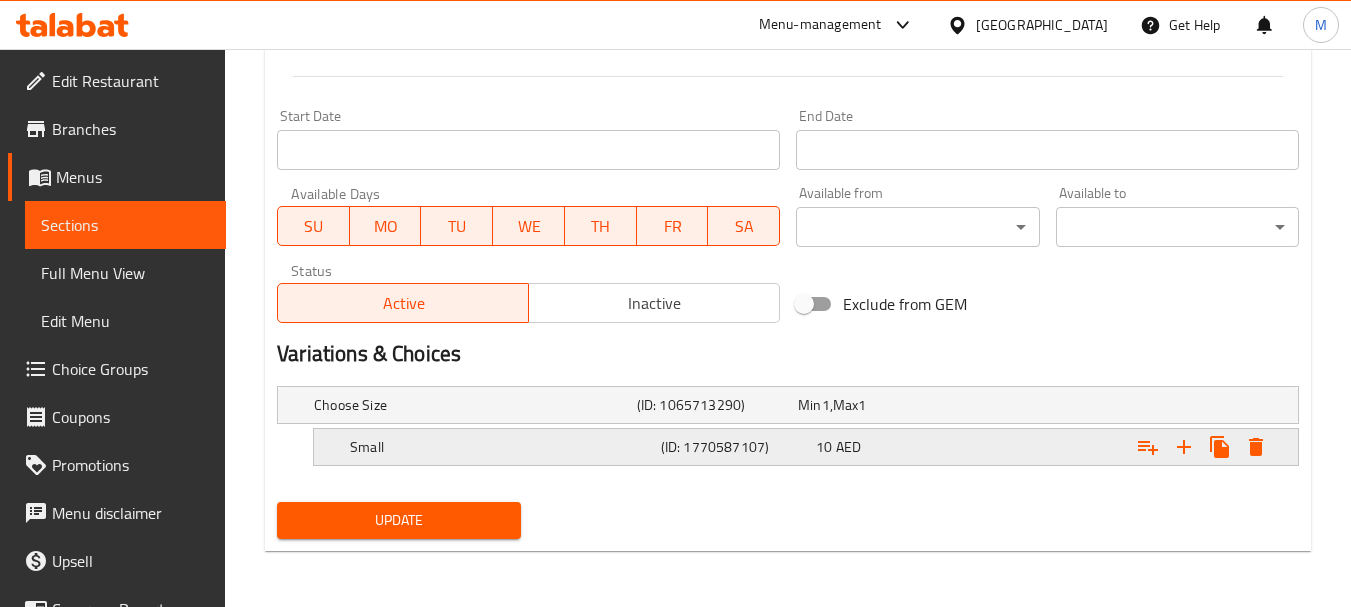 click at bounding box center [1256, 447] 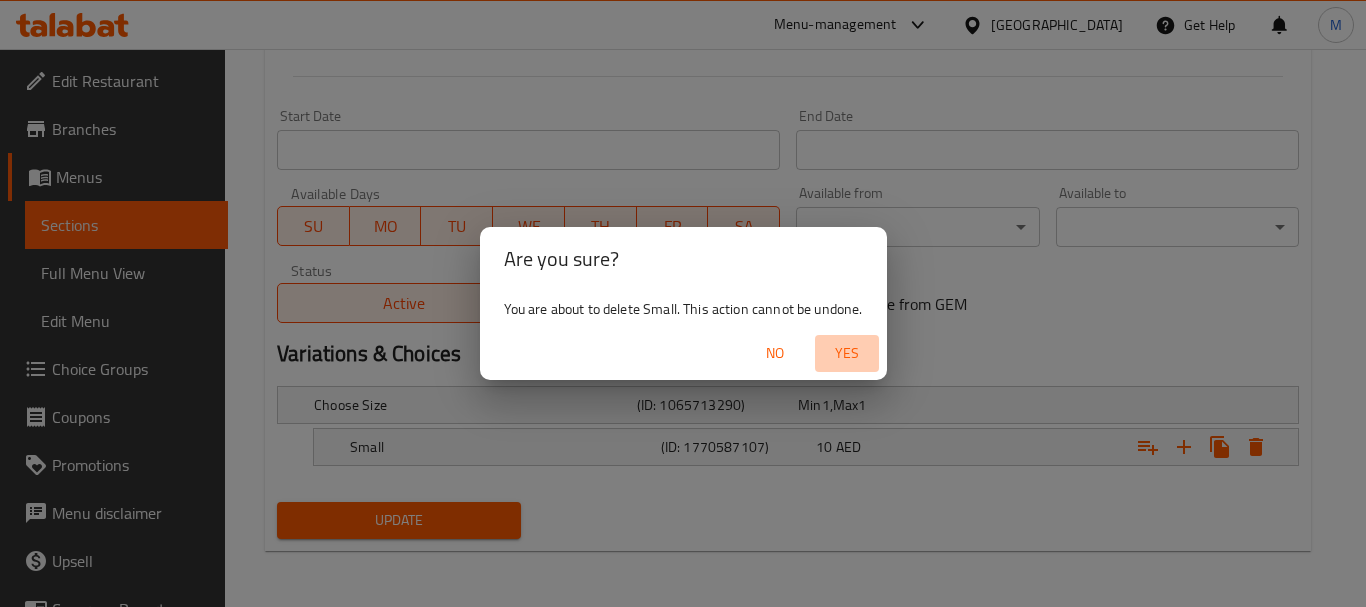 click on "Yes" at bounding box center (847, 353) 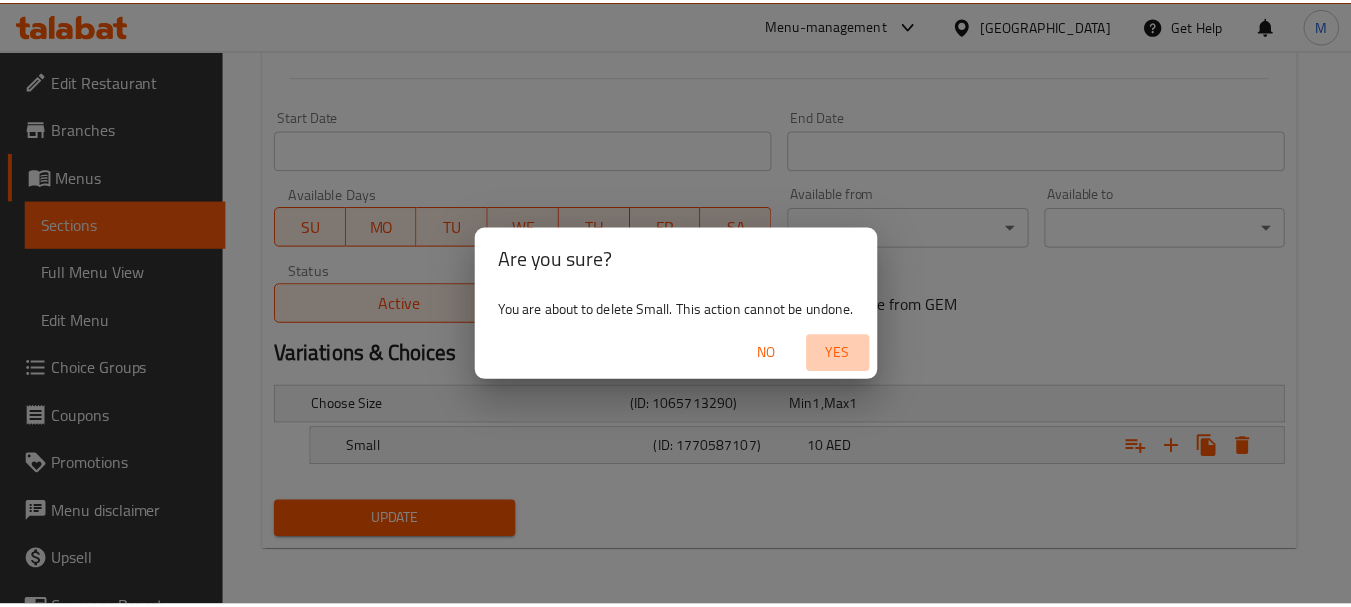 scroll, scrollTop: 786, scrollLeft: 0, axis: vertical 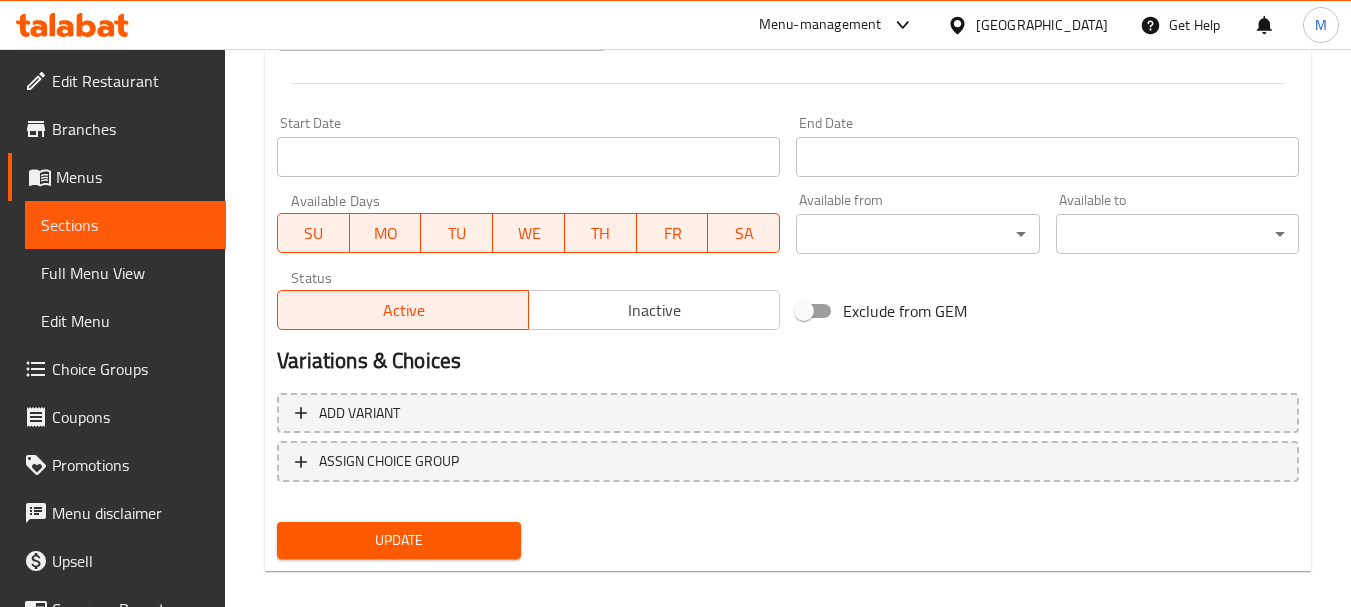 click on "Update" at bounding box center [398, 540] 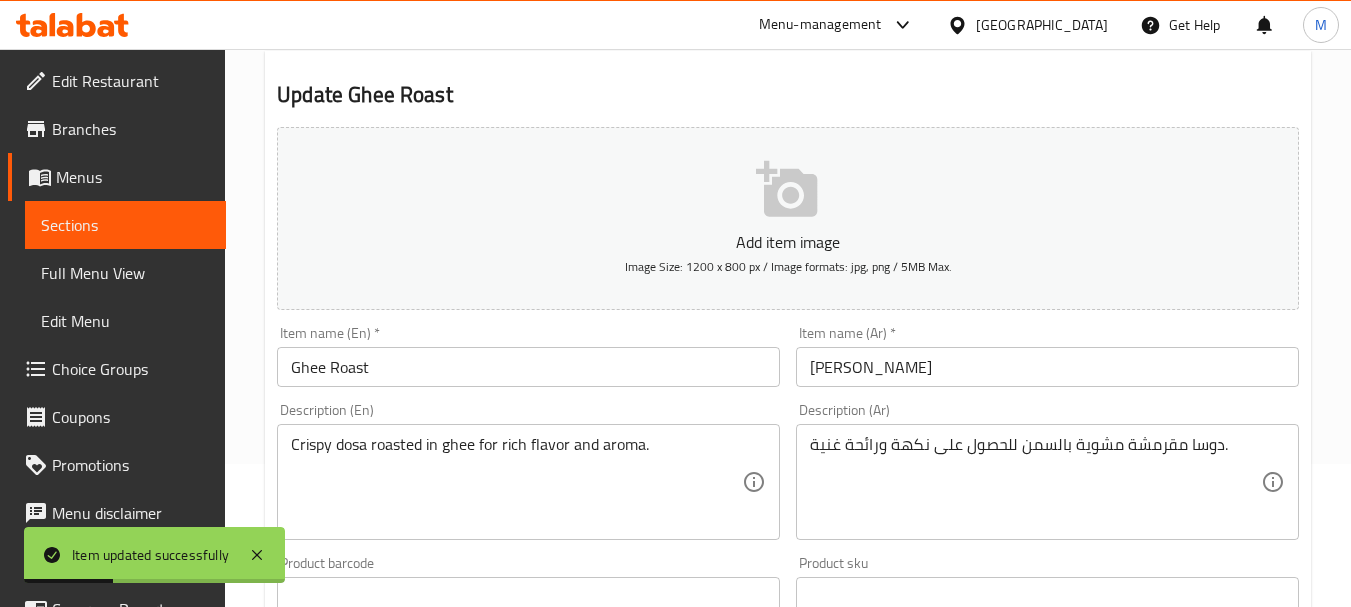 scroll, scrollTop: 0, scrollLeft: 0, axis: both 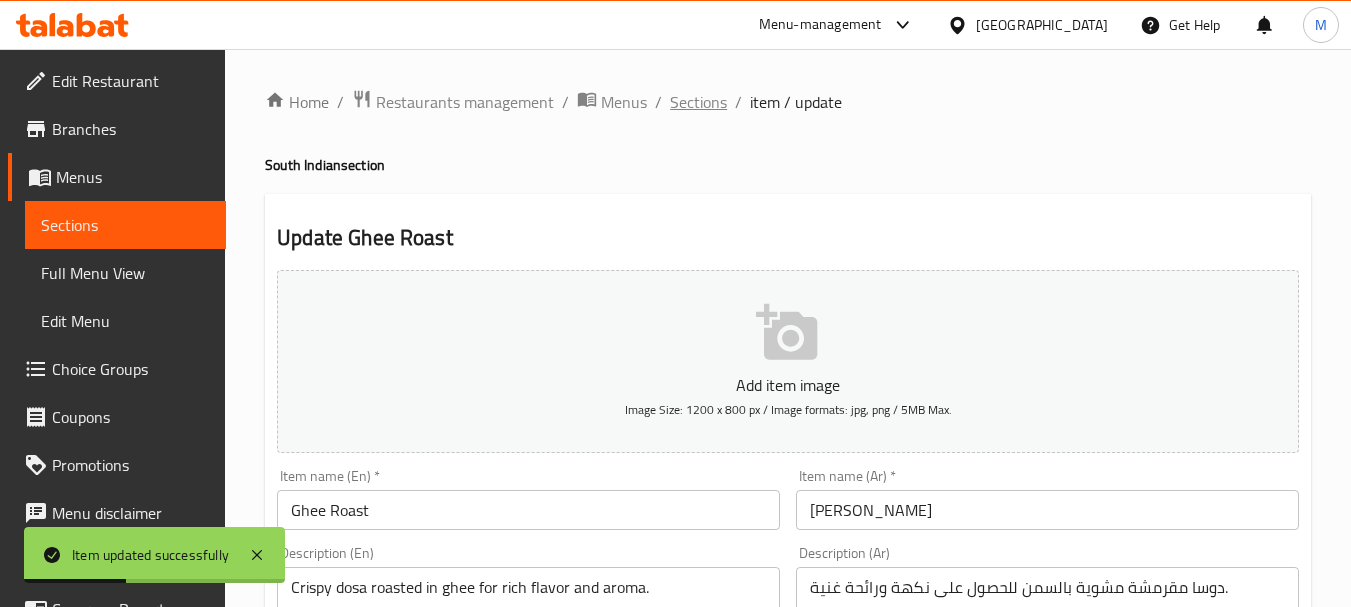 click on "Sections" at bounding box center [698, 102] 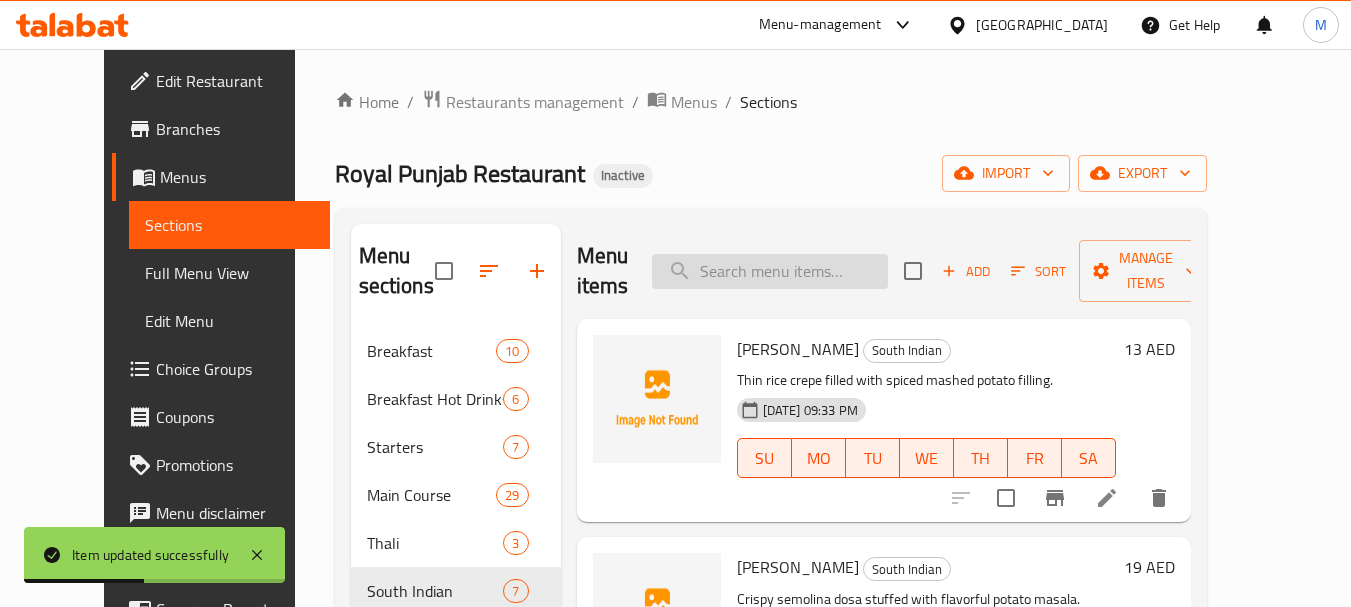 click at bounding box center (770, 271) 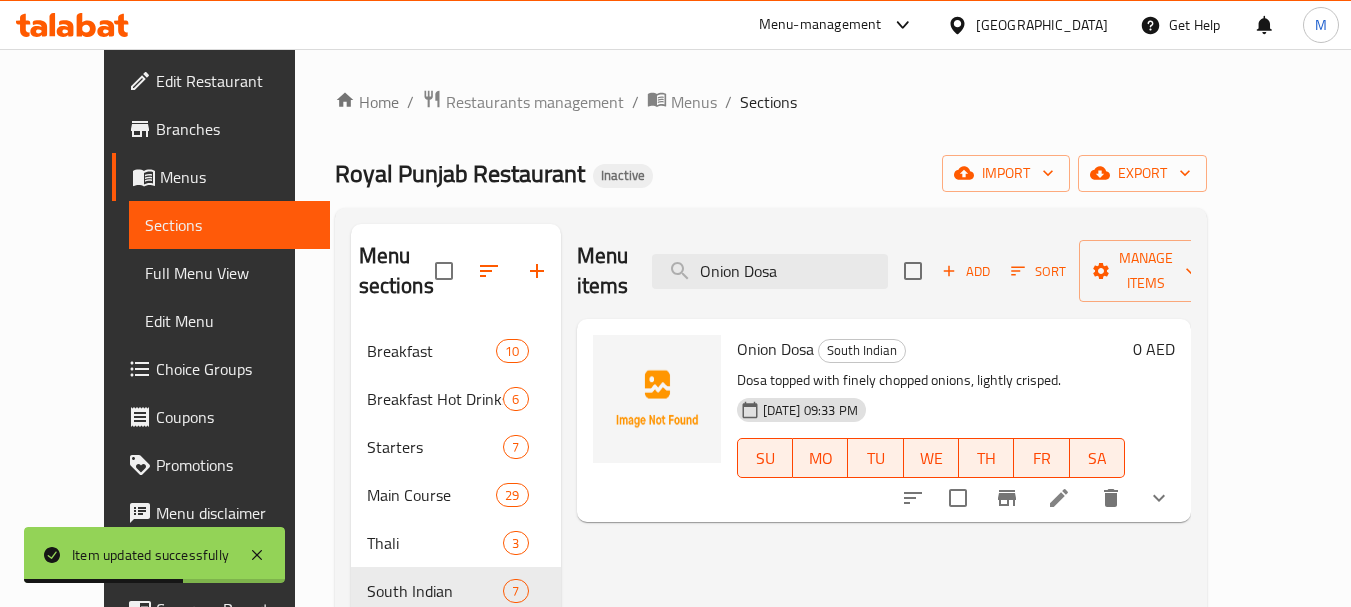 type on "Onion Dosa" 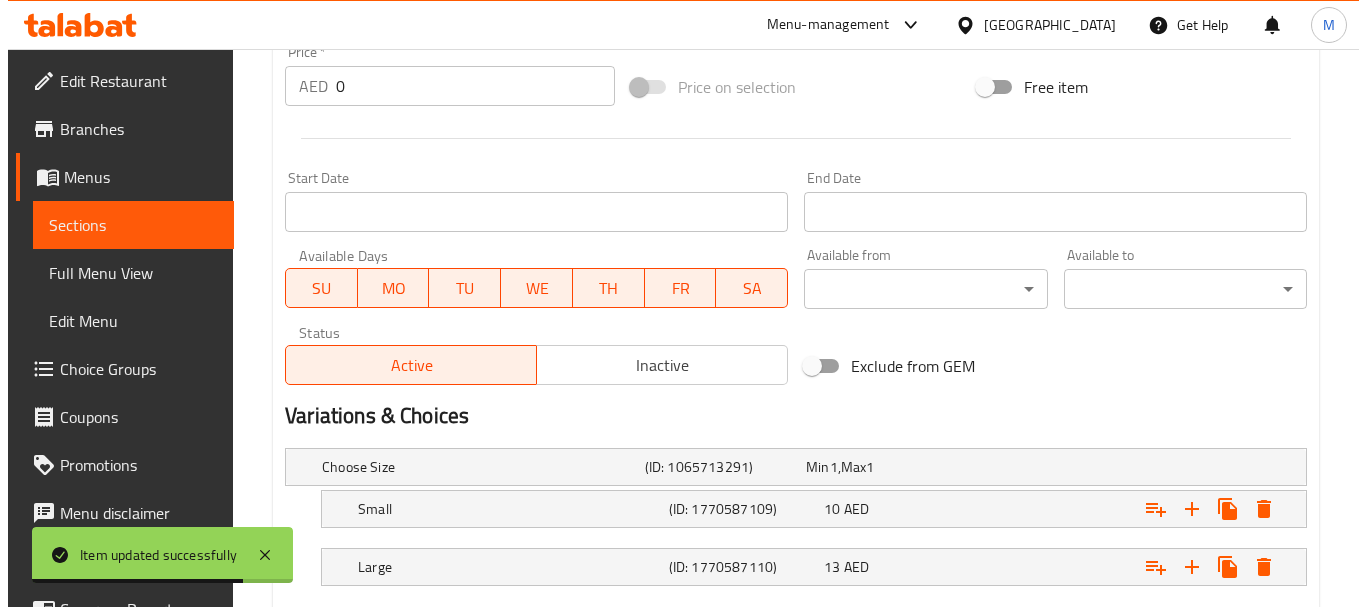 scroll, scrollTop: 851, scrollLeft: 0, axis: vertical 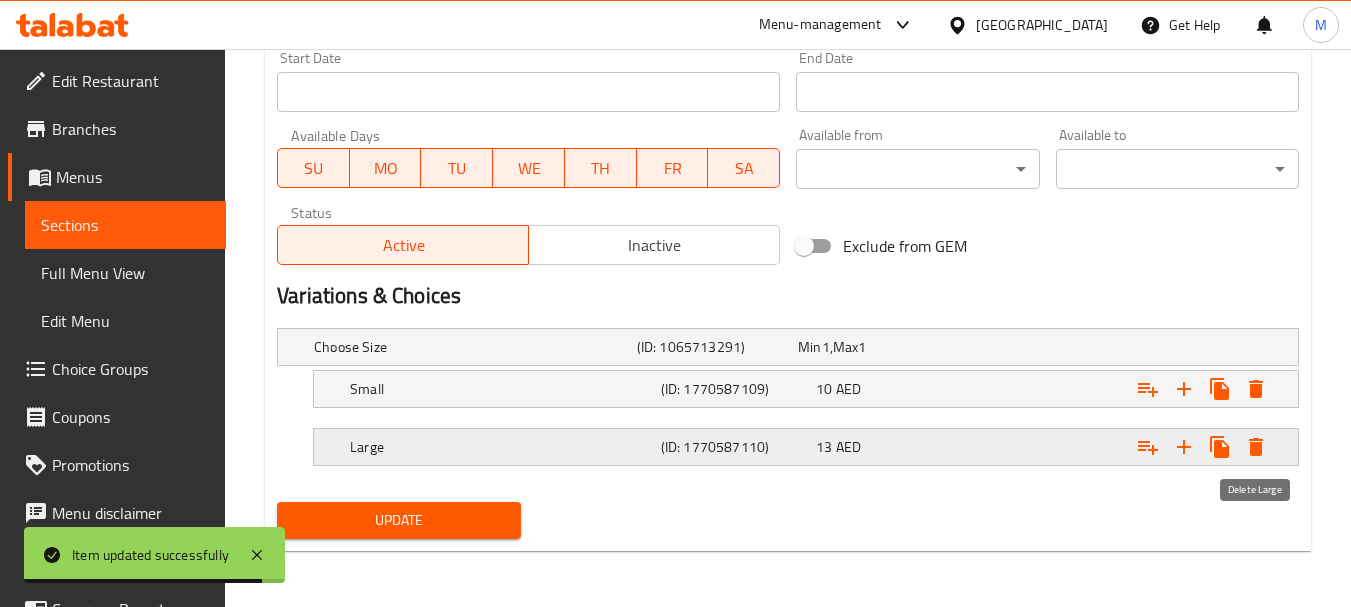 click 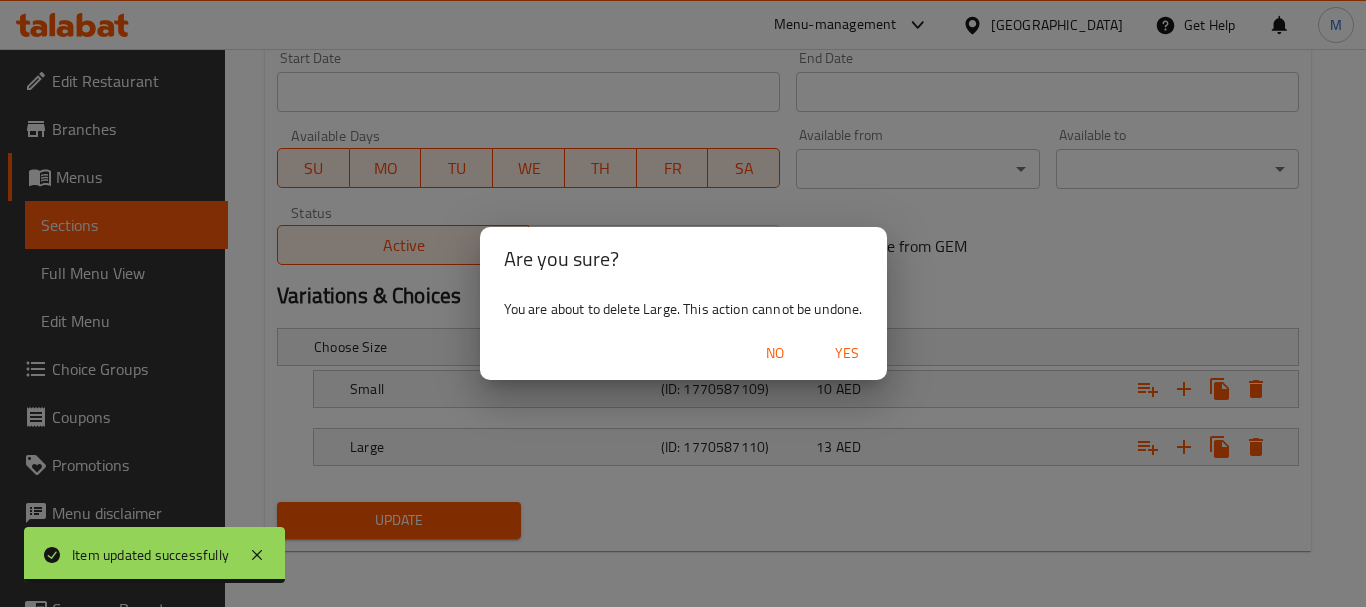 click on "Yes" at bounding box center [847, 353] 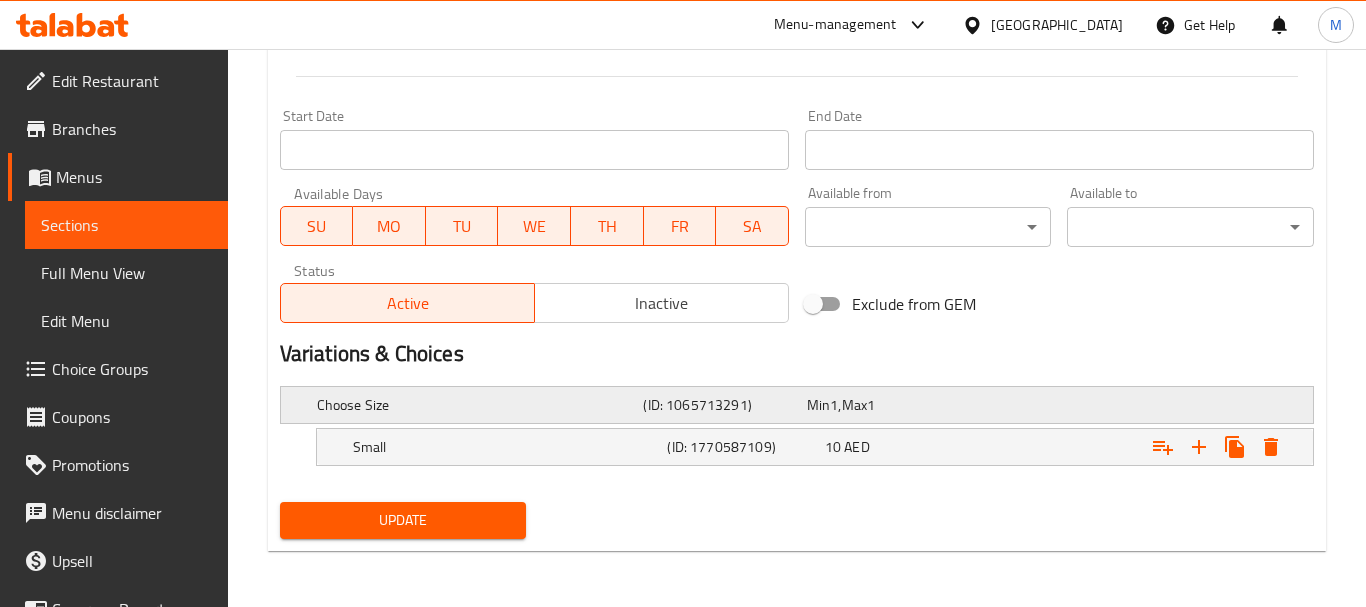 scroll, scrollTop: 793, scrollLeft: 0, axis: vertical 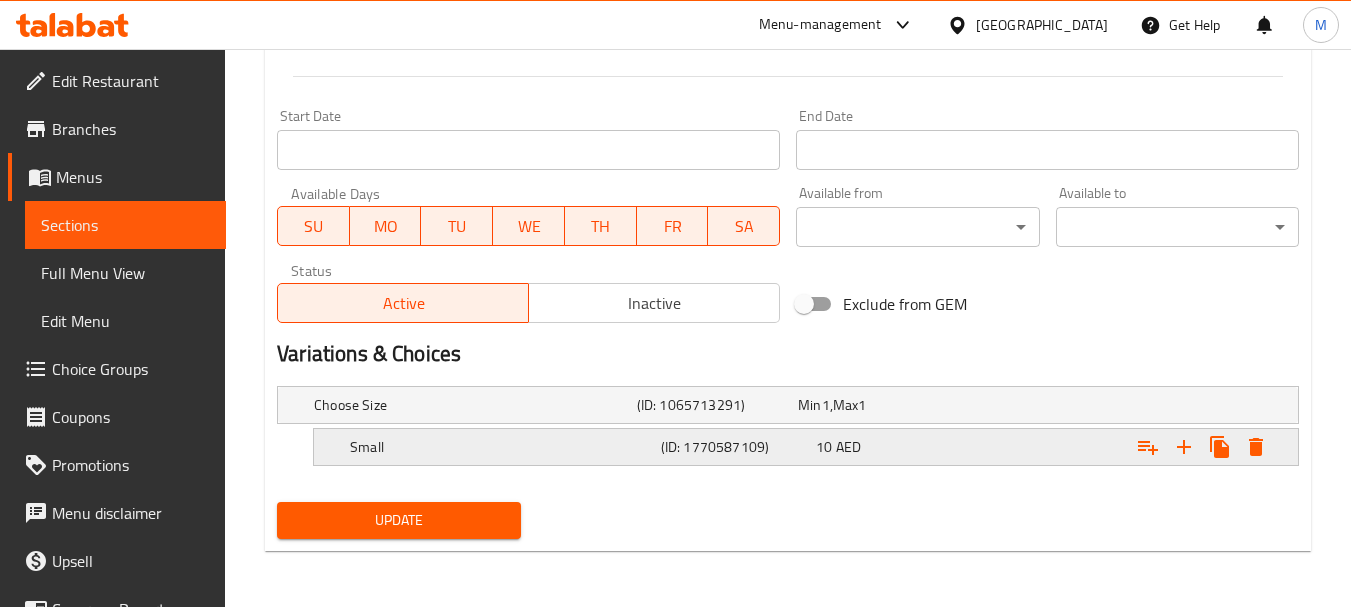 click 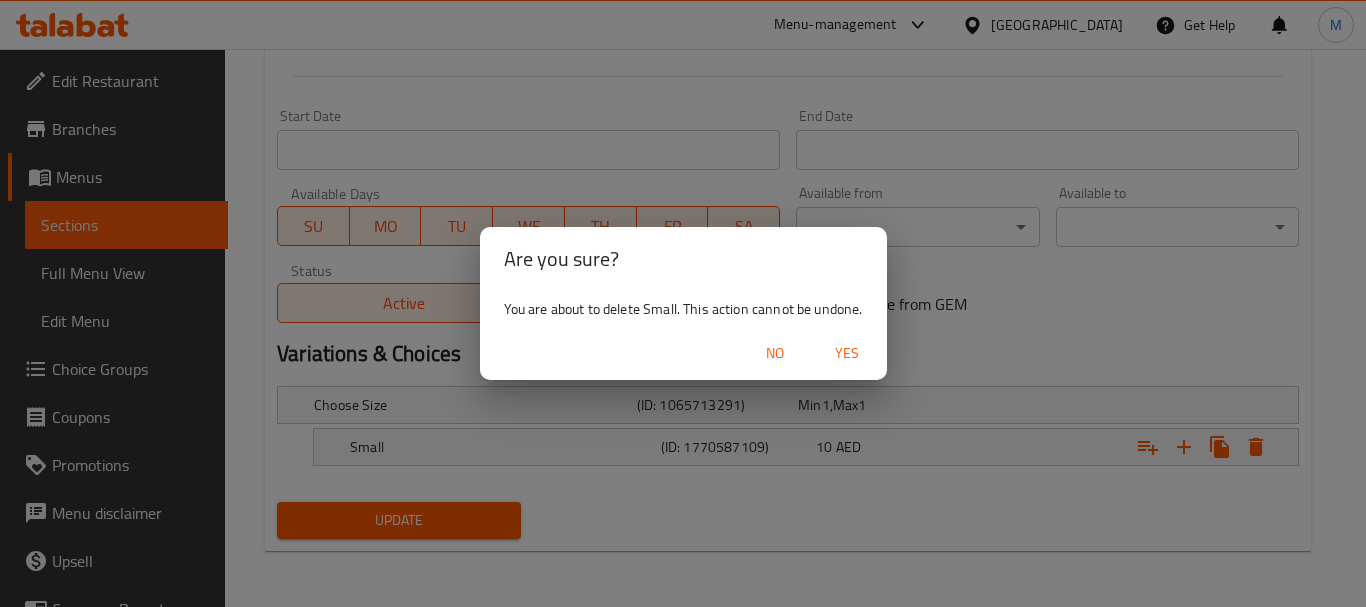 click on "Yes" at bounding box center [847, 353] 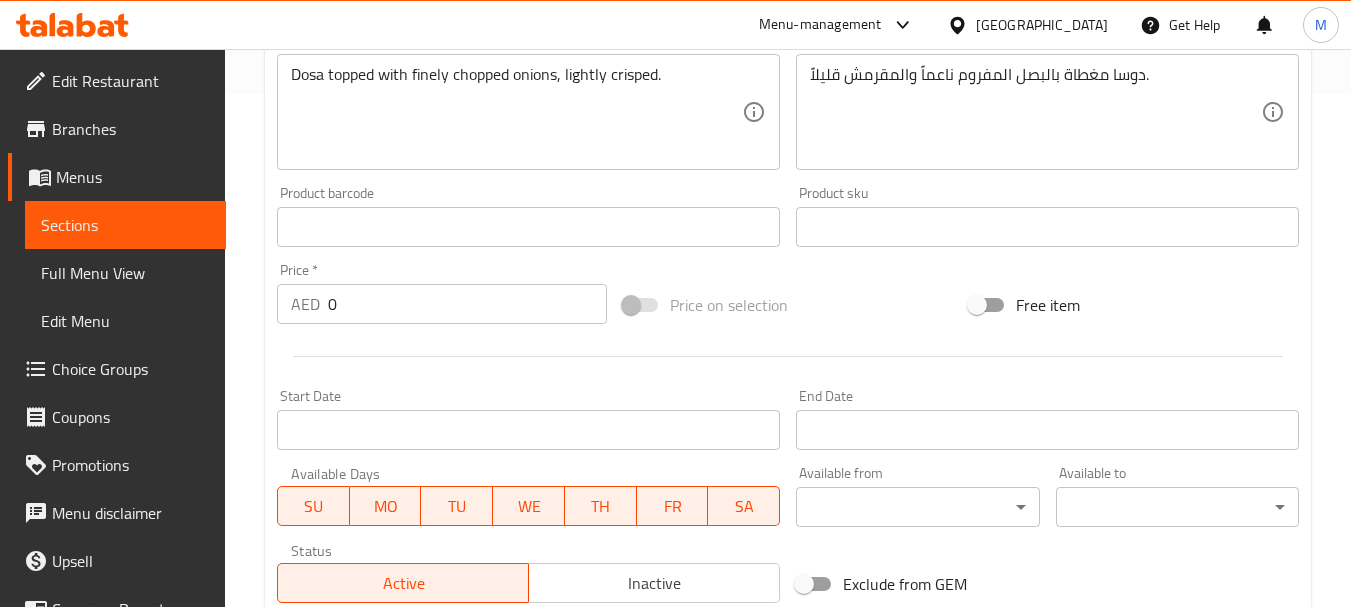 scroll, scrollTop: 486, scrollLeft: 0, axis: vertical 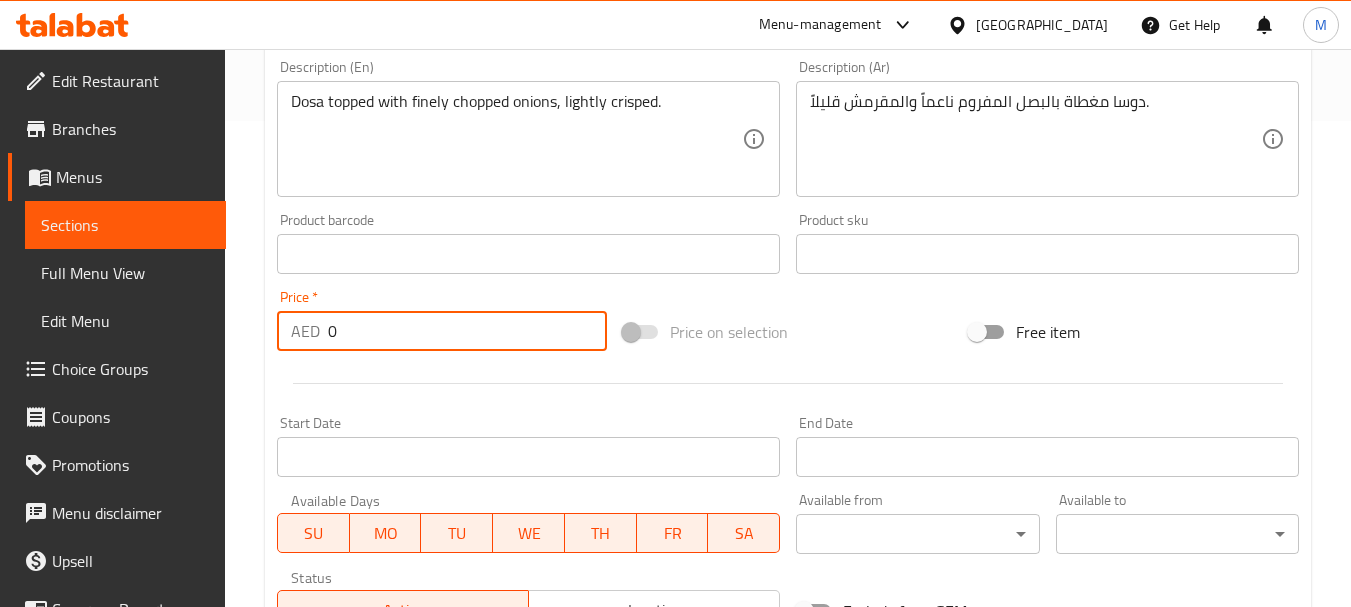 paste on "13" 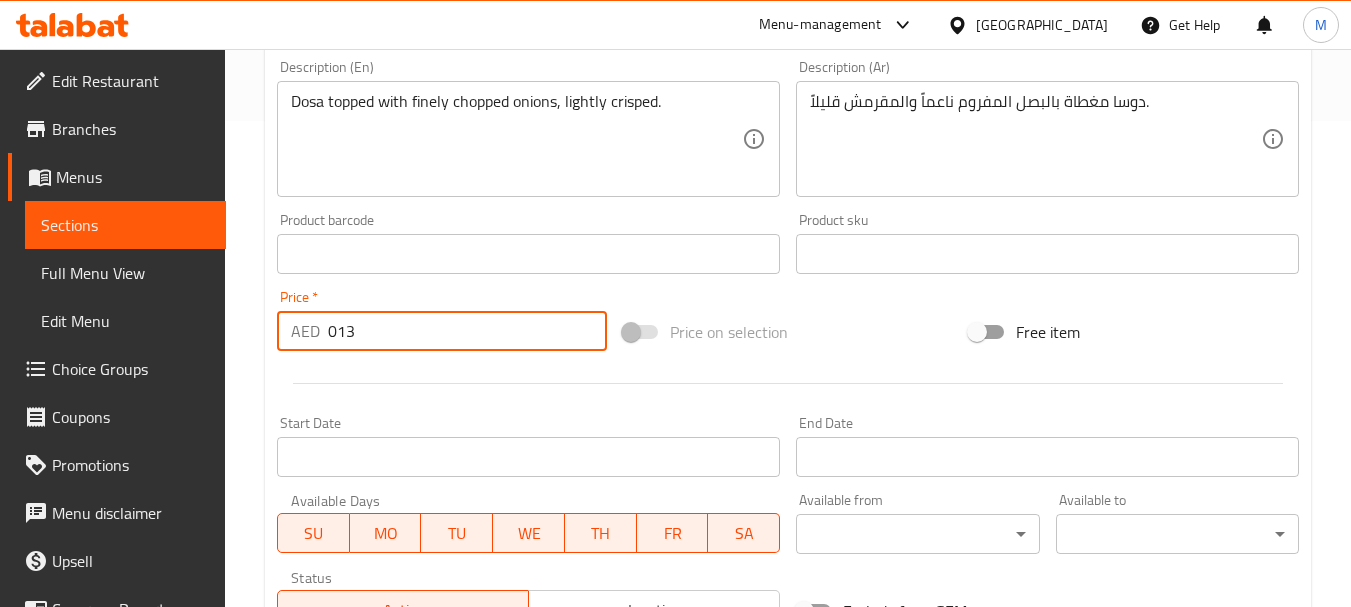 click on "013" at bounding box center (467, 331) 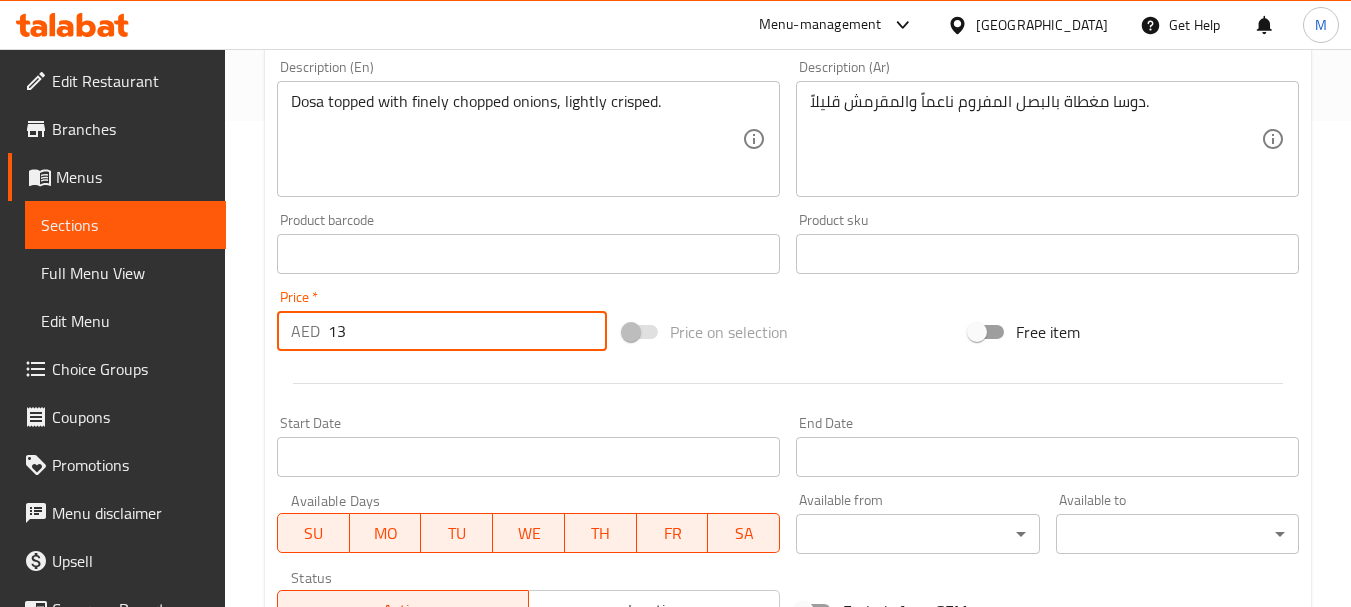 type on "13" 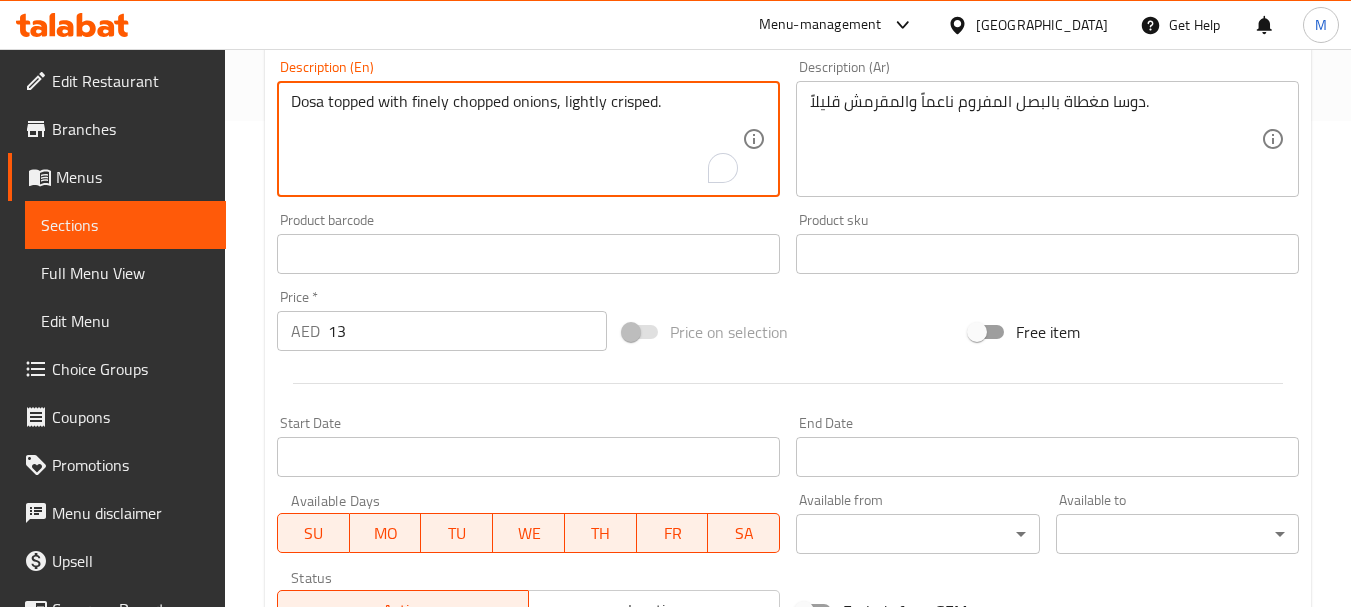 scroll, scrollTop: 386, scrollLeft: 0, axis: vertical 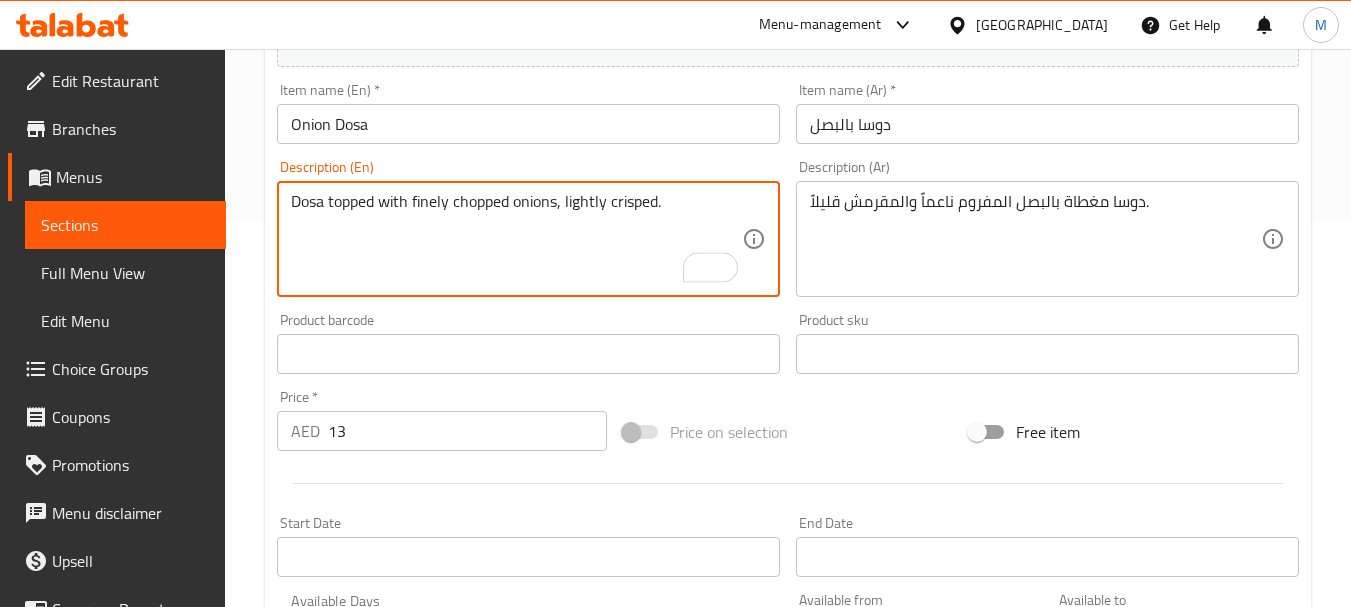 click on "Onion Dosa" at bounding box center (528, 124) 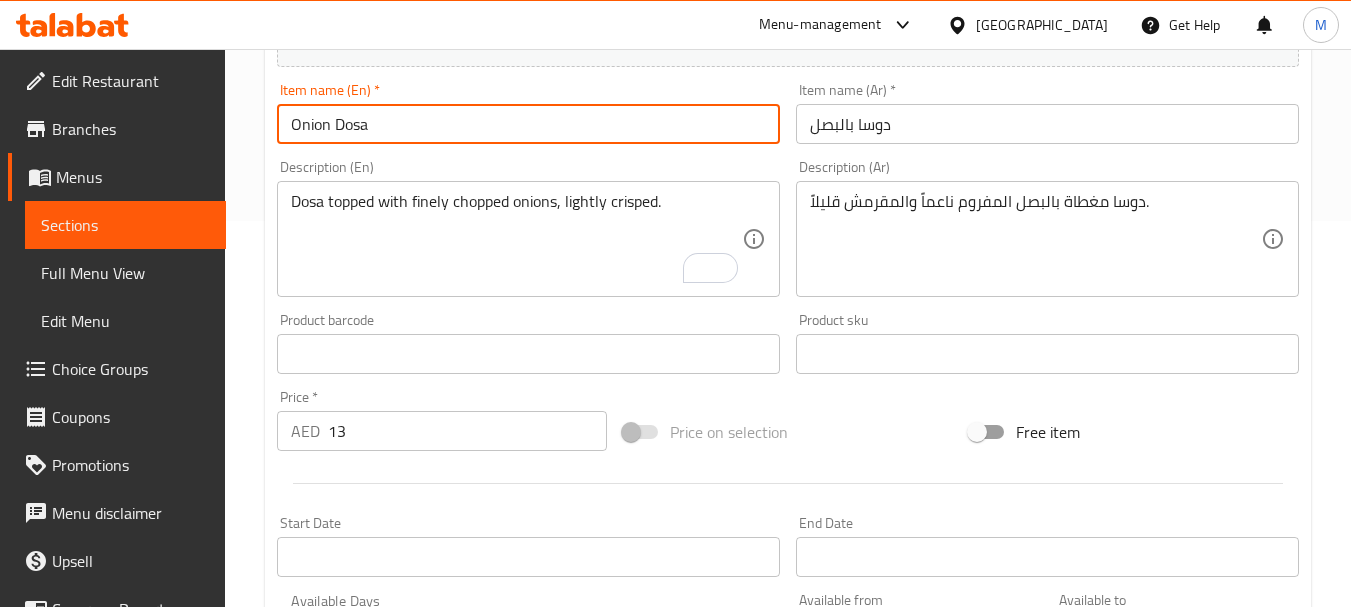 click on "Update" at bounding box center [398, 940] 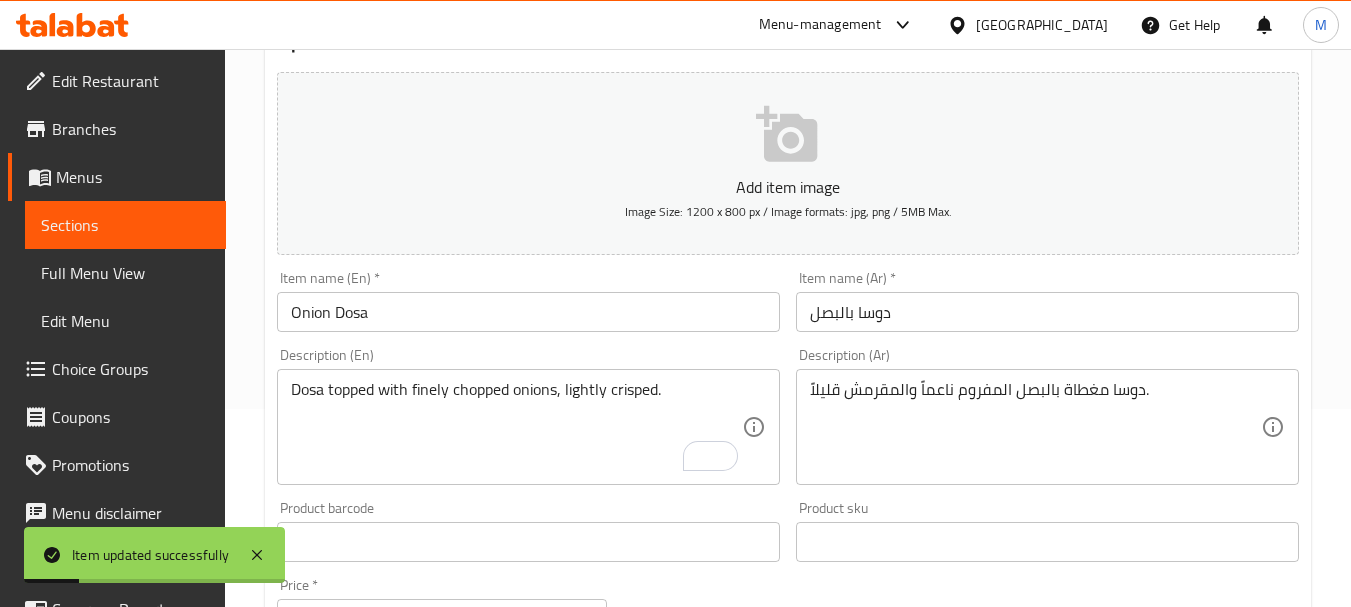 scroll, scrollTop: 0, scrollLeft: 0, axis: both 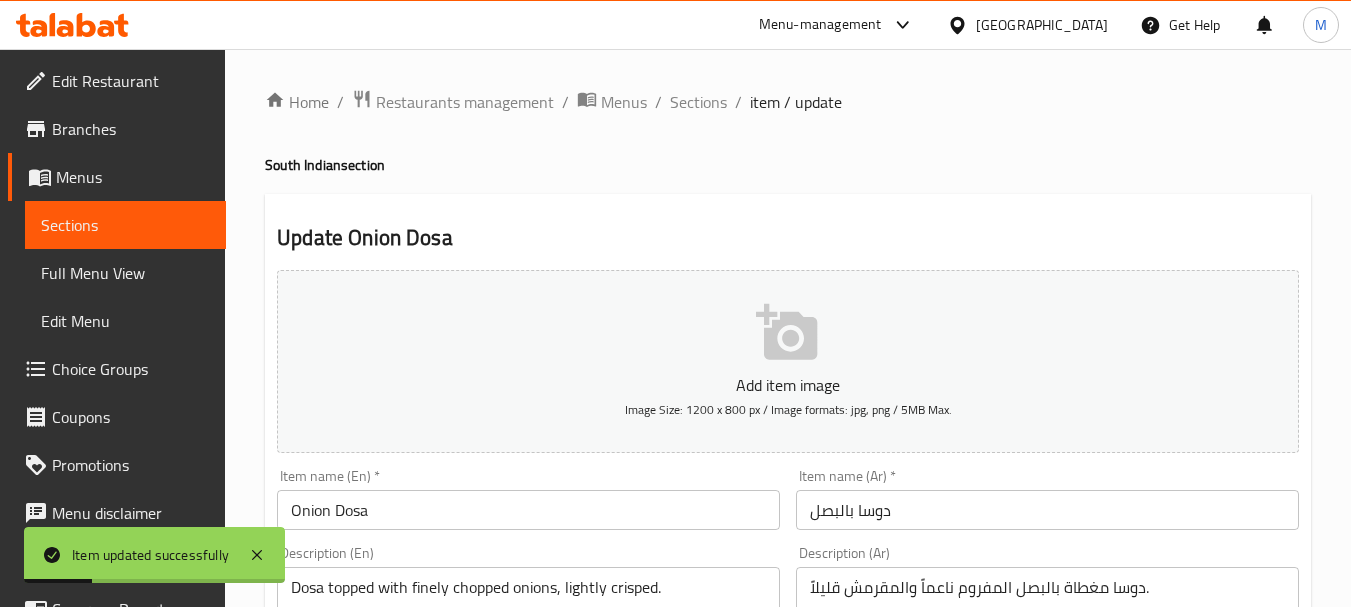 drag, startPoint x: 715, startPoint y: 89, endPoint x: 812, endPoint y: 131, distance: 105.702415 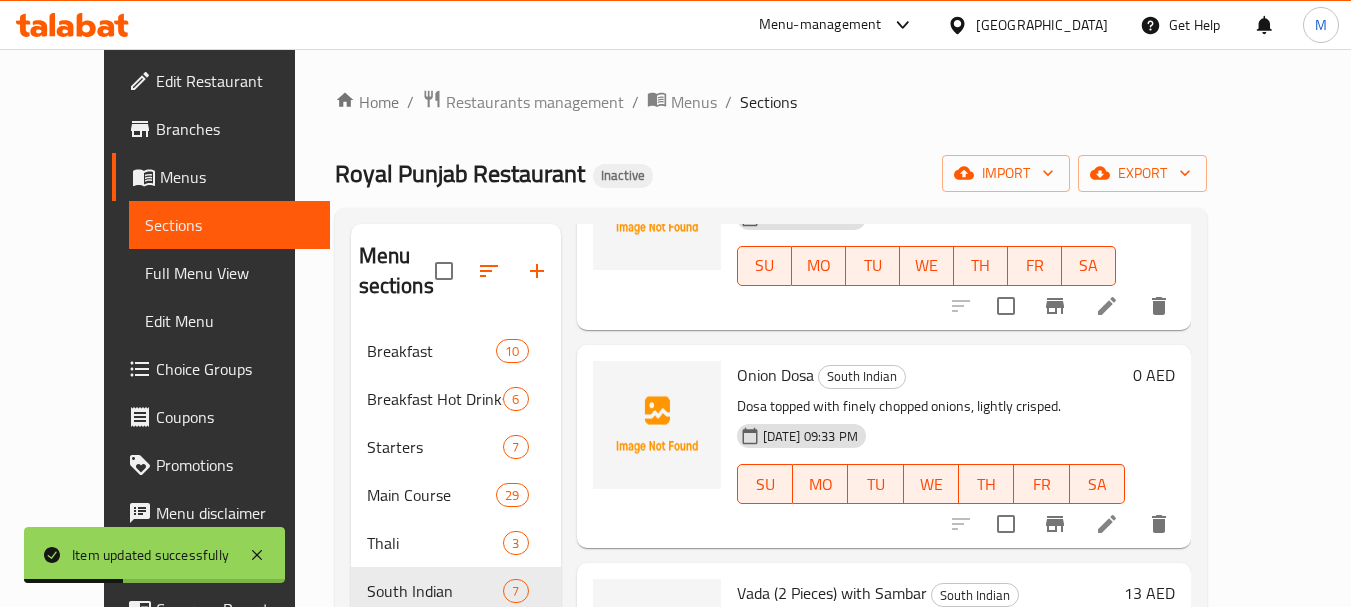 scroll, scrollTop: 1002, scrollLeft: 0, axis: vertical 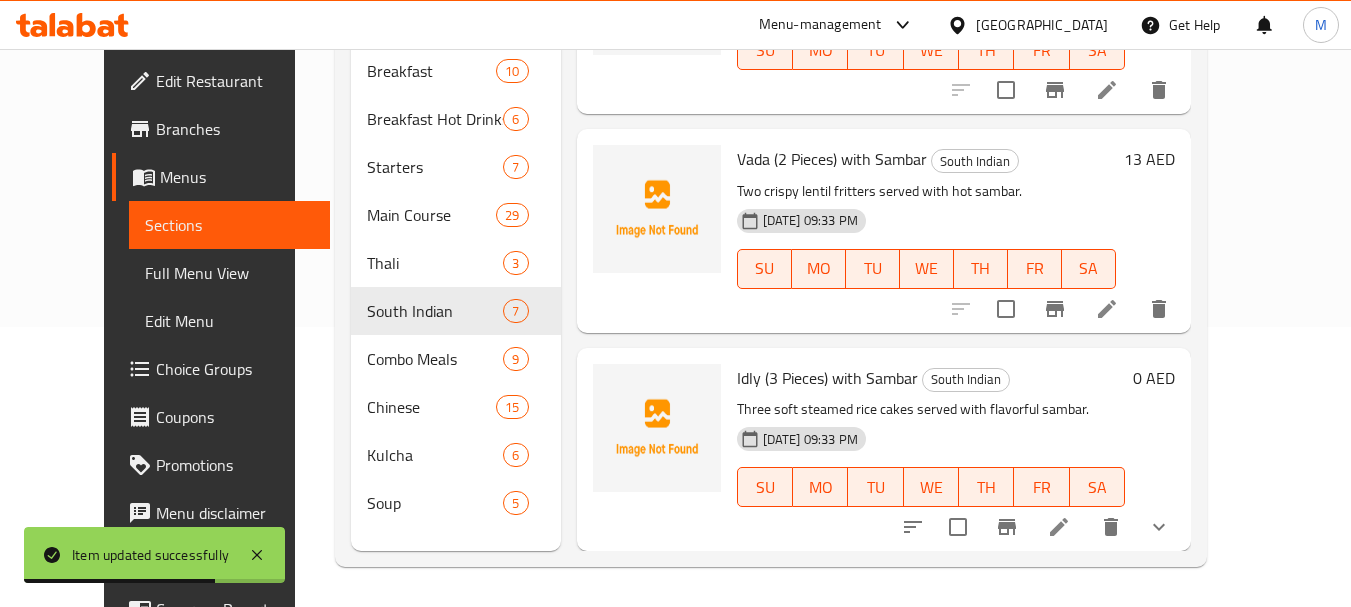 click at bounding box center [1059, 527] 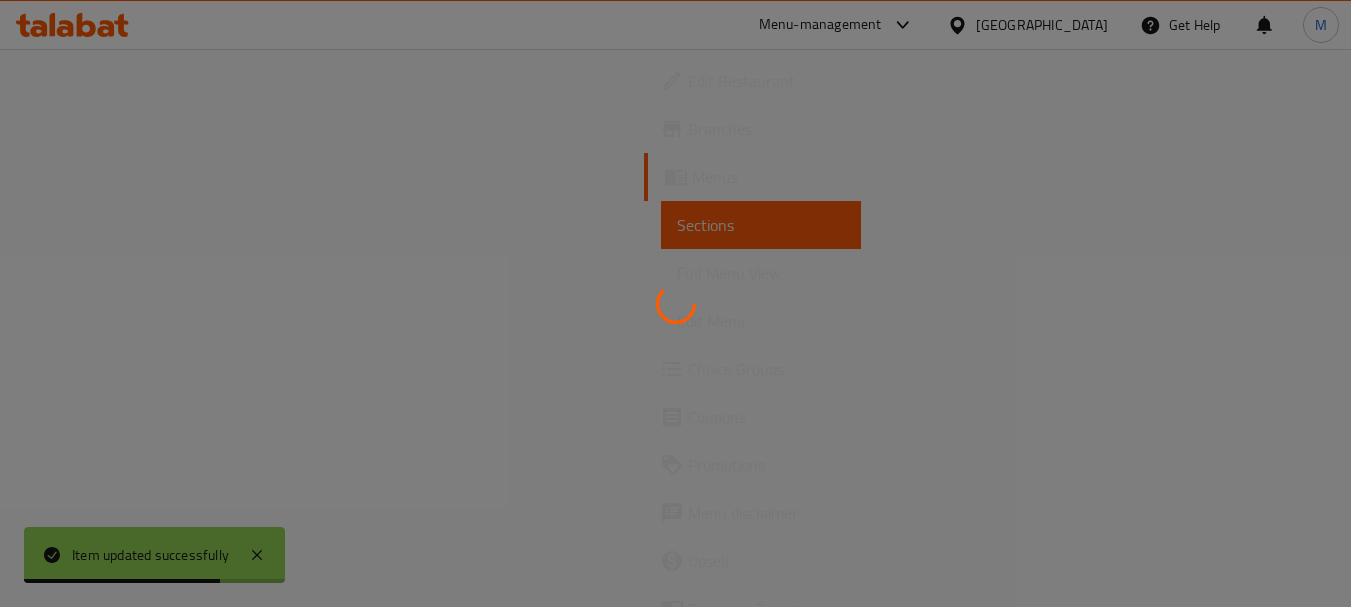 scroll, scrollTop: 0, scrollLeft: 0, axis: both 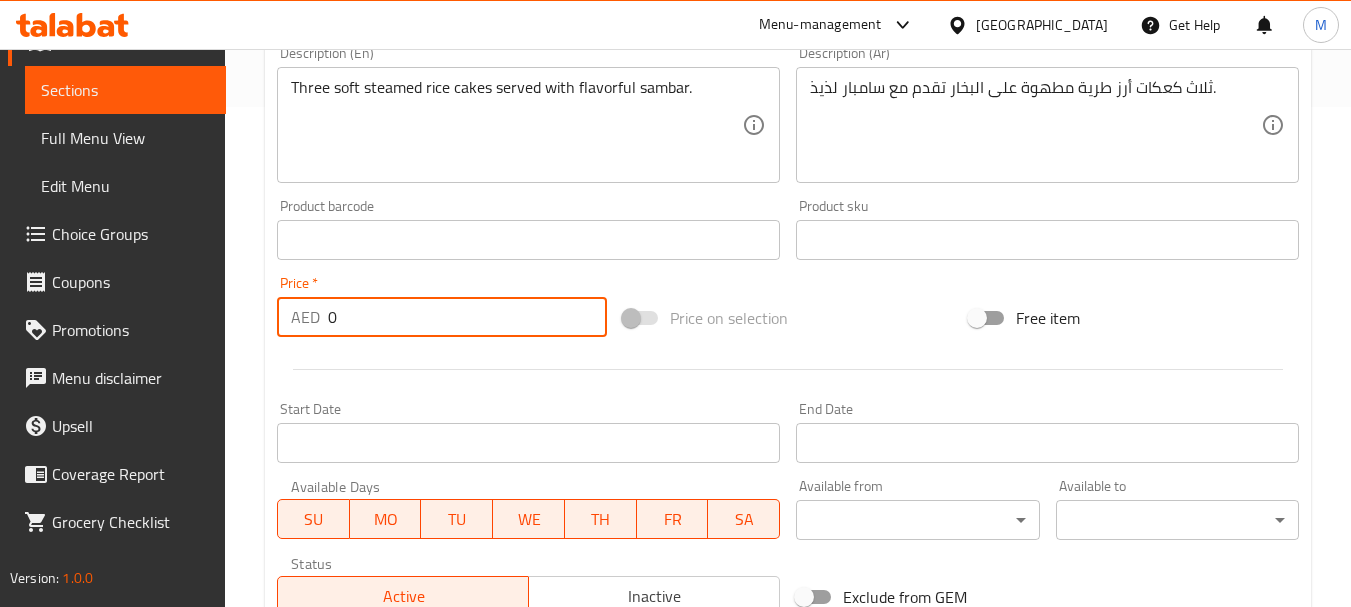 drag, startPoint x: 342, startPoint y: 321, endPoint x: 275, endPoint y: 312, distance: 67.601776 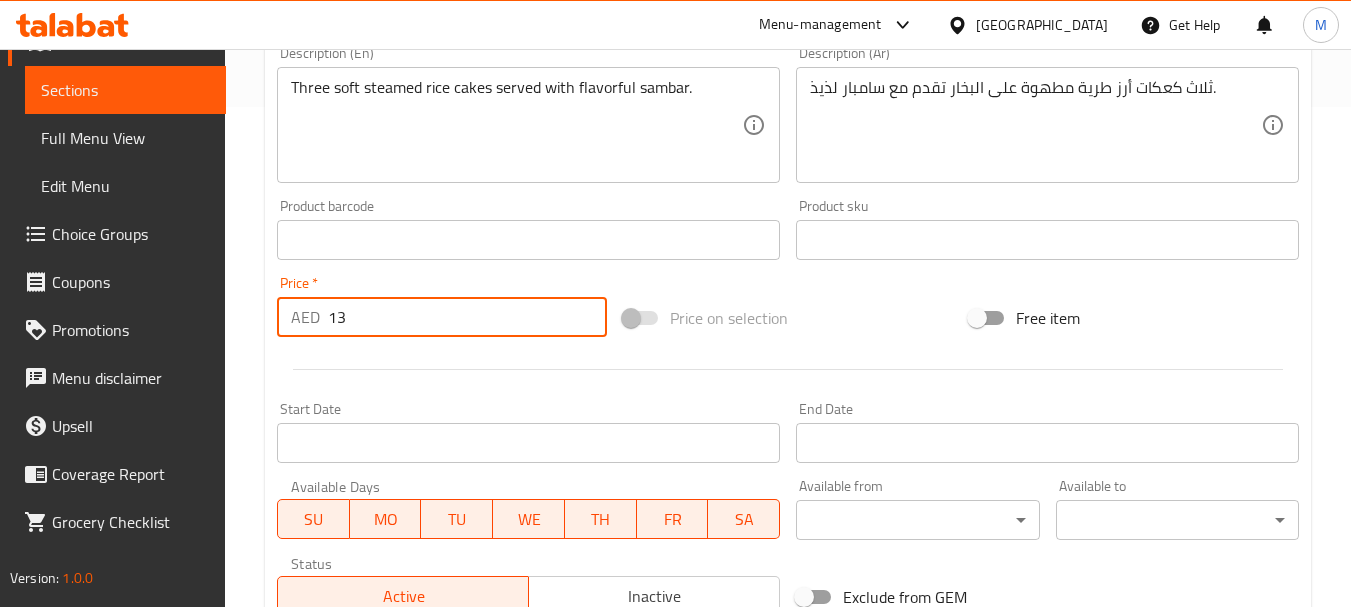 type on "13" 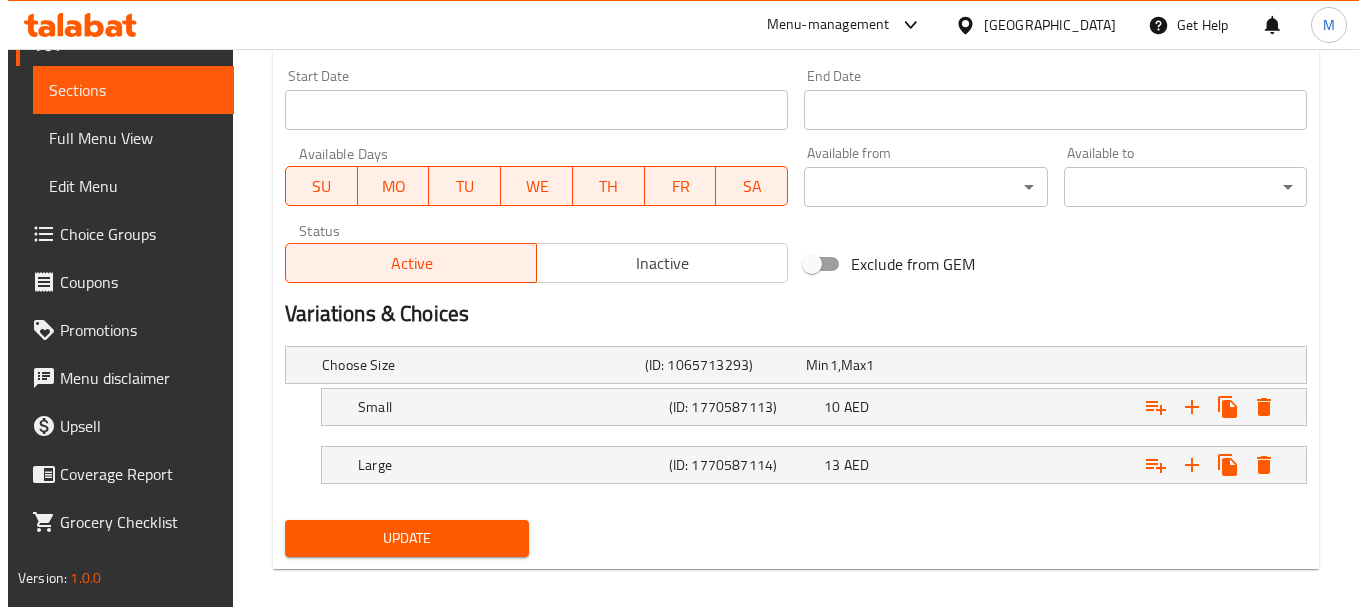 scroll, scrollTop: 851, scrollLeft: 0, axis: vertical 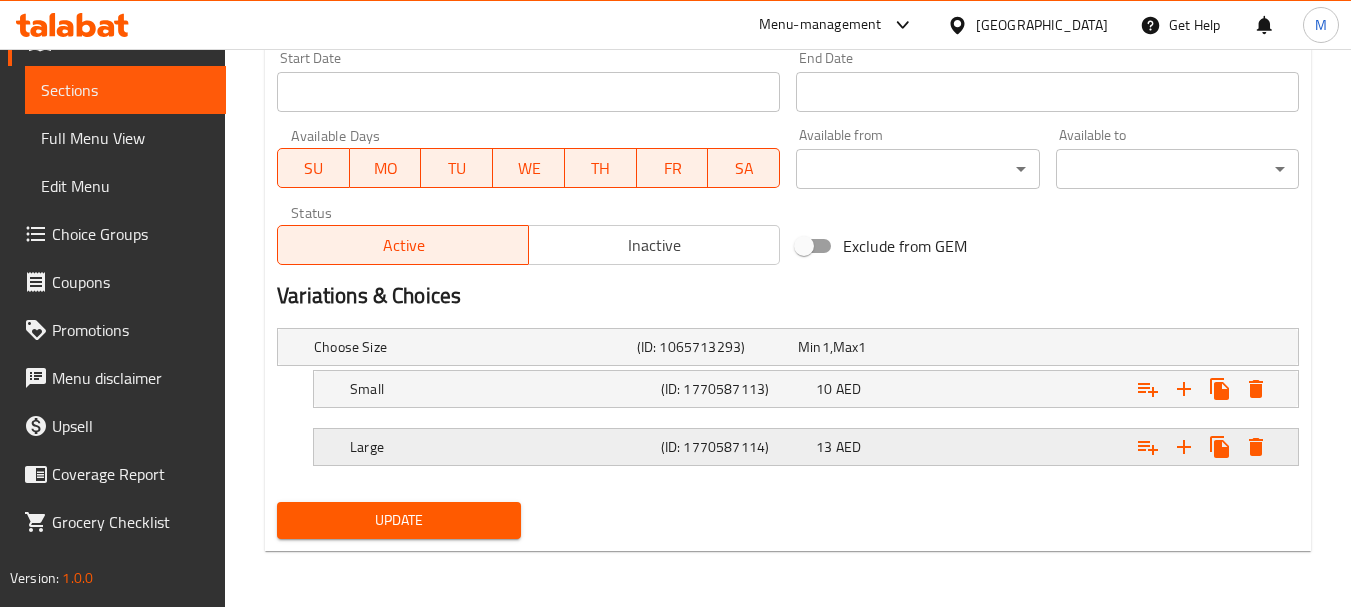 click at bounding box center [1116, 347] 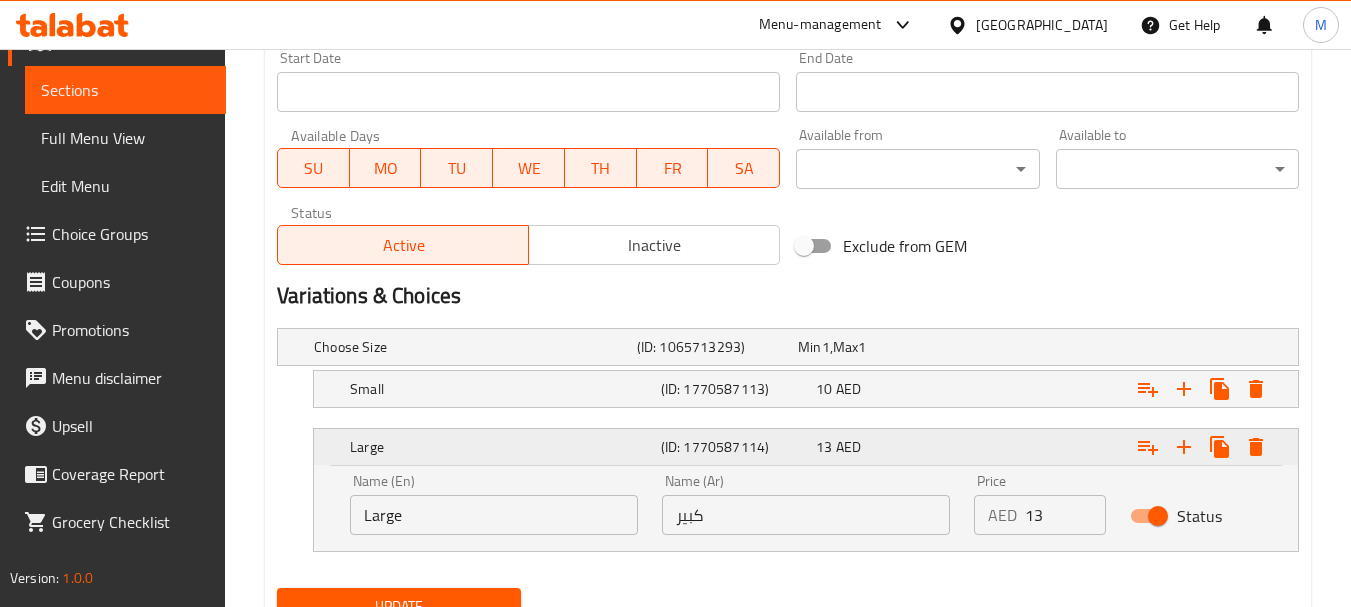 click 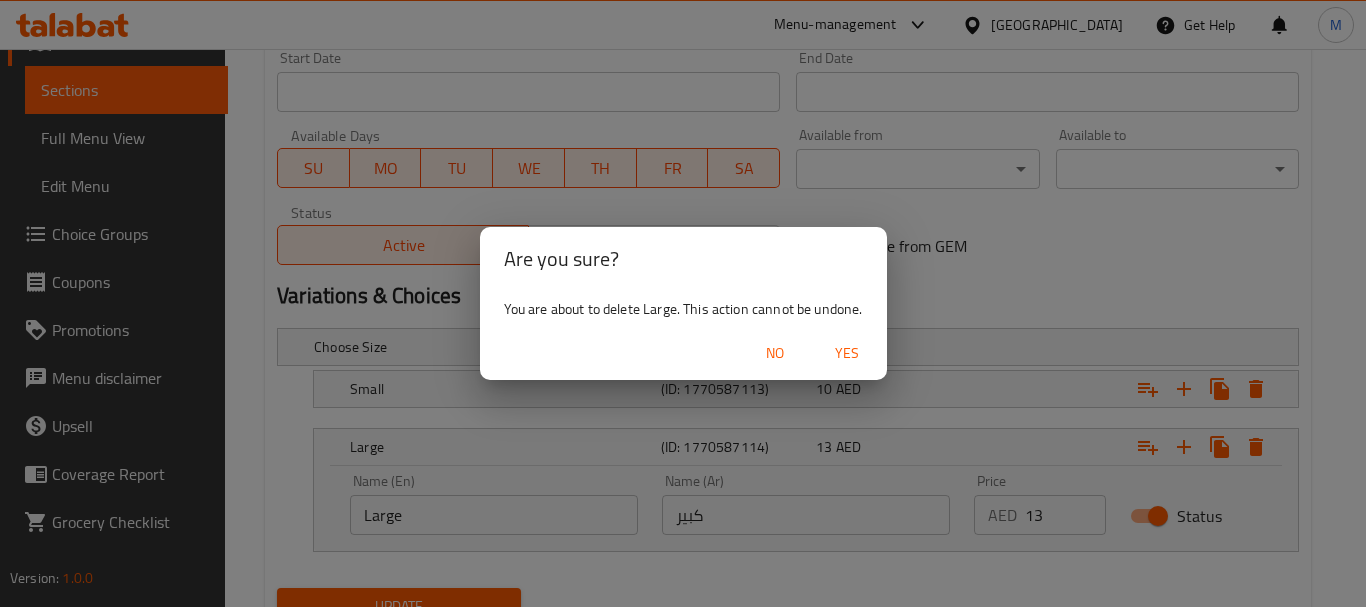 click on "Yes" at bounding box center (847, 353) 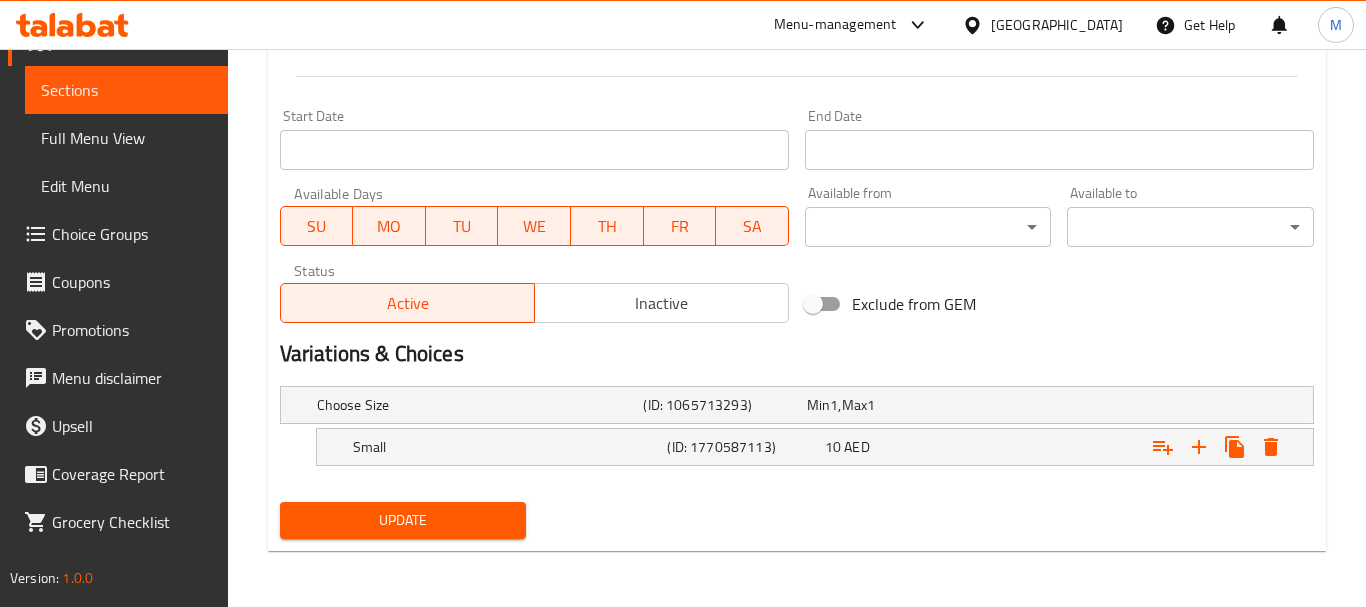 scroll, scrollTop: 793, scrollLeft: 0, axis: vertical 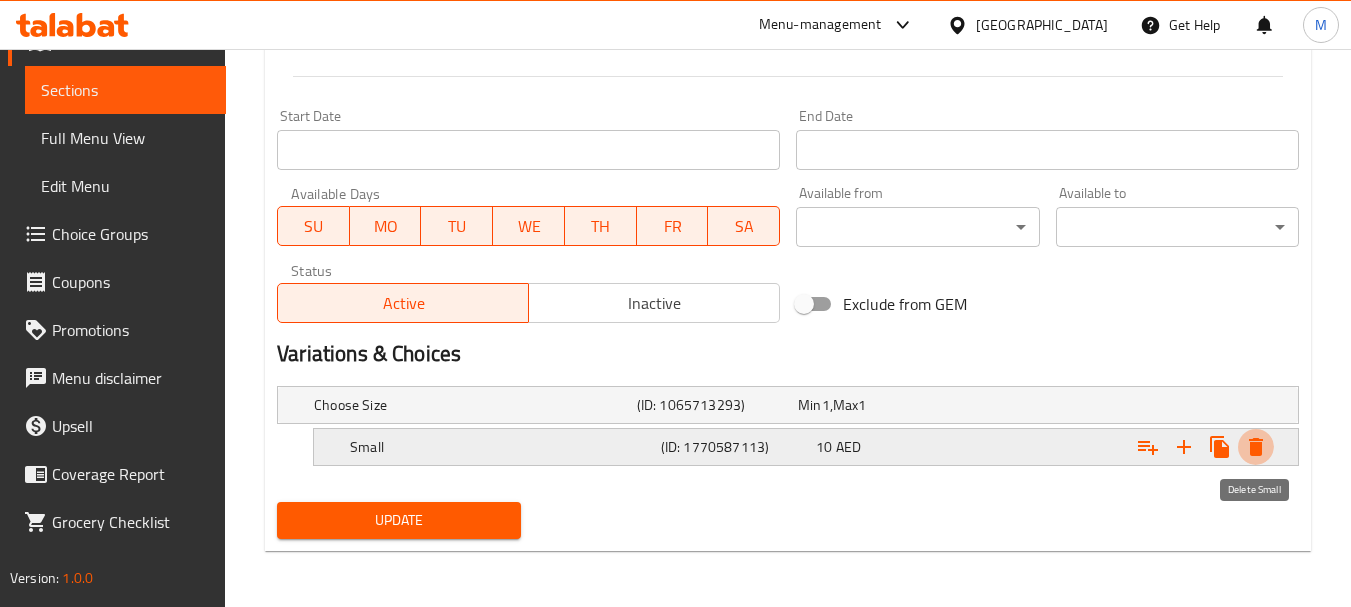click at bounding box center (1256, 447) 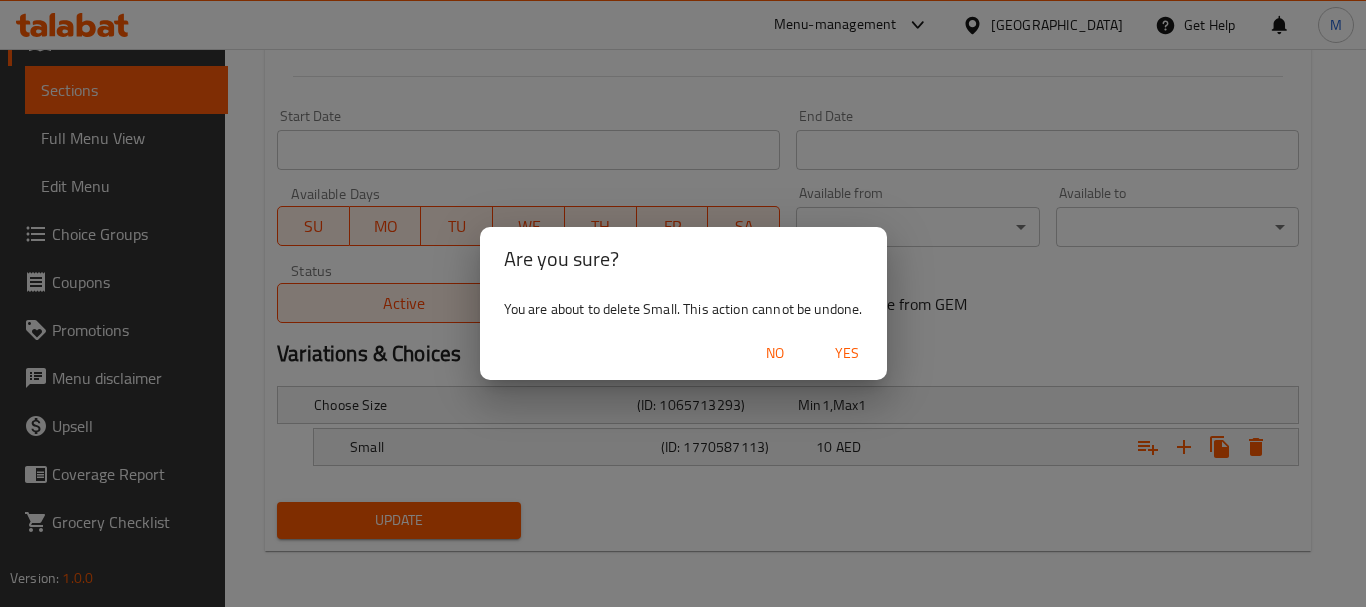drag, startPoint x: 822, startPoint y: 338, endPoint x: 827, endPoint y: 348, distance: 11.18034 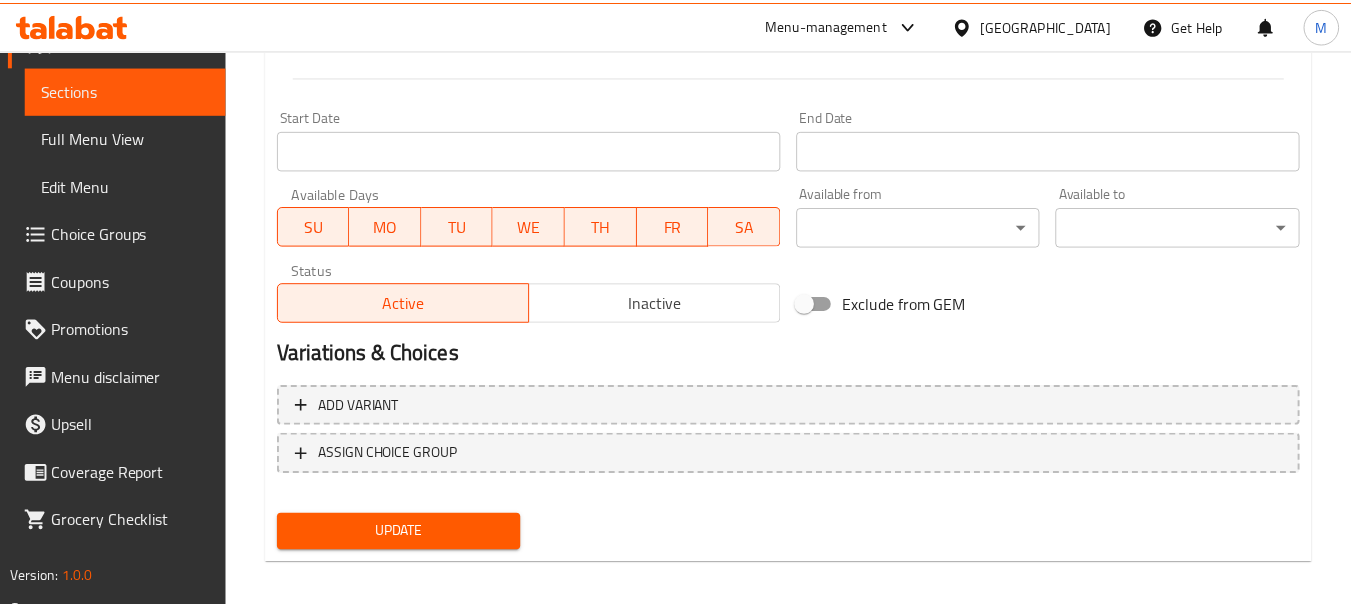 scroll, scrollTop: 786, scrollLeft: 0, axis: vertical 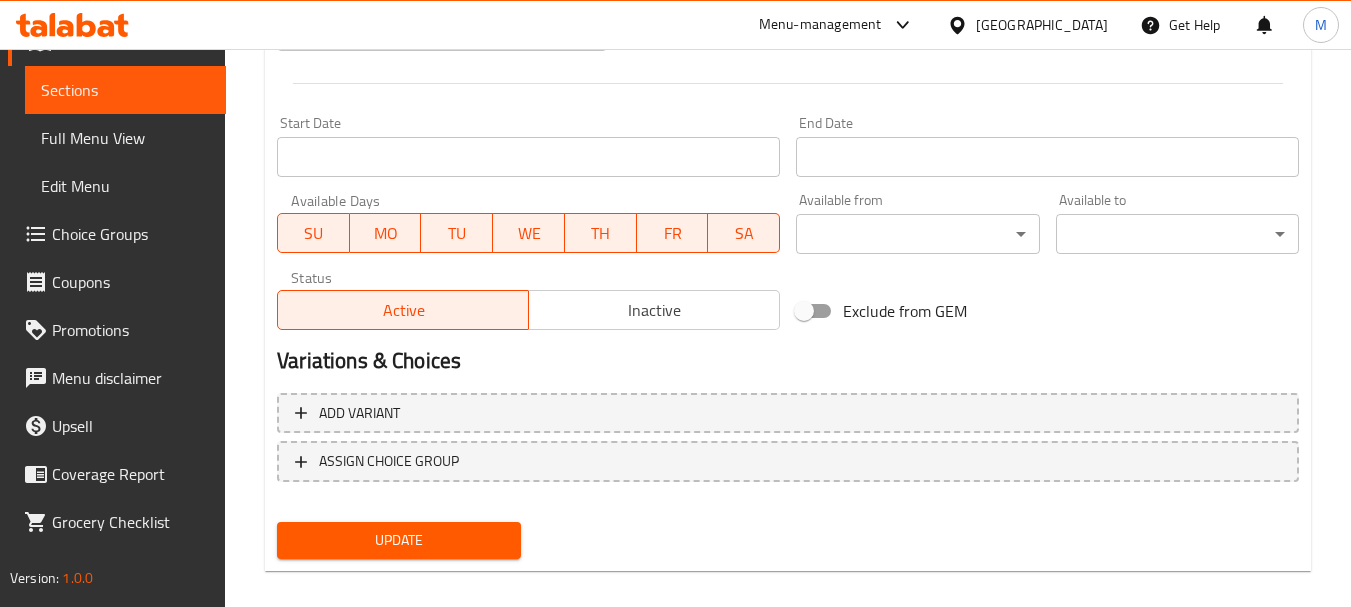 click on "Update" at bounding box center (398, 540) 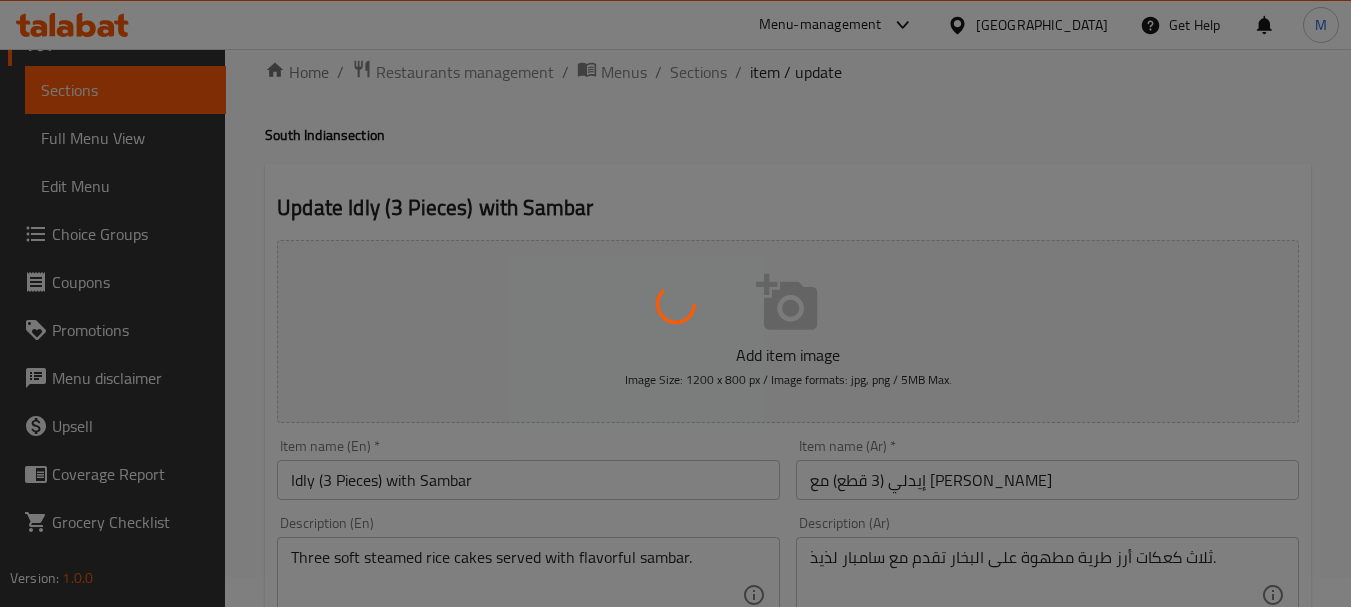 scroll, scrollTop: 0, scrollLeft: 0, axis: both 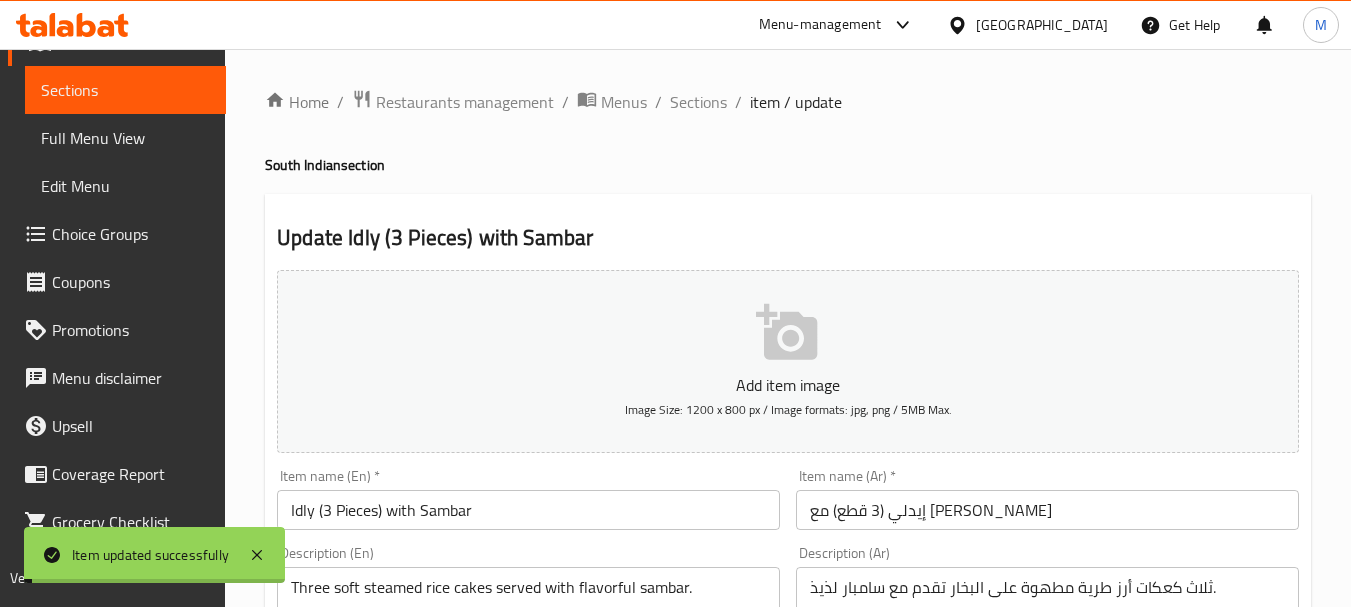 click on "Home / Restaurants management / Menus / Sections / item / update" at bounding box center (788, 102) 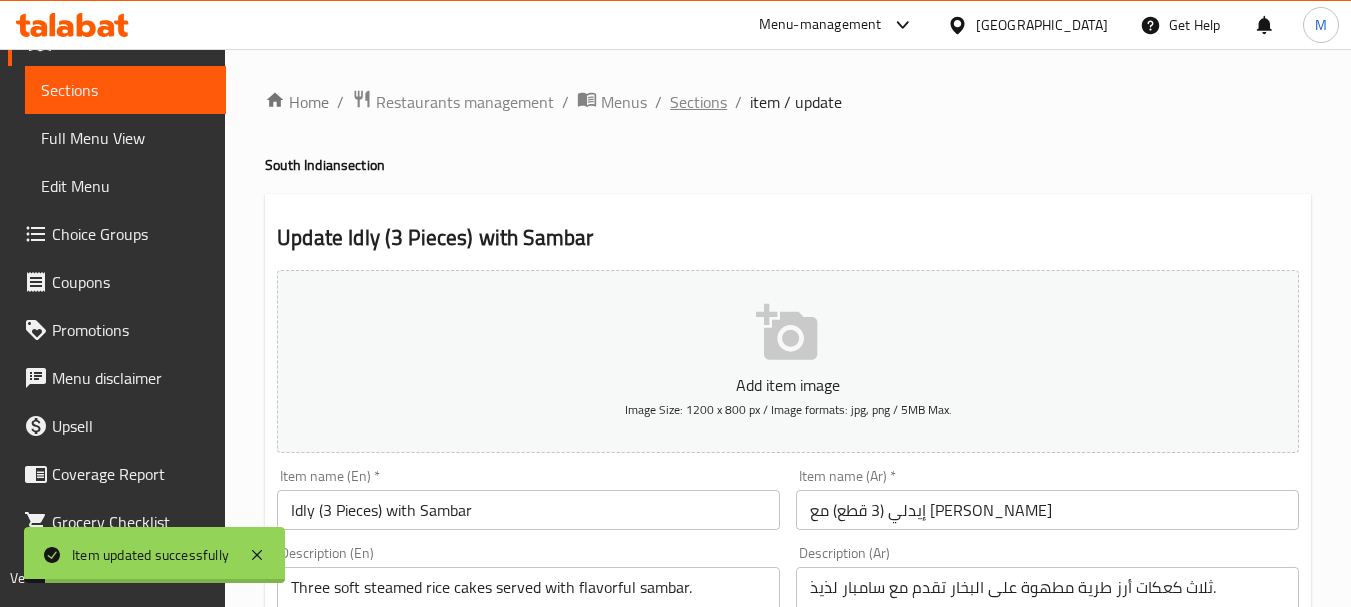click on "Sections" at bounding box center [698, 102] 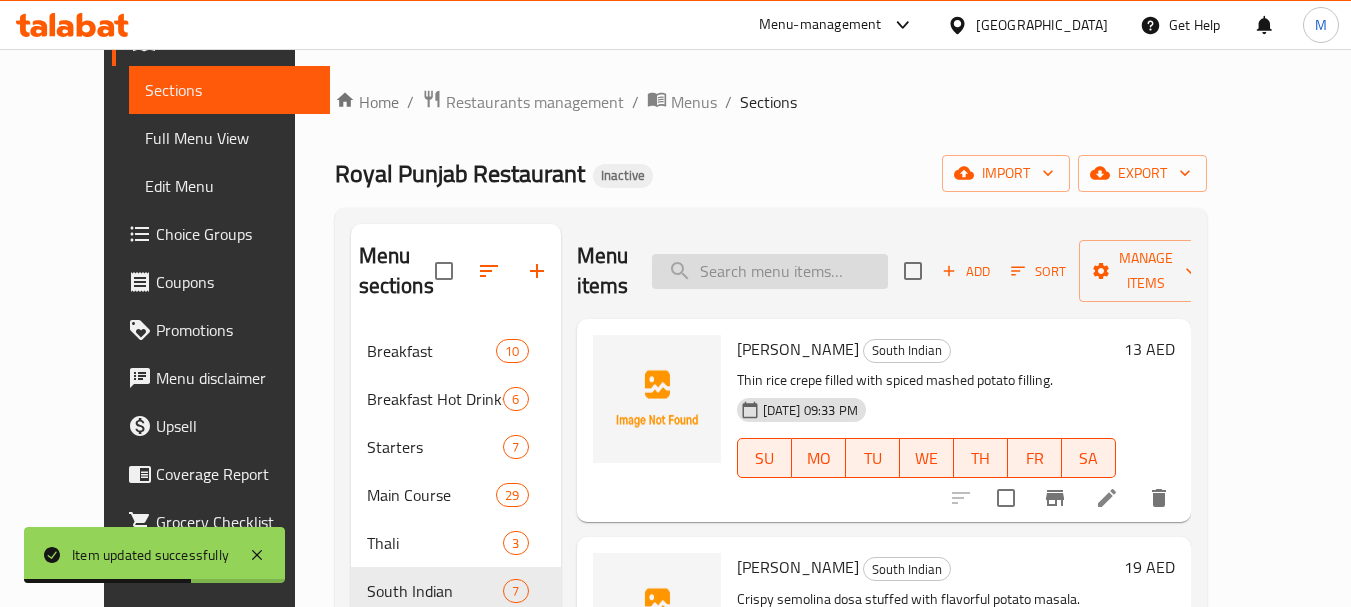 click at bounding box center (770, 271) 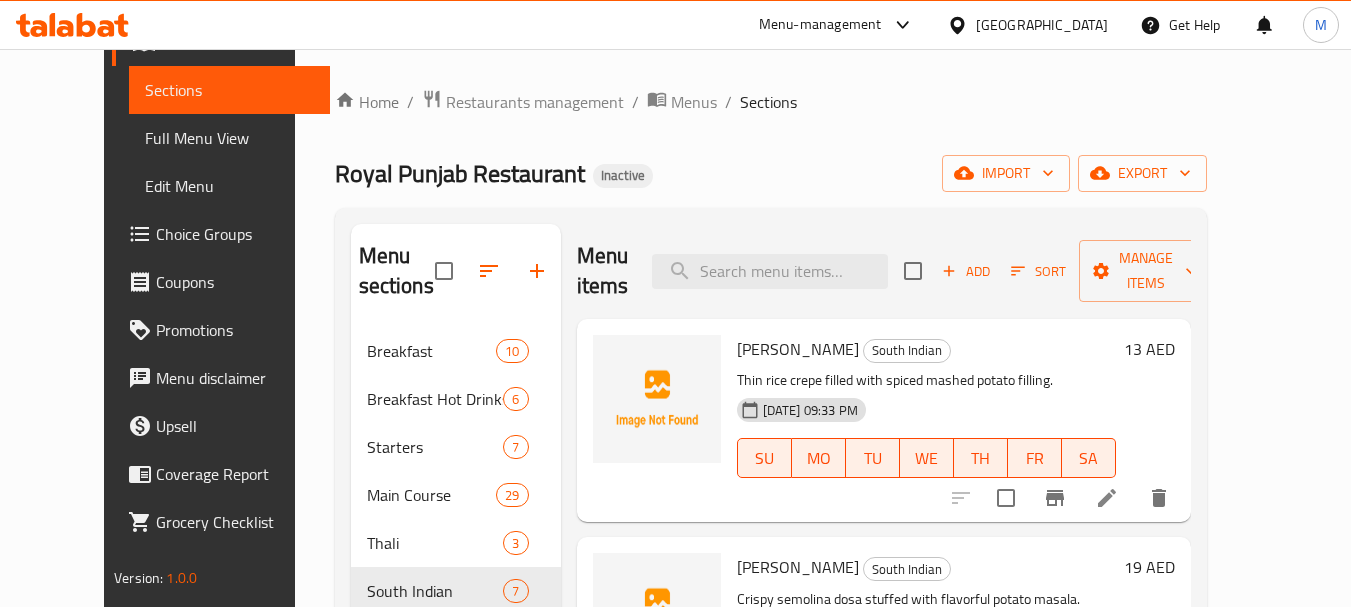 click 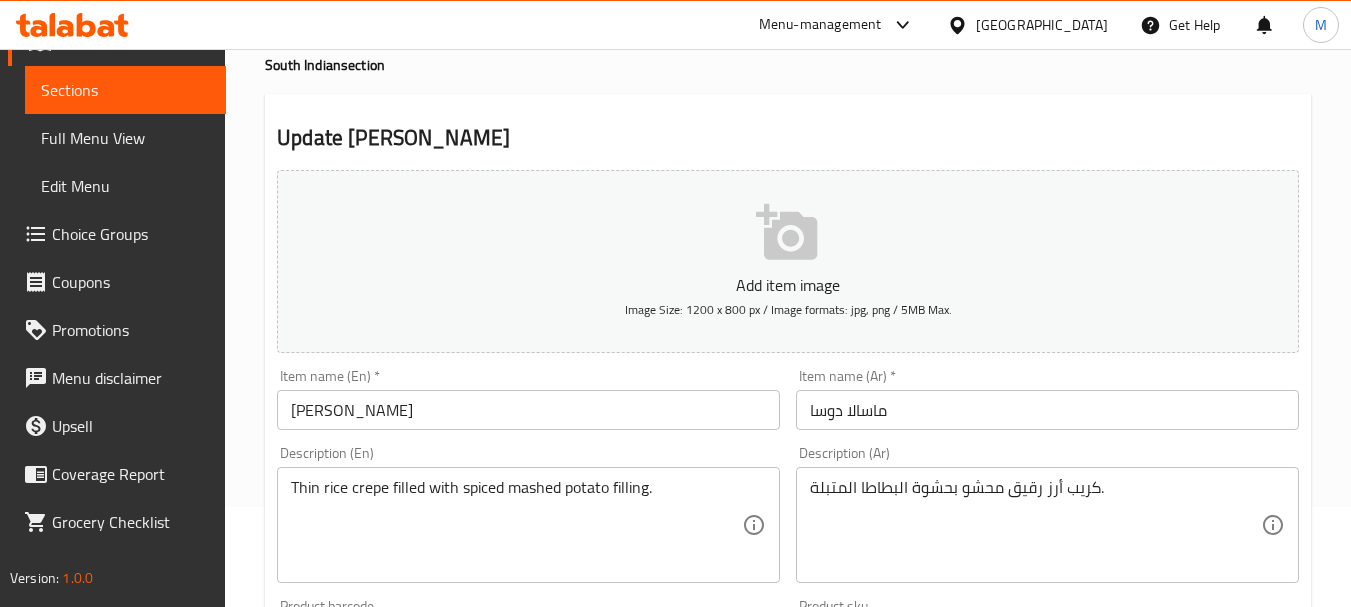 scroll, scrollTop: 200, scrollLeft: 0, axis: vertical 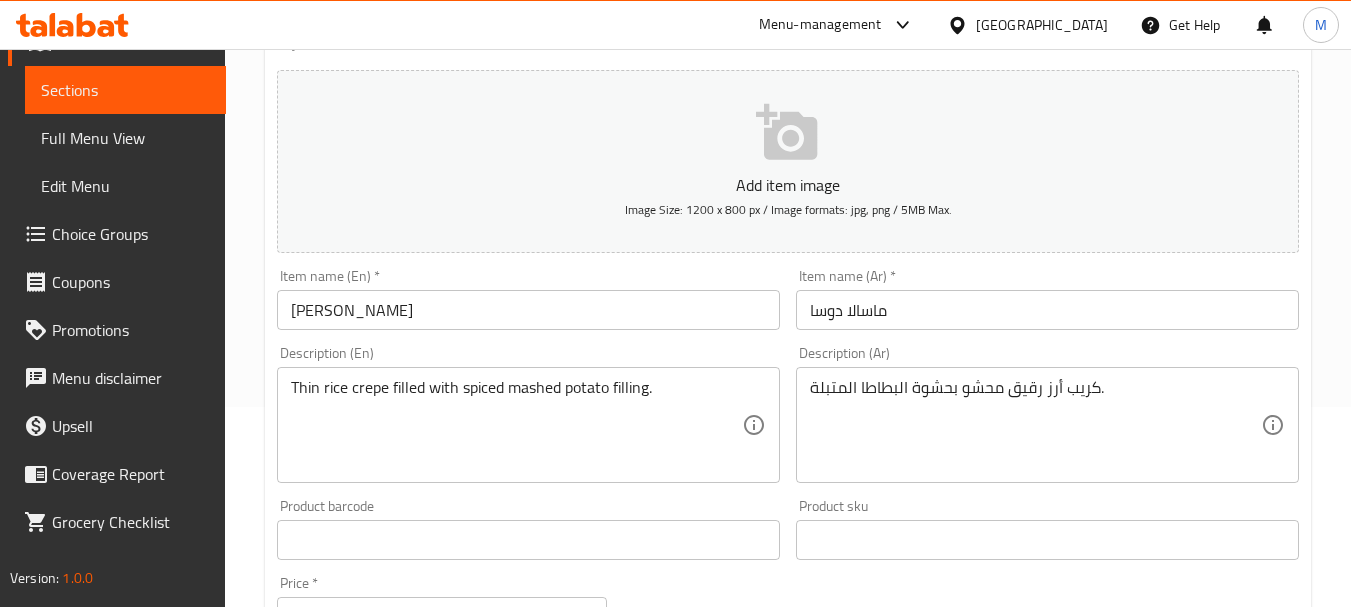drag, startPoint x: 866, startPoint y: 487, endPoint x: 842, endPoint y: 410, distance: 80.65358 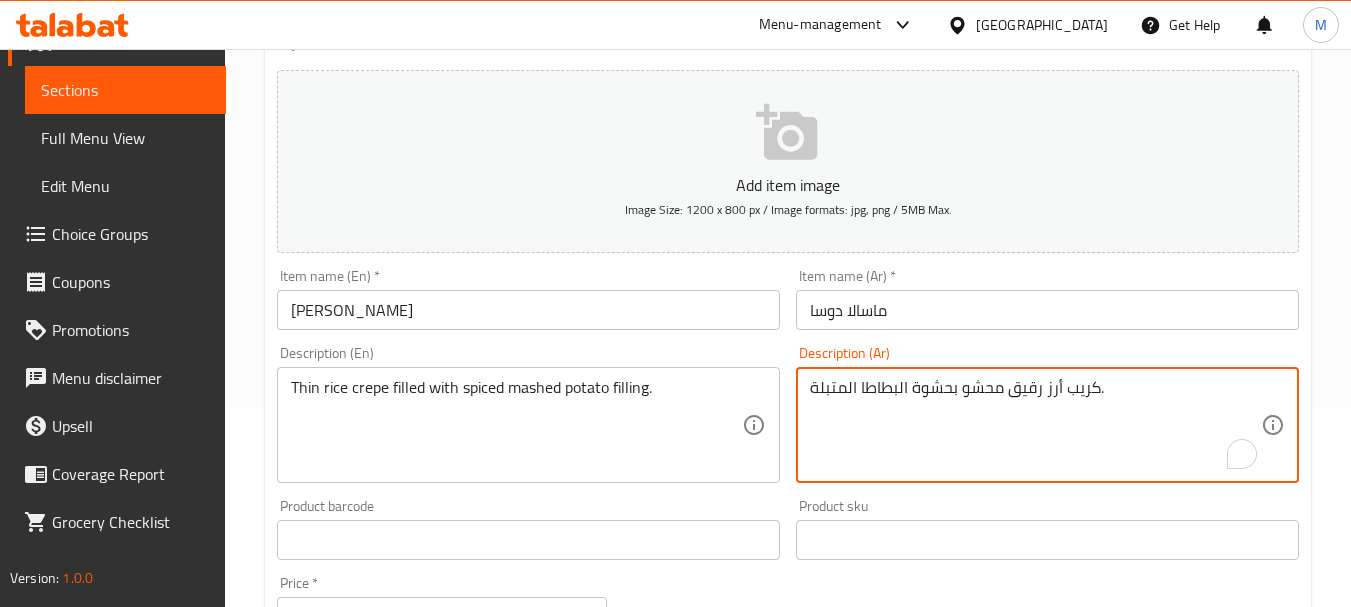 click on "كريب أرز رقيق محشو بحشوة البطاطا المتبلة." at bounding box center [1035, 425] 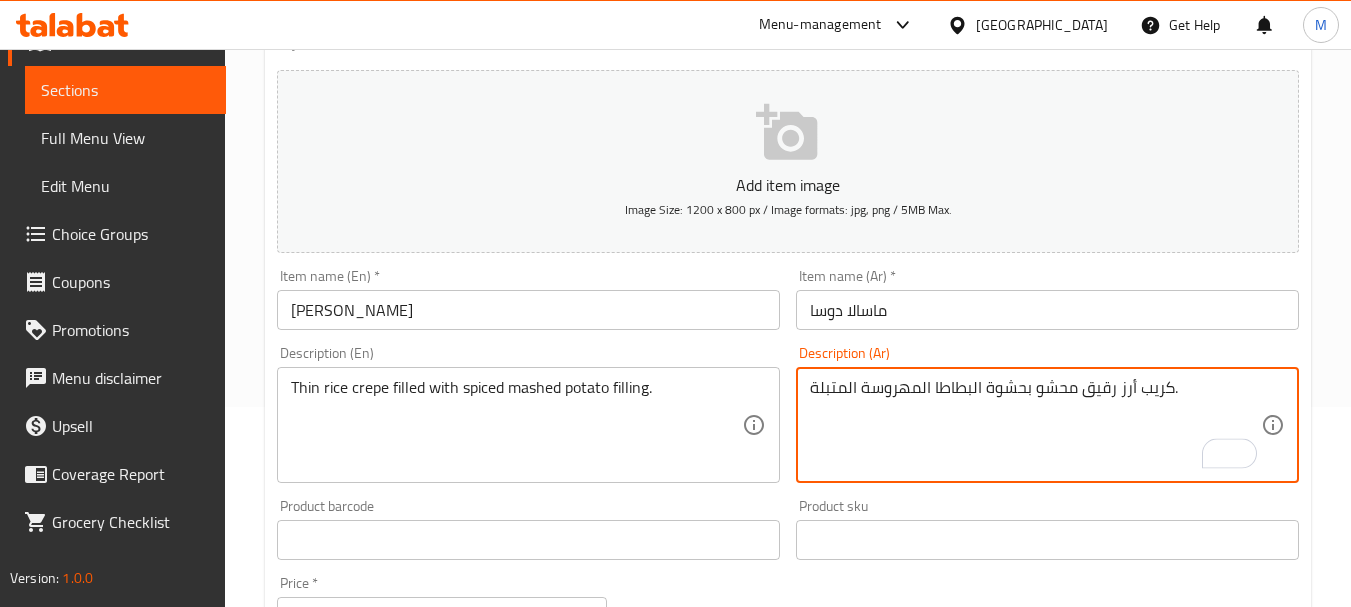 type on "كريب أرز رقيق محشو بحشوة البطاطا المهروسة المتبلة." 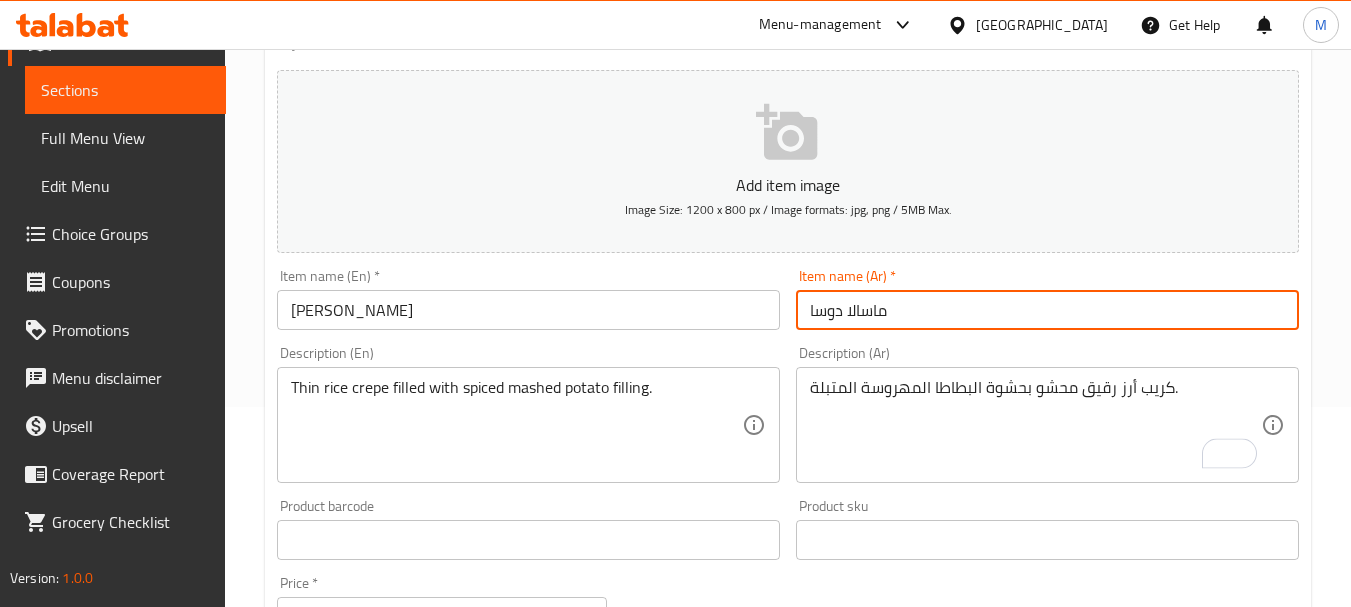 click on "Update" at bounding box center [398, 1126] 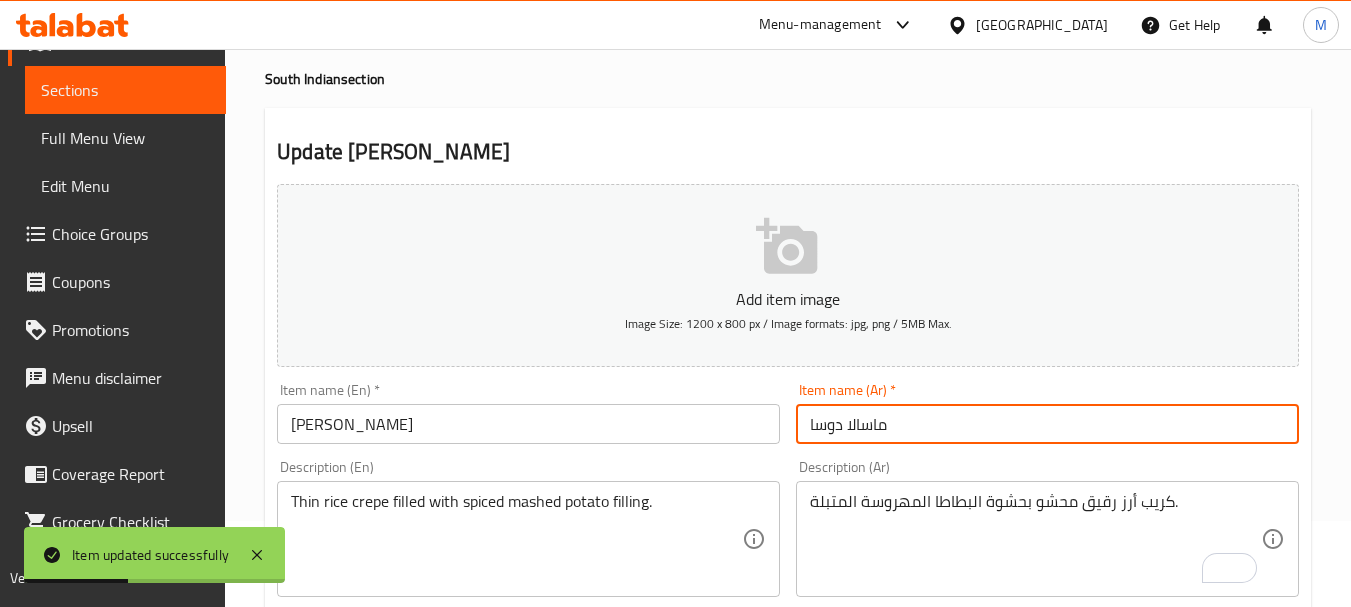 scroll, scrollTop: 0, scrollLeft: 0, axis: both 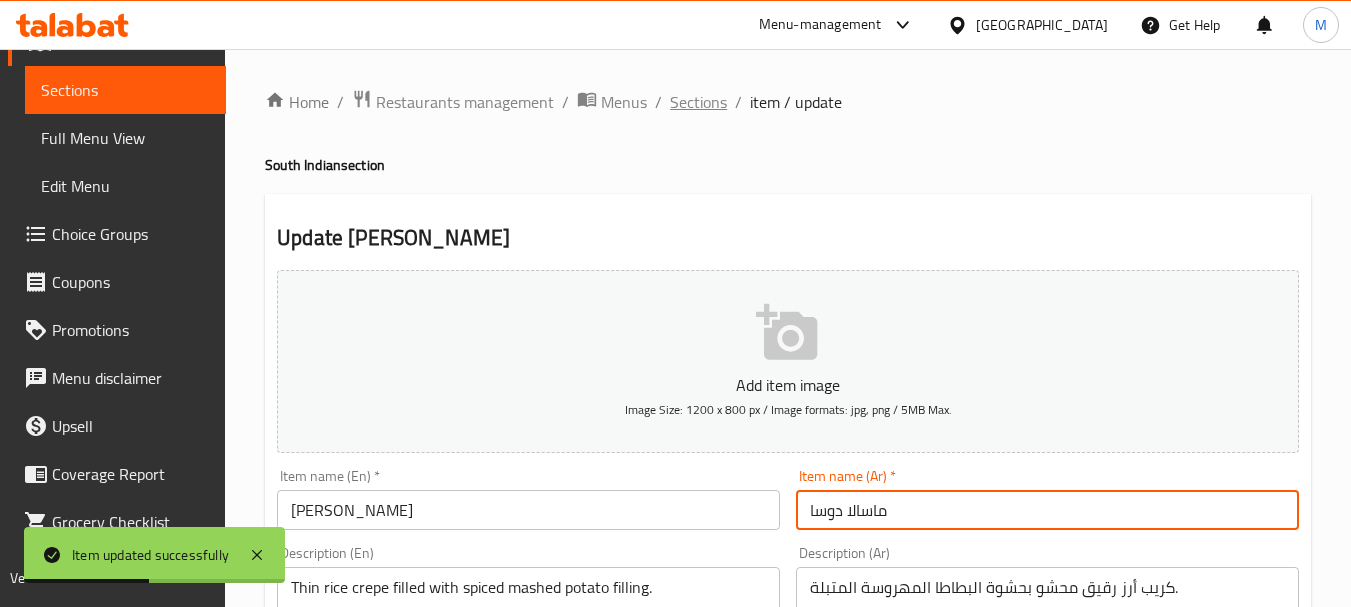 click on "Sections" at bounding box center [698, 102] 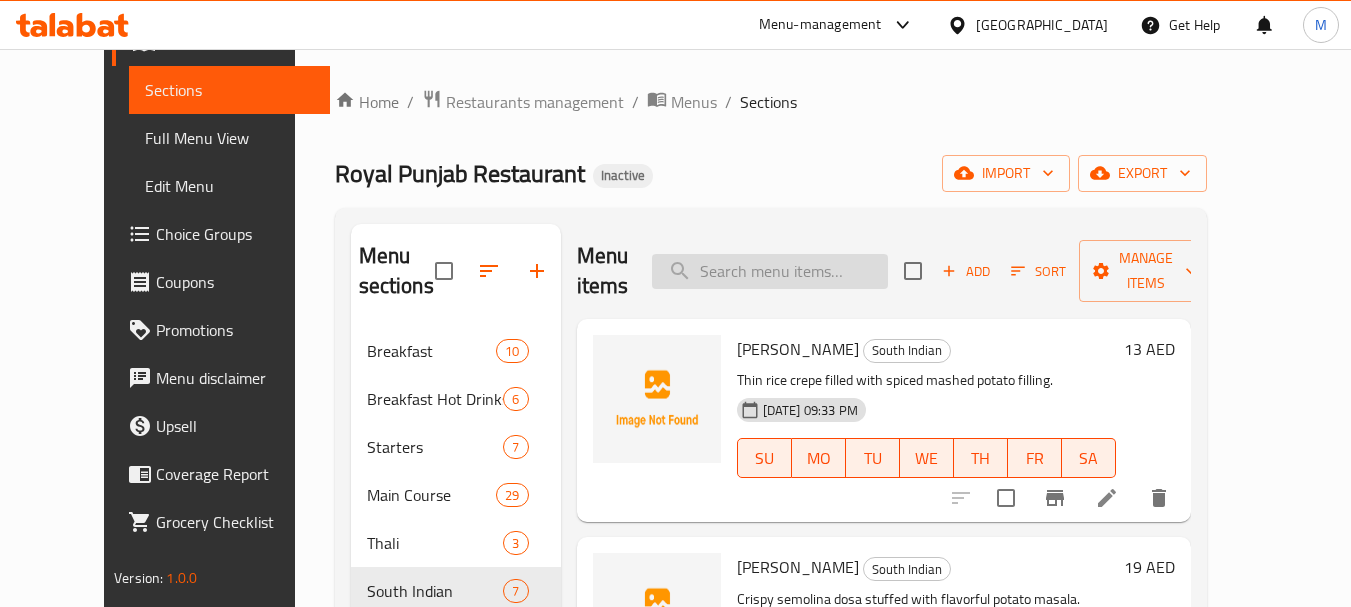click at bounding box center [770, 271] 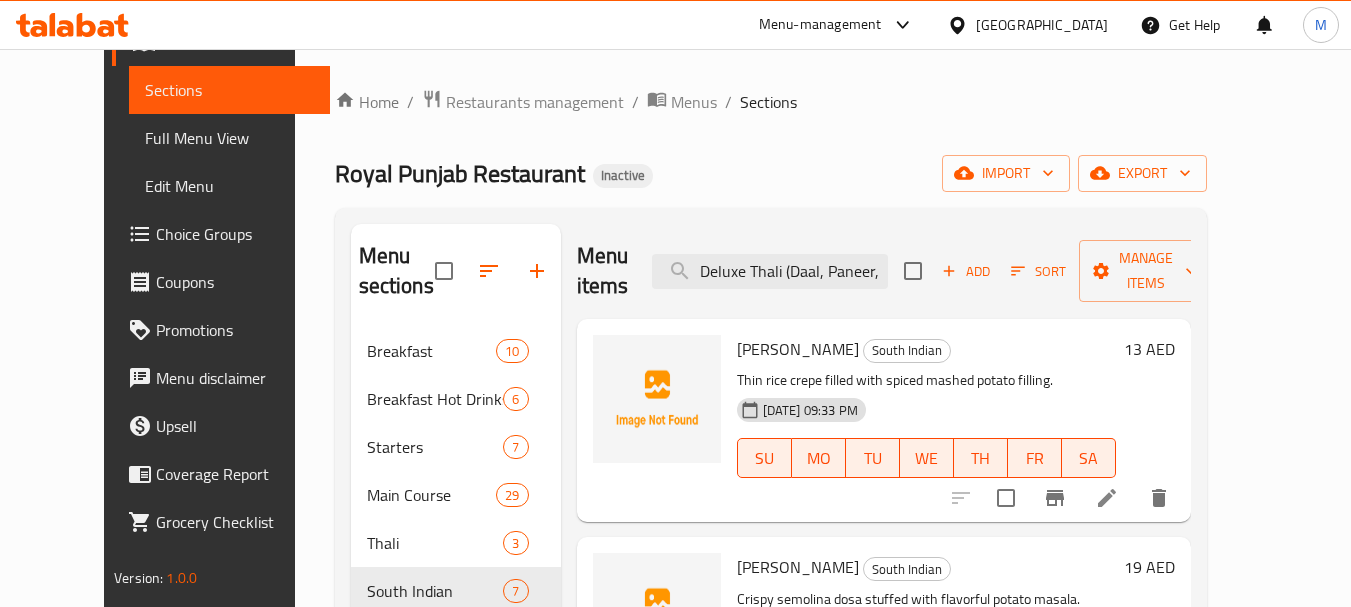 scroll, scrollTop: 0, scrollLeft: 247, axis: horizontal 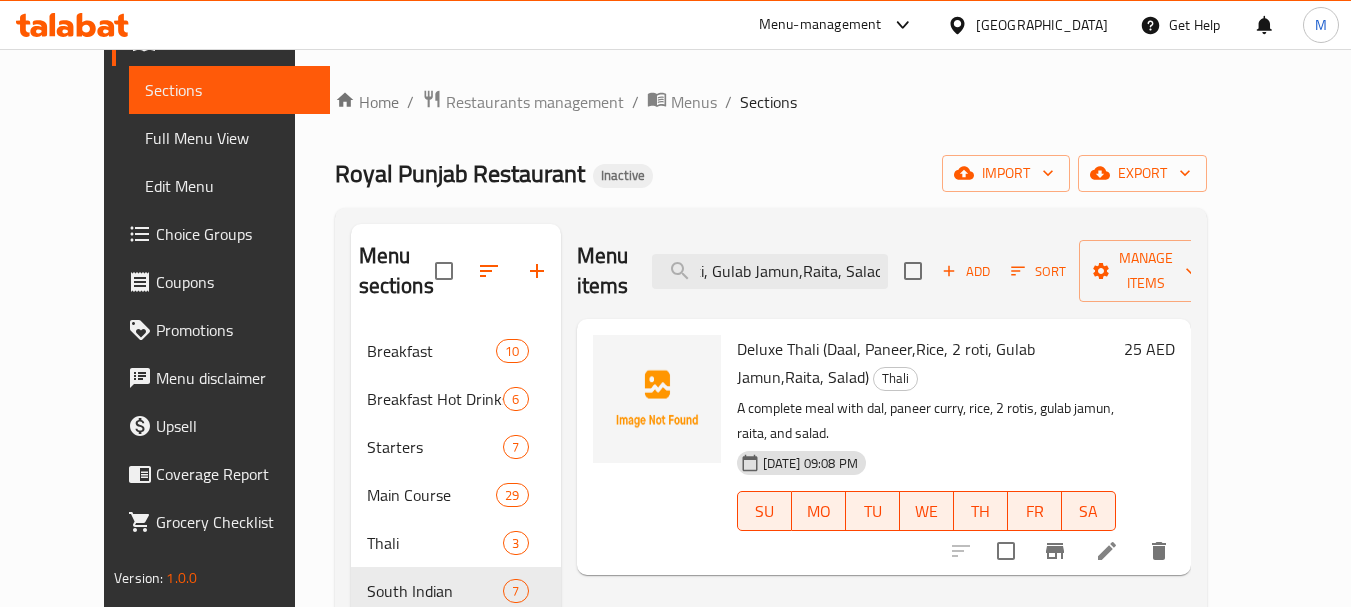 type on "Deluxe Thali (Daal, Paneer,Rice, 2 roti, Gulab Jamun,Raita, Salad)" 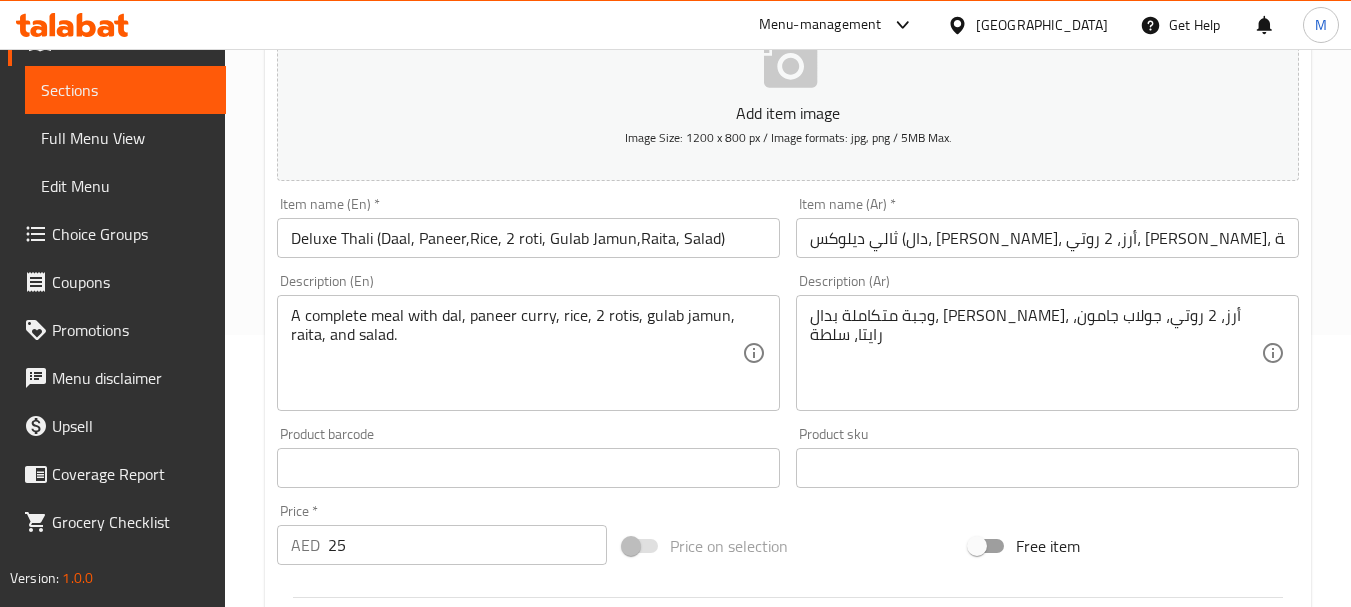scroll, scrollTop: 300, scrollLeft: 0, axis: vertical 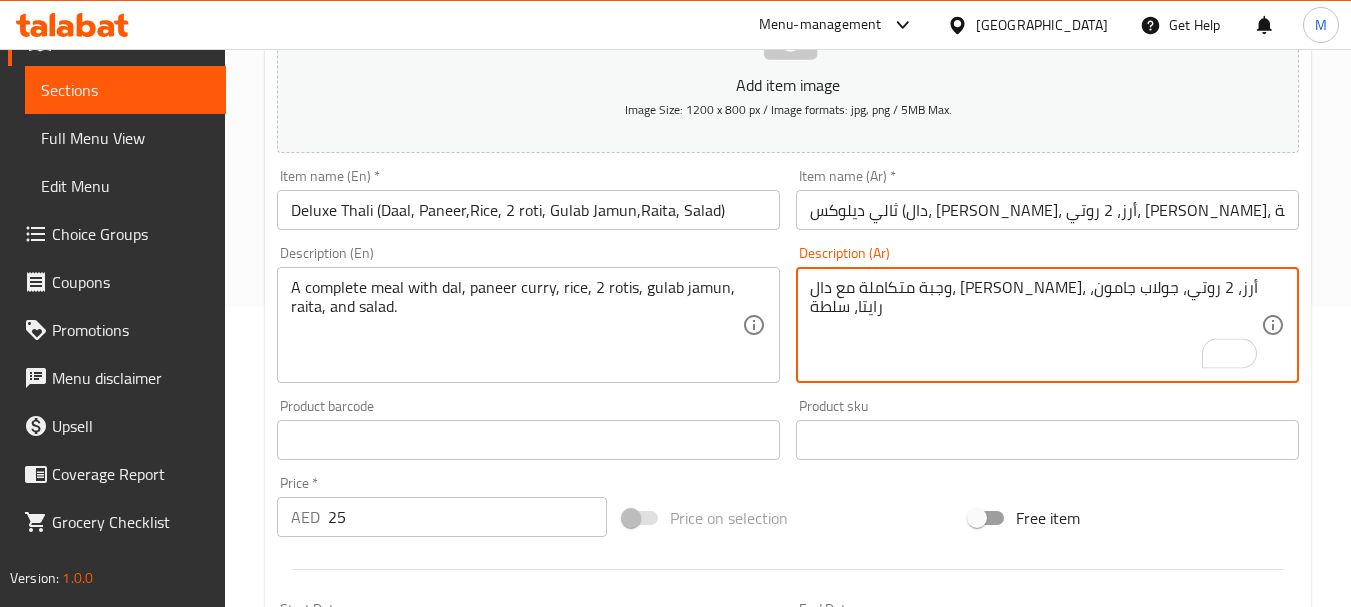 type on "وجبة متكاملة مع دال، بانير كاري، أرز، 2 روتي، جولاب جامون، رايتا، سلطة" 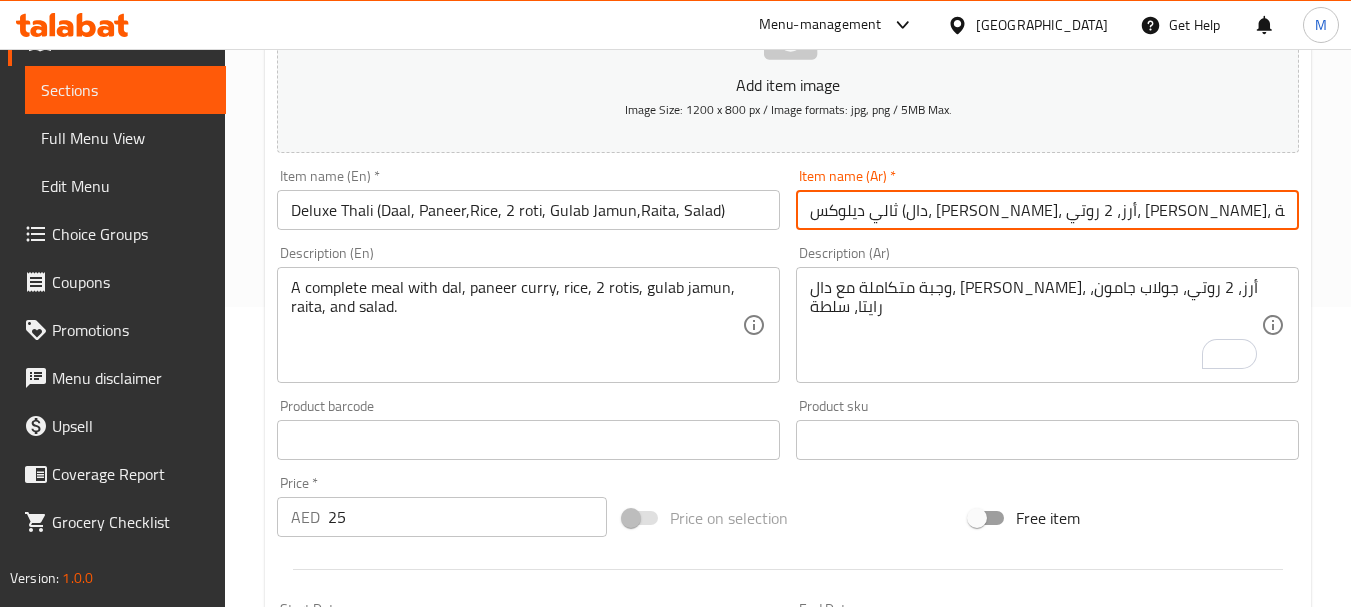 click on "Update" at bounding box center [398, 1026] 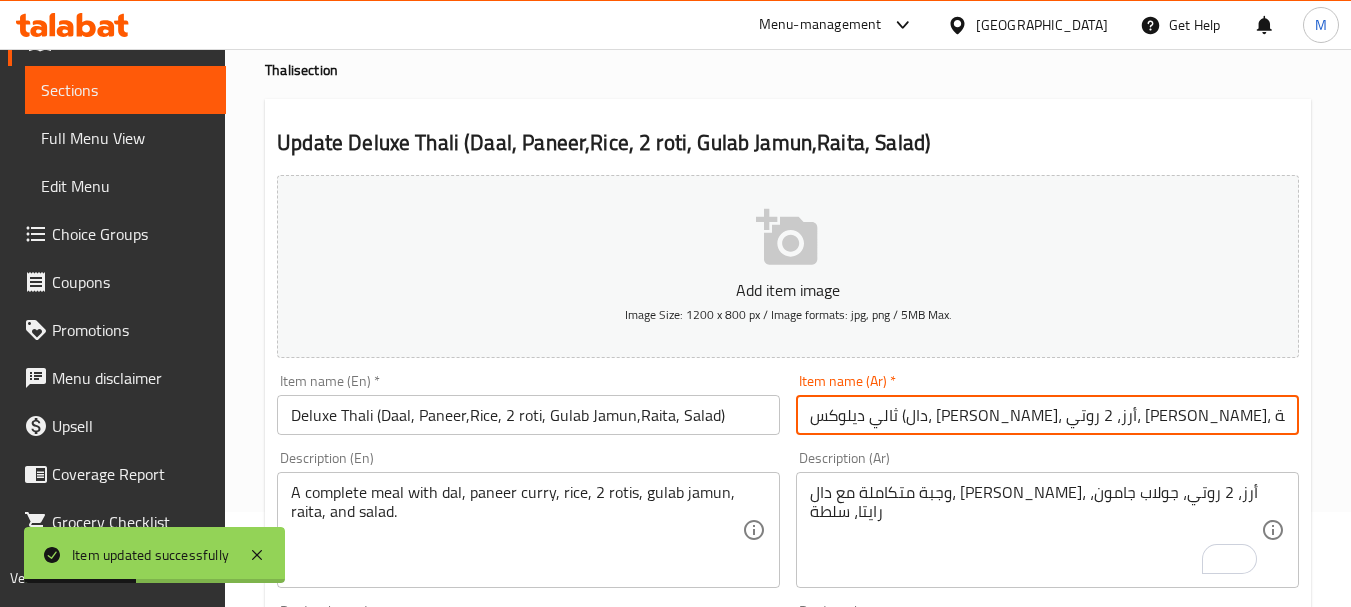 scroll, scrollTop: 0, scrollLeft: 0, axis: both 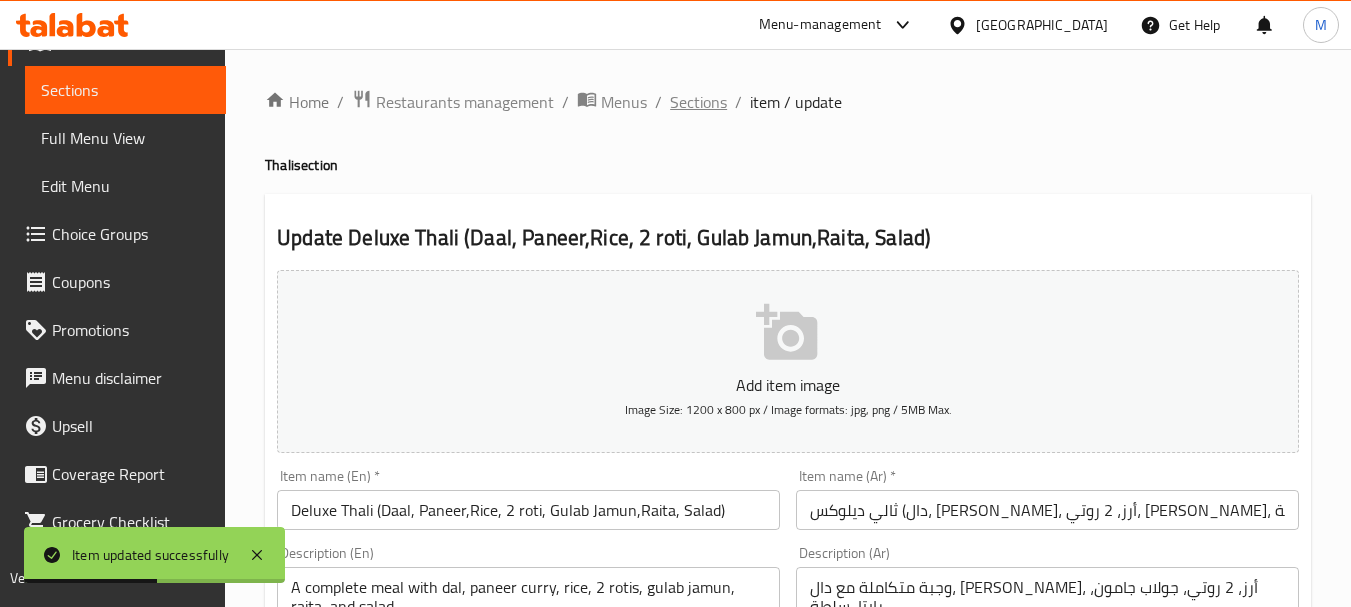 click on "Sections" at bounding box center (698, 102) 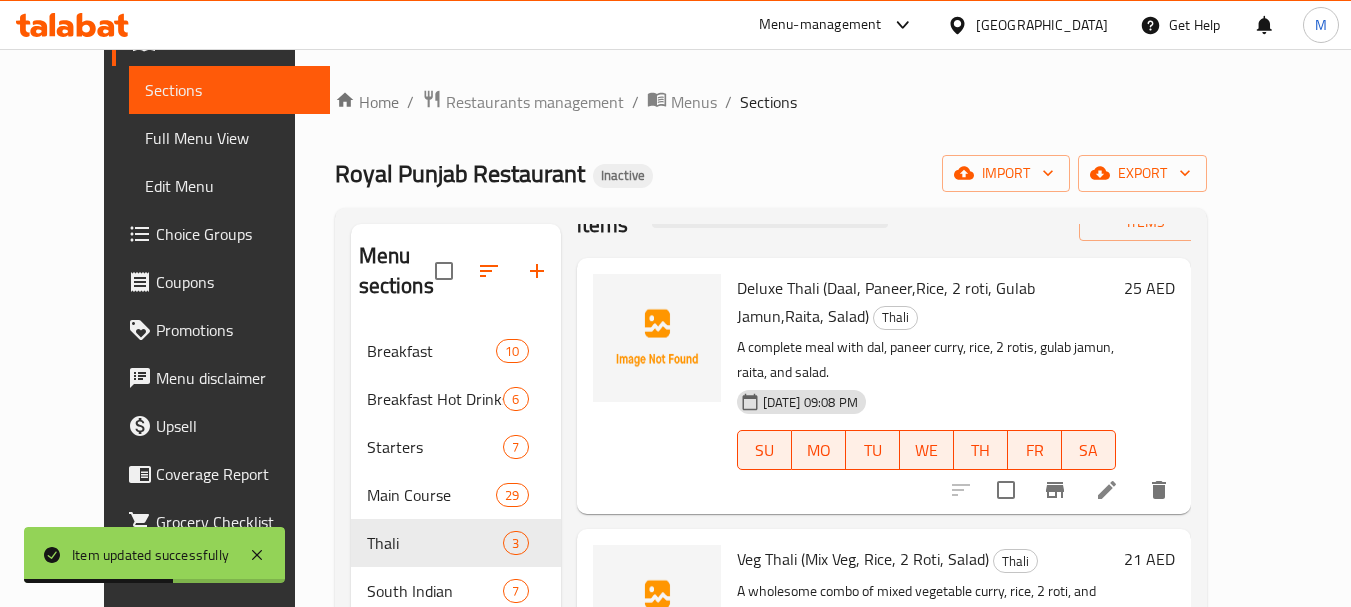 scroll, scrollTop: 128, scrollLeft: 0, axis: vertical 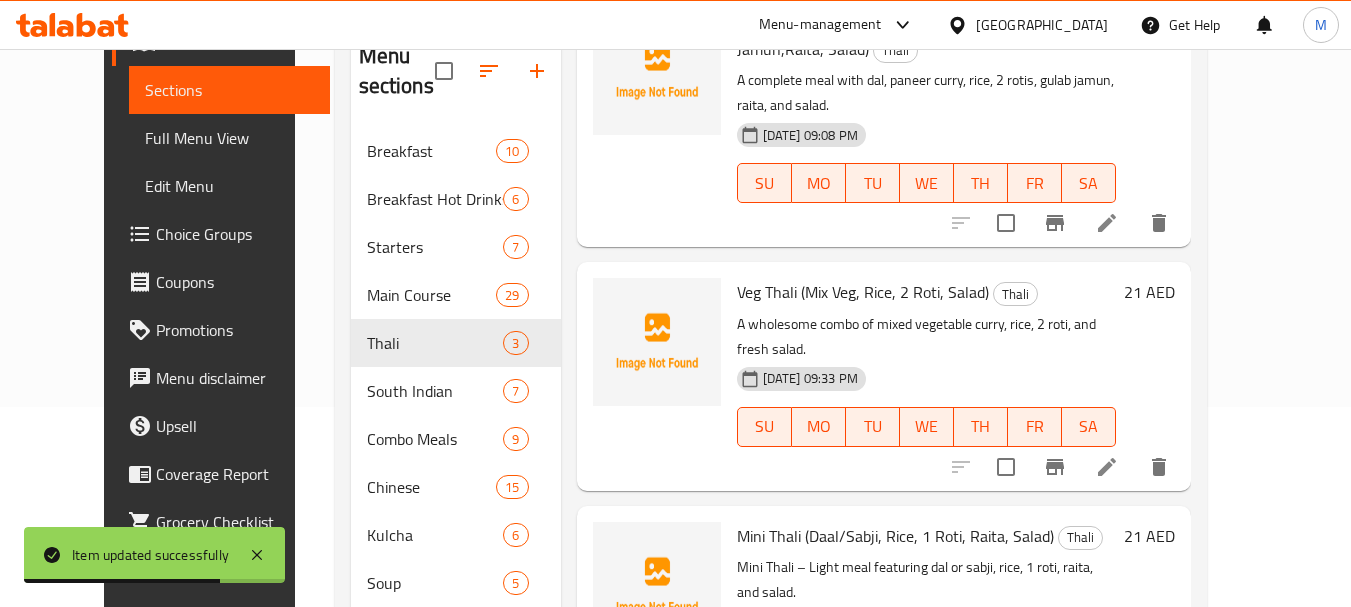 click at bounding box center (1107, 467) 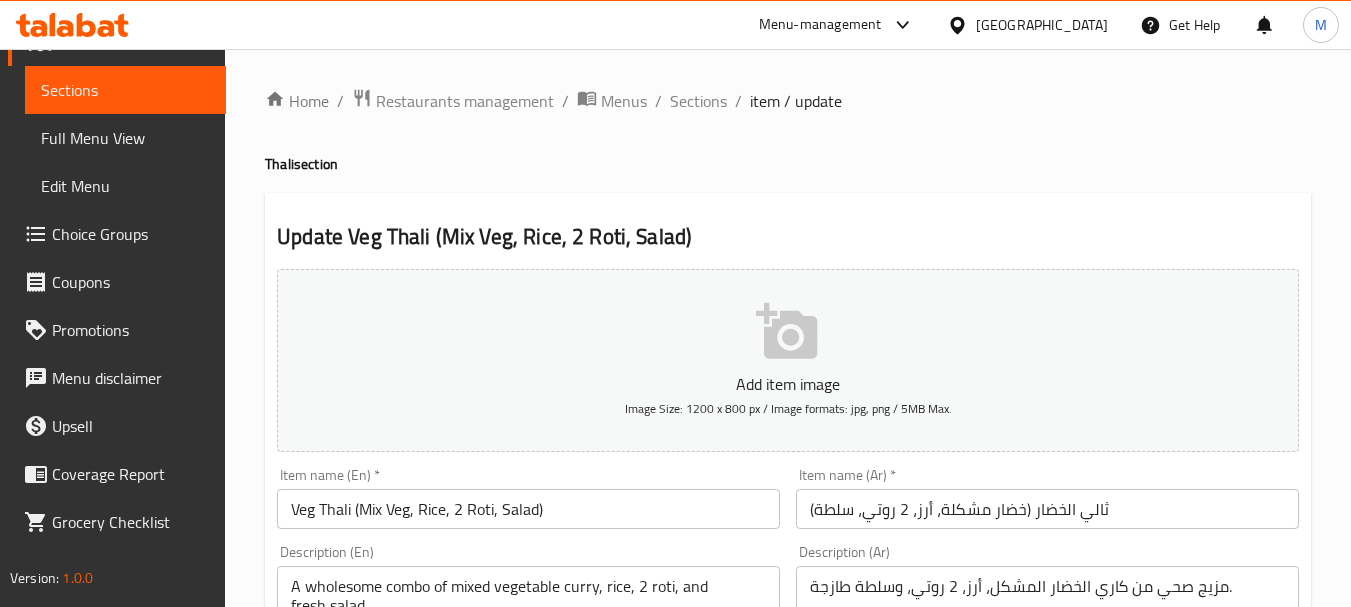 scroll, scrollTop: 0, scrollLeft: 0, axis: both 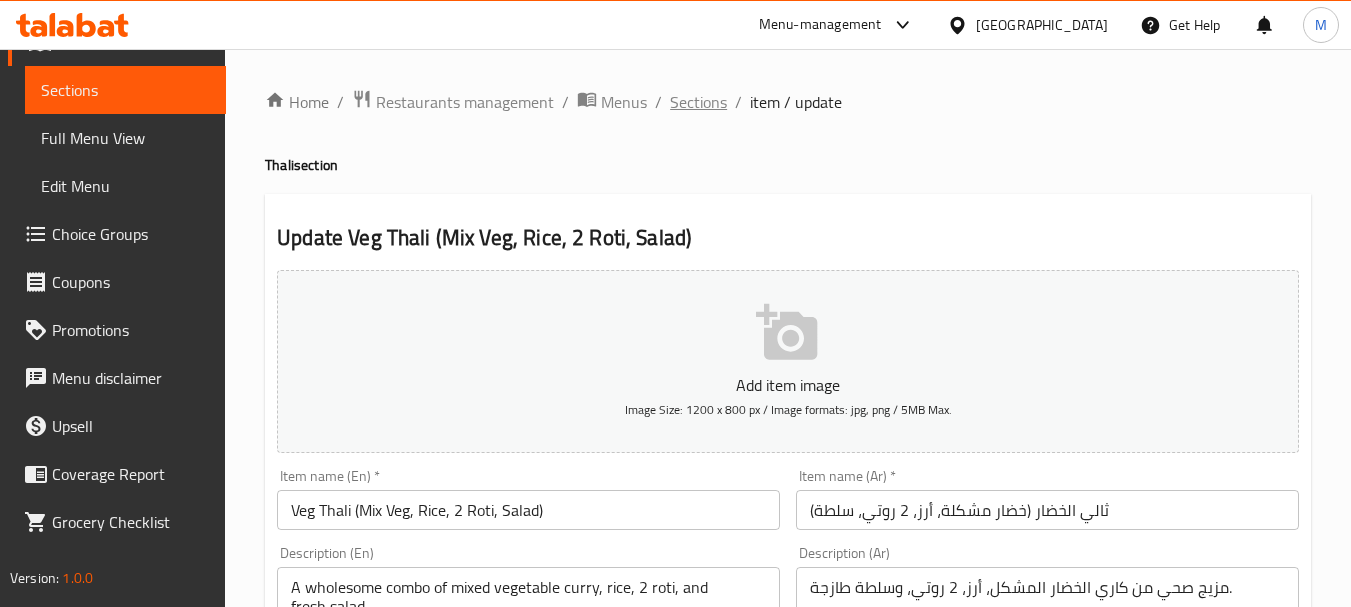 click on "Sections" at bounding box center (698, 102) 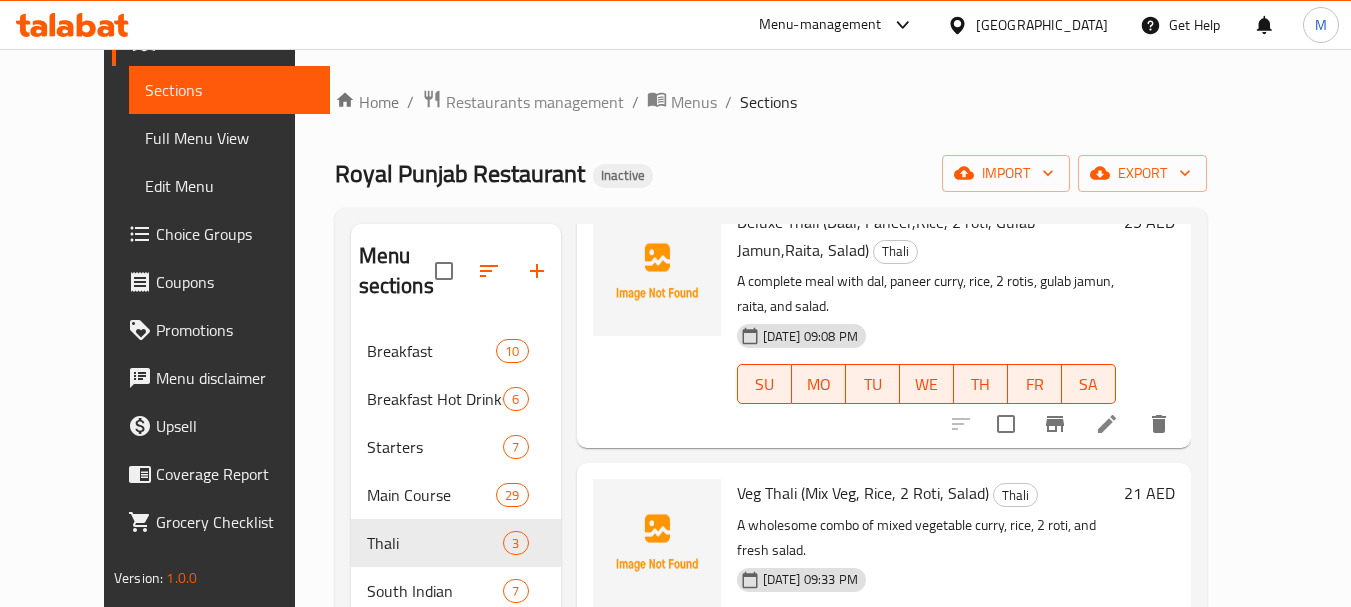 scroll, scrollTop: 128, scrollLeft: 0, axis: vertical 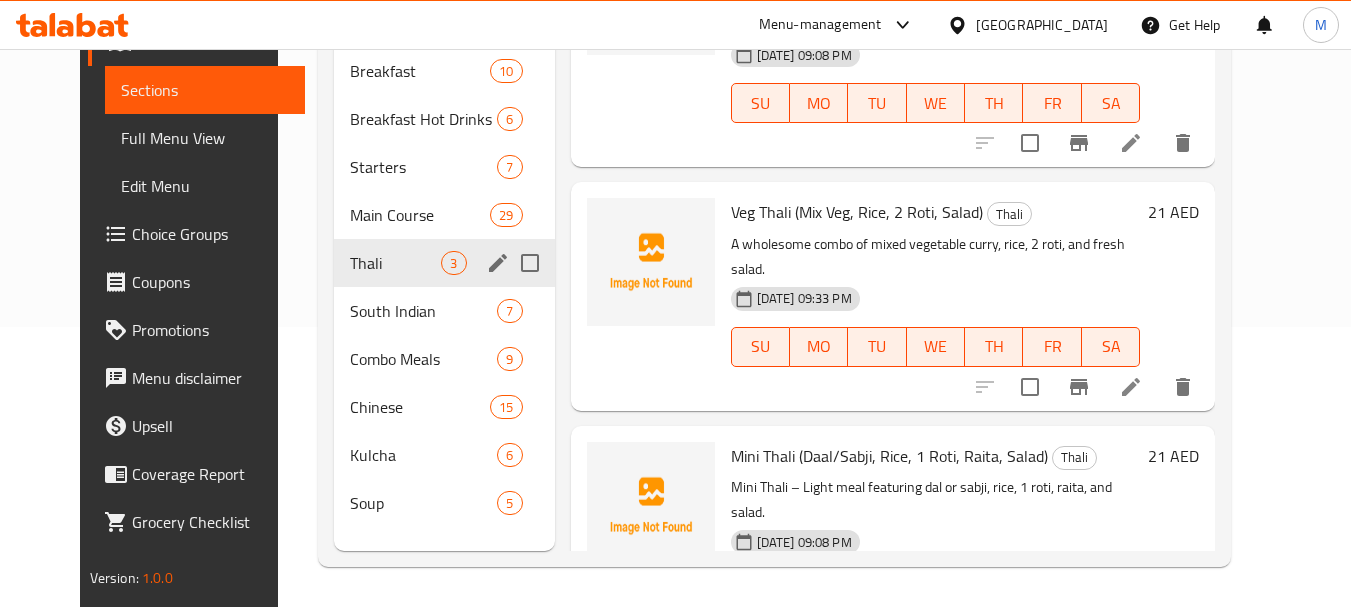 click at bounding box center [530, 263] 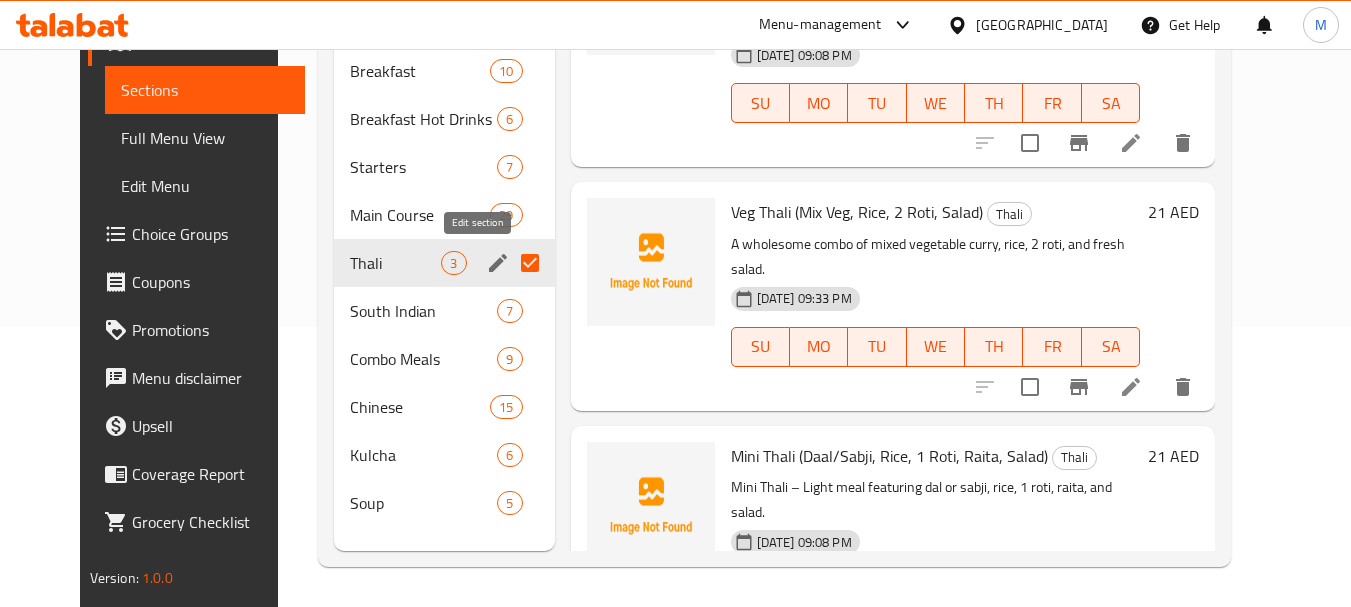 click 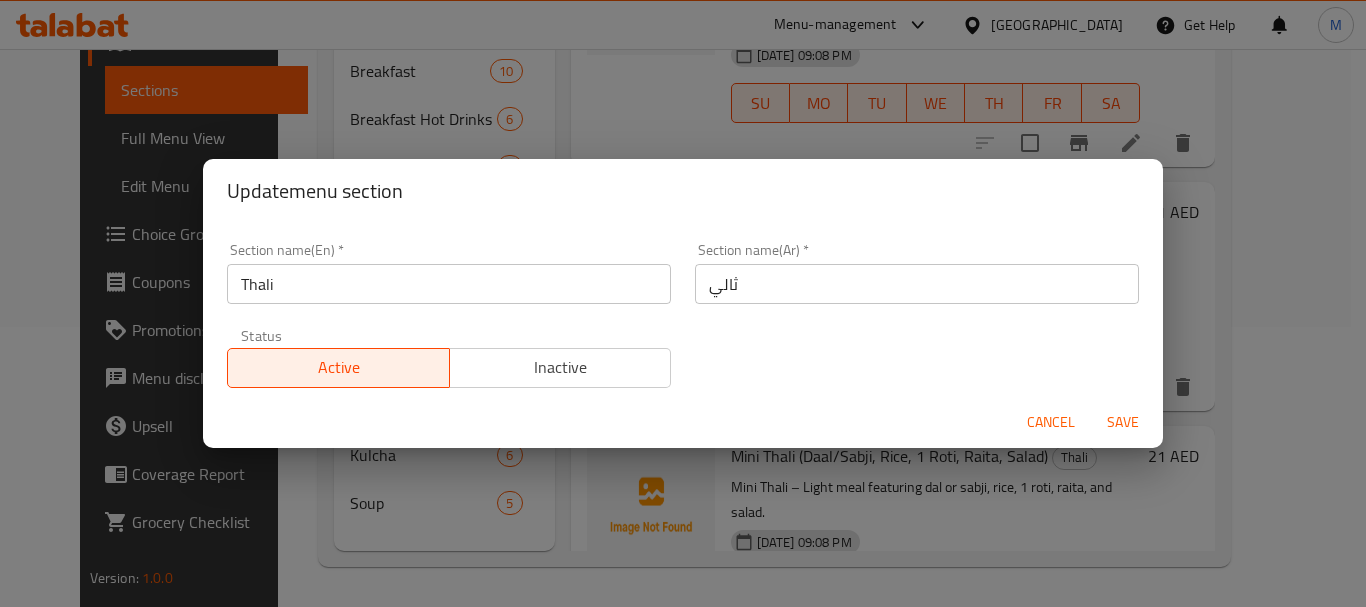click on "Thali" at bounding box center [449, 284] 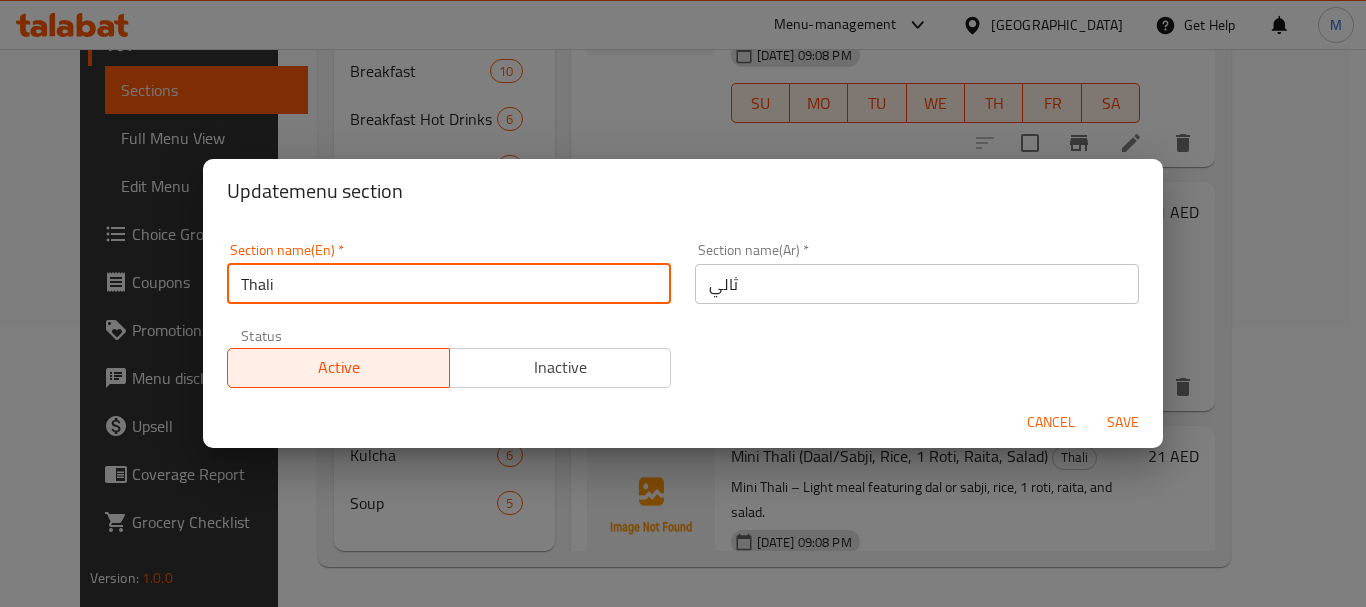 click on "Thali" at bounding box center (449, 284) 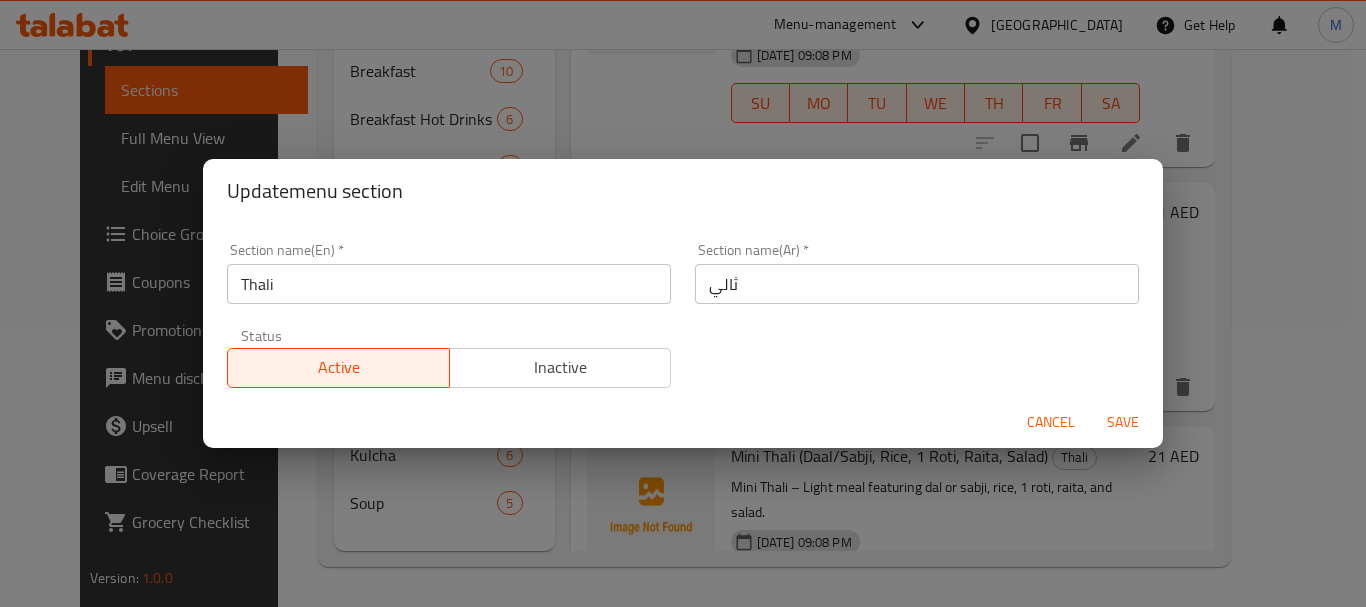 drag, startPoint x: 1050, startPoint y: 421, endPoint x: 975, endPoint y: 408, distance: 76.11833 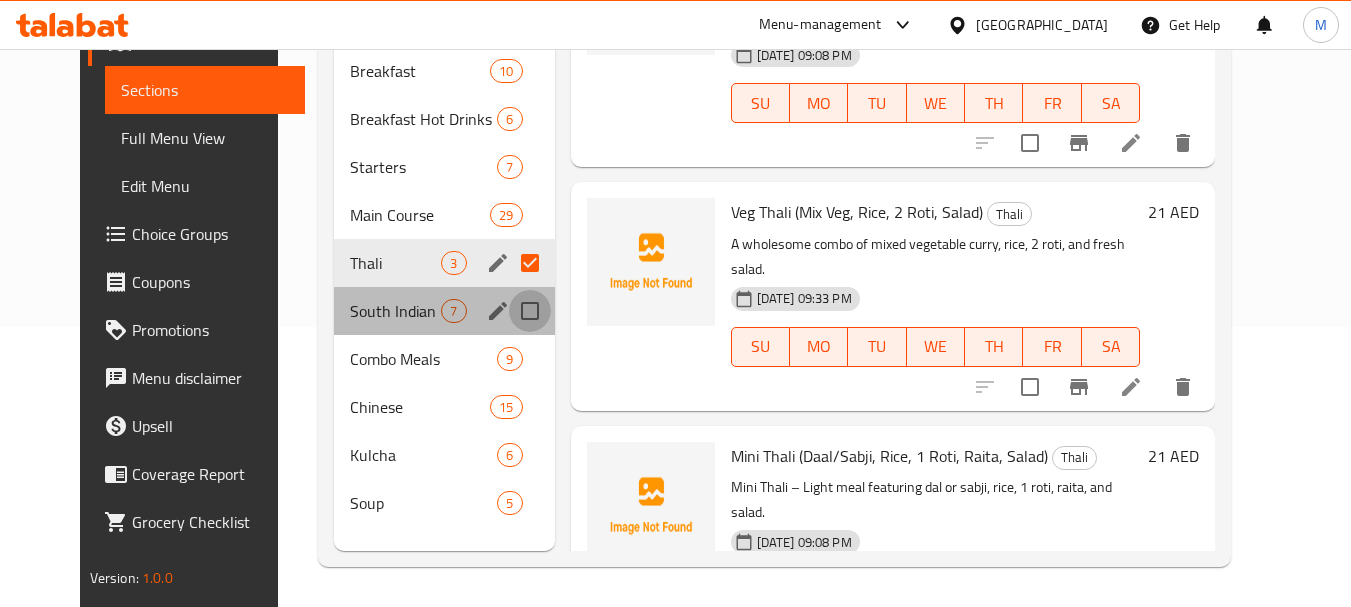 drag, startPoint x: 503, startPoint y: 313, endPoint x: 490, endPoint y: 313, distance: 13 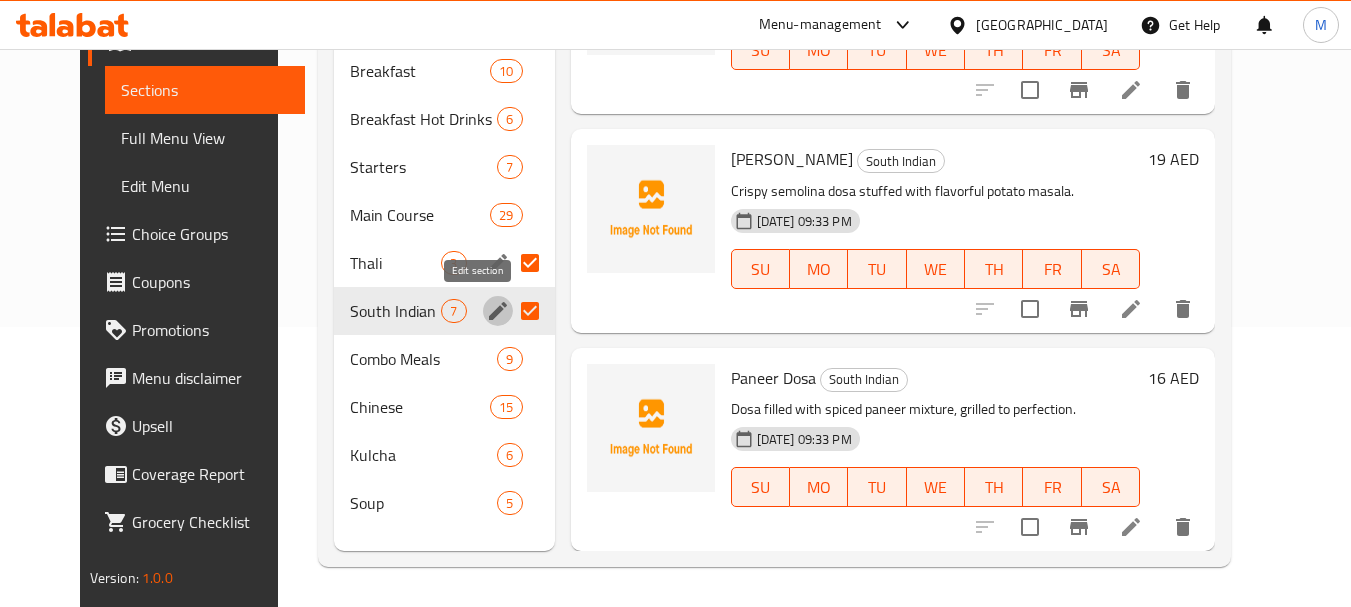 click 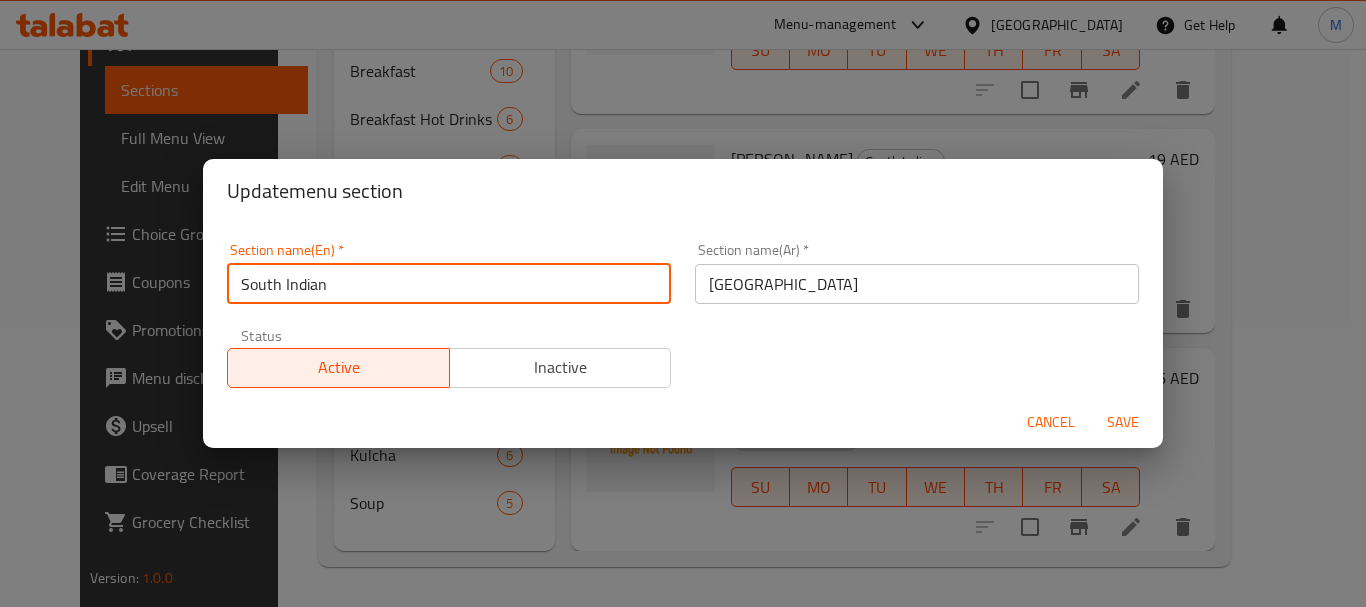 click on "South Indian" at bounding box center (449, 284) 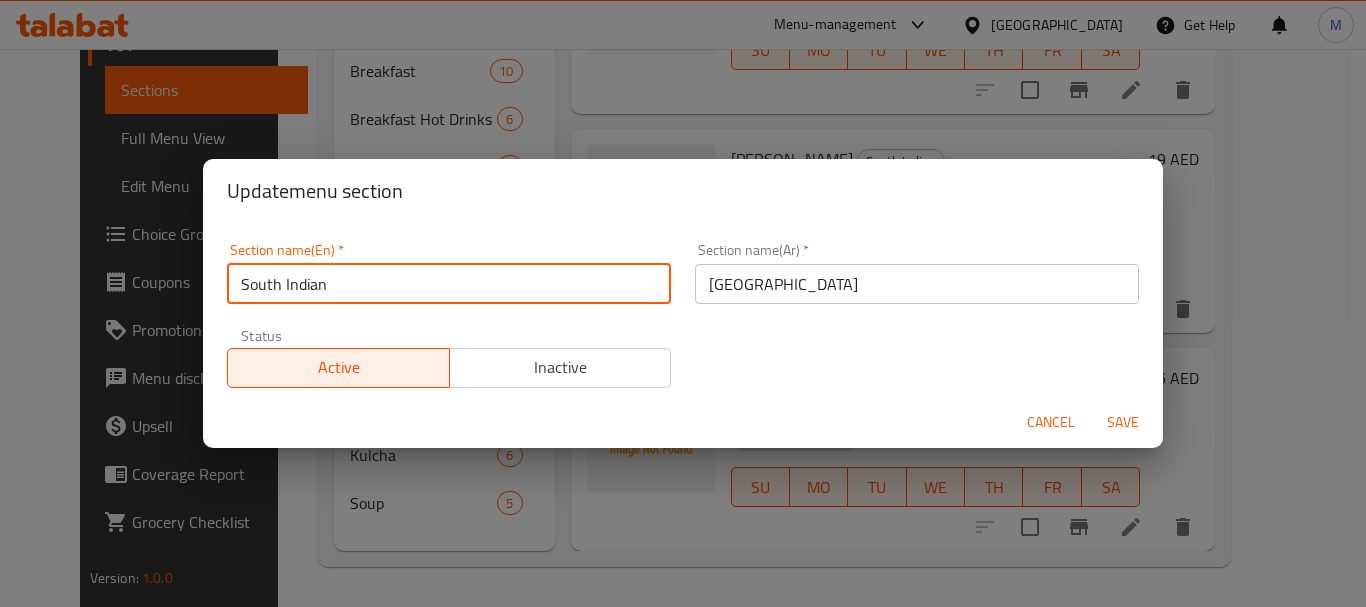 click on "South Indian" at bounding box center [449, 284] 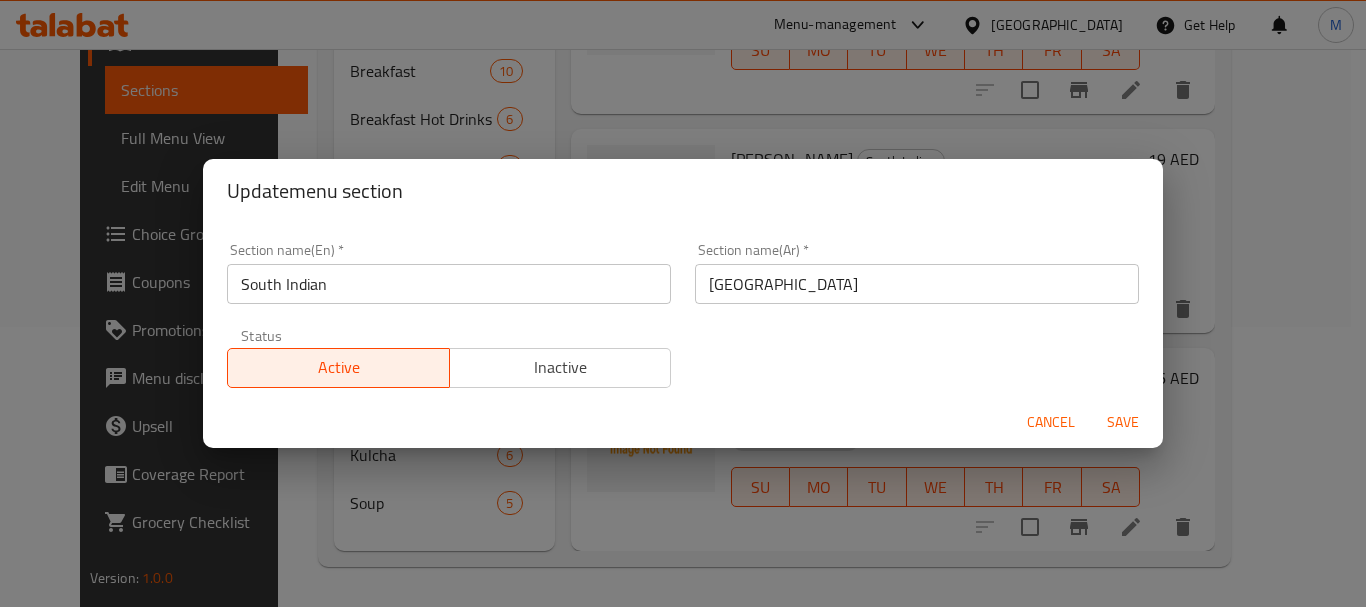 click on "Cancel" at bounding box center (1051, 422) 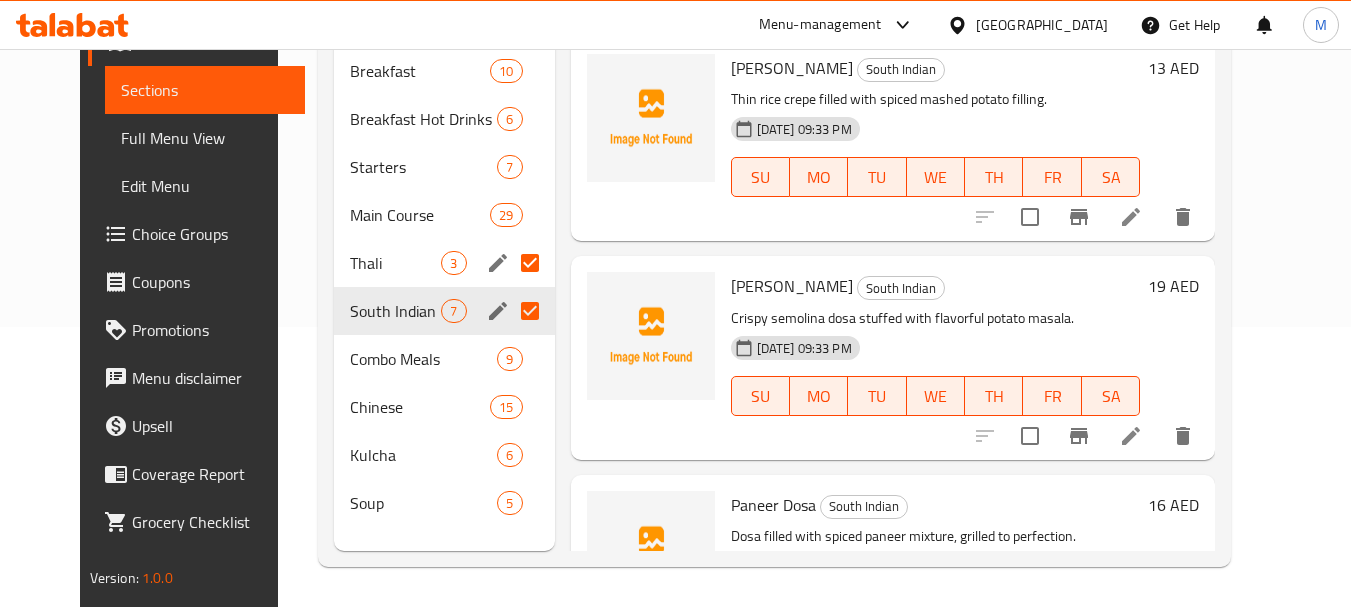 scroll, scrollTop: 0, scrollLeft: 0, axis: both 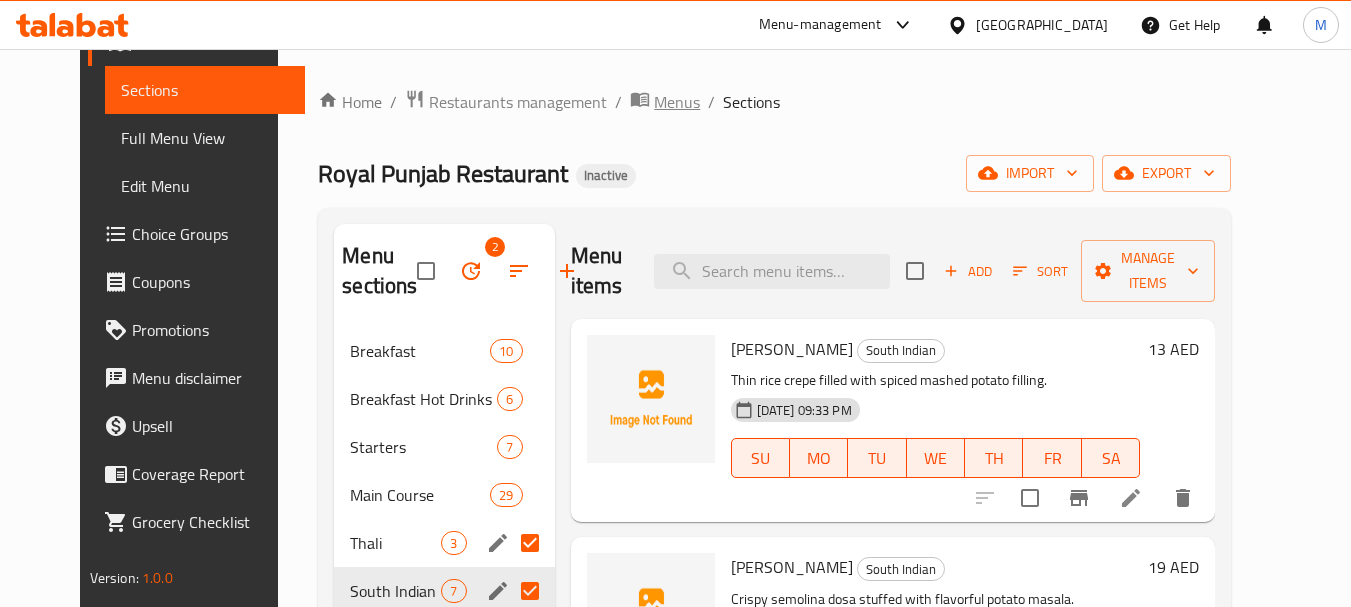 click on "Menus" at bounding box center [677, 102] 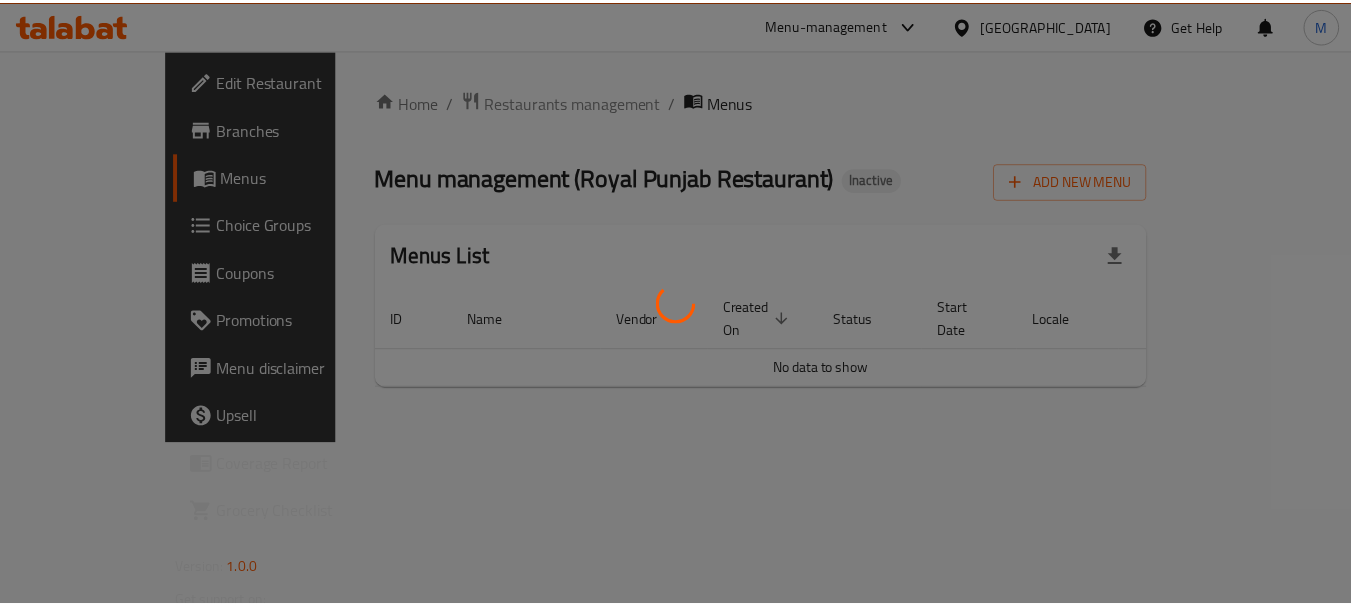 scroll, scrollTop: 0, scrollLeft: 0, axis: both 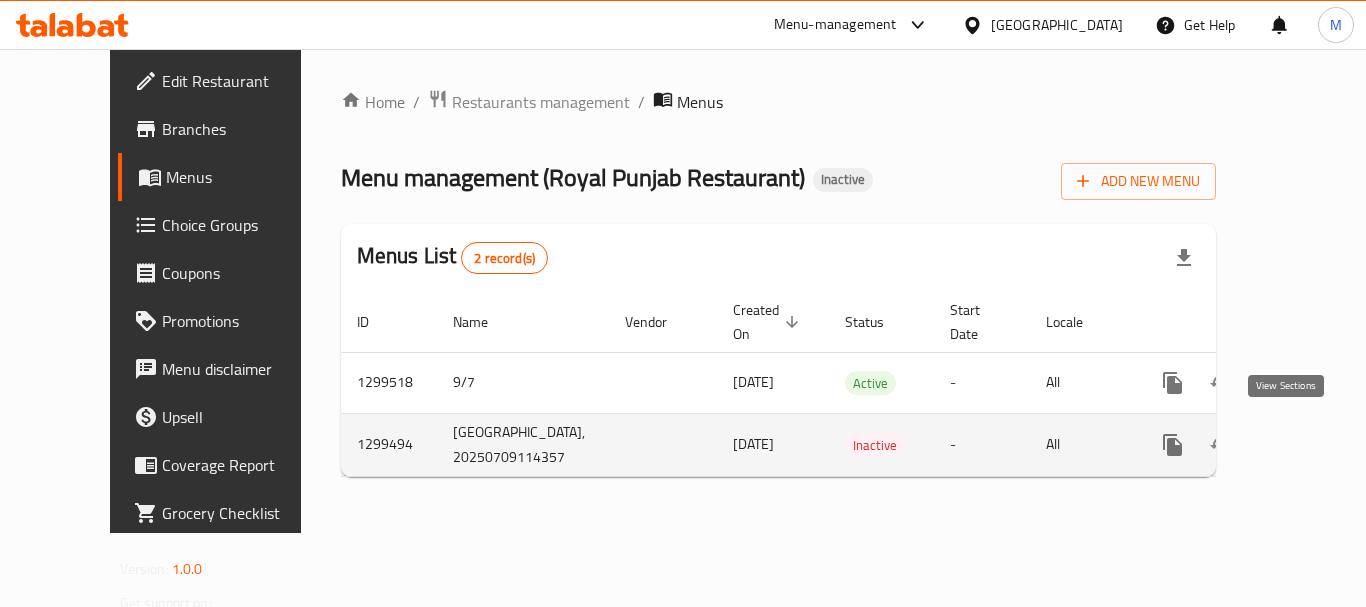 click 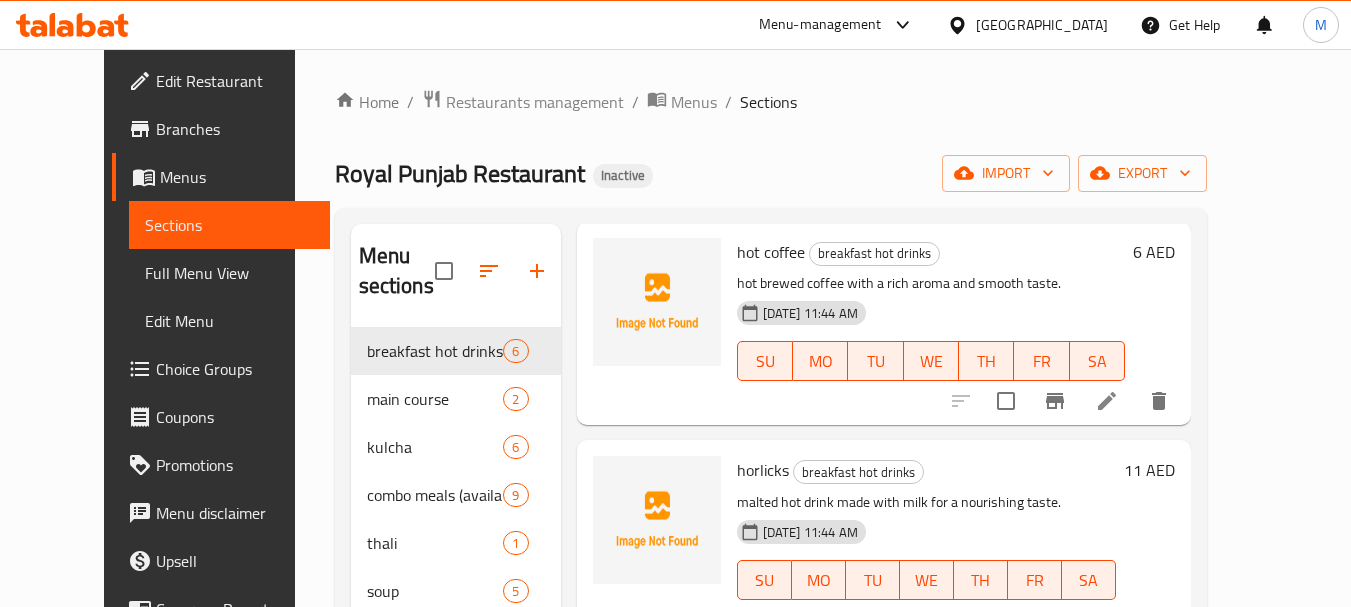scroll, scrollTop: 200, scrollLeft: 0, axis: vertical 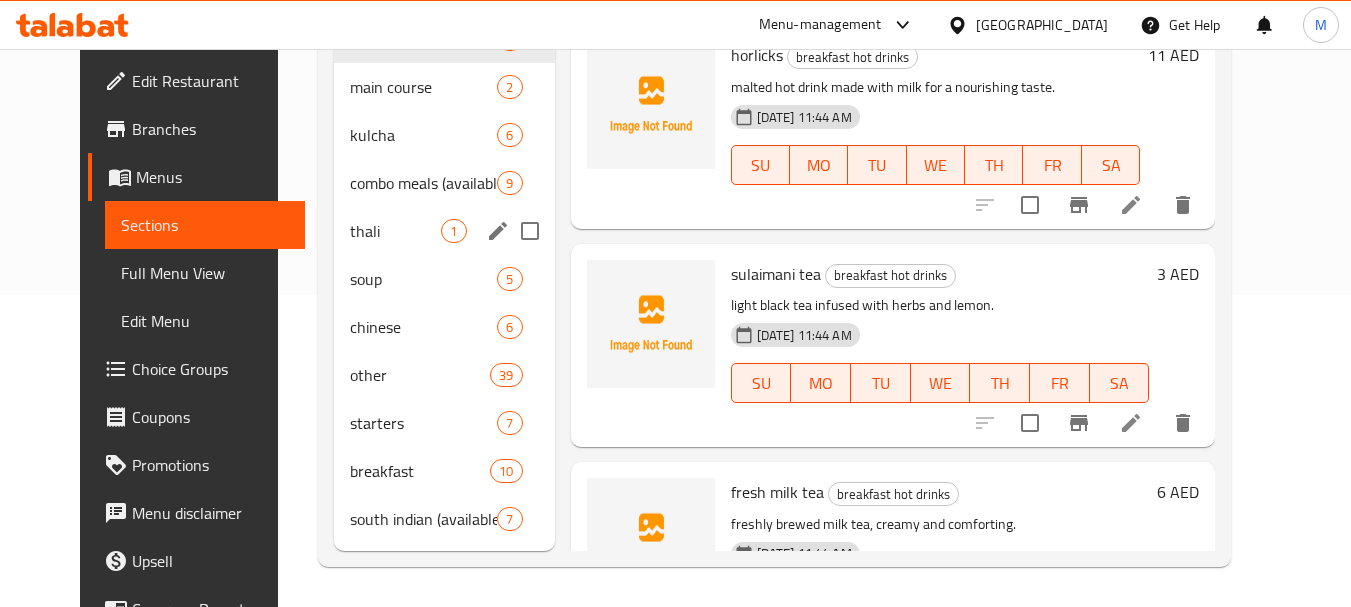 click on "thali 1" at bounding box center (444, 231) 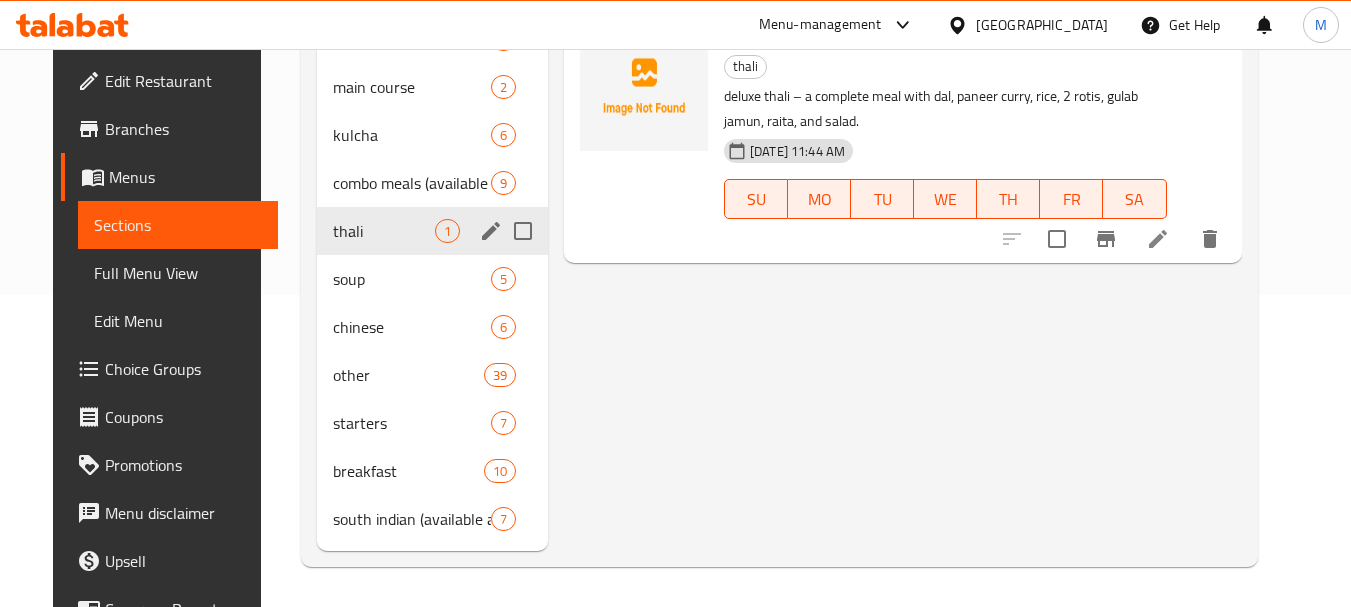 scroll, scrollTop: 0, scrollLeft: 0, axis: both 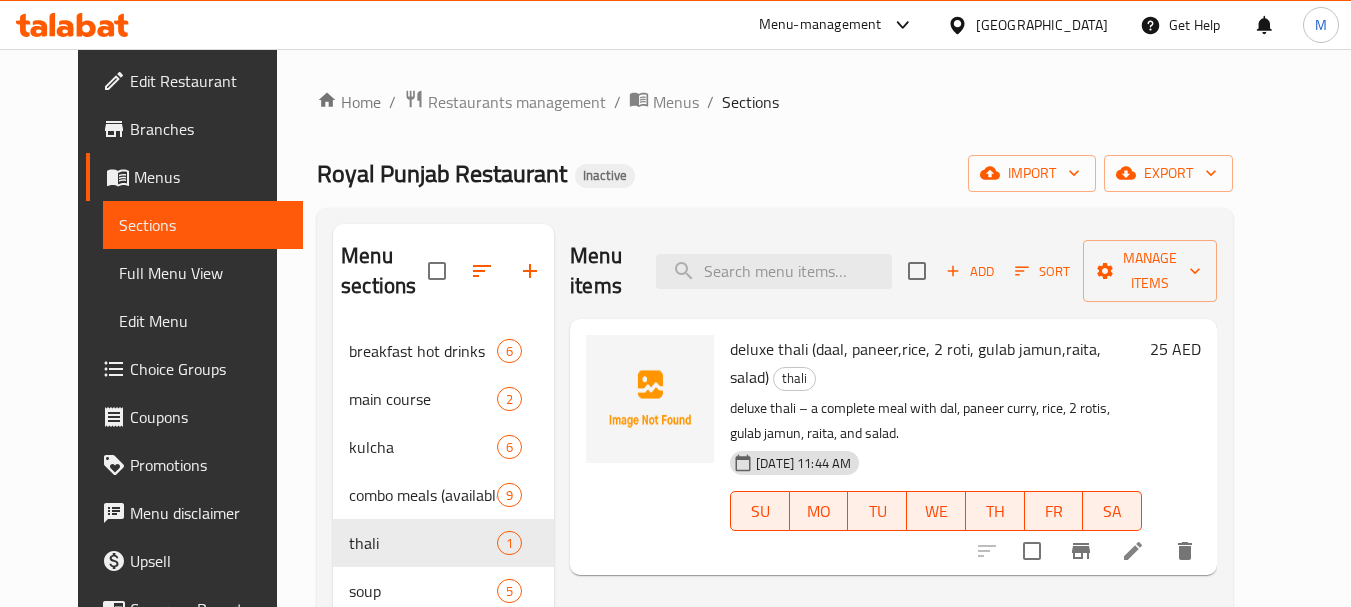 click on "Home / Restaurants management / Menus / Sections" at bounding box center (775, 102) 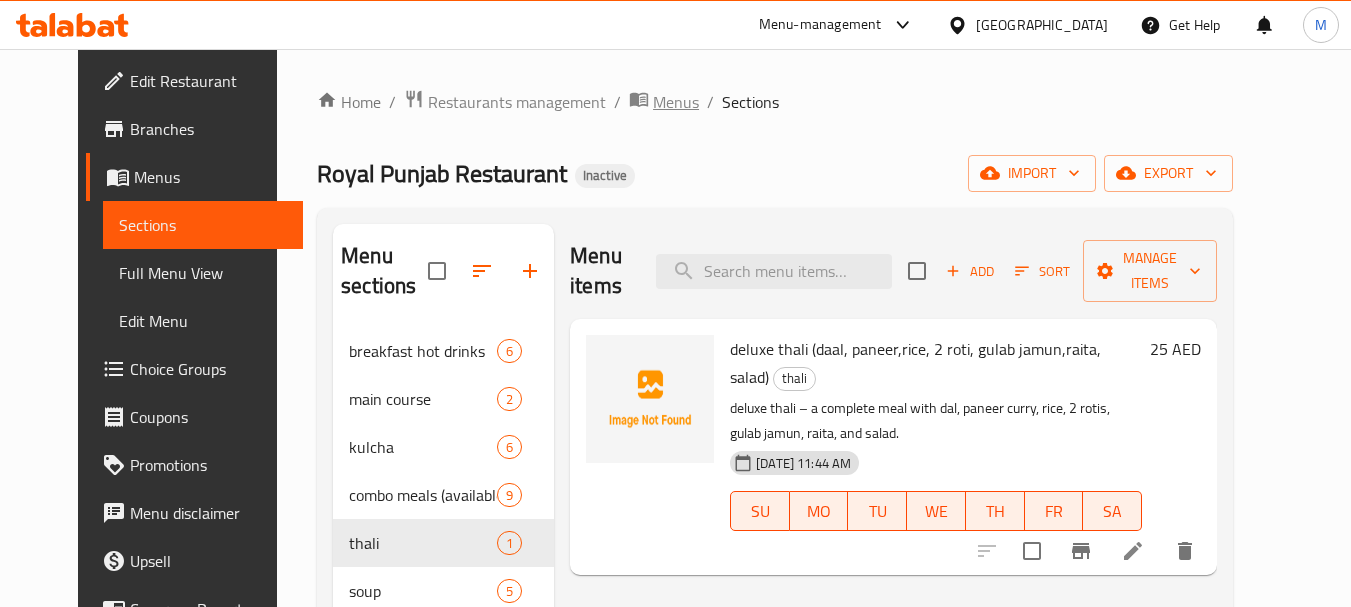 click on "Menus" at bounding box center [676, 102] 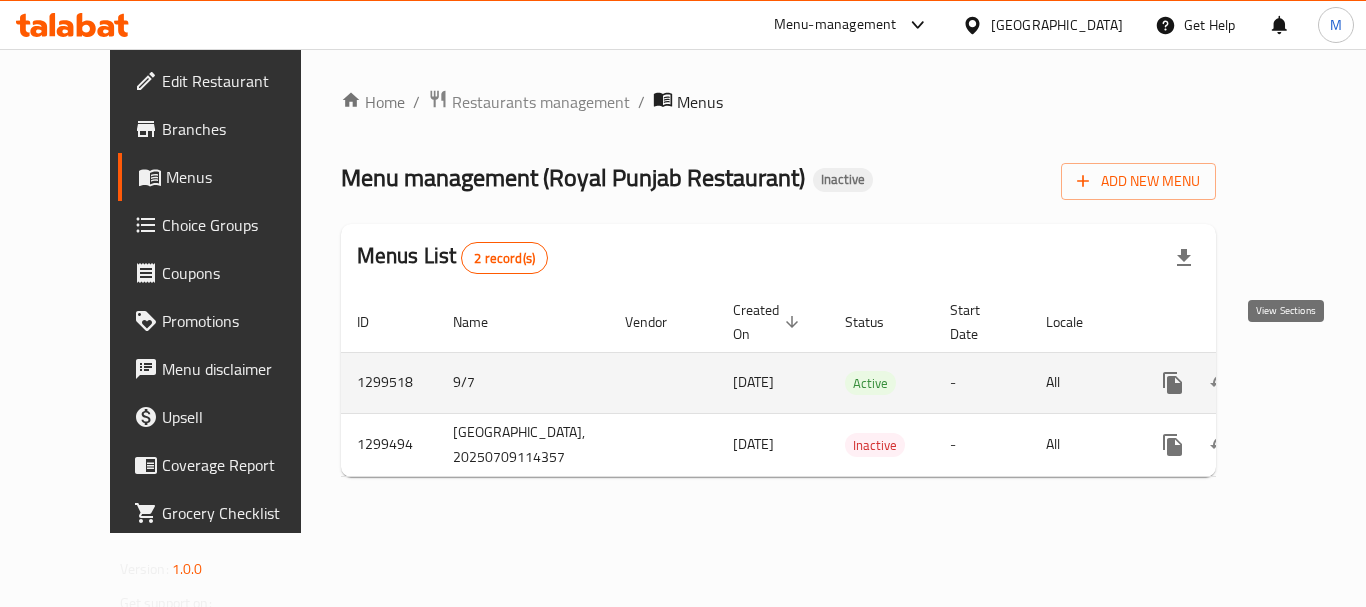 click 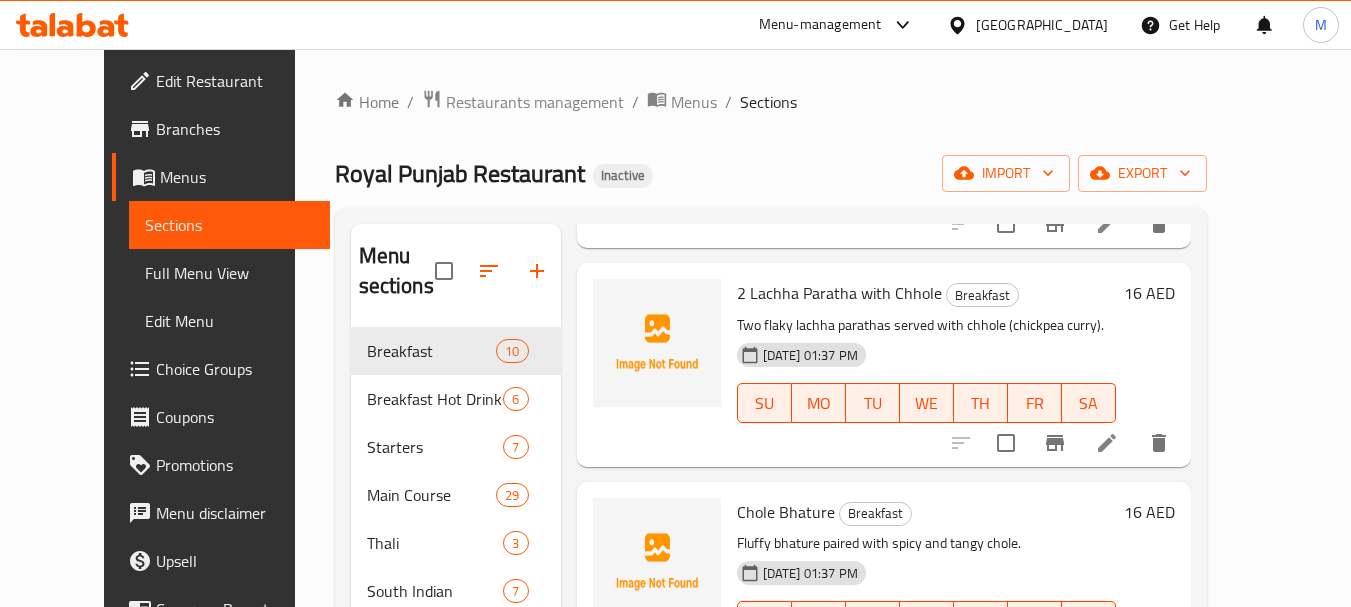 scroll, scrollTop: 300, scrollLeft: 0, axis: vertical 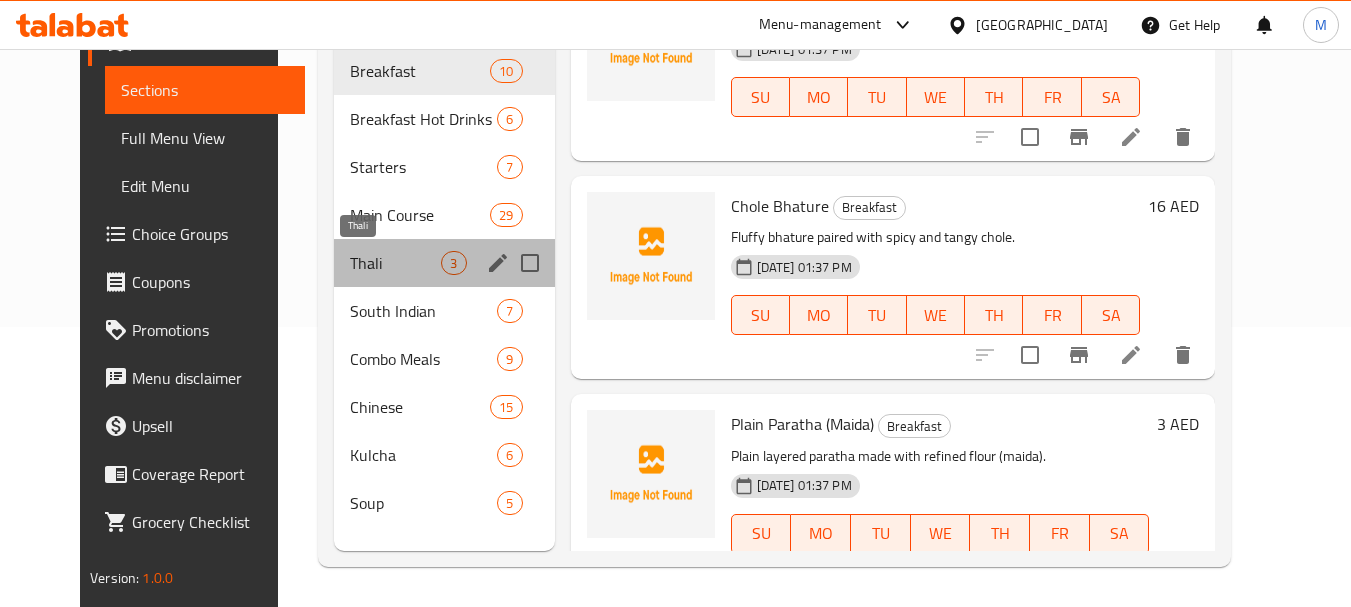 click on "Thali" at bounding box center (395, 263) 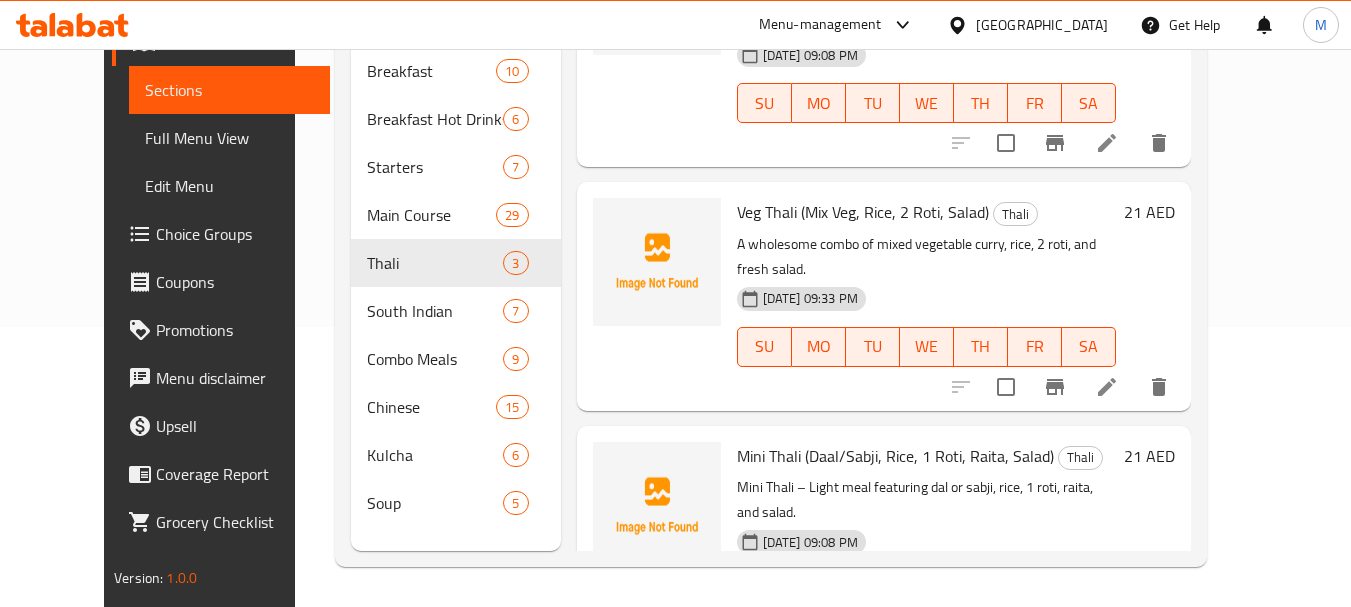 scroll, scrollTop: 0, scrollLeft: 0, axis: both 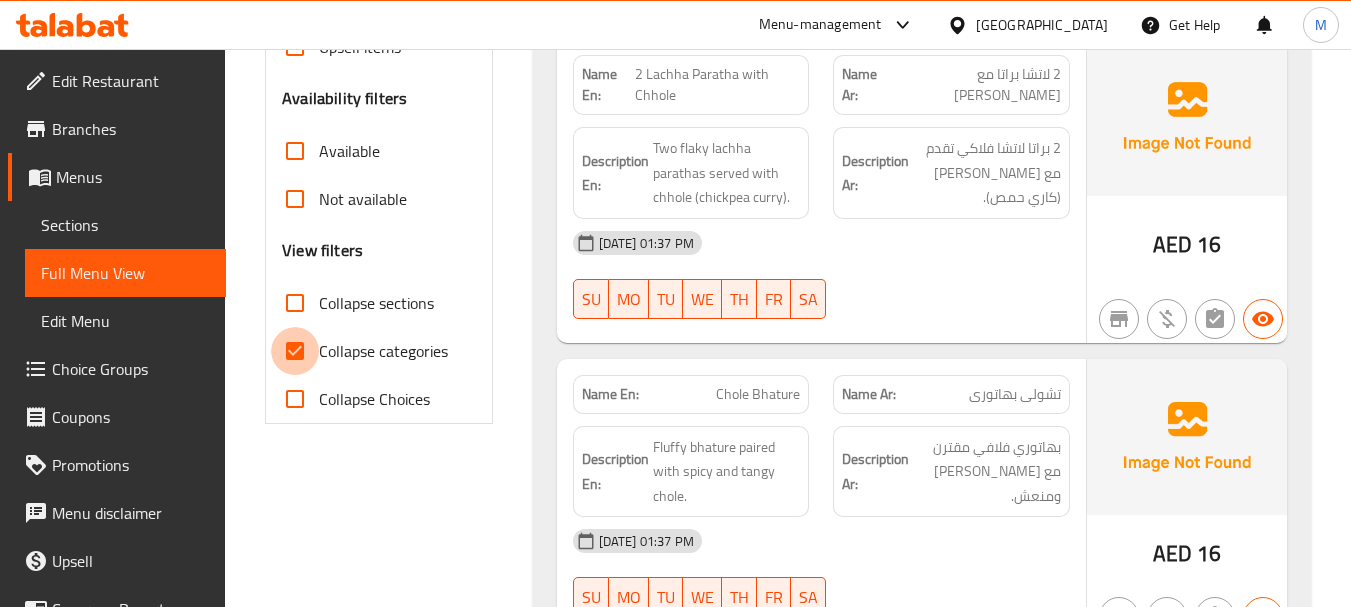 click on "Collapse categories" at bounding box center [295, 351] 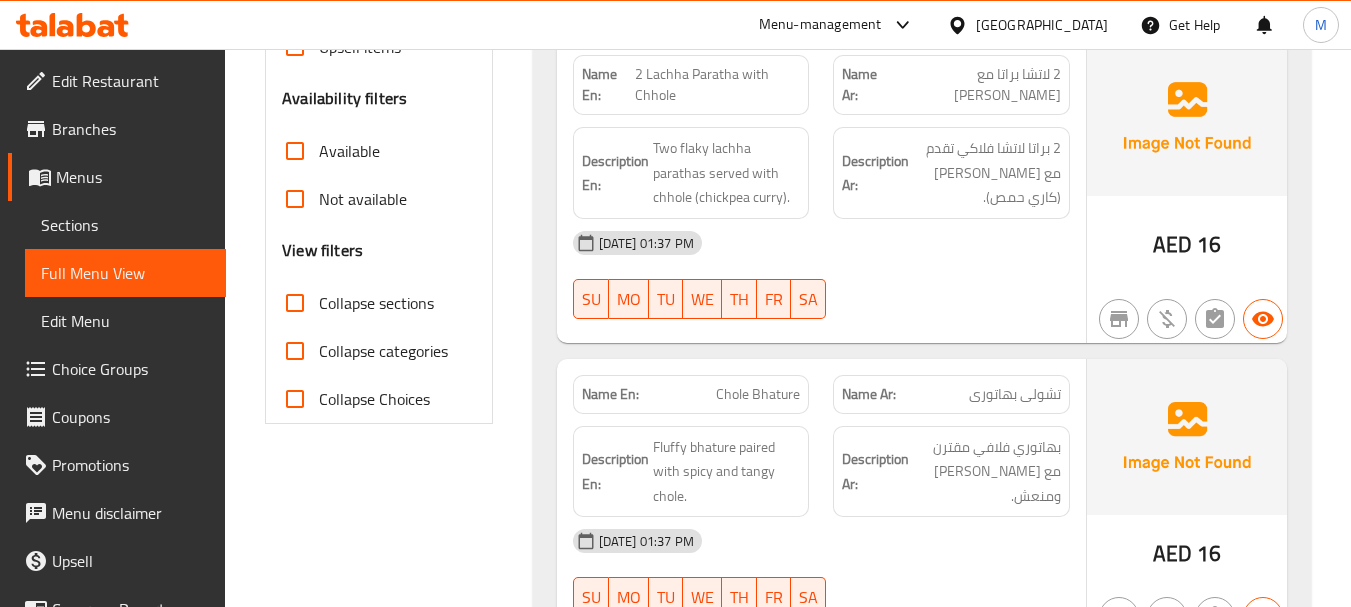 click on "Collapse sections" at bounding box center (295, 303) 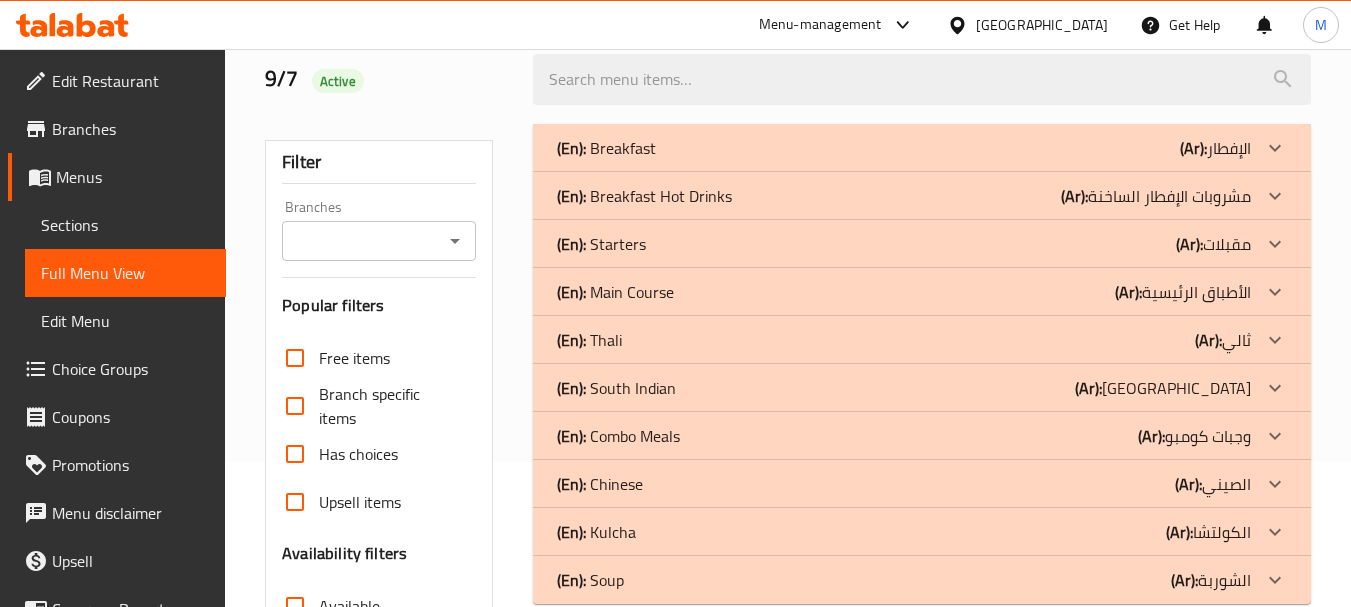 scroll, scrollTop: 257, scrollLeft: 0, axis: vertical 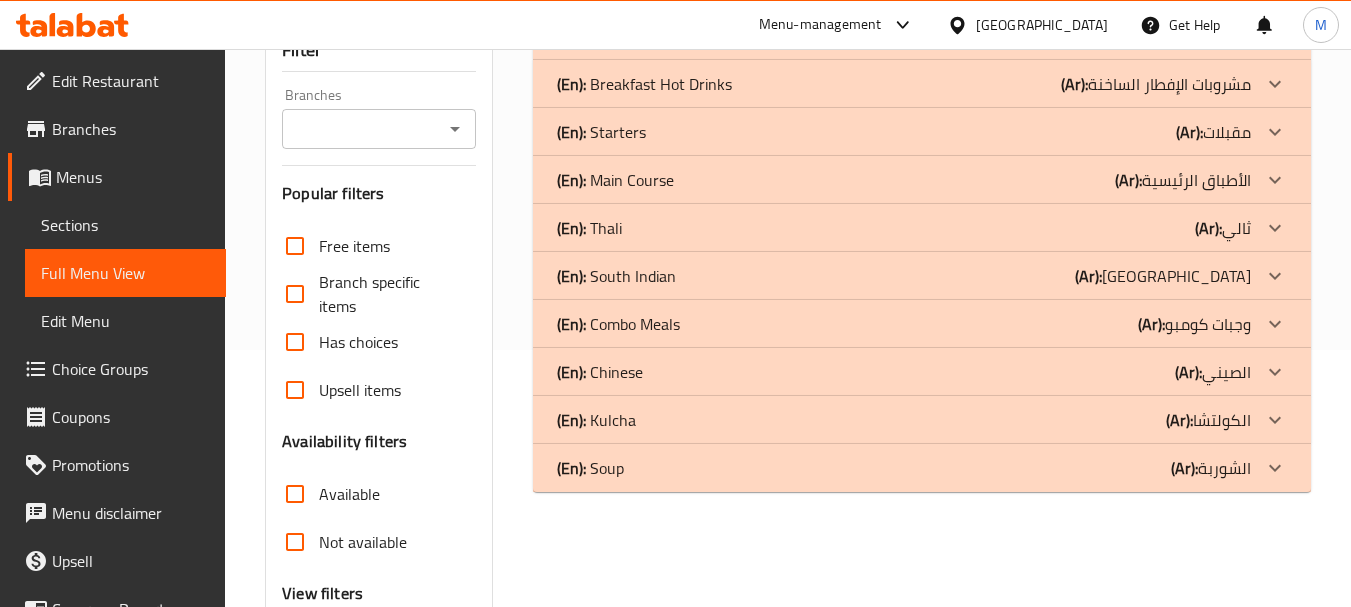 click on "(Ar): ثالي" at bounding box center (1215, 36) 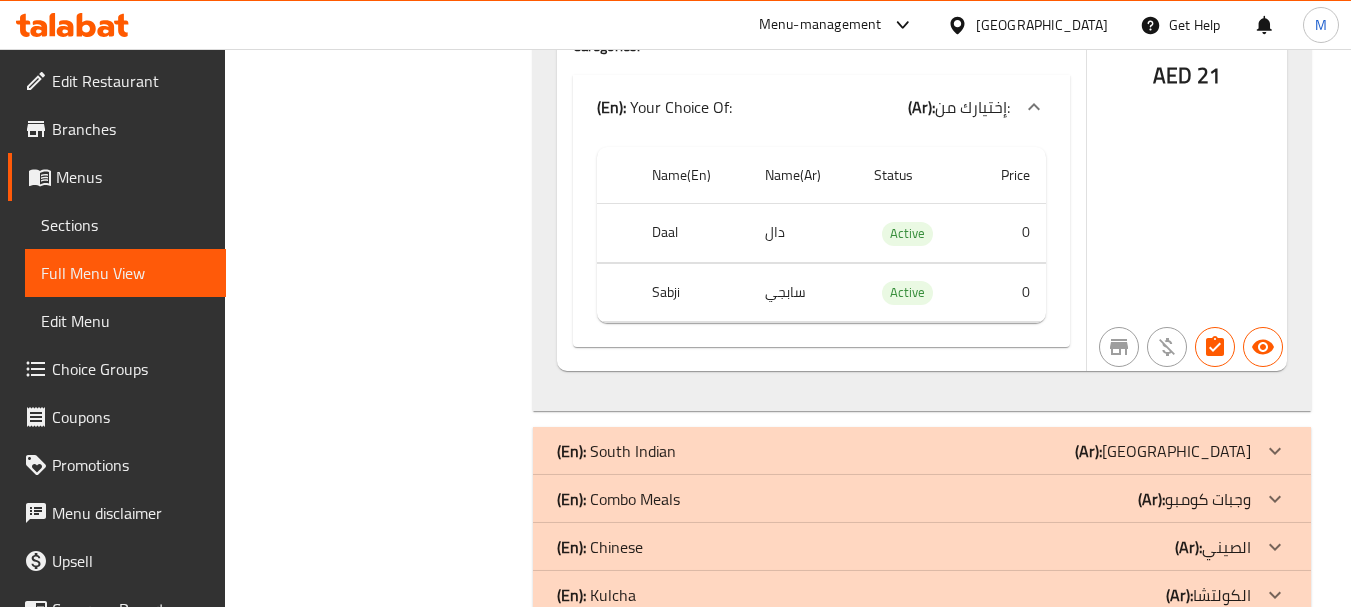 scroll, scrollTop: 1644, scrollLeft: 0, axis: vertical 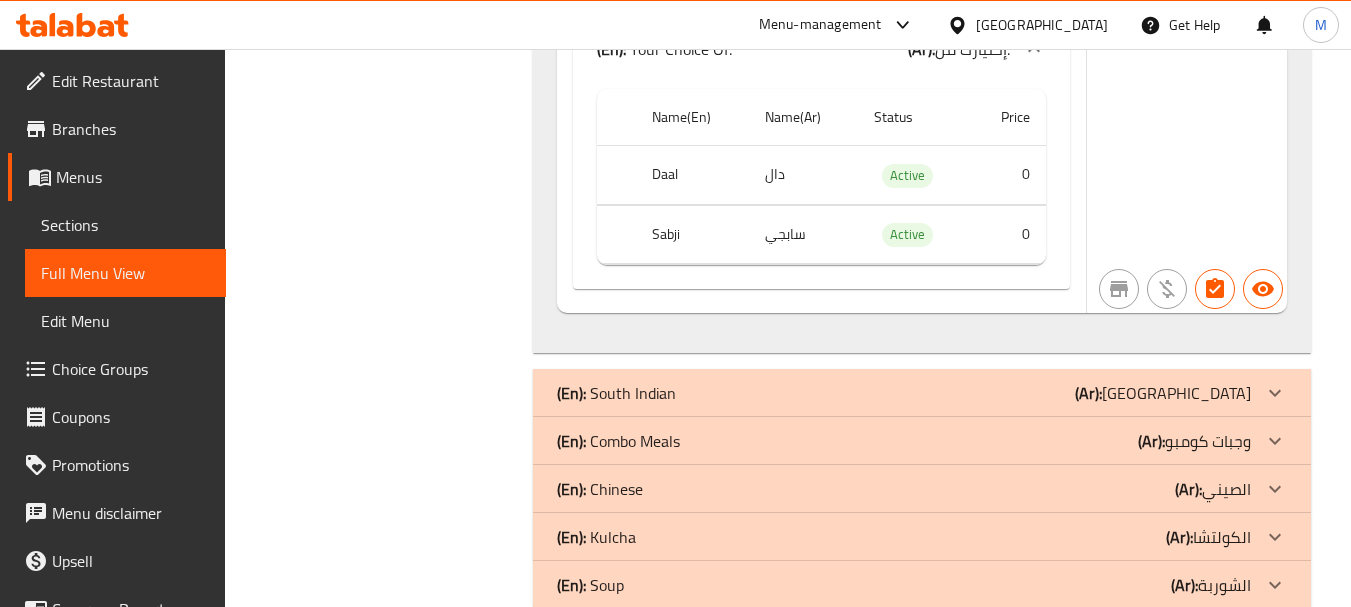 click at bounding box center (1275, -1351) 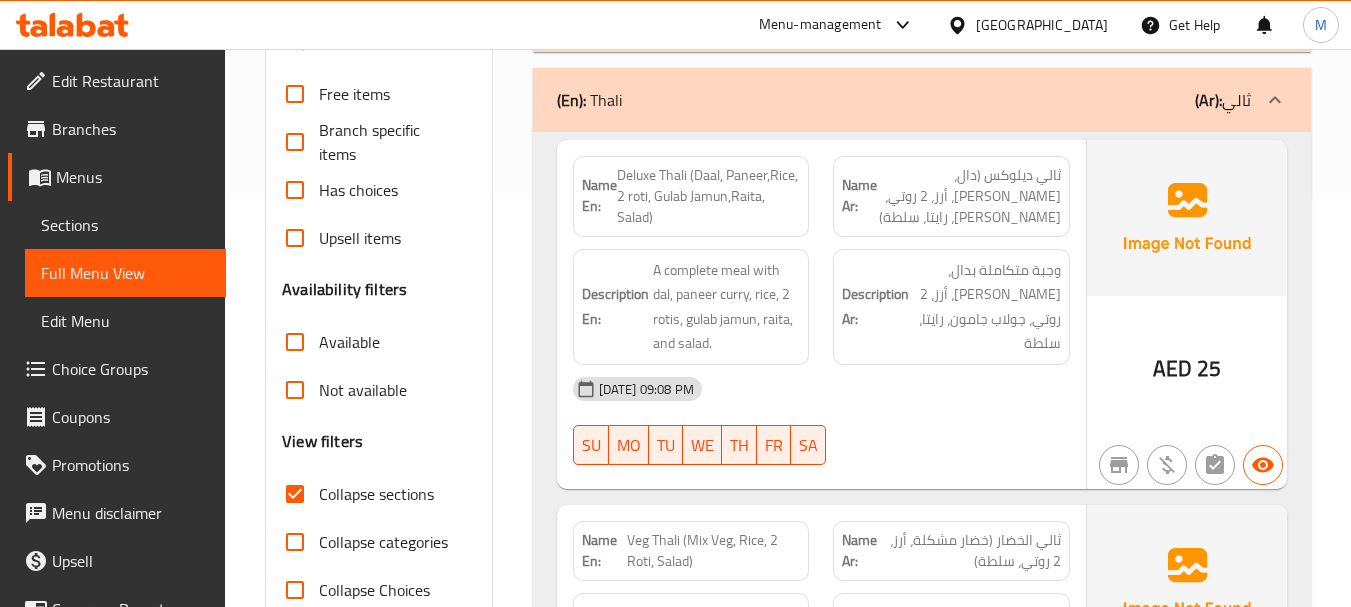 scroll, scrollTop: 444, scrollLeft: 0, axis: vertical 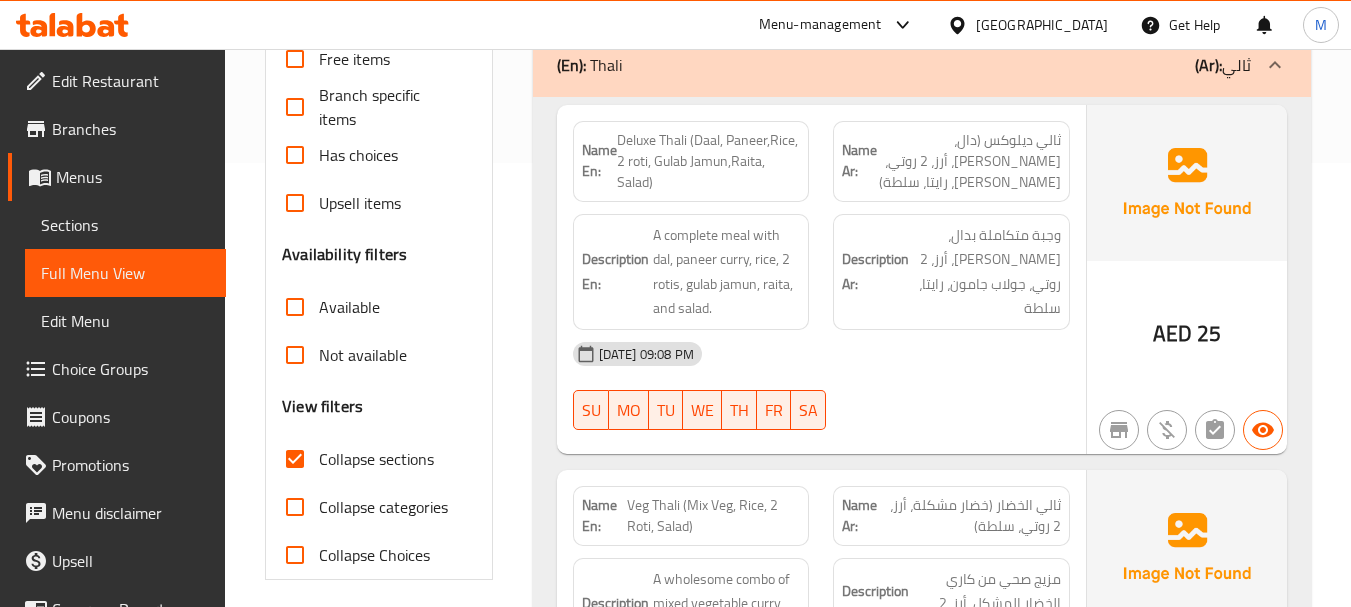 click on "Deluxe Thali (Daal, Paneer,Rice, 2 roti, Gulab Jamun,Raita, Salad)" at bounding box center [709, 161] 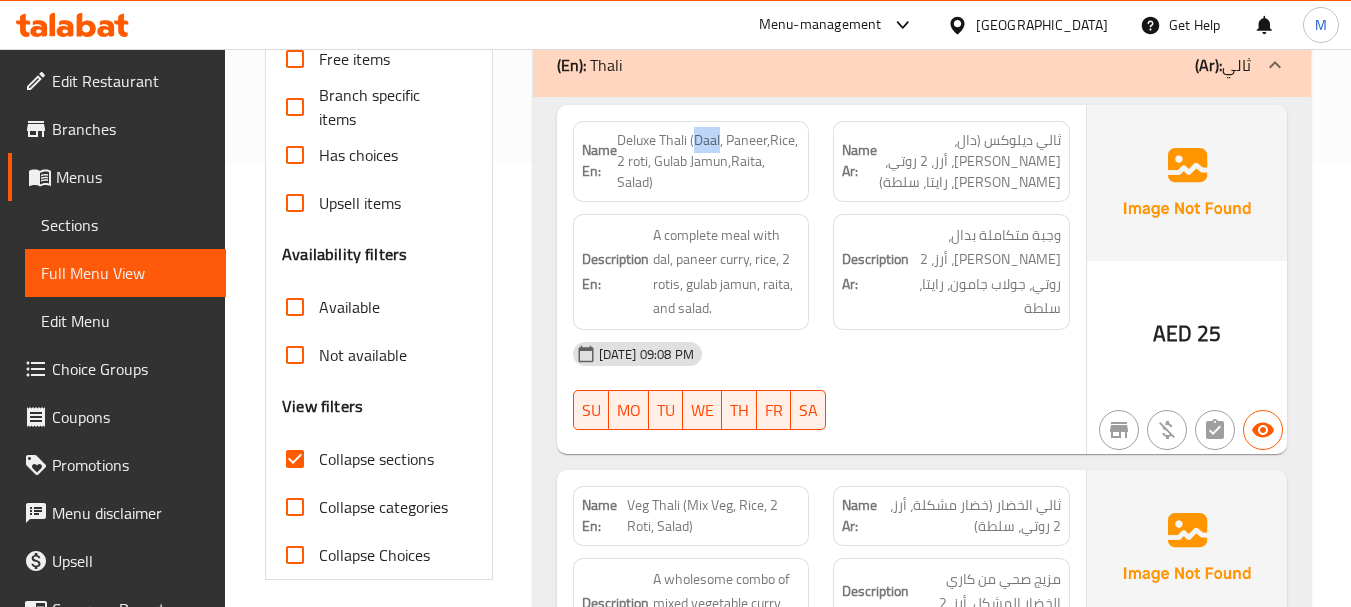 click on "Deluxe Thali (Daal, Paneer,Rice, 2 roti, Gulab Jamun,Raita, Salad)" at bounding box center (709, 161) 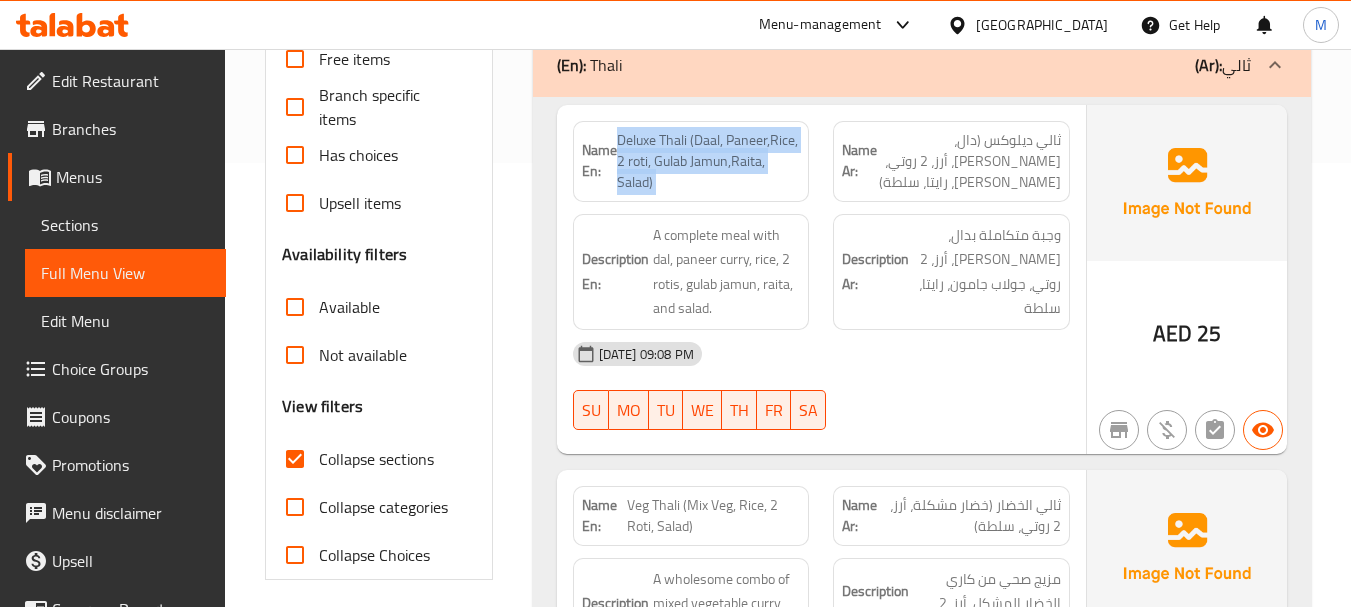 click on "Deluxe Thali (Daal, Paneer,Rice, 2 roti, Gulab Jamun,Raita, Salad)" at bounding box center (709, 161) 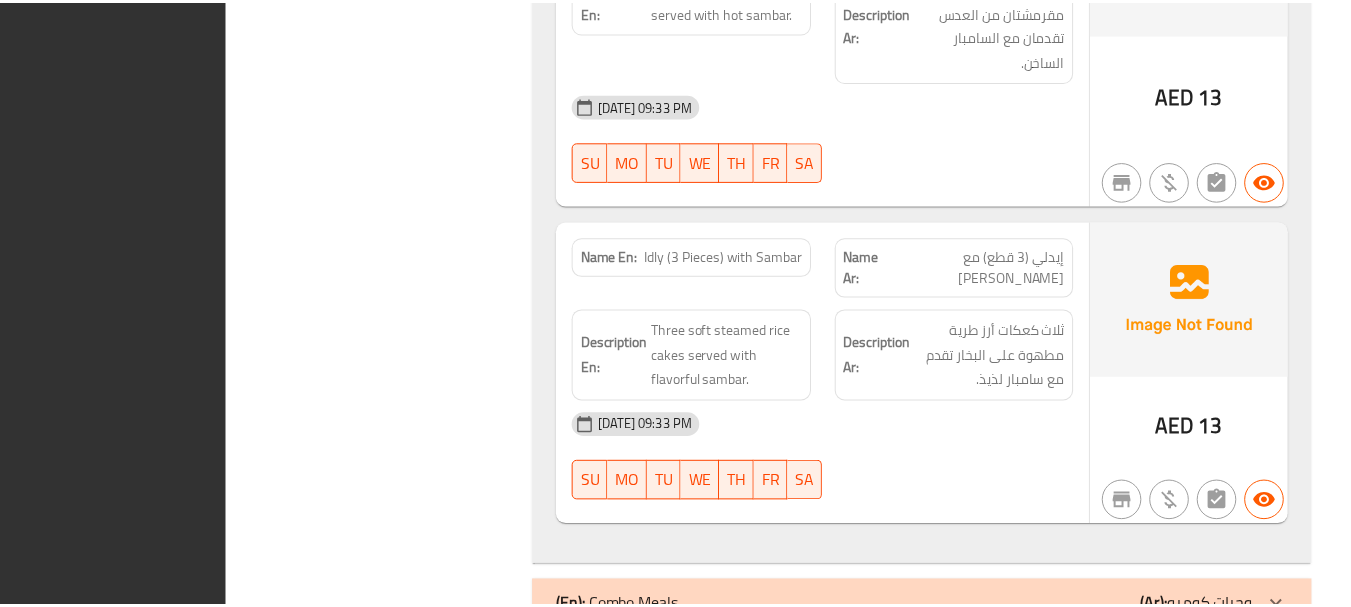 scroll, scrollTop: 3777, scrollLeft: 0, axis: vertical 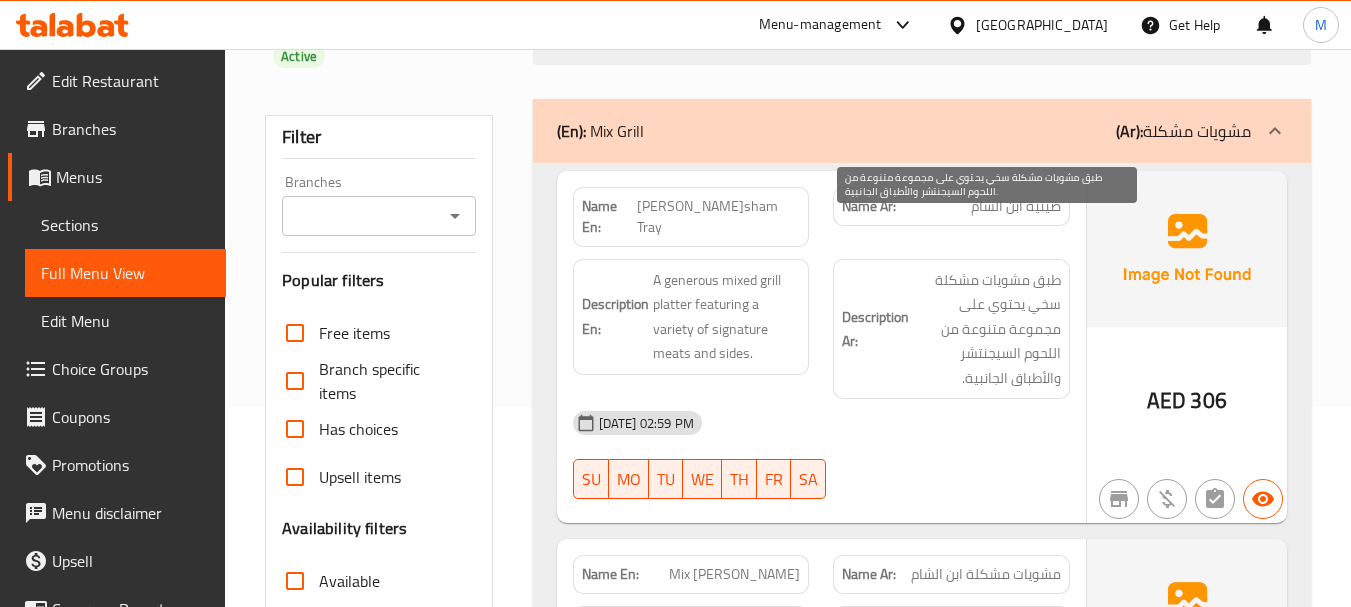 click on "[DATE] 02:59 PM" at bounding box center [821, 423] 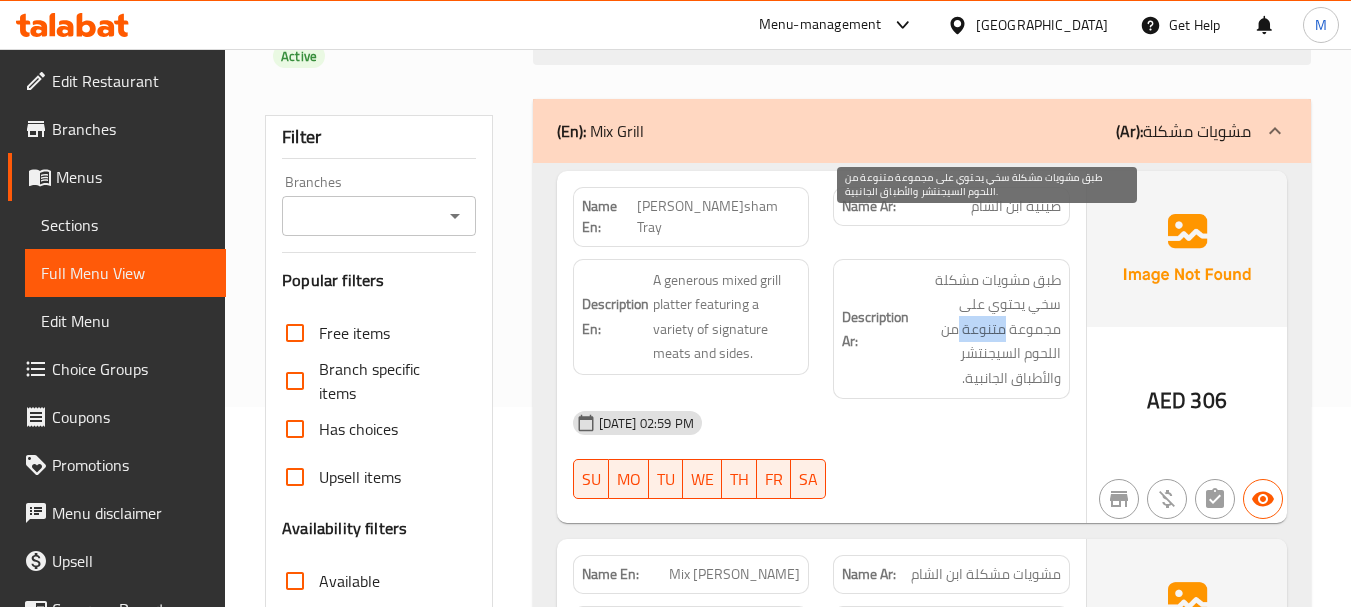 click on "طبق مشويات مشكلة سخي يحتوي على مجموعة متنوعة من اللحوم السيجنتشر والأطباق الجانبية." at bounding box center [987, 329] 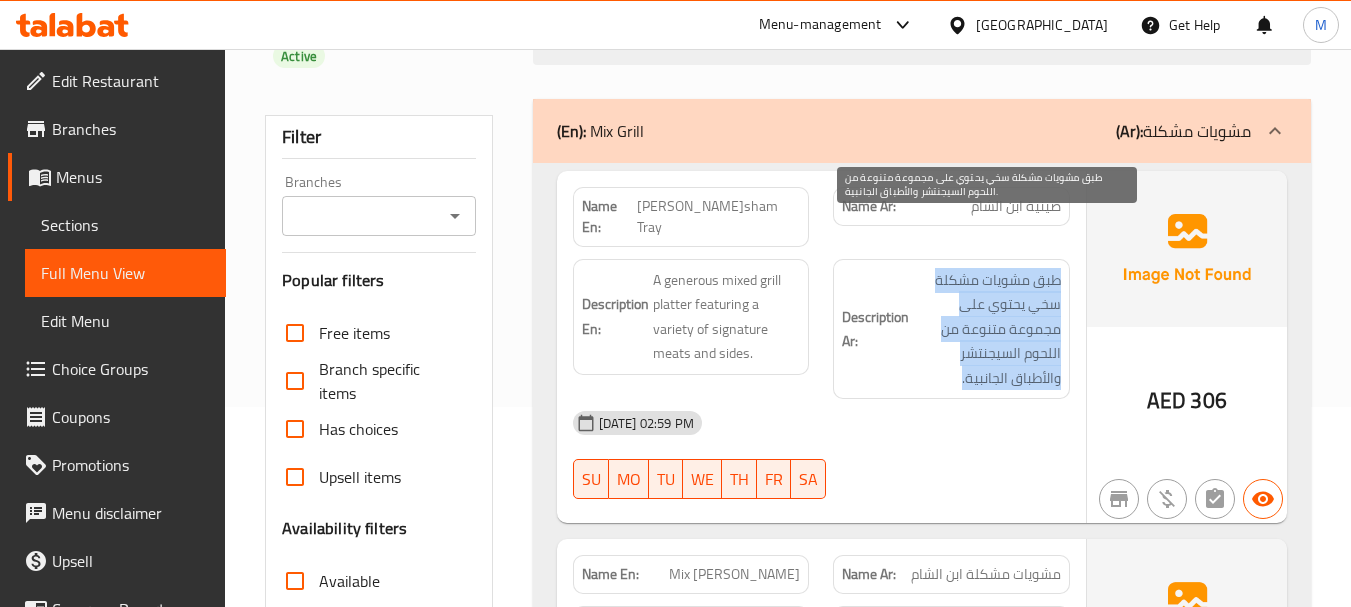 click on "طبق مشويات مشكلة سخي يحتوي على مجموعة متنوعة من اللحوم السيجنتشر والأطباق الجانبية." at bounding box center (987, 329) 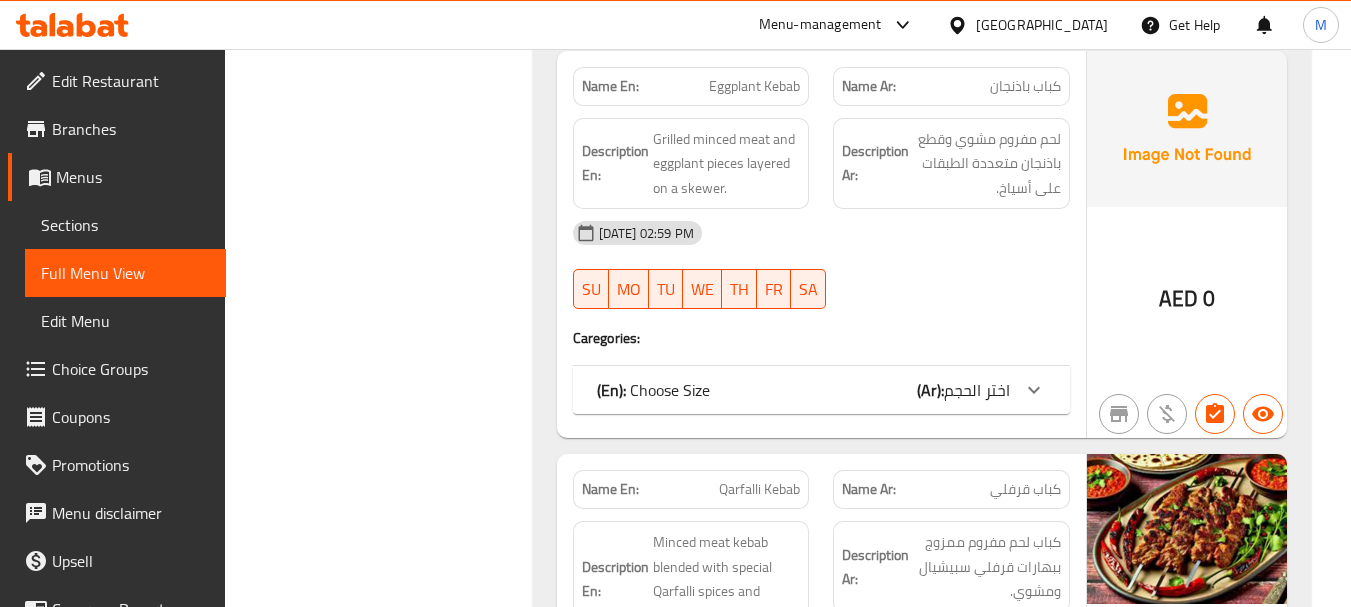 scroll, scrollTop: 4000, scrollLeft: 0, axis: vertical 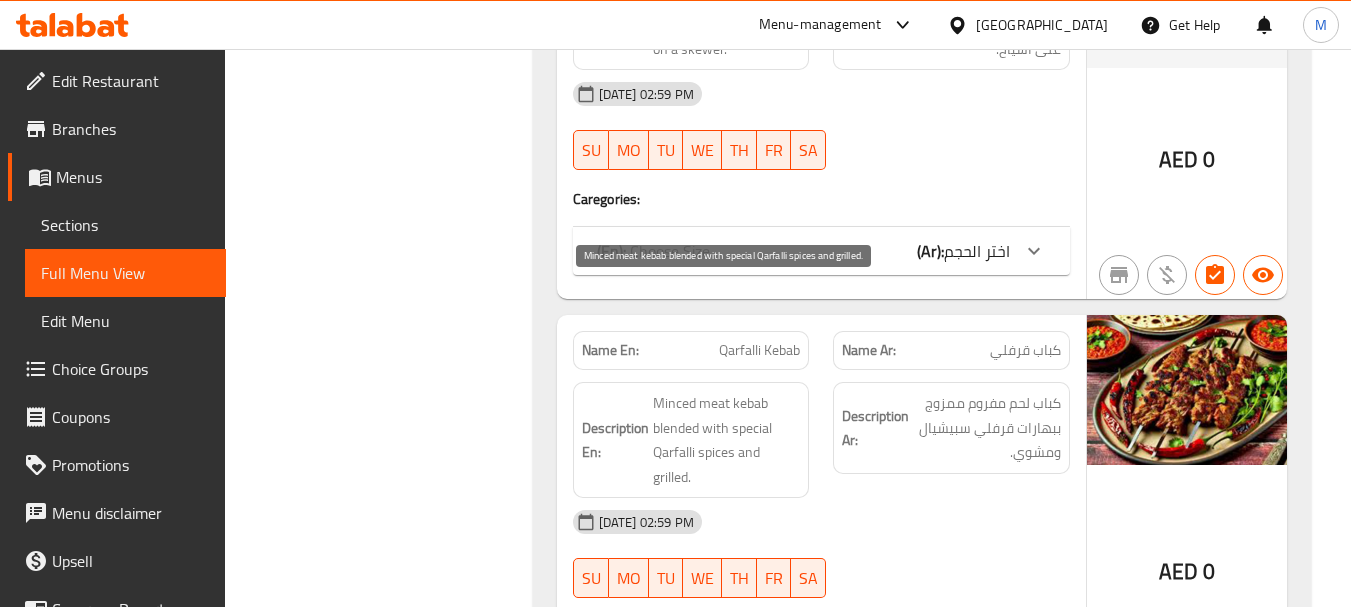 click on "Minced meat kebab blended with special Qarfalli spices and grilled." at bounding box center [727, 440] 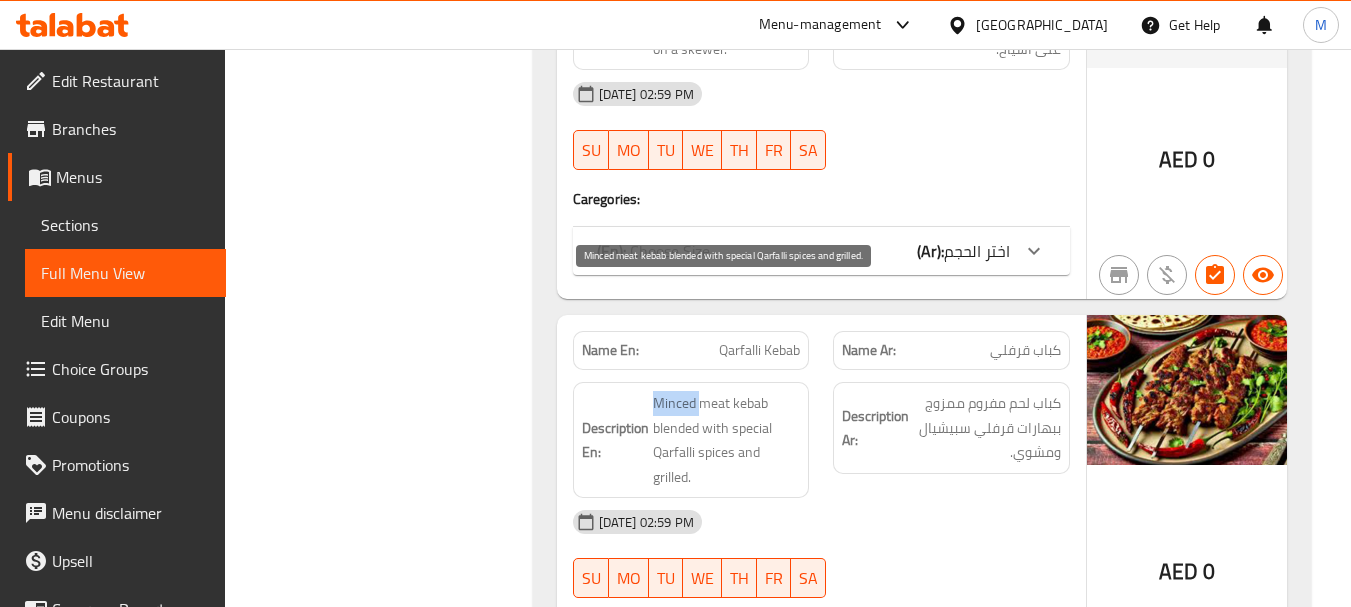 click on "Minced meat kebab blended with special Qarfalli spices and grilled." at bounding box center [727, 440] 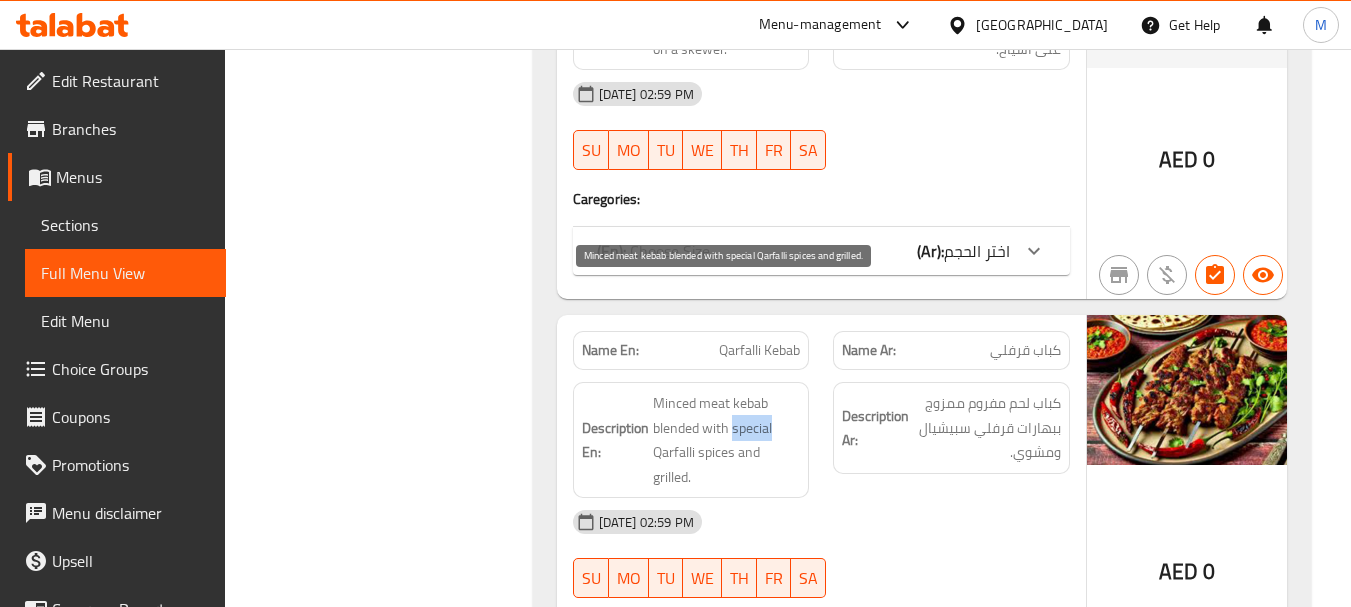 click on "Minced meat kebab blended with special Qarfalli spices and grilled." at bounding box center (727, 440) 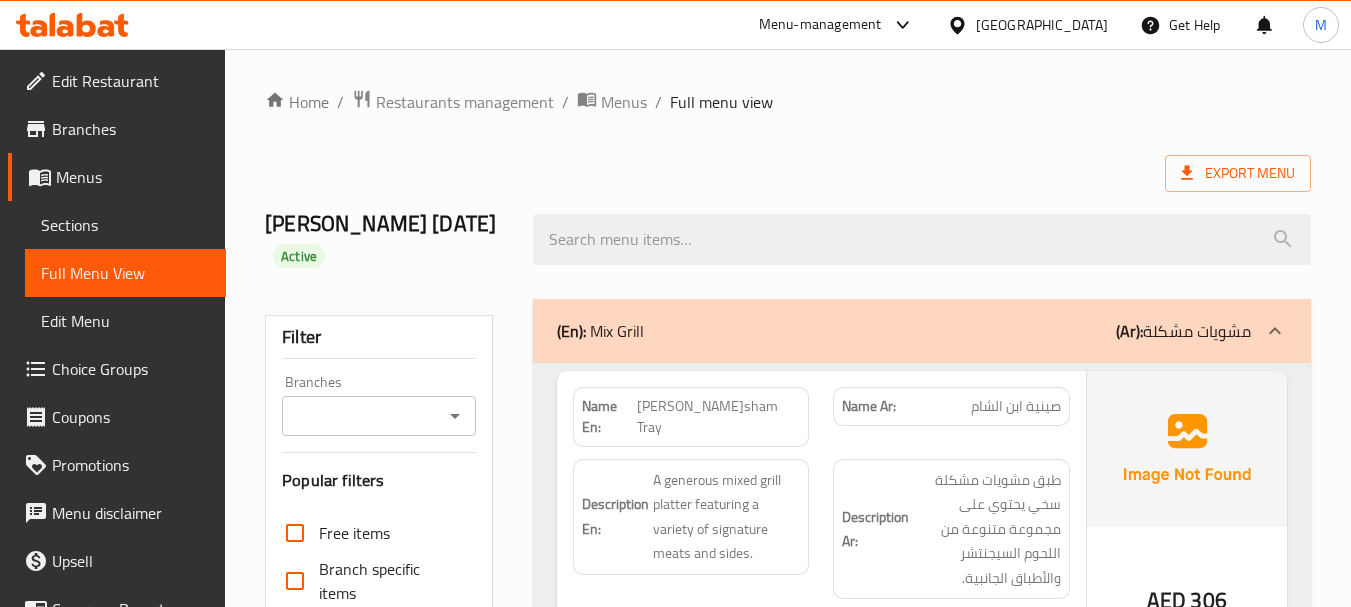 scroll, scrollTop: 500, scrollLeft: 0, axis: vertical 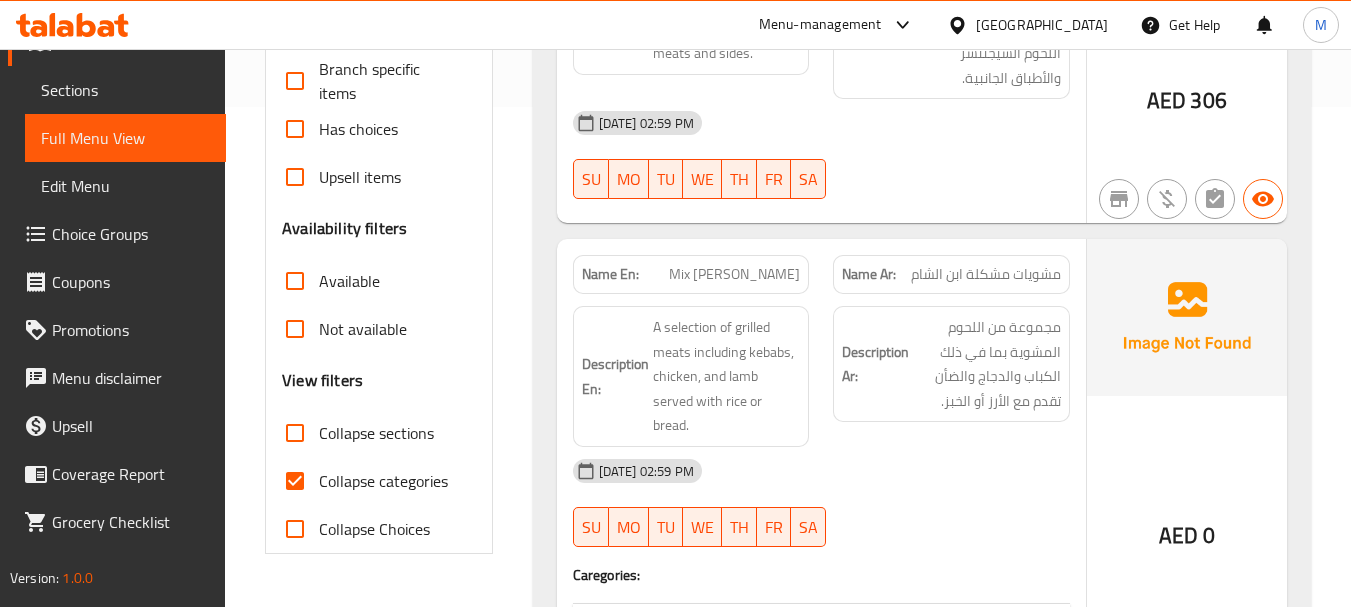 click on "Collapse sections" at bounding box center (295, 433) 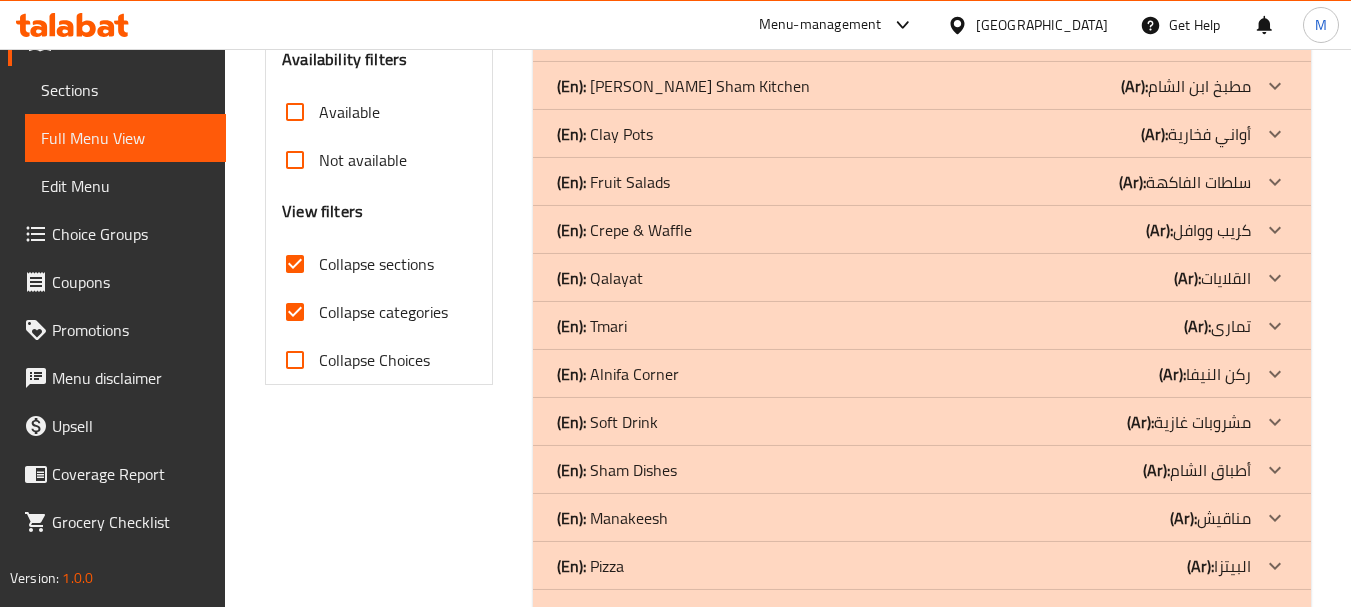 scroll, scrollTop: 806, scrollLeft: 0, axis: vertical 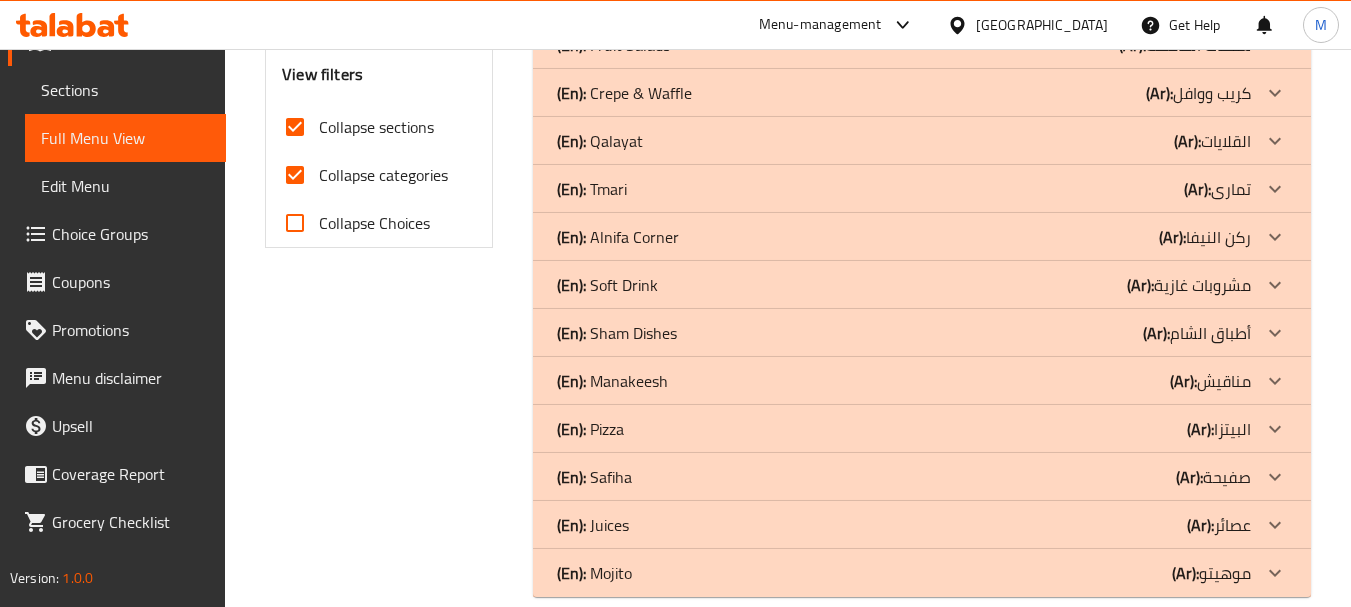 click on "(Ar): تمارى" at bounding box center [1183, -483] 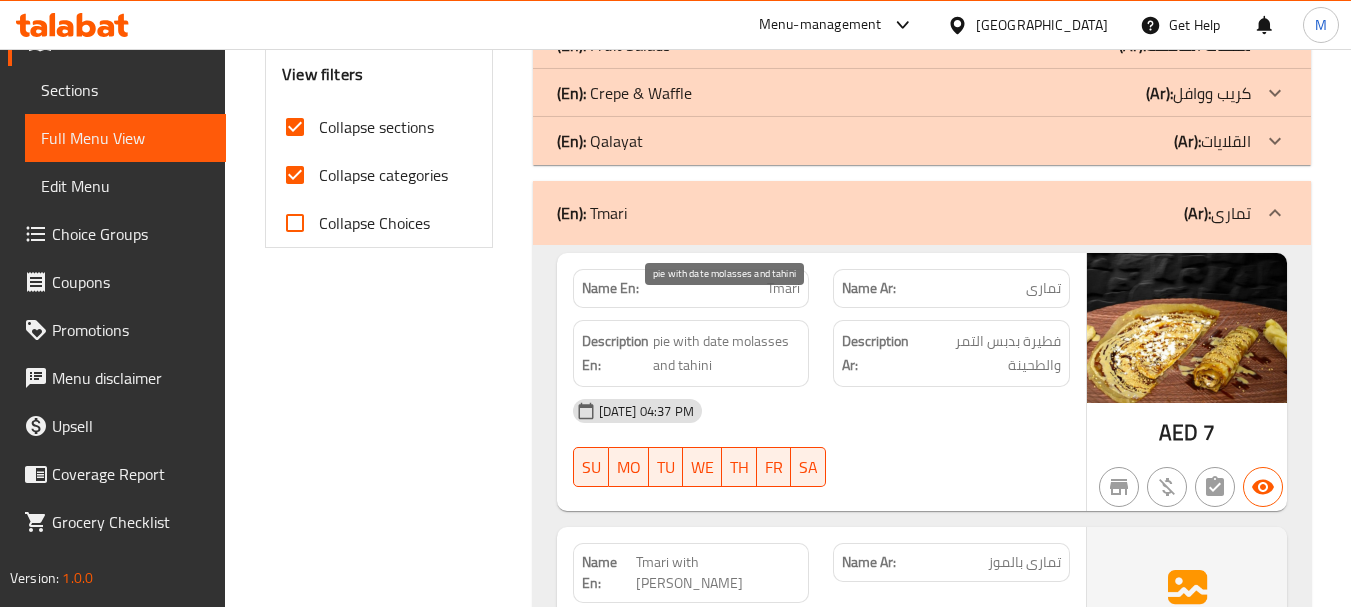 click on "pie with date molasses and tahini" at bounding box center (727, 353) 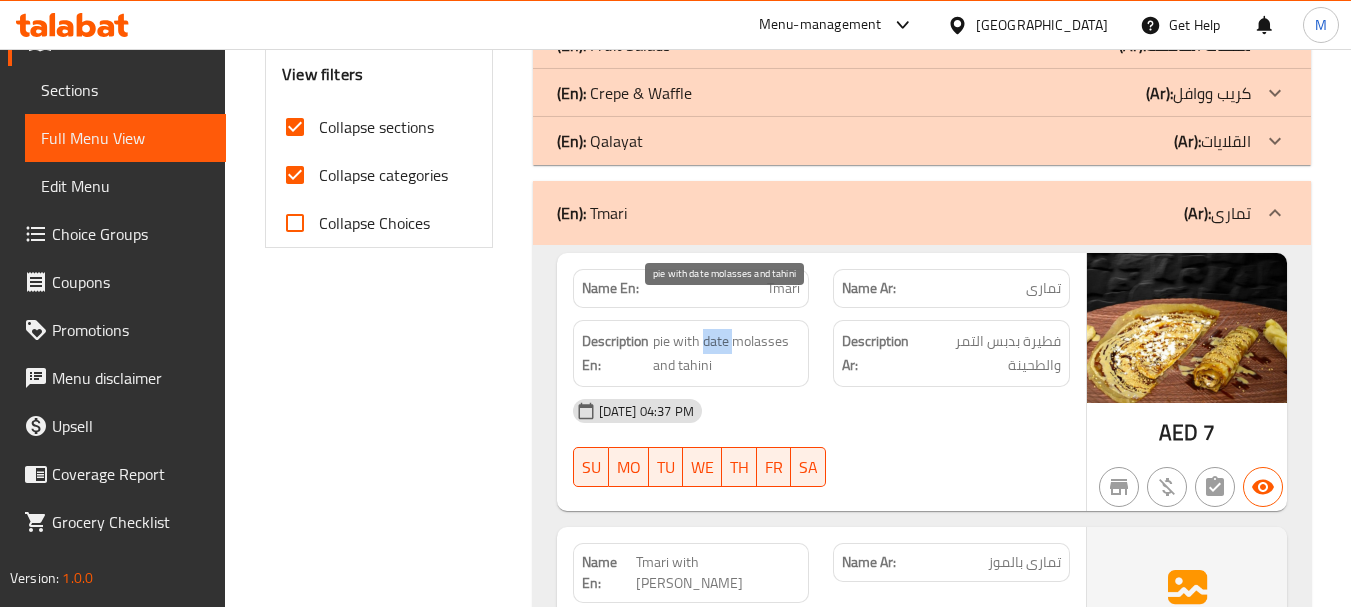 click on "pie with date molasses and tahini" at bounding box center [727, 353] 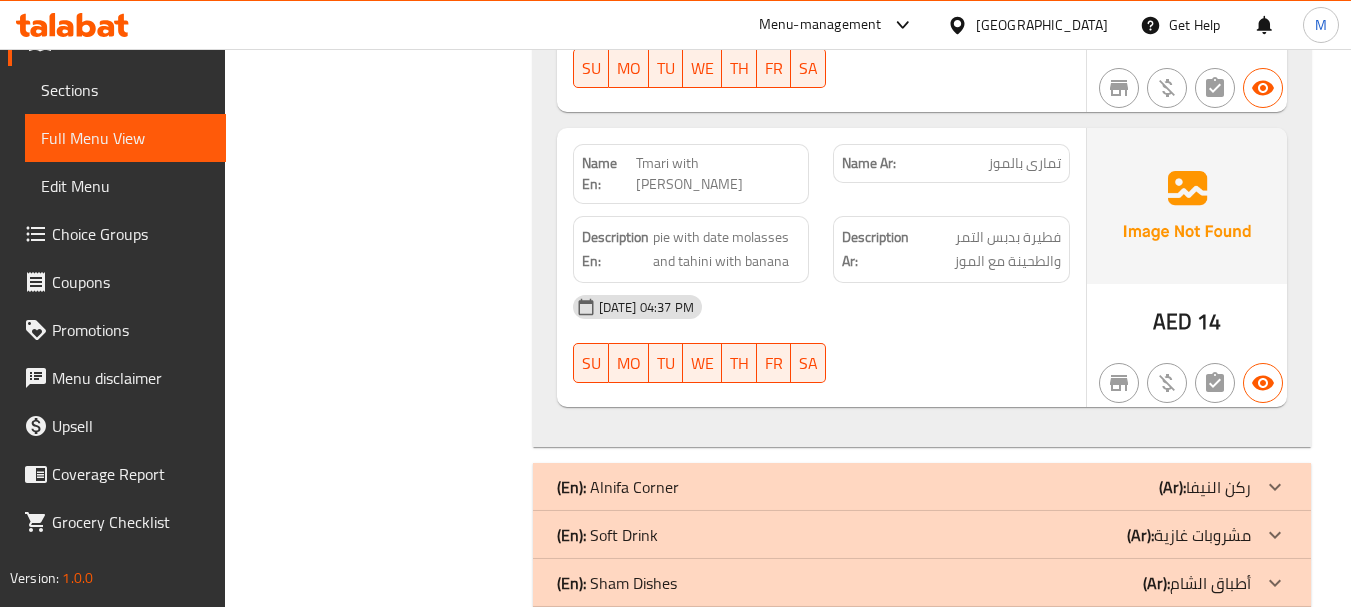 scroll, scrollTop: 1206, scrollLeft: 0, axis: vertical 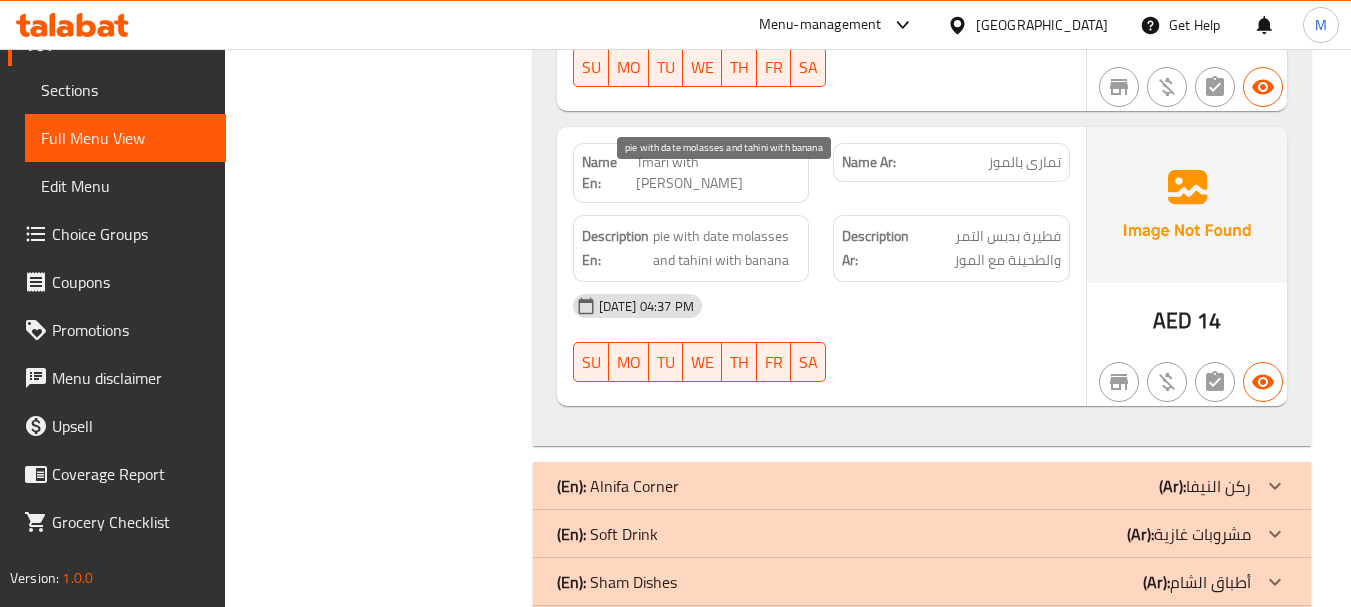click on "pie with date molasses and tahini with banana" at bounding box center [727, 248] 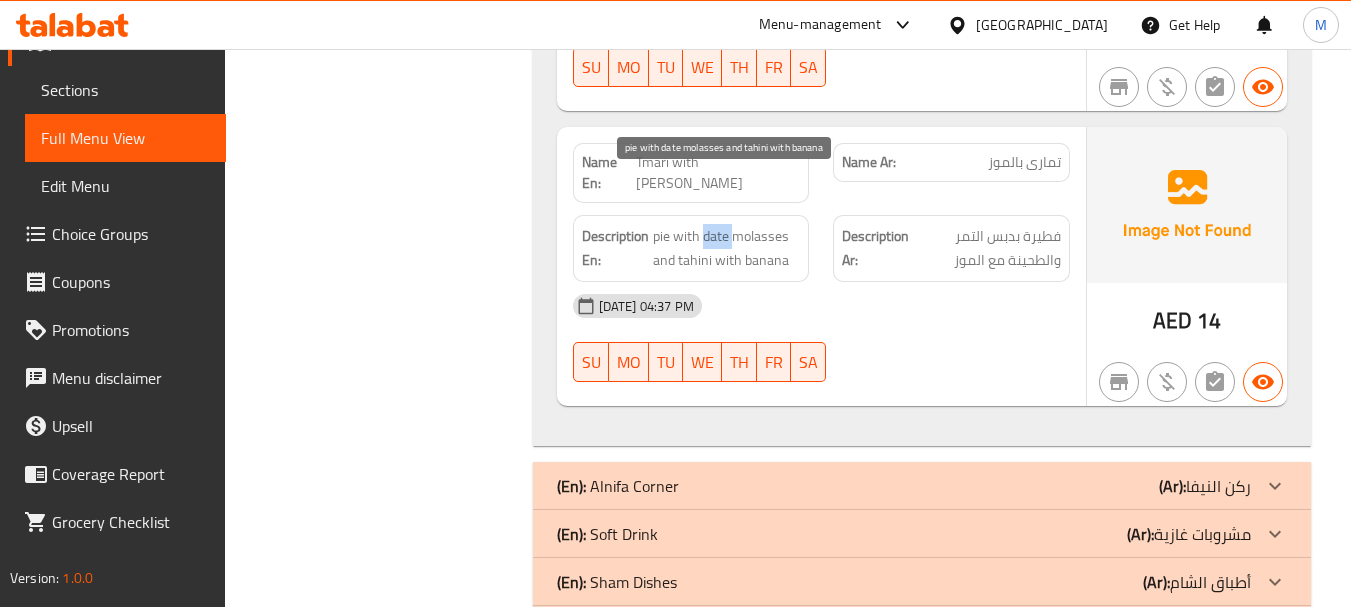 click on "pie with date molasses and tahini with banana" at bounding box center [727, 248] 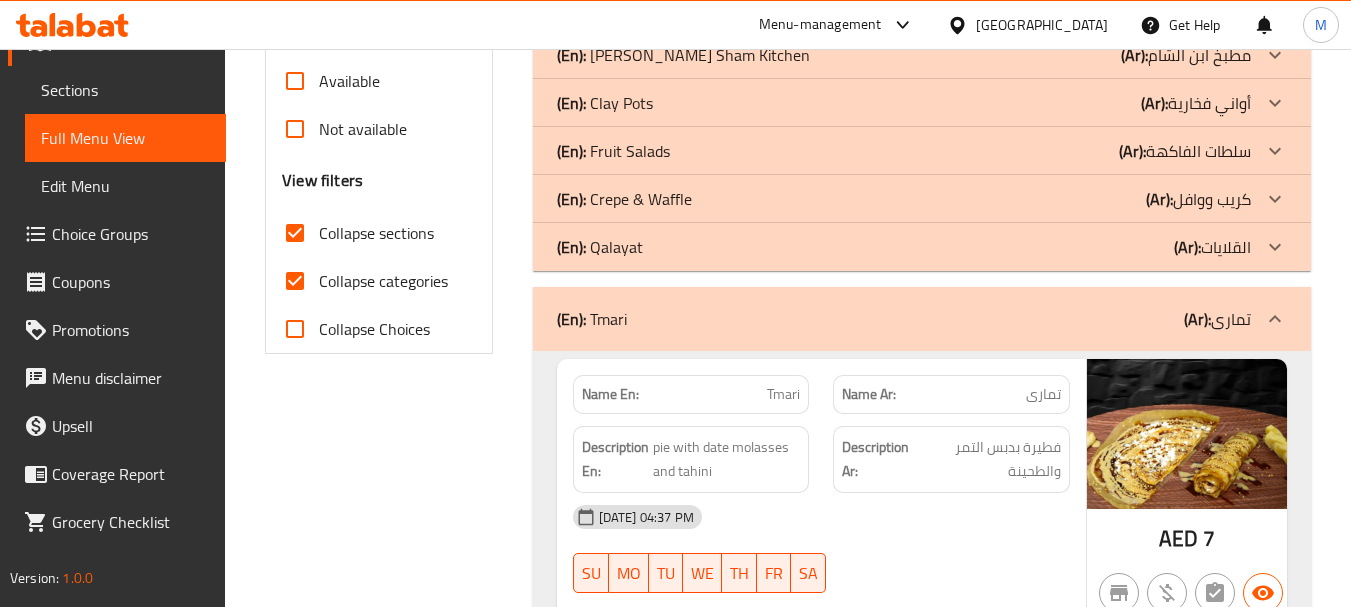 scroll, scrollTop: 706, scrollLeft: 0, axis: vertical 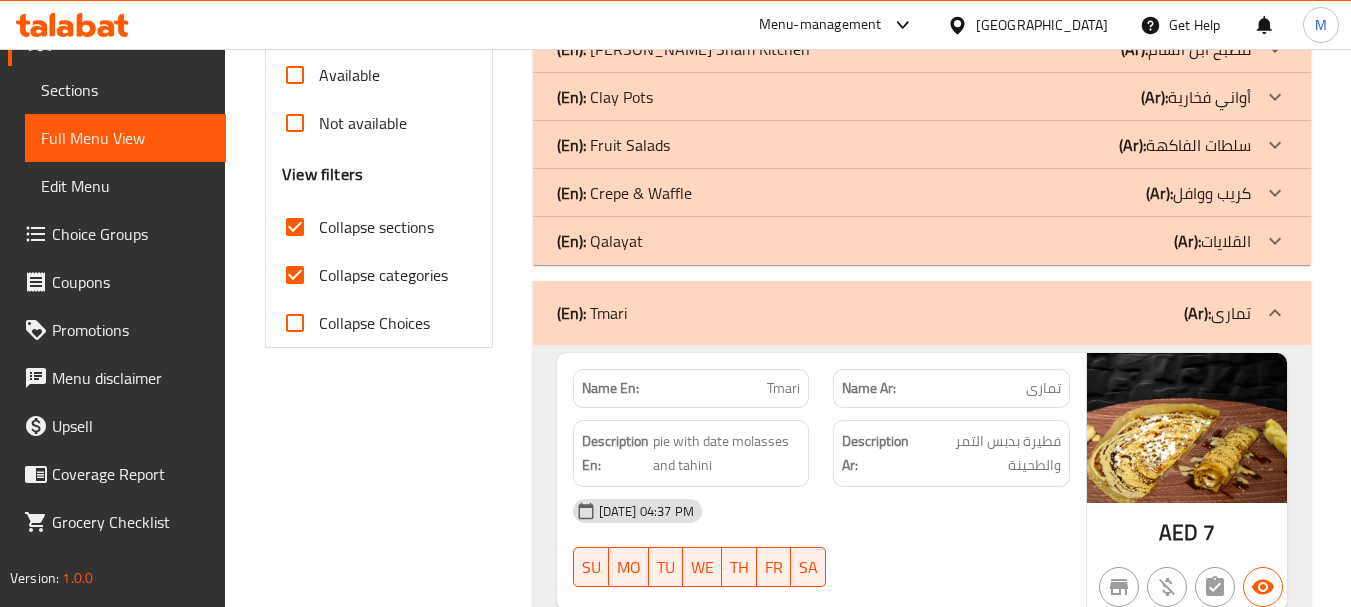 click at bounding box center [1275, 313] 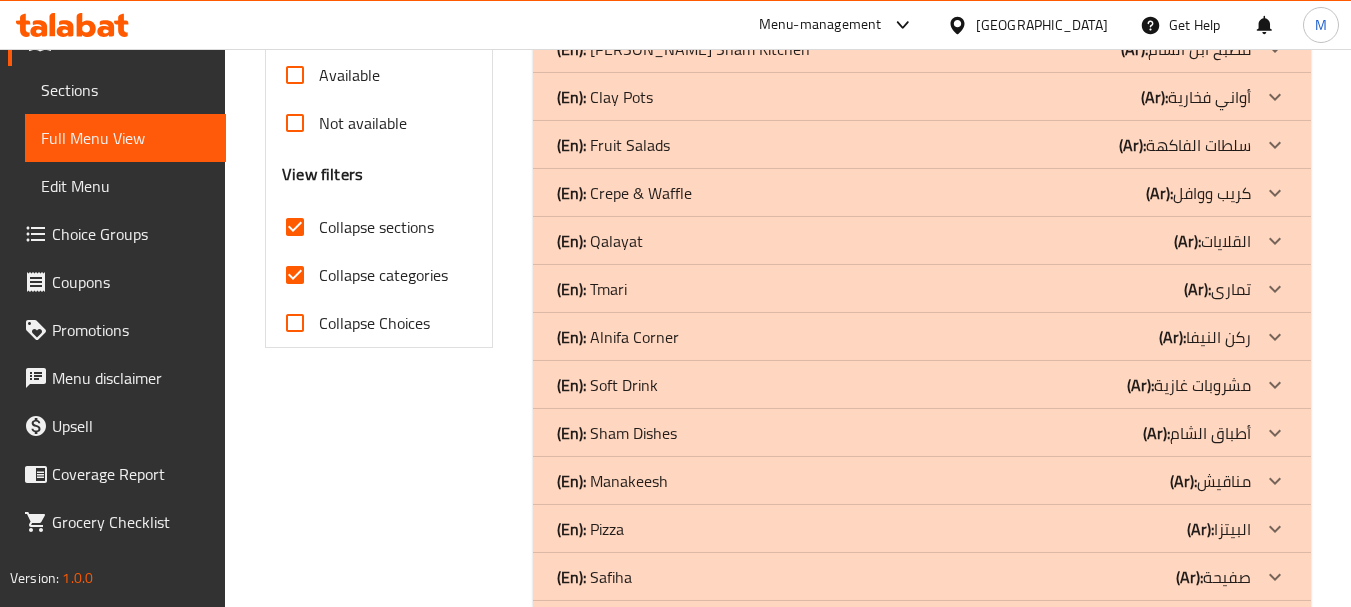 scroll, scrollTop: 803, scrollLeft: 0, axis: vertical 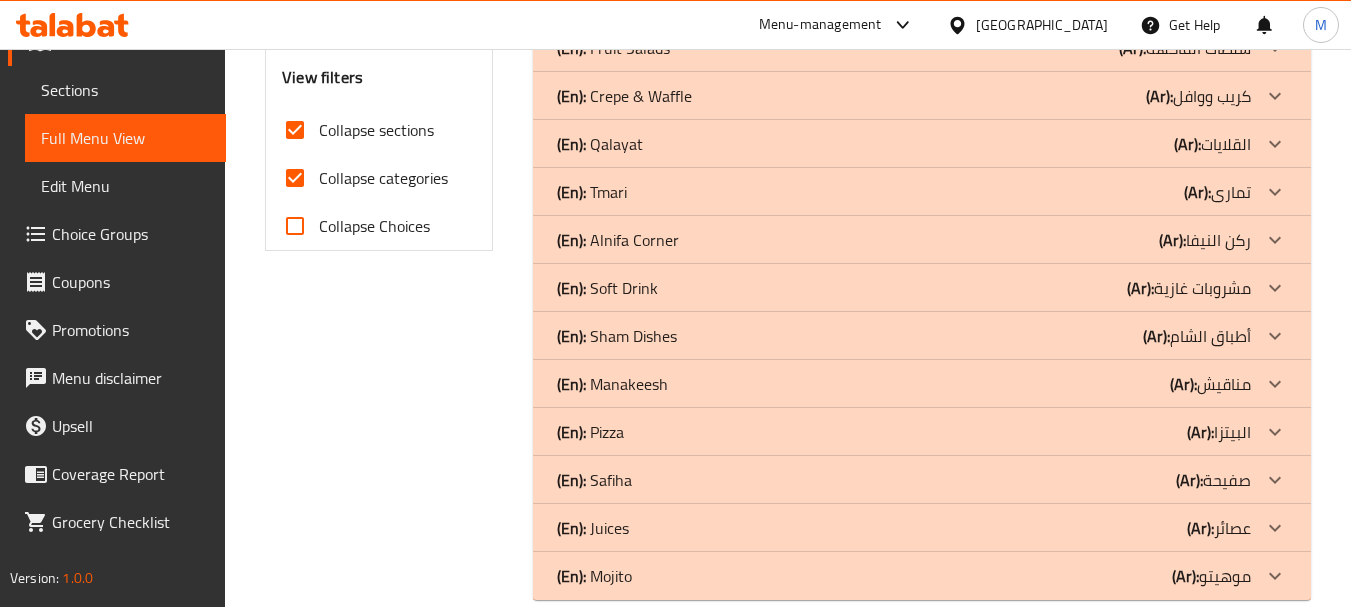 click on "(Ar): مشروبات غازية" at bounding box center [1183, -480] 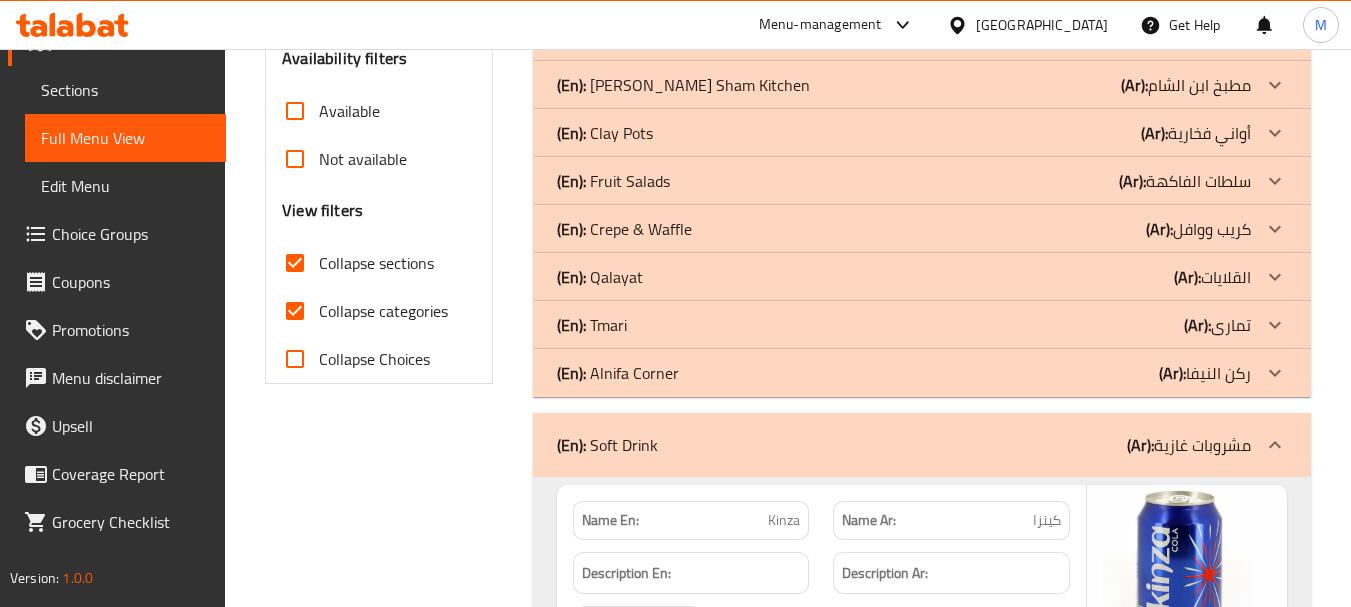 scroll, scrollTop: 583, scrollLeft: 0, axis: vertical 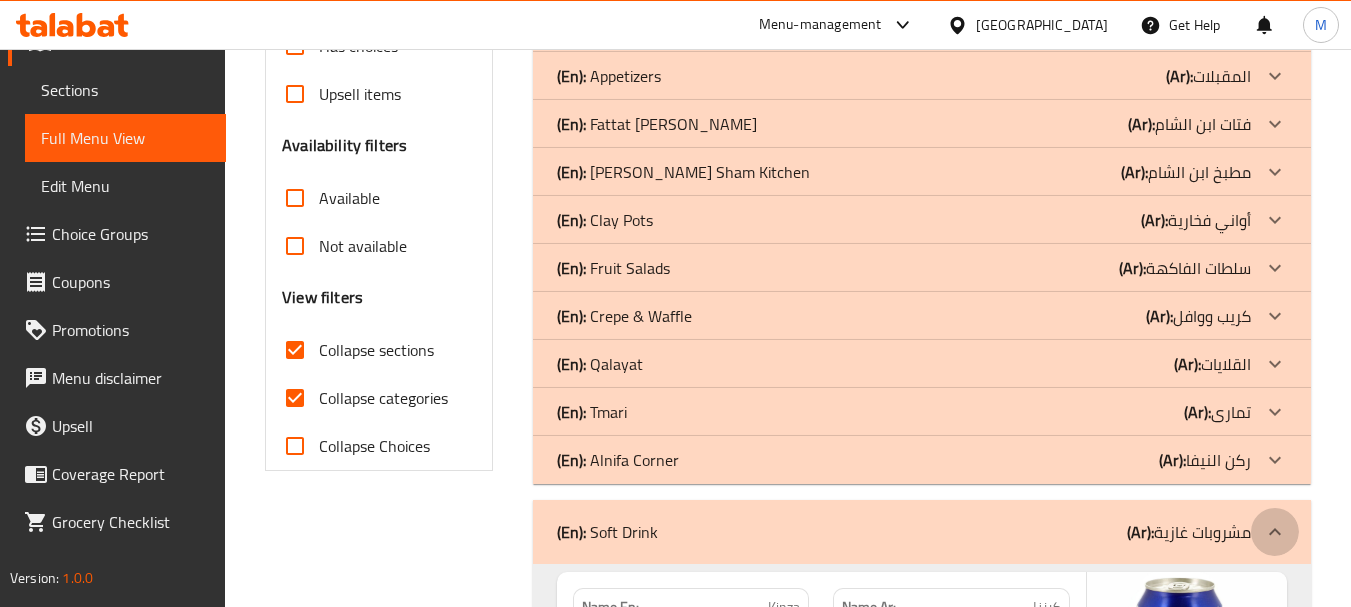 click at bounding box center [1275, 532] 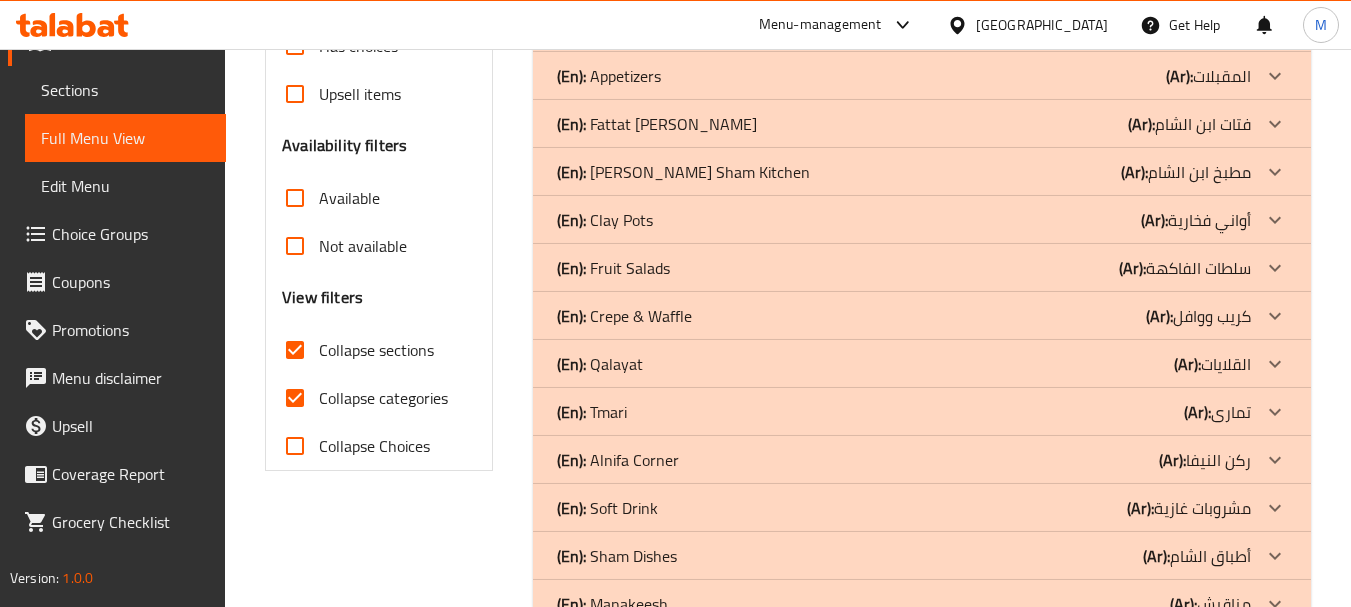click on "(Ar): سلطات الفاكهة" at bounding box center [1183, -260] 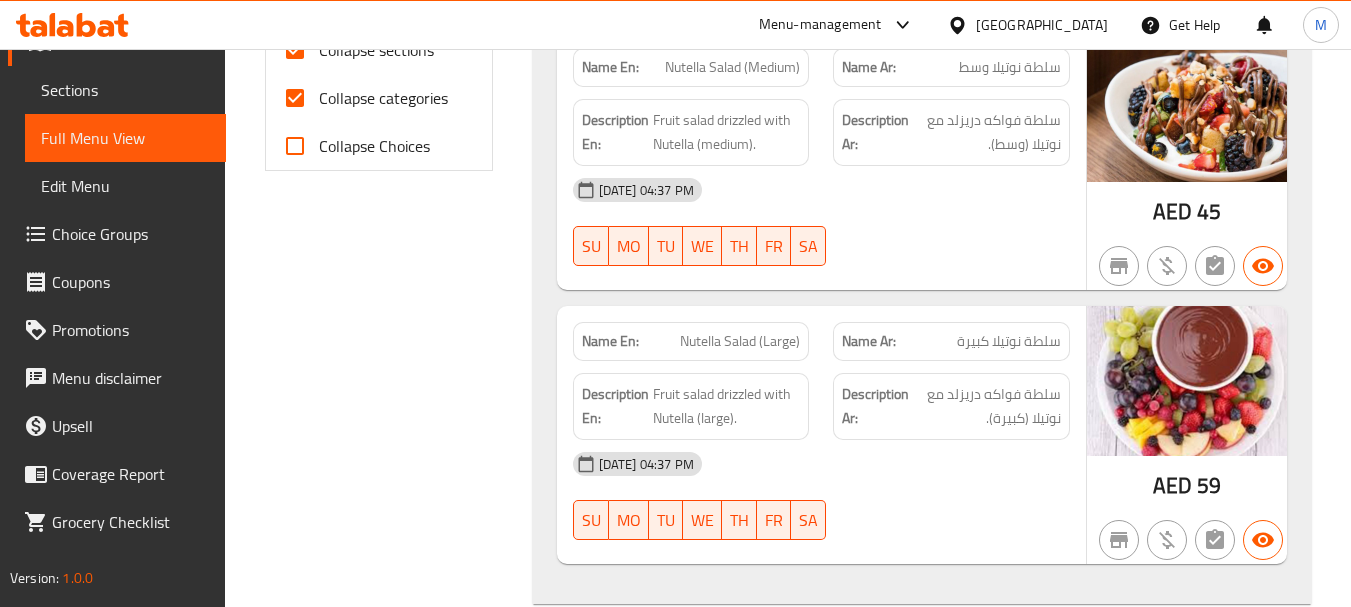 scroll, scrollTop: 1283, scrollLeft: 0, axis: vertical 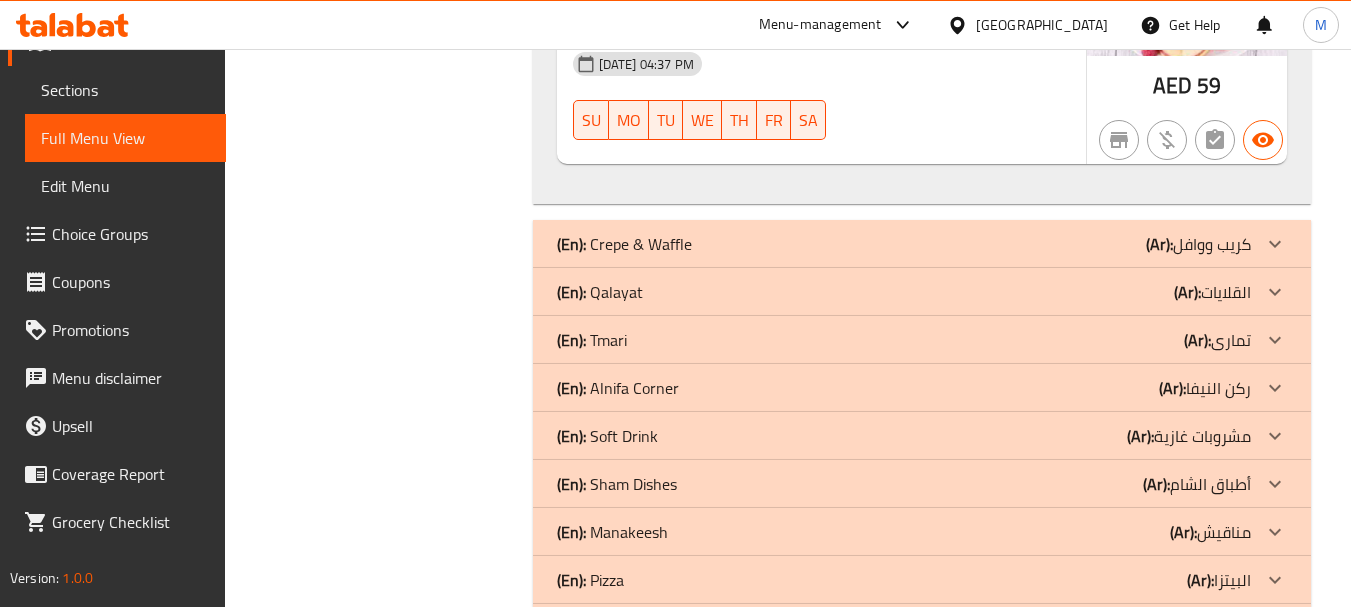 click on "(Ar):" at bounding box center [1129, -960] 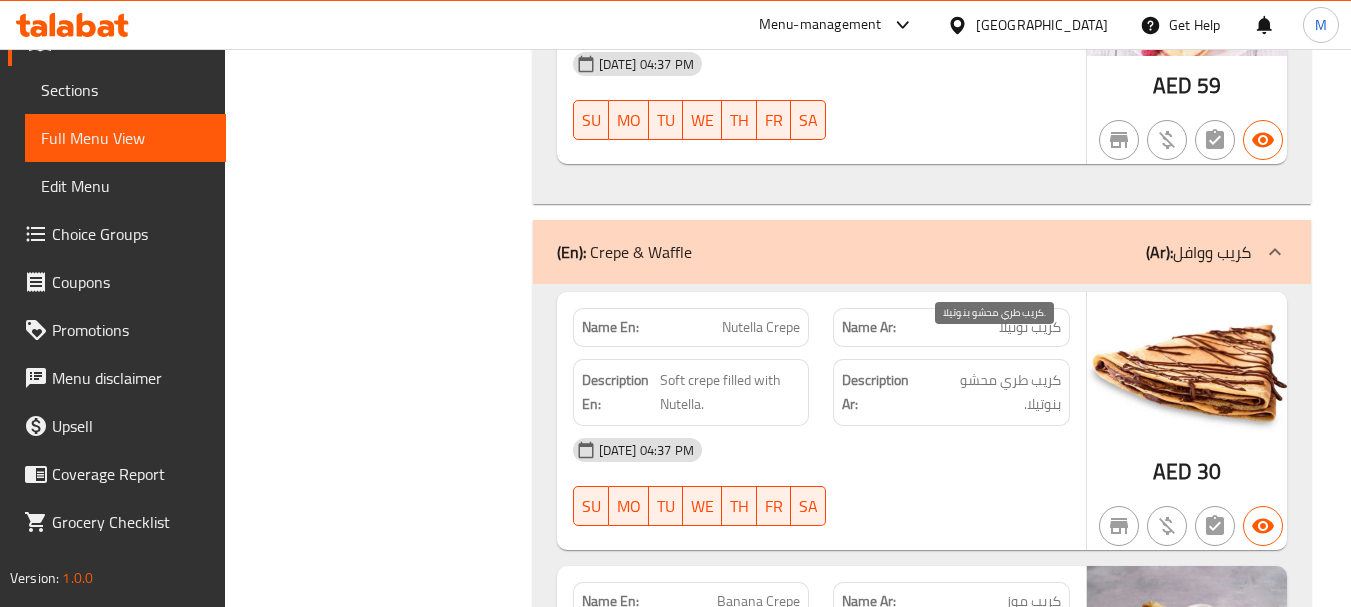 click on "كريب طري محشو بنوتيلا." at bounding box center (994, 392) 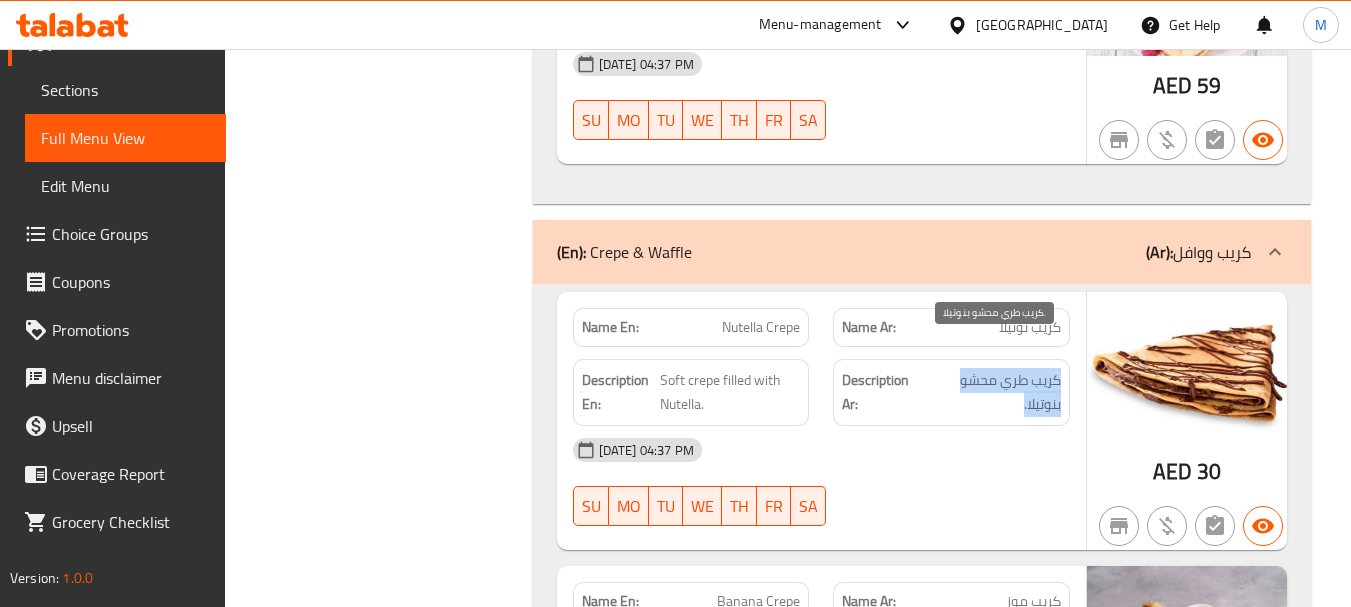click on "كريب طري محشو بنوتيلا." at bounding box center [994, 392] 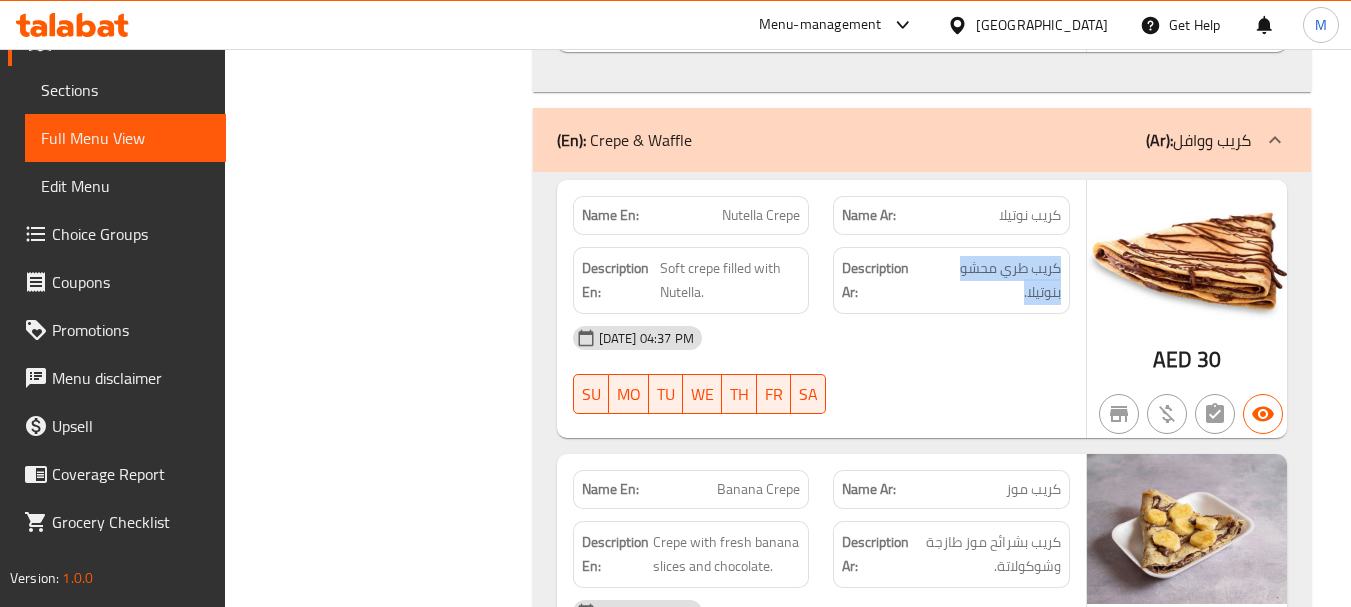 scroll, scrollTop: 1583, scrollLeft: 0, axis: vertical 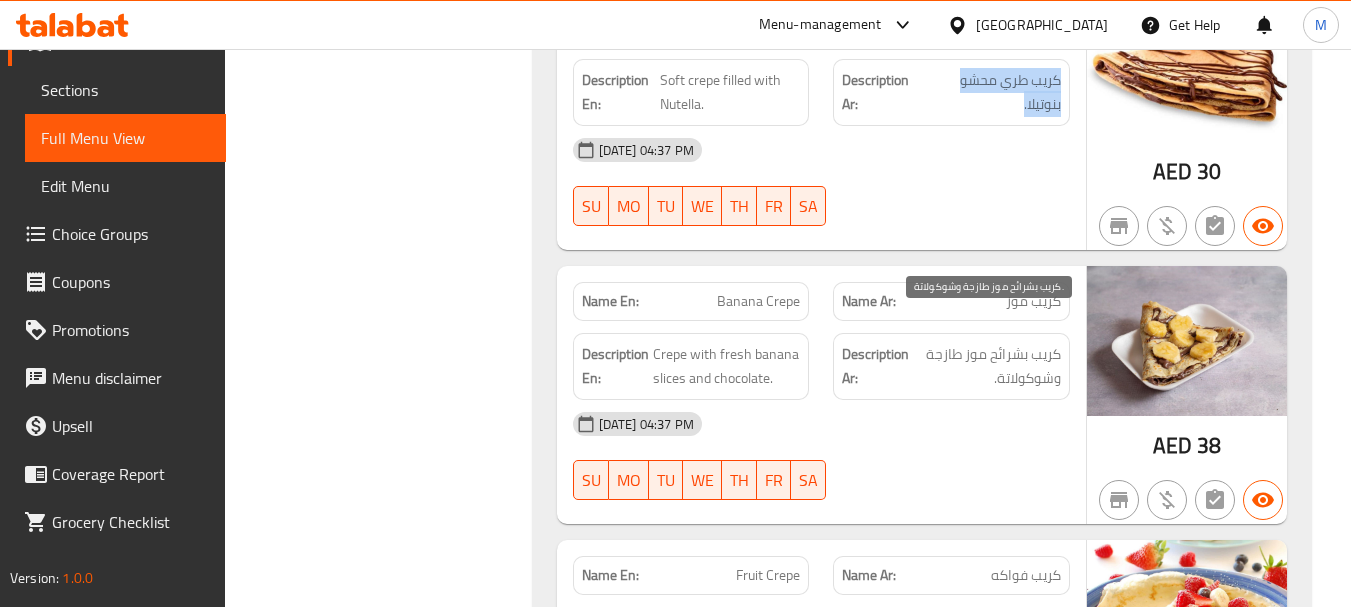 click on "كريب بشرائح موز طازجة وشوكولاتة." at bounding box center (987, 366) 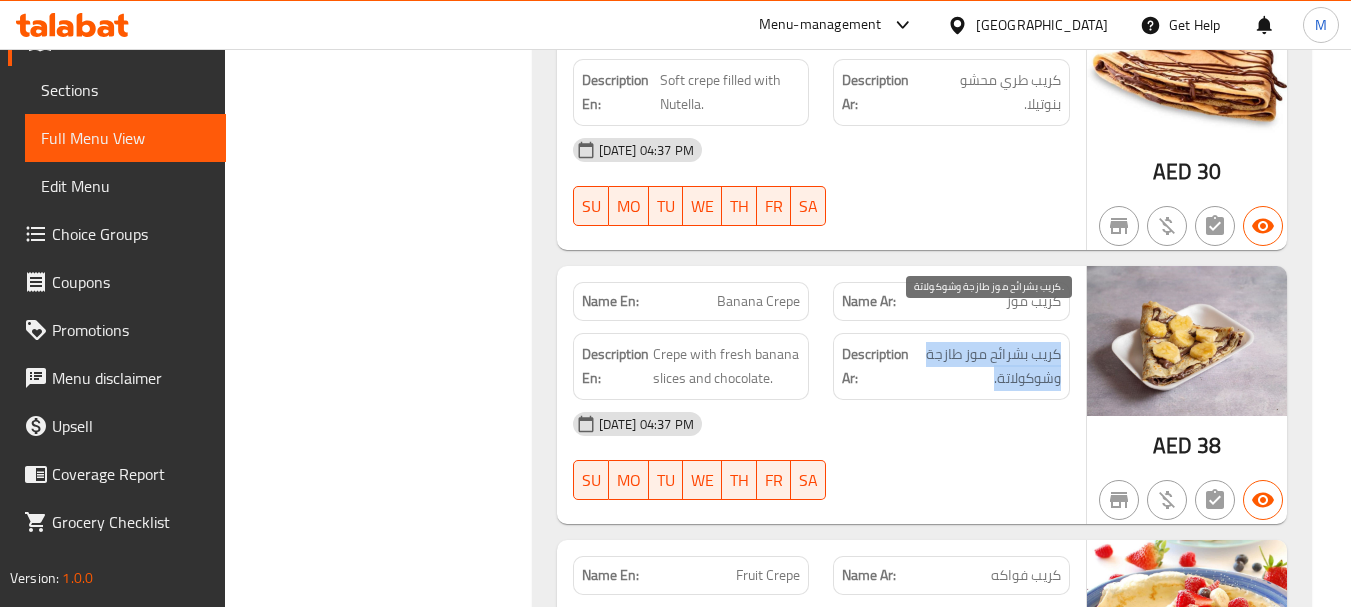 click on "كريب بشرائح موز طازجة وشوكولاتة." at bounding box center [987, 366] 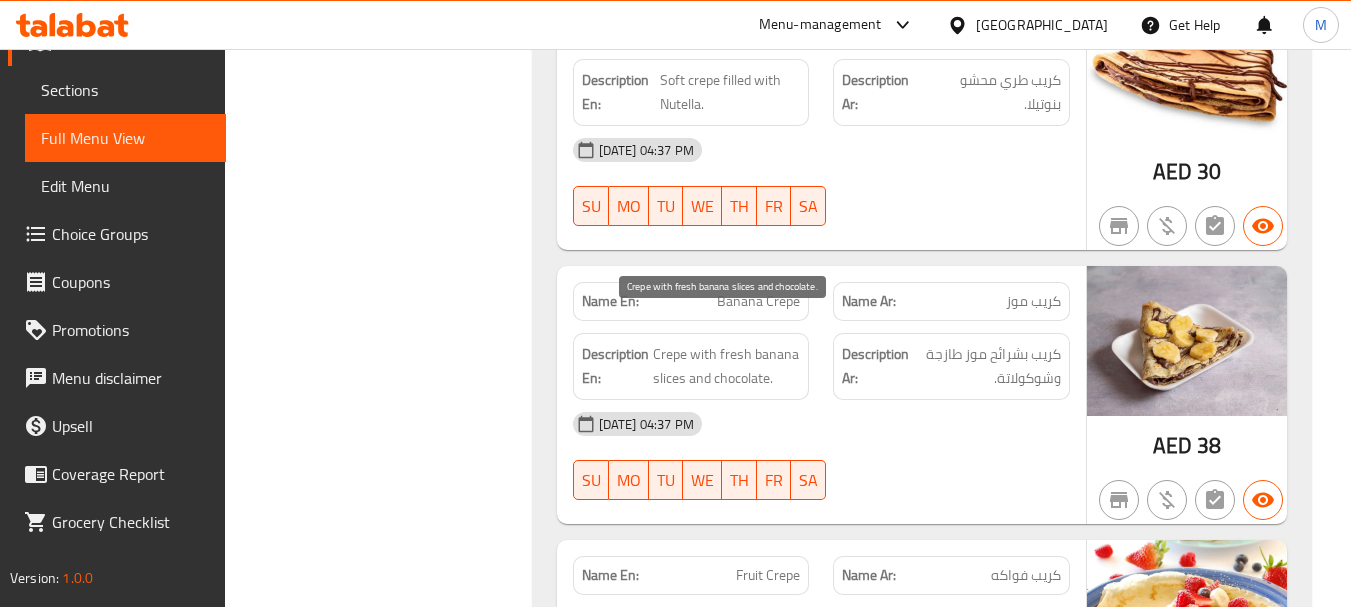 click on "Crepe with fresh banana slices and chocolate." at bounding box center (727, 366) 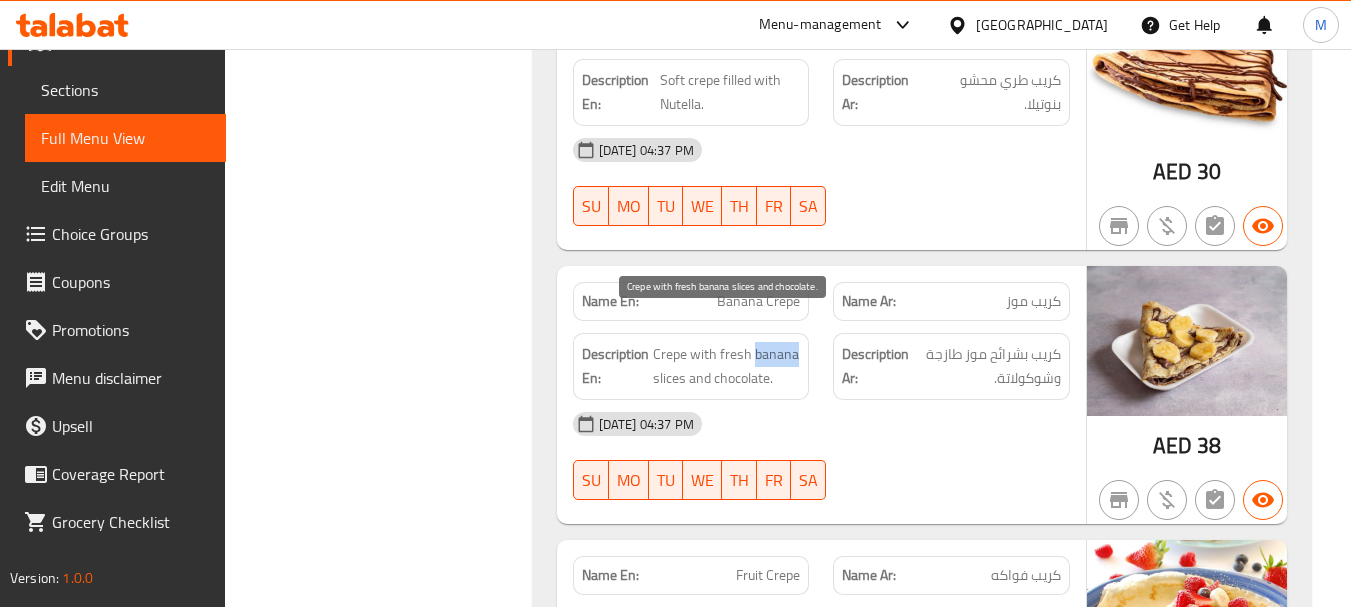click on "Crepe with fresh banana slices and chocolate." at bounding box center (727, 366) 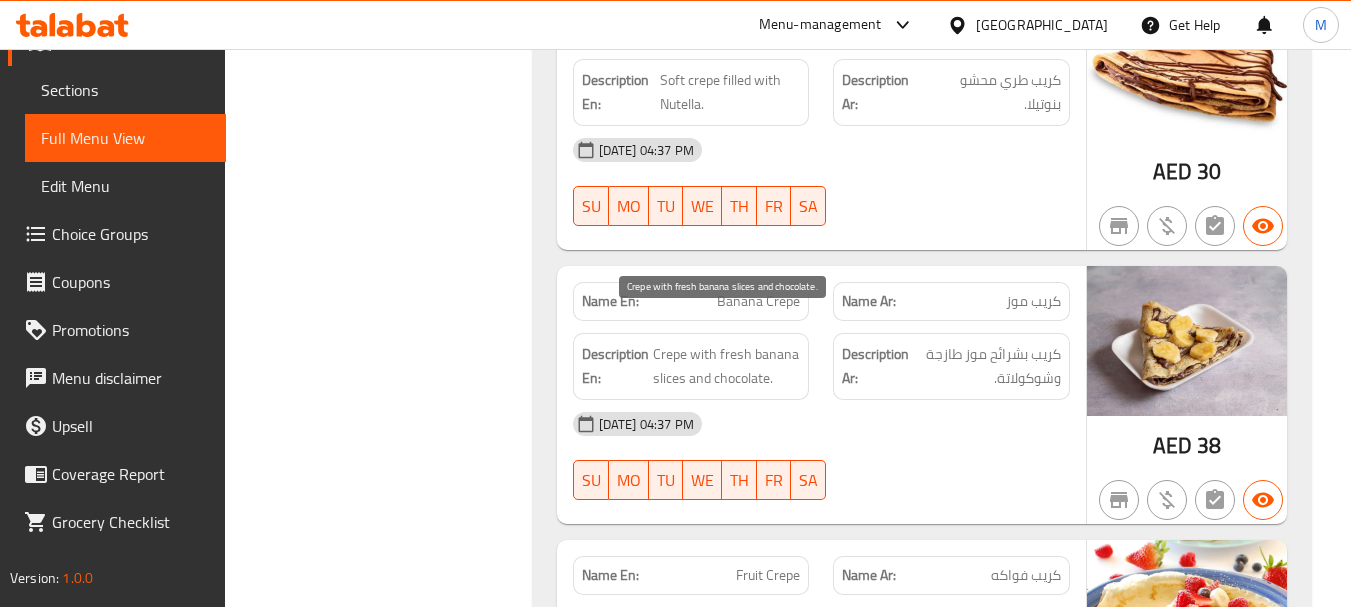 click on "Crepe with fresh banana slices and chocolate." at bounding box center [727, 366] 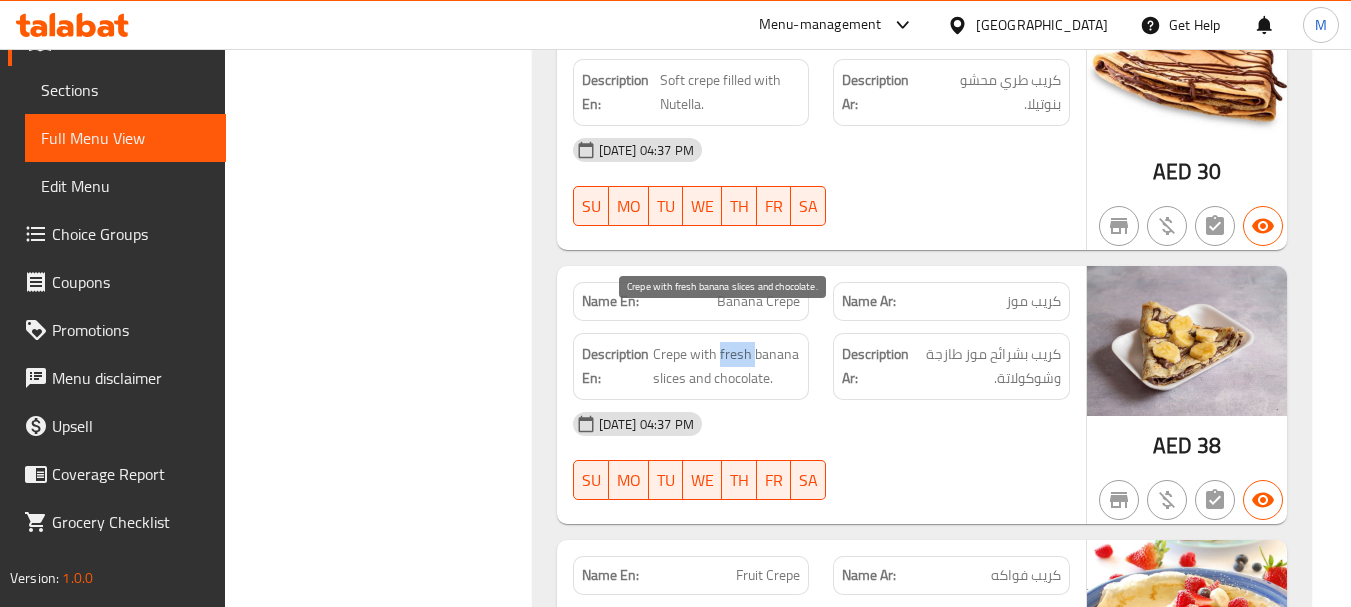 click on "Crepe with fresh banana slices and chocolate." at bounding box center (727, 366) 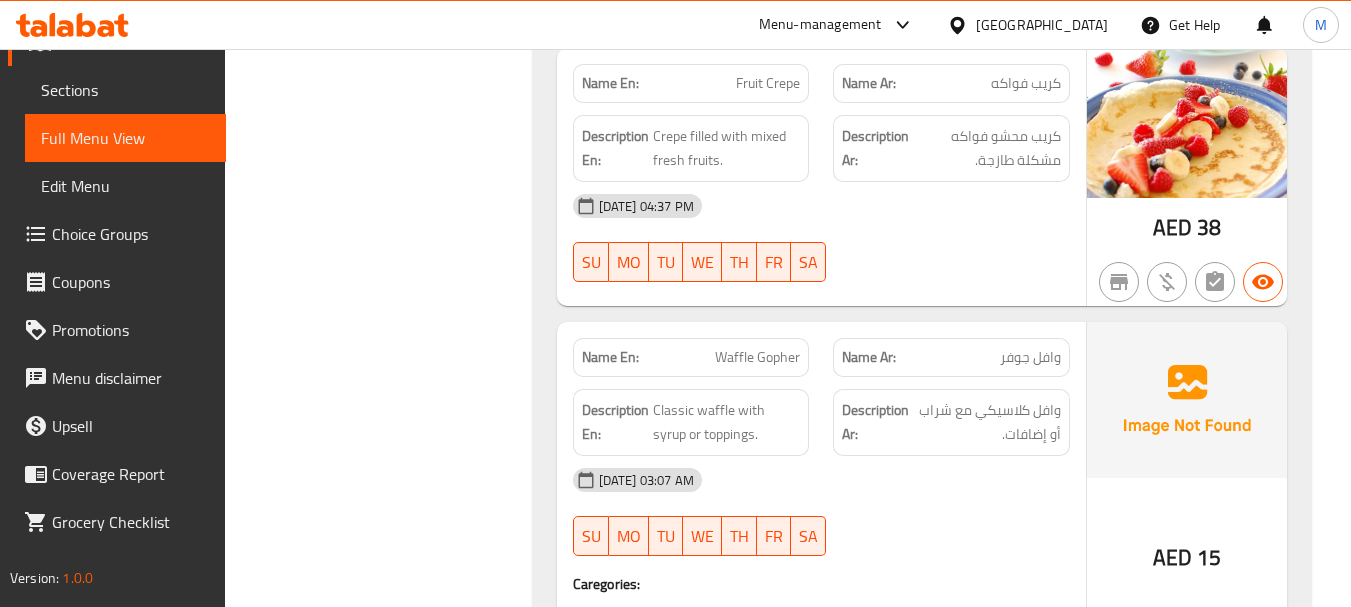 scroll, scrollTop: 2083, scrollLeft: 0, axis: vertical 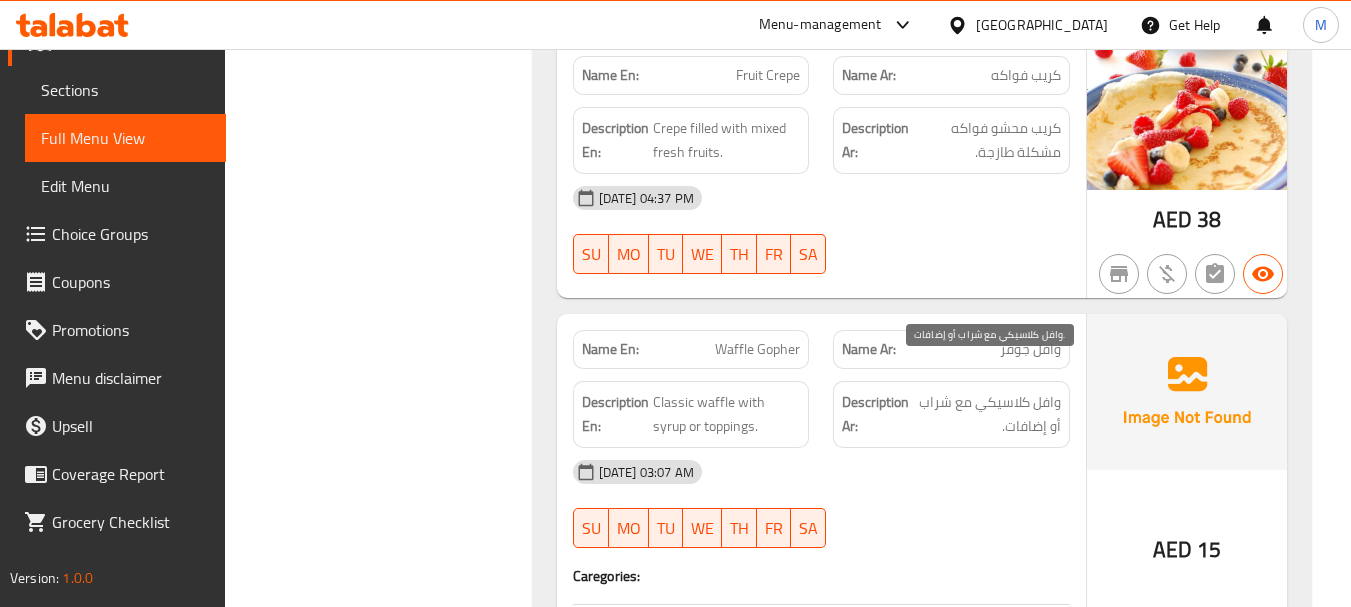 click on "وافل كلاسيكي مع شراب أو إضافات." at bounding box center (987, 414) 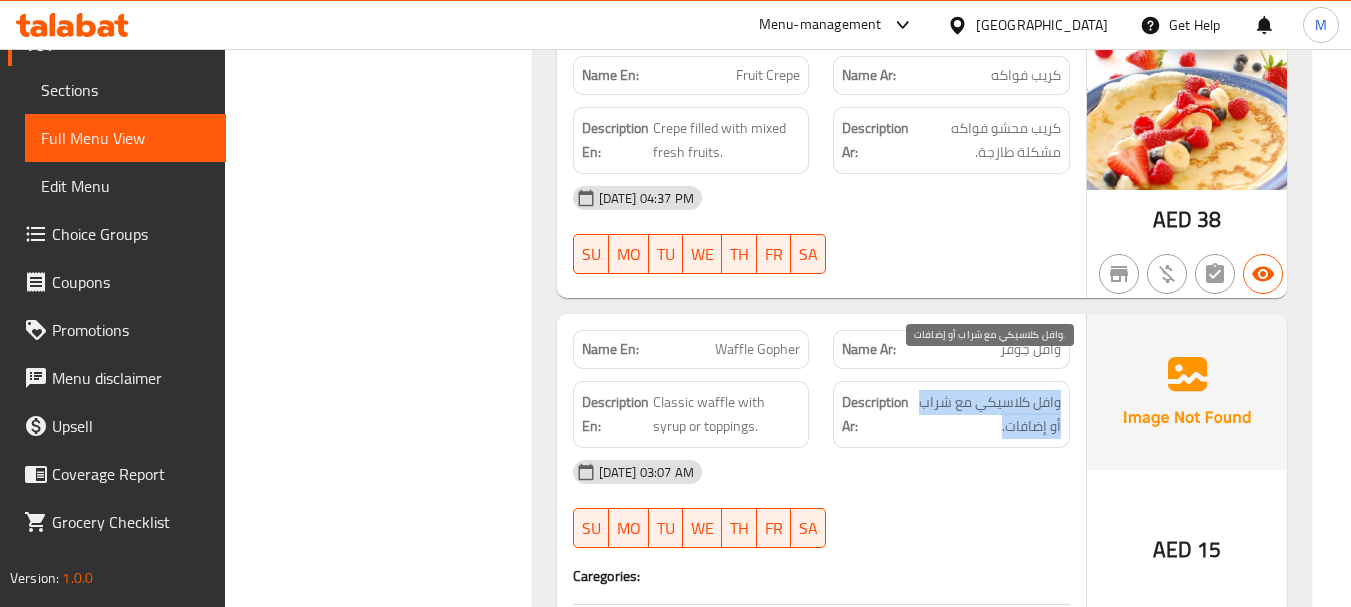 click on "وافل كلاسيكي مع شراب أو إضافات." at bounding box center (987, 414) 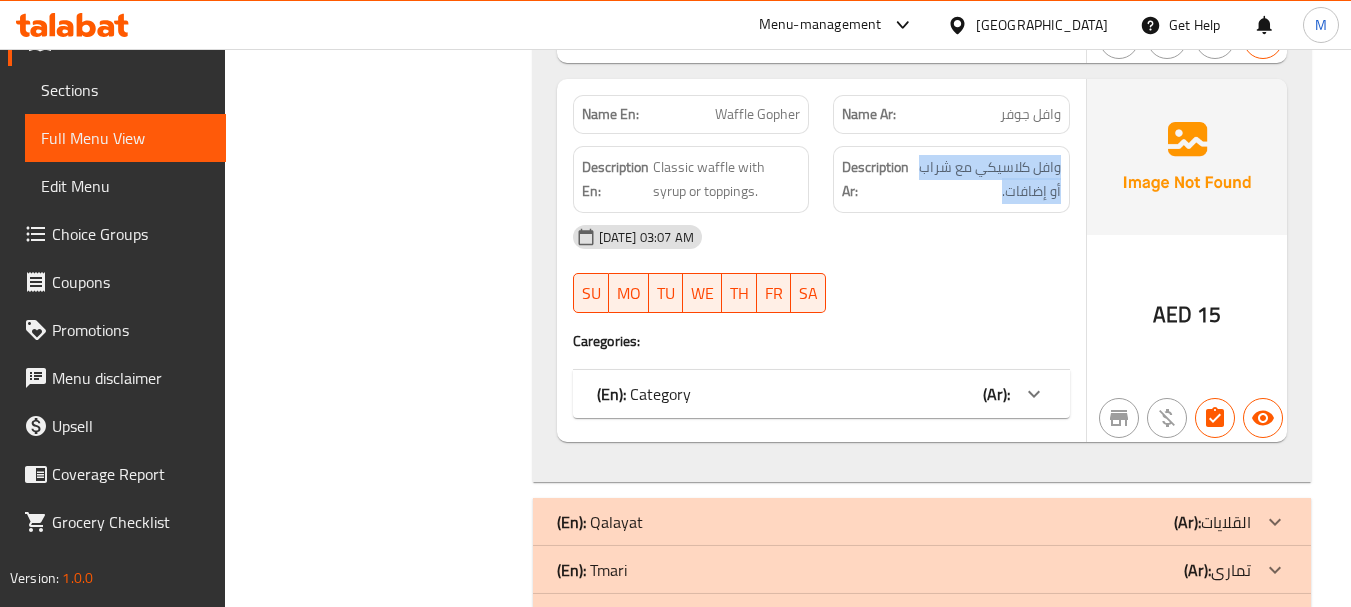 scroll, scrollTop: 2283, scrollLeft: 0, axis: vertical 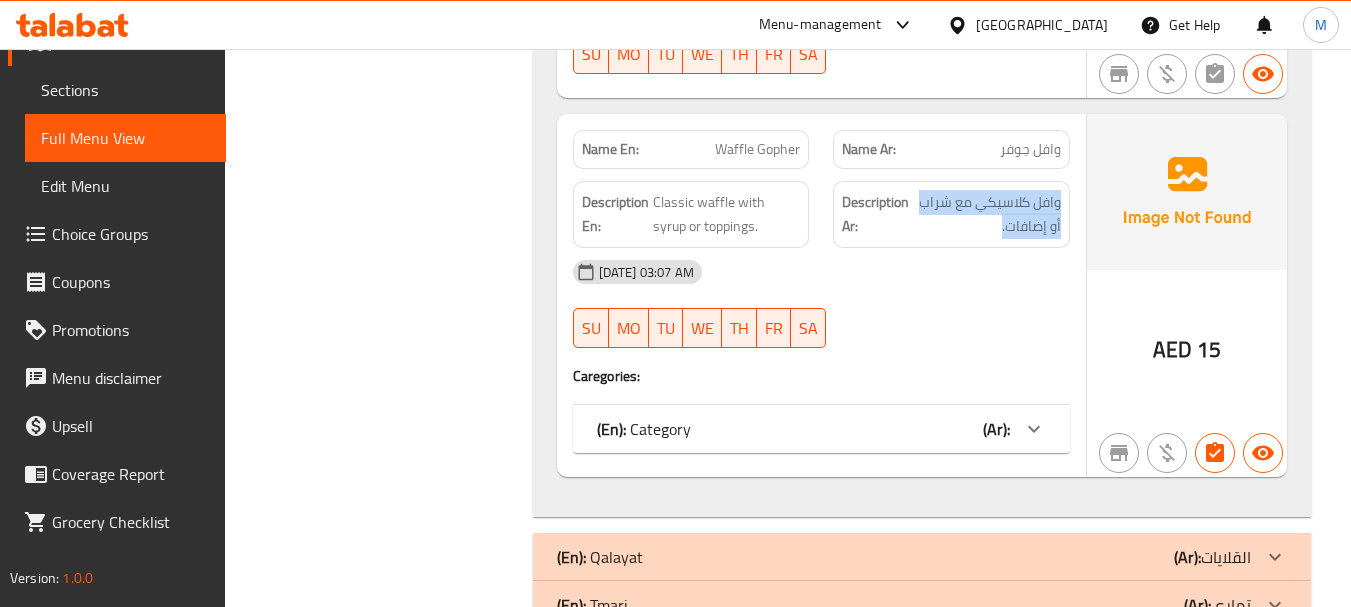 click on "(En):   Category (Ar):" at bounding box center [803, 429] 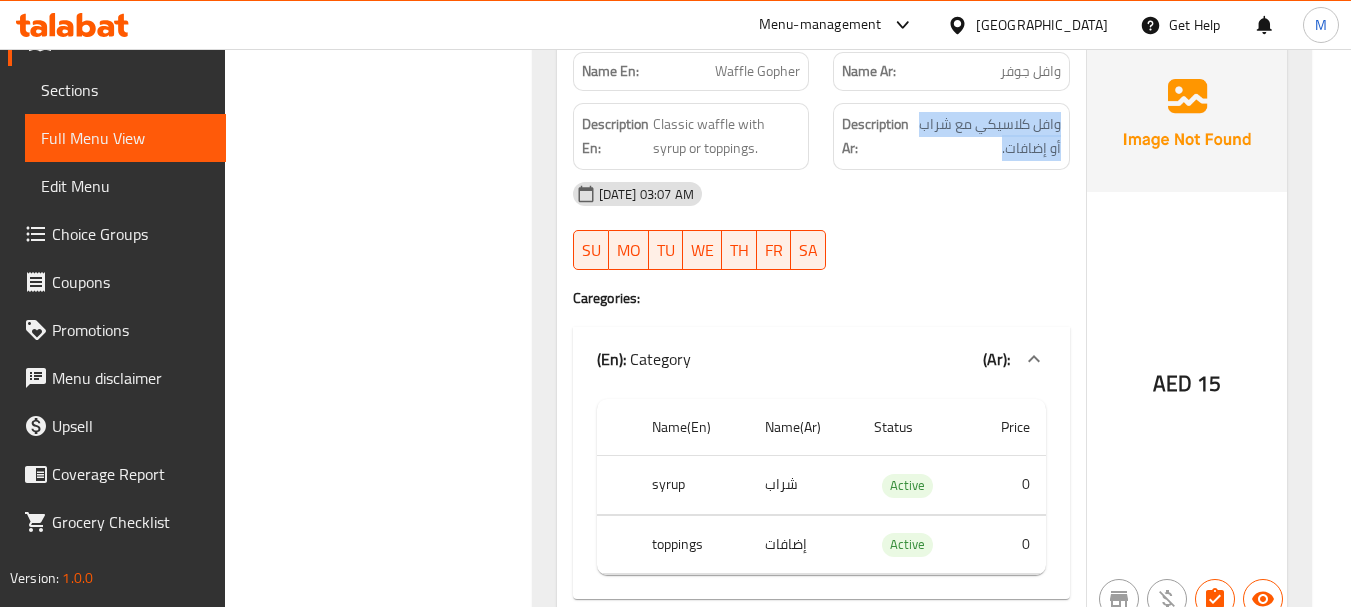 scroll, scrollTop: 2383, scrollLeft: 0, axis: vertical 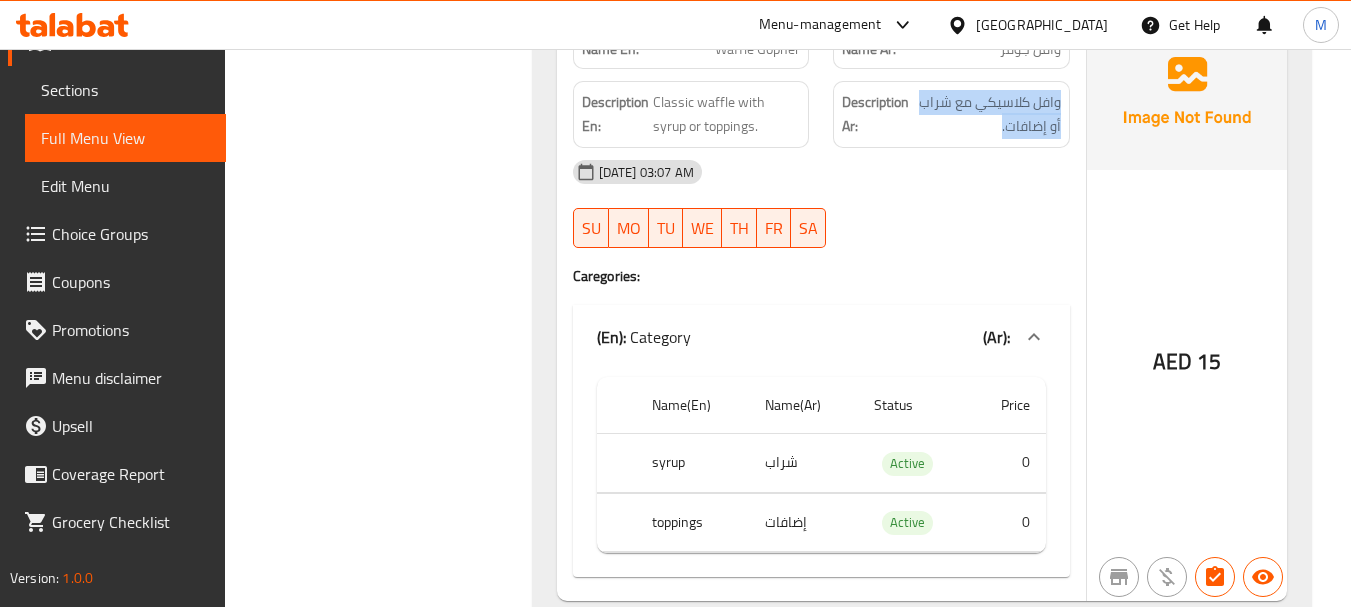 drag, startPoint x: 913, startPoint y: 298, endPoint x: 947, endPoint y: 323, distance: 42.201897 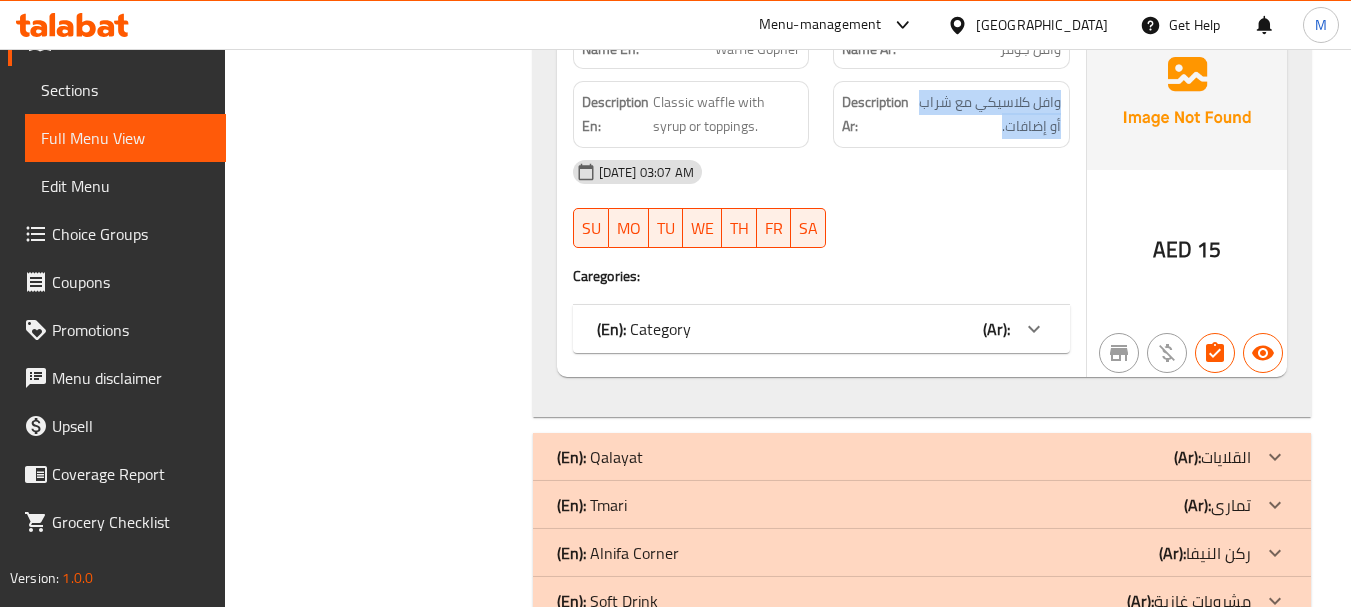 click on "(En):   Category (Ar):" at bounding box center (821, 329) 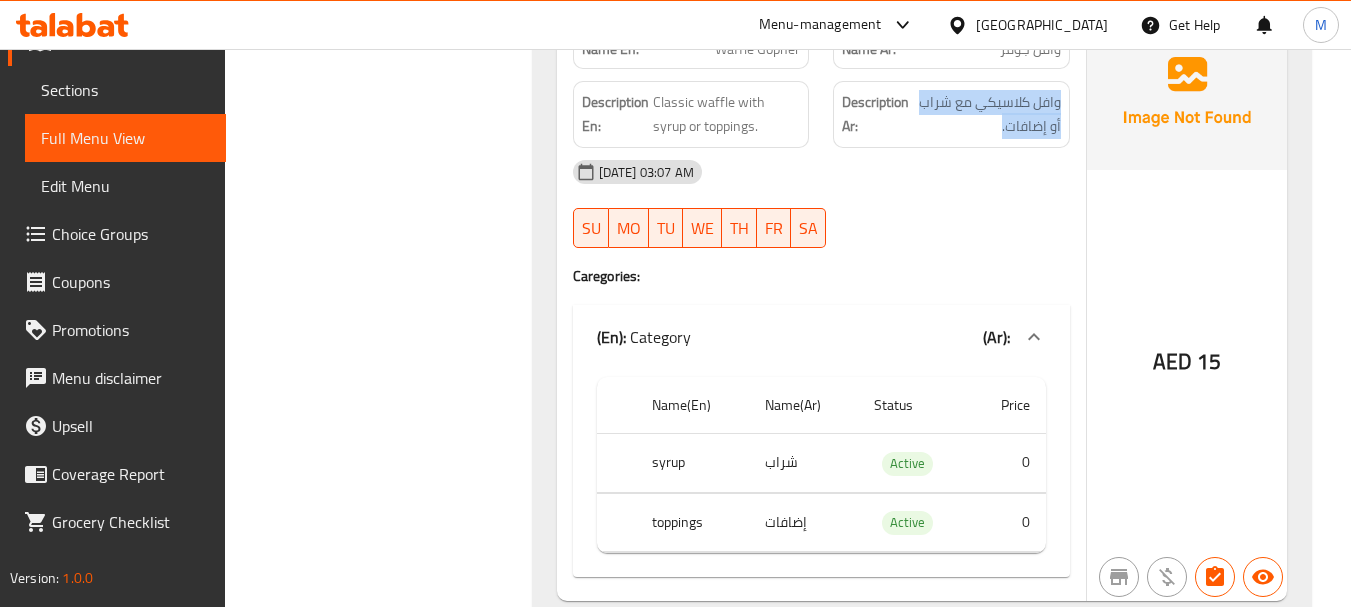 click on "(En):   Category (Ar):" at bounding box center [803, 337] 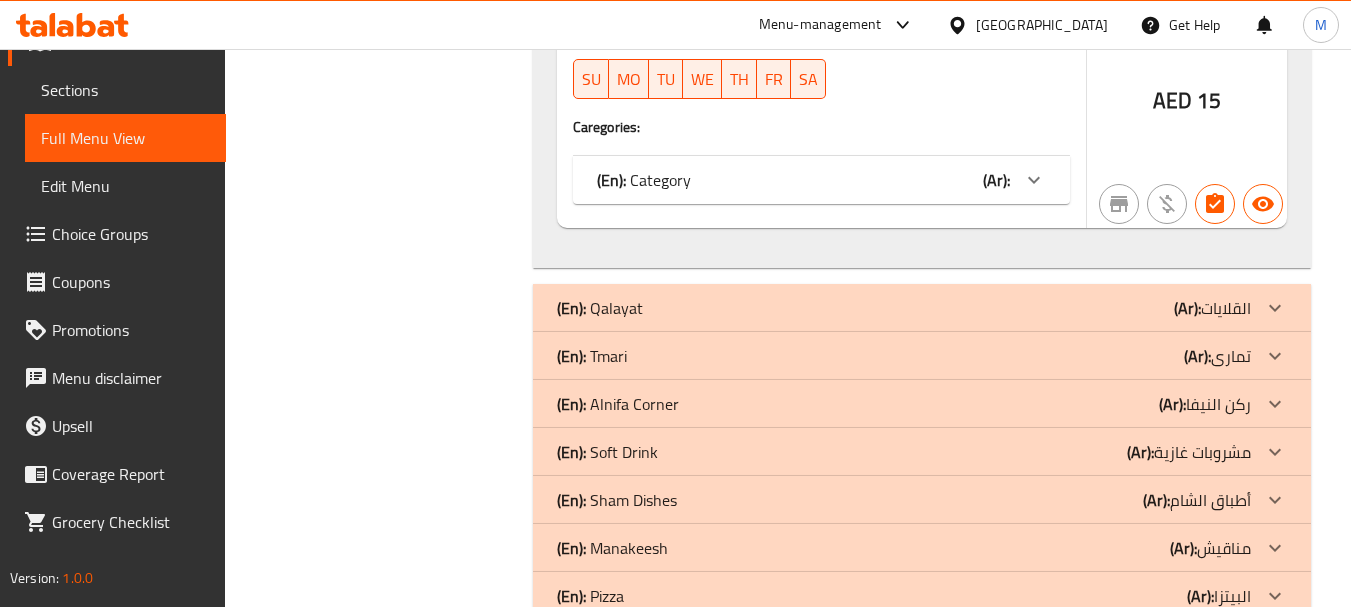 scroll, scrollTop: 2683, scrollLeft: 0, axis: vertical 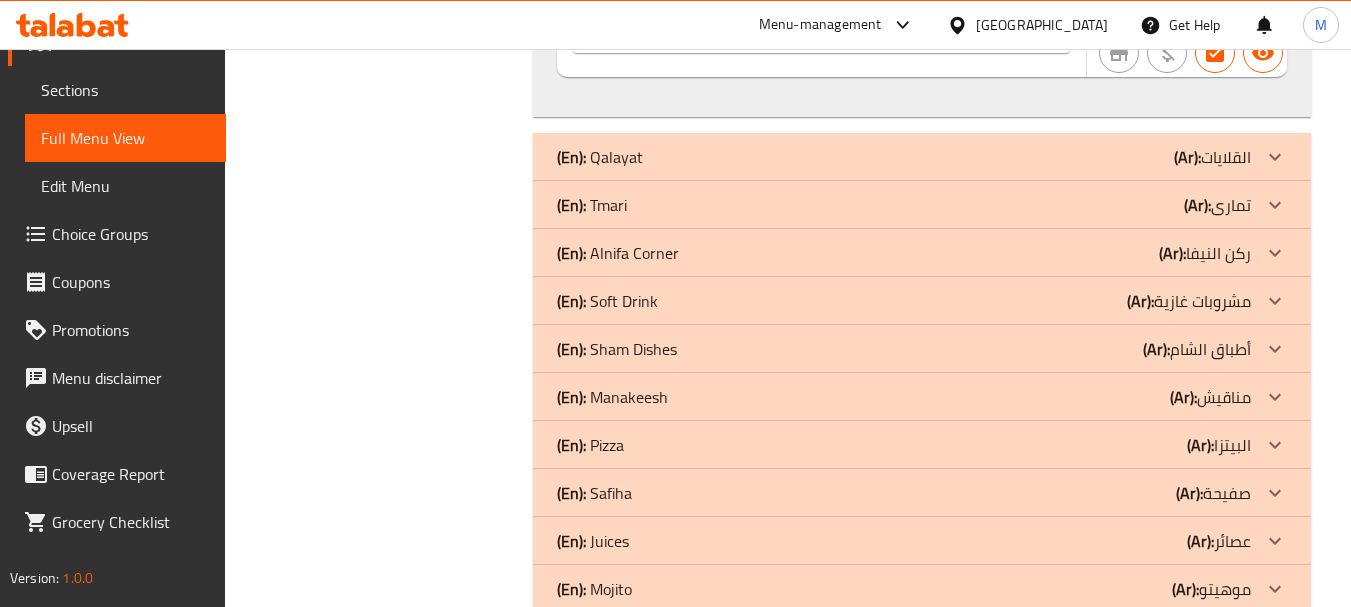 click on "(Ar):" at bounding box center [1129, -2360] 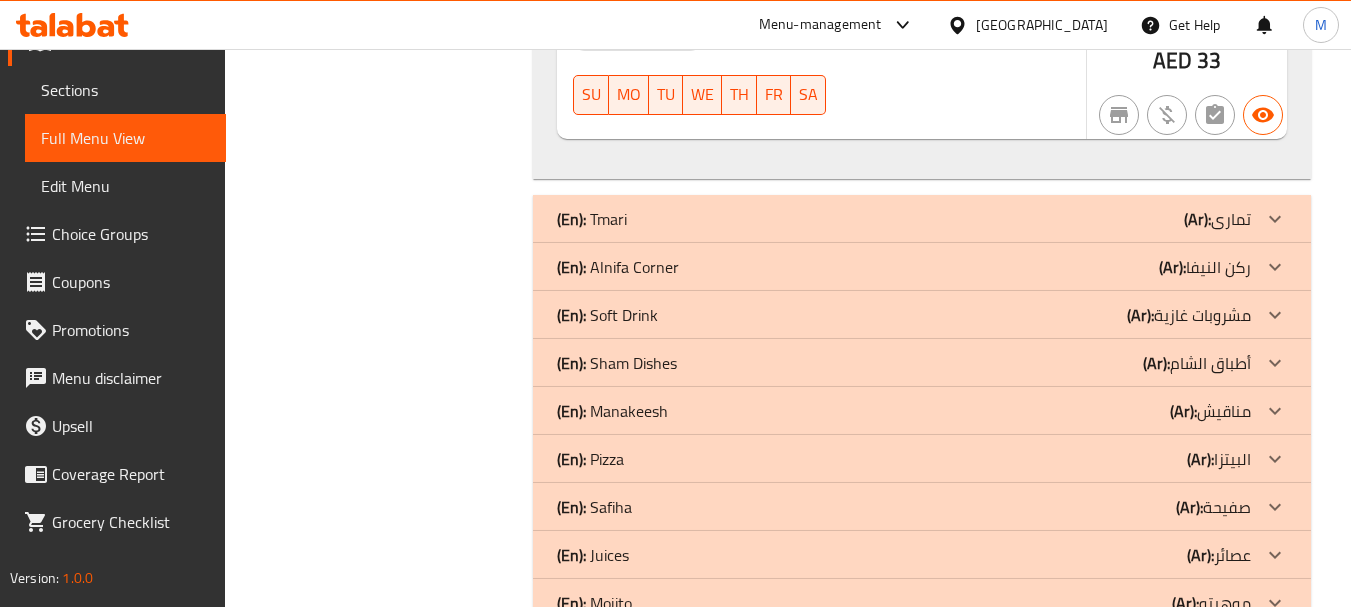 scroll, scrollTop: 3631, scrollLeft: 0, axis: vertical 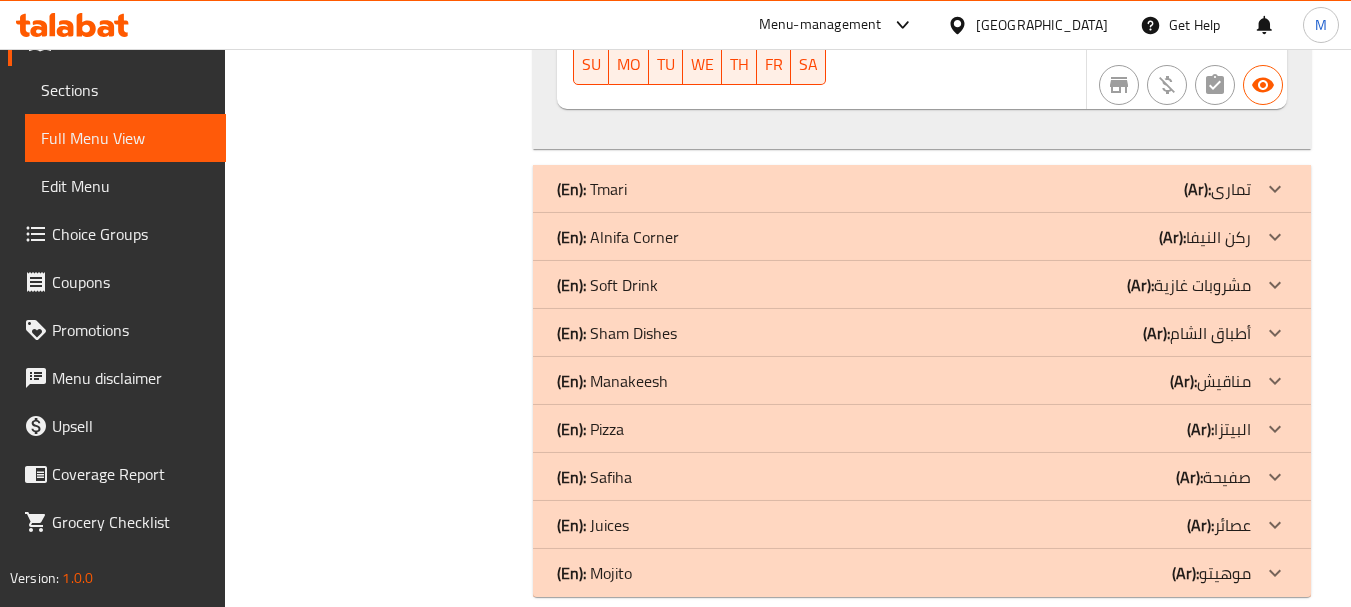 click at bounding box center (1275, -3308) 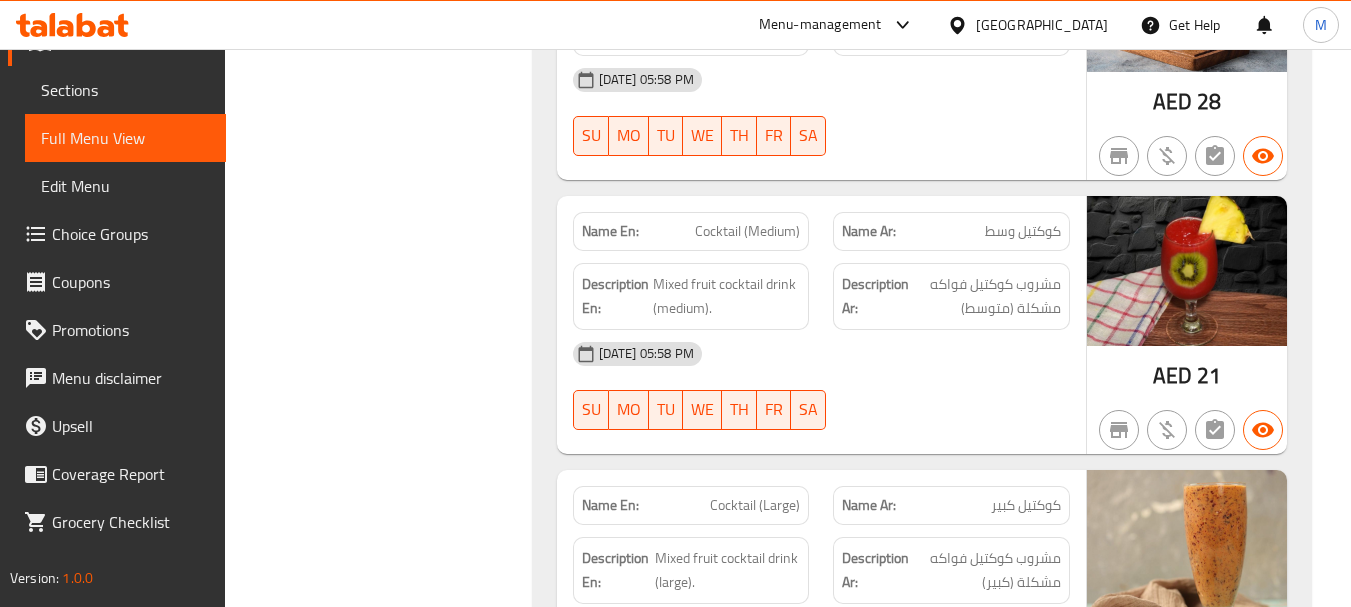 scroll, scrollTop: 8664, scrollLeft: 0, axis: vertical 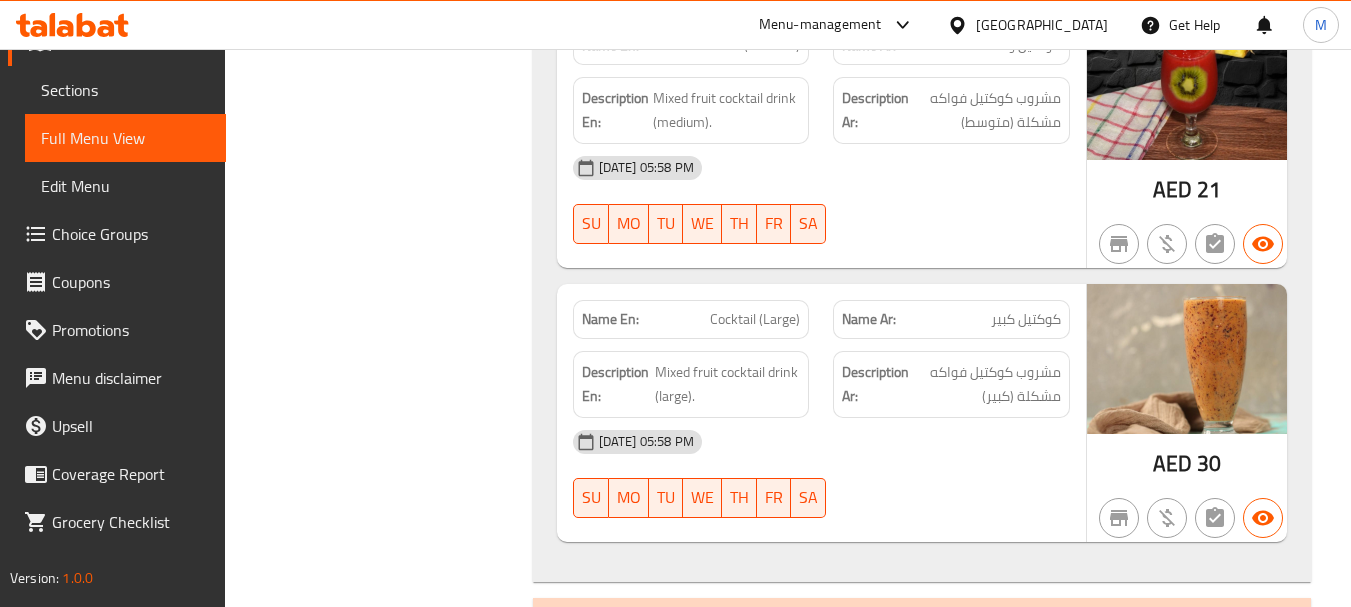 drag, startPoint x: 1274, startPoint y: 536, endPoint x: 1090, endPoint y: 419, distance: 218.04816 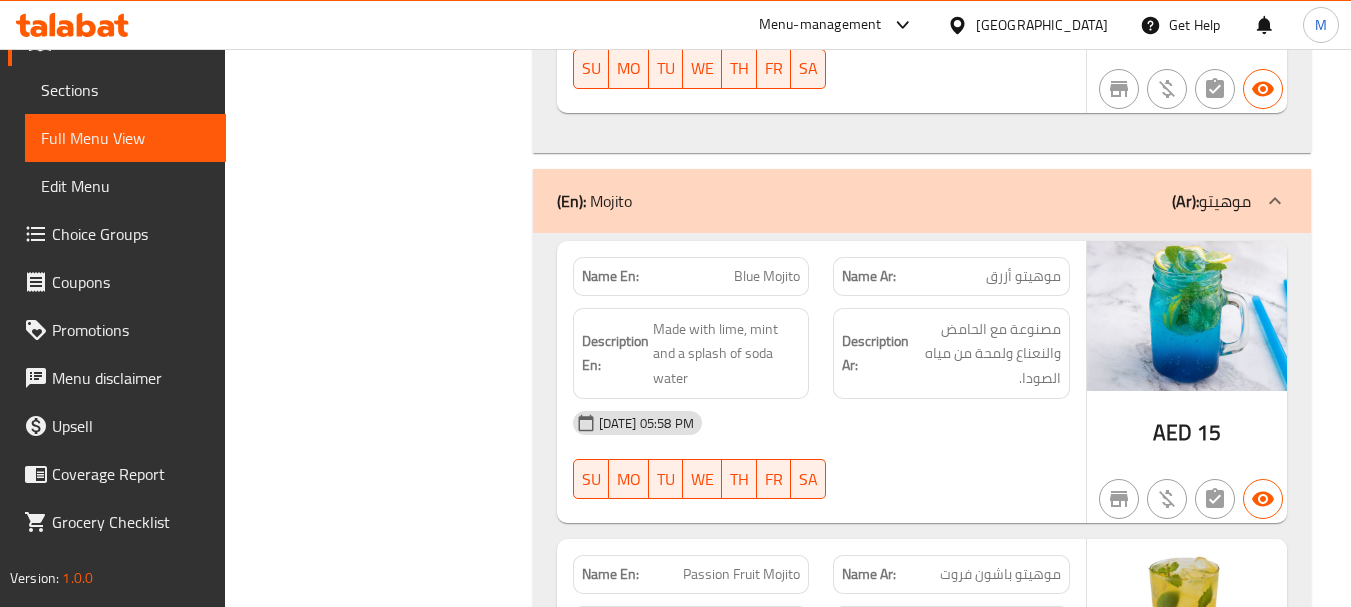 scroll, scrollTop: 9068, scrollLeft: 0, axis: vertical 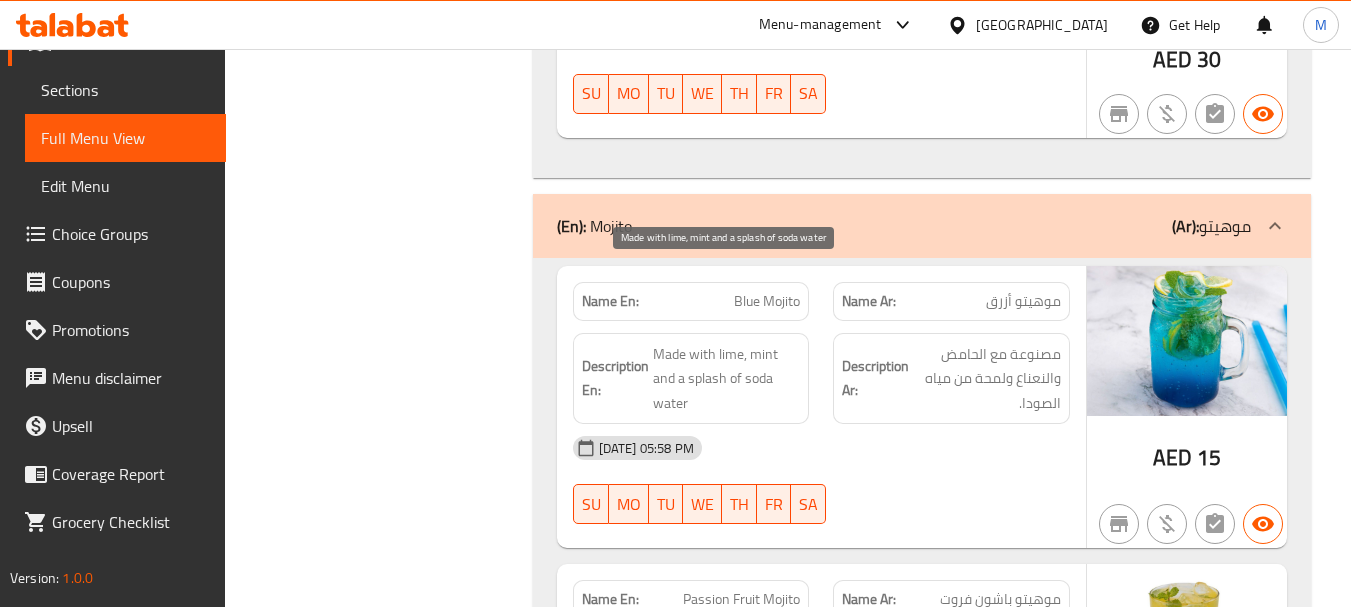 click on "Made with lime, mint and a splash of soda water" at bounding box center (727, 379) 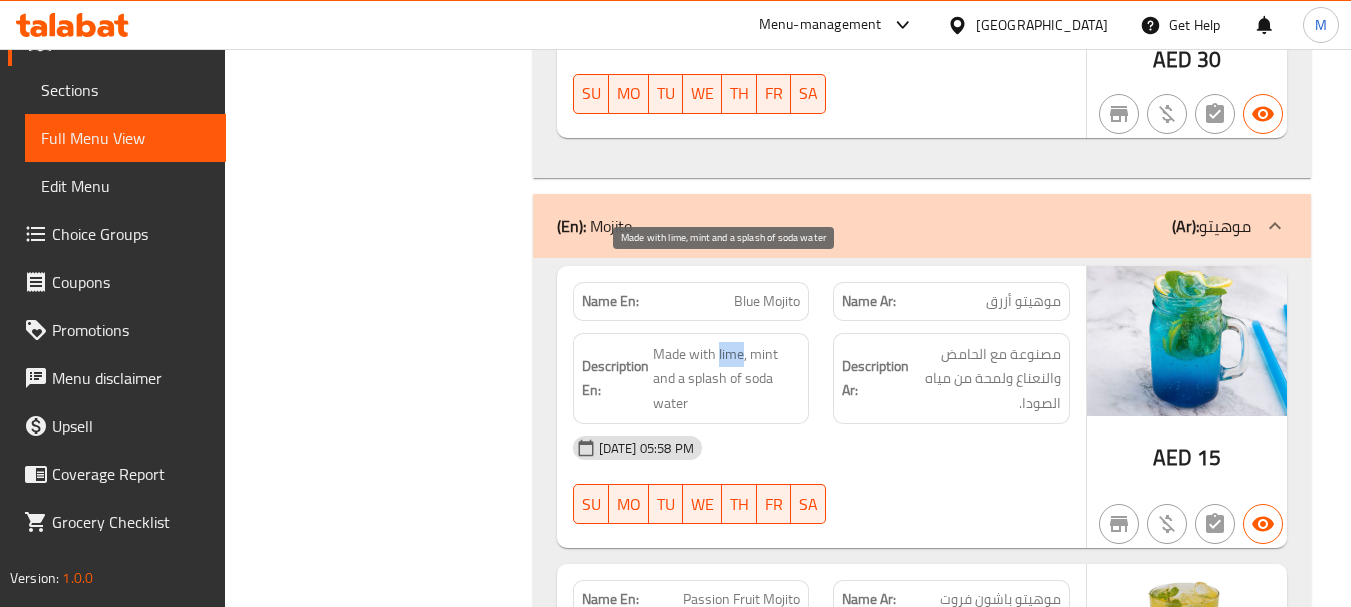 click on "Made with lime, mint and a splash of soda water" at bounding box center [727, 379] 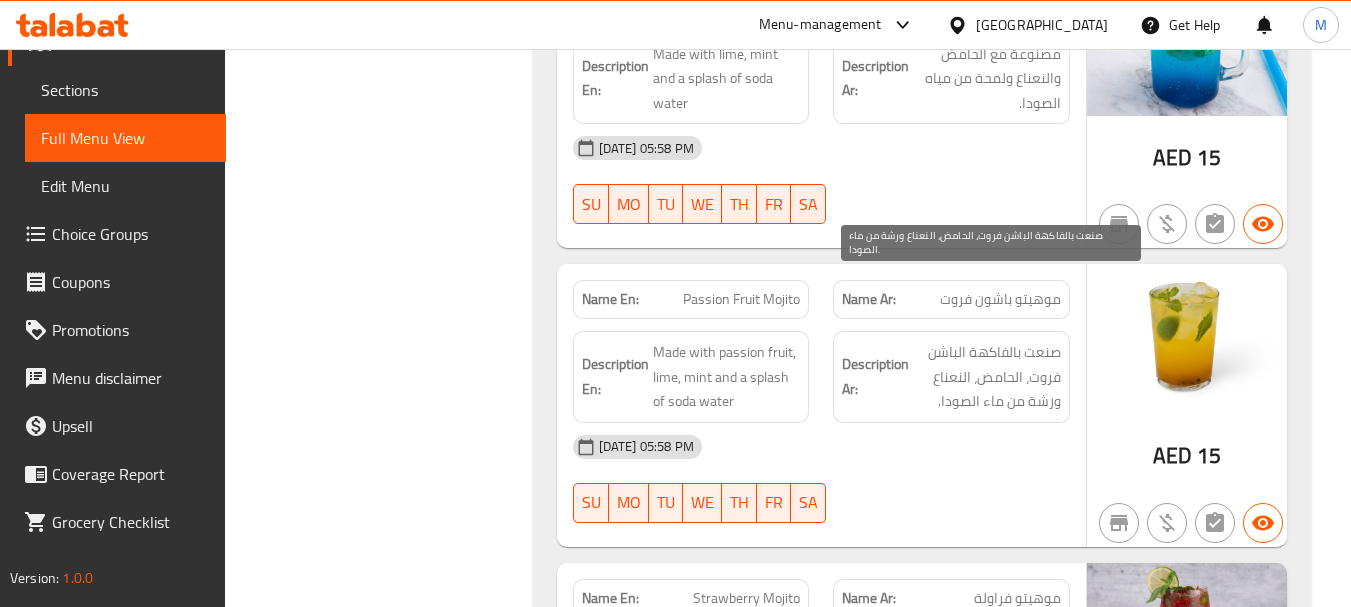 click on "صنعت بالفاكهة الباشن فروت، الحامض، النعناع ورشة من ماء الصودا." at bounding box center (987, 377) 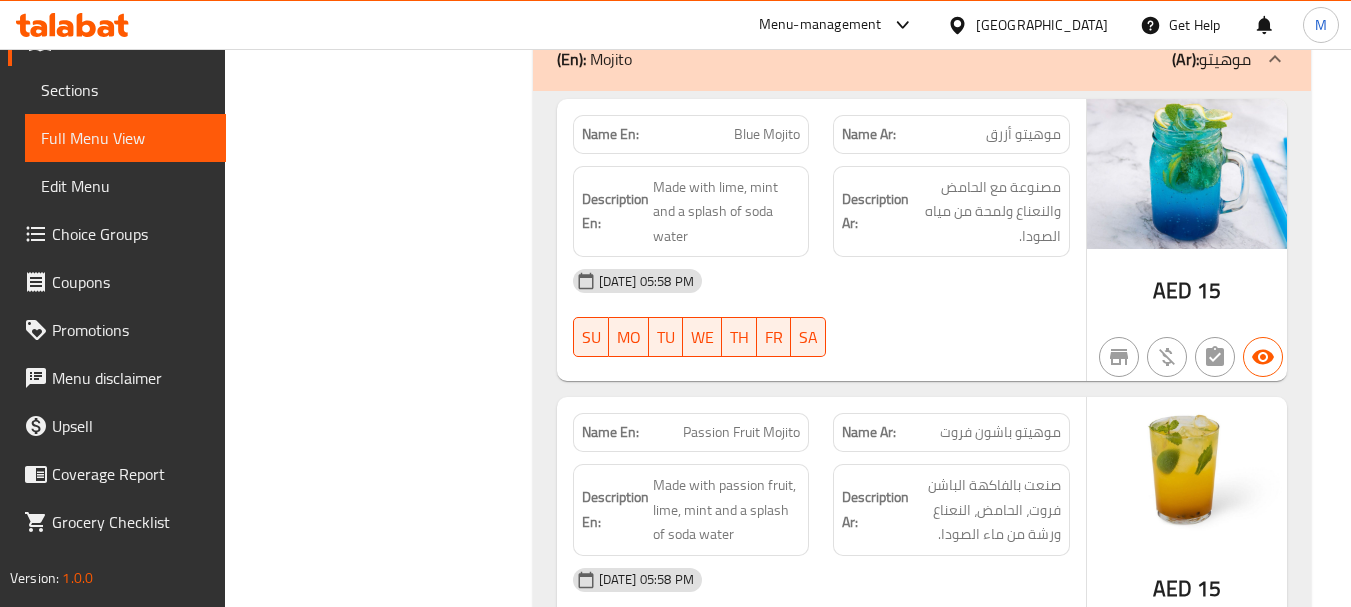 scroll, scrollTop: 9068, scrollLeft: 0, axis: vertical 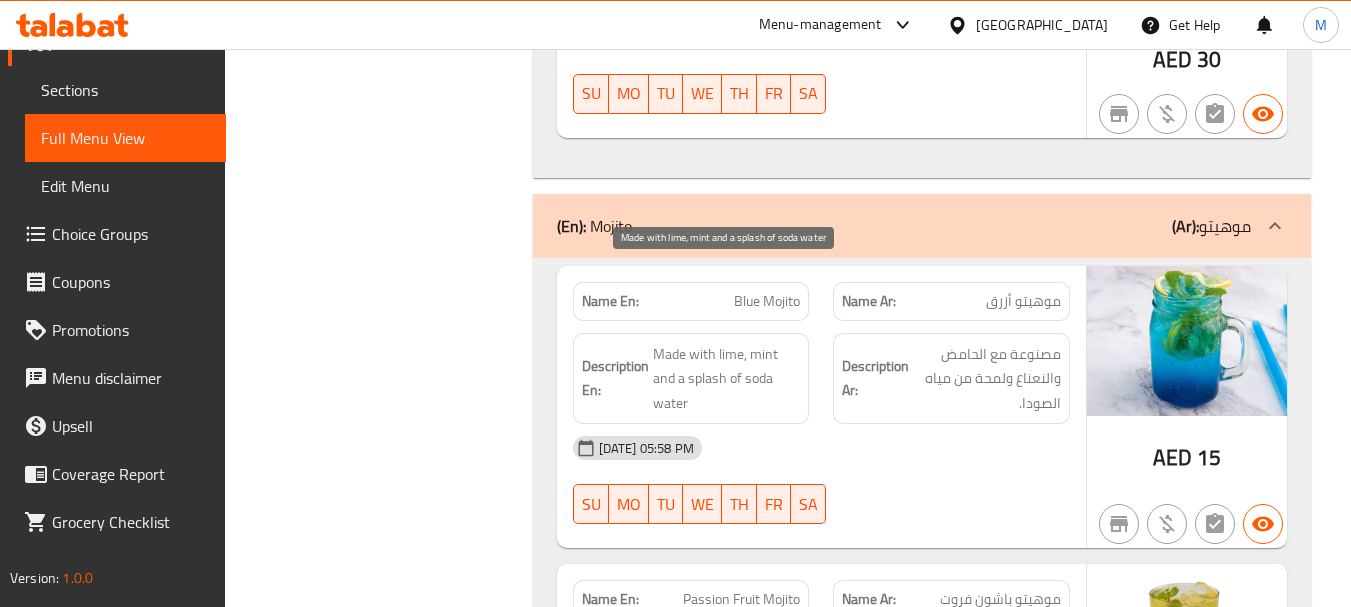 click on "Made with lime, mint and a splash of soda water" at bounding box center (727, 379) 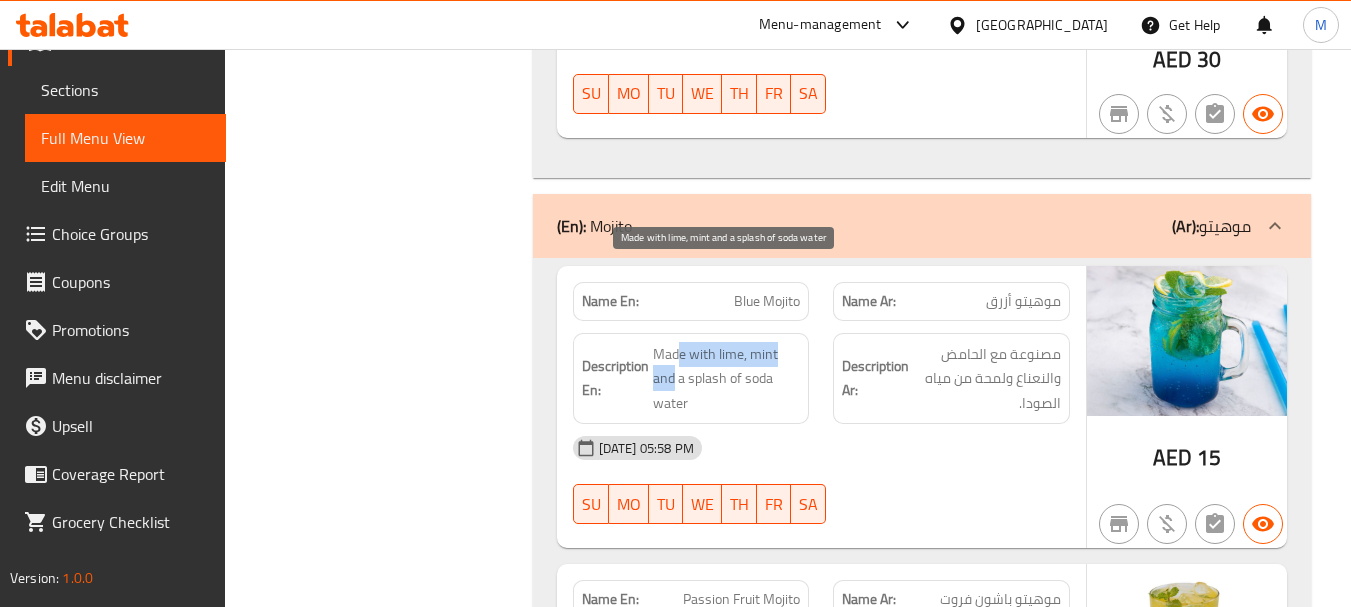 copy on "e with lime, mint and" 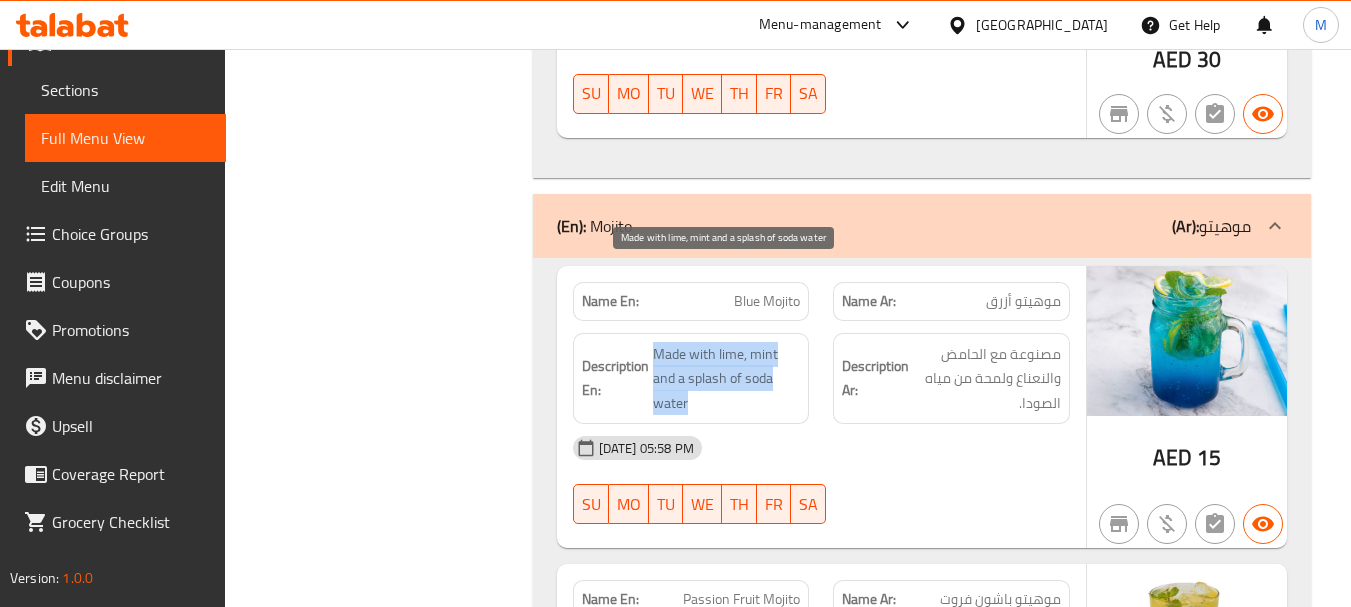 copy on "Made with lime, mint and a splash of soda water" 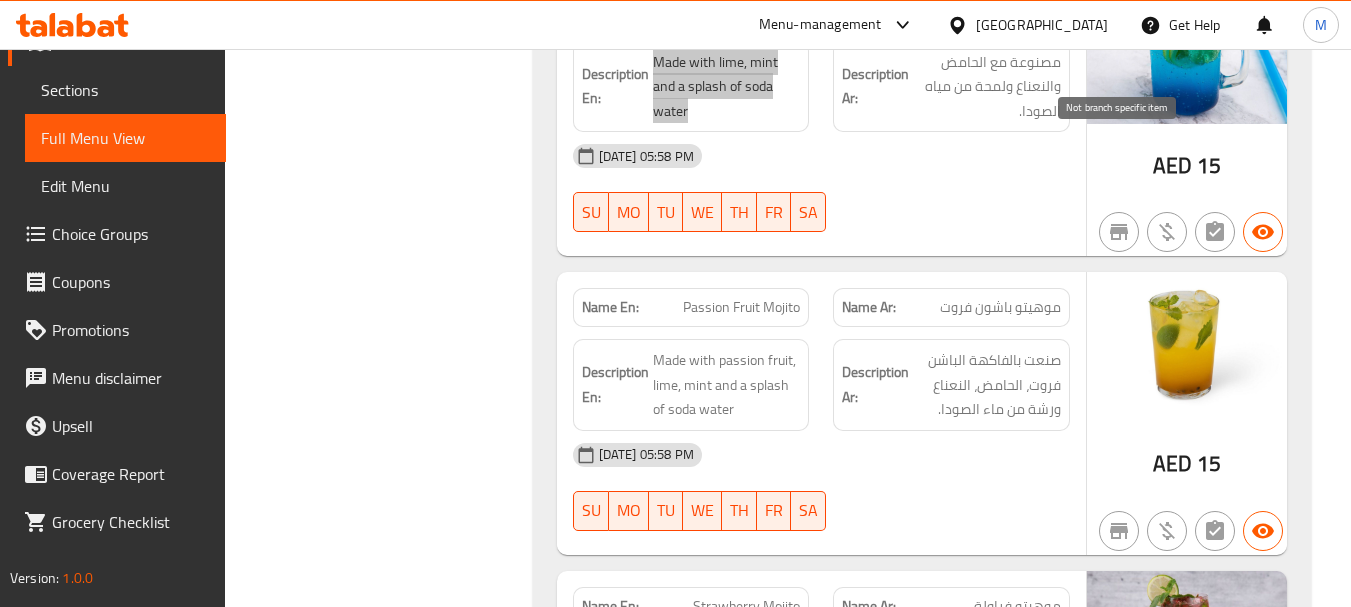 scroll, scrollTop: 9368, scrollLeft: 0, axis: vertical 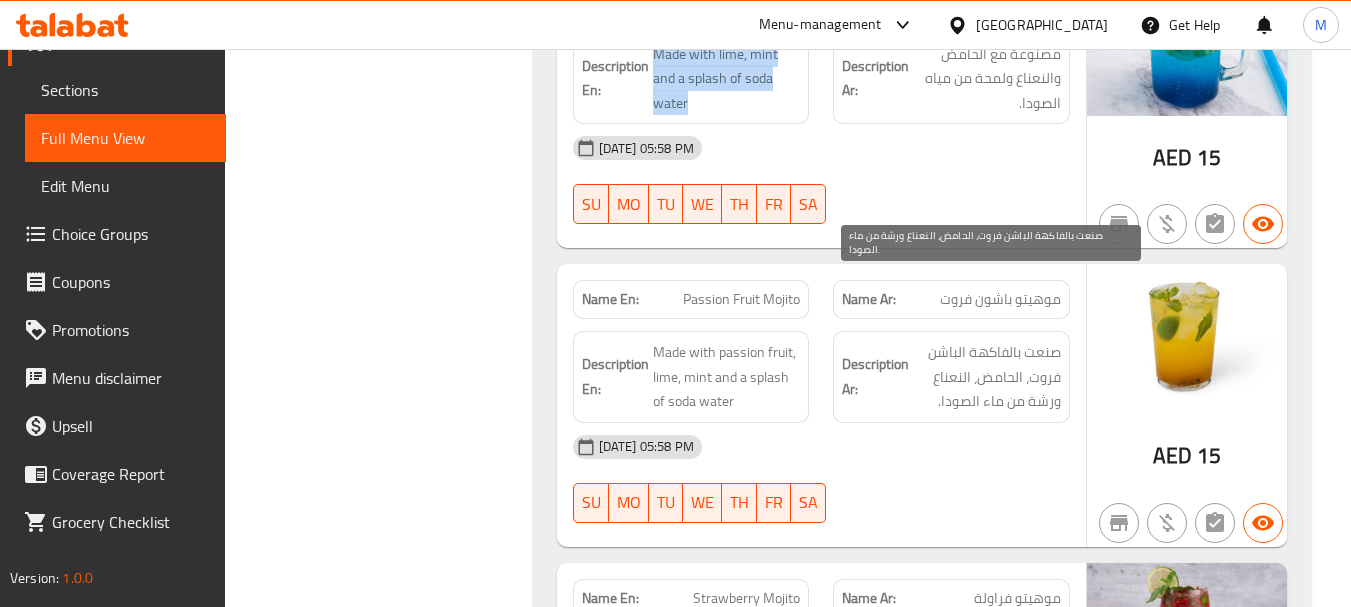 click on "صنعت بالفاكهة الباشن فروت، الحامض، النعناع ورشة من ماء الصودا." at bounding box center (987, 377) 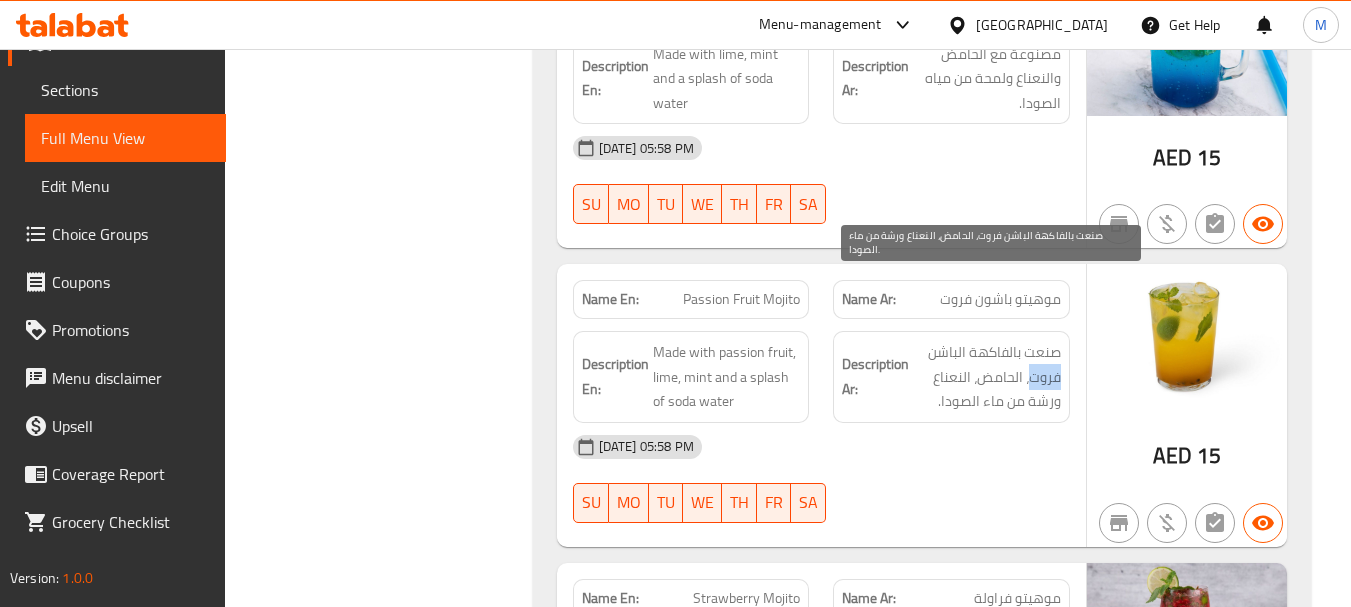 click on "صنعت بالفاكهة الباشن فروت، الحامض، النعناع ورشة من ماء الصودا." at bounding box center [987, 377] 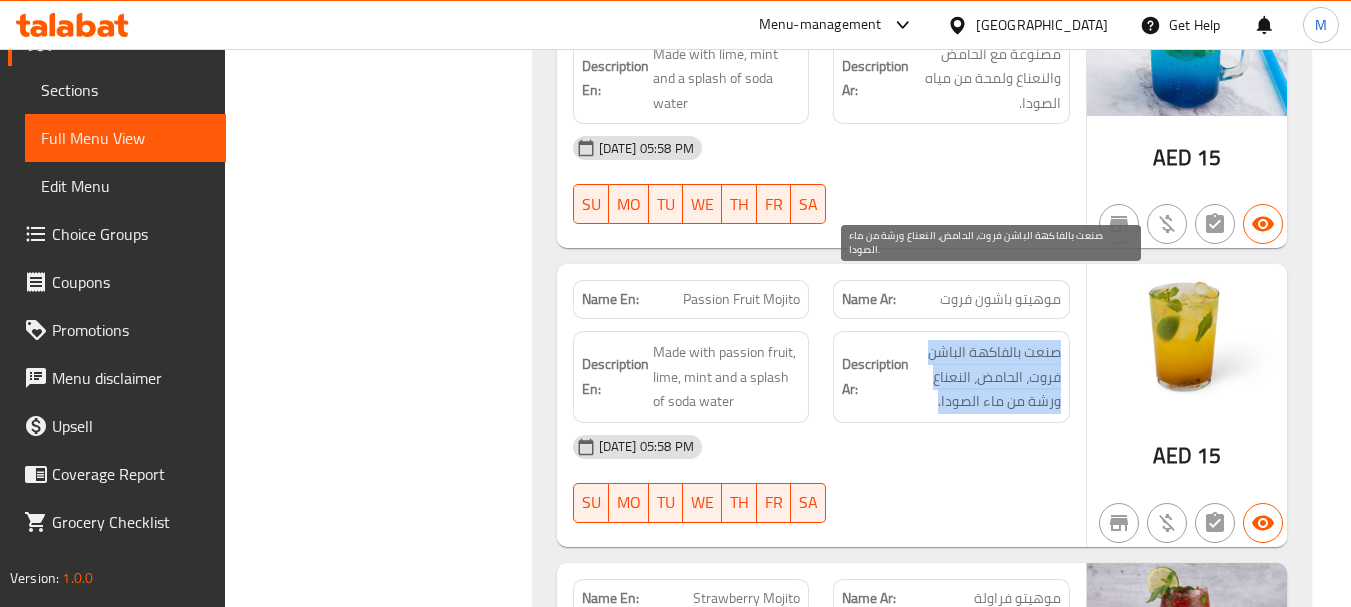 click on "صنعت بالفاكهة الباشن فروت، الحامض، النعناع ورشة من ماء الصودا." at bounding box center [987, 377] 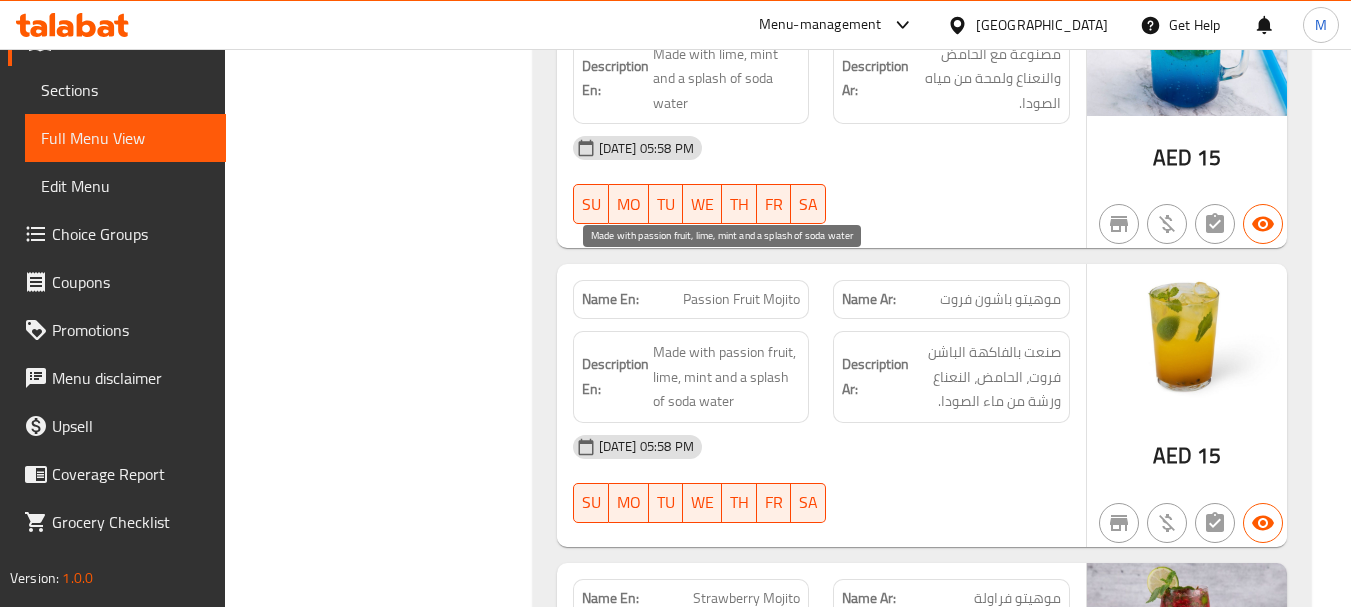 click on "Made with passion fruit, lime, mint and a splash of soda water" at bounding box center (727, 377) 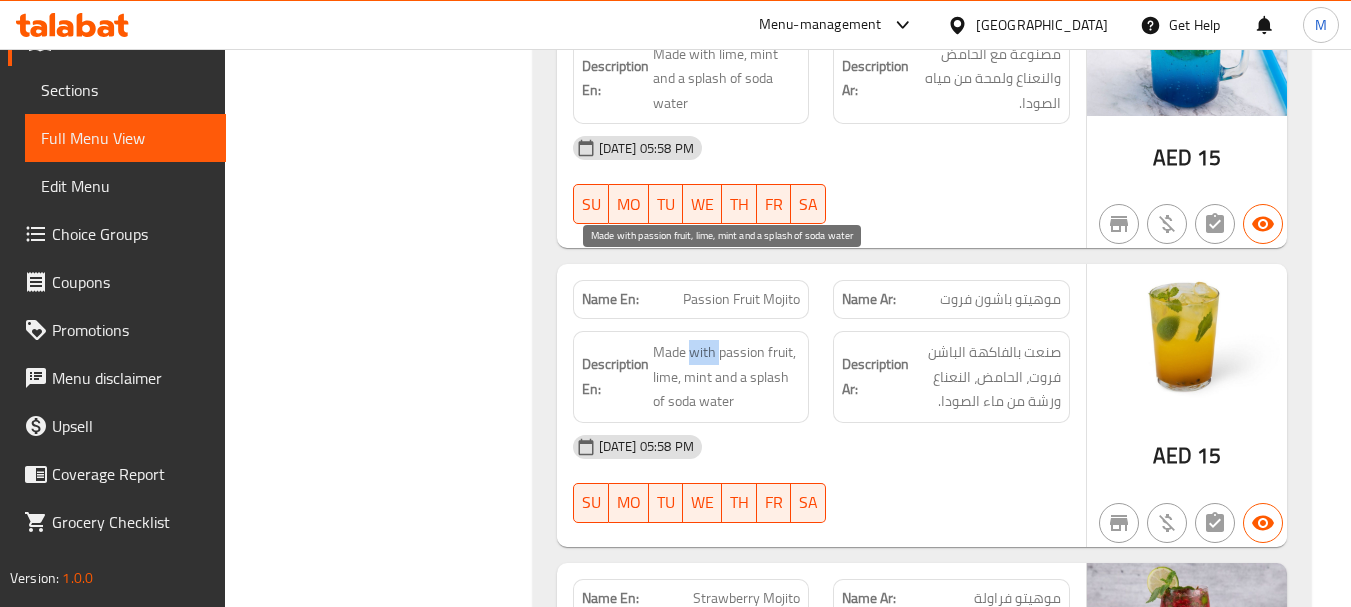 click on "Made with passion fruit, lime, mint and a splash of soda water" at bounding box center [727, 377] 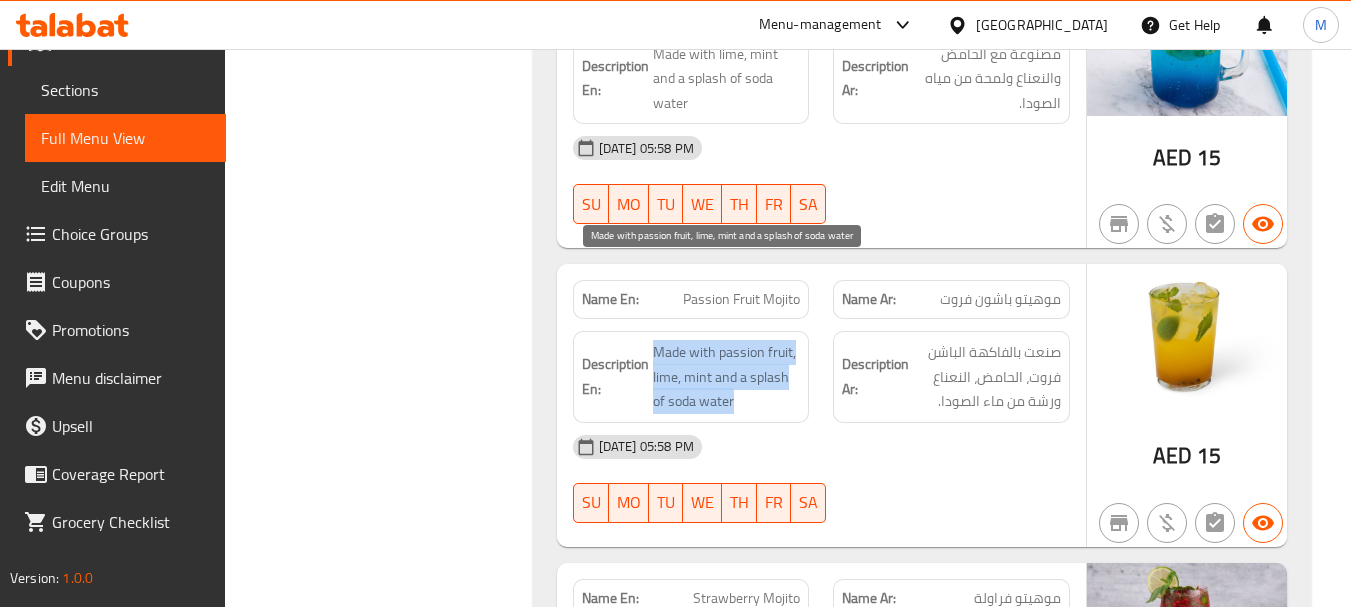 click on "Made with passion fruit, lime, mint and a splash of soda water" at bounding box center (727, 377) 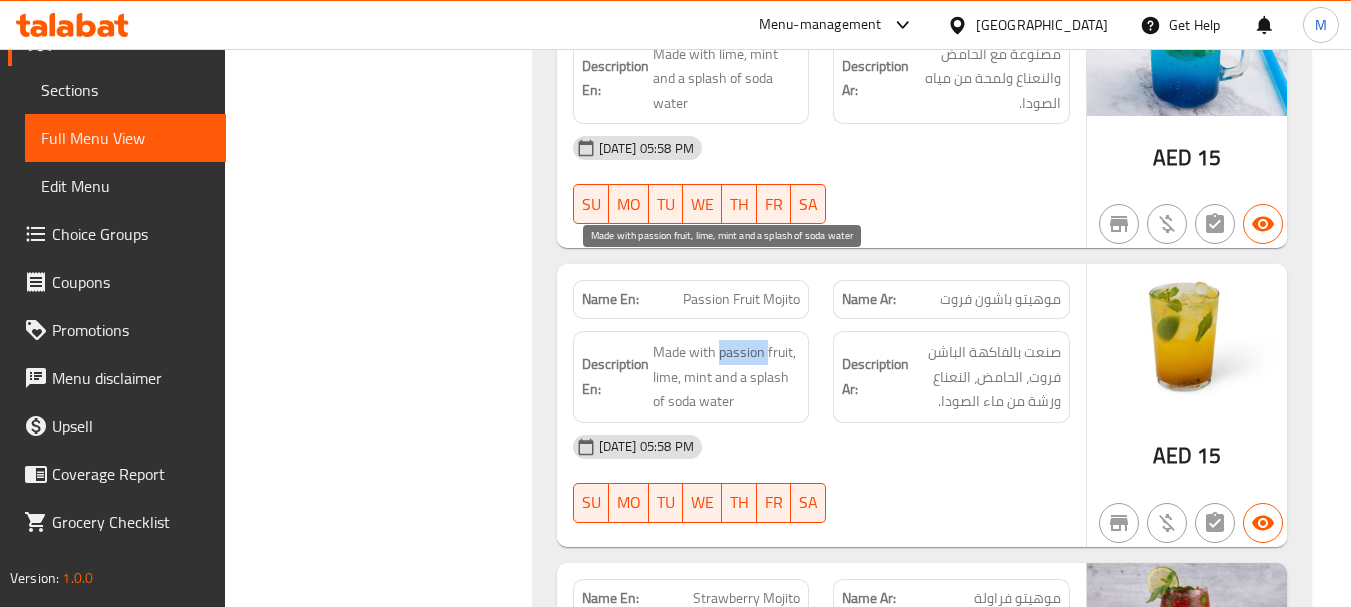 click on "Made with passion fruit, lime, mint and a splash of soda water" at bounding box center (727, 377) 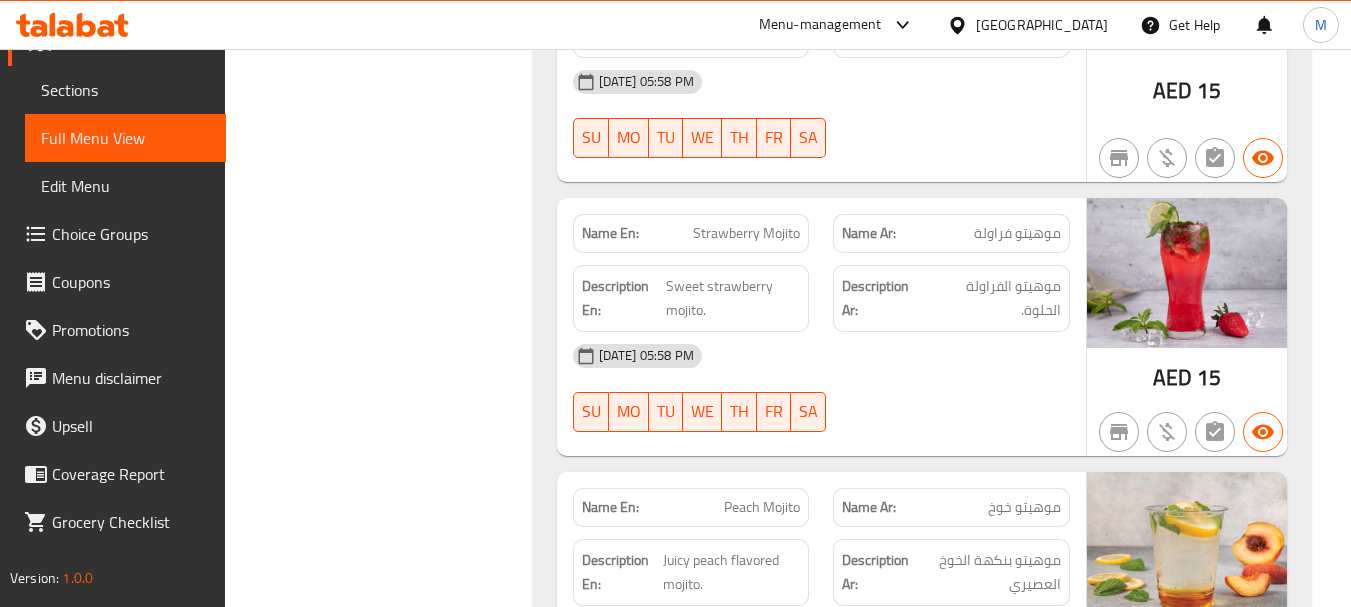 scroll, scrollTop: 9857, scrollLeft: 0, axis: vertical 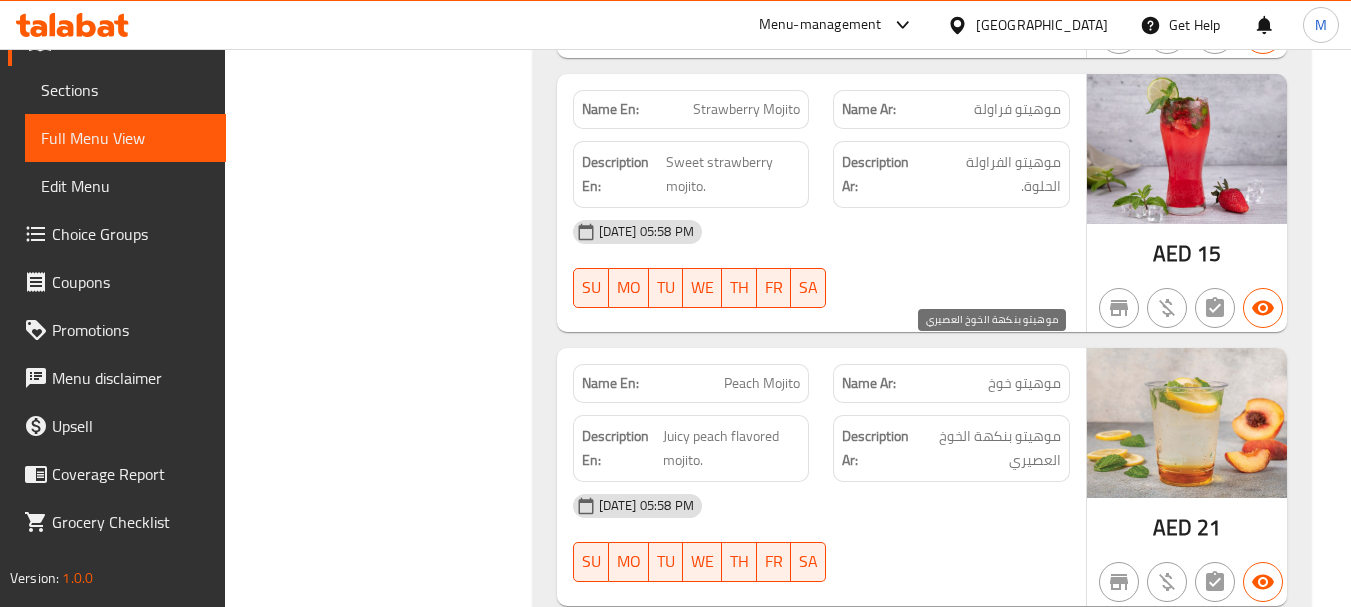 click on "موهيتو بنكهة الخوخ العصيري" at bounding box center (988, 448) 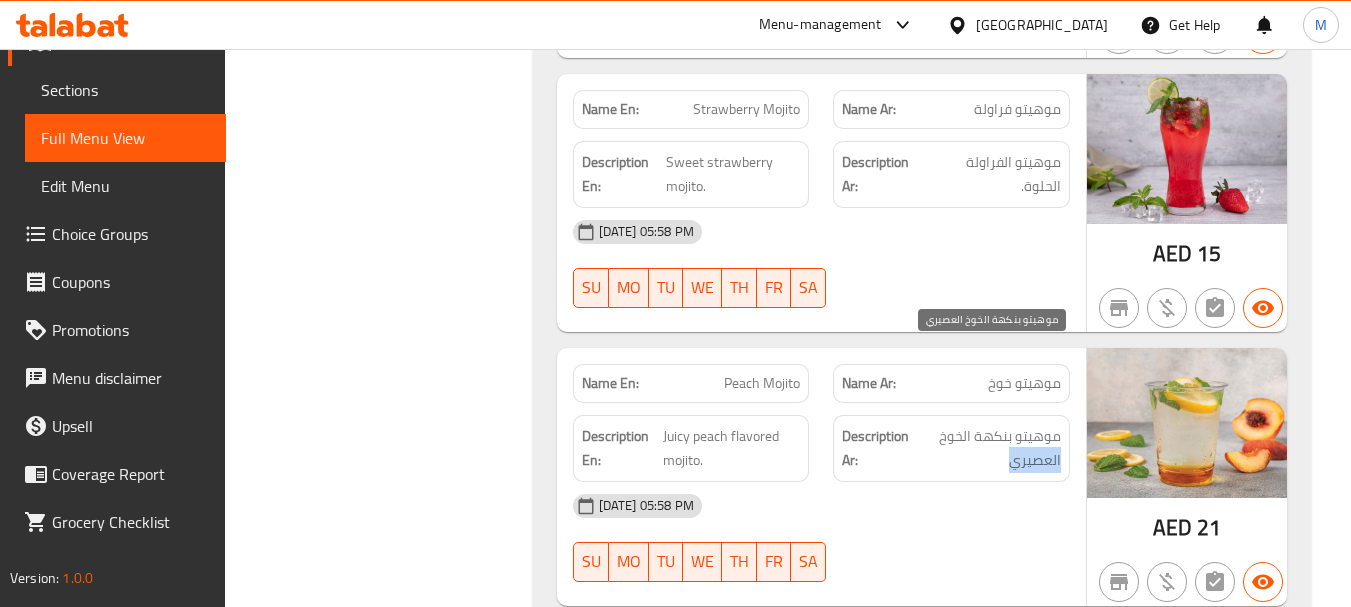 click on "موهيتو بنكهة الخوخ العصيري" at bounding box center [988, 448] 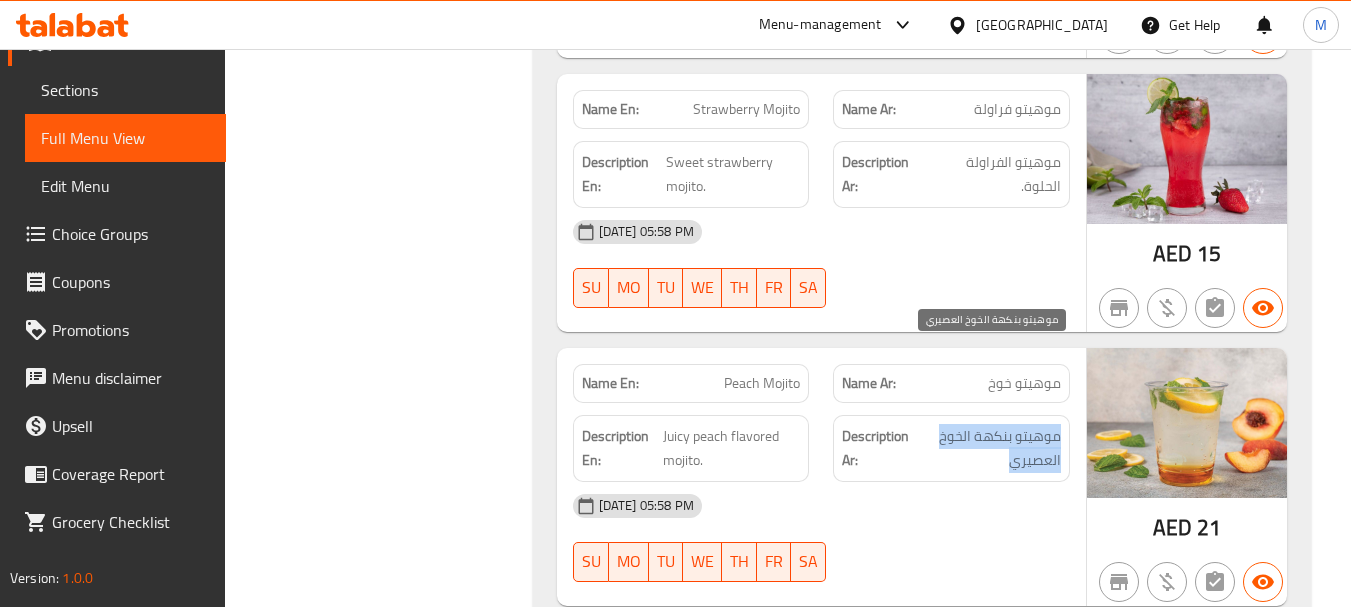 click on "موهيتو بنكهة الخوخ العصيري" at bounding box center [988, 448] 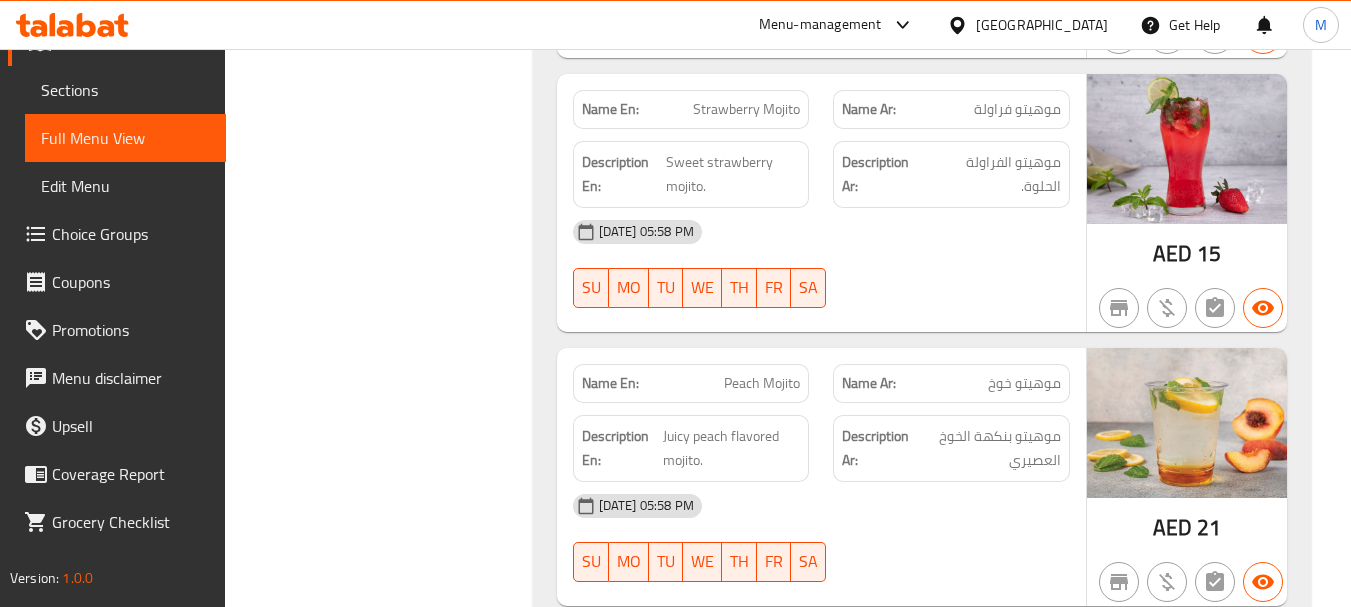 click on "Peach Mojito" at bounding box center [757, -7425] 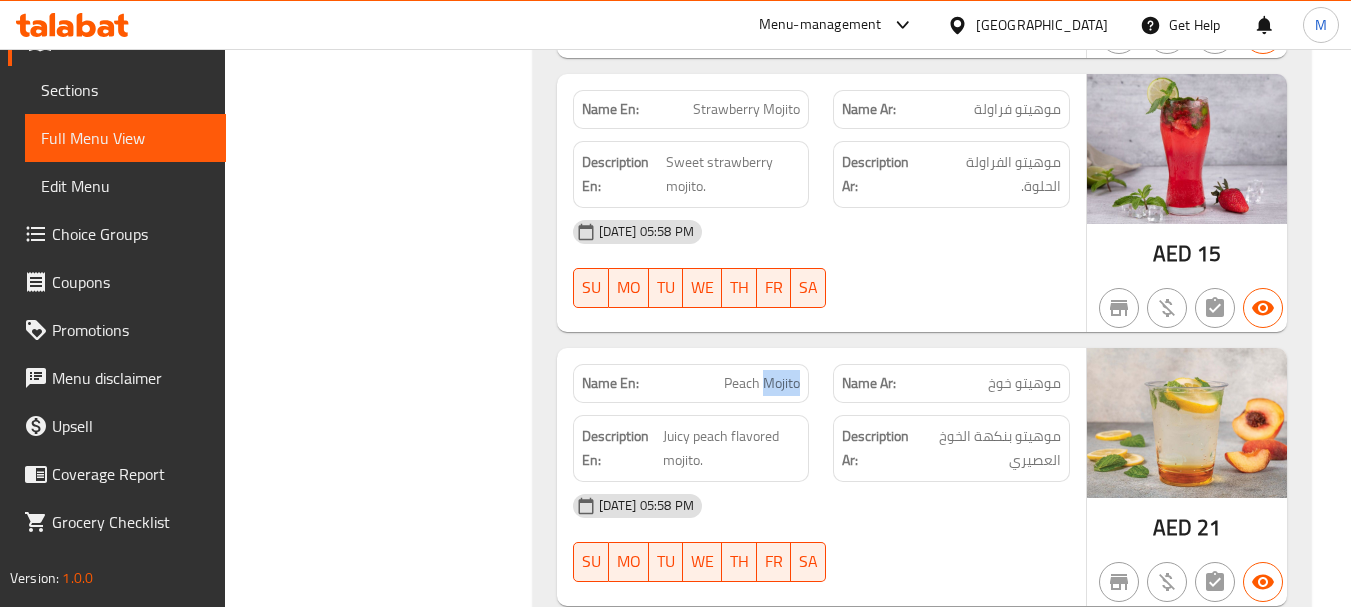 click on "Peach Mojito" at bounding box center (757, -7425) 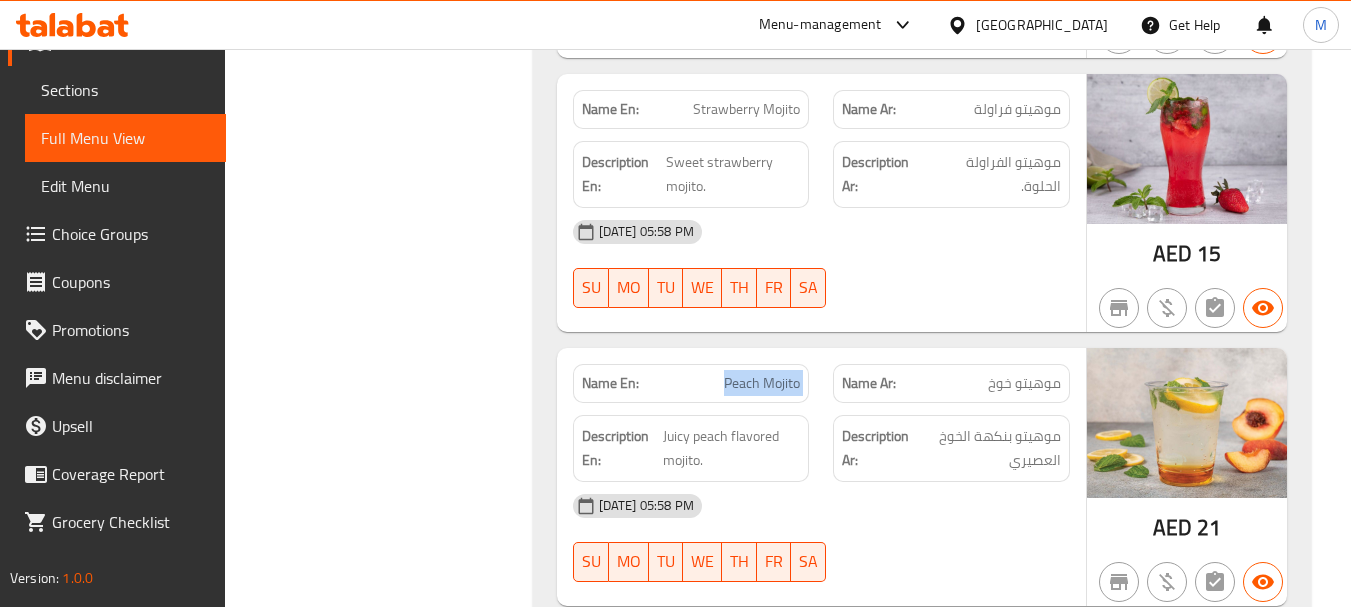 click on "Peach Mojito" at bounding box center (757, -7425) 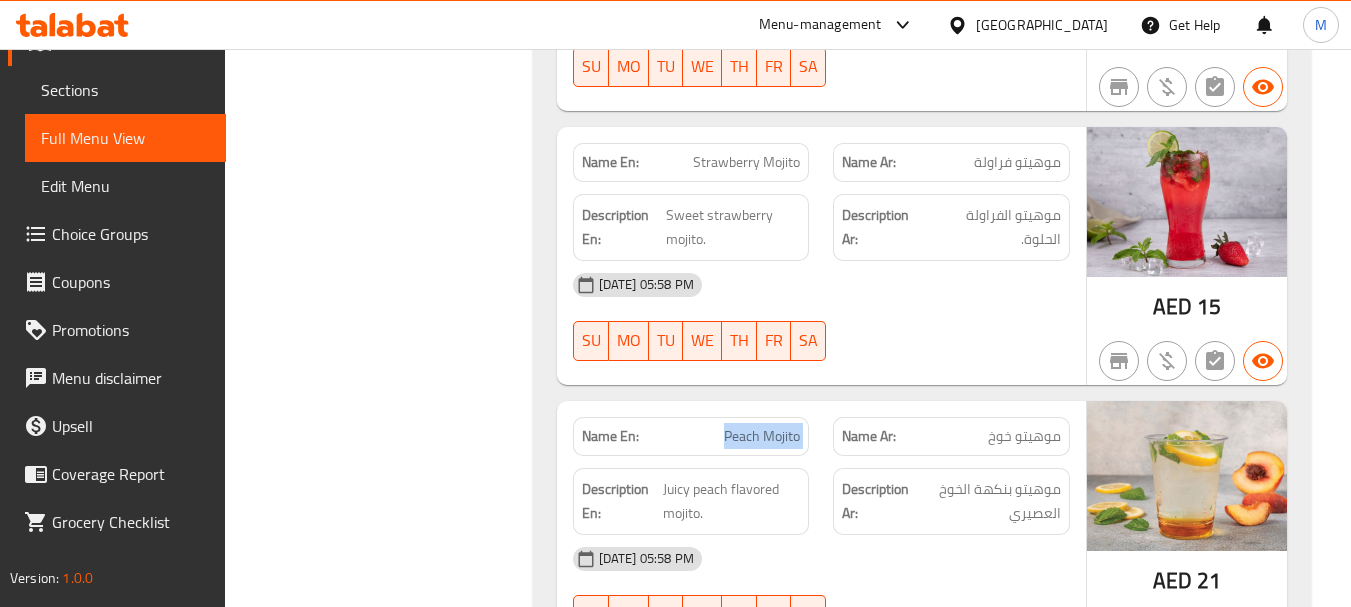 scroll, scrollTop: 9757, scrollLeft: 0, axis: vertical 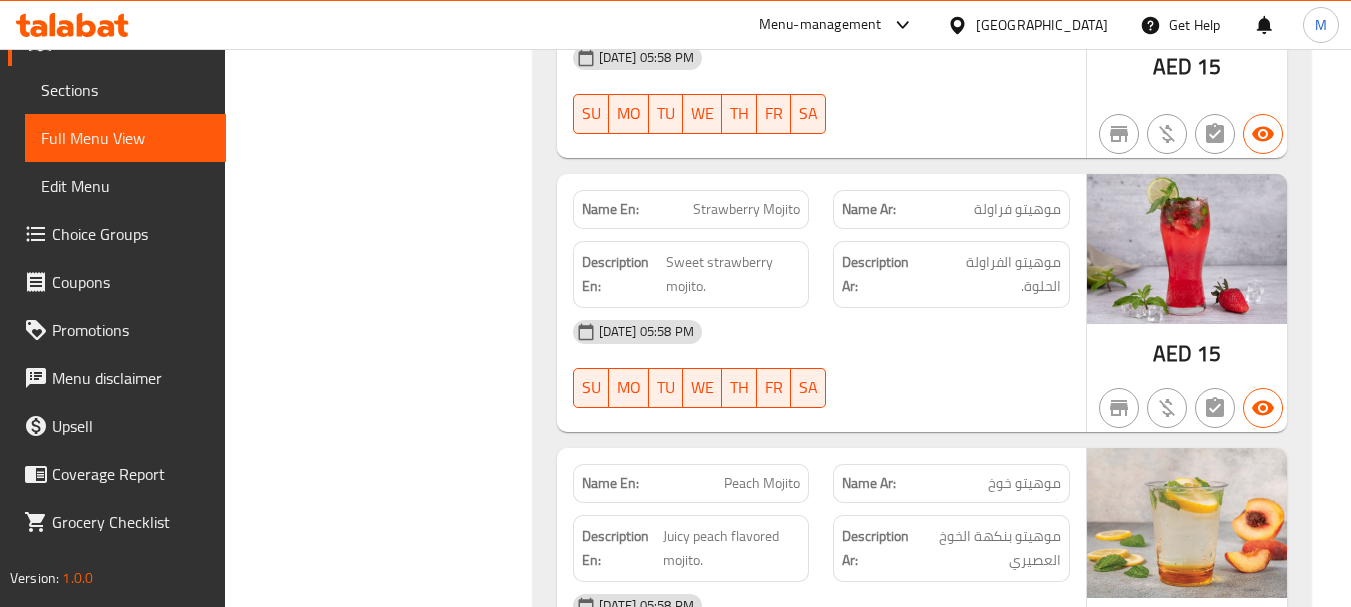click on "موهيتو الفراولة الحلوة." at bounding box center (987, -7534) 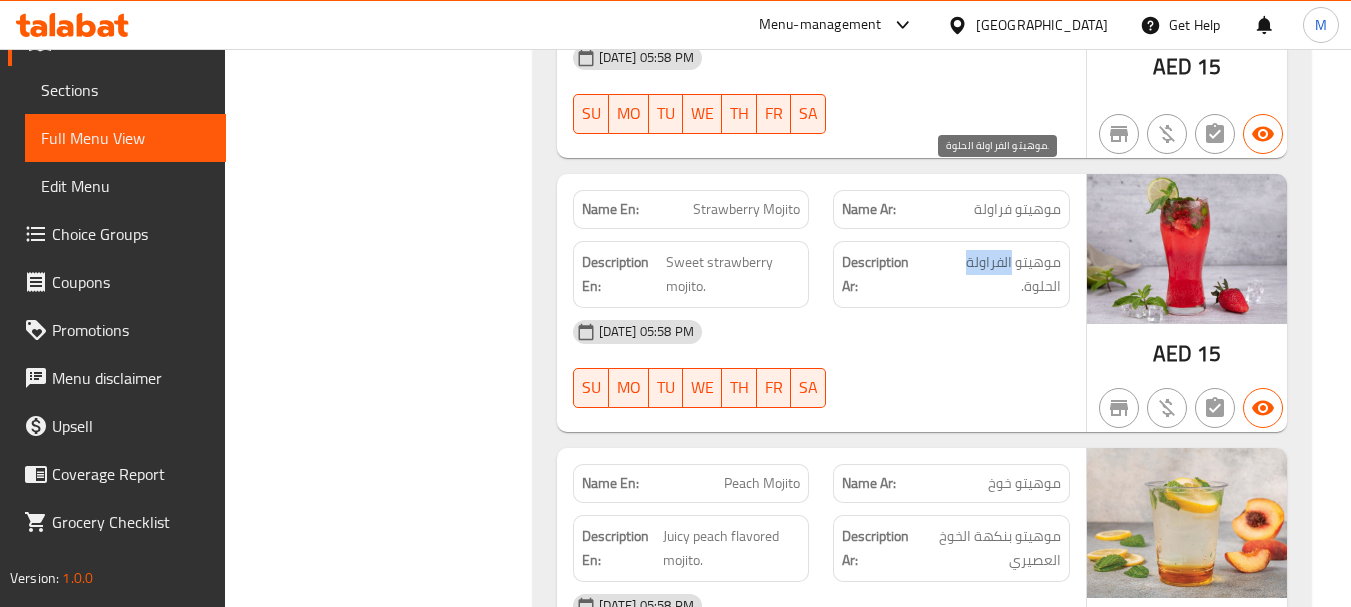 click on "موهيتو الفراولة الحلوة." at bounding box center [995, 274] 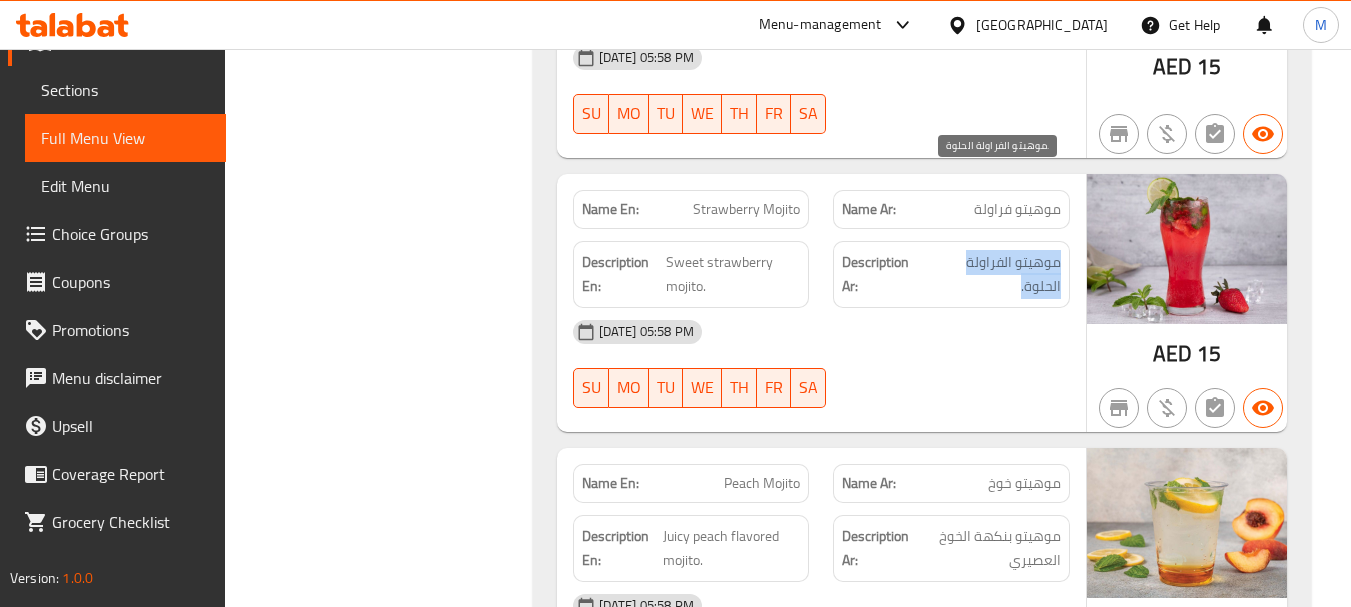 click on "موهيتو الفراولة الحلوة." at bounding box center [995, 274] 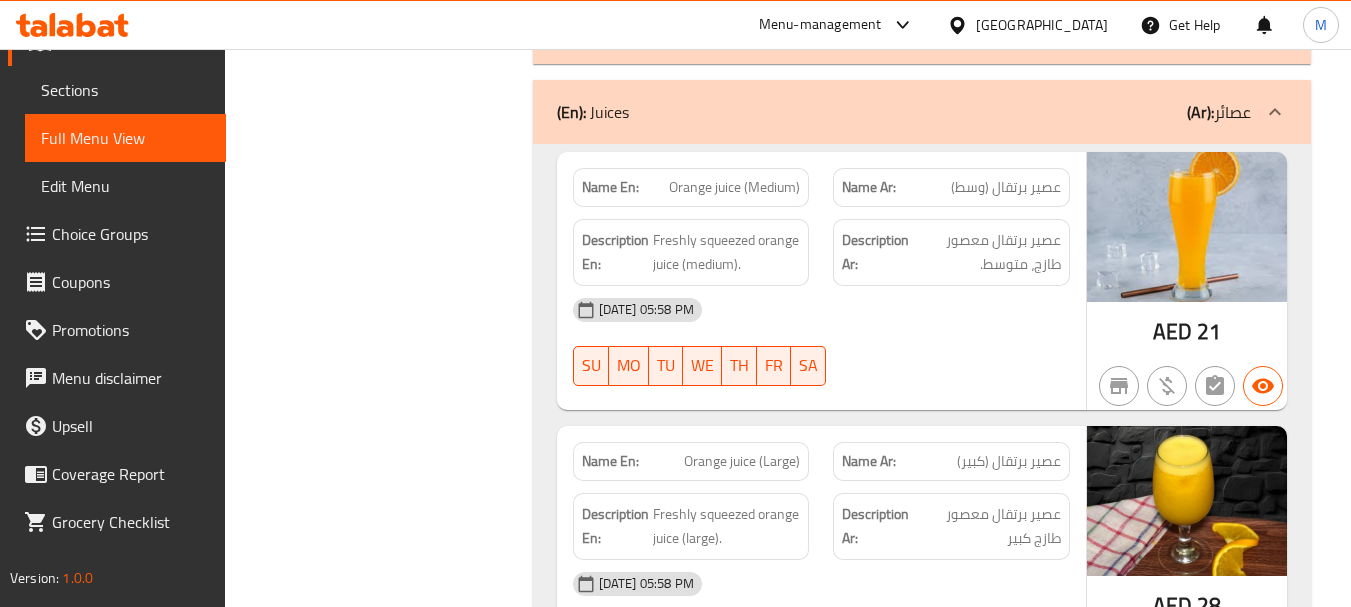 scroll, scrollTop: 4157, scrollLeft: 0, axis: vertical 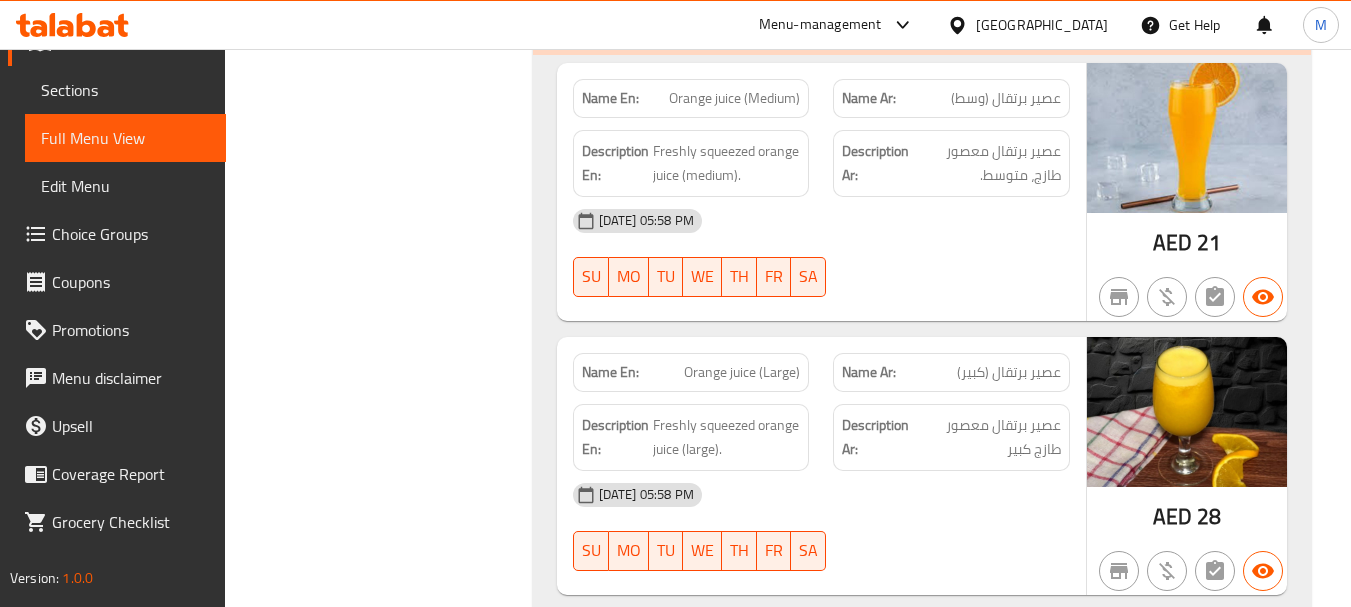 click on "عصير برتقال (كبير)" at bounding box center (1009, -2933) 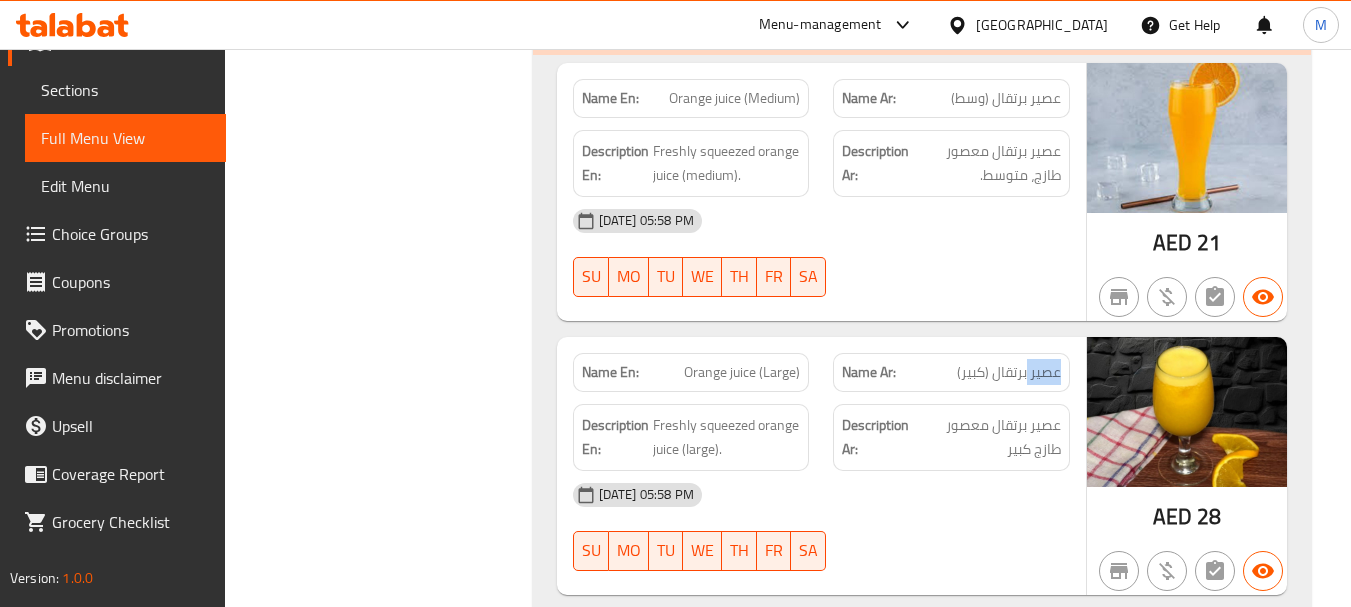 click on "عصير برتقال (كبير)" at bounding box center [1009, -2933] 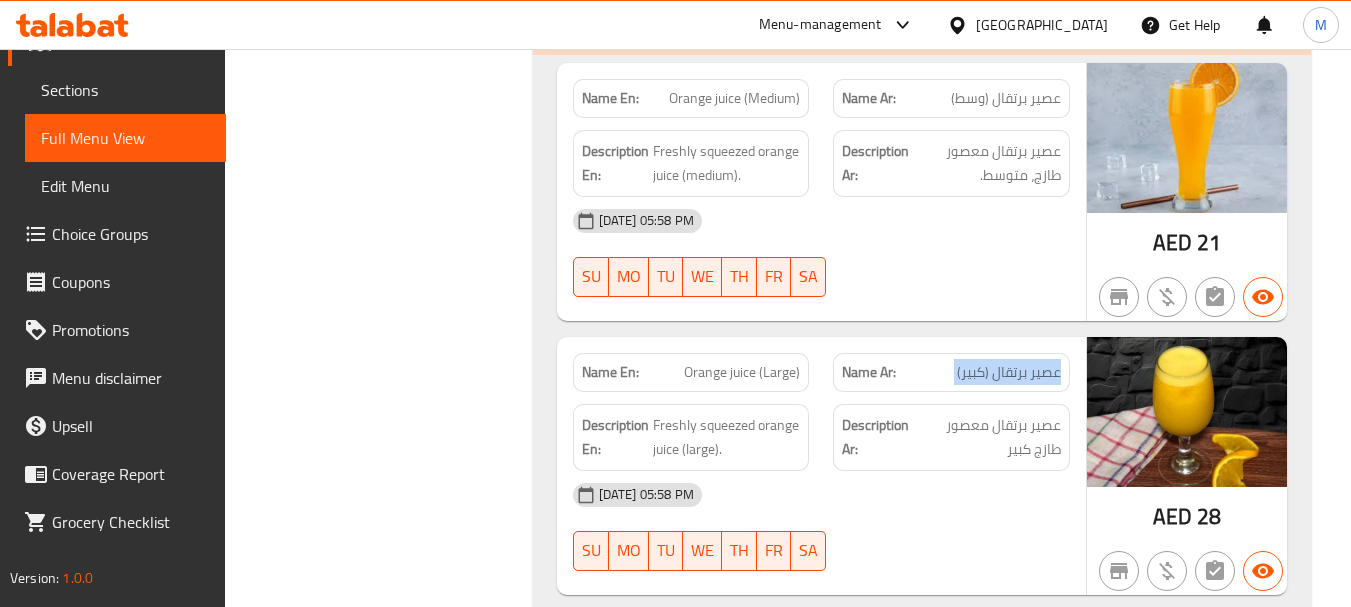 click on "عصير برتقال (كبير)" at bounding box center (1009, -2933) 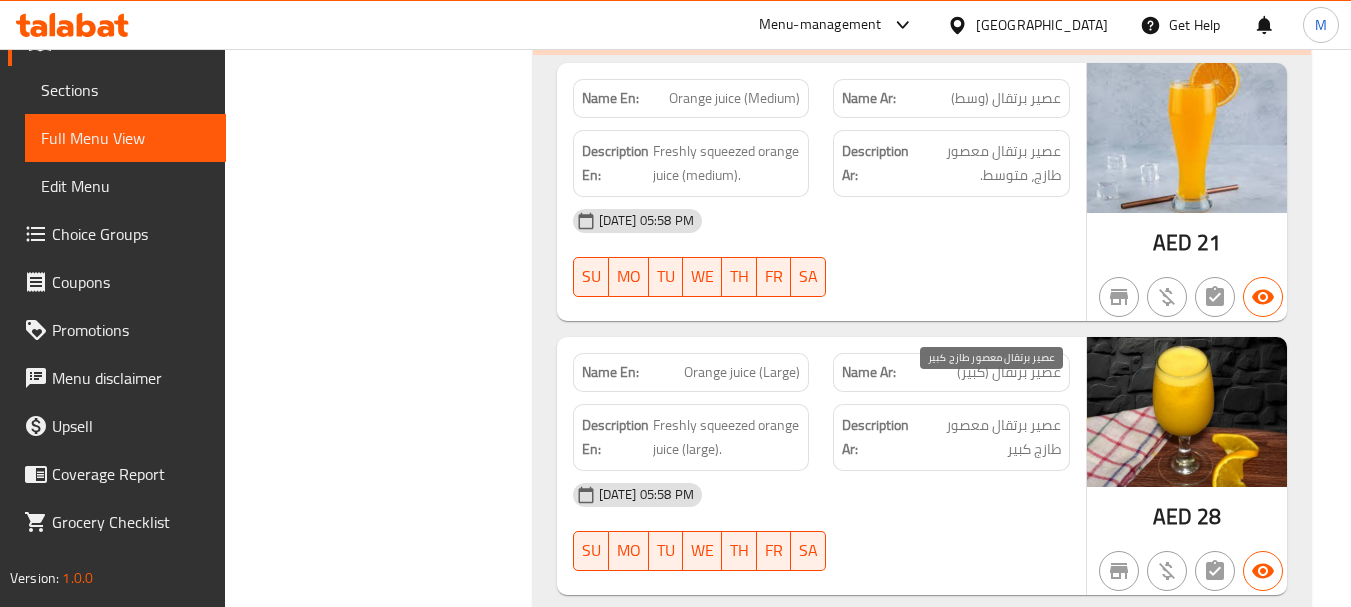 click on "عصير برتقال معصور طازج كبير" at bounding box center (989, 437) 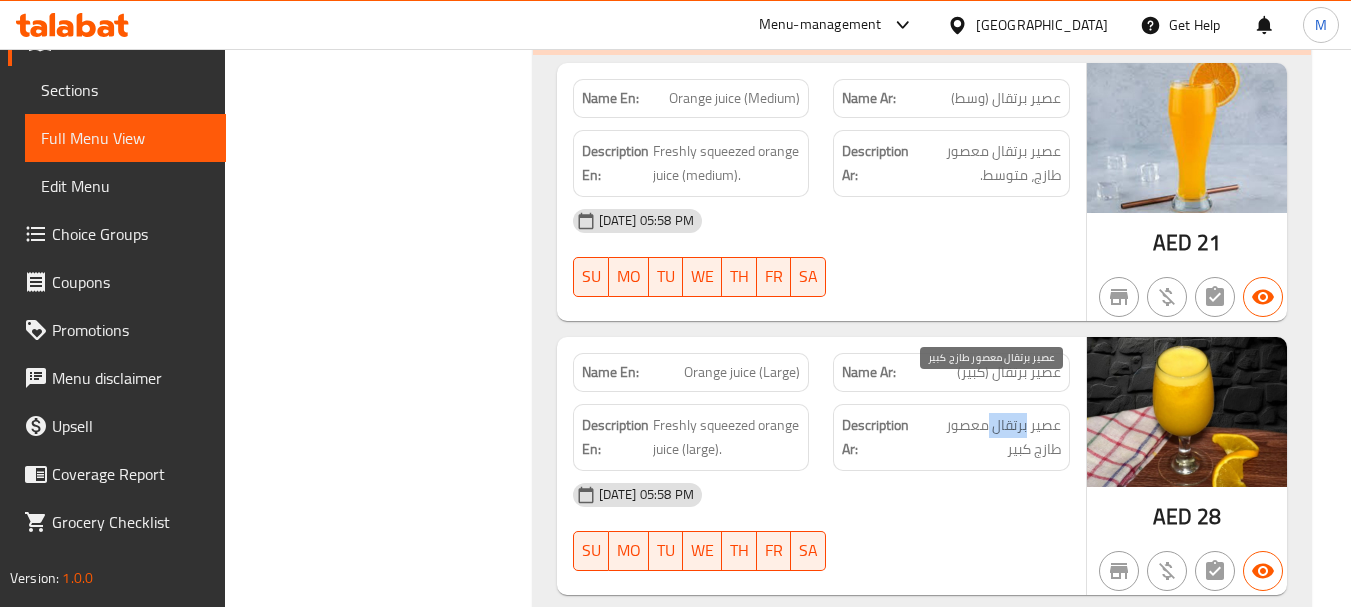 click on "عصير برتقال معصور طازج كبير" at bounding box center (989, 437) 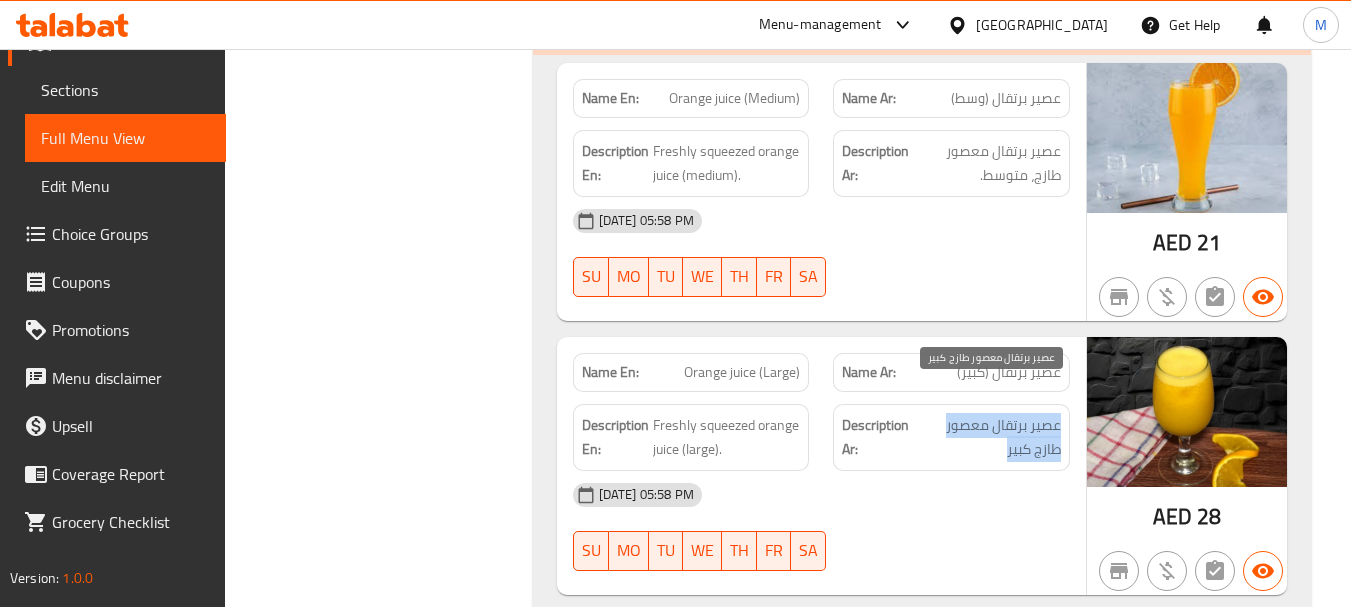 click on "عصير برتقال معصور طازج كبير" at bounding box center [989, 437] 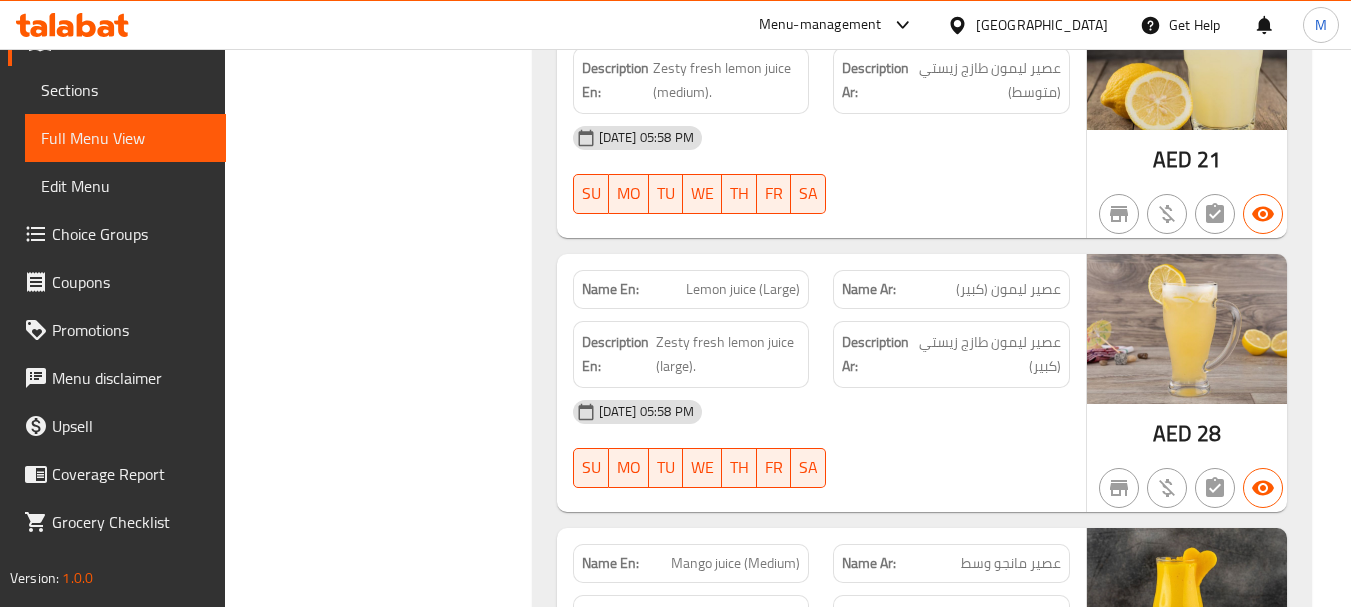 scroll, scrollTop: 4957, scrollLeft: 0, axis: vertical 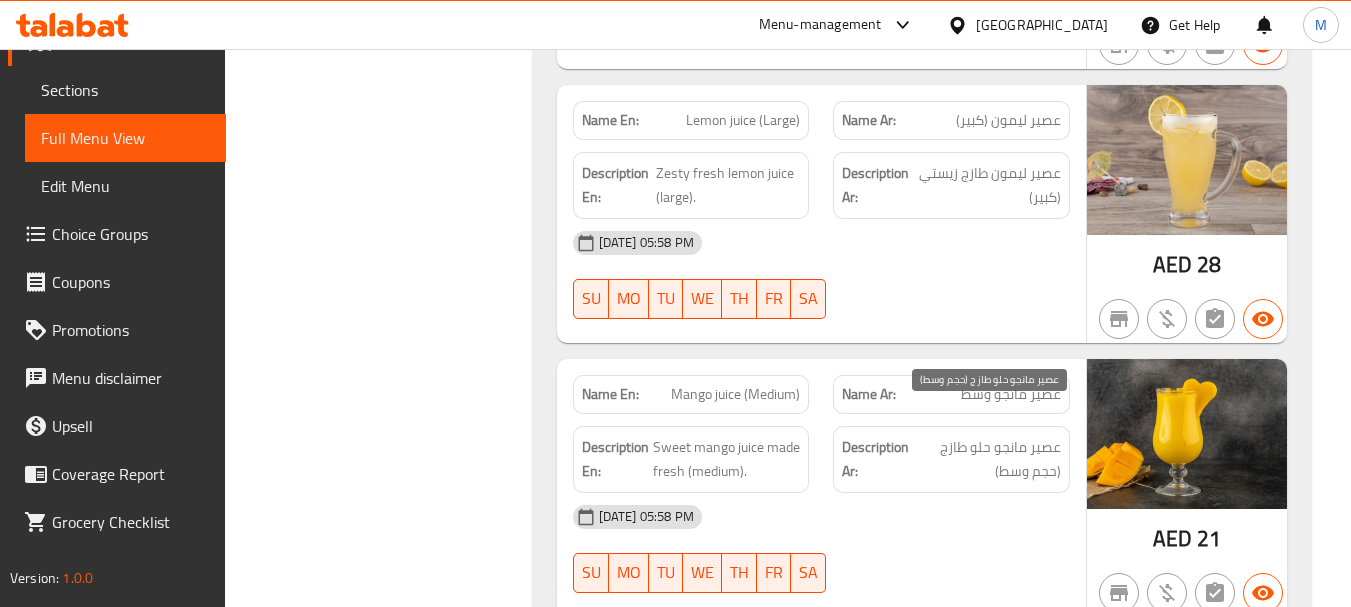 click on "عصير مانجو حلو طازج (حجم وسط)" at bounding box center (987, 459) 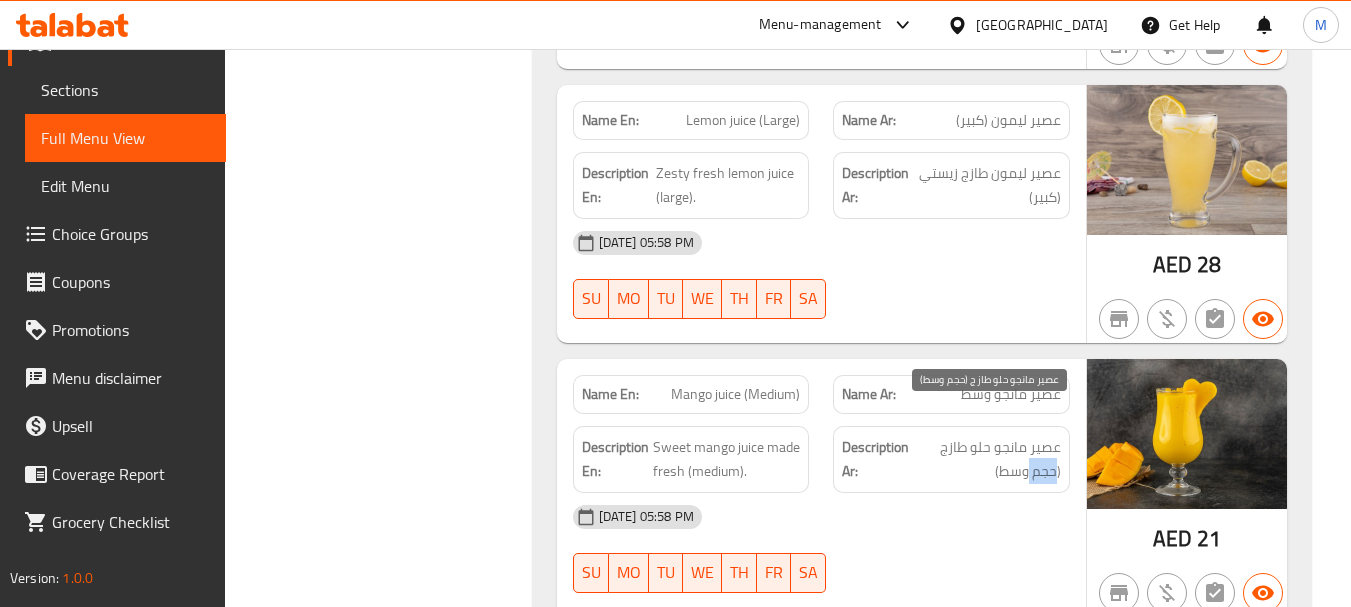 click on "عصير مانجو حلو طازج (حجم وسط)" at bounding box center (987, 459) 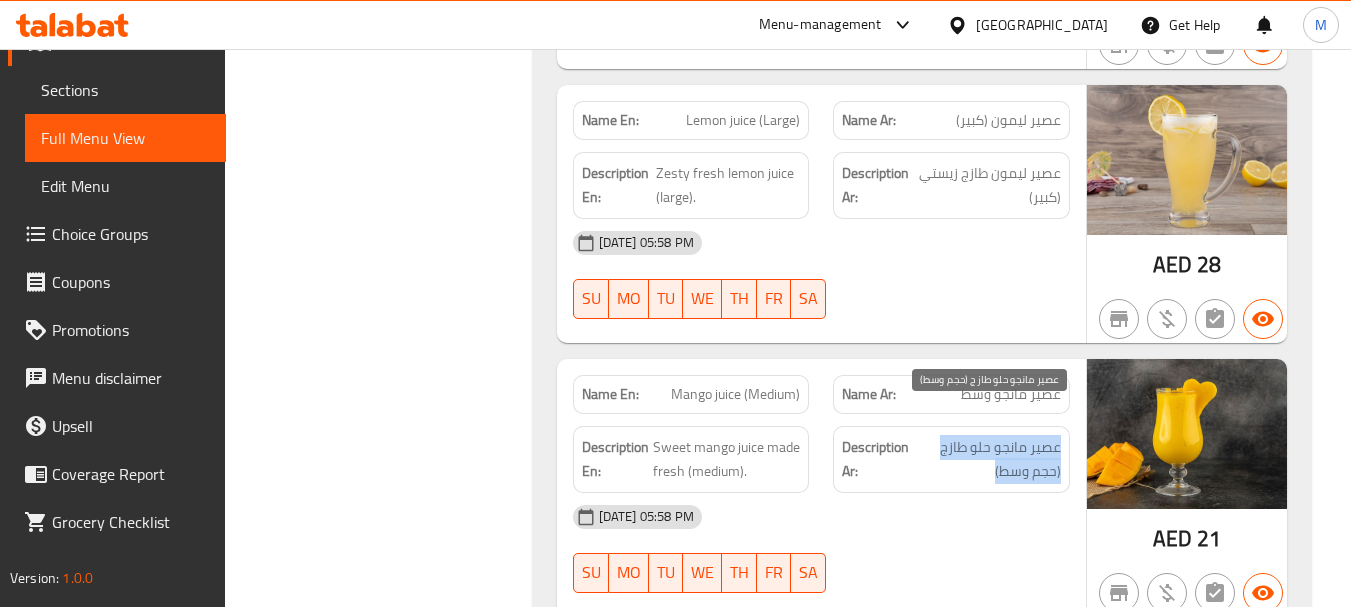 click on "عصير مانجو حلو طازج (حجم وسط)" at bounding box center (987, 459) 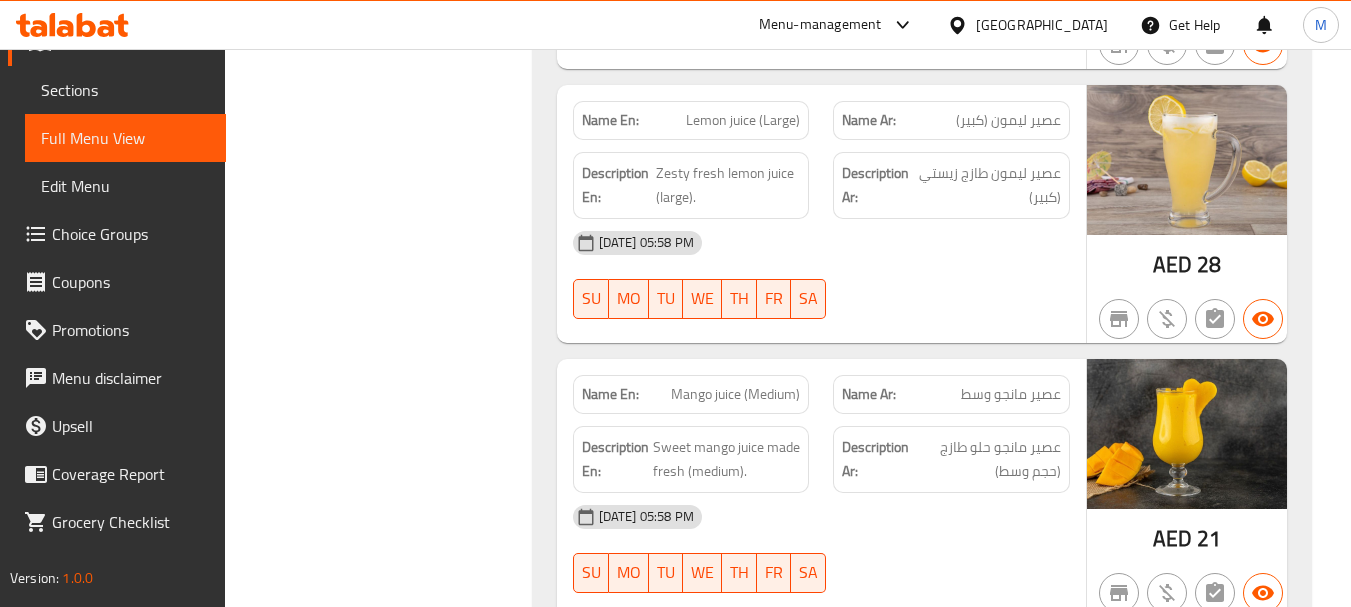 click on "Mango juice (Medium)" at bounding box center (735, 394) 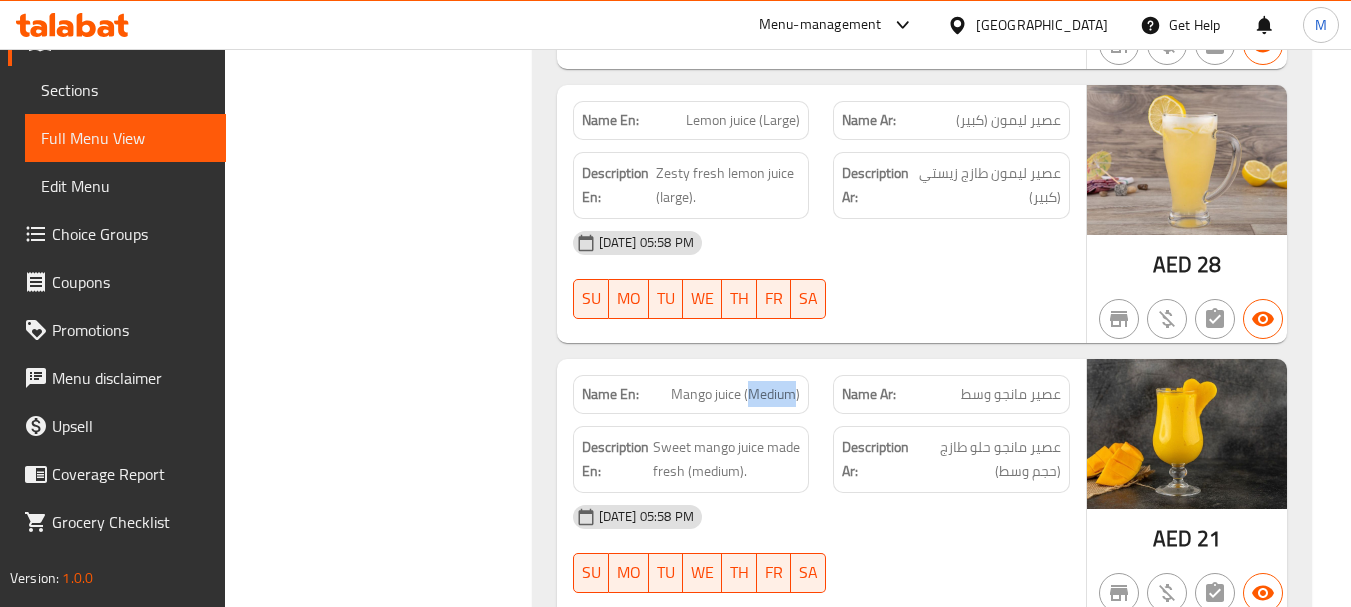 copy on "Medium" 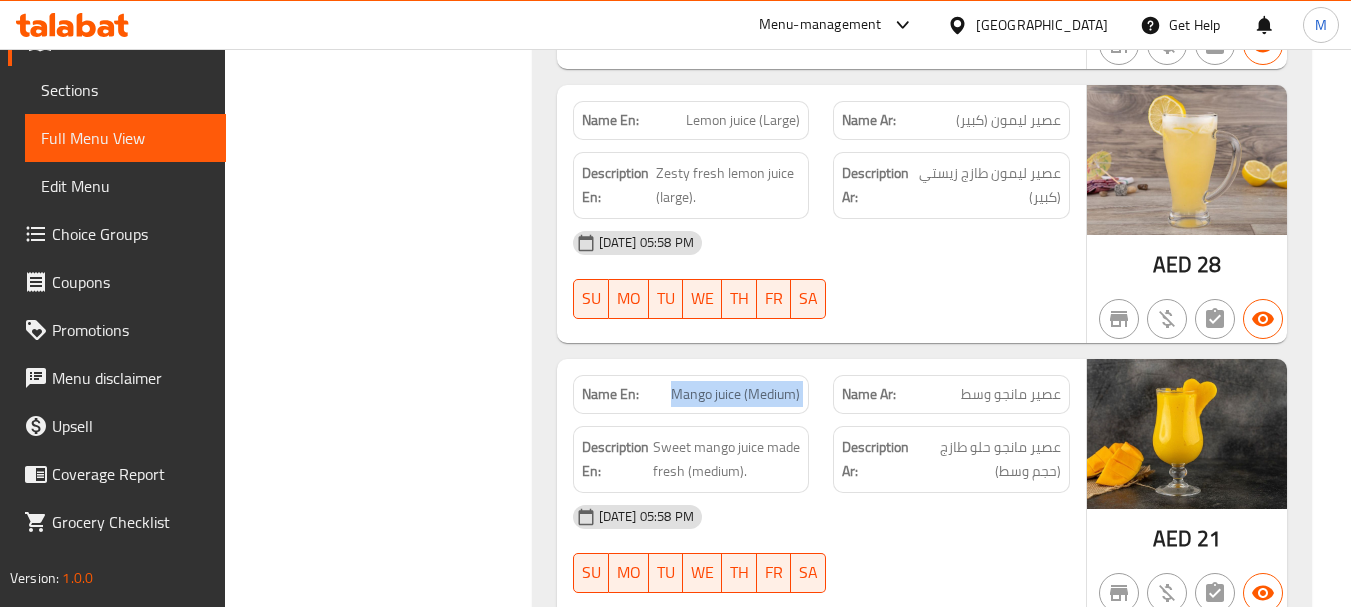 click on "Mango juice (Medium)" at bounding box center [735, 394] 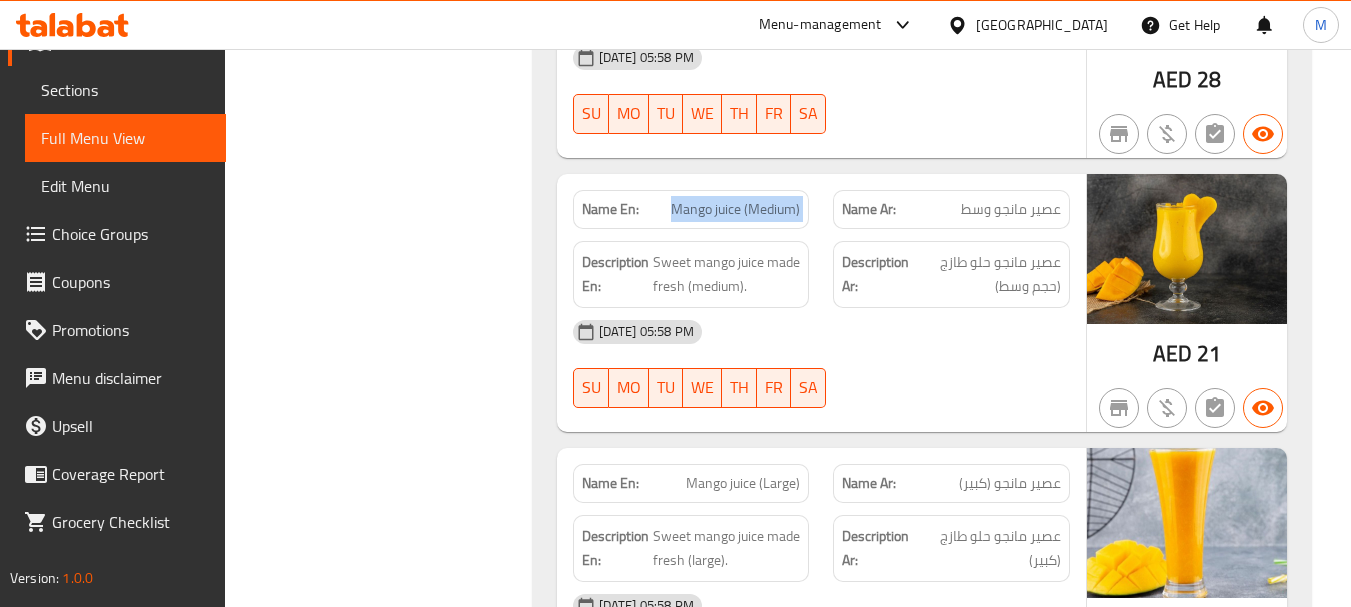 scroll, scrollTop: 5357, scrollLeft: 0, axis: vertical 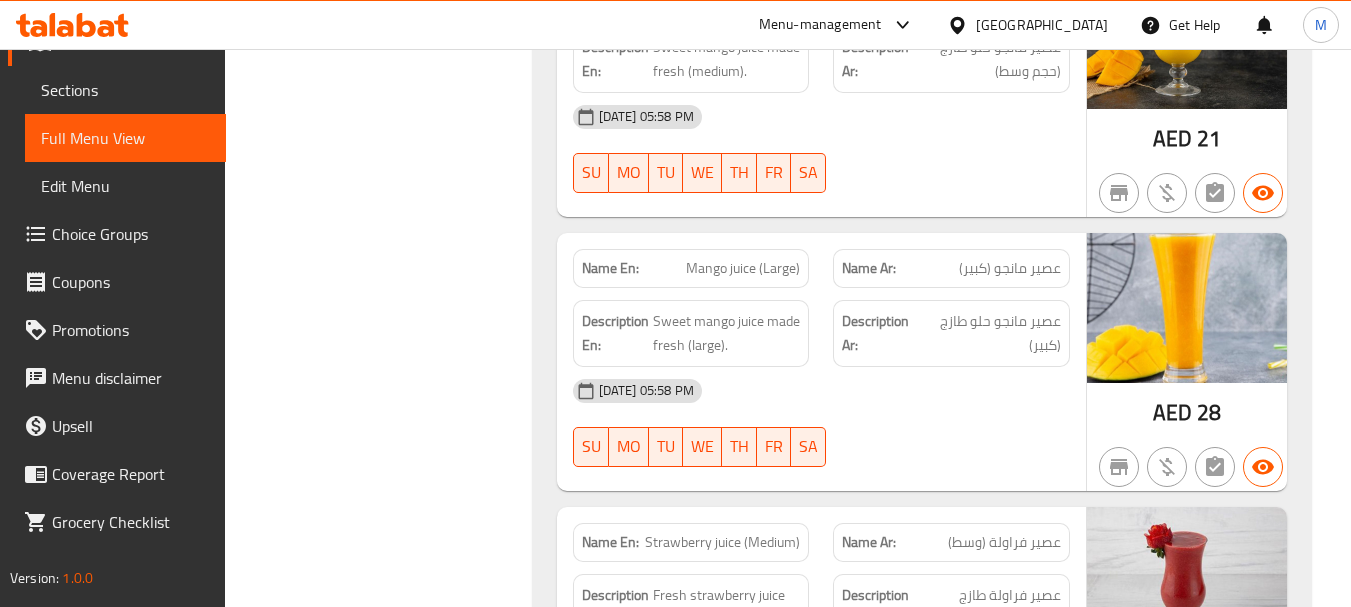 click on "Name En: Mango juice (Large)" at bounding box center [691, 268] 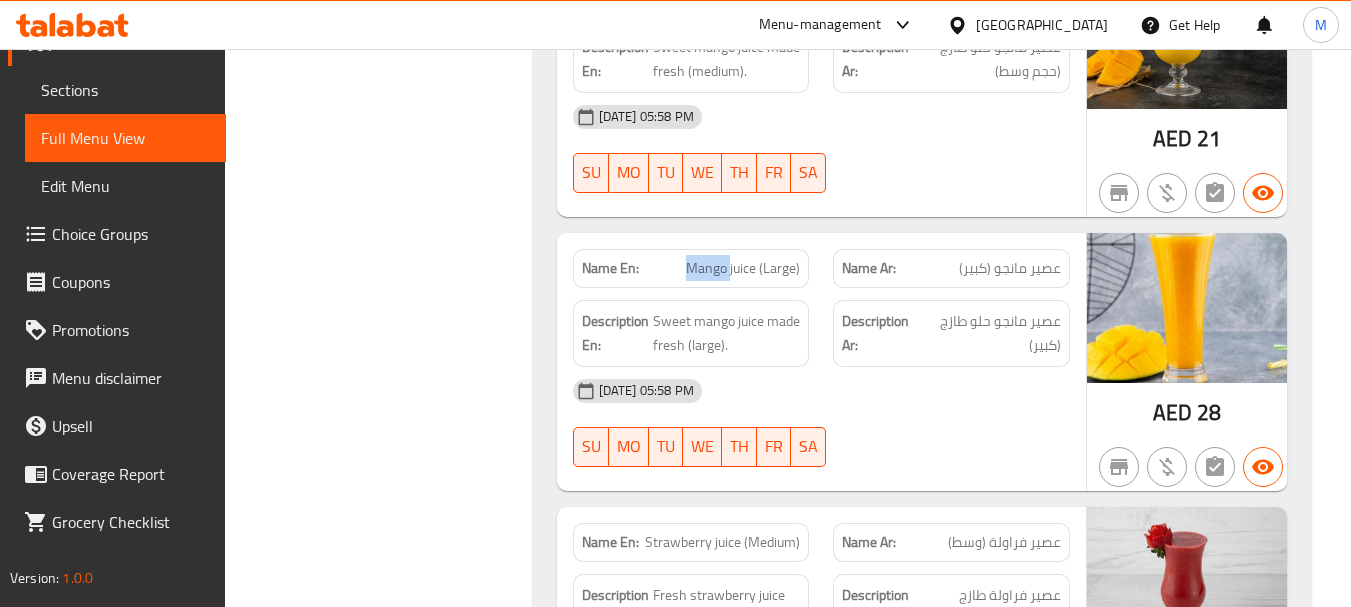 click on "Name En: Mango juice (Large)" at bounding box center [691, 268] 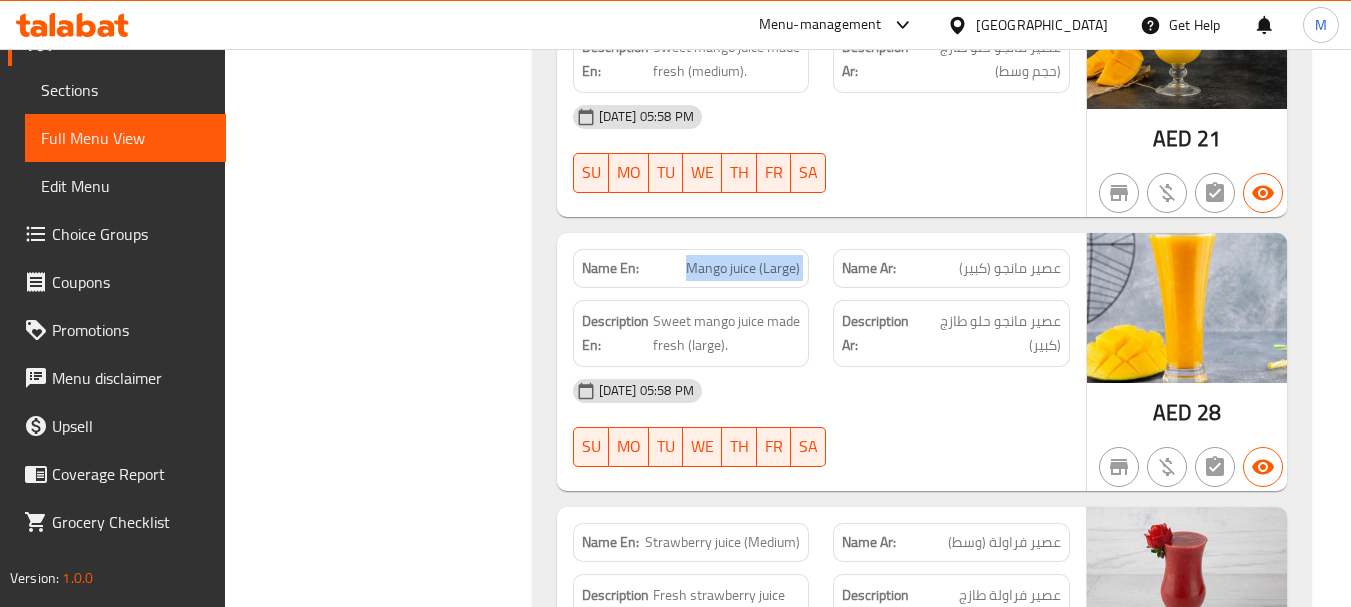 click on "Name En: Mango juice (Large)" at bounding box center (691, 268) 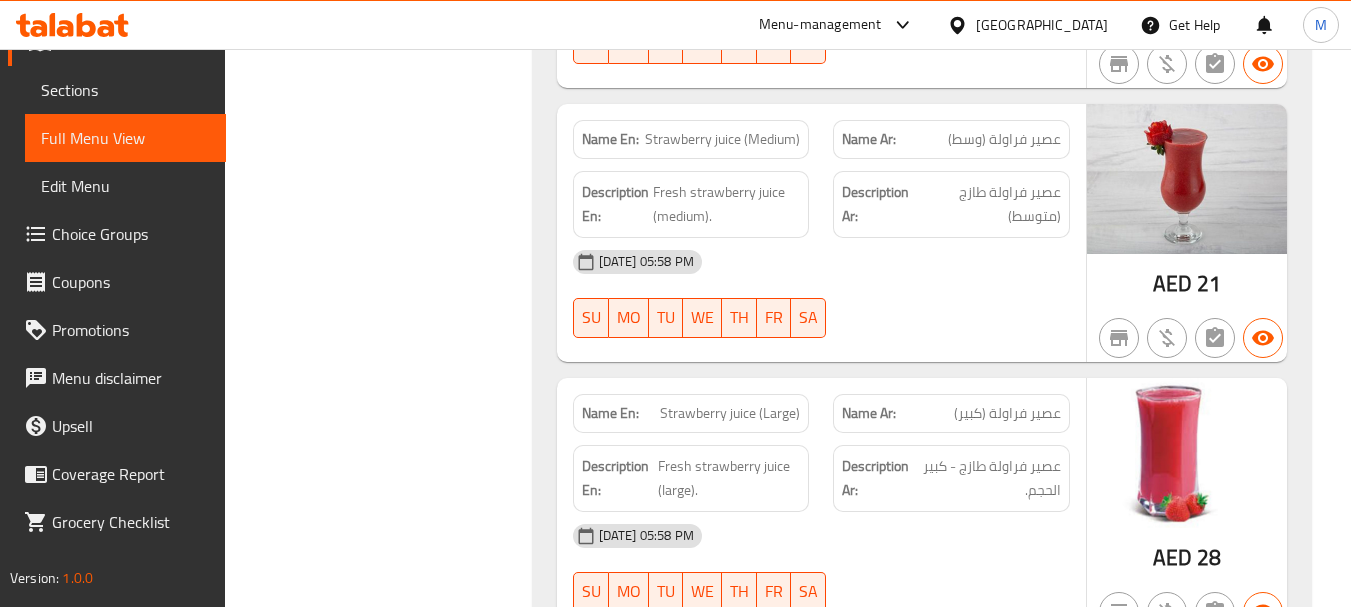 scroll, scrollTop: 5857, scrollLeft: 0, axis: vertical 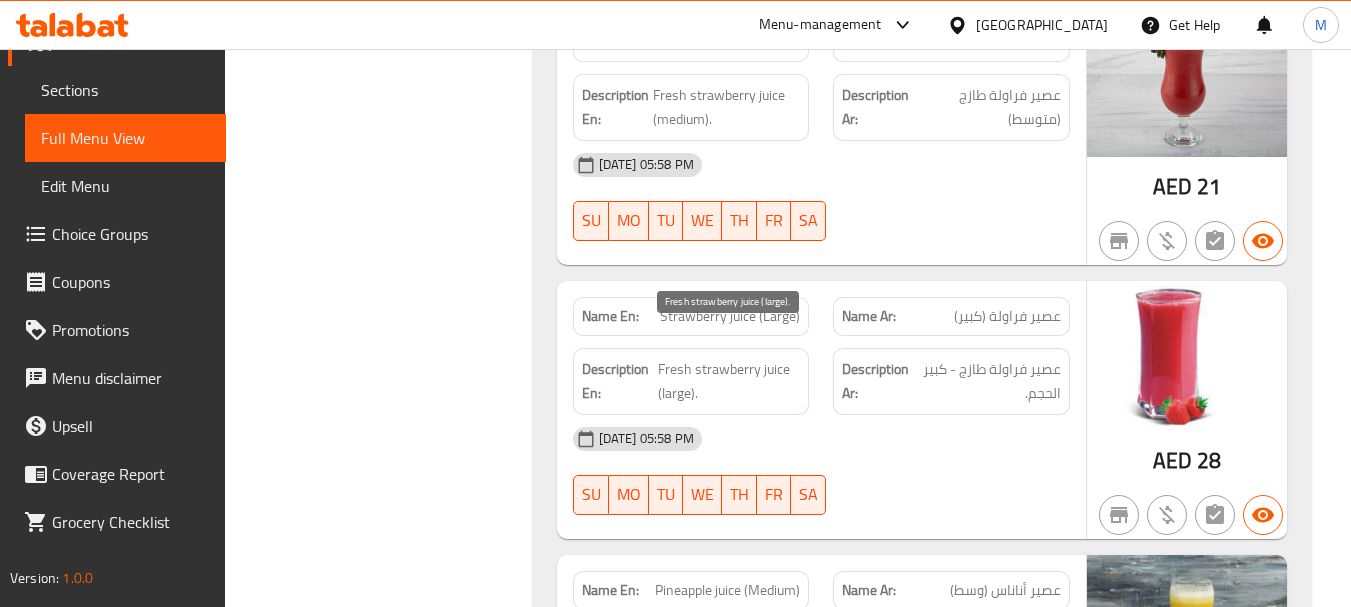 click on "Fresh strawberry juice (large)." at bounding box center (729, 381) 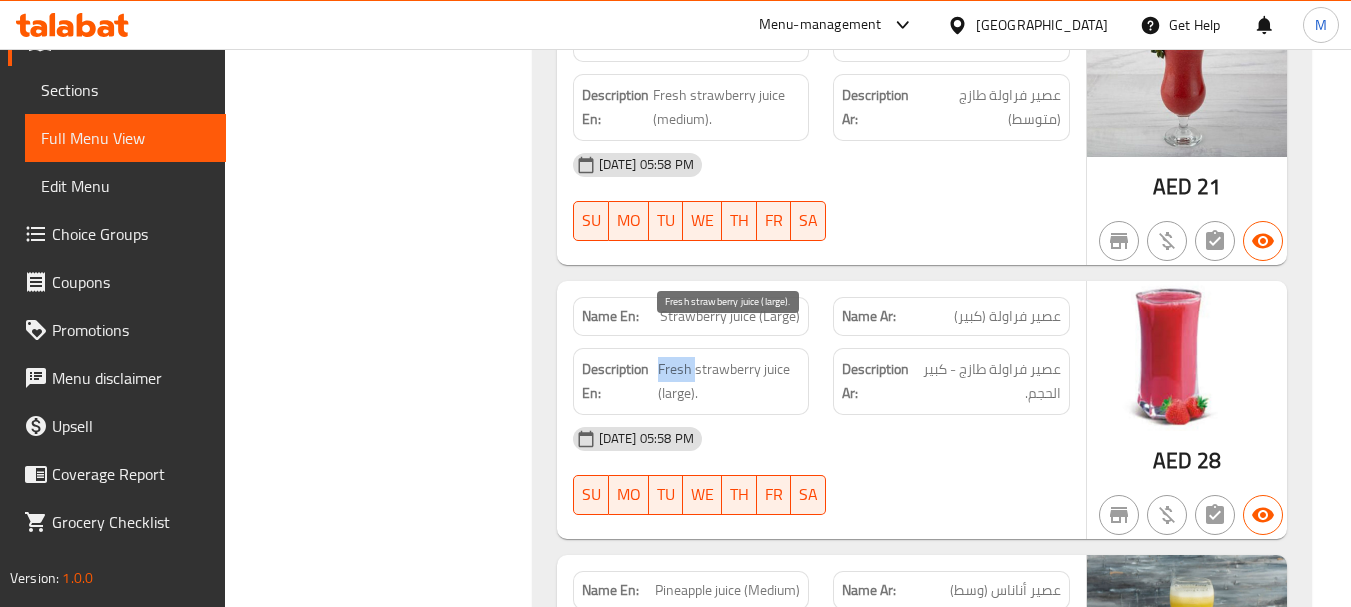 click on "Fresh strawberry juice (large)." at bounding box center [729, 381] 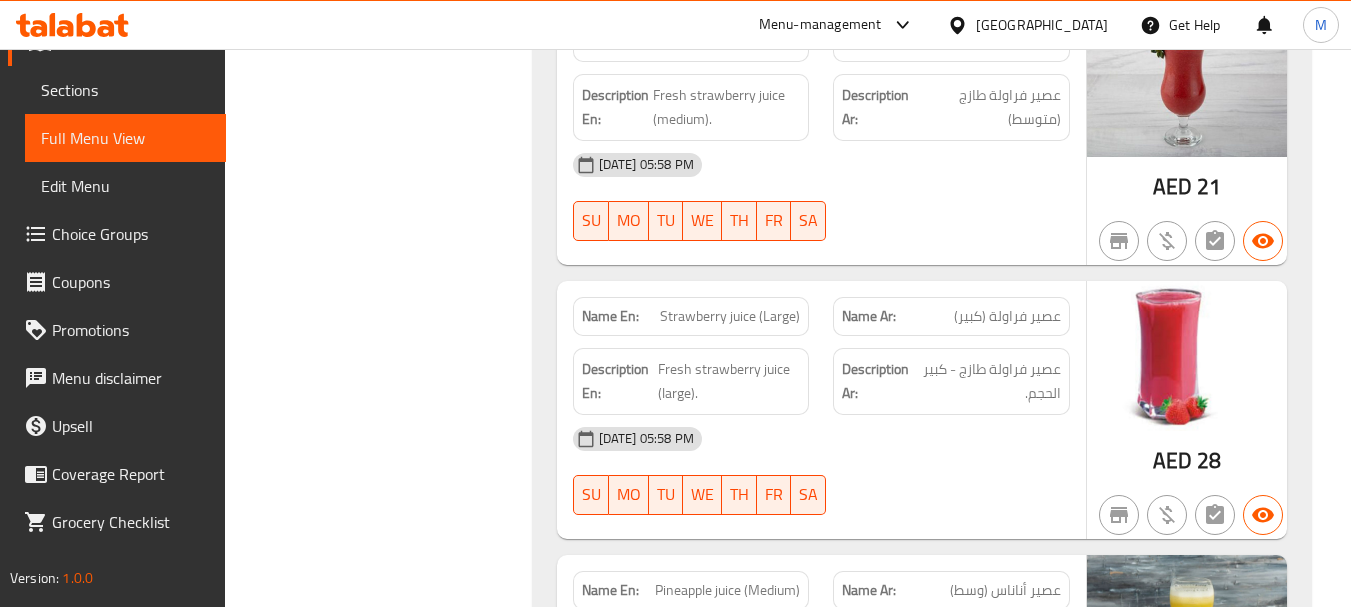 click on "Strawberry juice (Large)" at bounding box center (730, 316) 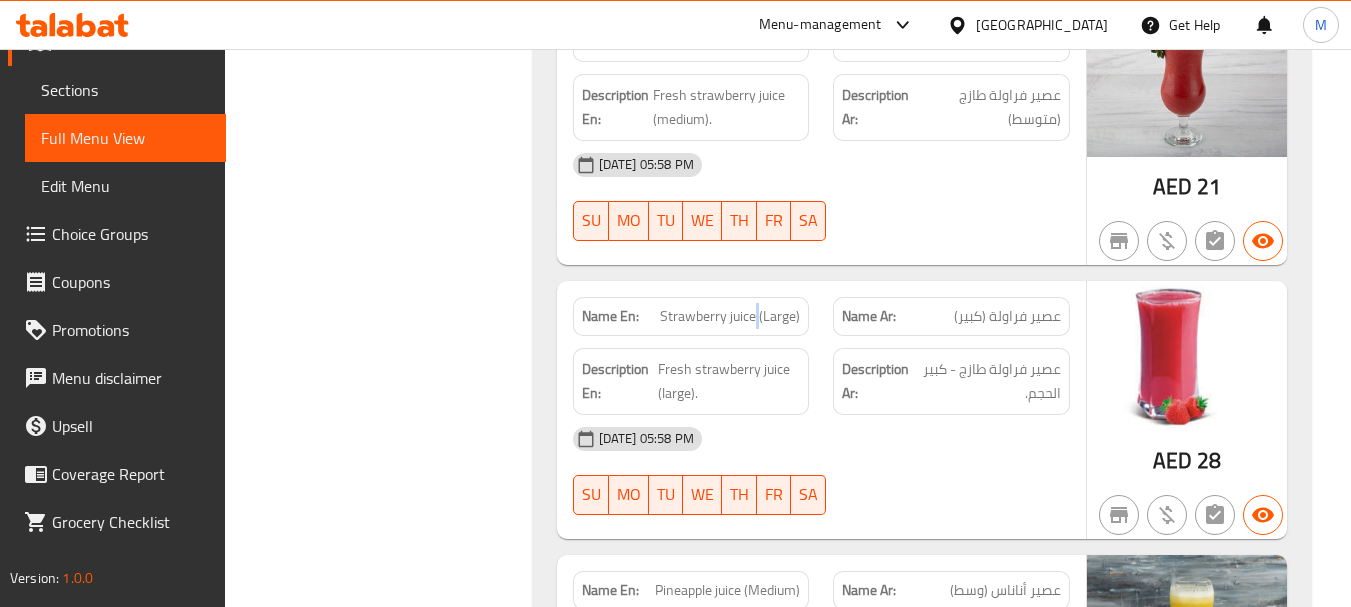 click on "Strawberry juice (Large)" at bounding box center (730, 316) 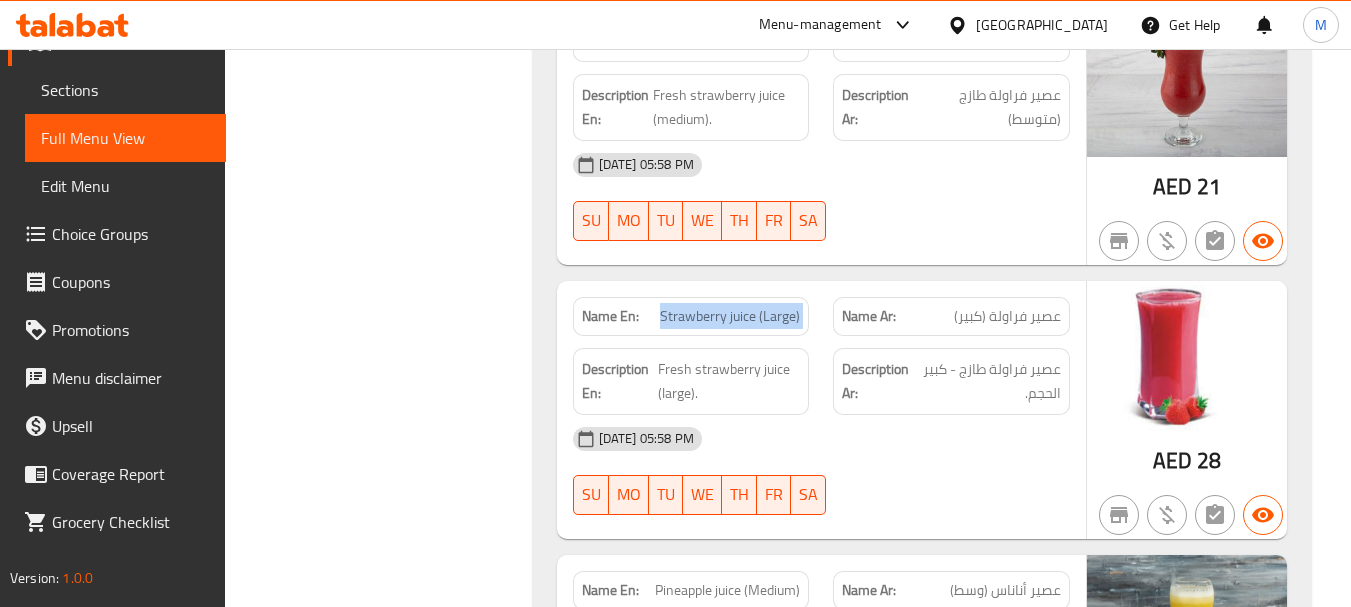 click on "Strawberry juice (Large)" at bounding box center [730, 316] 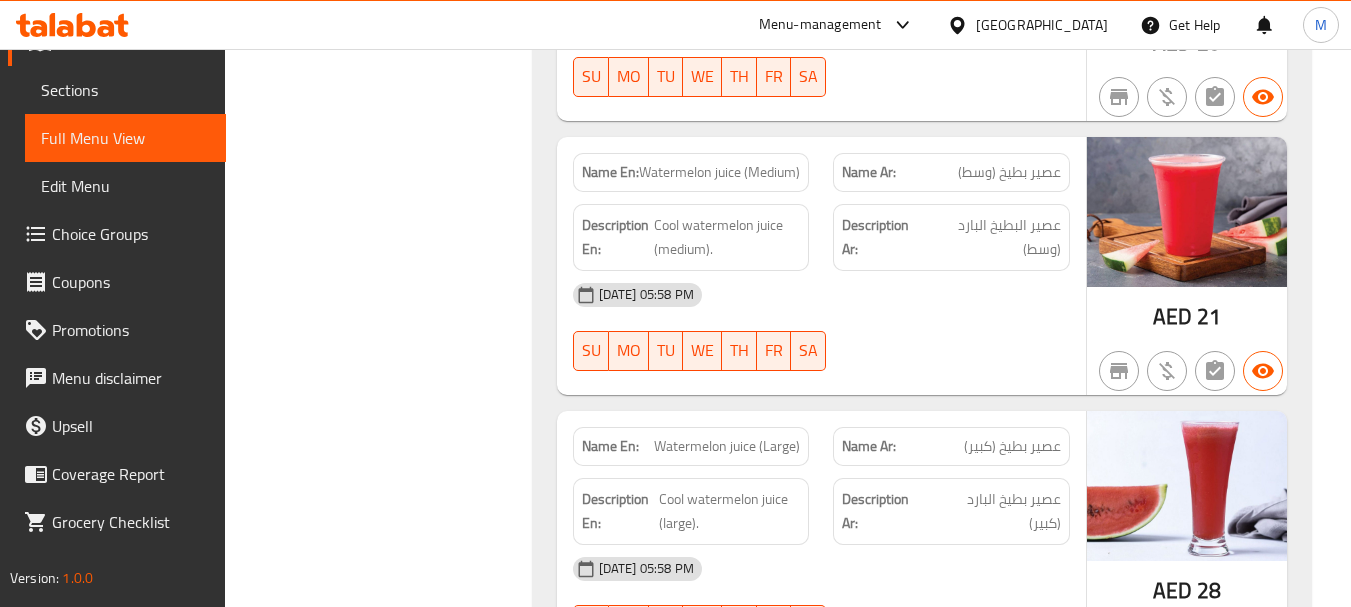 scroll, scrollTop: 7057, scrollLeft: 0, axis: vertical 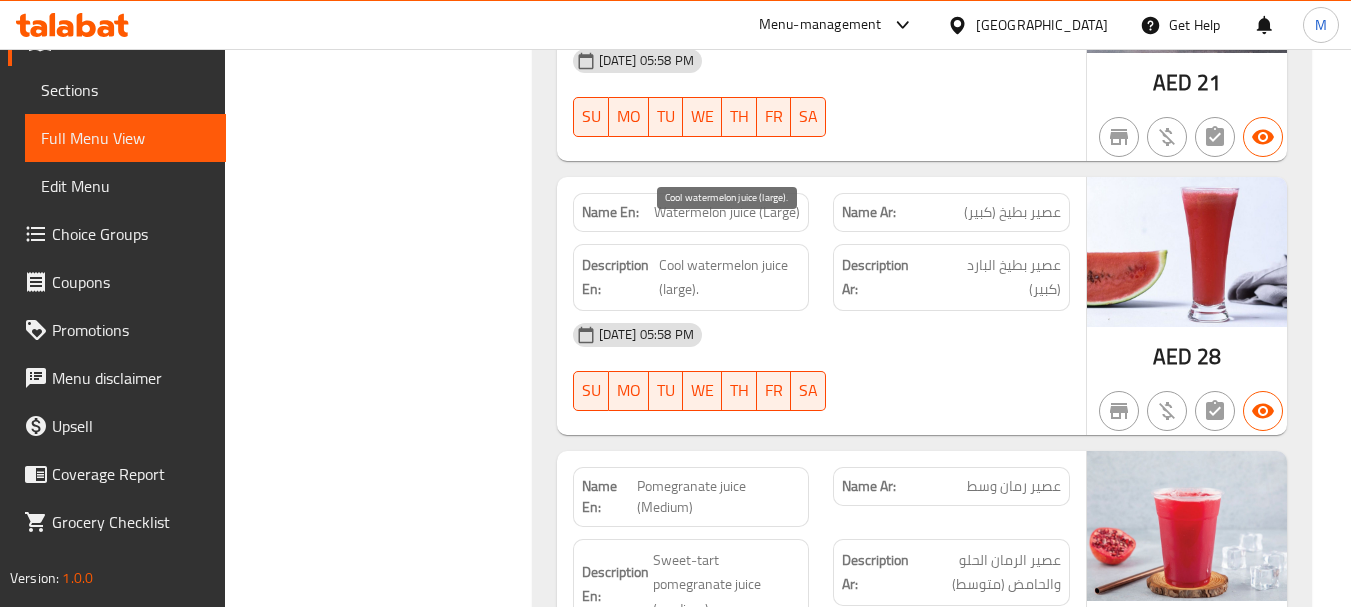 click on "Cool watermelon juice (large)." at bounding box center [729, 277] 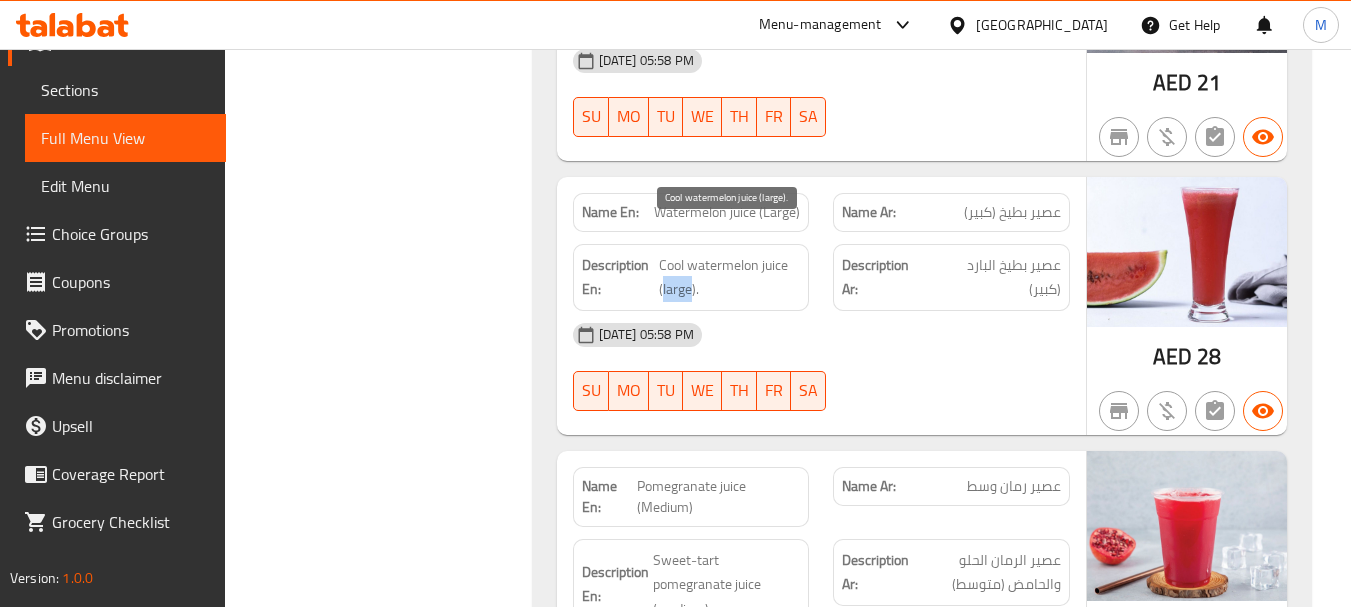 click on "Cool watermelon juice (large)." at bounding box center (729, 277) 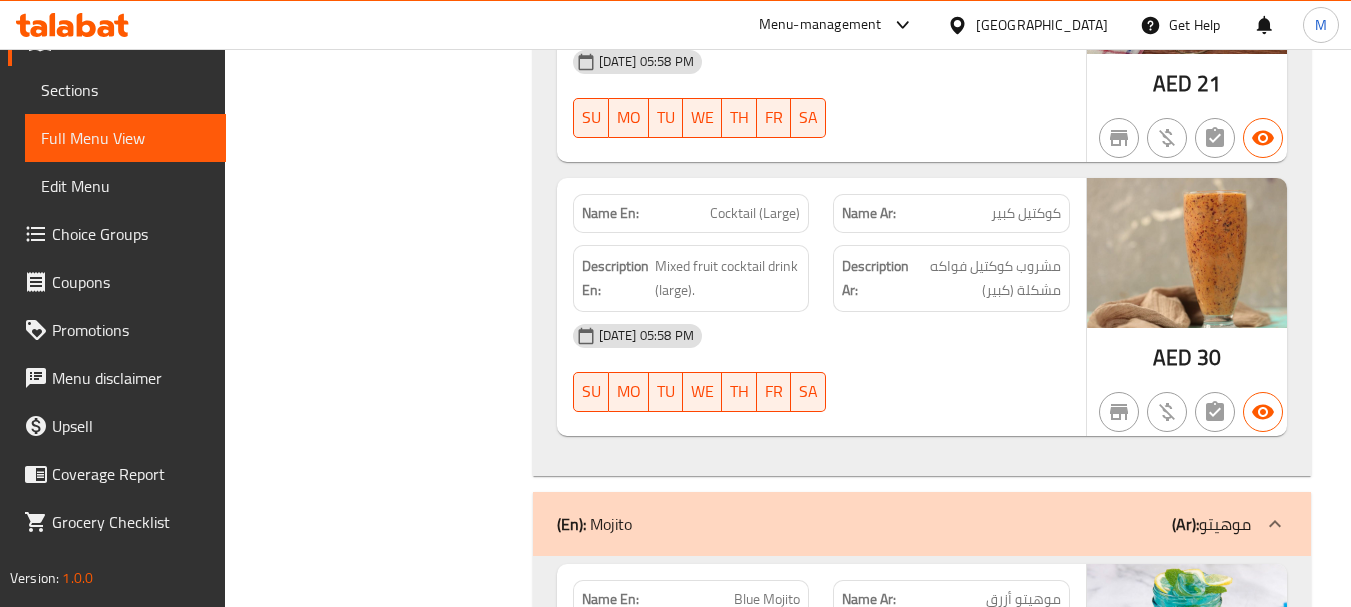 scroll, scrollTop: 8957, scrollLeft: 0, axis: vertical 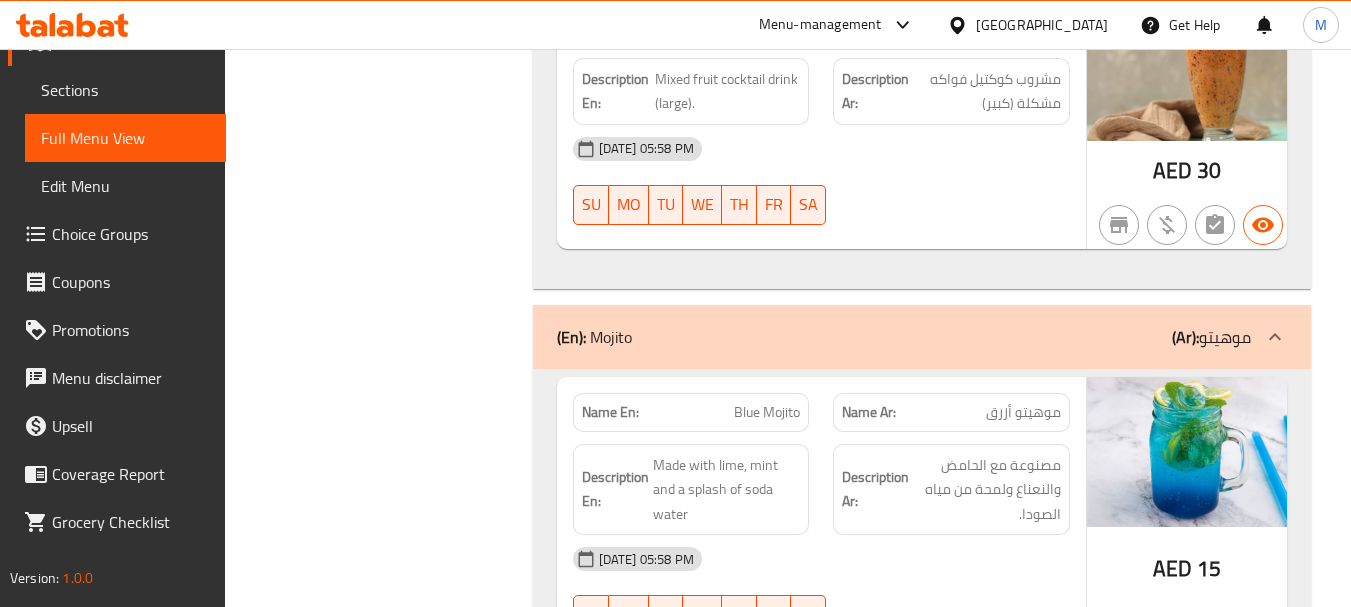 click on "(Ar): موهيتو" at bounding box center [1185, -8082] 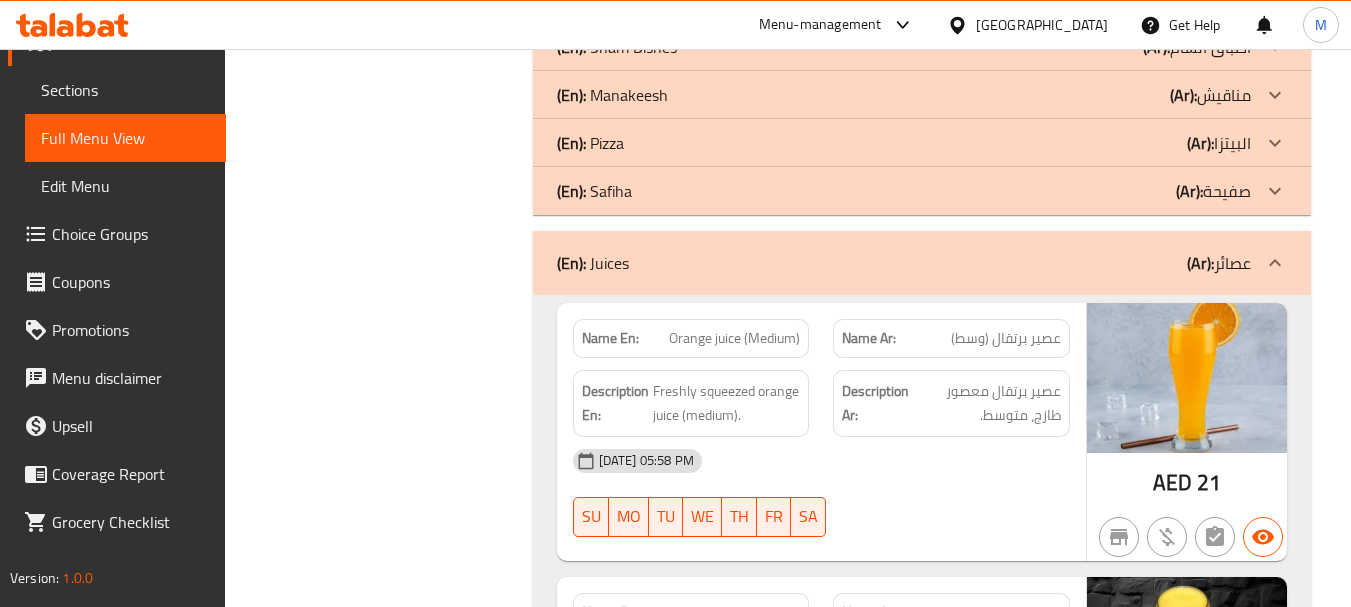 scroll, scrollTop: 3764, scrollLeft: 0, axis: vertical 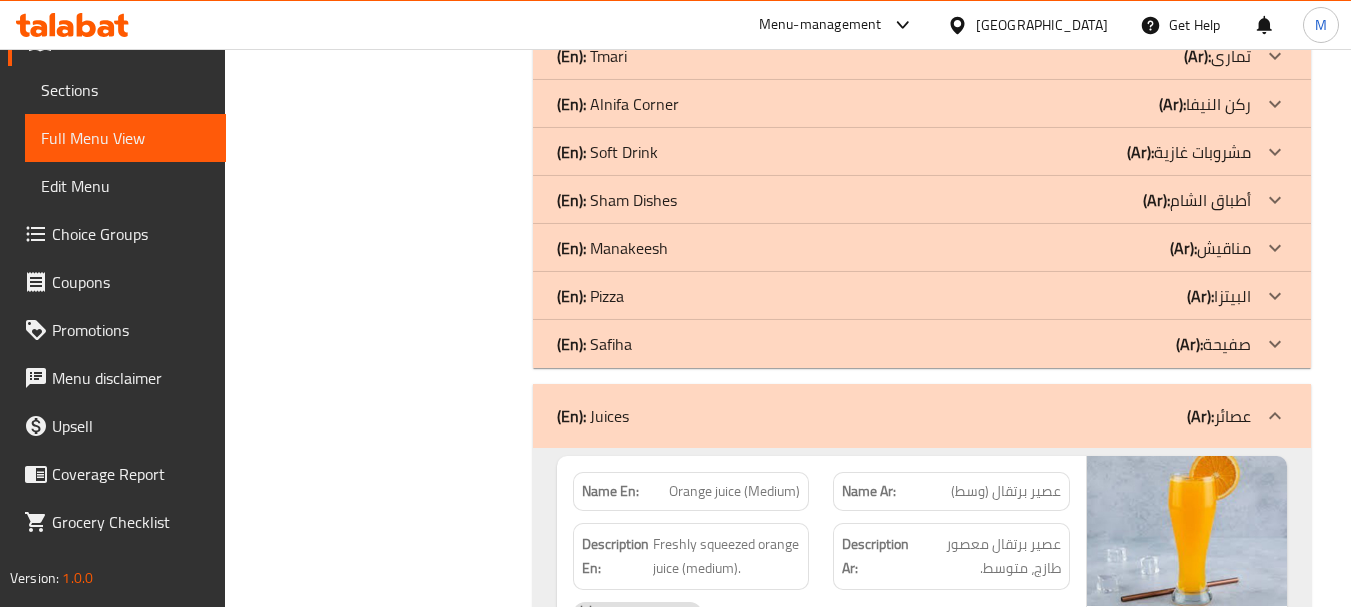 click 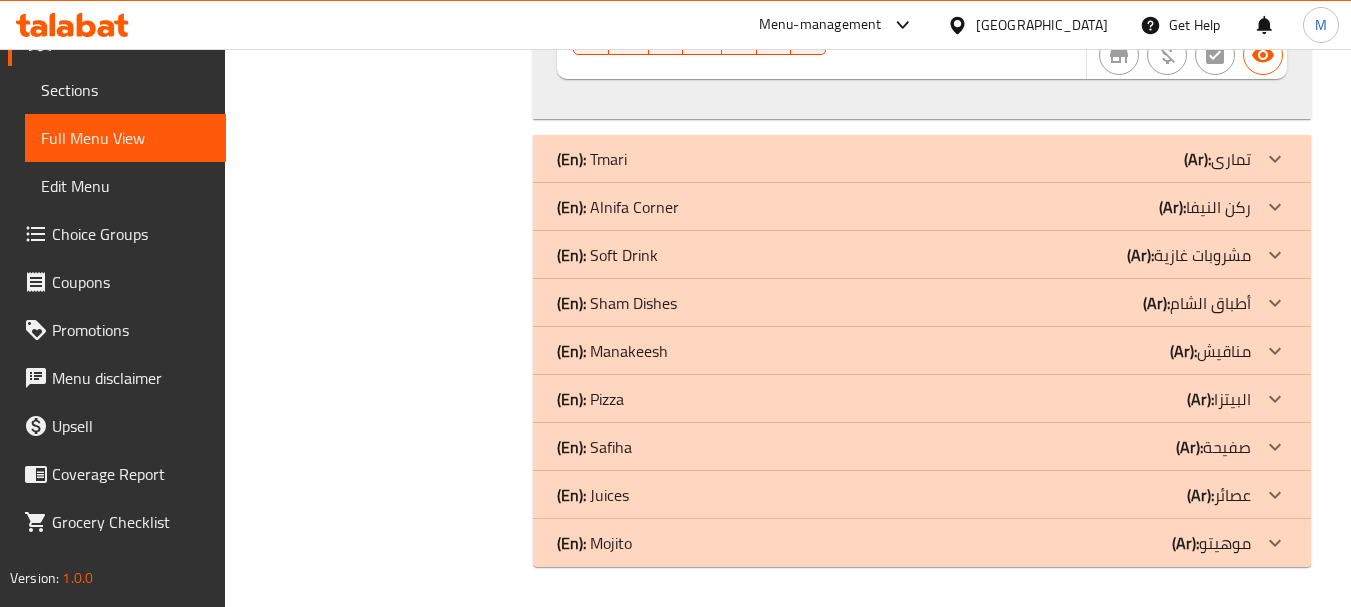 scroll, scrollTop: 3631, scrollLeft: 0, axis: vertical 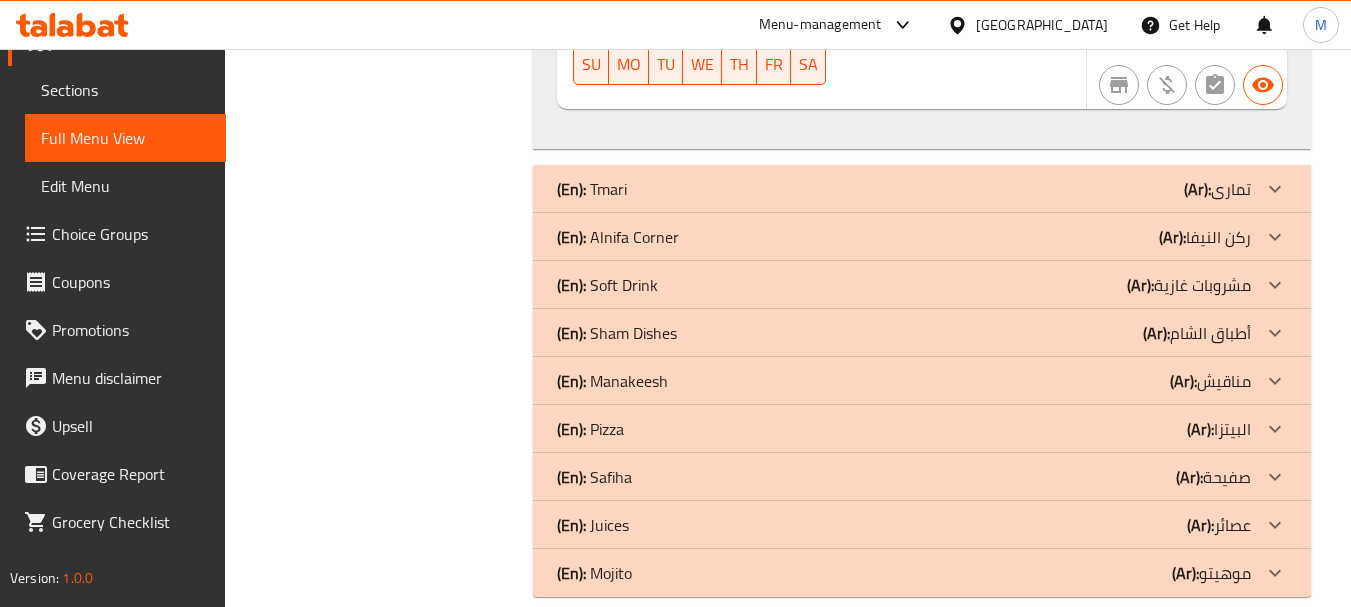 click at bounding box center [1275, -3308] 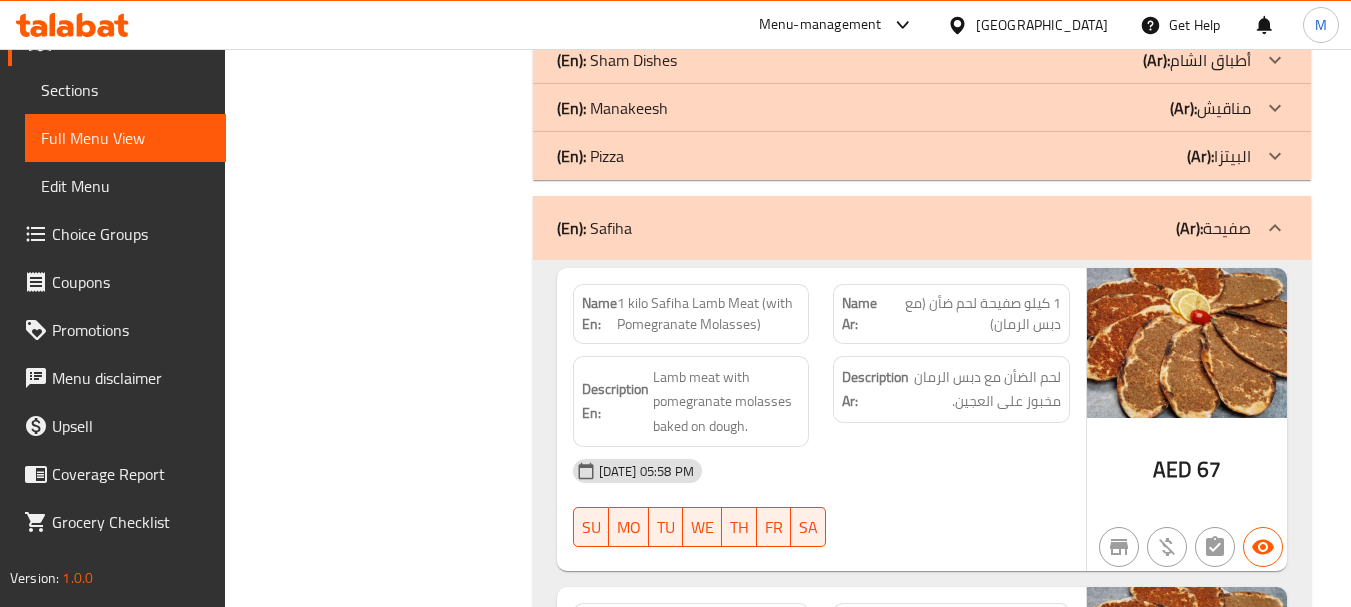 scroll, scrollTop: 3931, scrollLeft: 0, axis: vertical 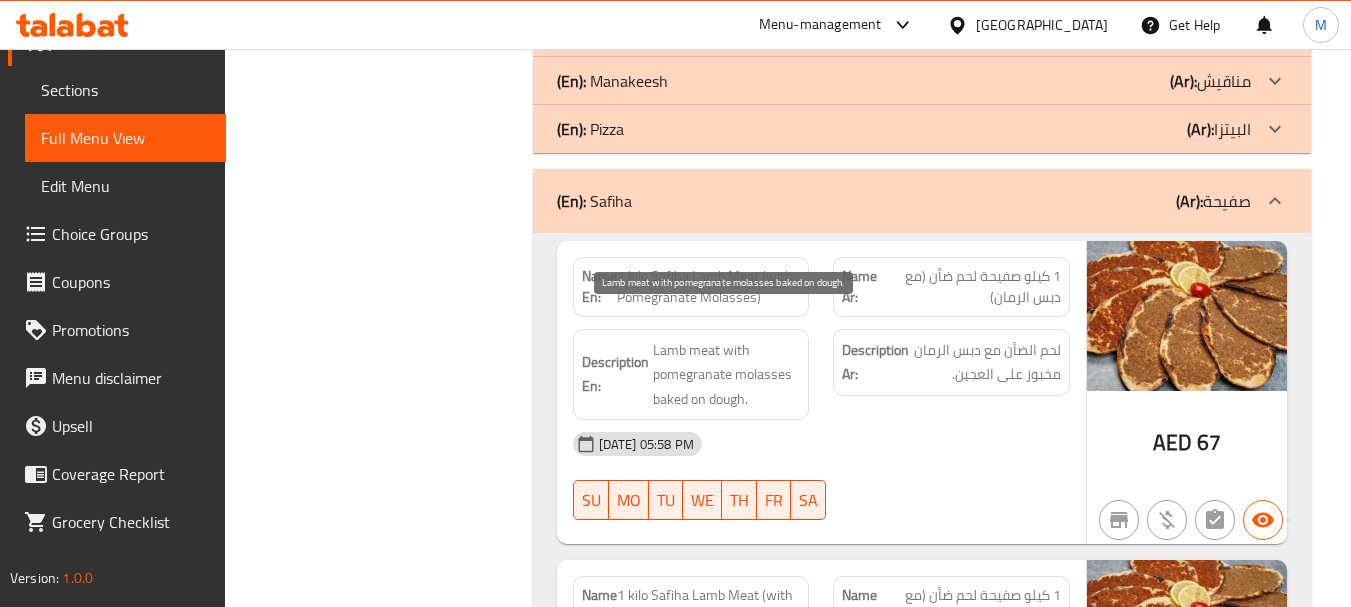 click on "Lamb meat with pomegranate molasses baked on dough." at bounding box center [727, 375] 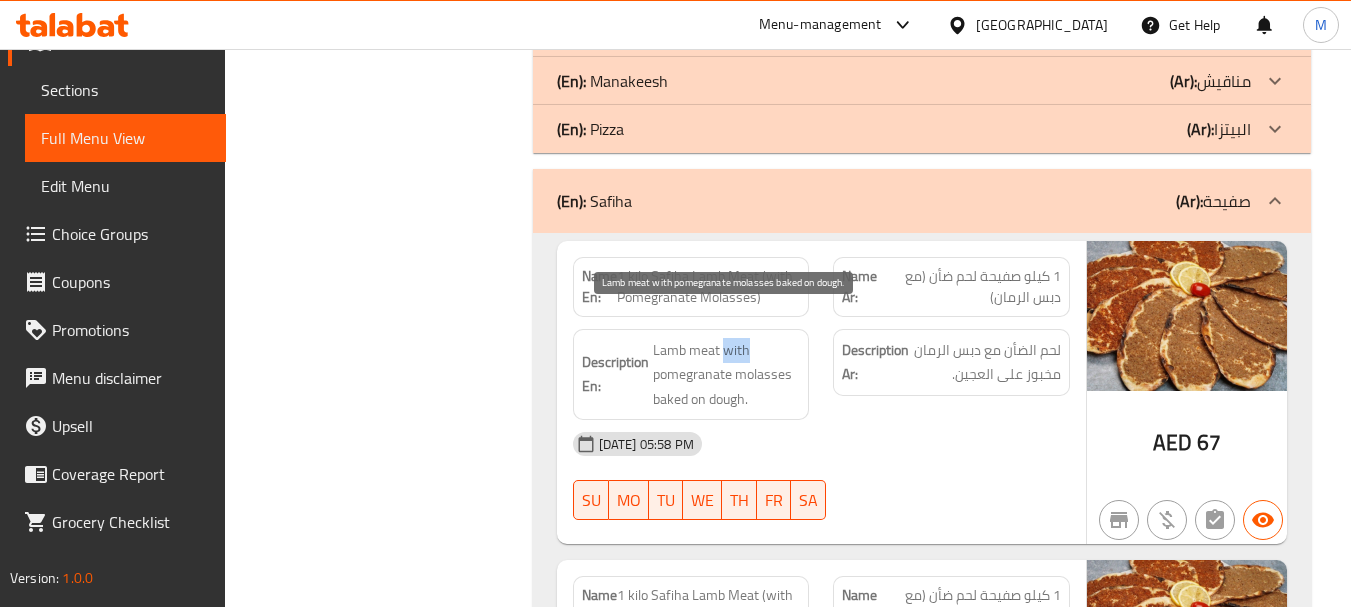 click on "Lamb meat with pomegranate molasses baked on dough." at bounding box center (727, 375) 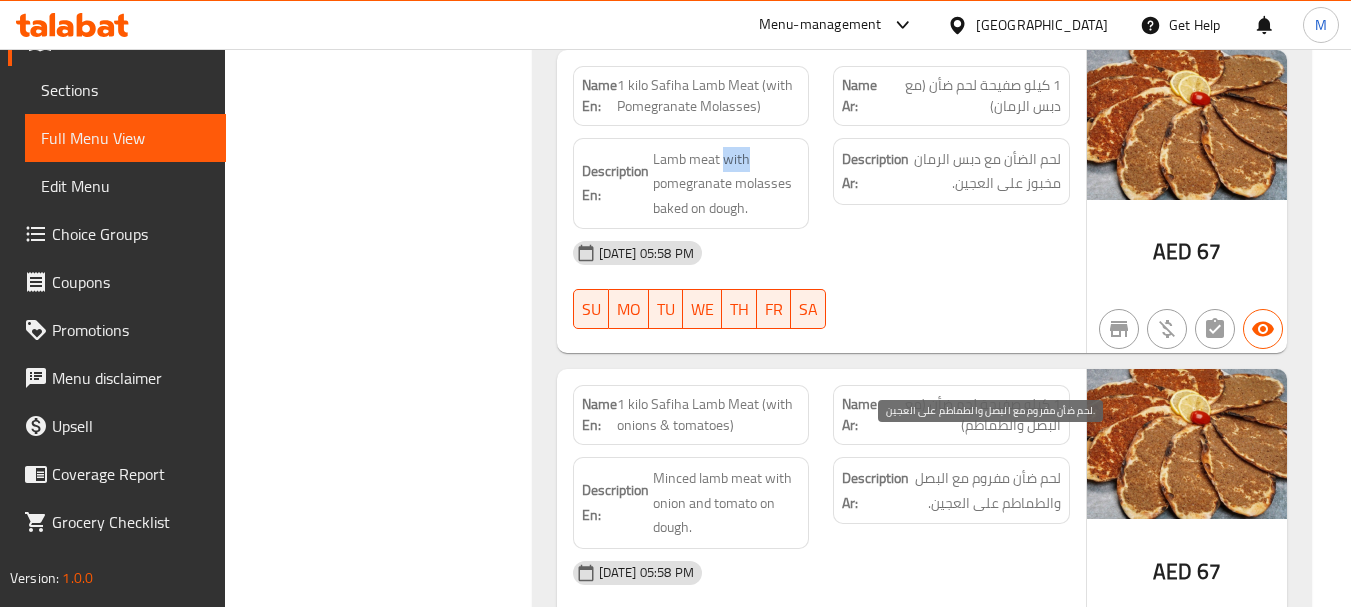 scroll, scrollTop: 4231, scrollLeft: 0, axis: vertical 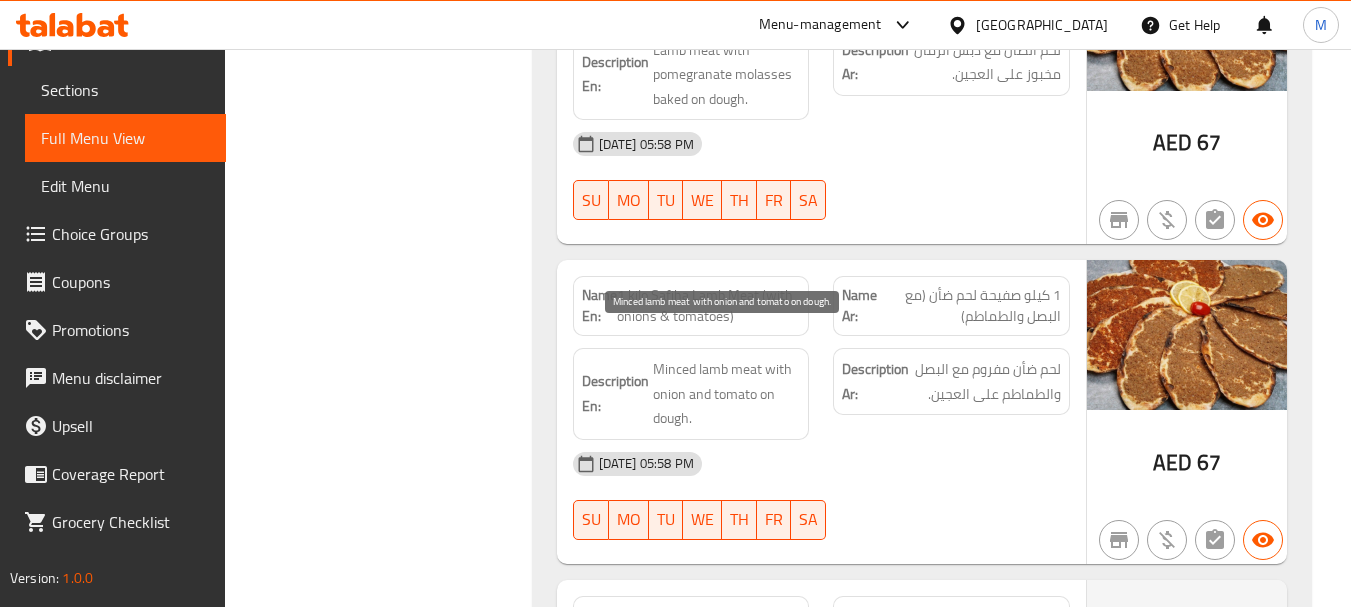 click on "Minced lamb meat with onion and tomato on dough." at bounding box center [727, 394] 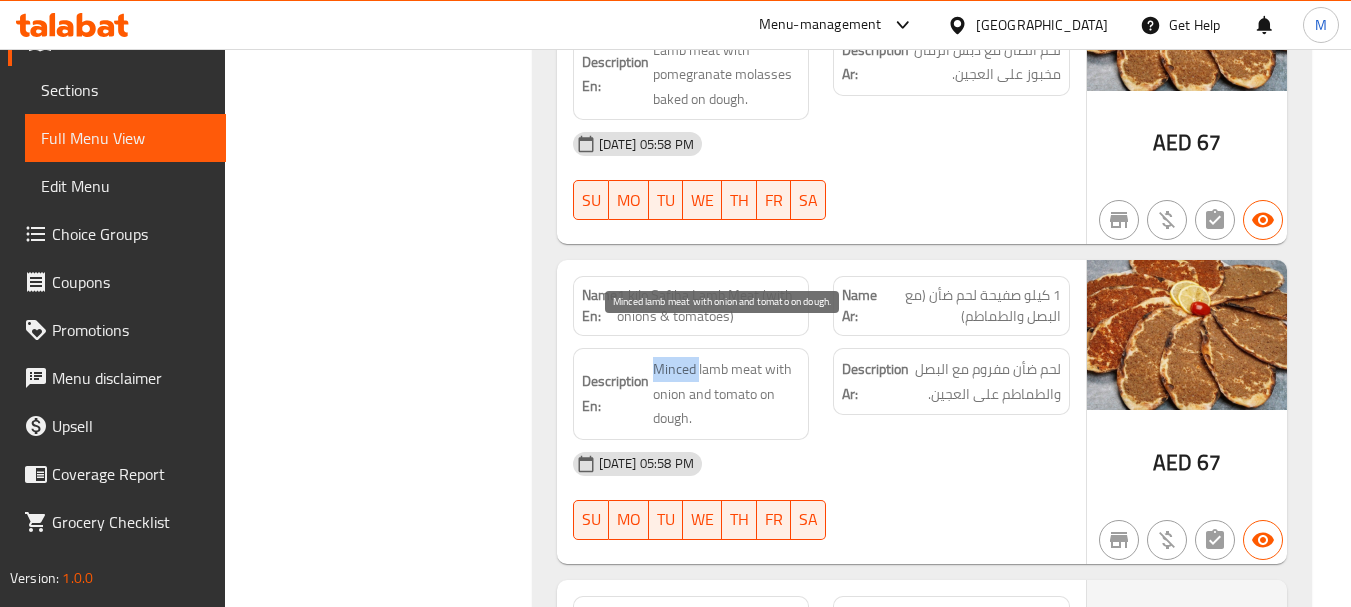 click on "Minced lamb meat with onion and tomato on dough." at bounding box center (727, 394) 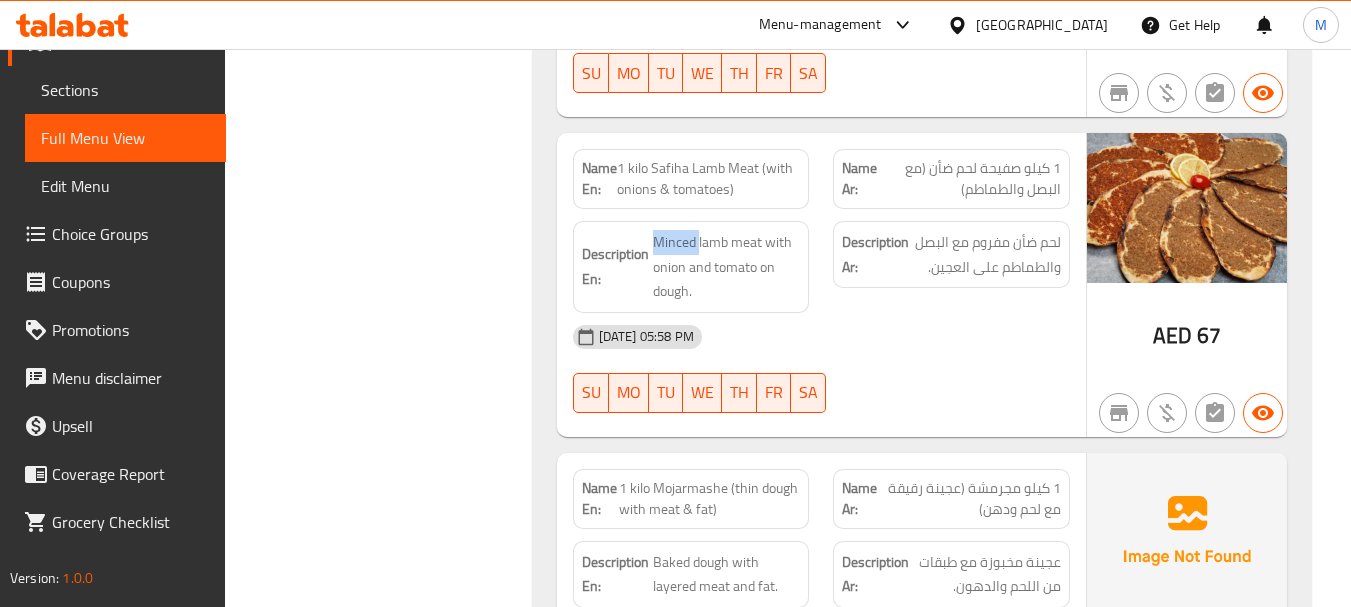 scroll, scrollTop: 4531, scrollLeft: 0, axis: vertical 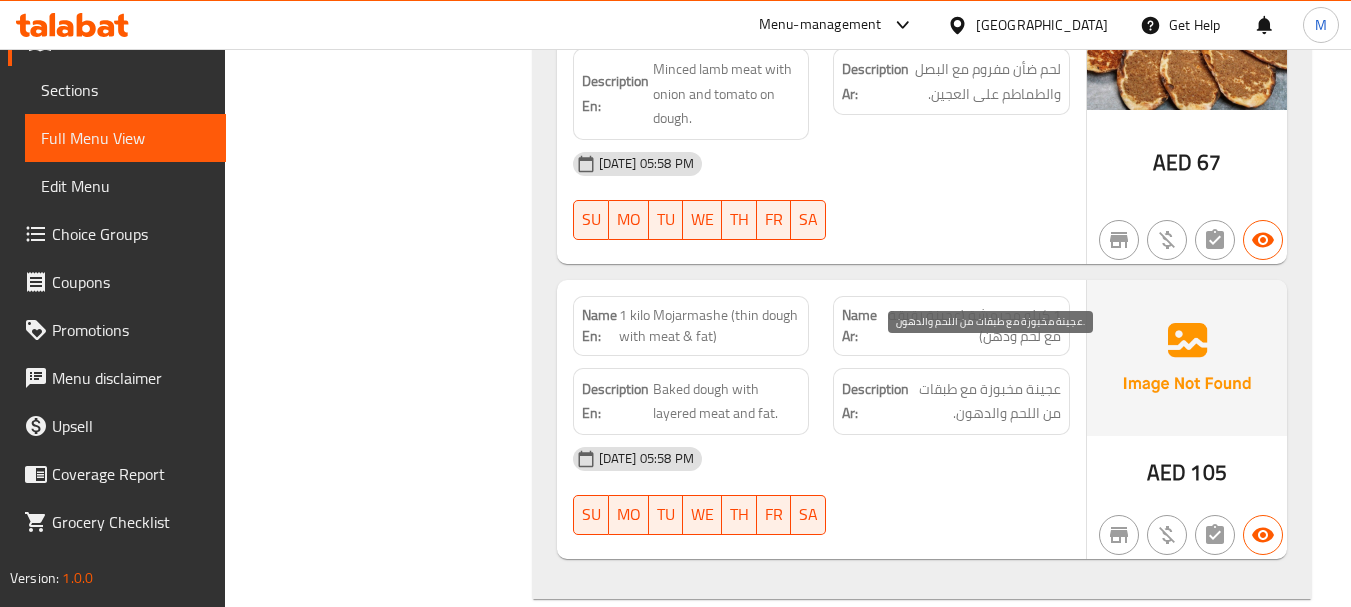 click on "عجينة مخبوزة مع طبقات من اللحم والدهون." at bounding box center [987, 401] 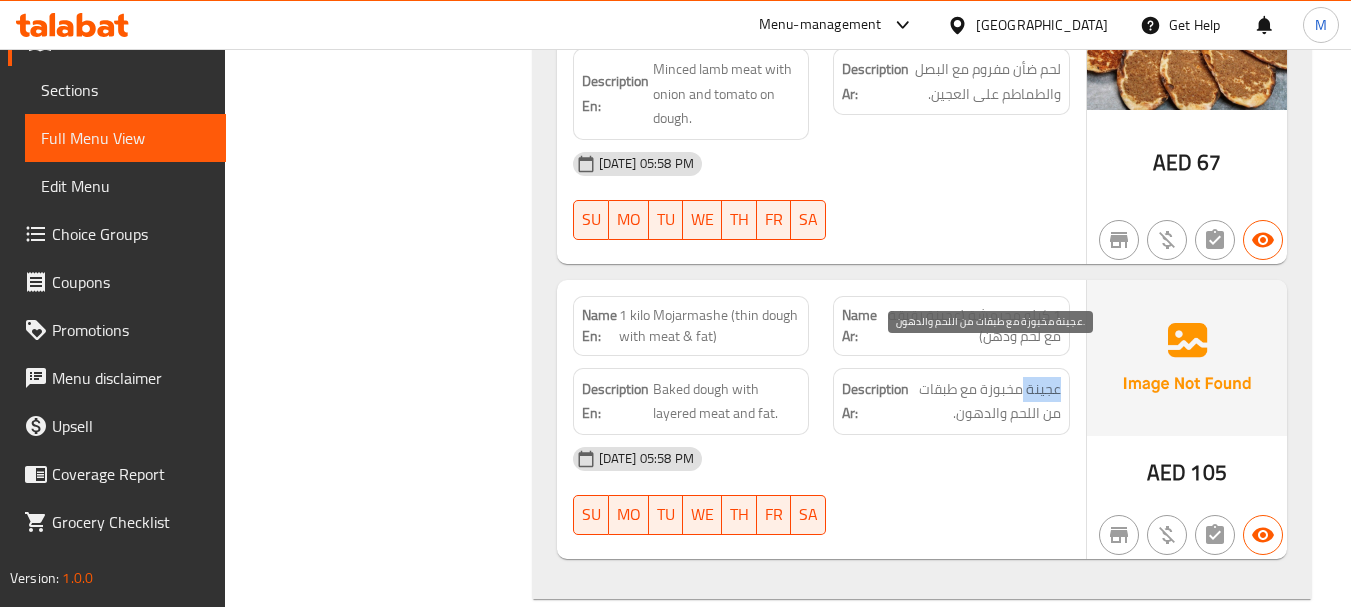 click on "عجينة مخبوزة مع طبقات من اللحم والدهون." at bounding box center [987, 401] 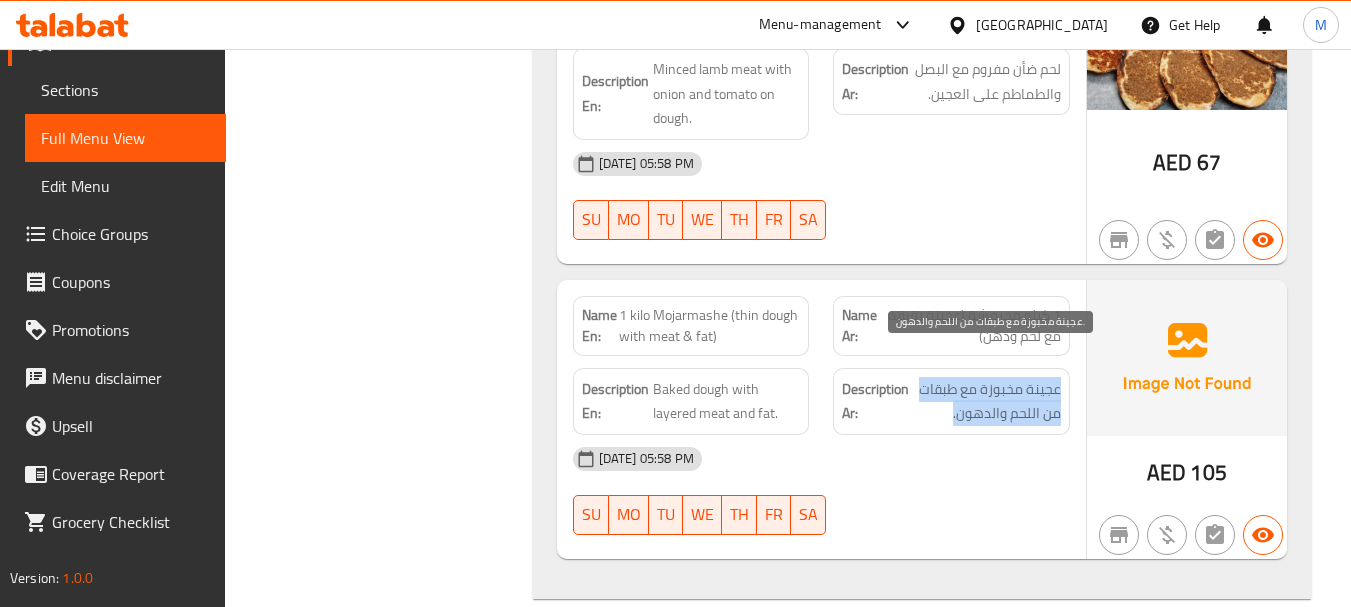 click on "عجينة مخبوزة مع طبقات من اللحم والدهون." at bounding box center [987, 401] 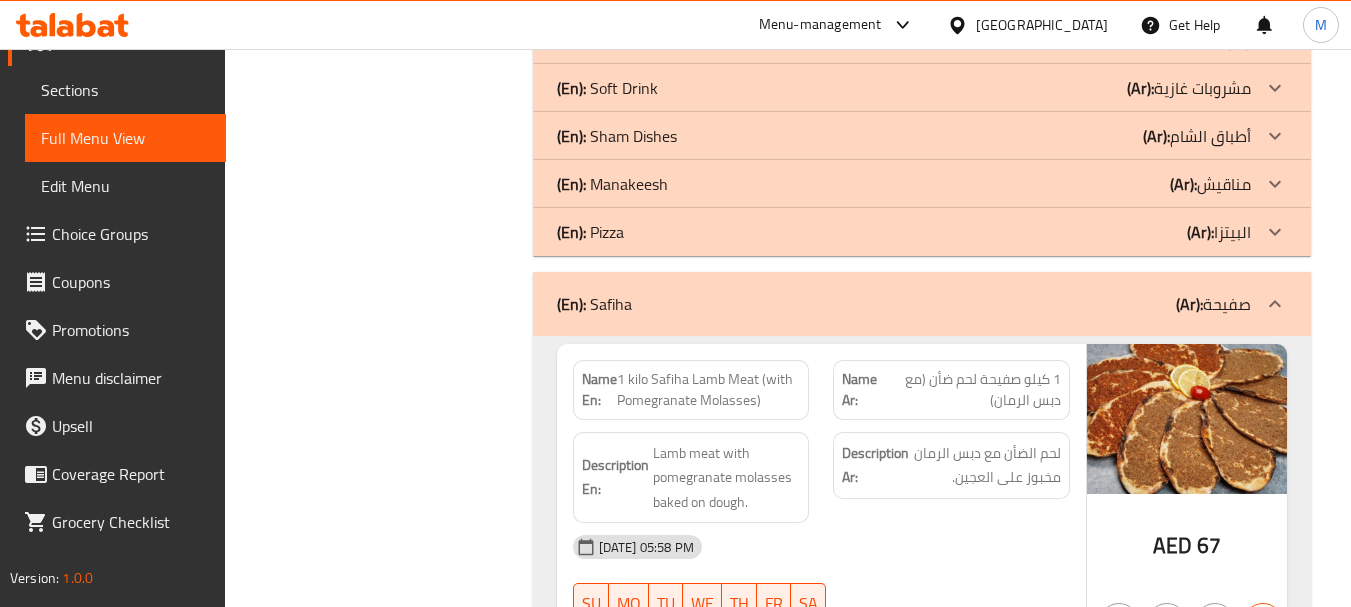 scroll, scrollTop: 3731, scrollLeft: 0, axis: vertical 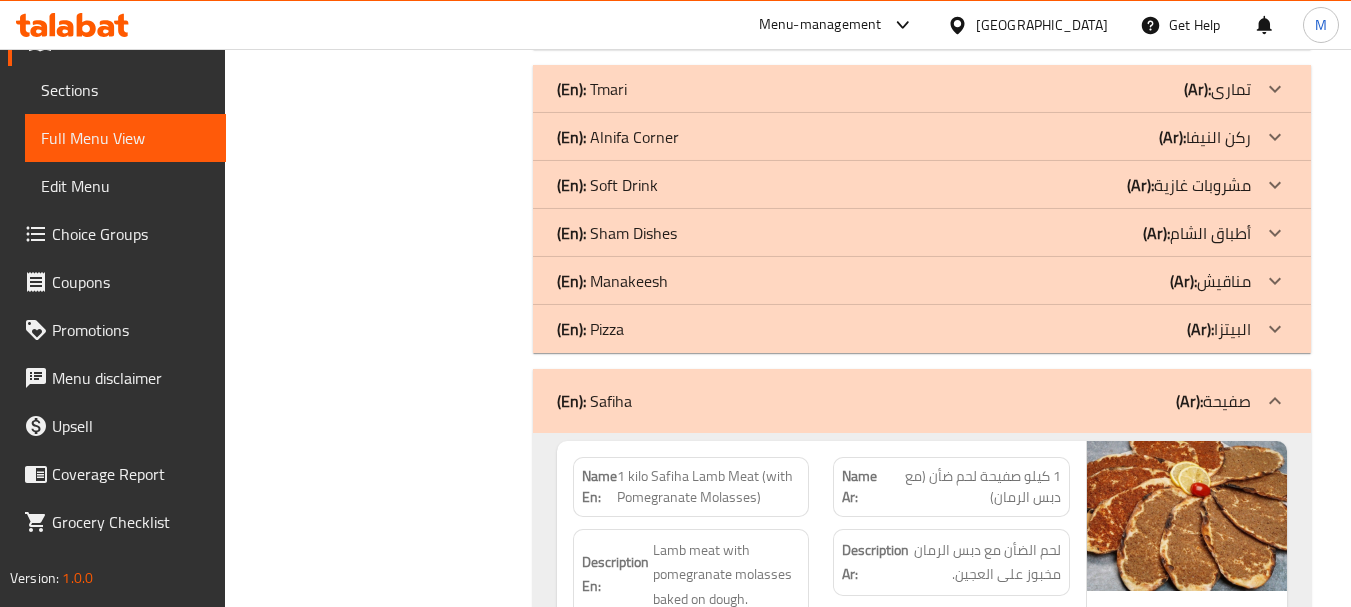 click on "(Ar): صفيحة" at bounding box center [1185, -2856] 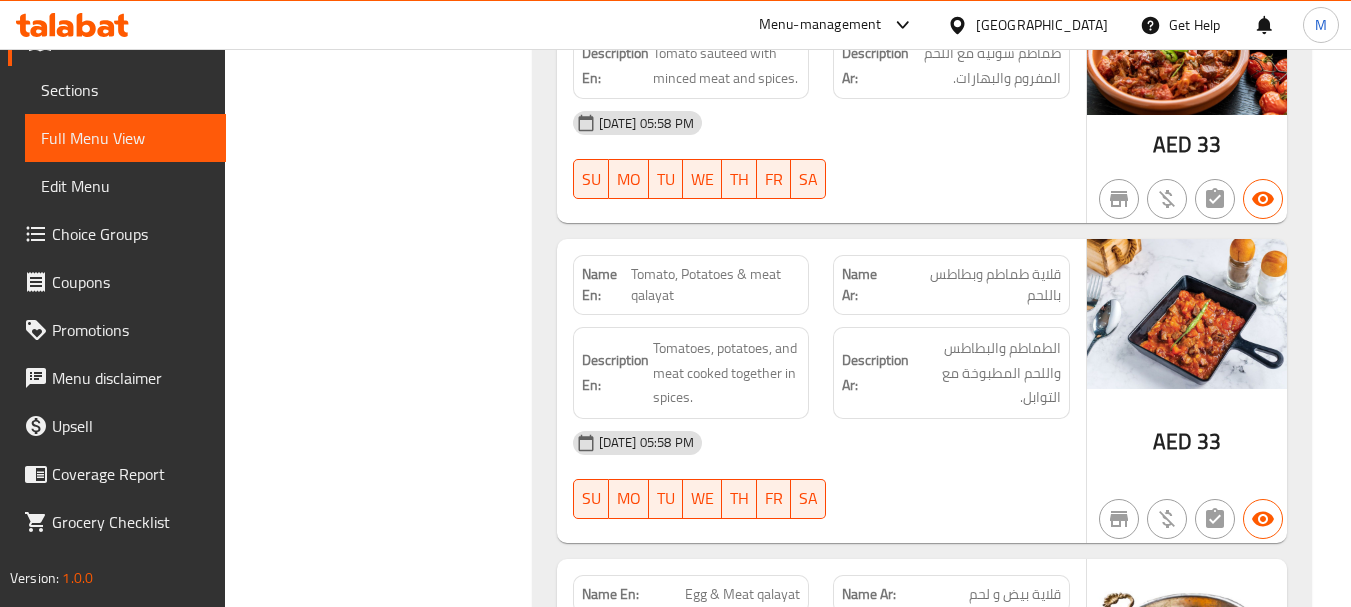 scroll, scrollTop: 2931, scrollLeft: 0, axis: vertical 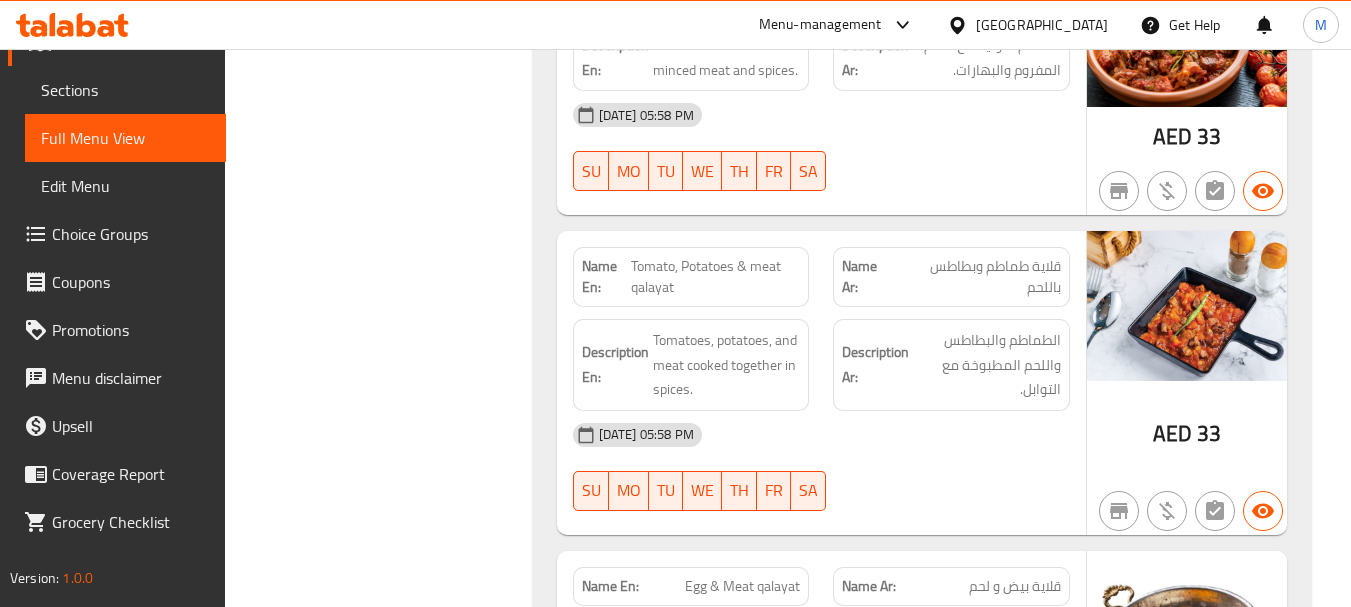 click on "Tomato, Potatoes & meat qalayat" at bounding box center [740, -1707] 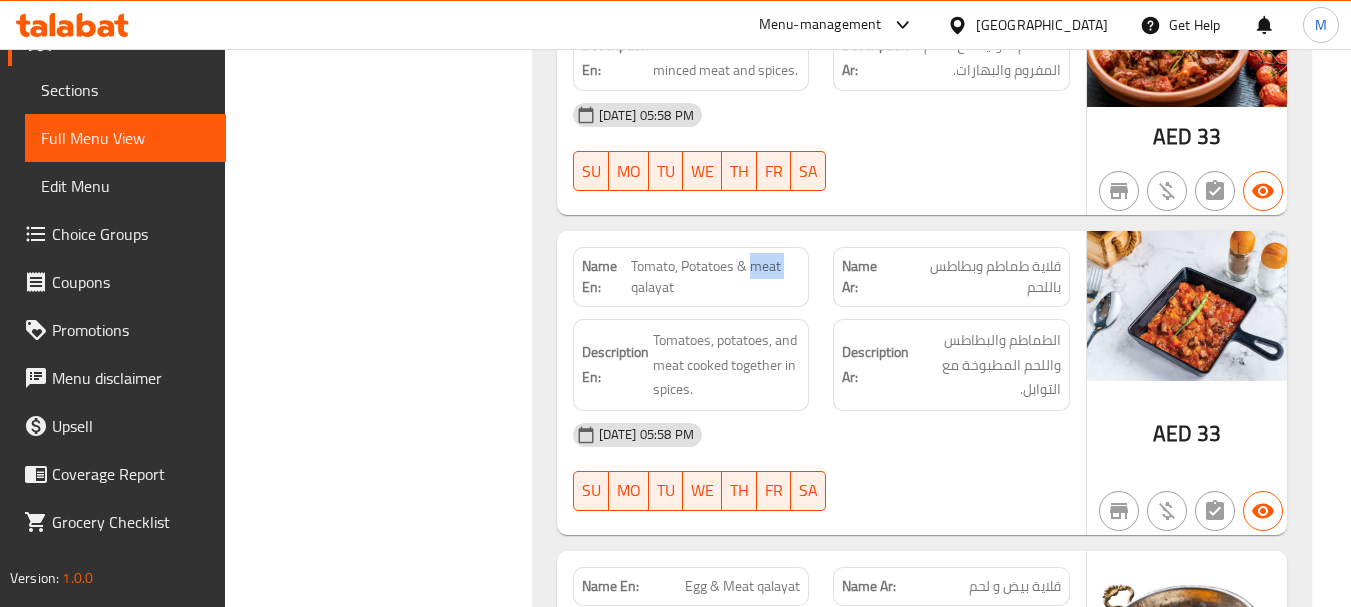 click on "Tomato, Potatoes & meat qalayat" at bounding box center [740, -1707] 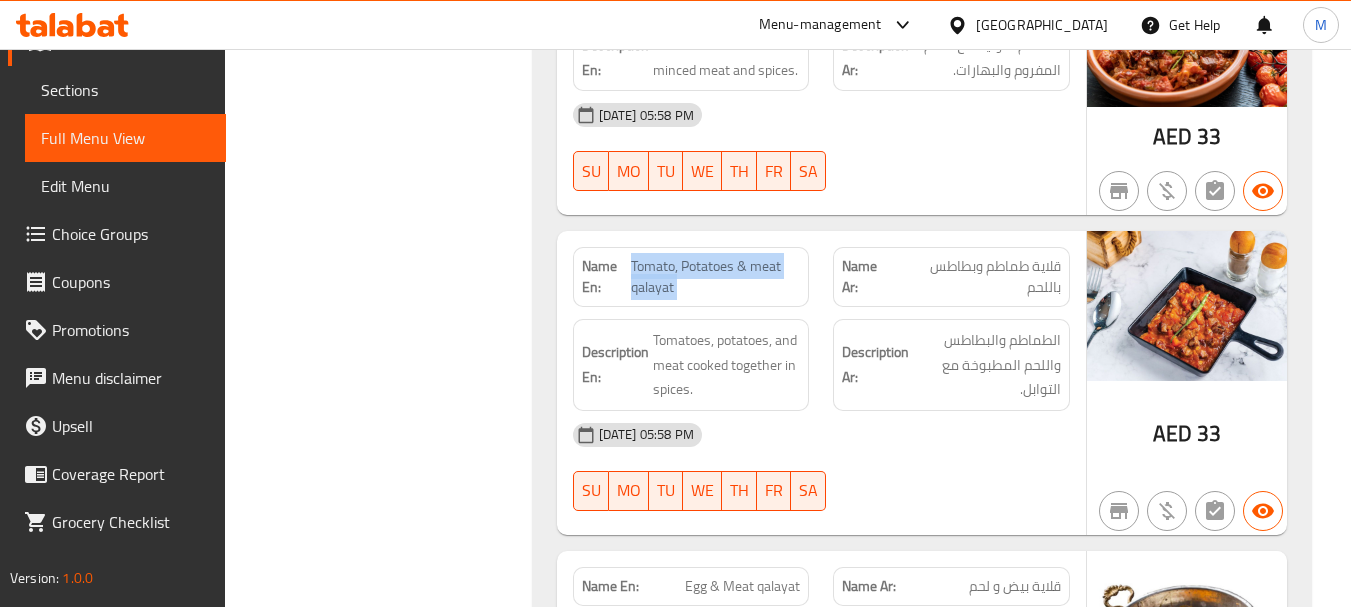 click on "Tomato, Potatoes & meat qalayat" at bounding box center [740, -1707] 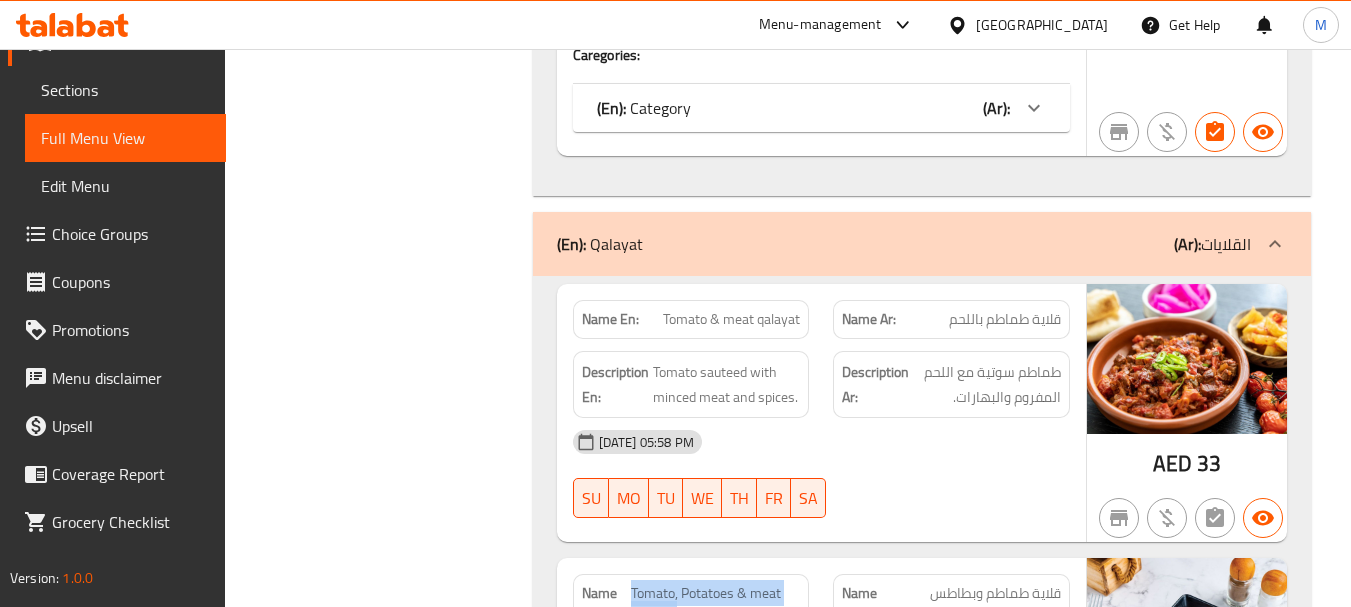 scroll, scrollTop: 2431, scrollLeft: 0, axis: vertical 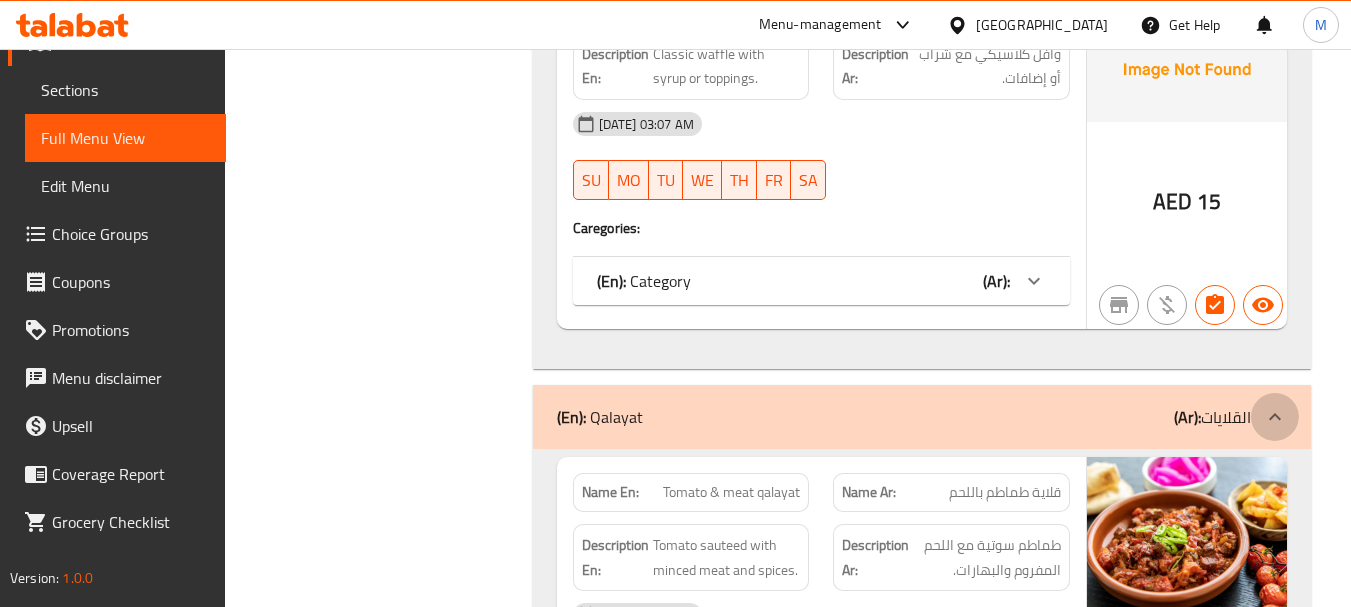 click 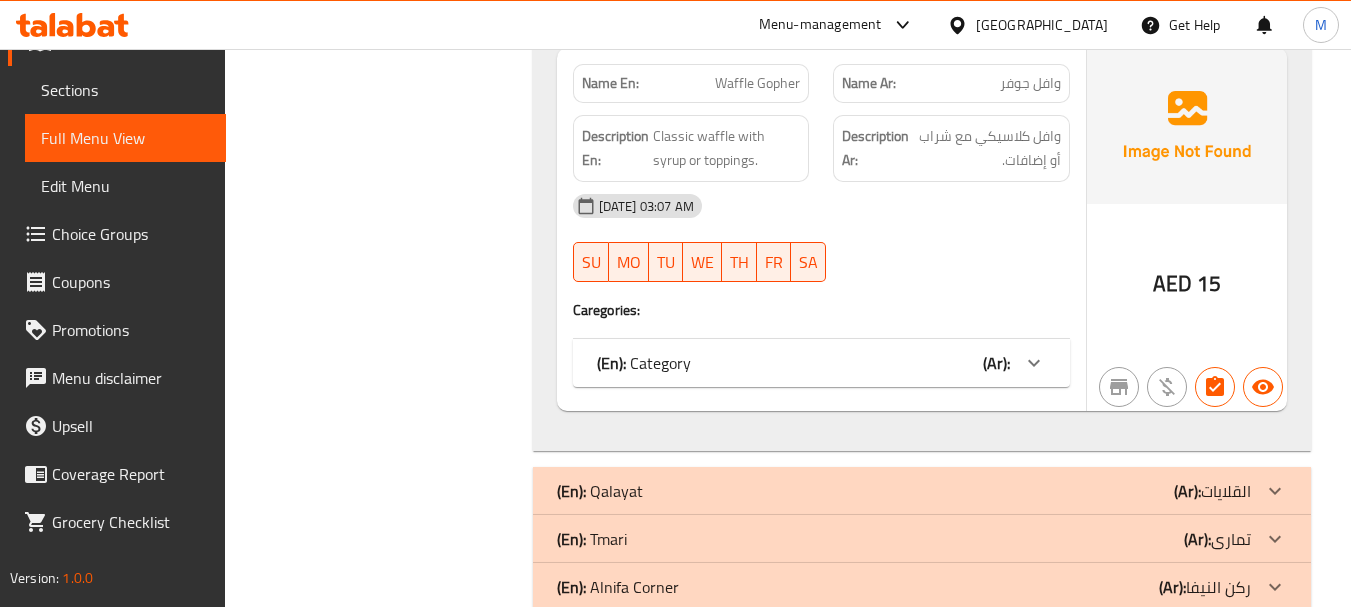 scroll, scrollTop: 2400, scrollLeft: 0, axis: vertical 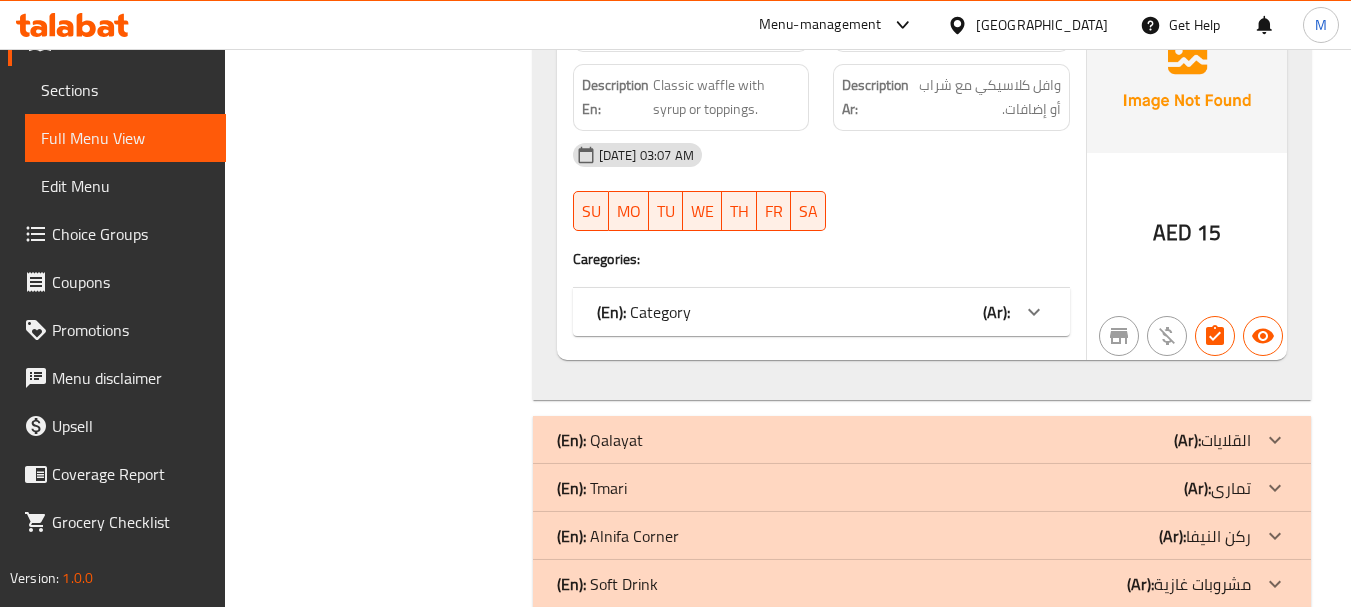 click on "(En):   Alnifa Corner (Ar): ركن النيفا" at bounding box center (904, -2077) 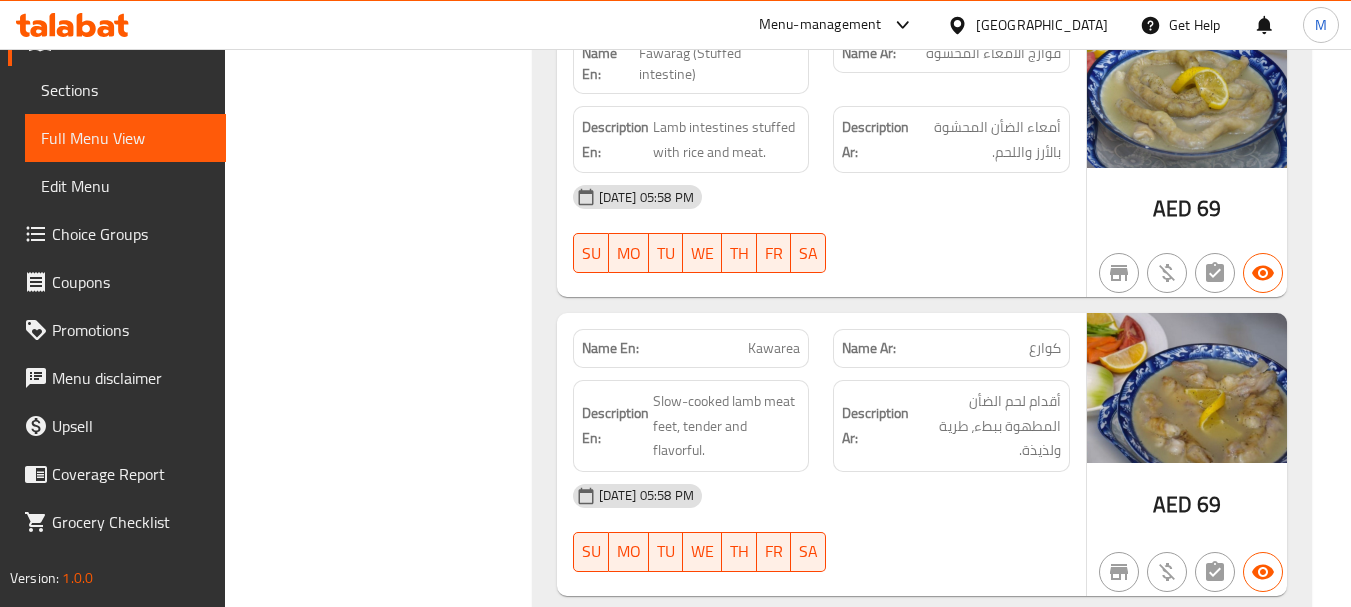 scroll, scrollTop: 3000, scrollLeft: 0, axis: vertical 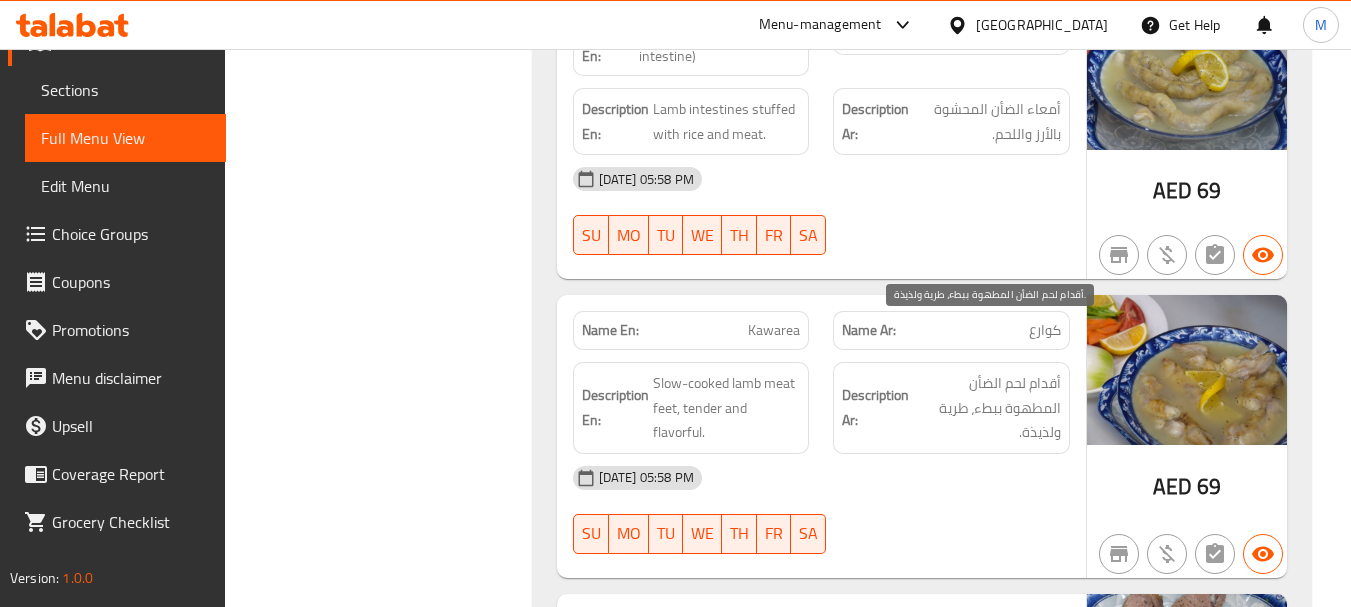 click on "أقدام لحم الضأن المطهوة ببطء، طرية ولذيذة." at bounding box center [987, 408] 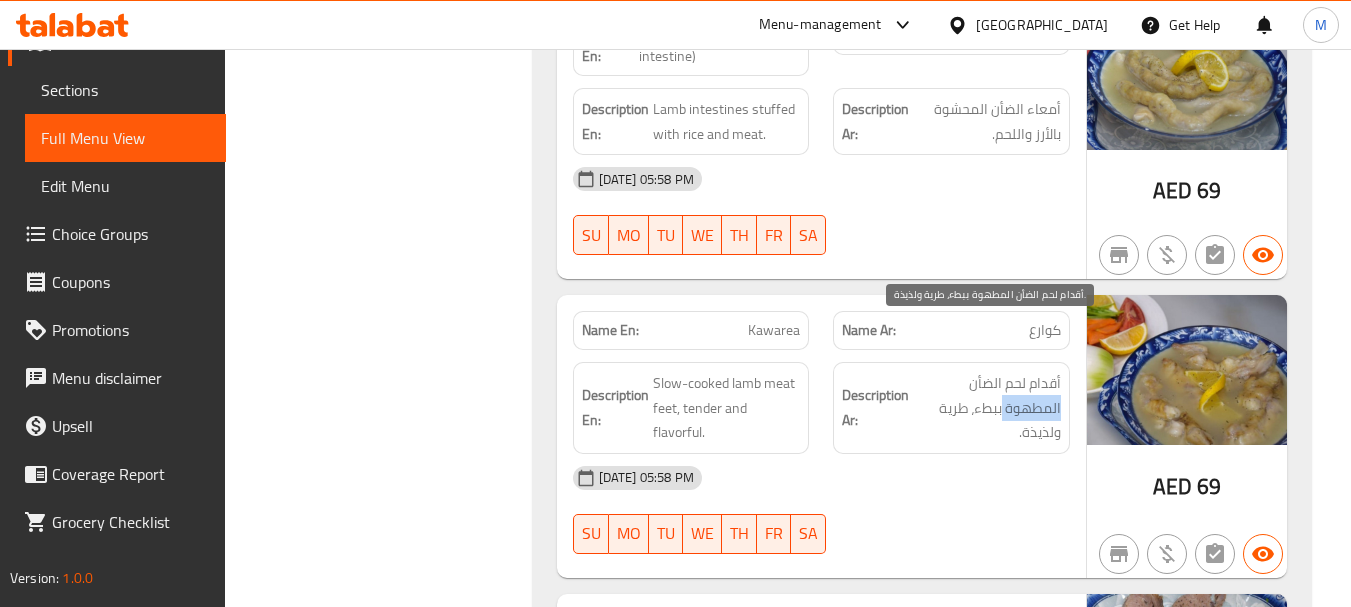 click on "أقدام لحم الضأن المطهوة ببطء، طرية ولذيذة." at bounding box center (987, 408) 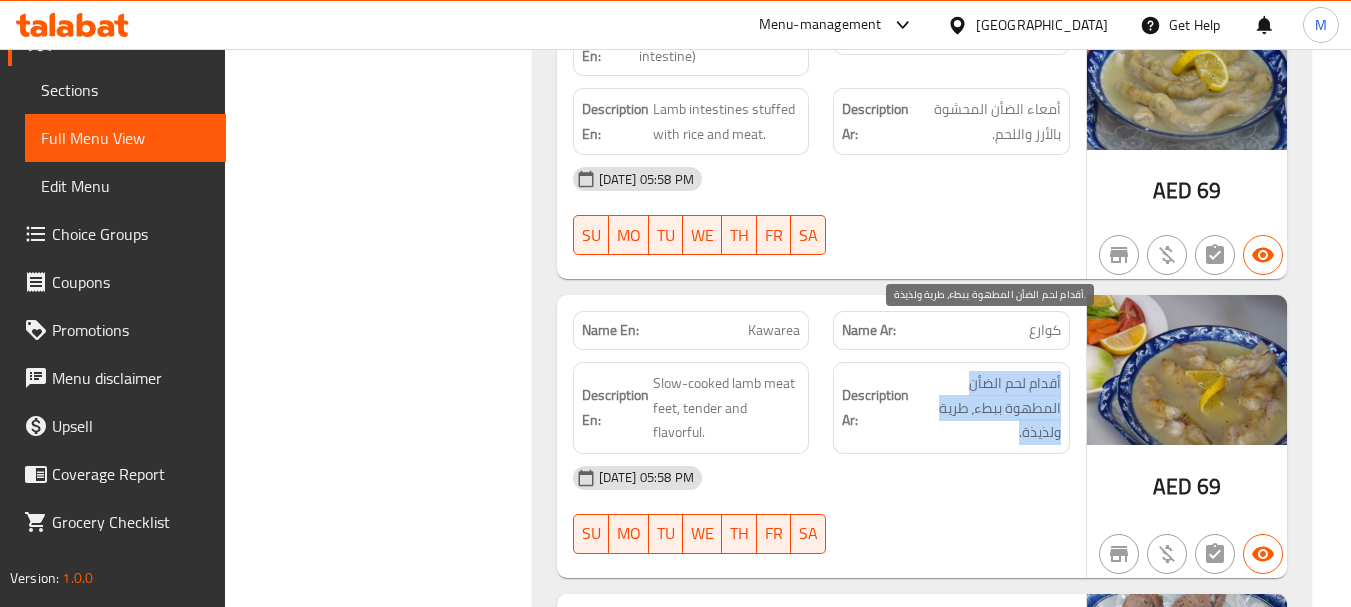 click on "أقدام لحم الضأن المطهوة ببطء، طرية ولذيذة." at bounding box center [987, 408] 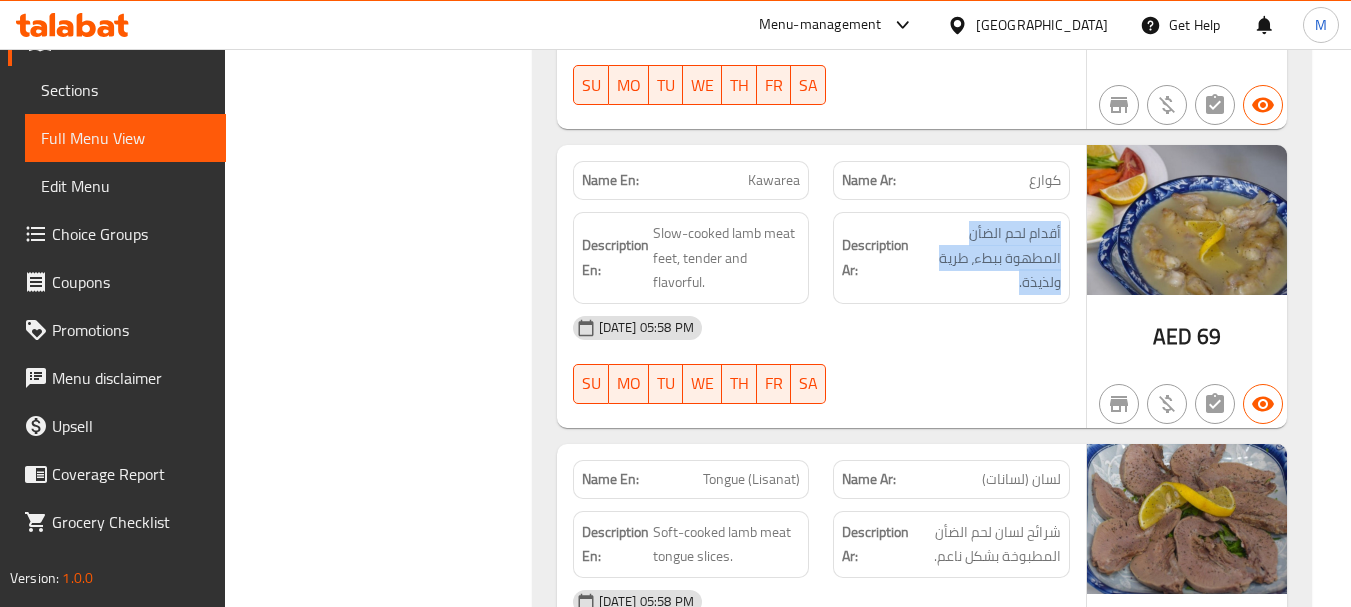 scroll, scrollTop: 3200, scrollLeft: 0, axis: vertical 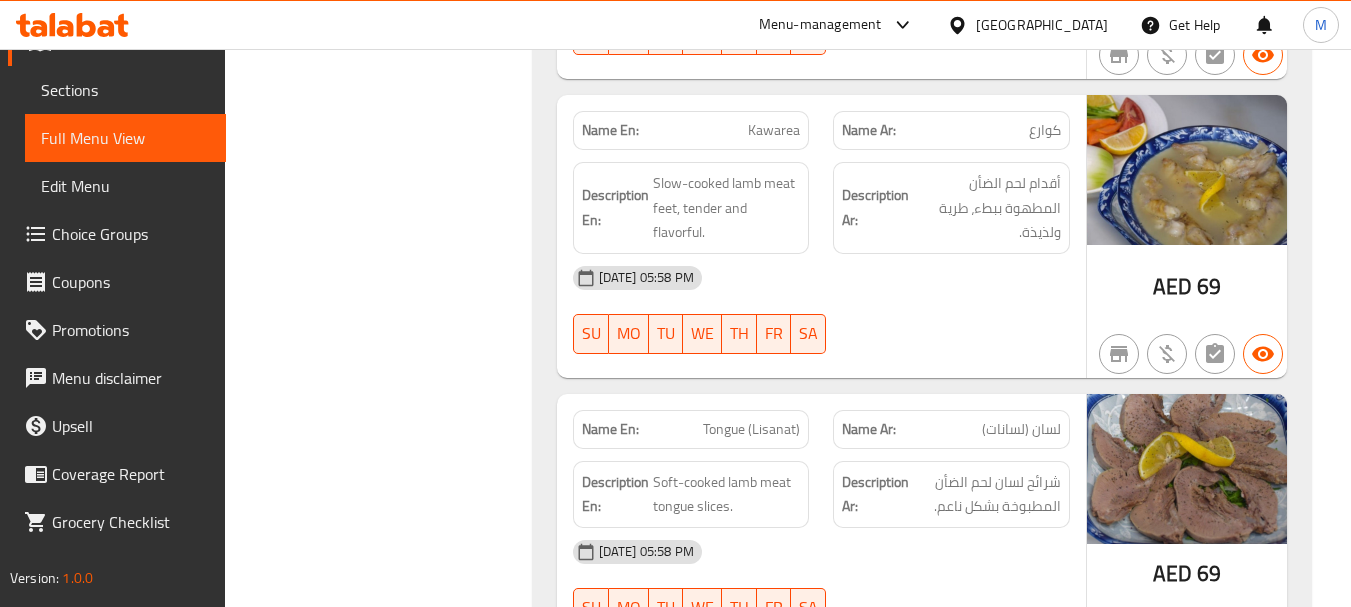 click on "شرائح لسان لحم الضأن المطبوخة بشكل ناعم." at bounding box center (987, -977) 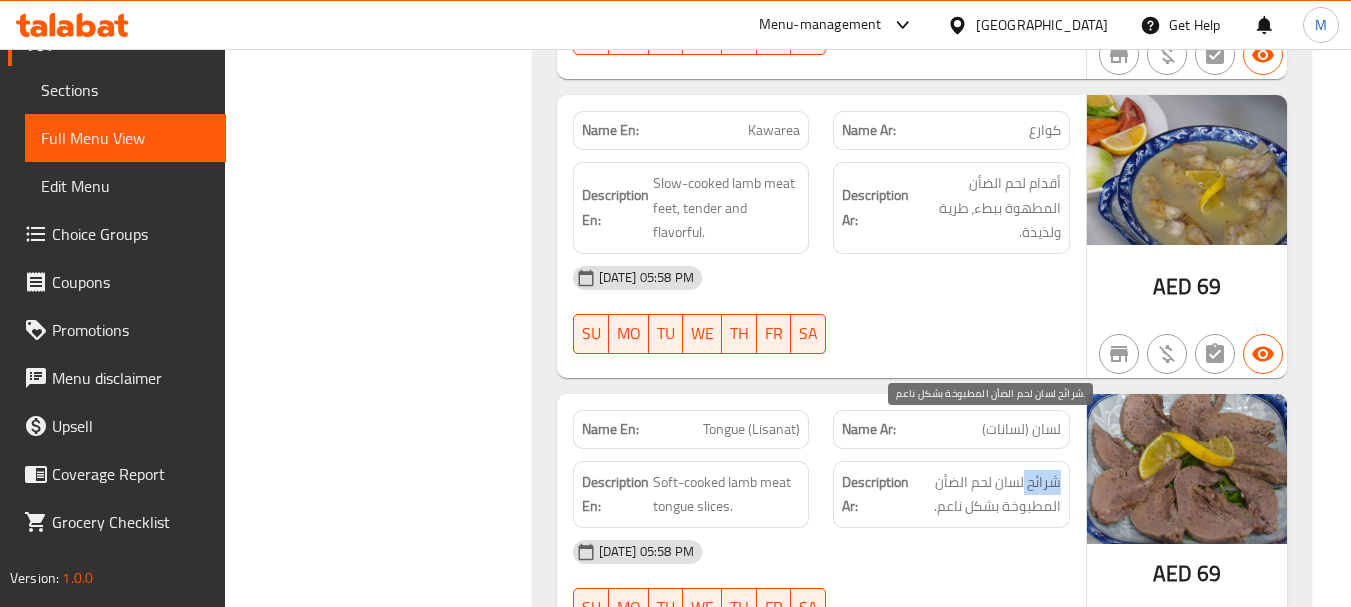 click on "شرائح لسان لحم الضأن المطبوخة بشكل ناعم." at bounding box center [987, 494] 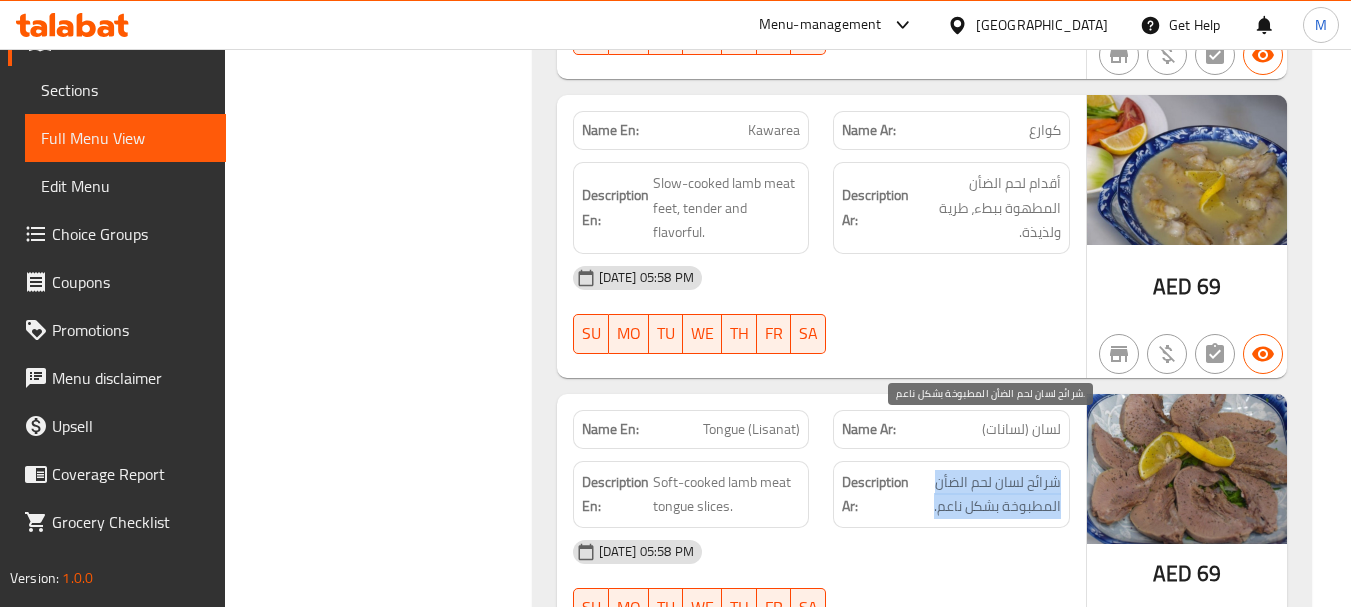 click on "شرائح لسان لحم الضأن المطبوخة بشكل ناعم." at bounding box center (987, 494) 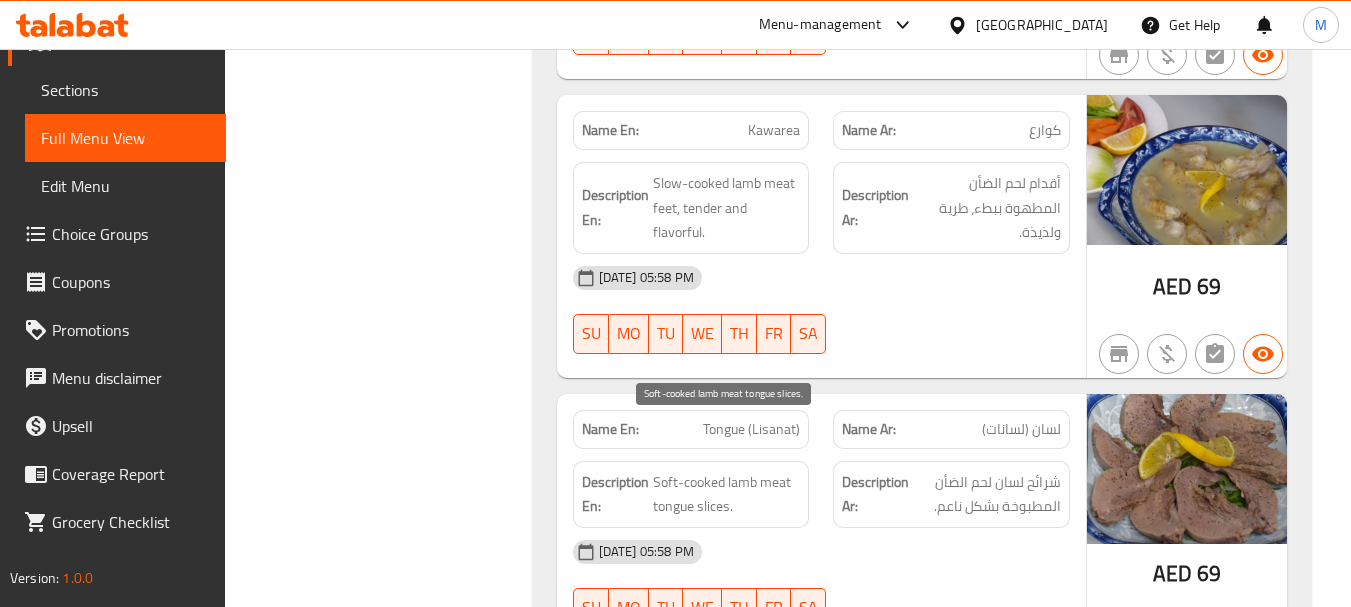click on "Soft-cooked lamb meat  tongue slices." at bounding box center (727, 494) 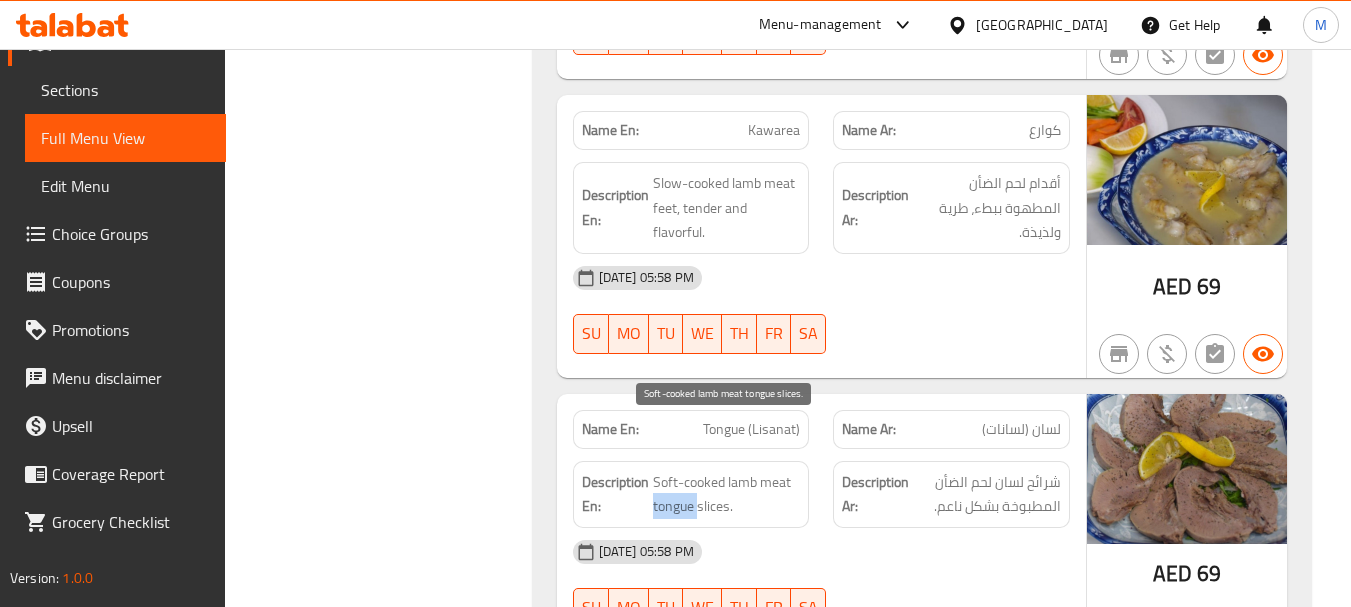 click on "Soft-cooked lamb meat  tongue slices." at bounding box center [727, 494] 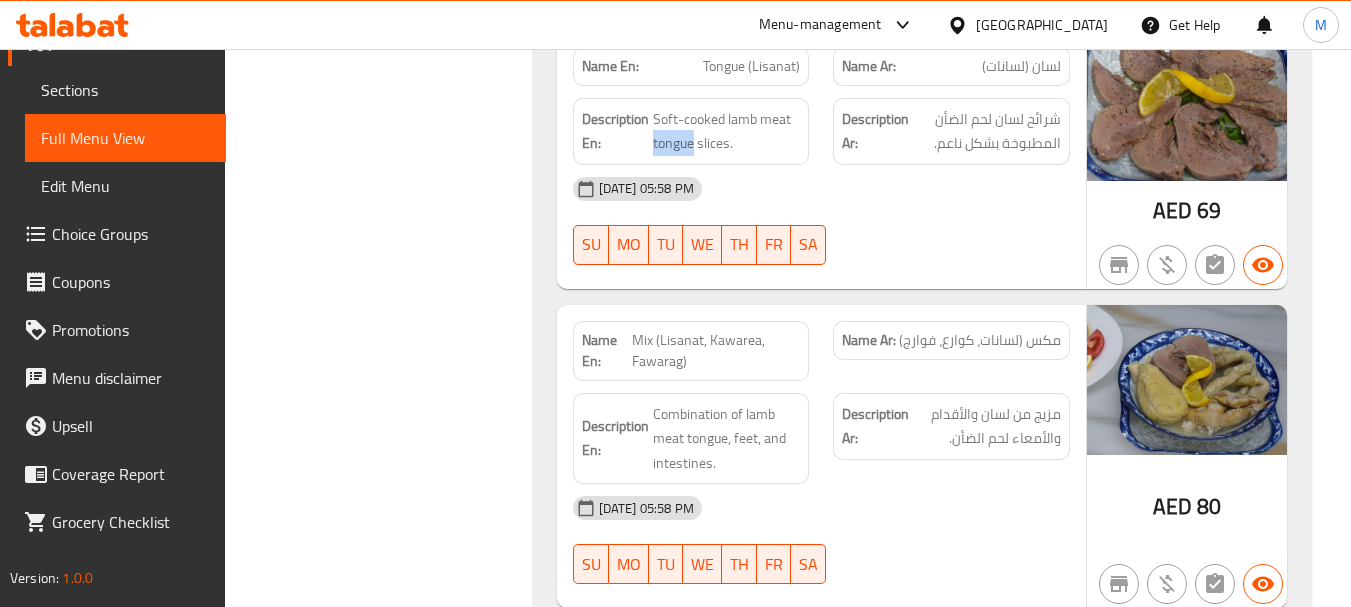 scroll, scrollTop: 3600, scrollLeft: 0, axis: vertical 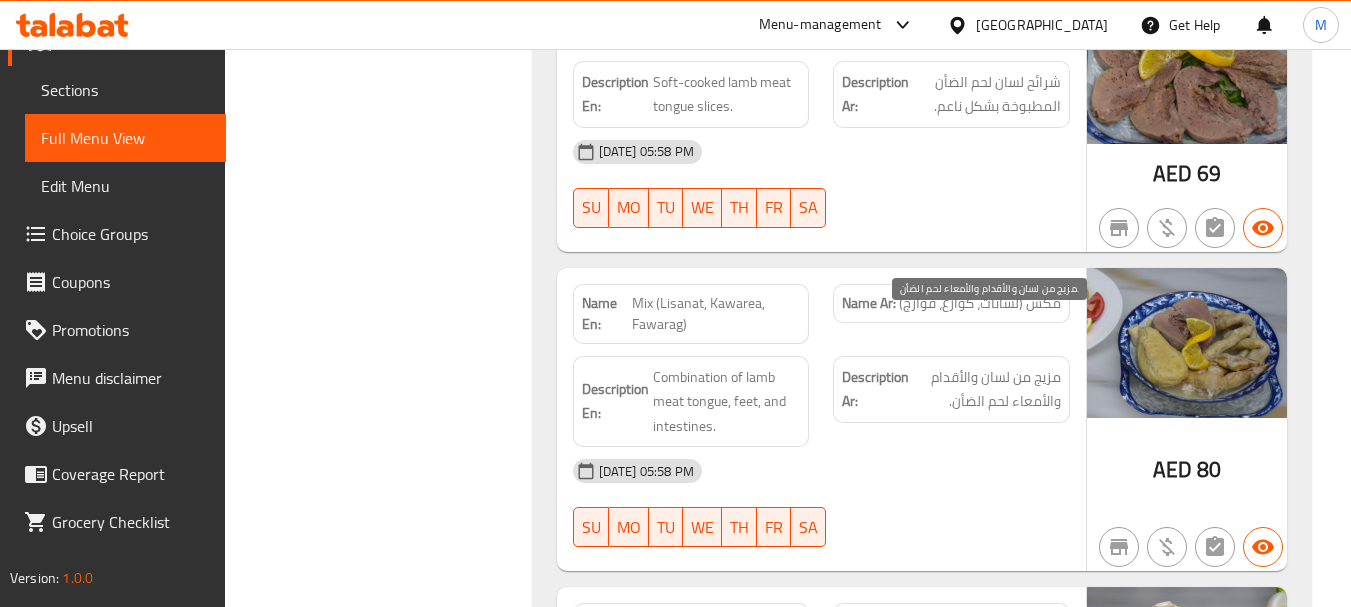 click on "مزيج من لسان  والأقدام والأمعاء لحم الضأن." at bounding box center [987, 389] 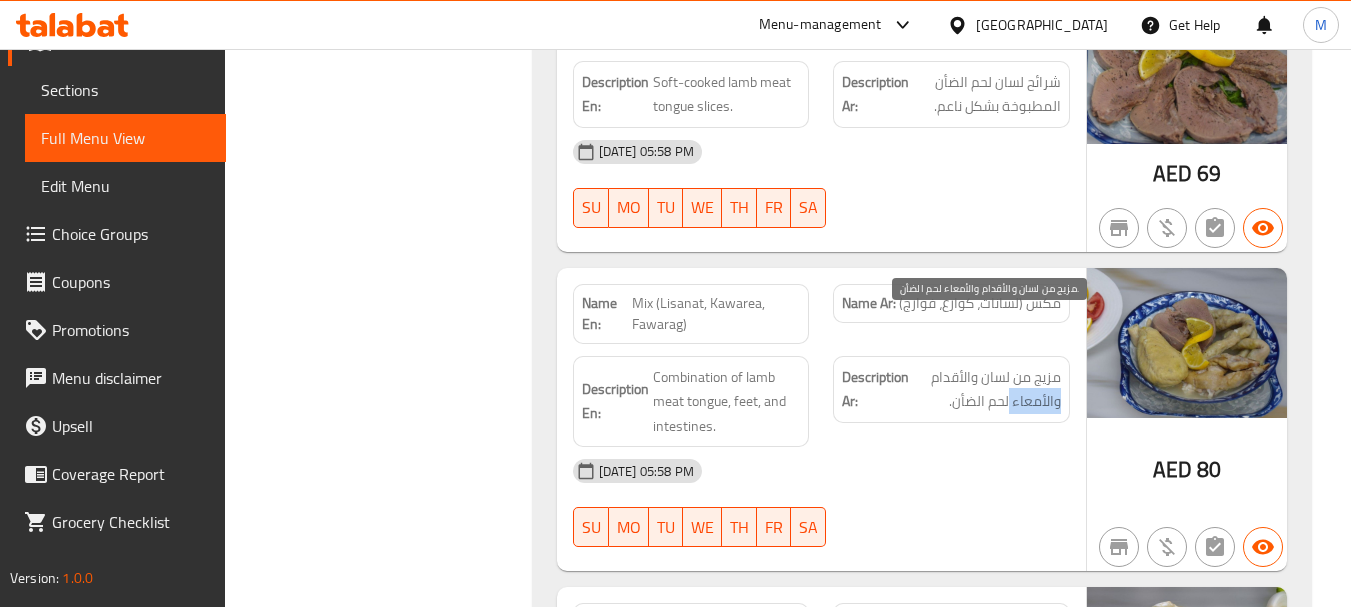 click on "مزيج من لسان  والأقدام والأمعاء لحم الضأن." at bounding box center (987, 389) 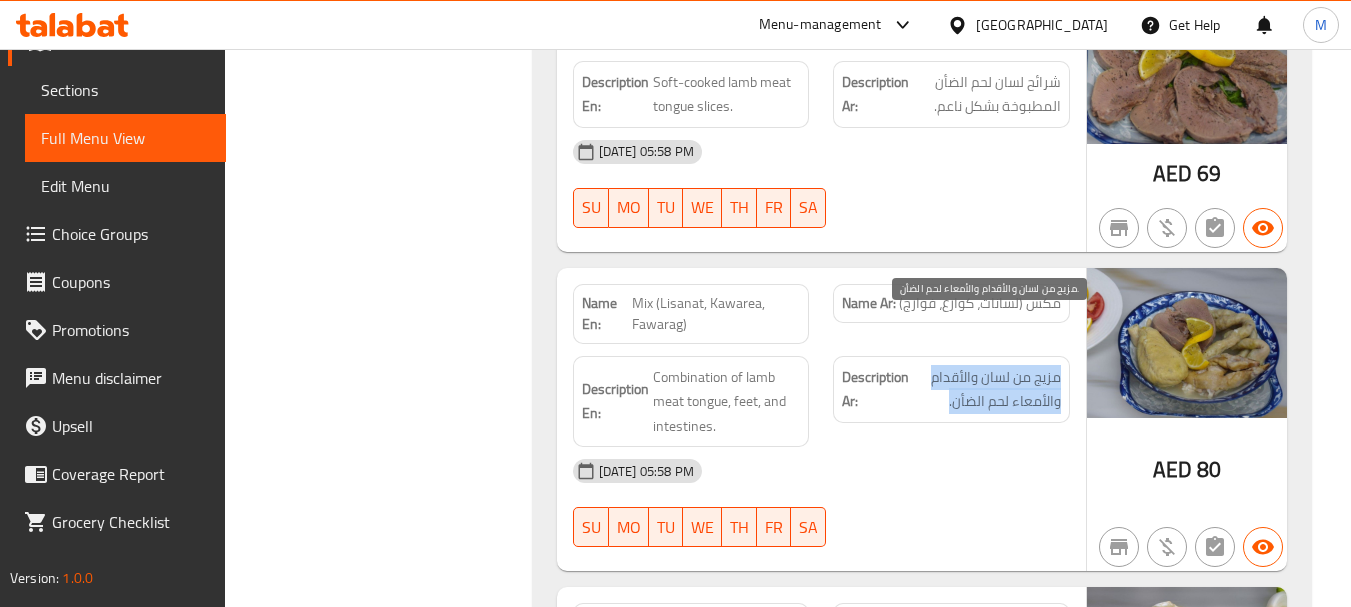 click on "مزيج من لسان  والأقدام والأمعاء لحم الضأن." at bounding box center [987, 389] 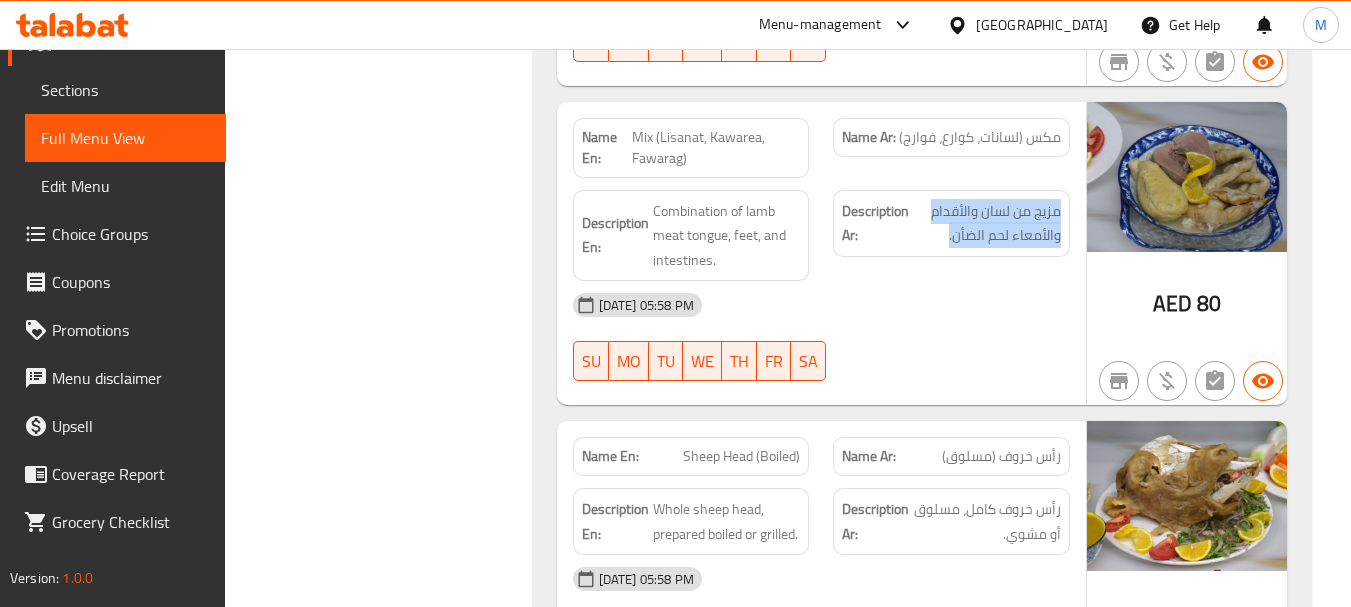 scroll, scrollTop: 3800, scrollLeft: 0, axis: vertical 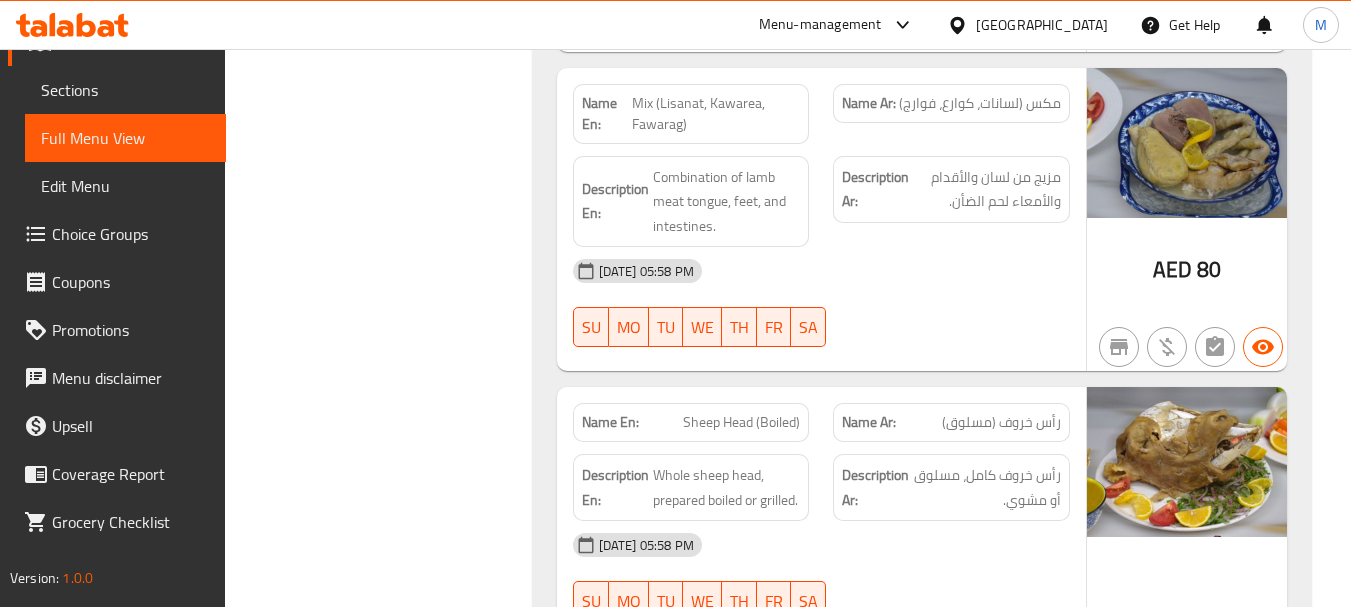 click on "Sheep Head (Boiled)" at bounding box center [741, 422] 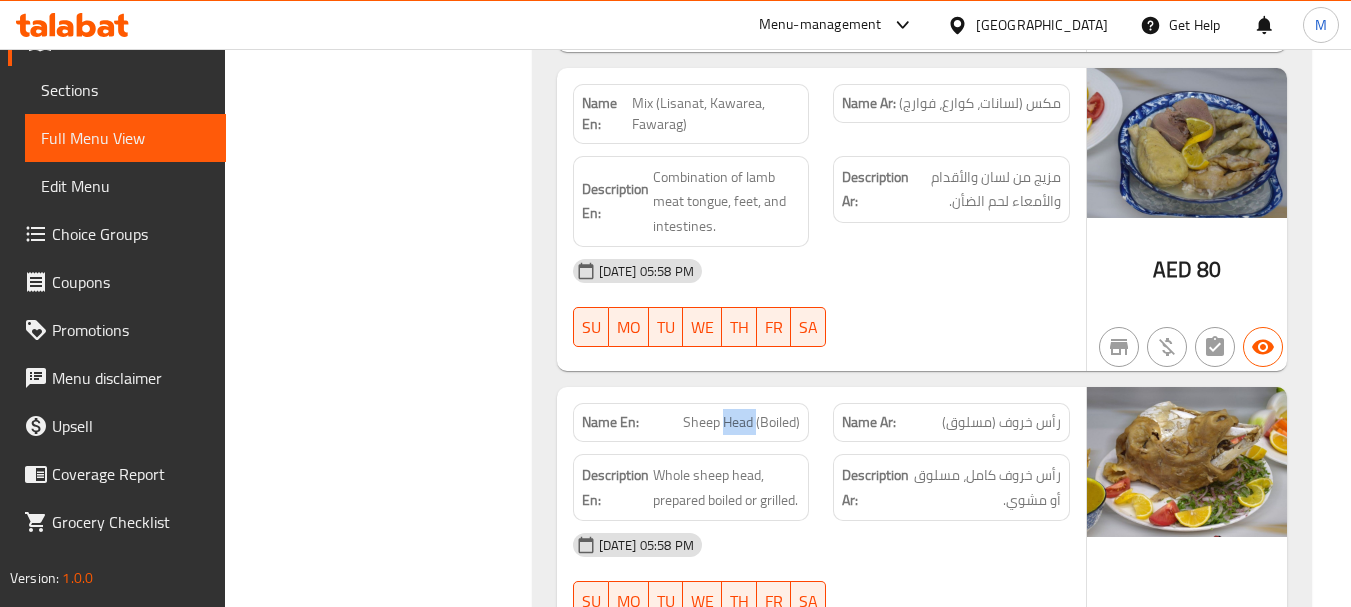 click on "Sheep Head (Boiled)" at bounding box center [741, 422] 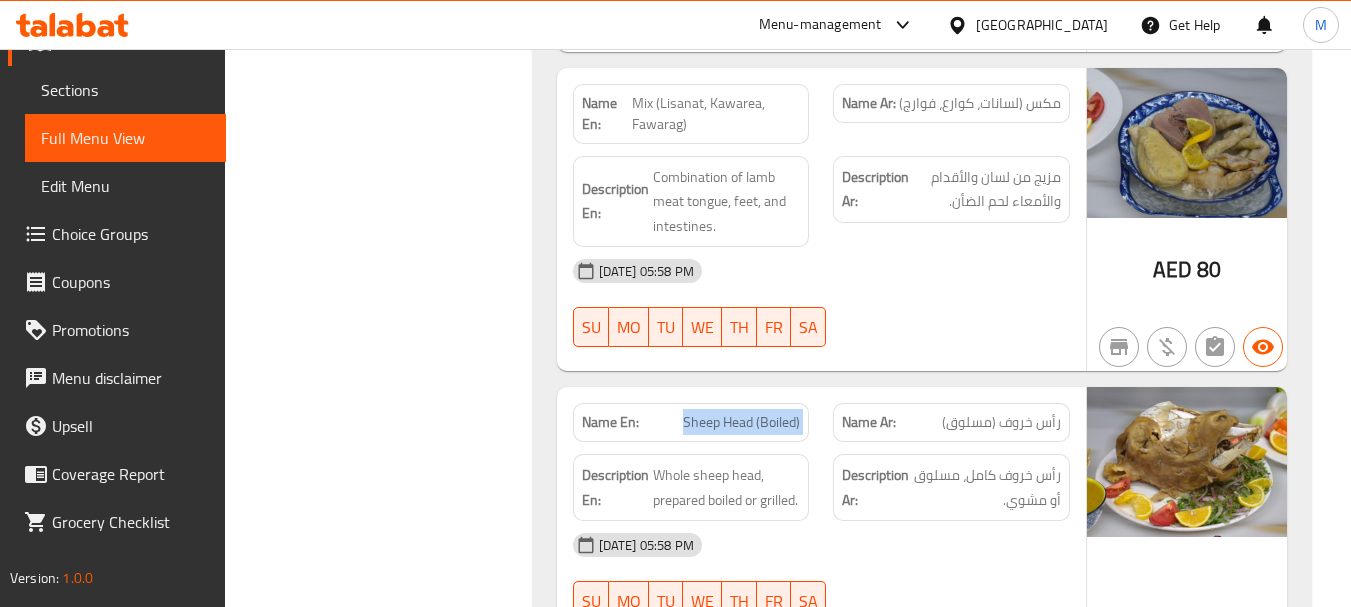click on "Sheep Head (Boiled)" at bounding box center (741, 422) 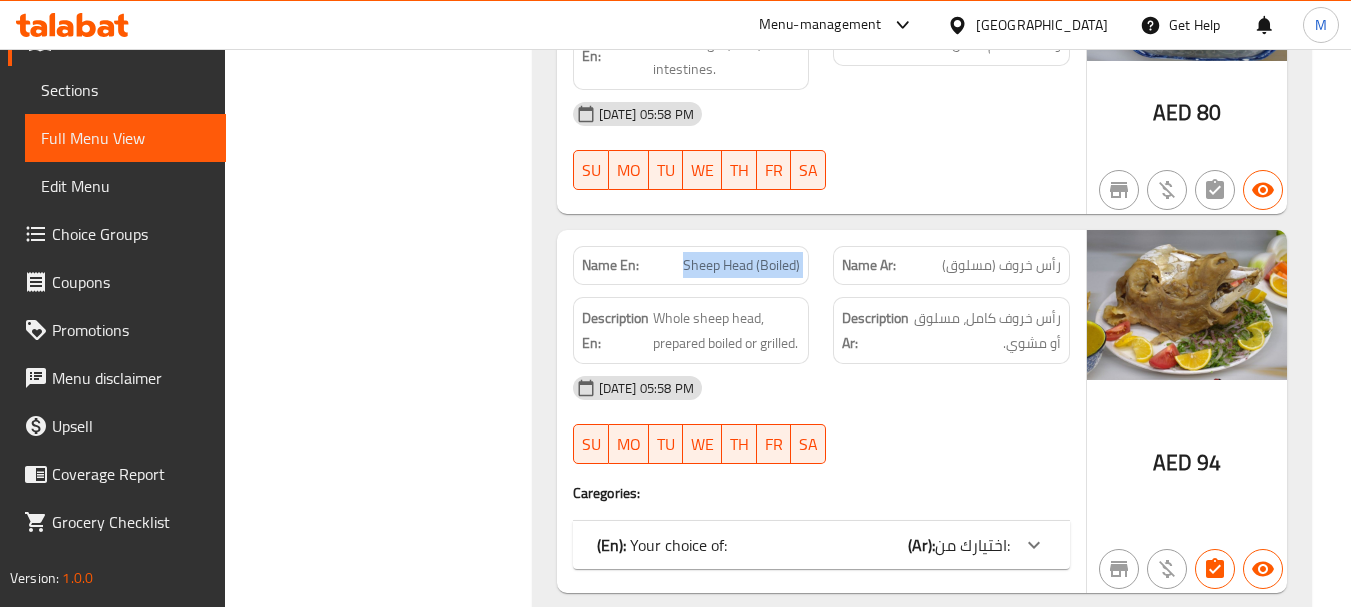 scroll, scrollTop: 4200, scrollLeft: 0, axis: vertical 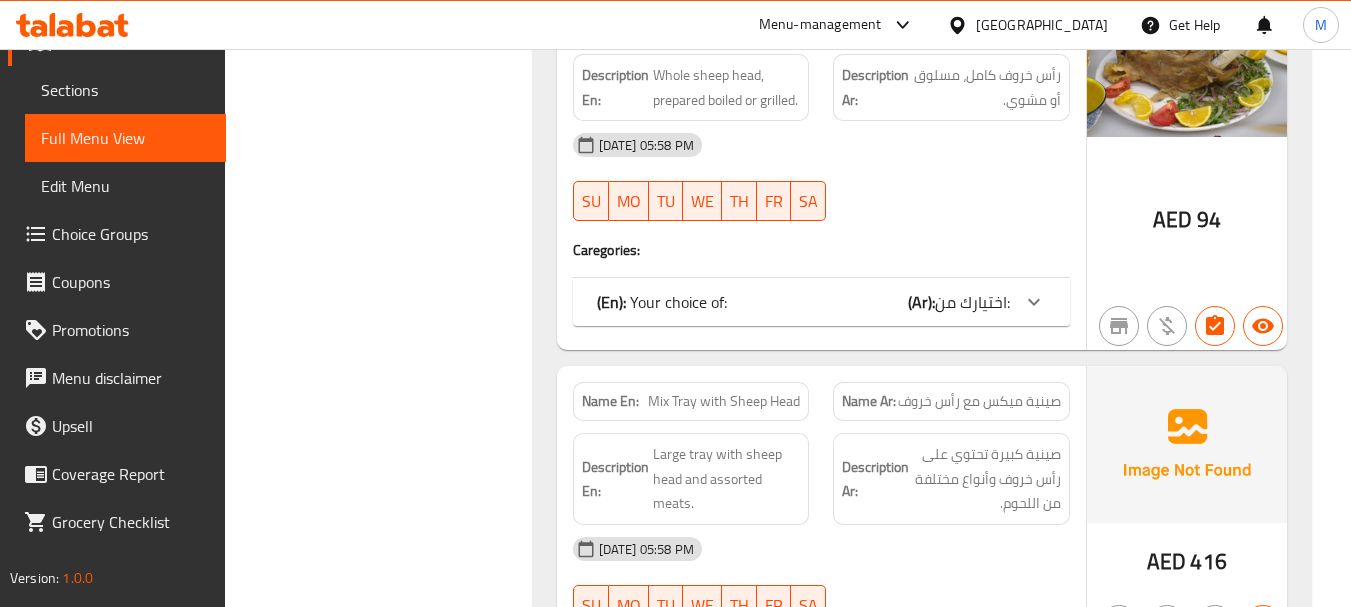 click on "(En):   Your choice of: (Ar): اختيارك من:" at bounding box center (821, -1488) 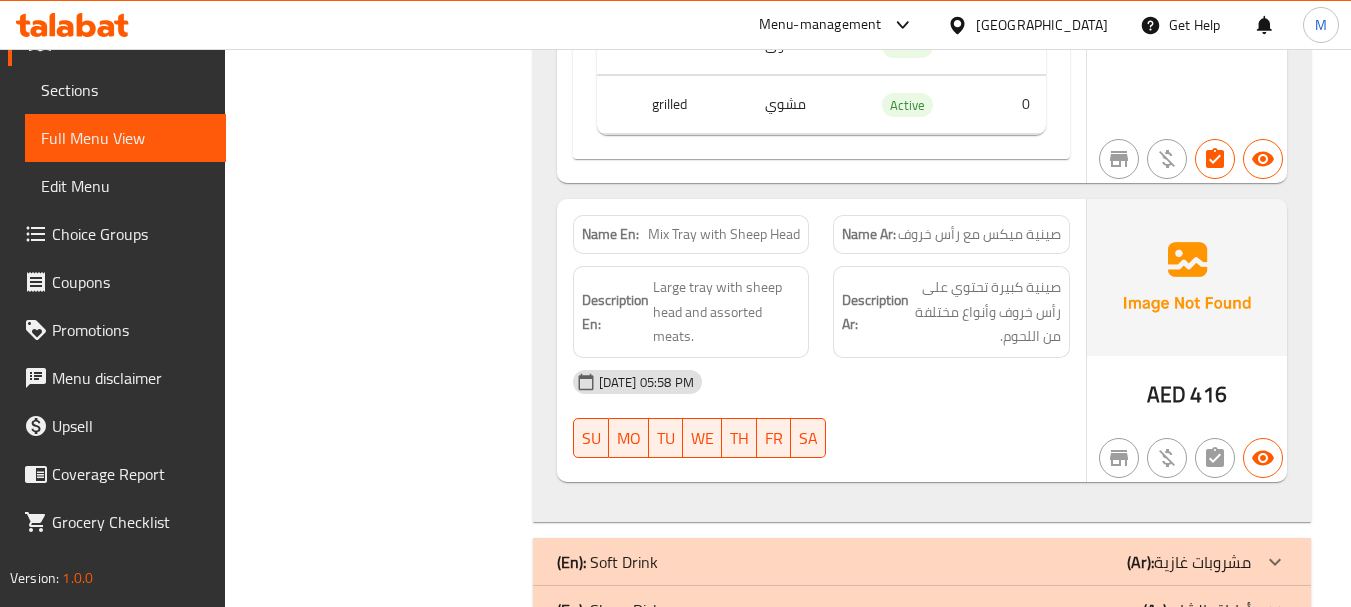 scroll, scrollTop: 4600, scrollLeft: 0, axis: vertical 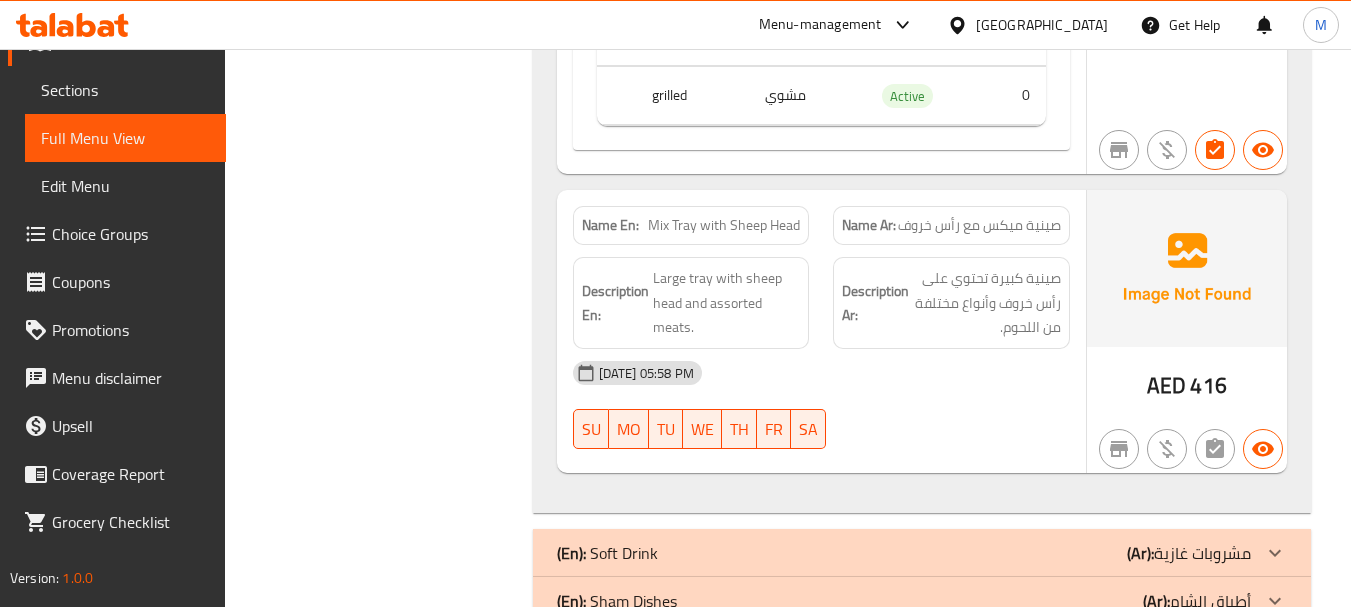 click on "Name En: Mix Tray with Sheep Head" at bounding box center [691, 225] 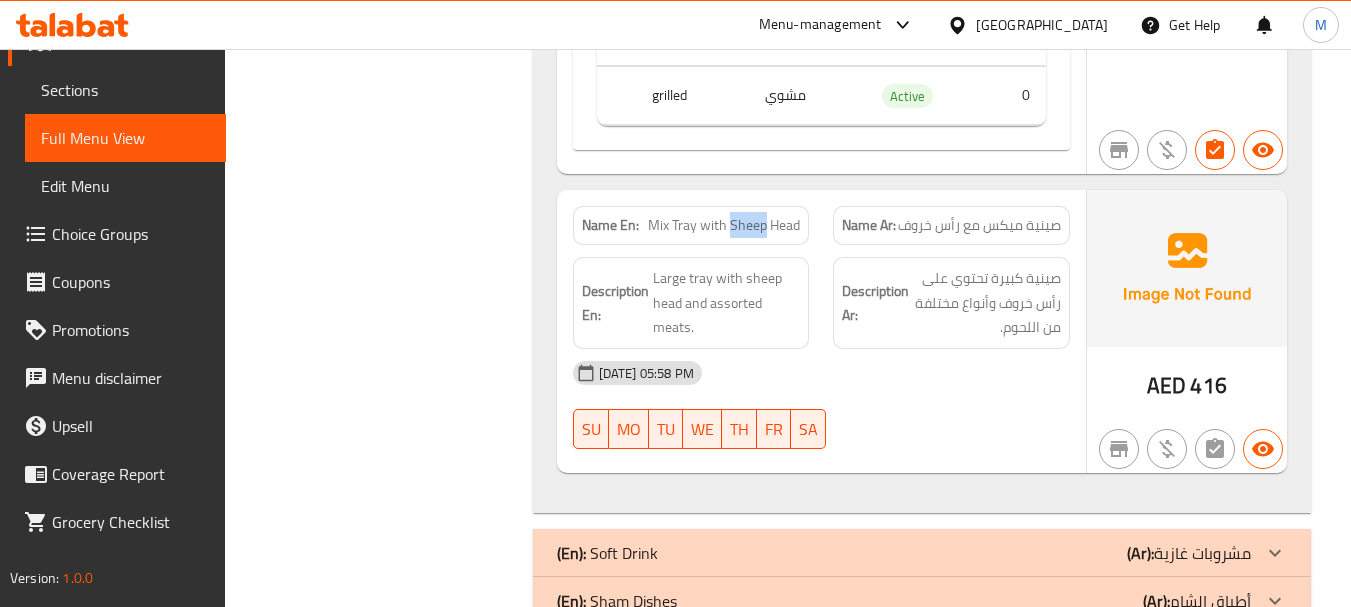 click on "Name En: Mix Tray with Sheep Head" at bounding box center [691, 225] 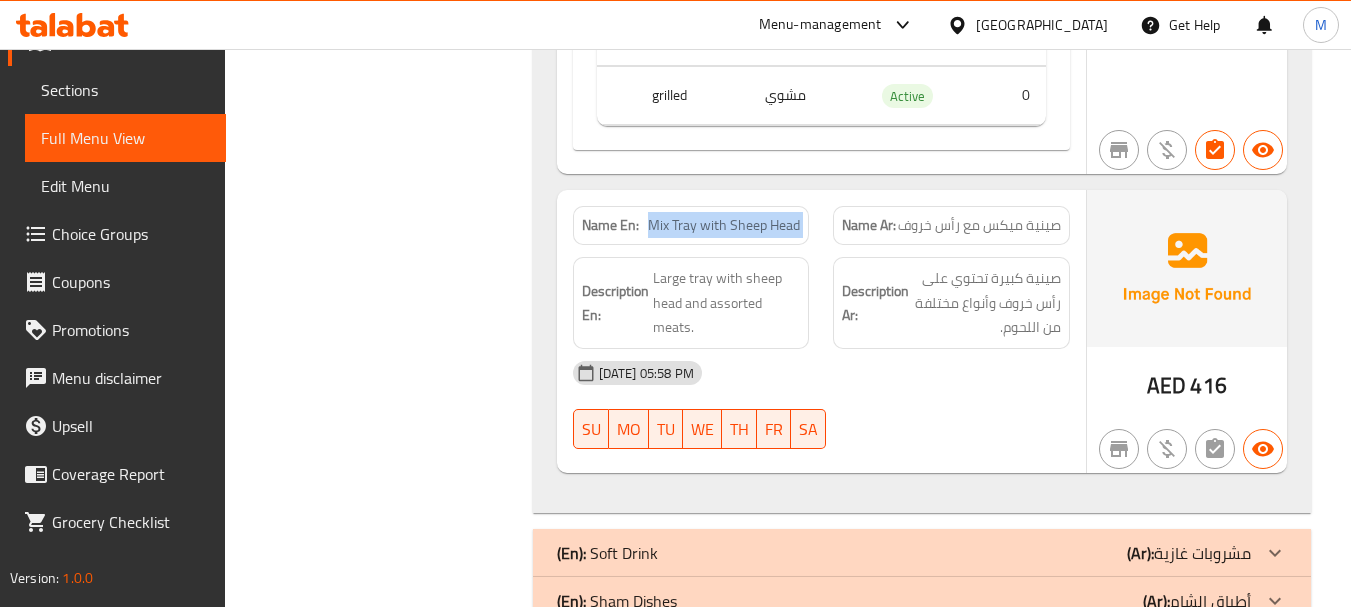 click on "Name En: Mix Tray with Sheep Head" at bounding box center [691, 225] 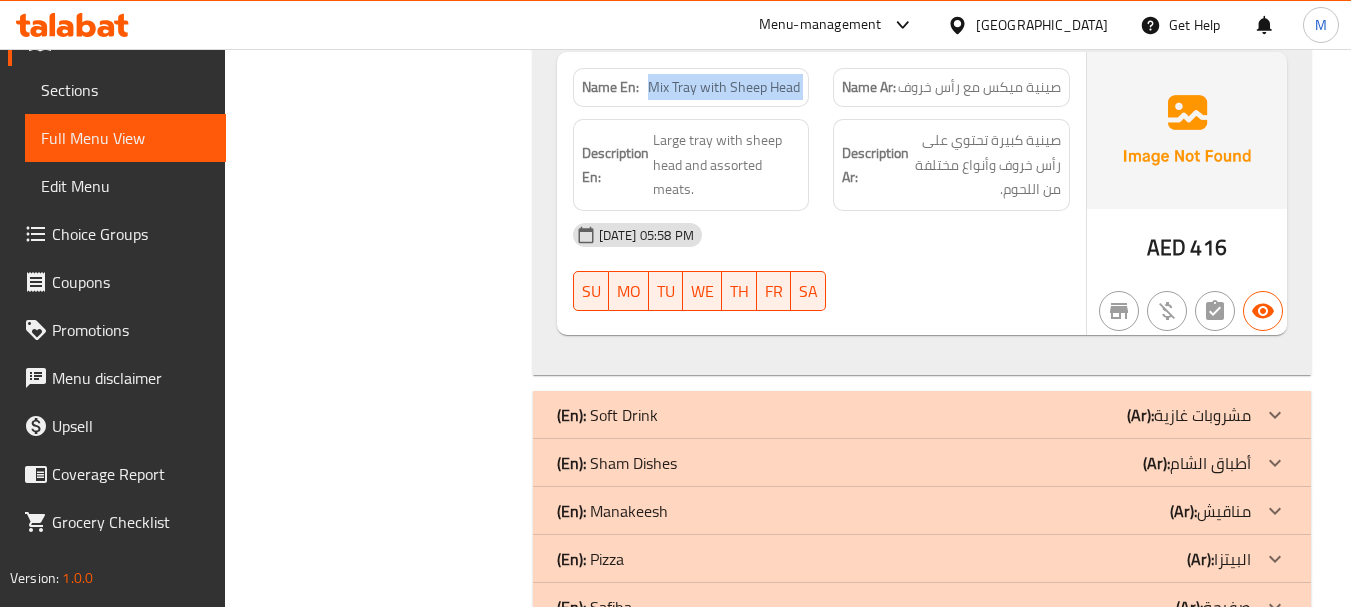 scroll, scrollTop: 4800, scrollLeft: 0, axis: vertical 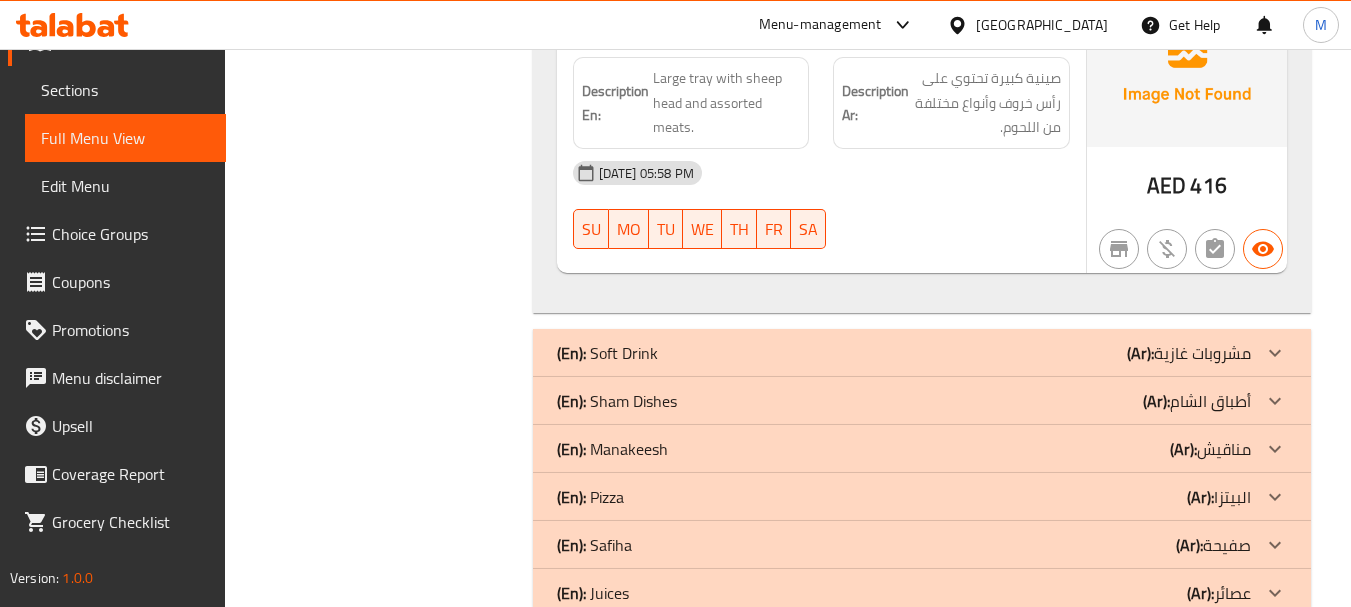 click 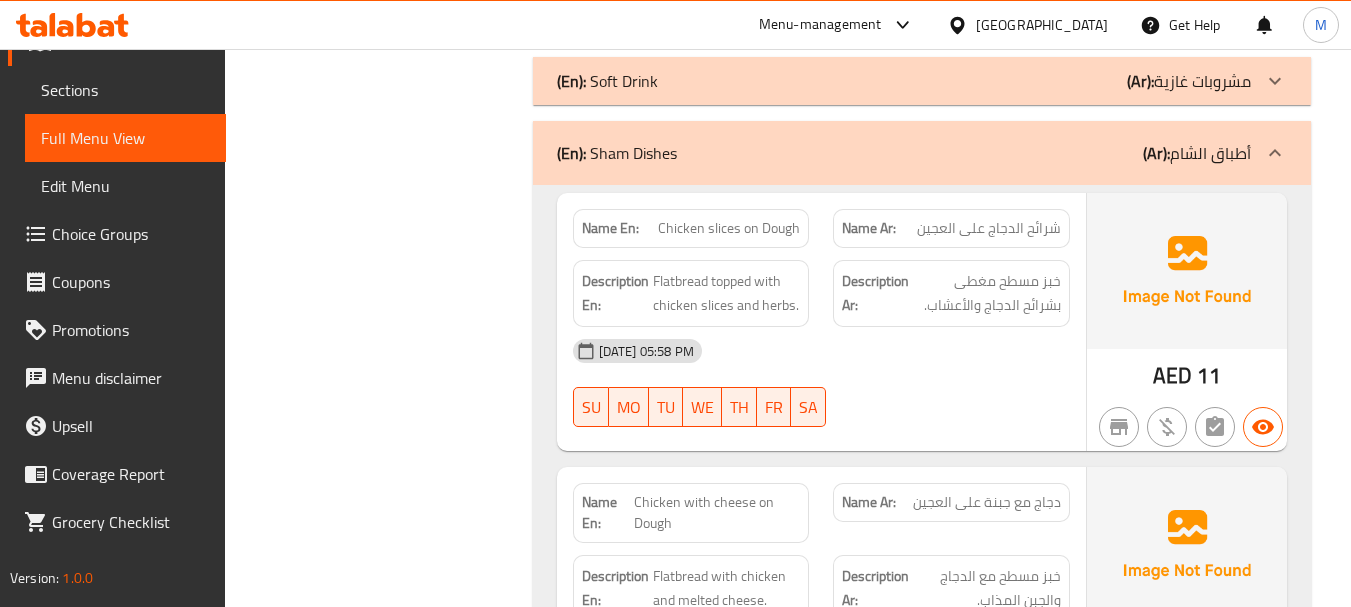 scroll, scrollTop: 5100, scrollLeft: 0, axis: vertical 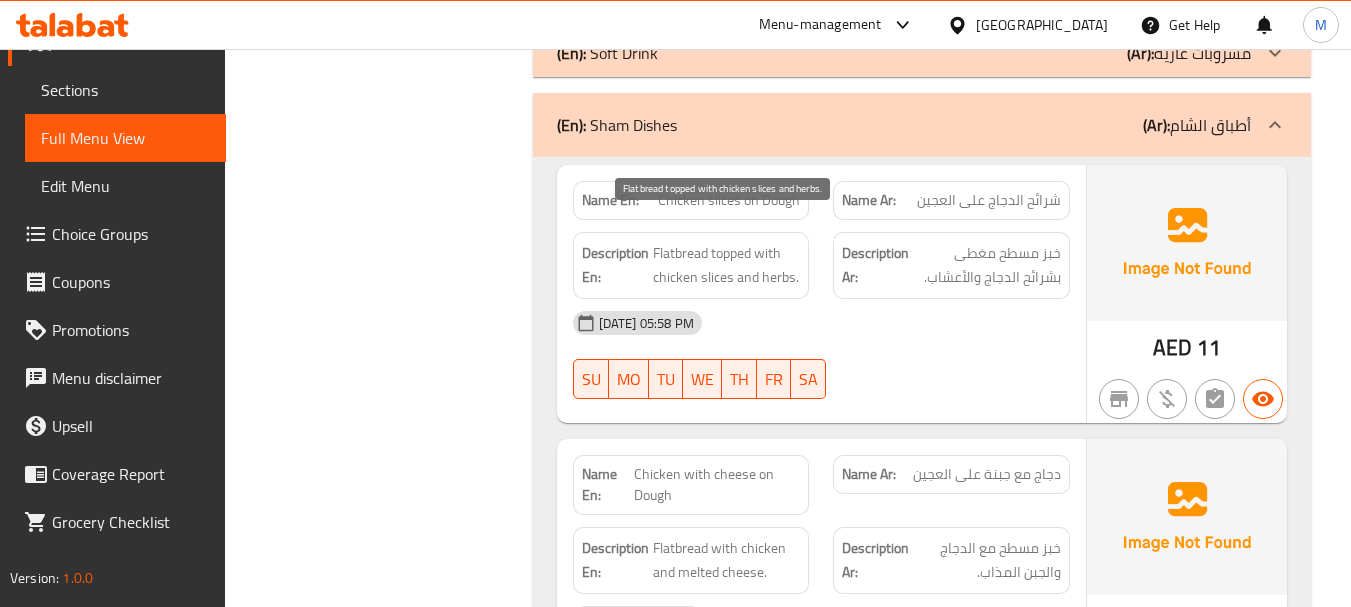 click on "Flatbread topped with chicken slices and herbs." at bounding box center (727, 265) 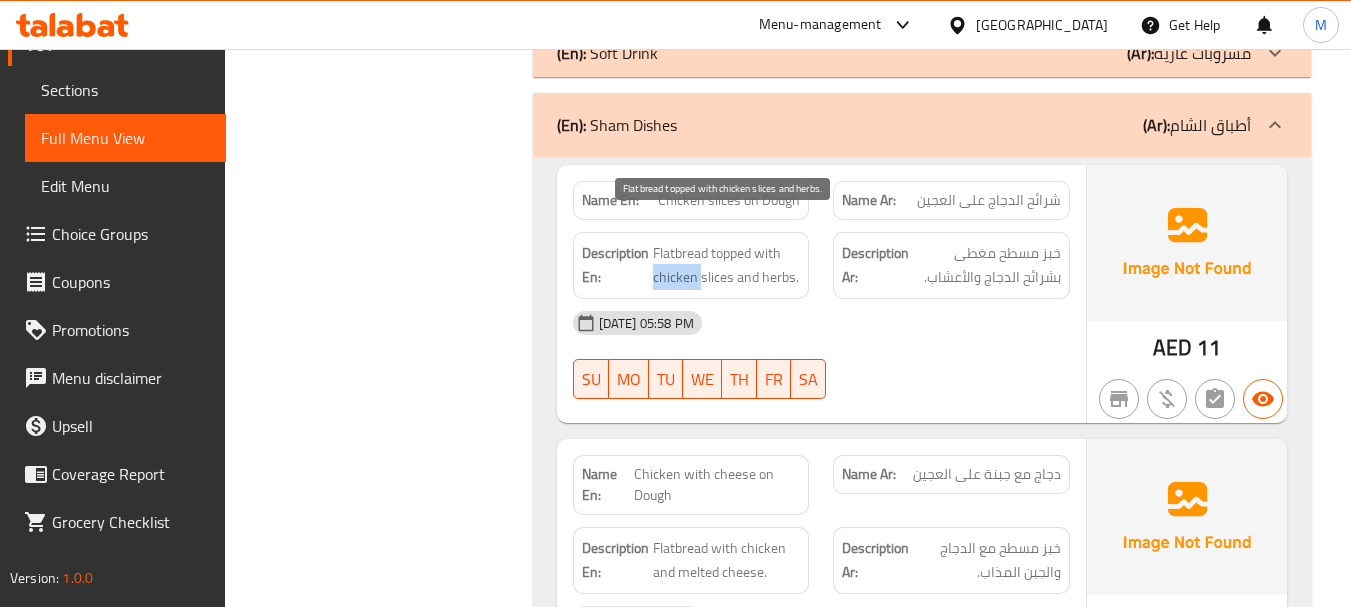 click on "Flatbread topped with chicken slices and herbs." at bounding box center [727, 265] 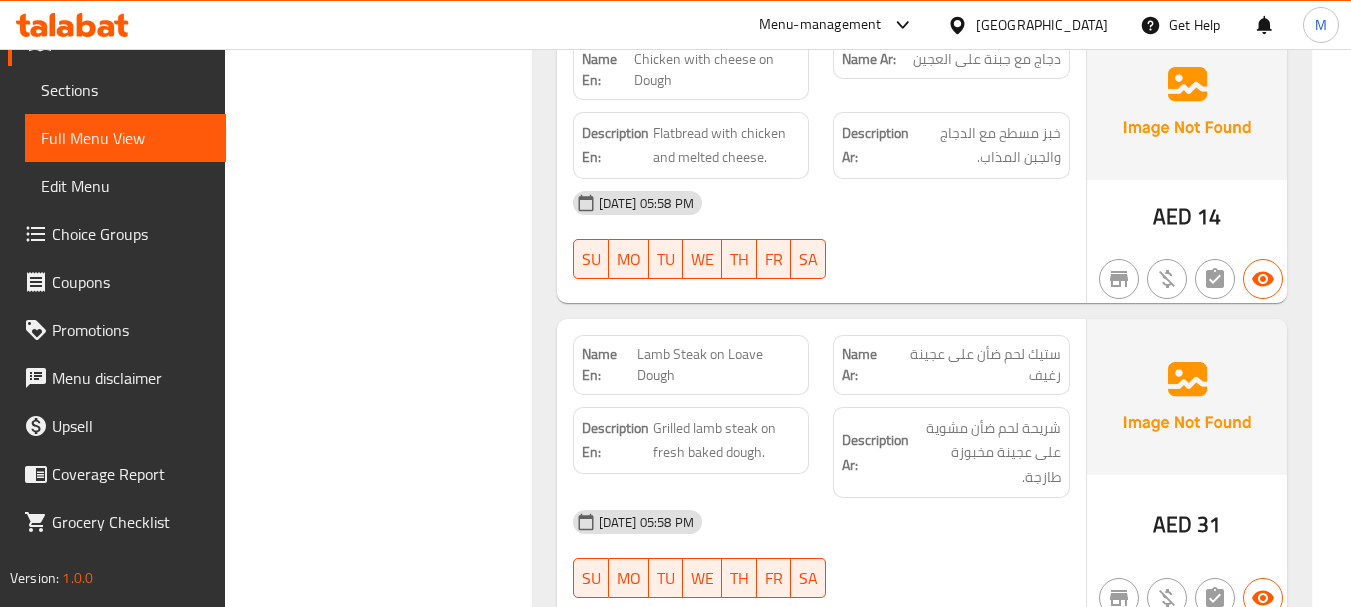 scroll, scrollTop: 5600, scrollLeft: 0, axis: vertical 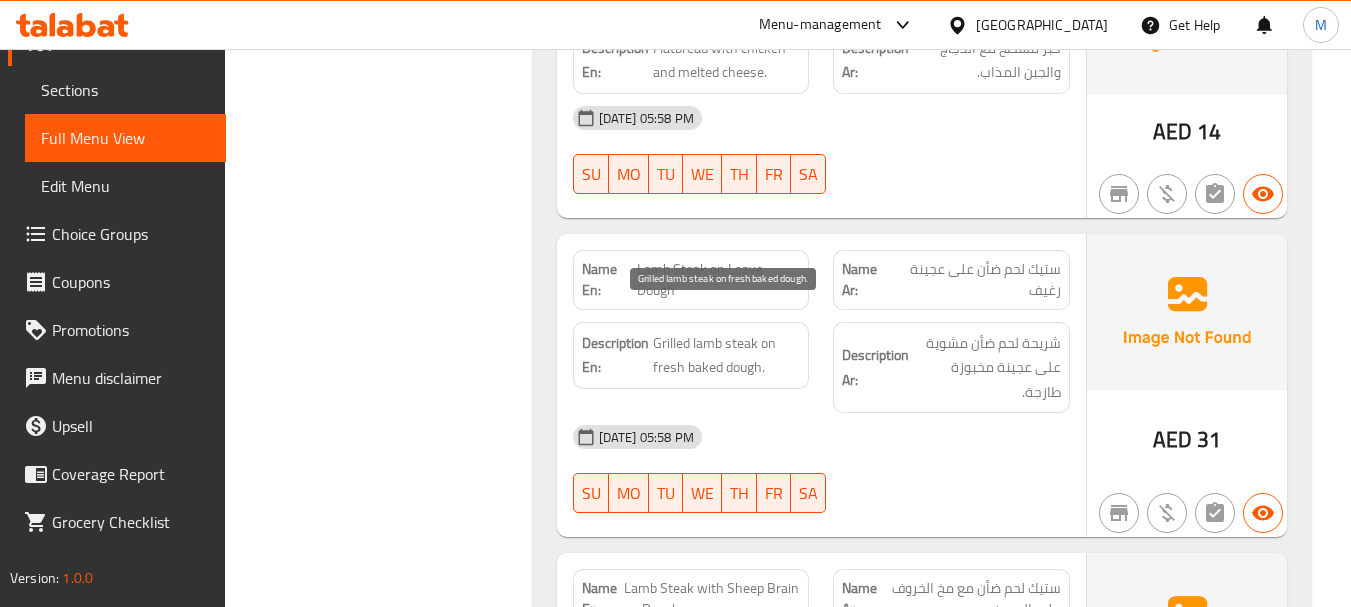 click on "Grilled lamb steak on fresh baked dough." at bounding box center [727, 355] 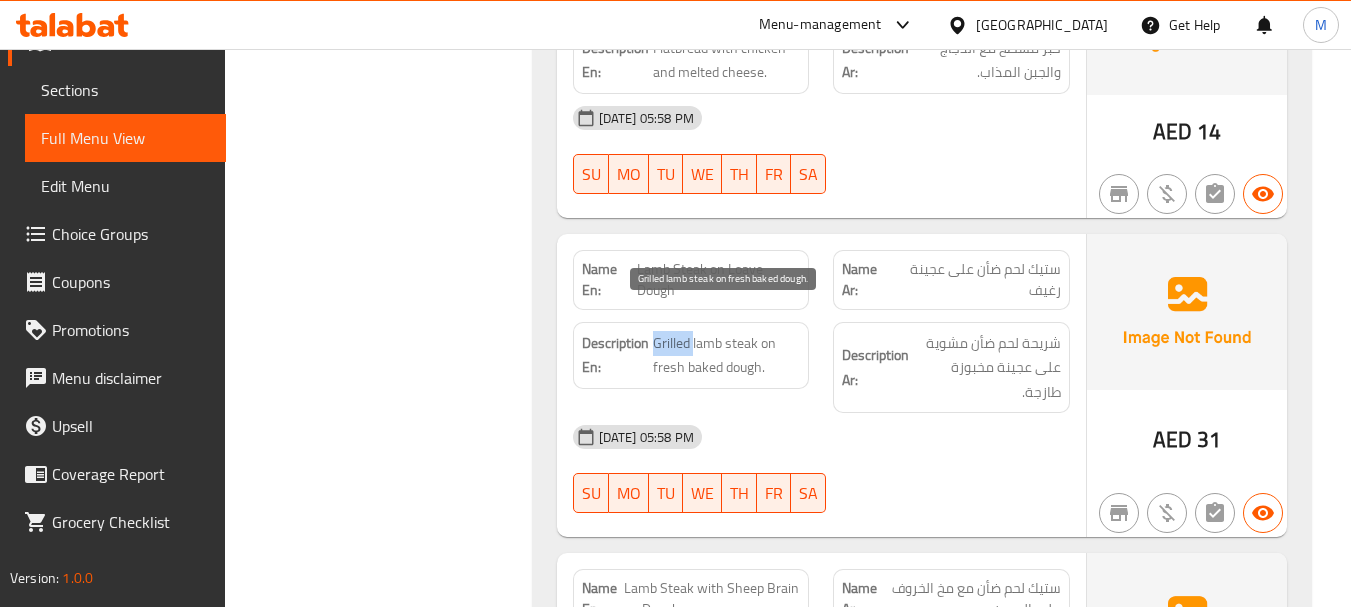 click on "Grilled lamb steak on fresh baked dough." at bounding box center [727, 355] 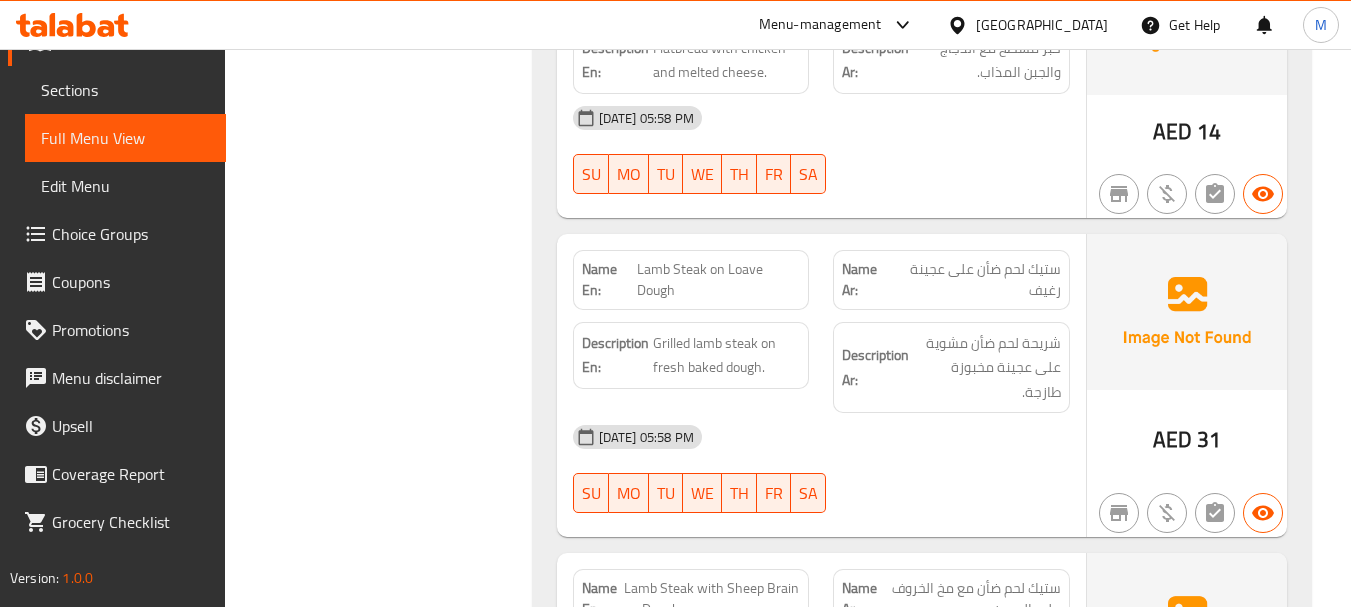 click on "Lamb Steak on Loave Dough" at bounding box center [768, -3442] 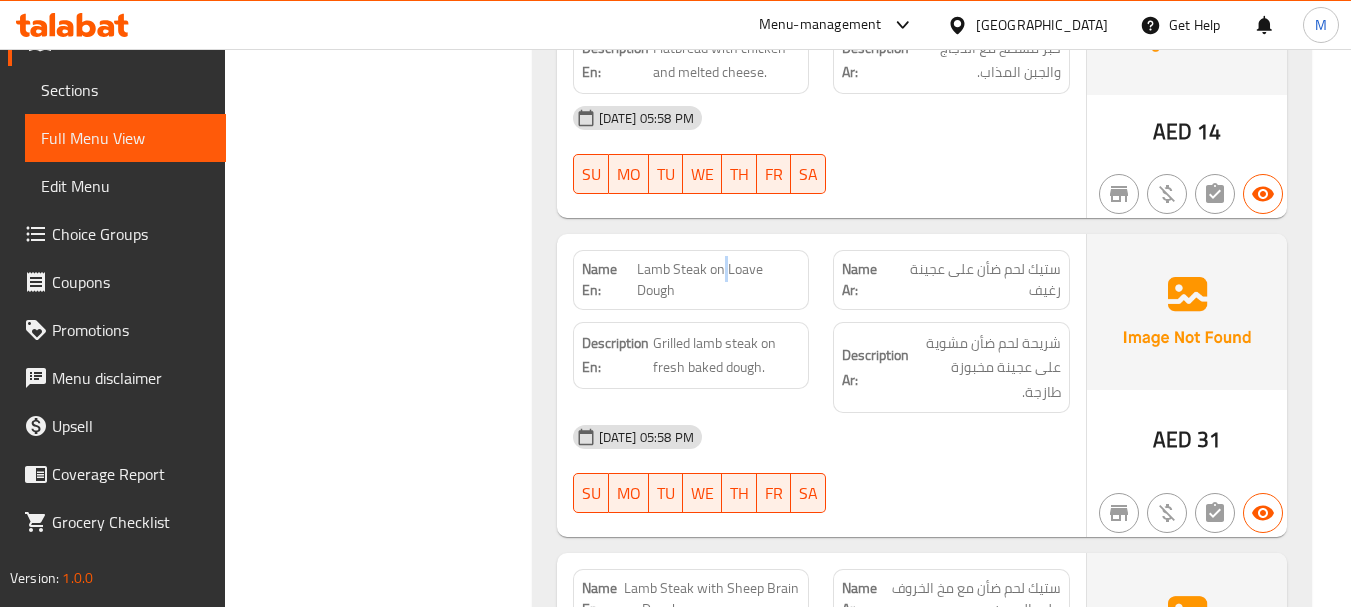 click on "Lamb Steak on Loave Dough" at bounding box center [768, -3442] 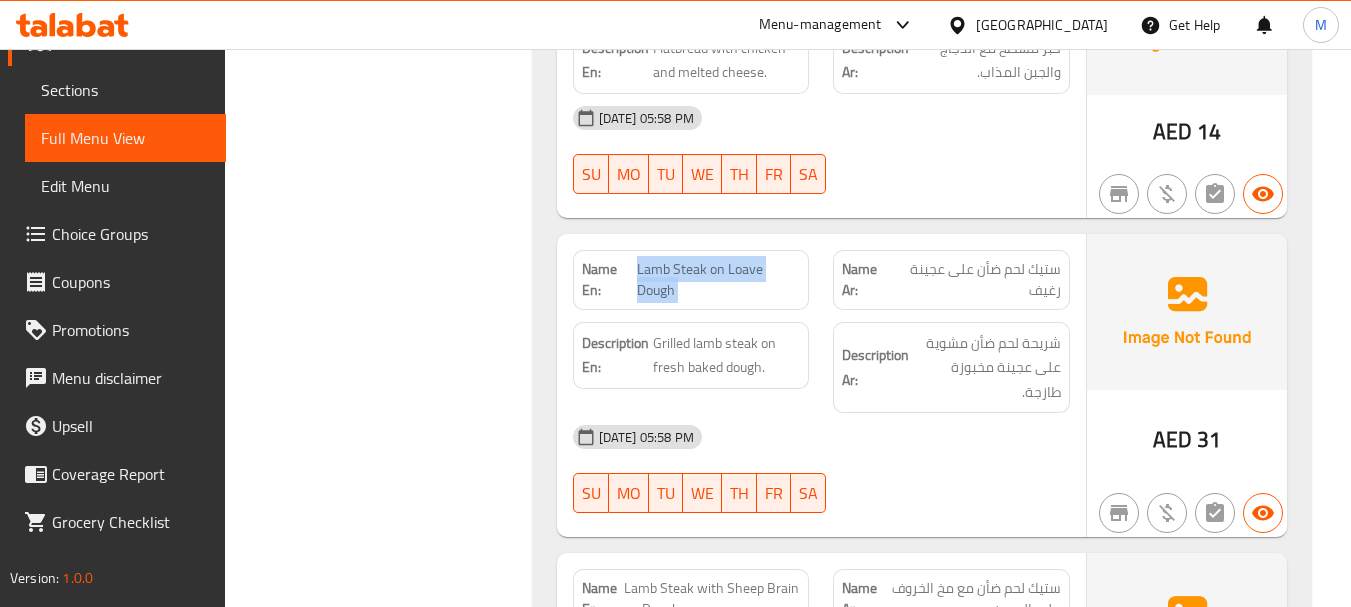 click on "Lamb Steak on Loave Dough" at bounding box center [768, -3442] 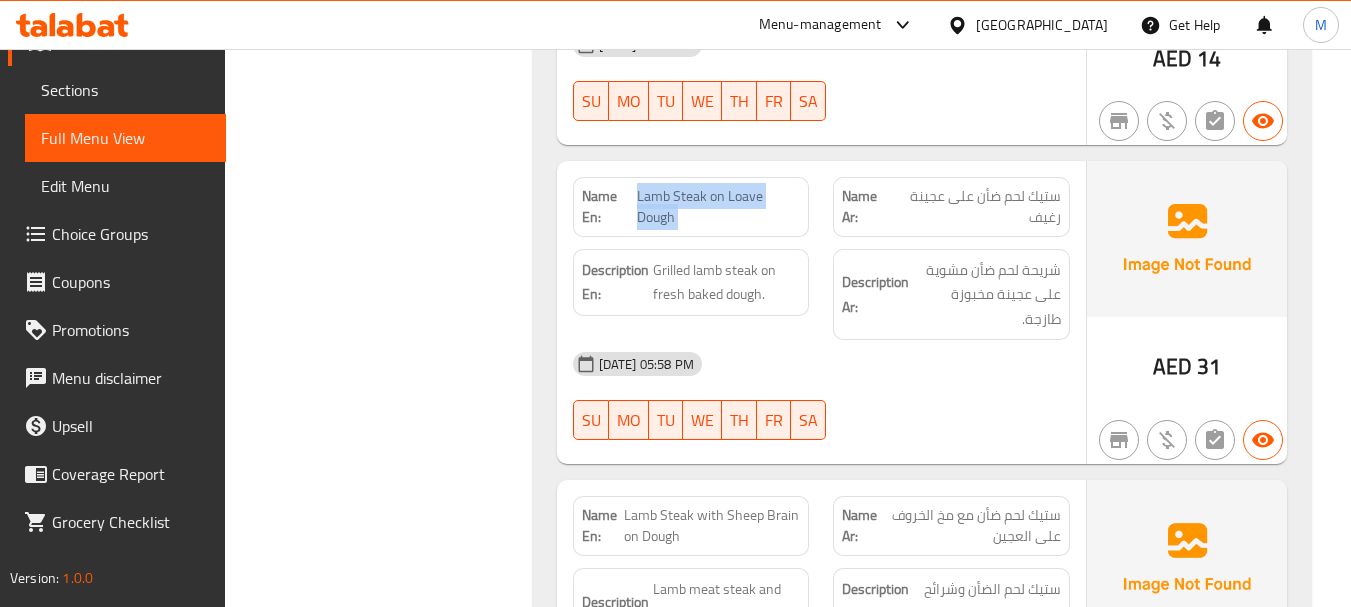 scroll, scrollTop: 5900, scrollLeft: 0, axis: vertical 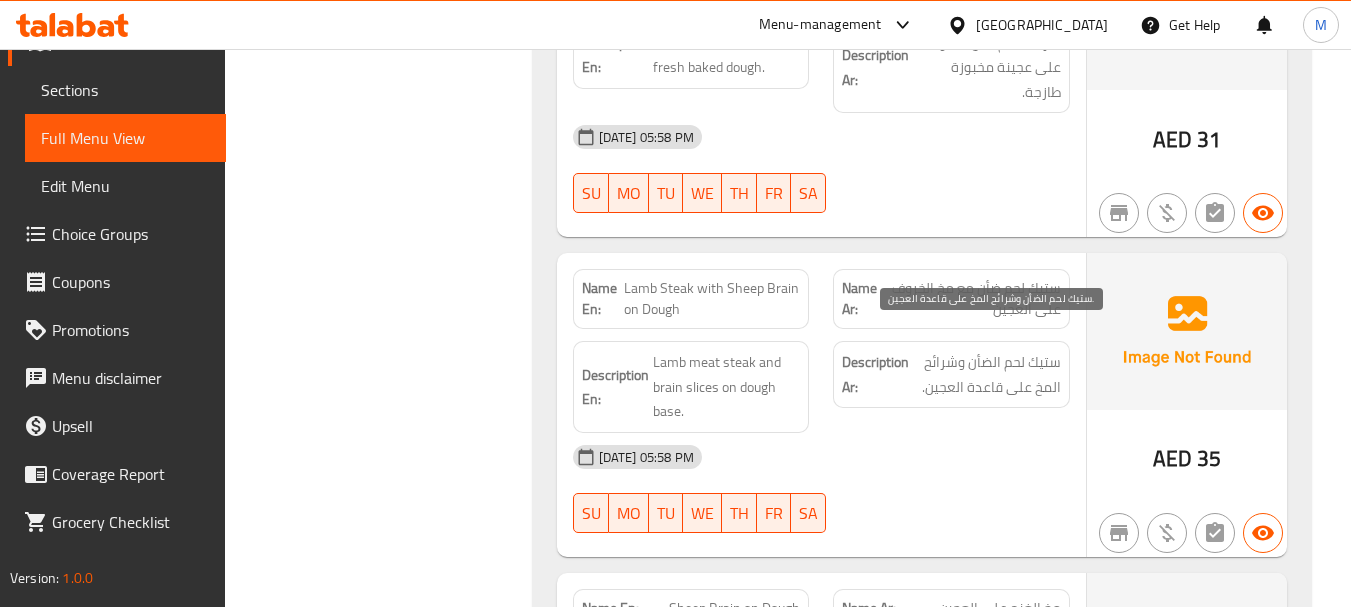 click on "ستيك لحم الضأن وشرائح المخ على قاعدة العجين." at bounding box center (987, 374) 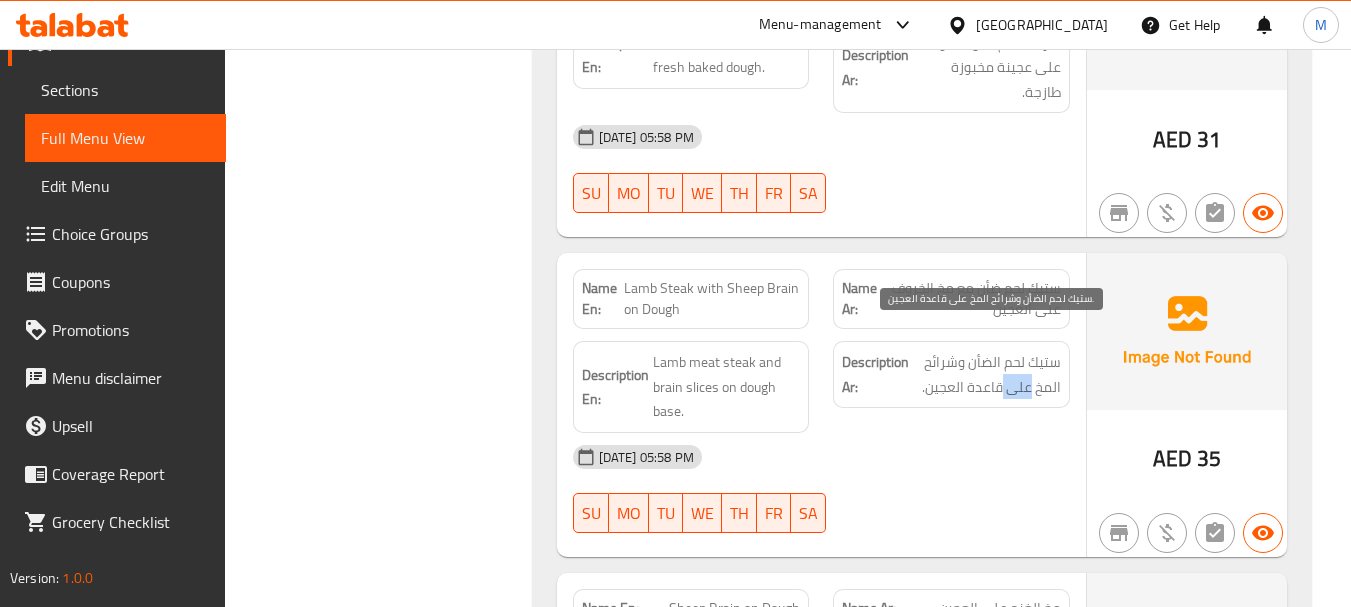 click on "ستيك لحم الضأن وشرائح المخ على قاعدة العجين." at bounding box center [987, 374] 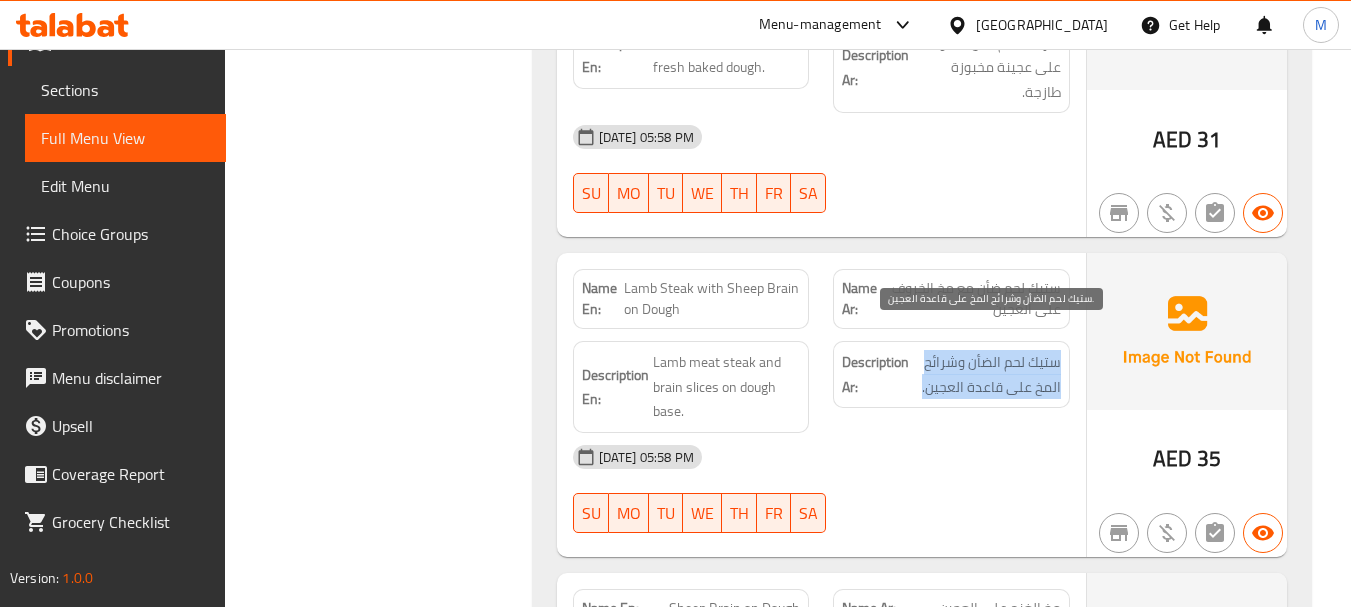 click on "ستيك لحم الضأن وشرائح المخ على قاعدة العجين." at bounding box center (987, 374) 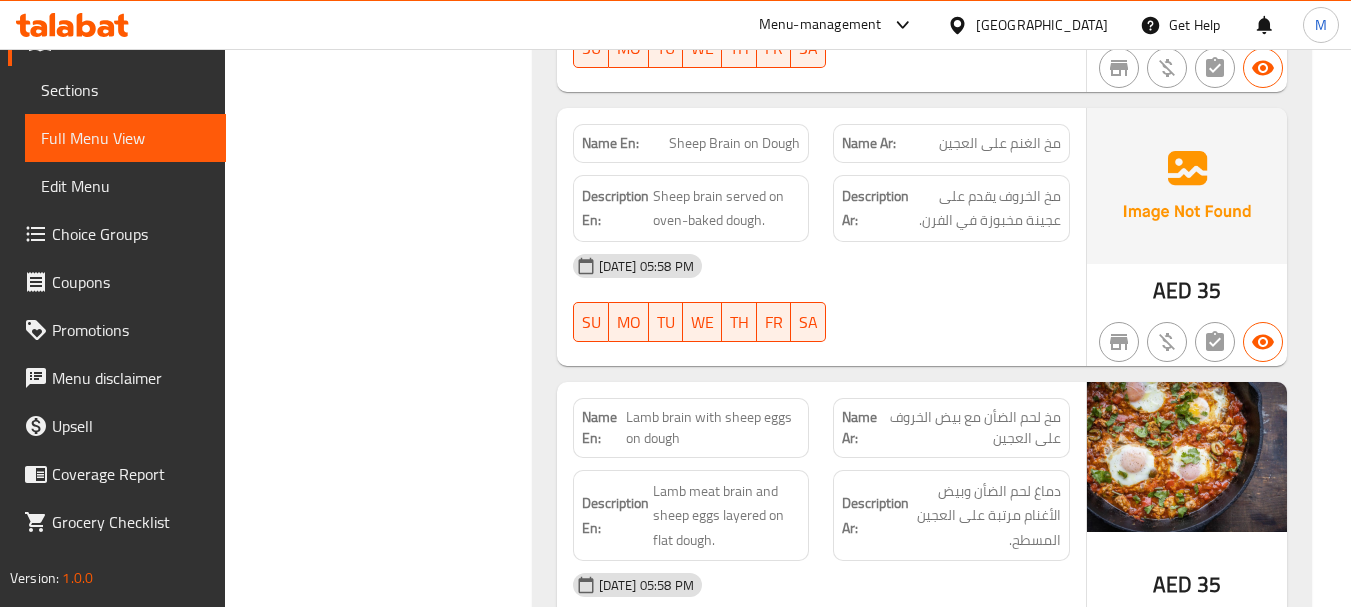 scroll, scrollTop: 6400, scrollLeft: 0, axis: vertical 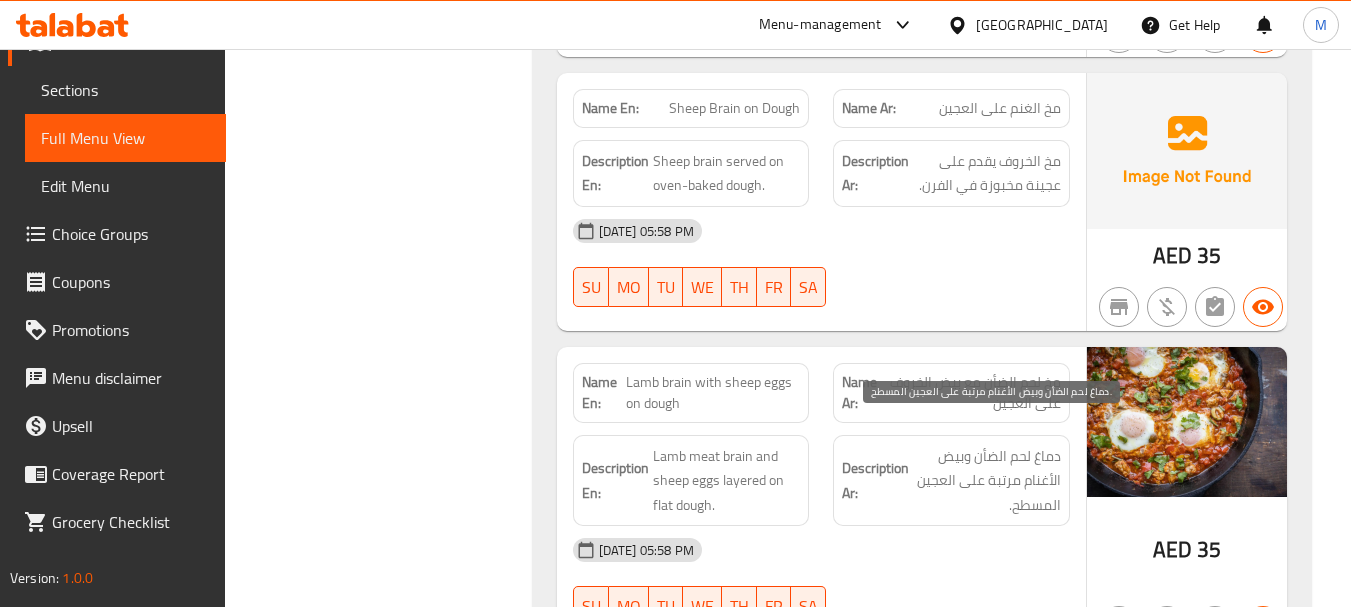 click on "دماغ لحم الضأن وبيض الأغنام مرتبة على العجين المسطح." at bounding box center [987, 481] 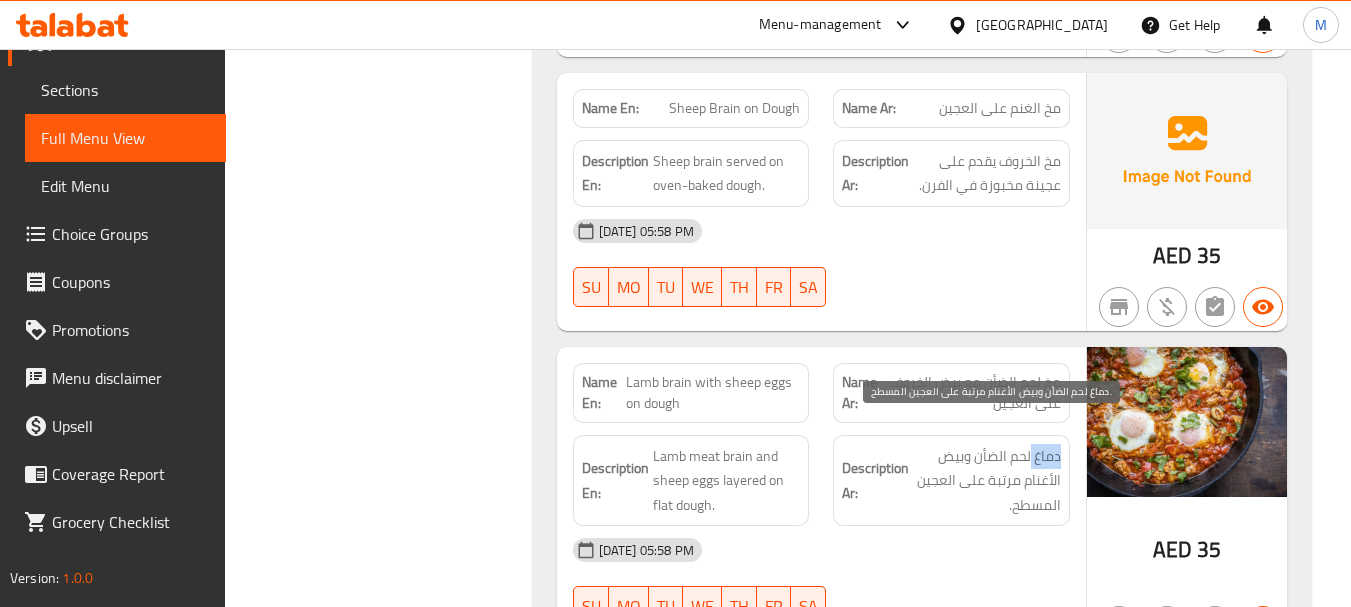 click on "دماغ لحم الضأن وبيض الأغنام مرتبة على العجين المسطح." at bounding box center [987, 481] 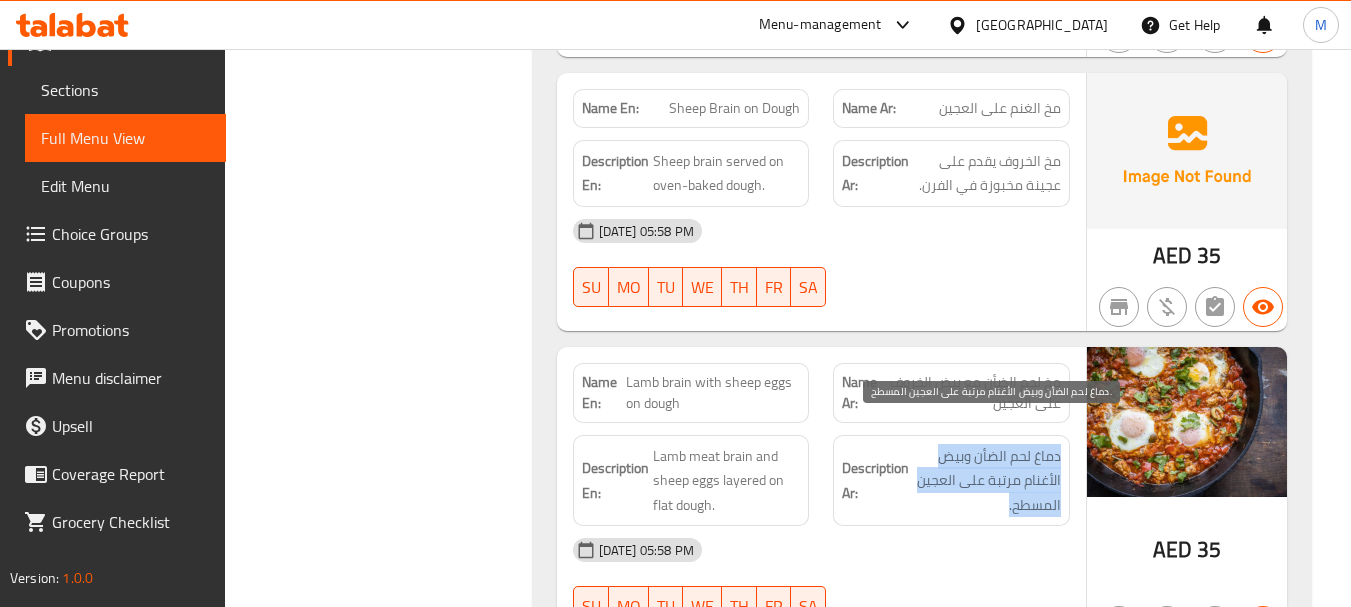 click on "دماغ لحم الضأن وبيض الأغنام مرتبة على العجين المسطح." at bounding box center [987, 481] 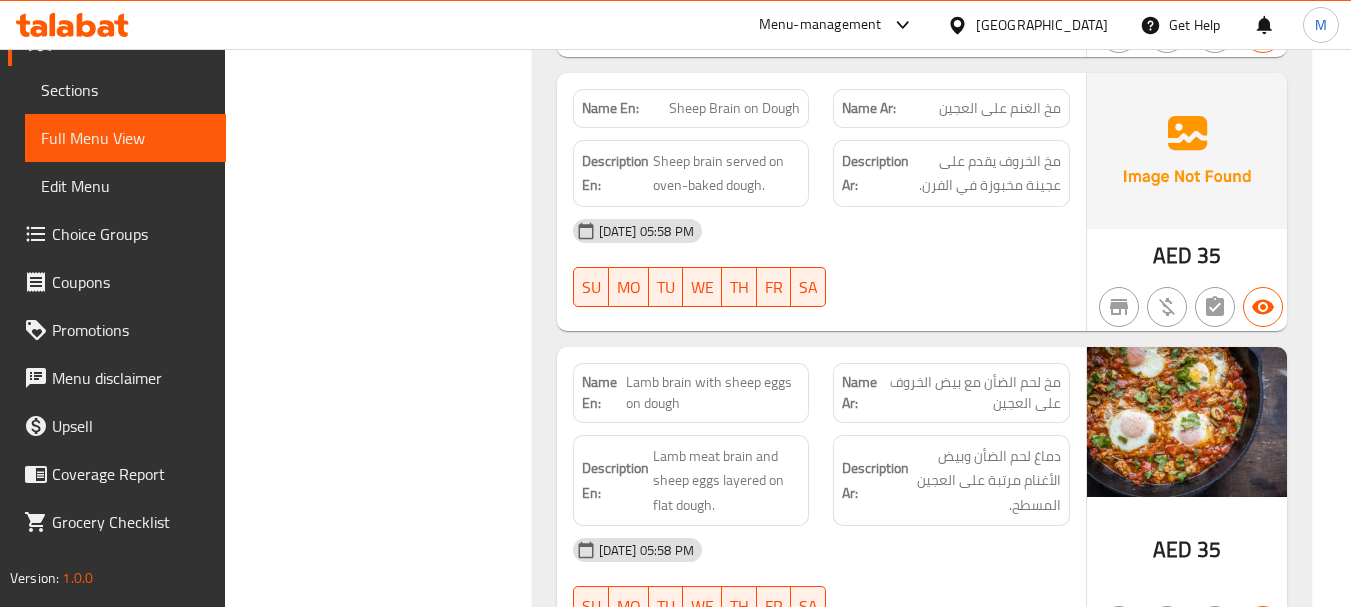 click on "Name En: Lamb brain with sheep eggs on dough" at bounding box center [691, -1575] 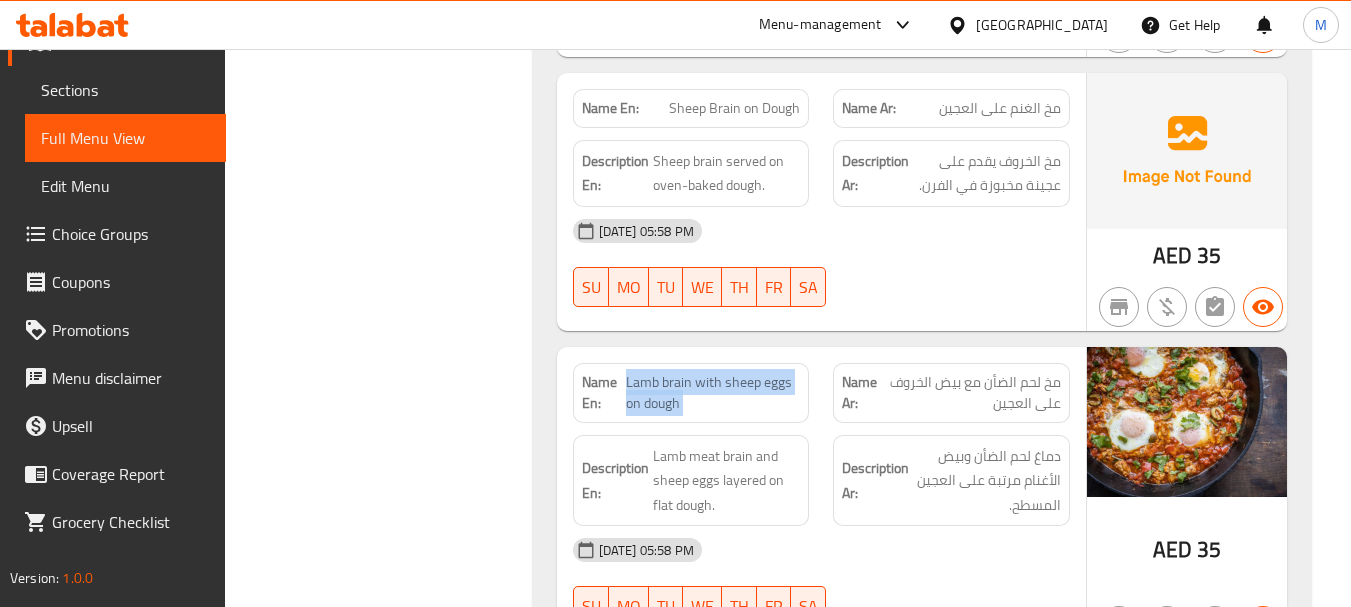 click on "Name En: Lamb brain with sheep eggs on dough" at bounding box center (691, -1575) 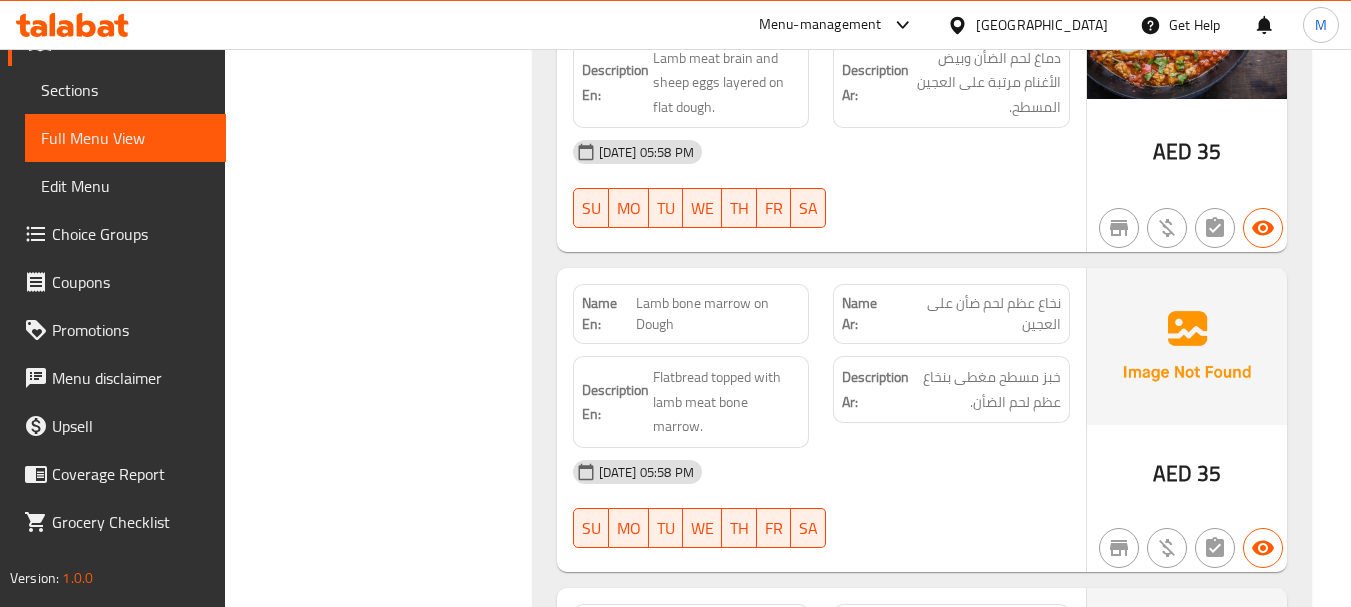 scroll, scrollTop: 6800, scrollLeft: 0, axis: vertical 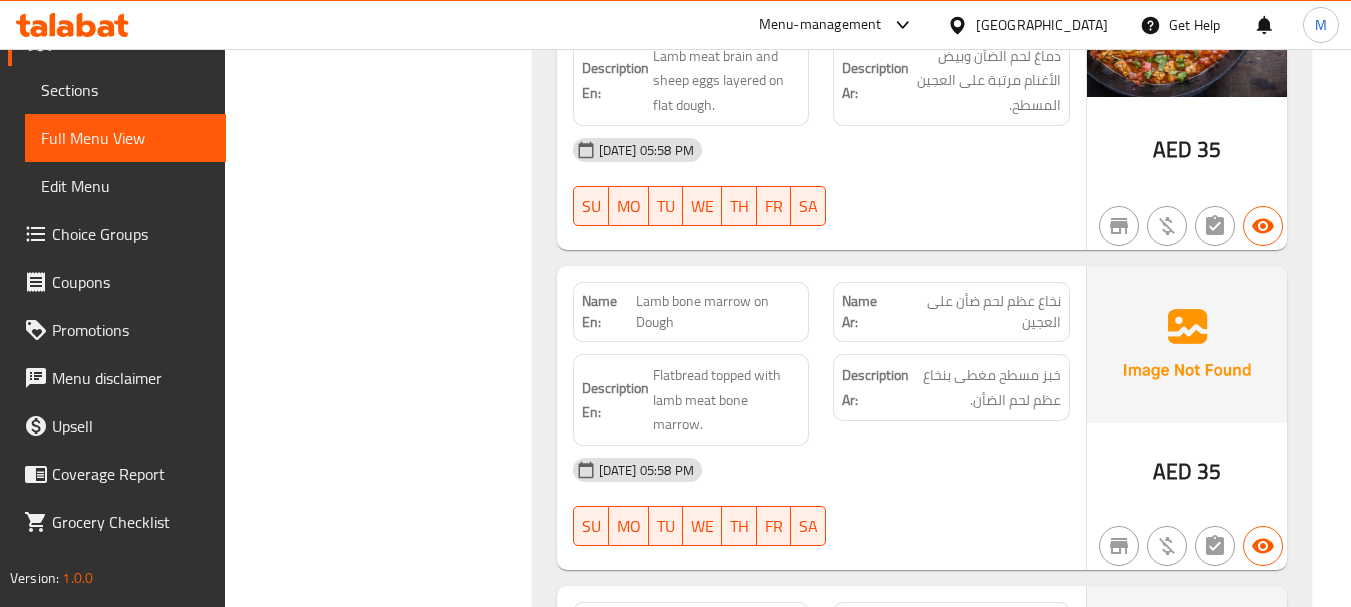 click on "خبز مسطح مغطى بنخاع عظم لحم الضأن." at bounding box center [987, 387] 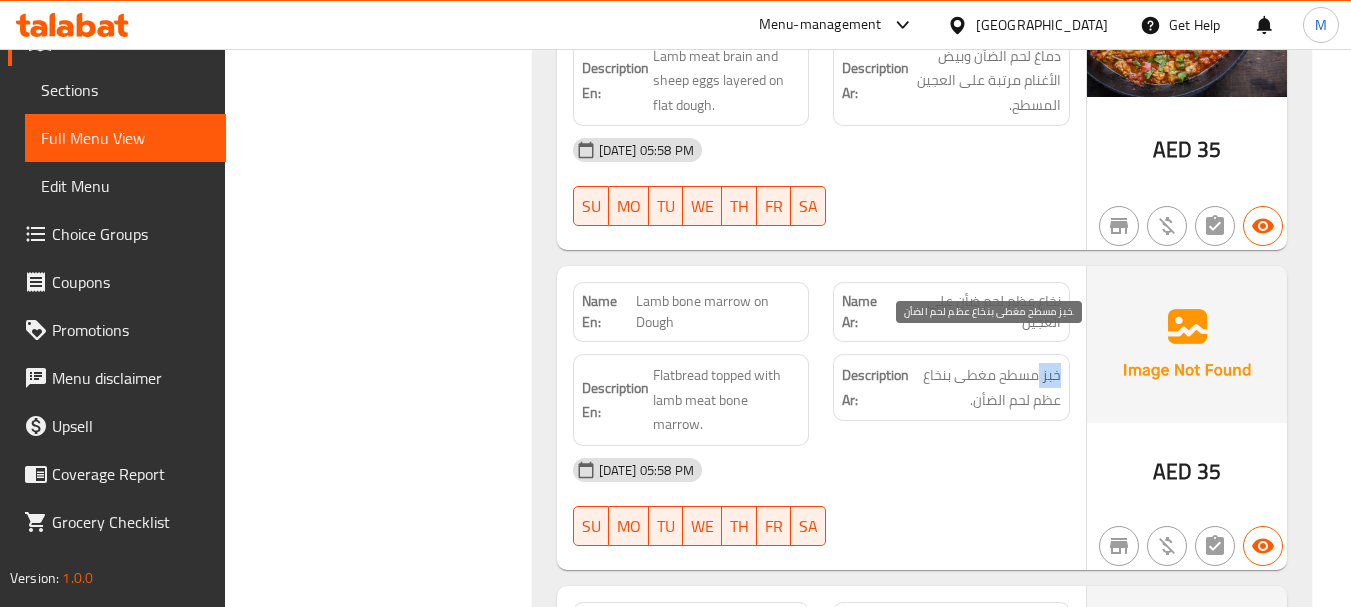 click on "خبز مسطح مغطى بنخاع عظم لحم الضأن." at bounding box center (987, 387) 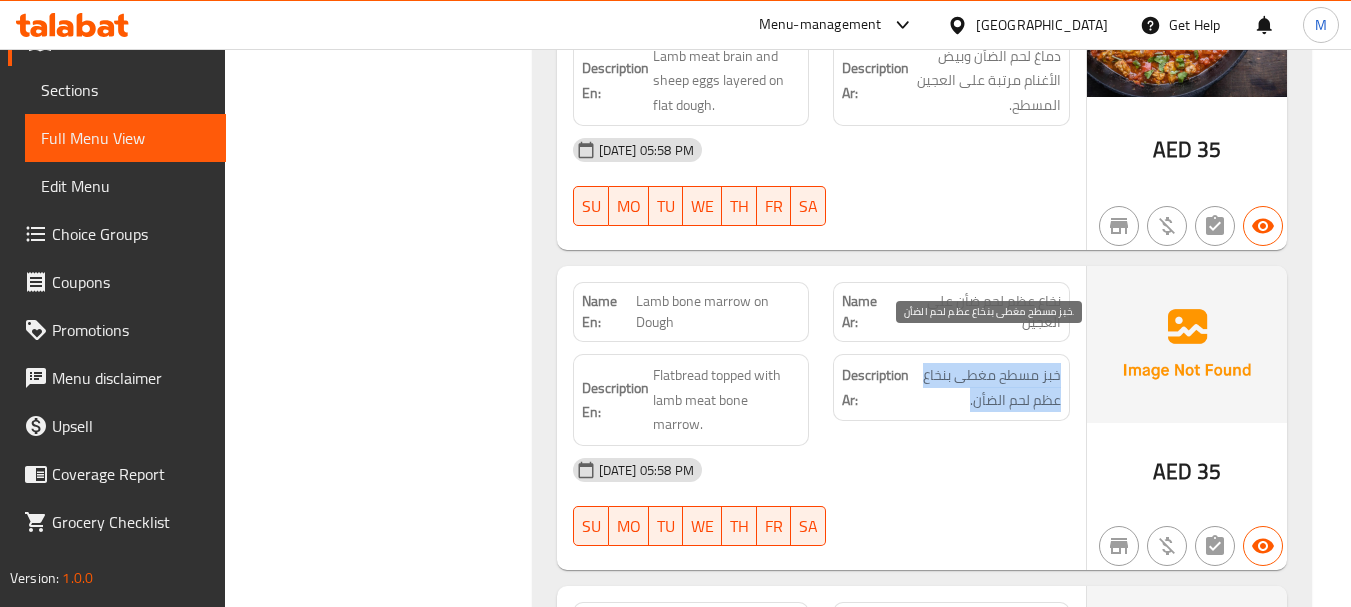 click on "خبز مسطح مغطى بنخاع عظم لحم الضأن." at bounding box center (987, 387) 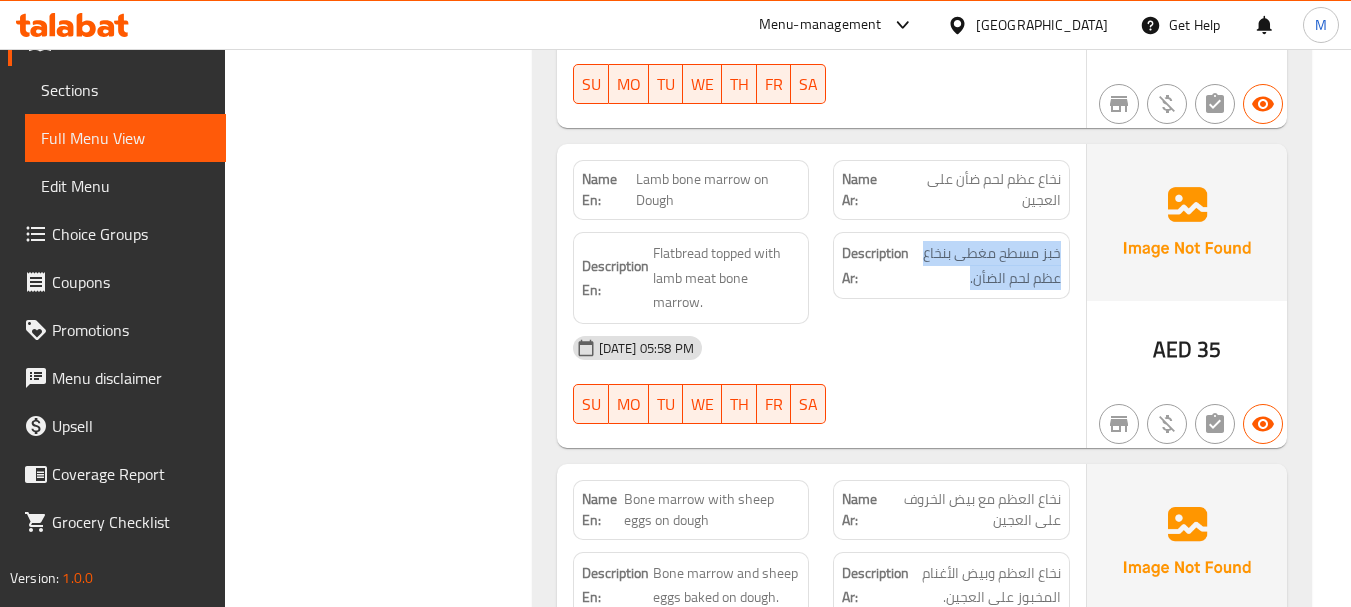 scroll, scrollTop: 7100, scrollLeft: 0, axis: vertical 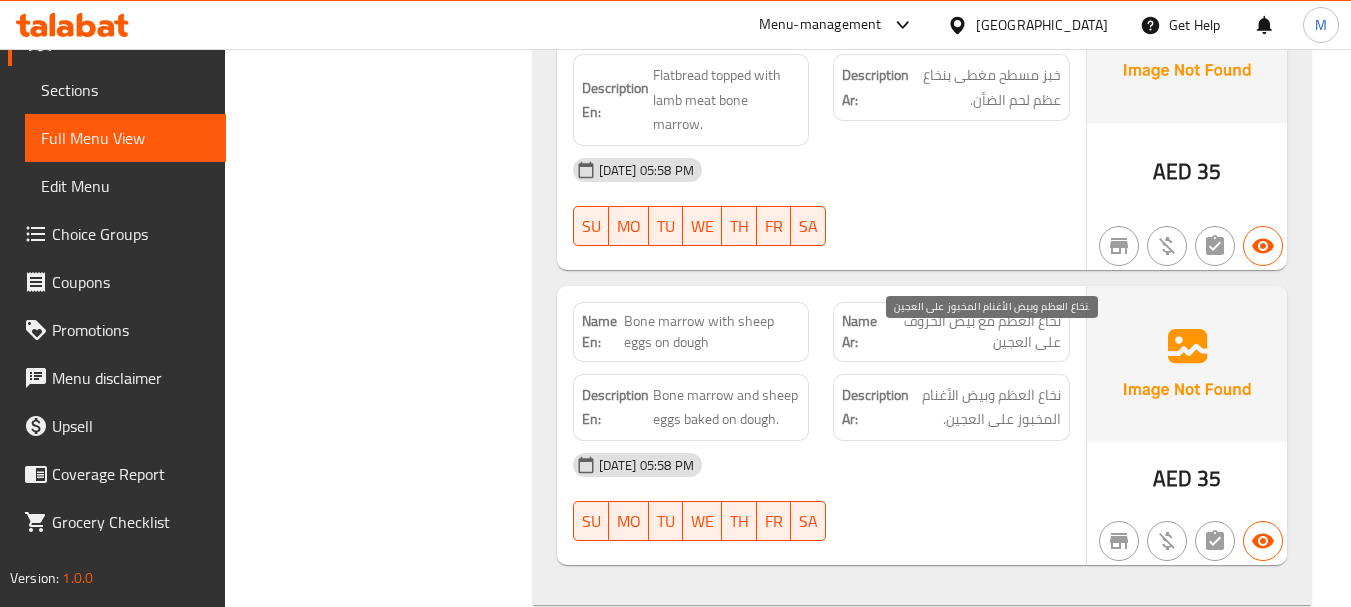 click on "نخاع العظم وبيض الأغنام المخبوز على العجين." at bounding box center (987, 407) 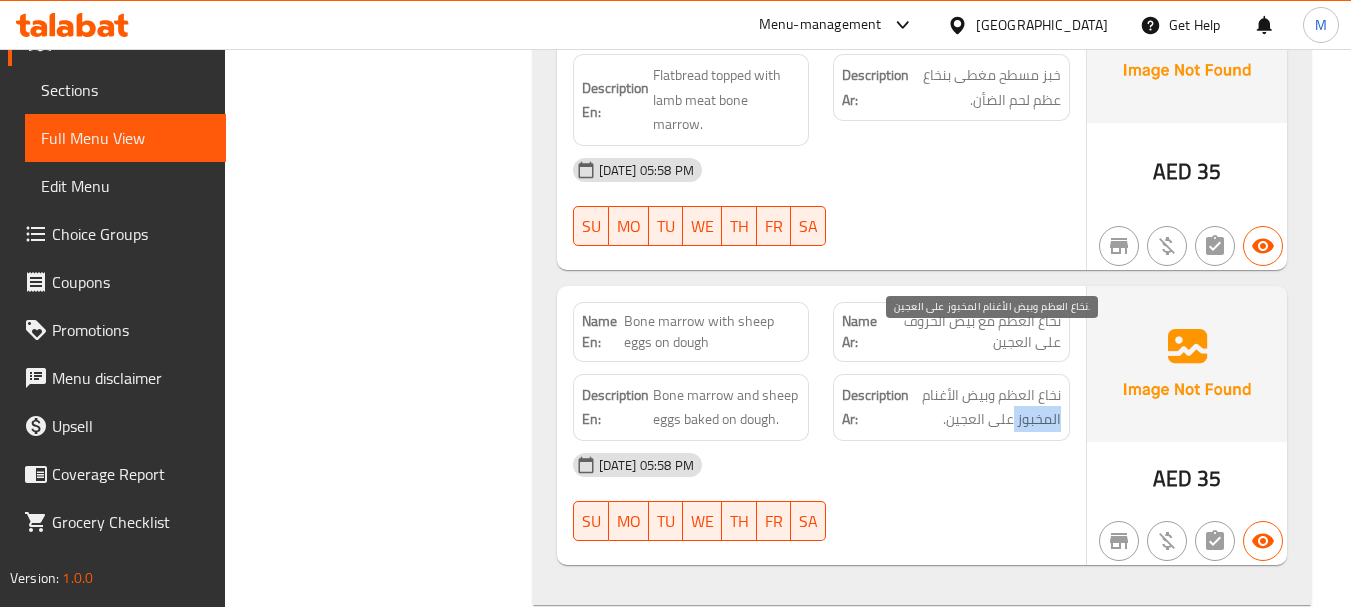 click on "نخاع العظم وبيض الأغنام المخبوز على العجين." at bounding box center [987, 407] 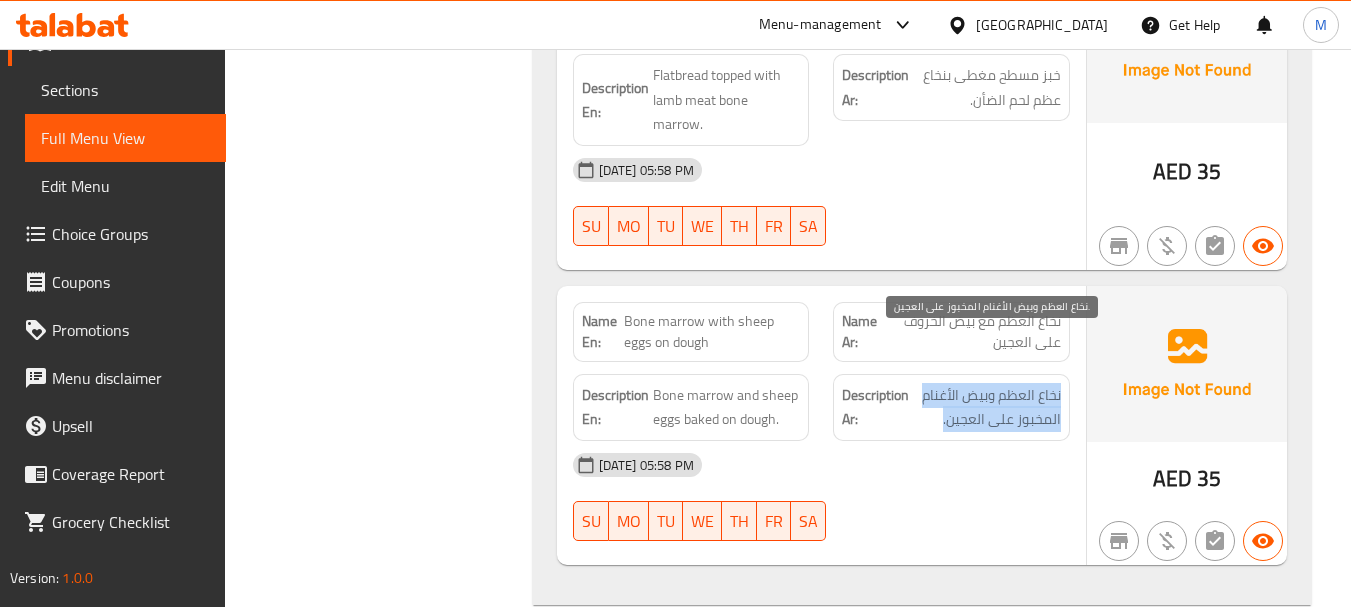 click on "نخاع العظم وبيض الأغنام المخبوز على العجين." at bounding box center (987, 407) 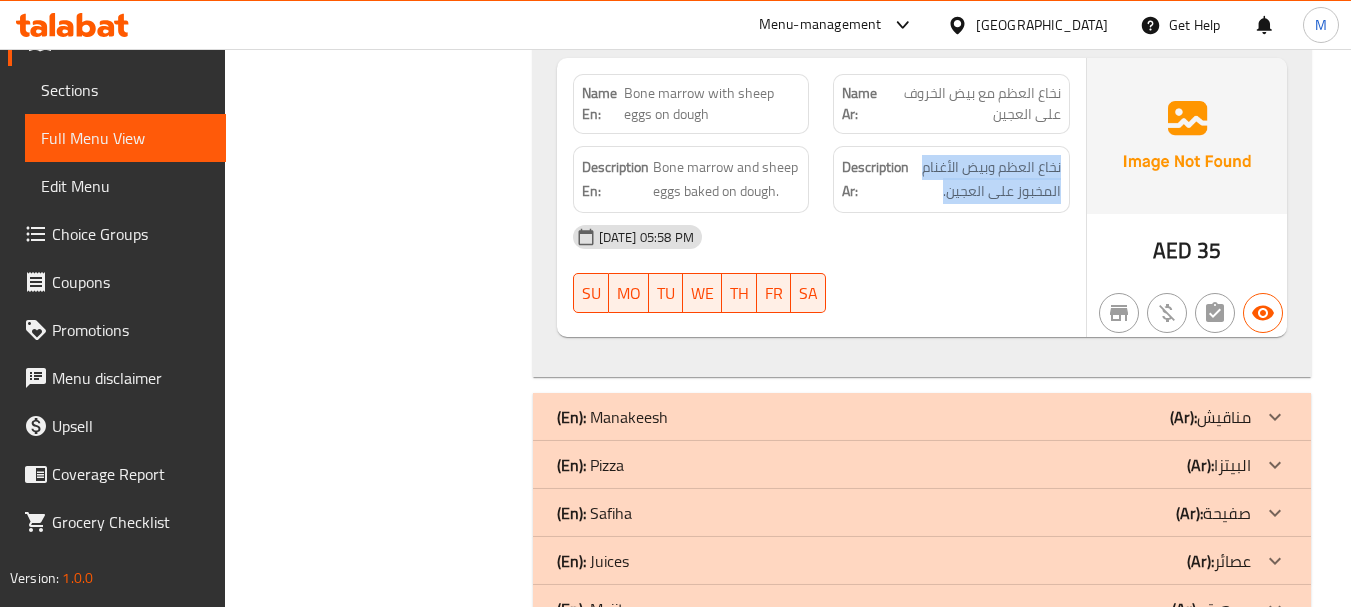 scroll, scrollTop: 7343, scrollLeft: 0, axis: vertical 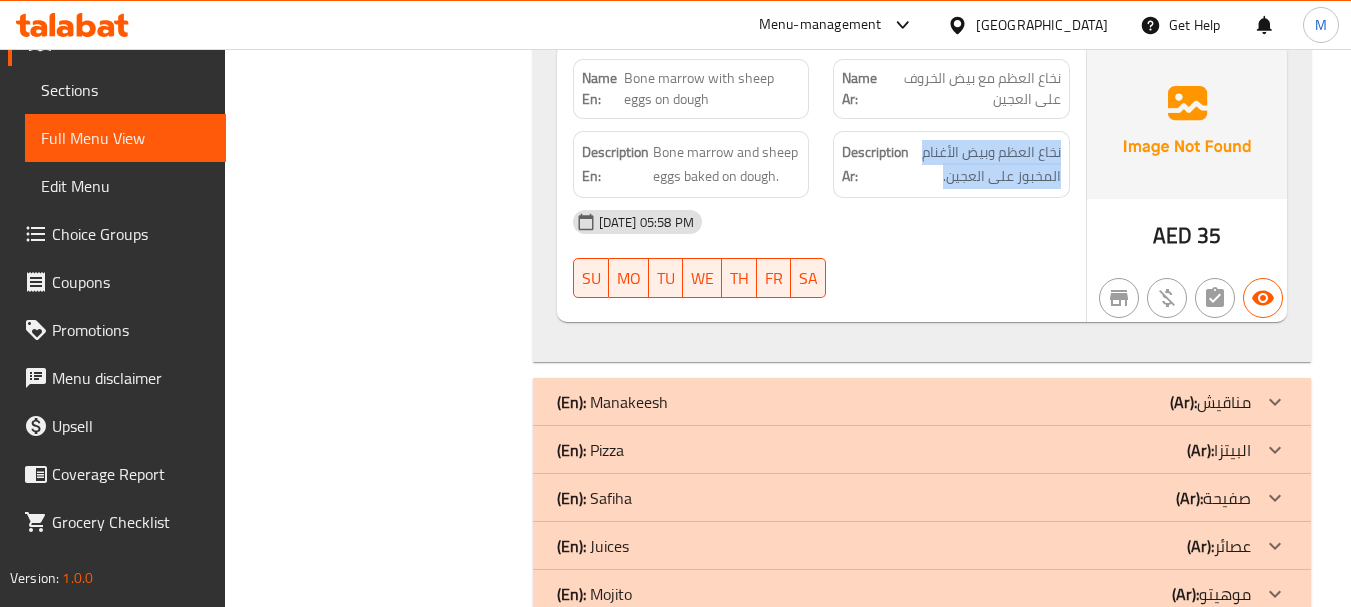 click on "(Ar): صفيحة" at bounding box center (1183, -7020) 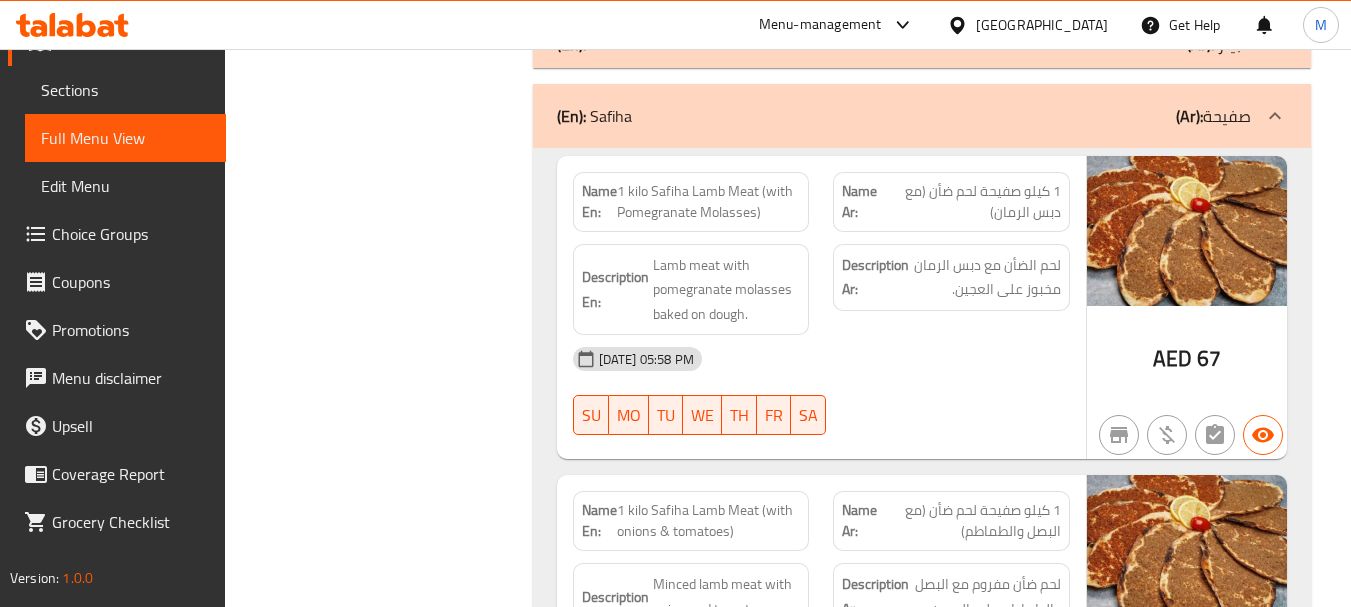 scroll, scrollTop: 7543, scrollLeft: 0, axis: vertical 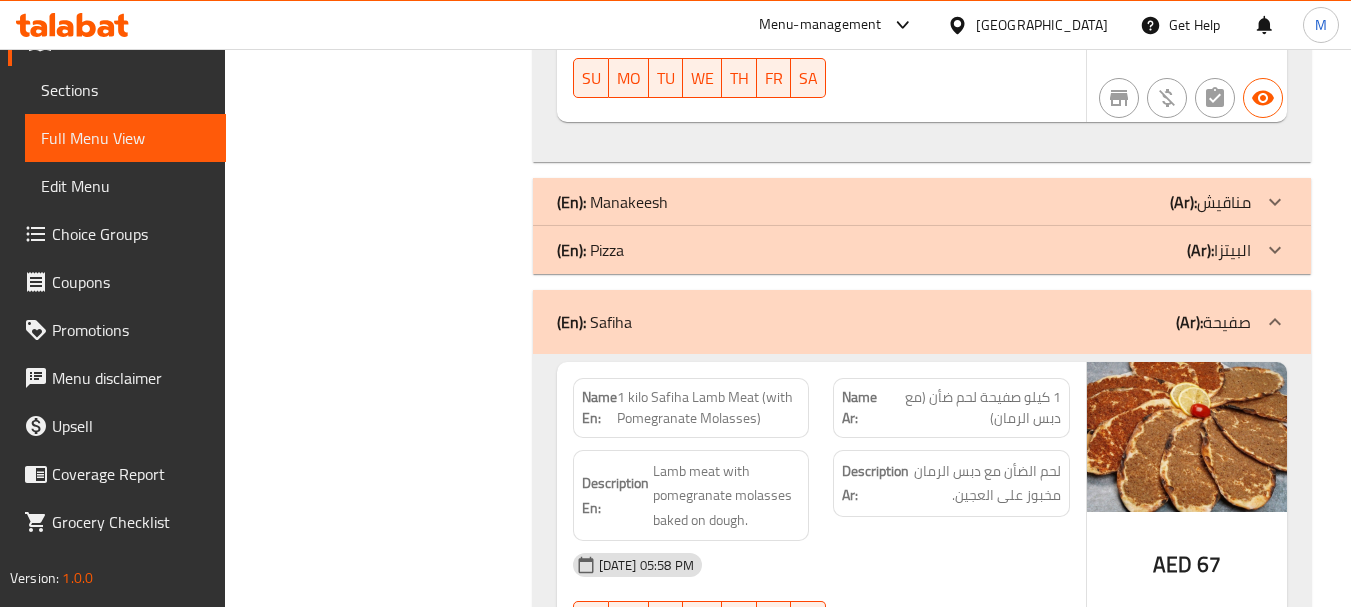 drag, startPoint x: 1190, startPoint y: 274, endPoint x: 1252, endPoint y: 246, distance: 68.0294 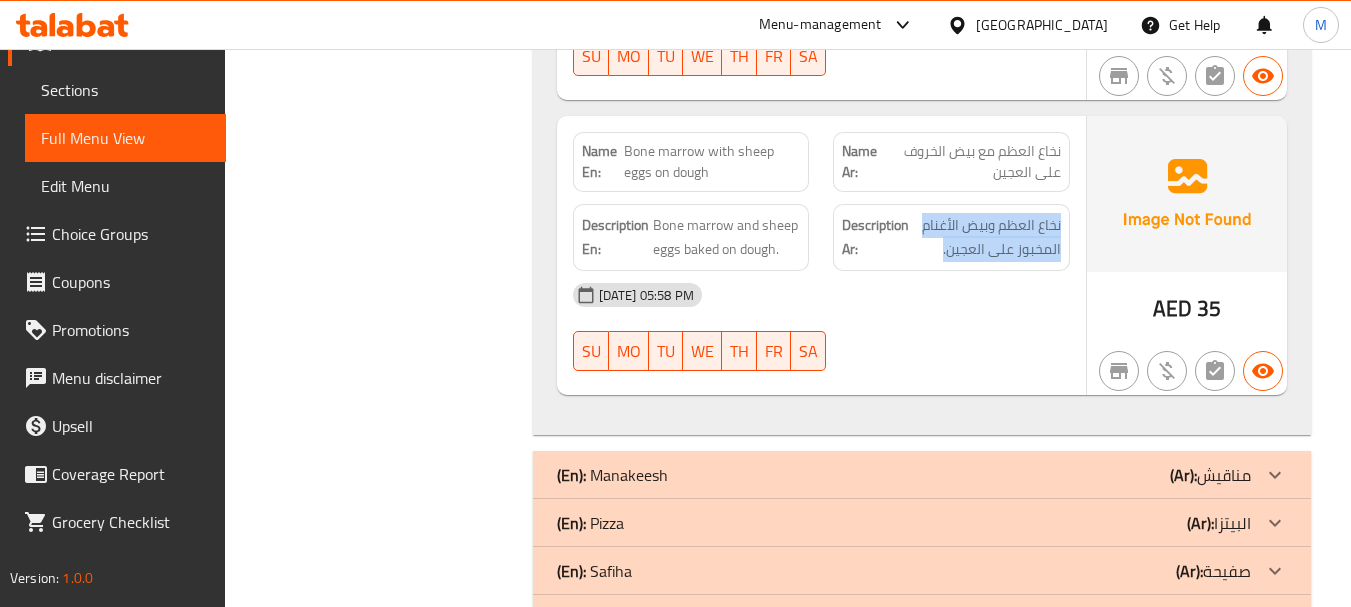 scroll, scrollTop: 7343, scrollLeft: 0, axis: vertical 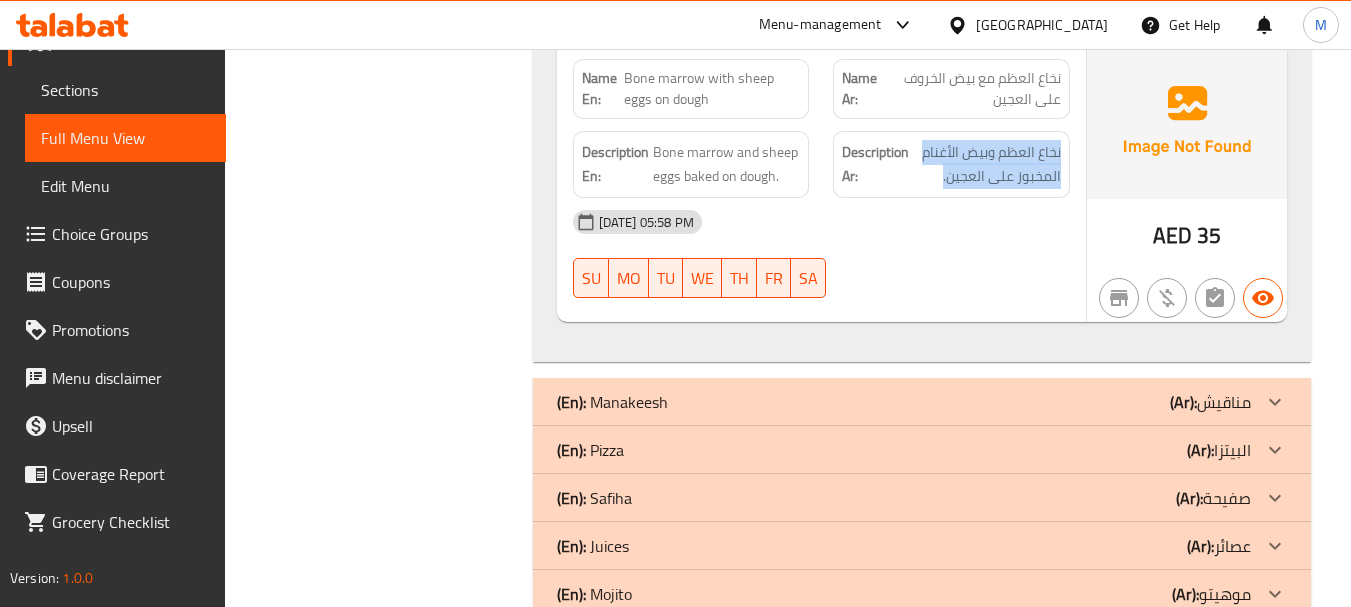 click on "(Ar): مناقيش" at bounding box center (1183, -7020) 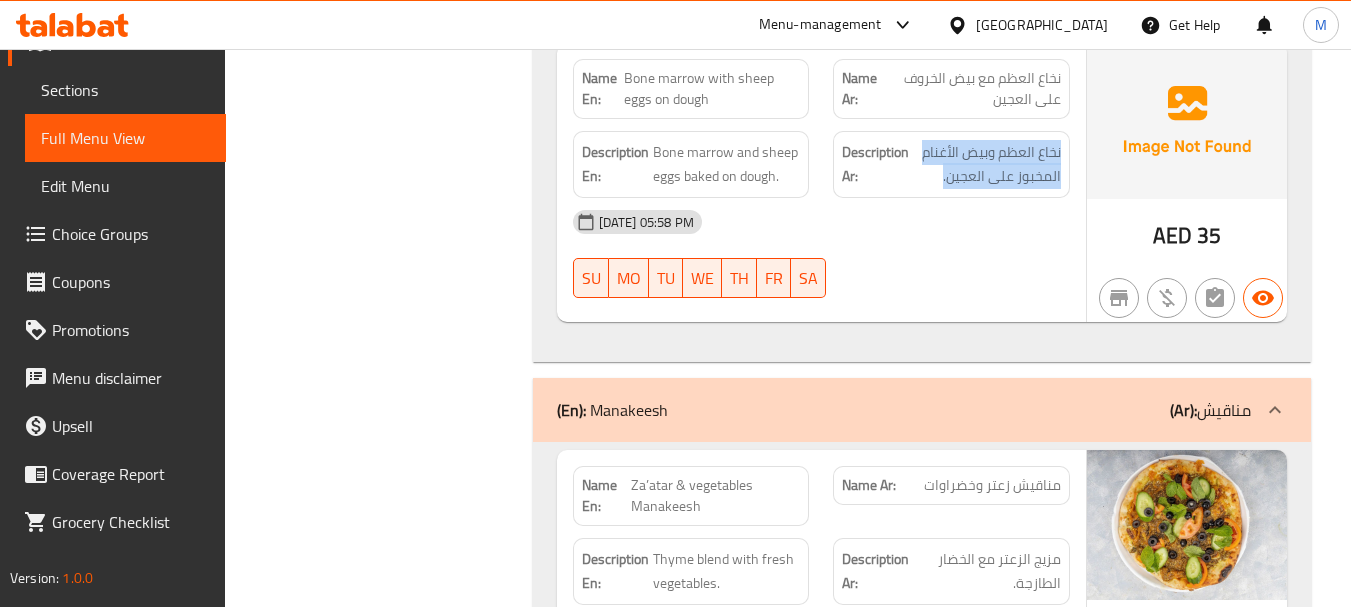 scroll, scrollTop: 7548, scrollLeft: 0, axis: vertical 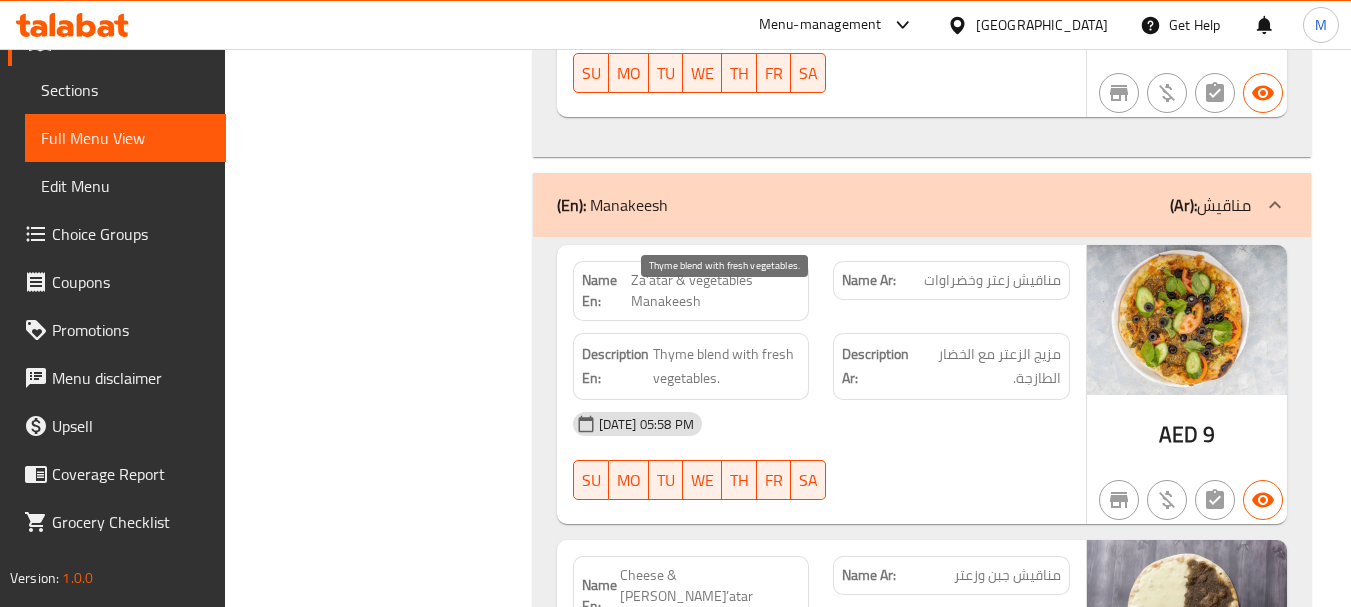 click on "Thyme blend with fresh vegetables." at bounding box center [727, 366] 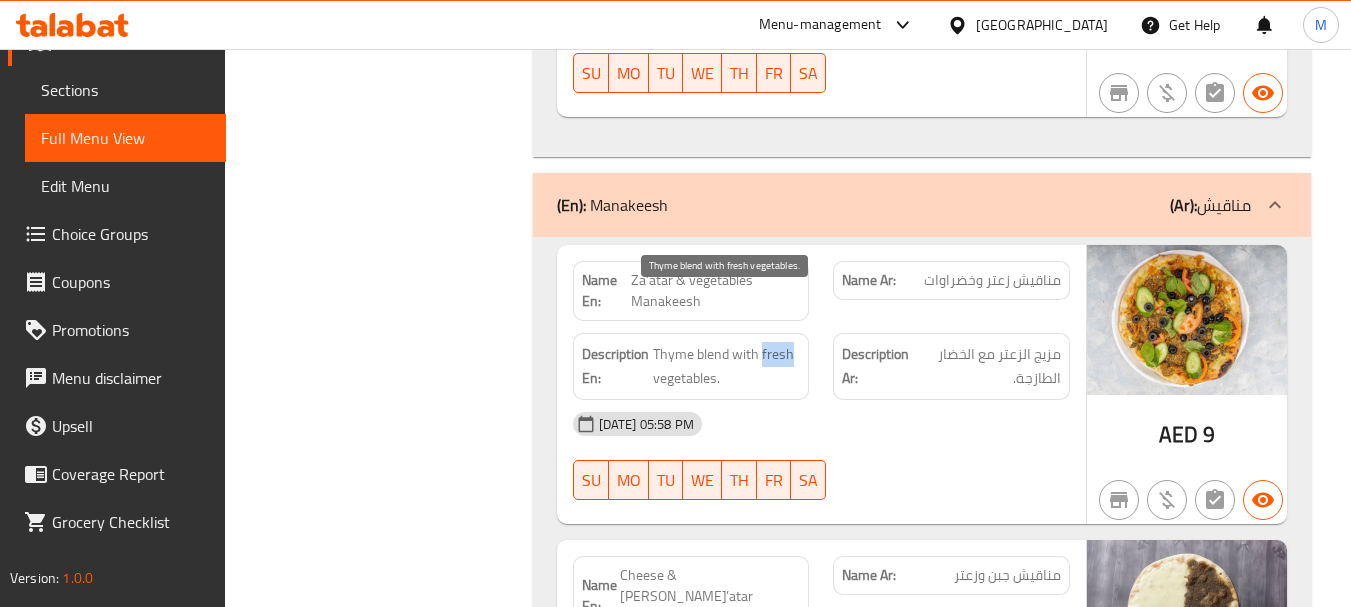 click on "Thyme blend with fresh vegetables." at bounding box center (727, 366) 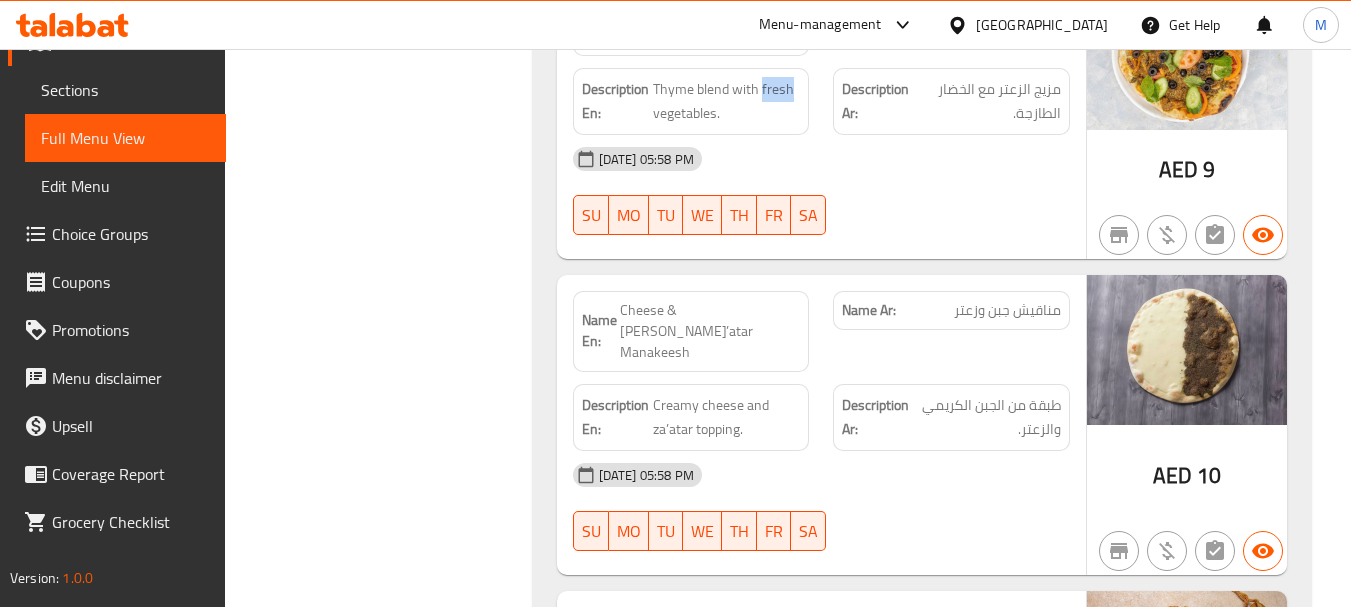scroll, scrollTop: 7848, scrollLeft: 0, axis: vertical 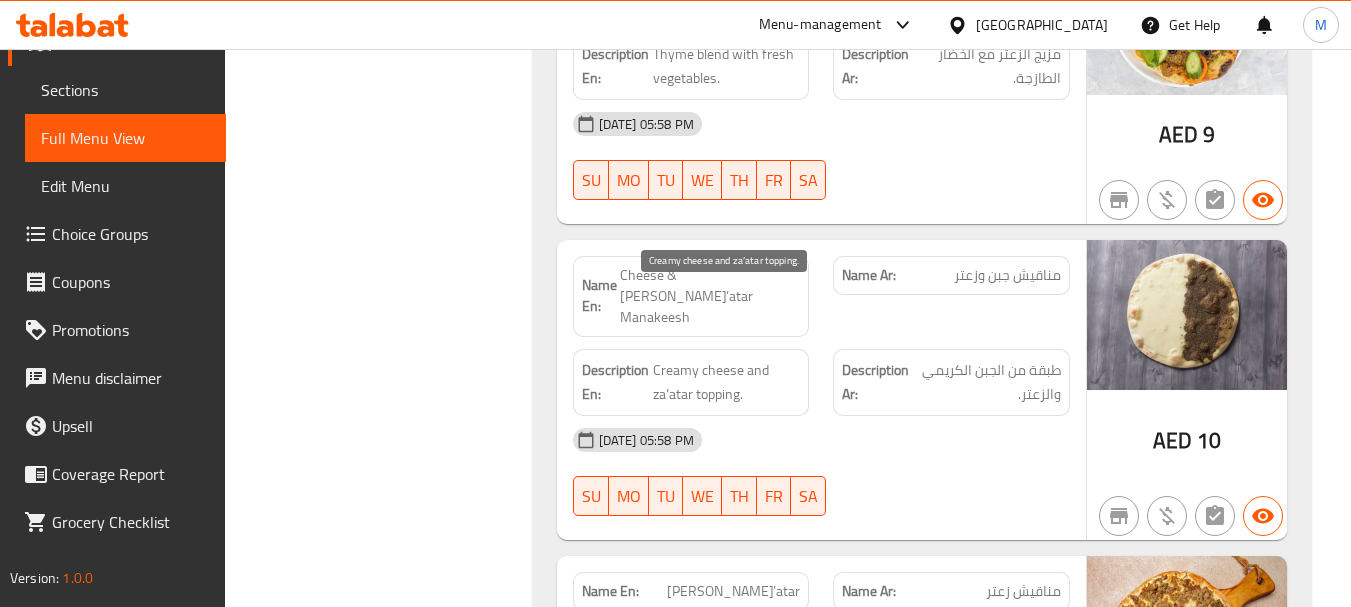 click on "Creamy cheese and za’atar topping." at bounding box center [727, 382] 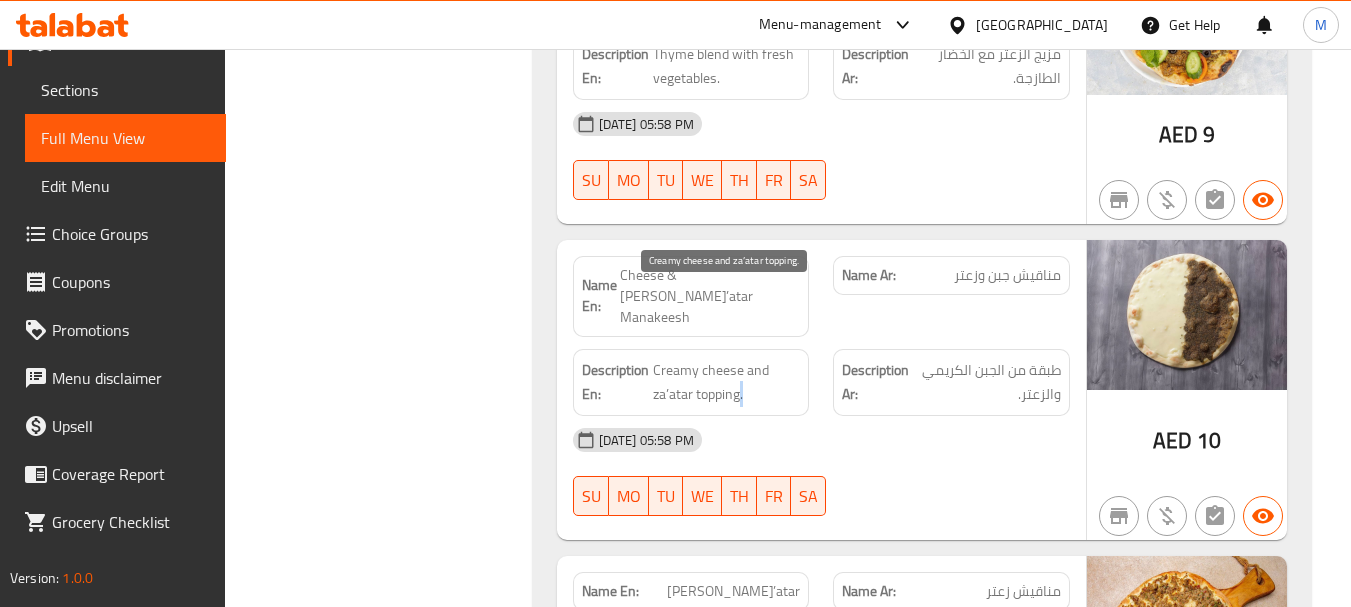 click on "Creamy cheese and za’atar topping." at bounding box center [727, 382] 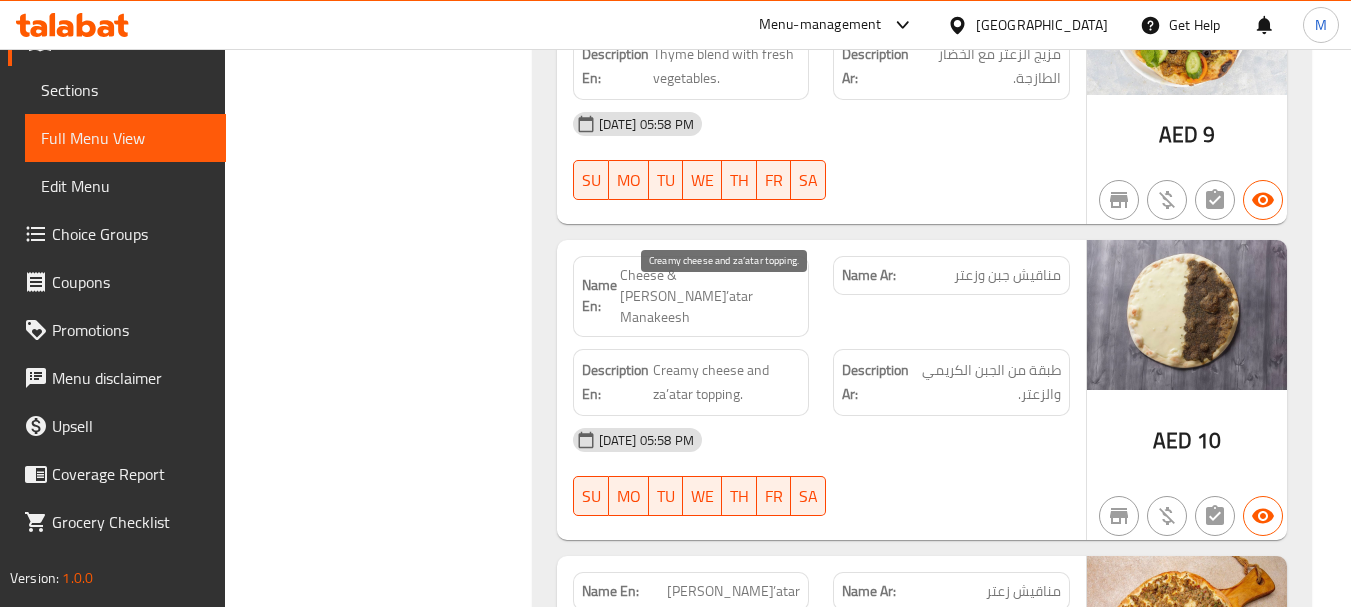 click on "Creamy cheese and za’atar topping." at bounding box center [727, 382] 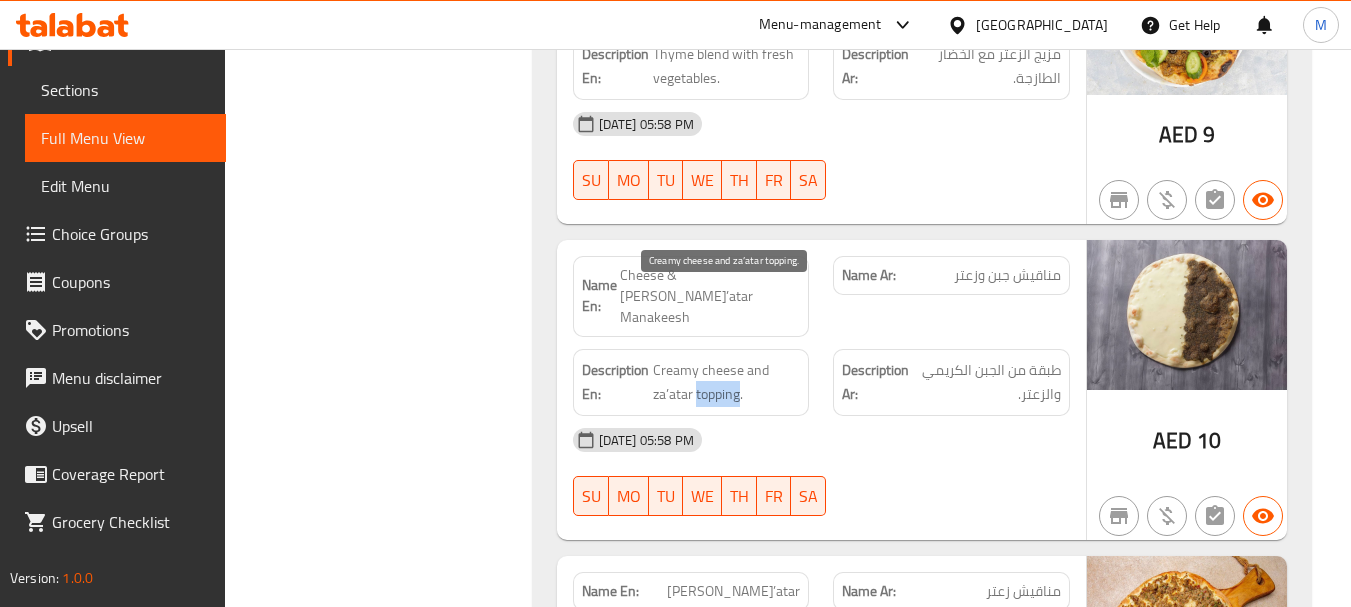 click on "Creamy cheese and za’atar topping." at bounding box center (727, 382) 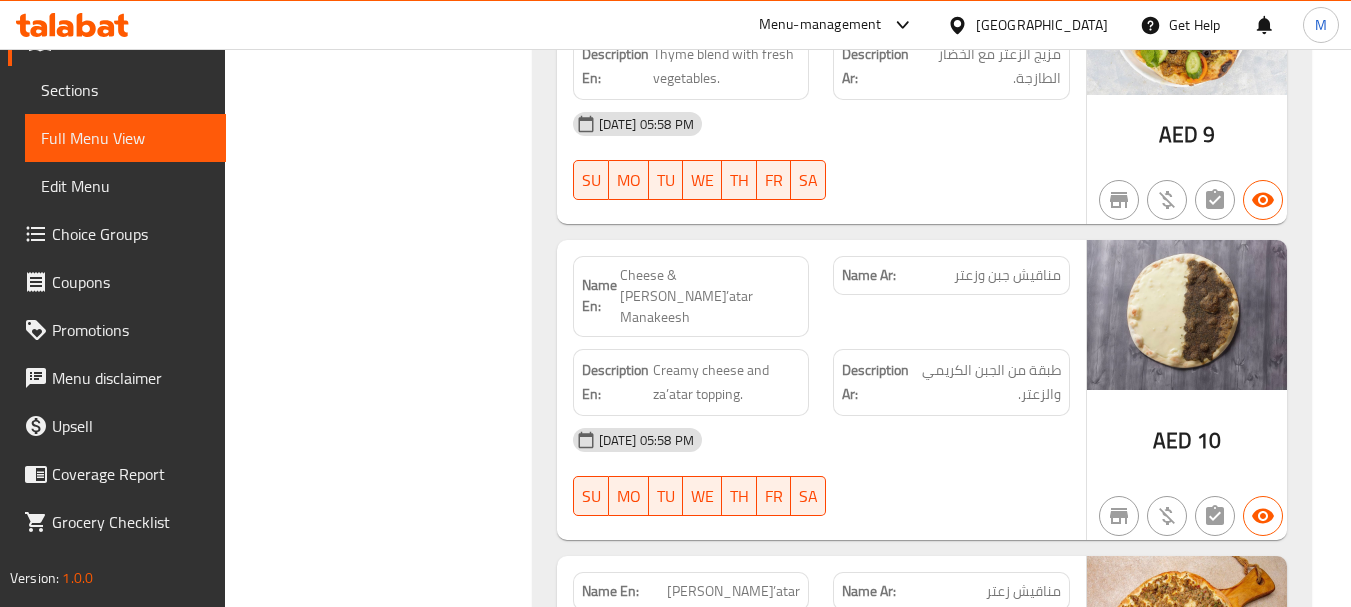 click on "Cheese & Za’atar Manakeesh" at bounding box center [740, -6624] 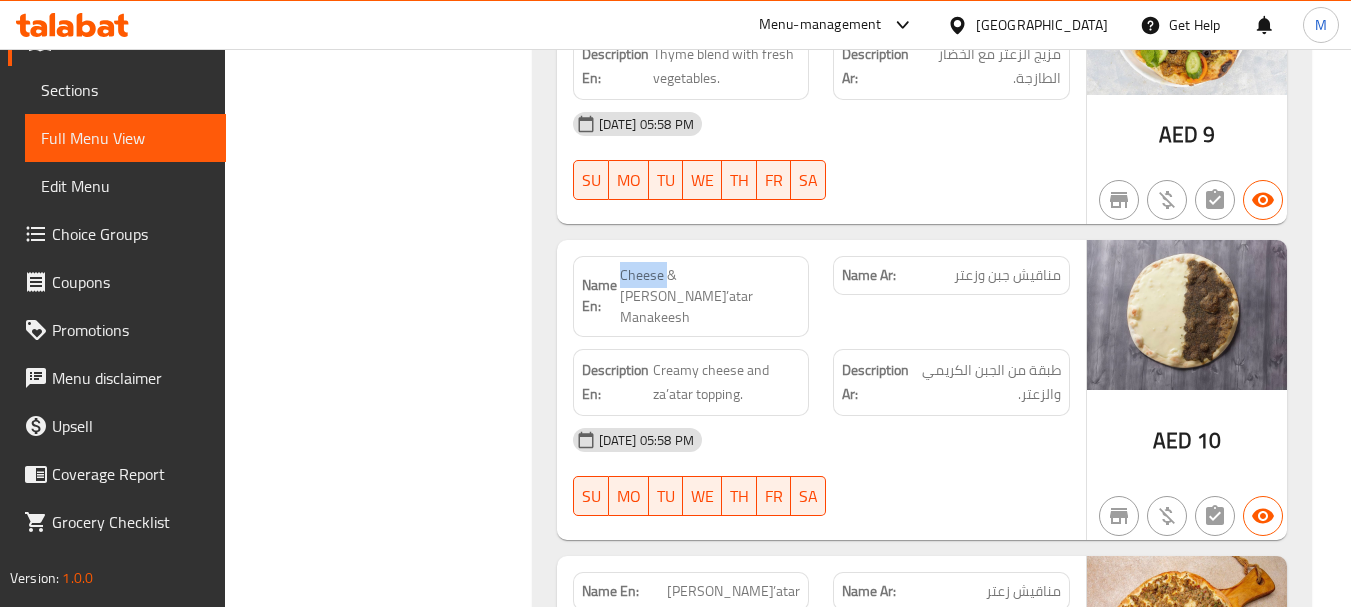 click on "Cheese & Za’atar Manakeesh" at bounding box center (740, -6624) 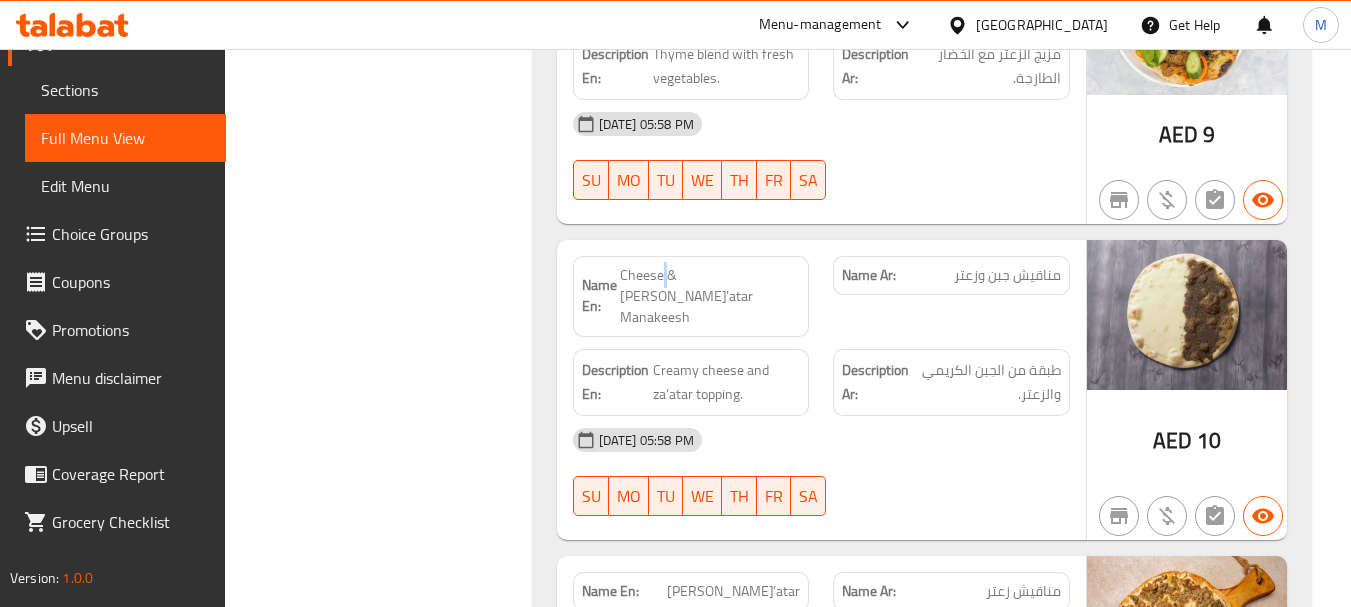click on "Cheese & Za’atar Manakeesh" at bounding box center [740, -6624] 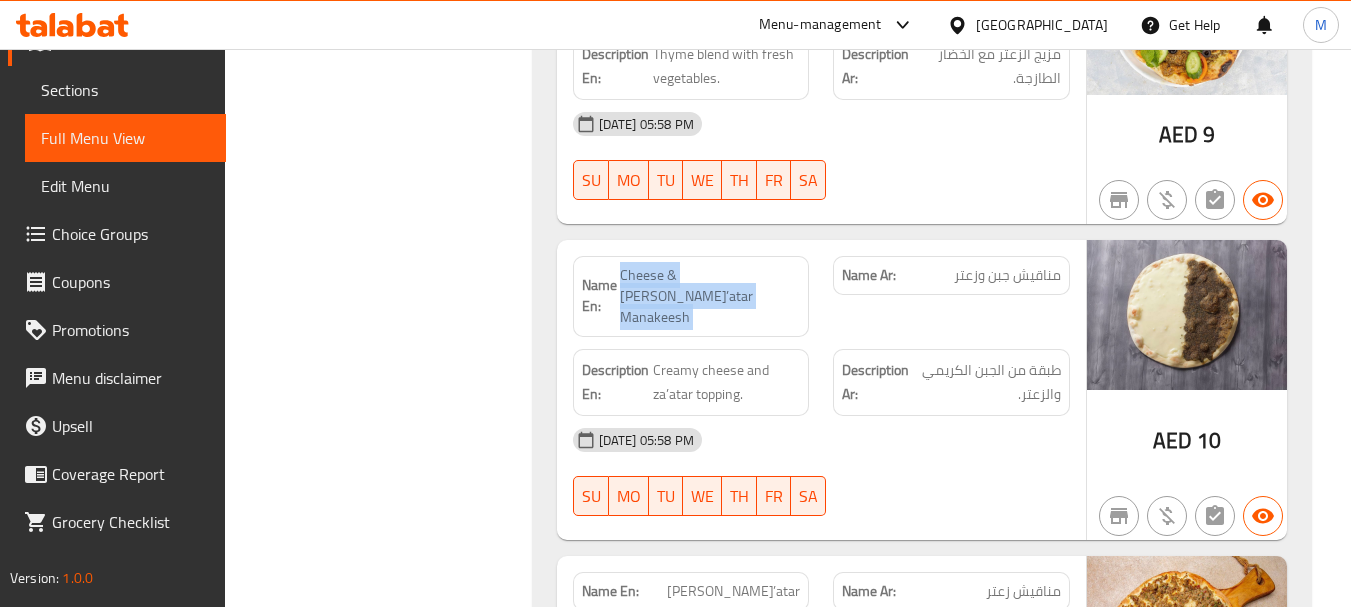 click on "Cheese & Za’atar Manakeesh" at bounding box center (740, -6624) 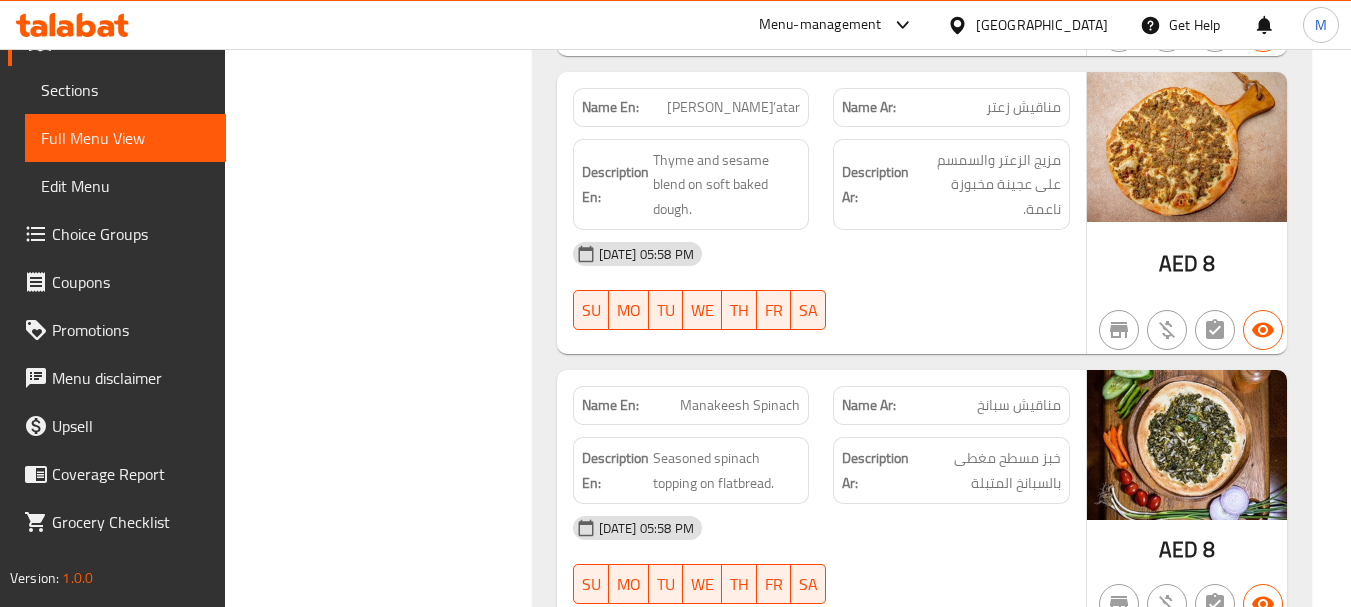 scroll, scrollTop: 8348, scrollLeft: 0, axis: vertical 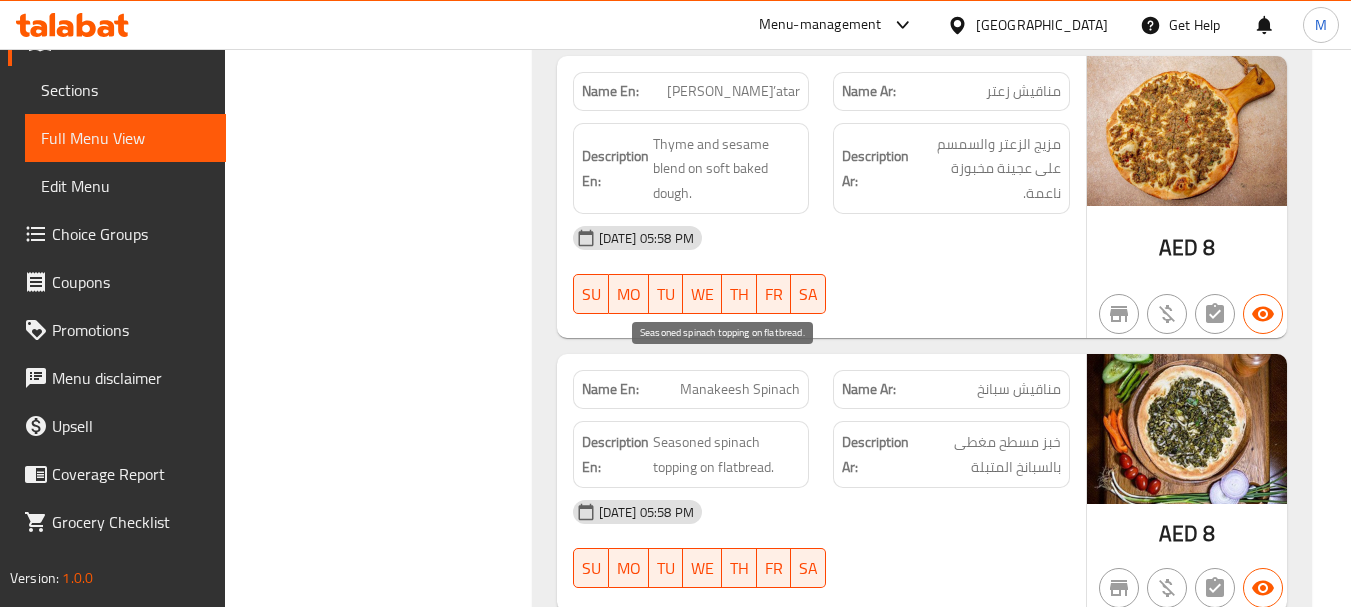click on "Seasoned spinach topping on flatbread." at bounding box center (727, 454) 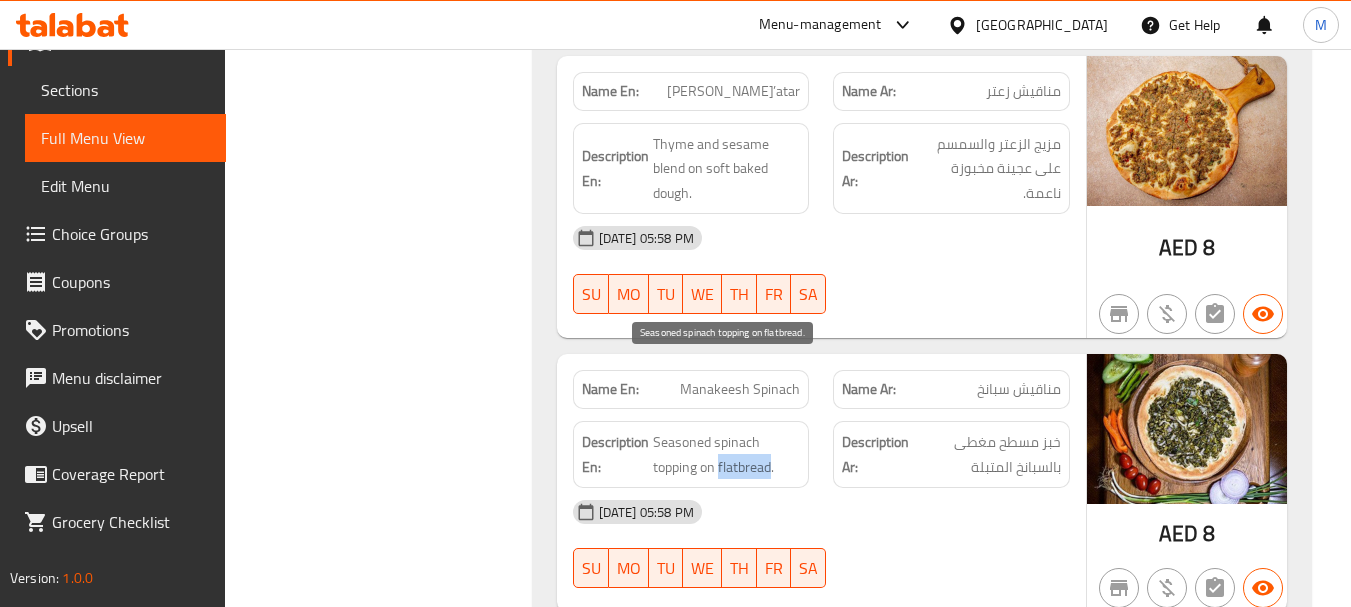 click on "Seasoned spinach topping on flatbread." at bounding box center (727, 454) 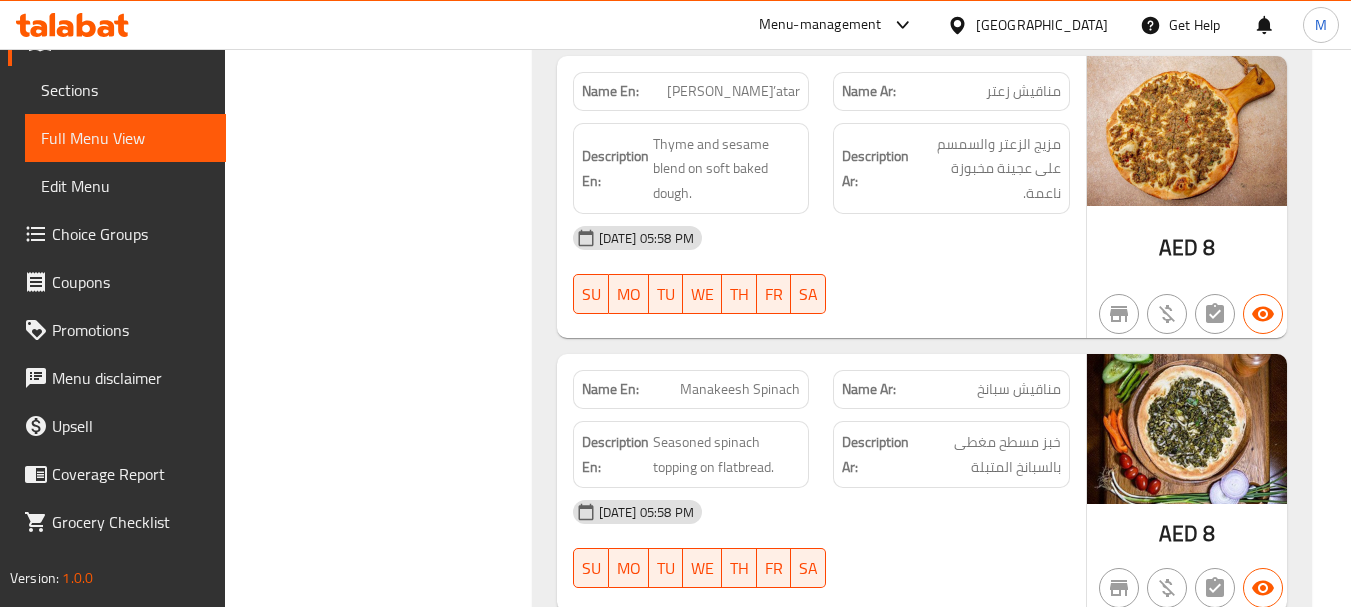 click on "Manakeesh Spinach" at bounding box center (757, -5916) 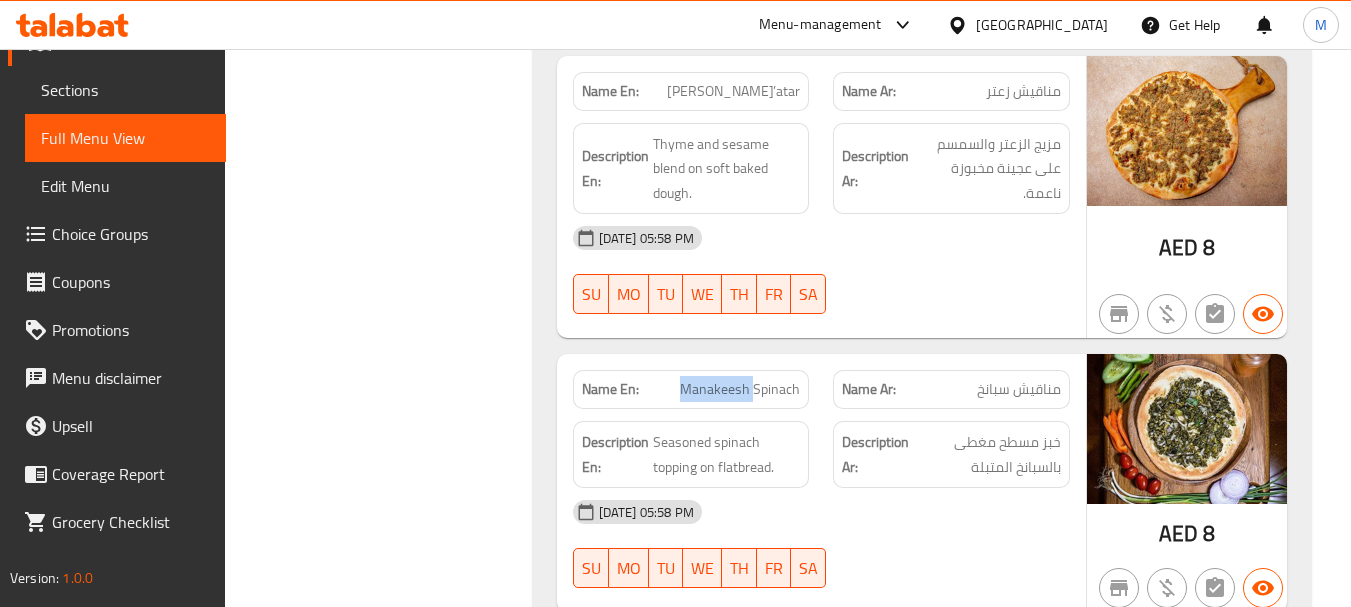 click on "Manakeesh Spinach" at bounding box center [757, -5916] 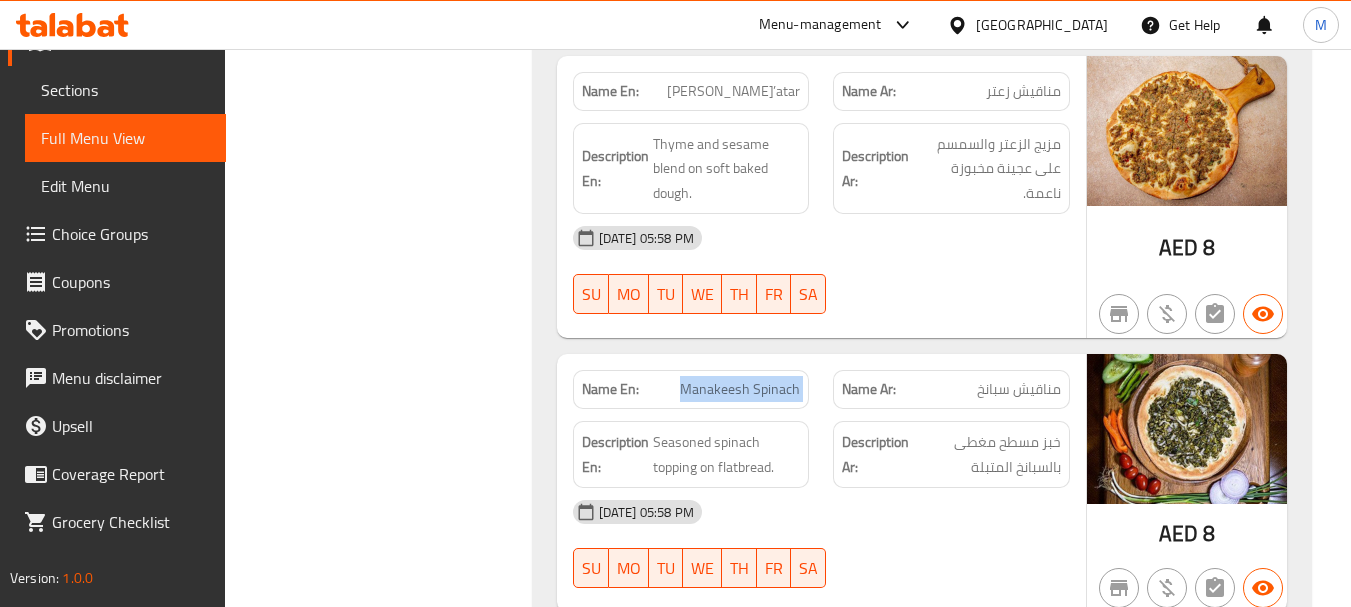 click on "Manakeesh Spinach" at bounding box center [757, -5916] 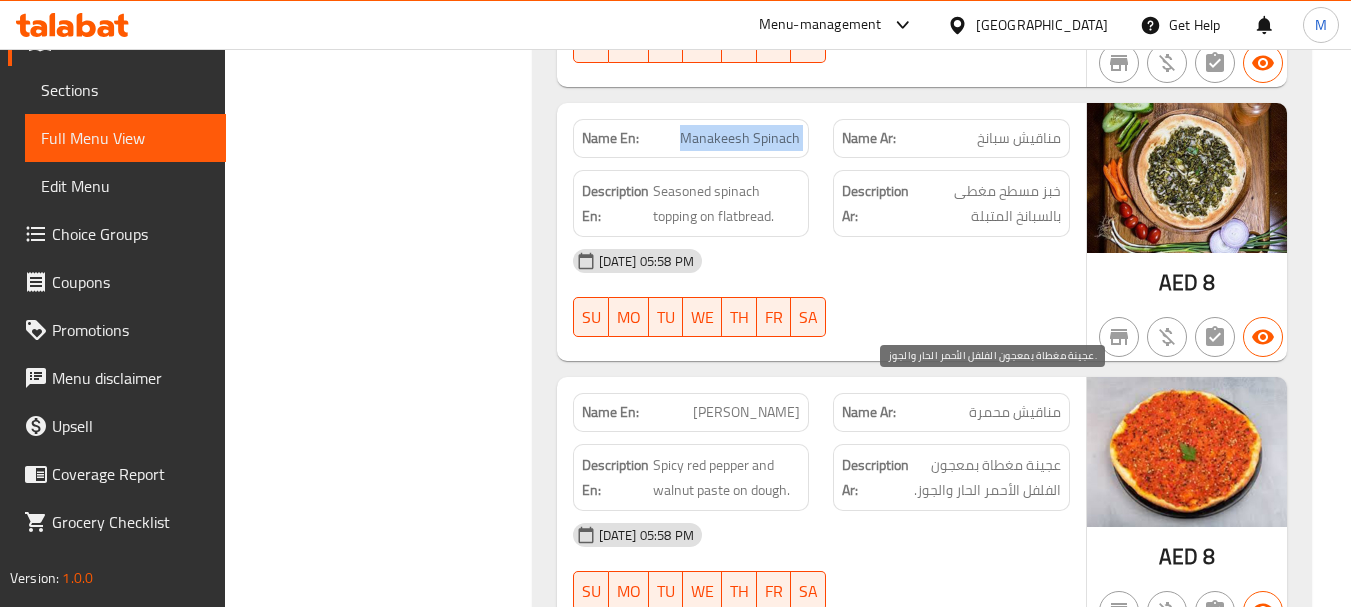 scroll, scrollTop: 8648, scrollLeft: 0, axis: vertical 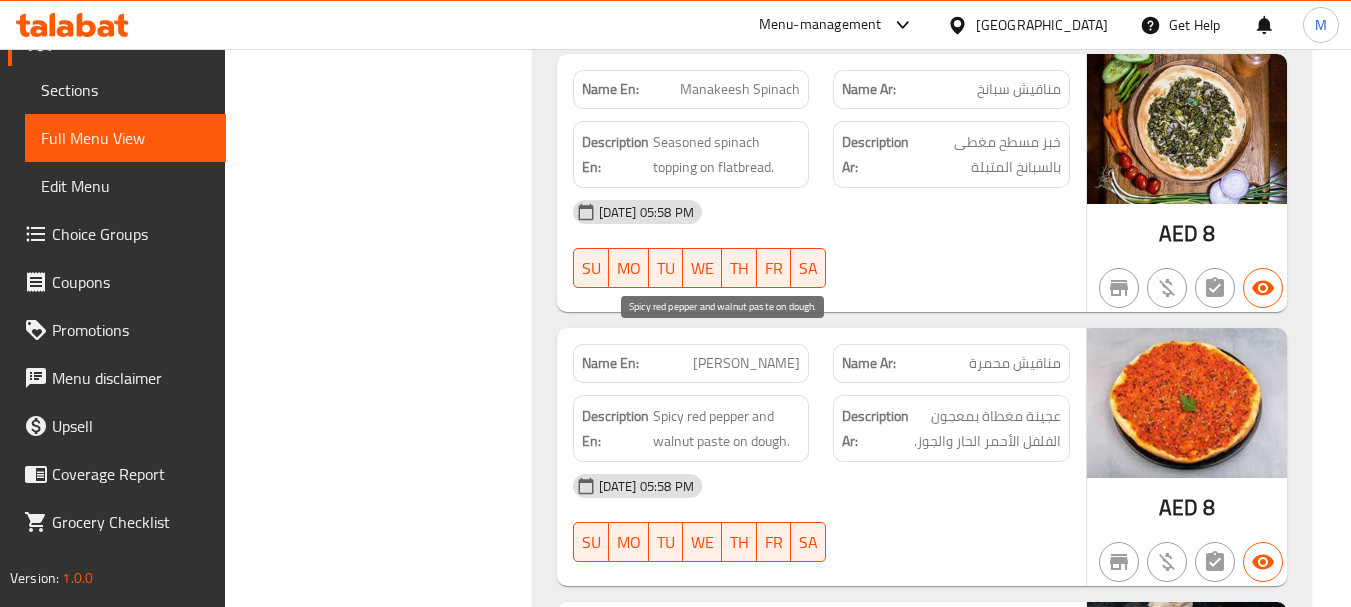 click on "Spicy red pepper and walnut paste on dough." at bounding box center (727, 428) 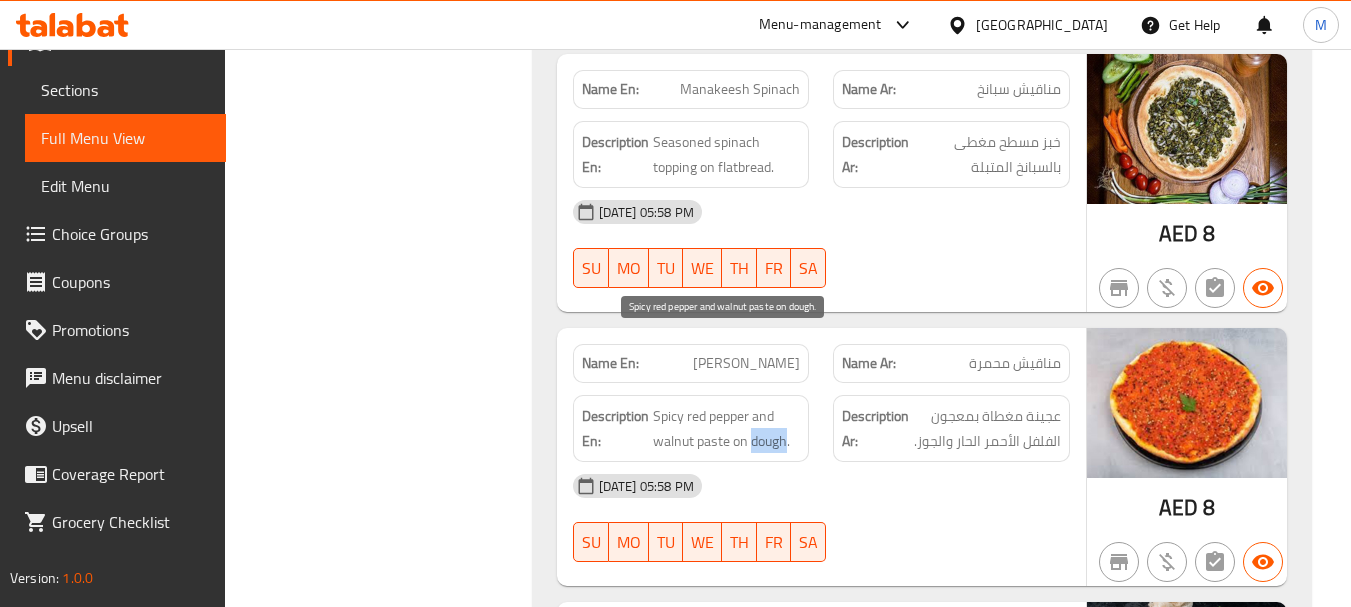 click on "Spicy red pepper and walnut paste on dough." at bounding box center (727, 428) 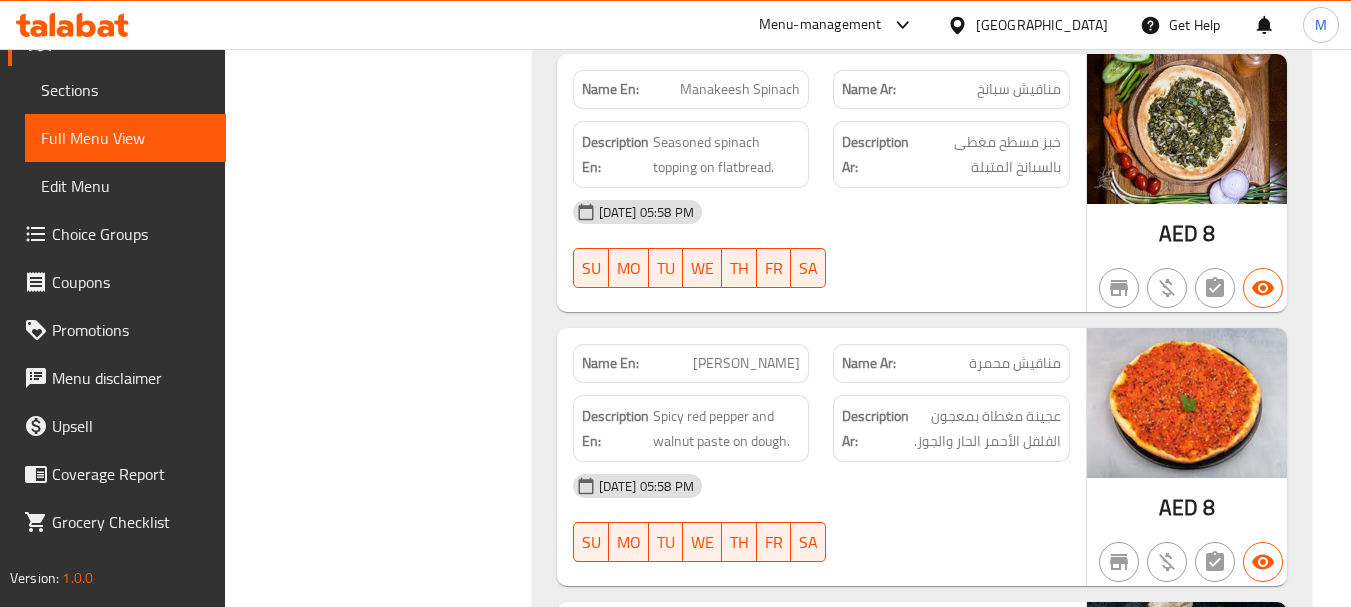 click on "Manakeesh Mohamara" at bounding box center (741, -4426) 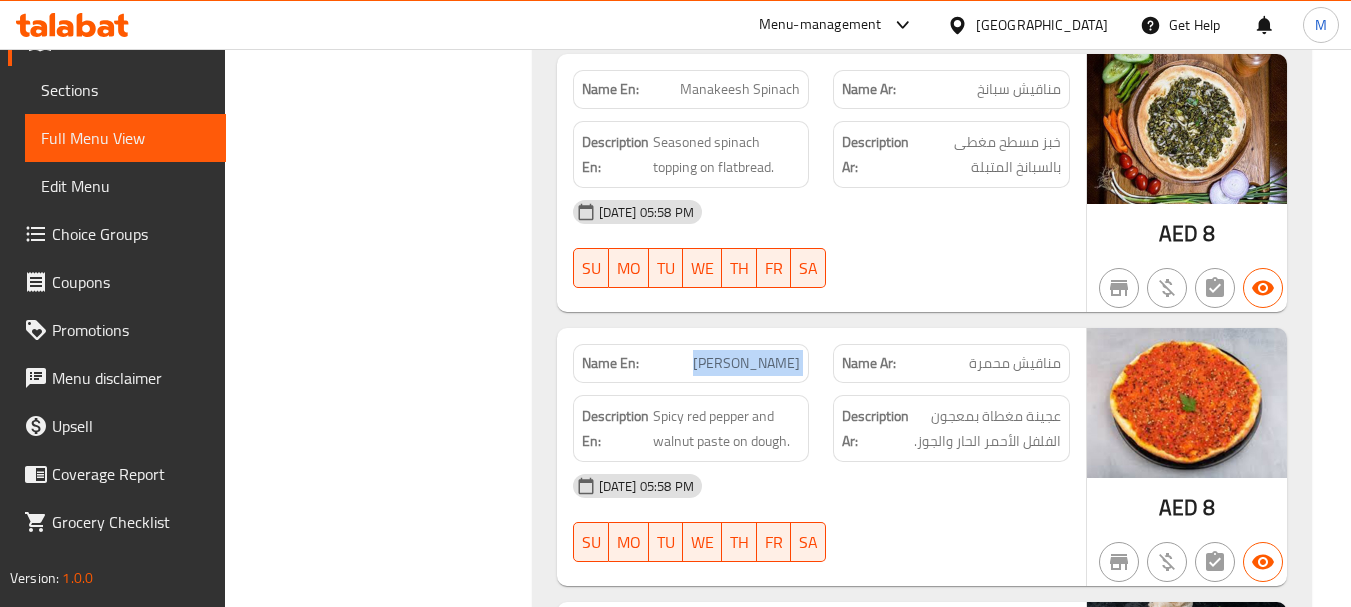 click on "Manakeesh Mohamara" at bounding box center [741, -4426] 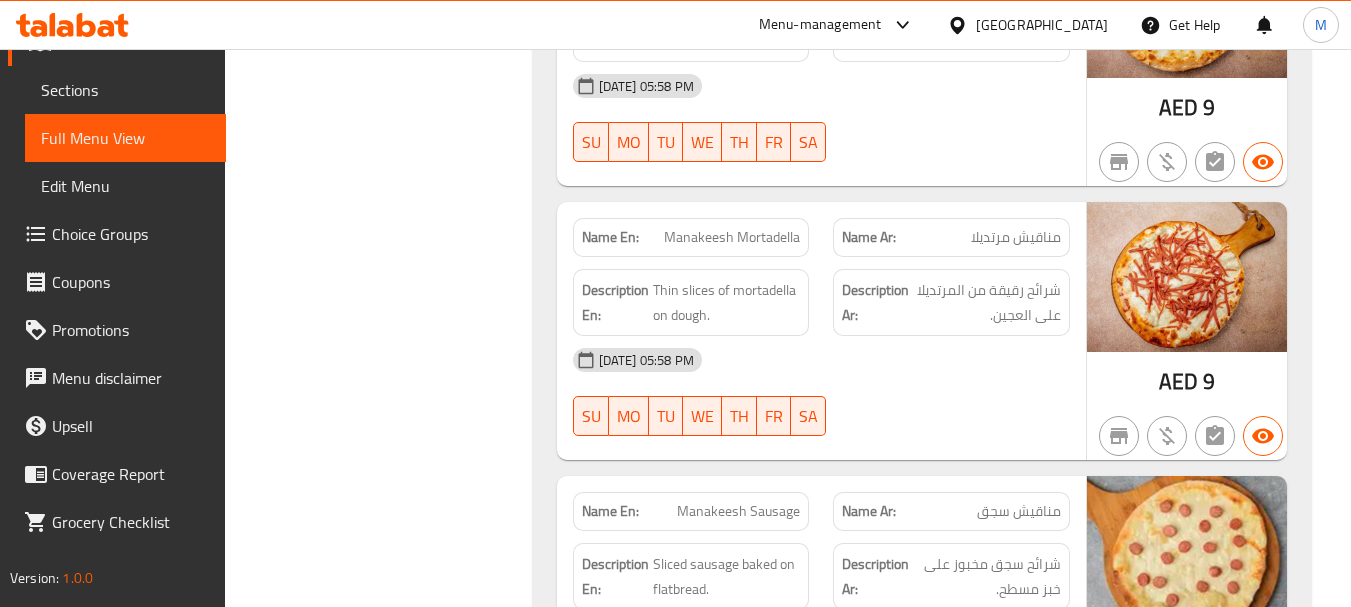 scroll, scrollTop: 9748, scrollLeft: 0, axis: vertical 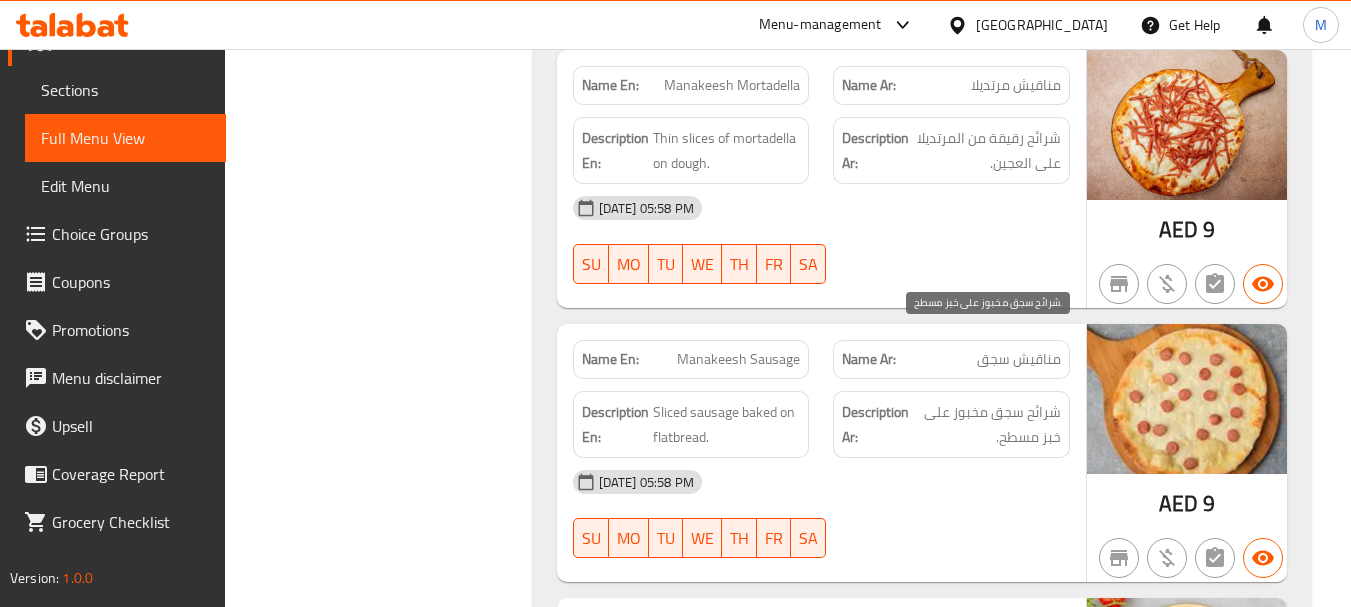 click on "شرائح سجق مخبوز على خبز مسطح." at bounding box center [987, 424] 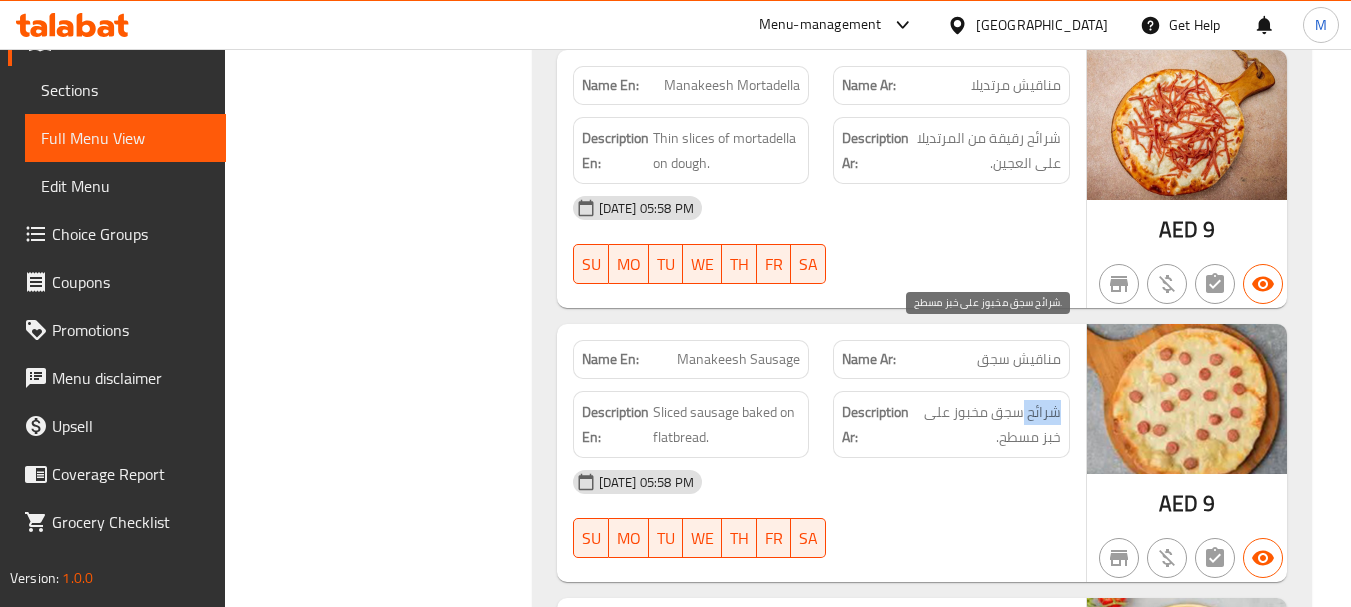 click on "شرائح سجق مخبوز على خبز مسطح." at bounding box center [987, 424] 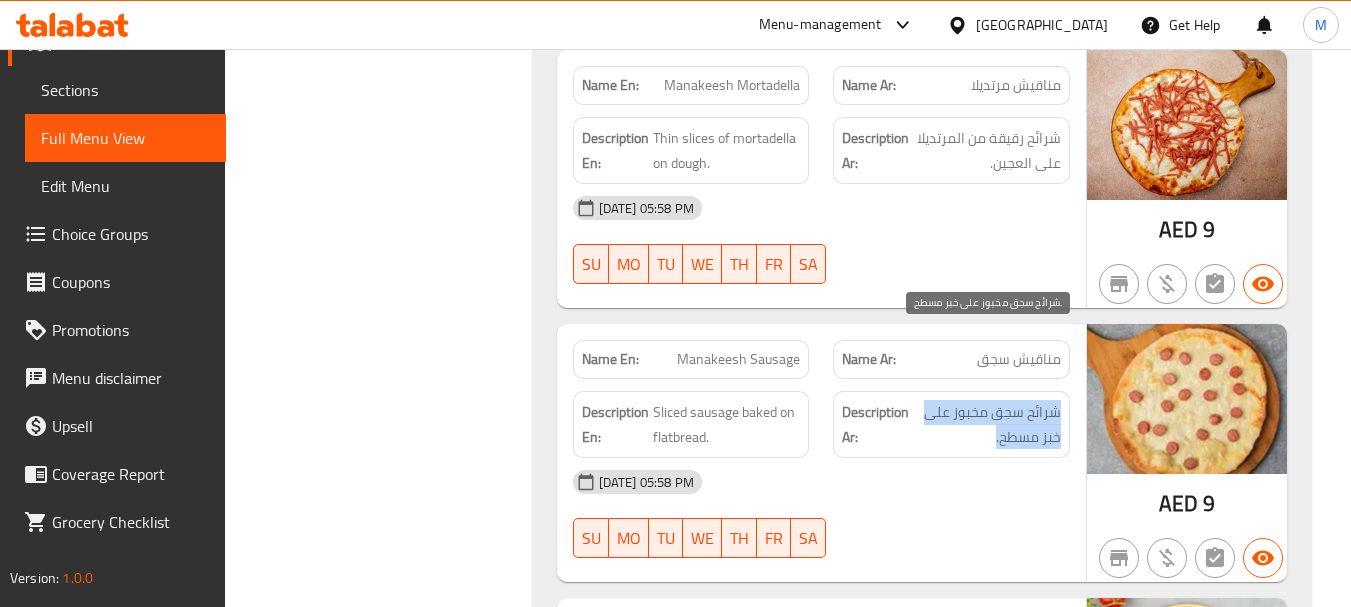 click on "شرائح سجق مخبوز على خبز مسطح." at bounding box center (987, 424) 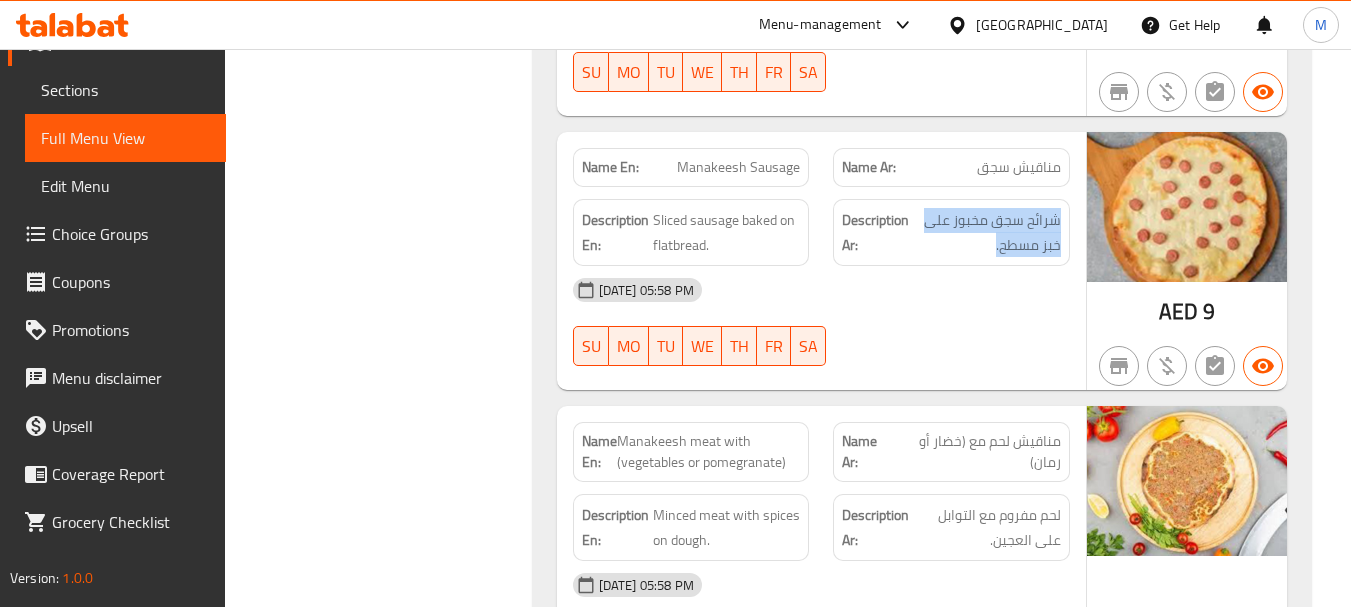 scroll, scrollTop: 10048, scrollLeft: 0, axis: vertical 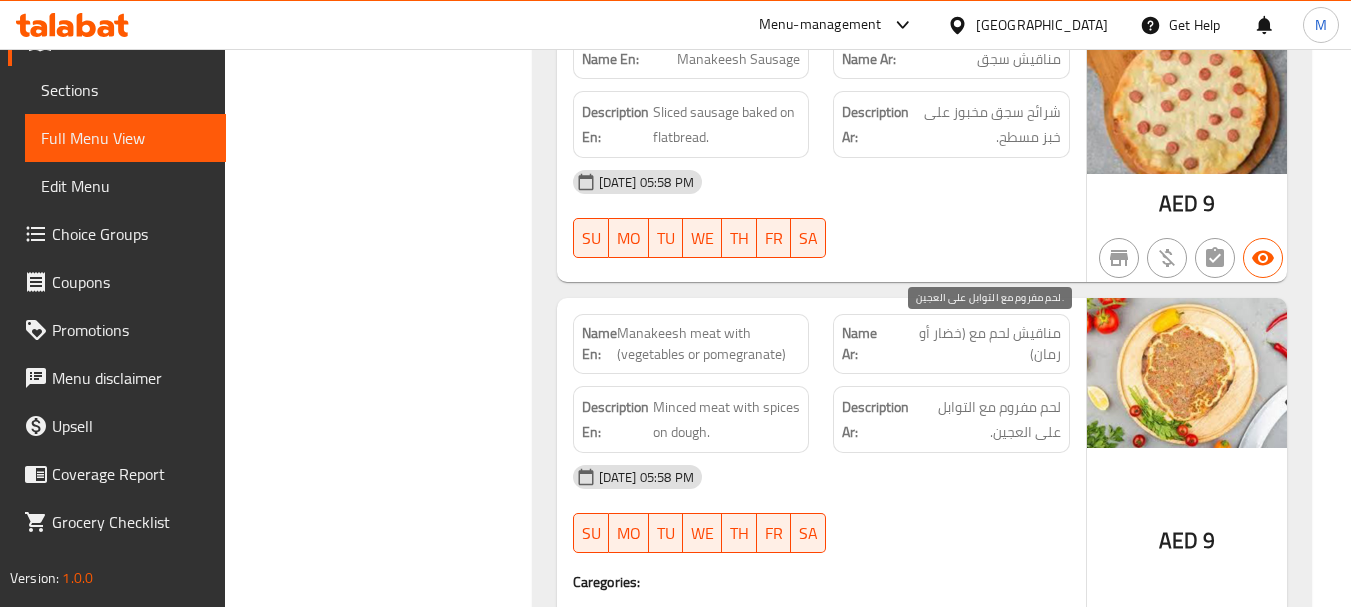 click on "لحم مفروم مع التوابل على العجين." at bounding box center [987, 419] 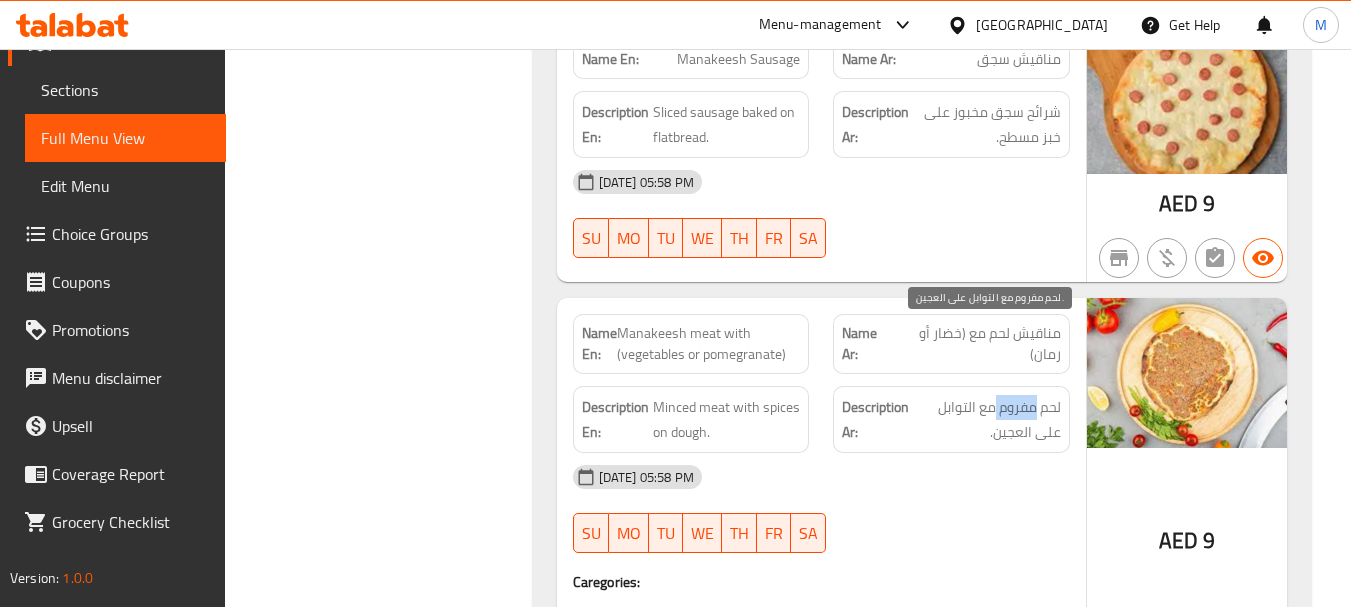 click on "لحم مفروم مع التوابل على العجين." at bounding box center (987, 419) 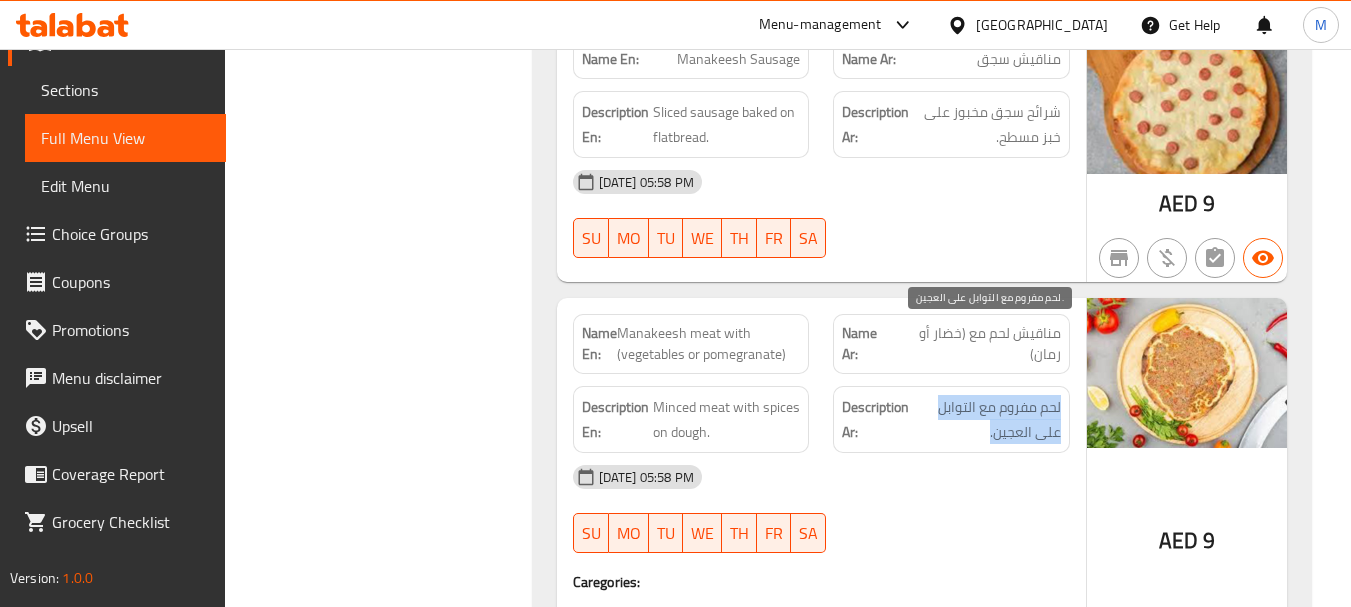 click on "لحم مفروم مع التوابل على العجين." at bounding box center (987, 419) 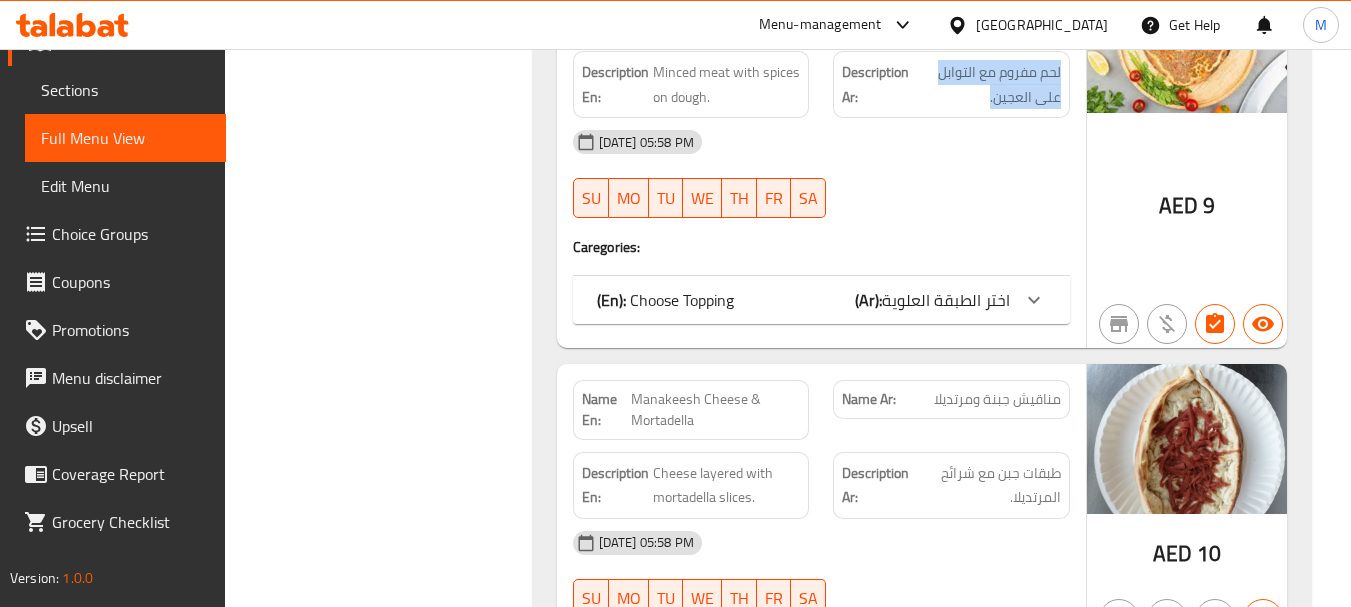 scroll, scrollTop: 10548, scrollLeft: 0, axis: vertical 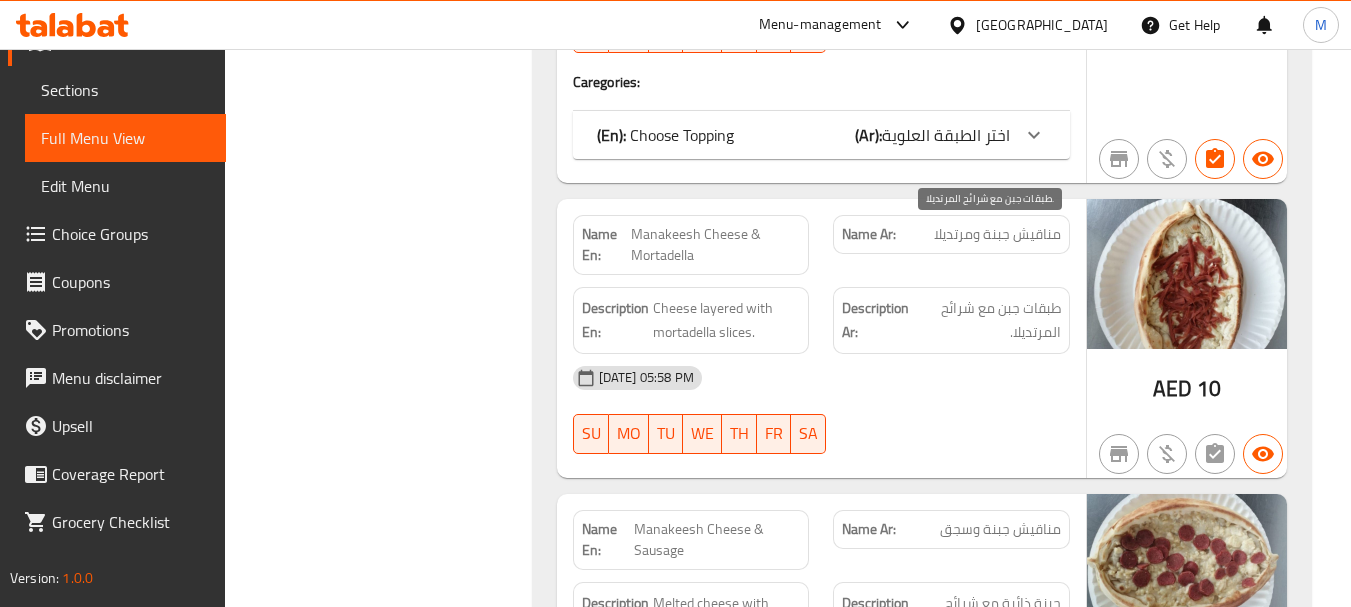 click on "طبقات جبن مع شرائح المرتديلا." at bounding box center (989, 320) 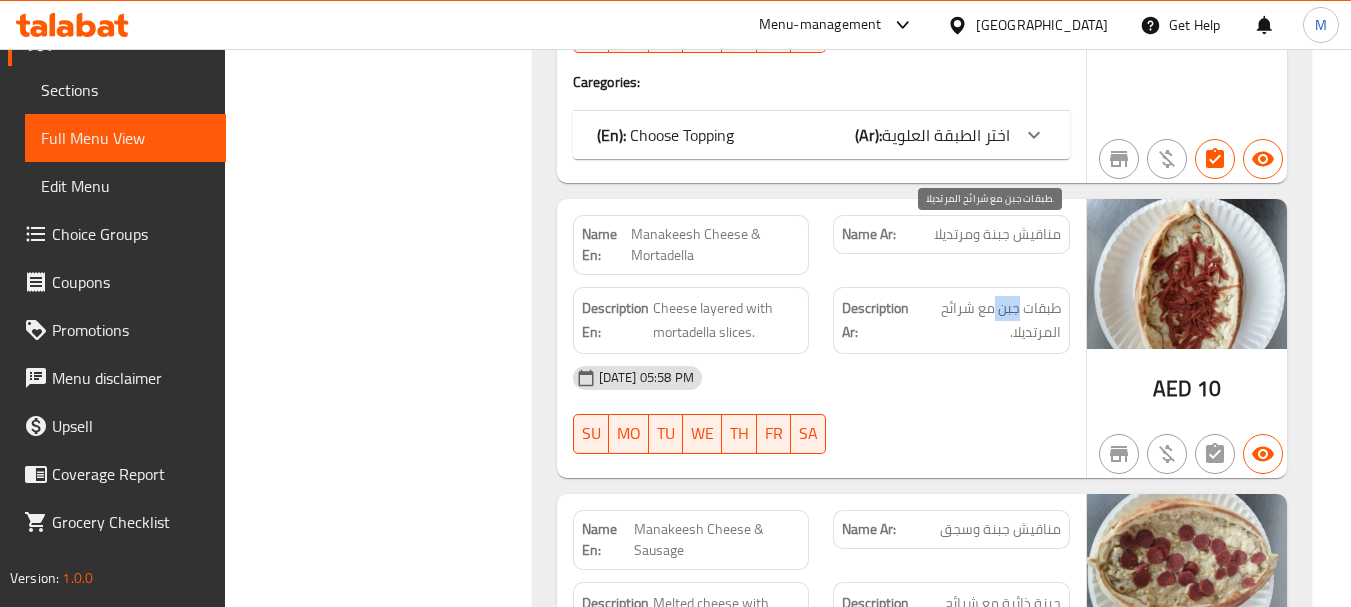 click on "طبقات جبن مع شرائح المرتديلا." at bounding box center (989, 320) 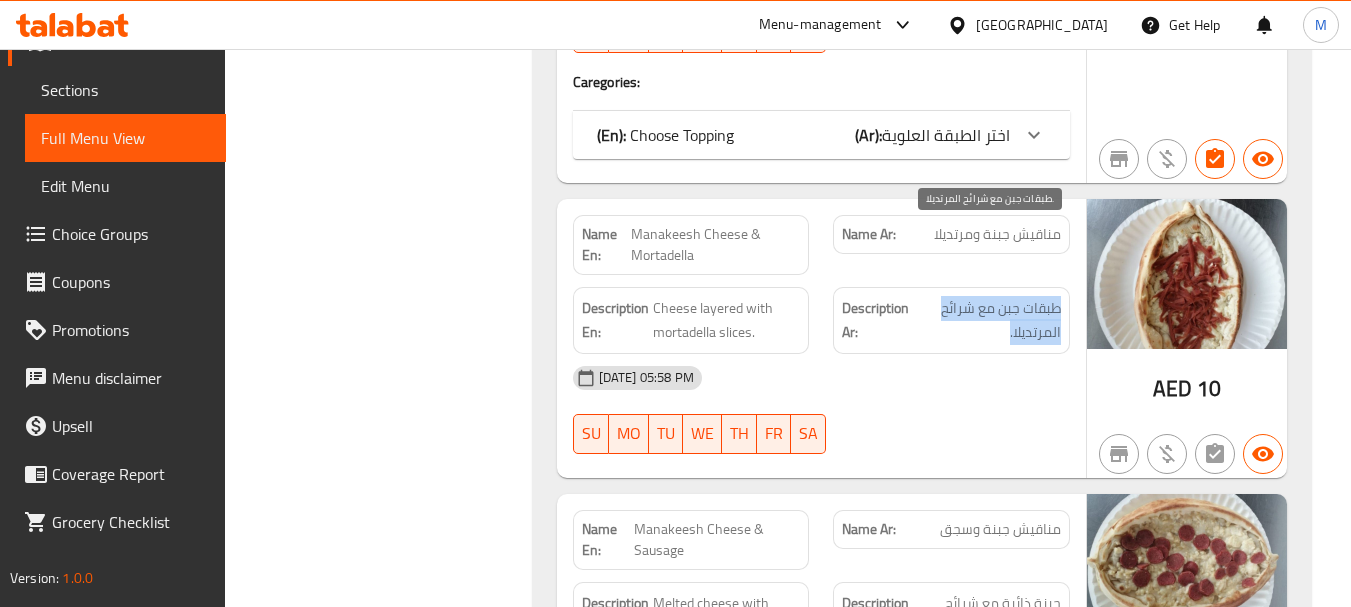 click on "طبقات جبن مع شرائح المرتديلا." at bounding box center (989, 320) 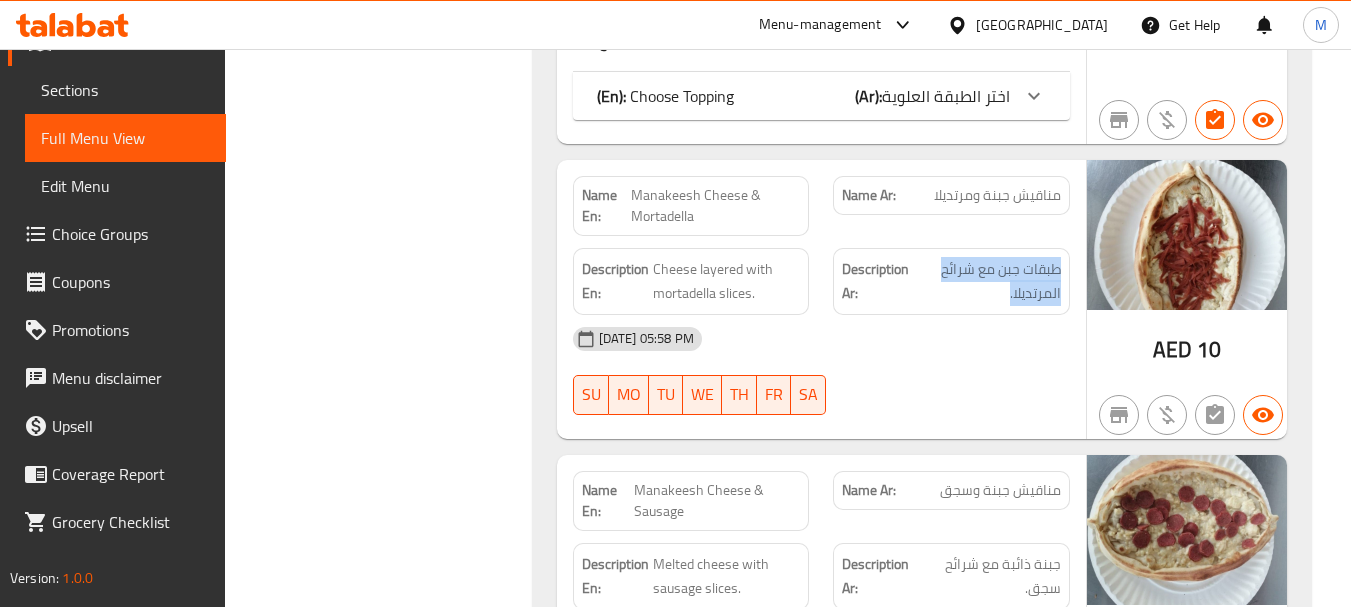 scroll, scrollTop: 10648, scrollLeft: 0, axis: vertical 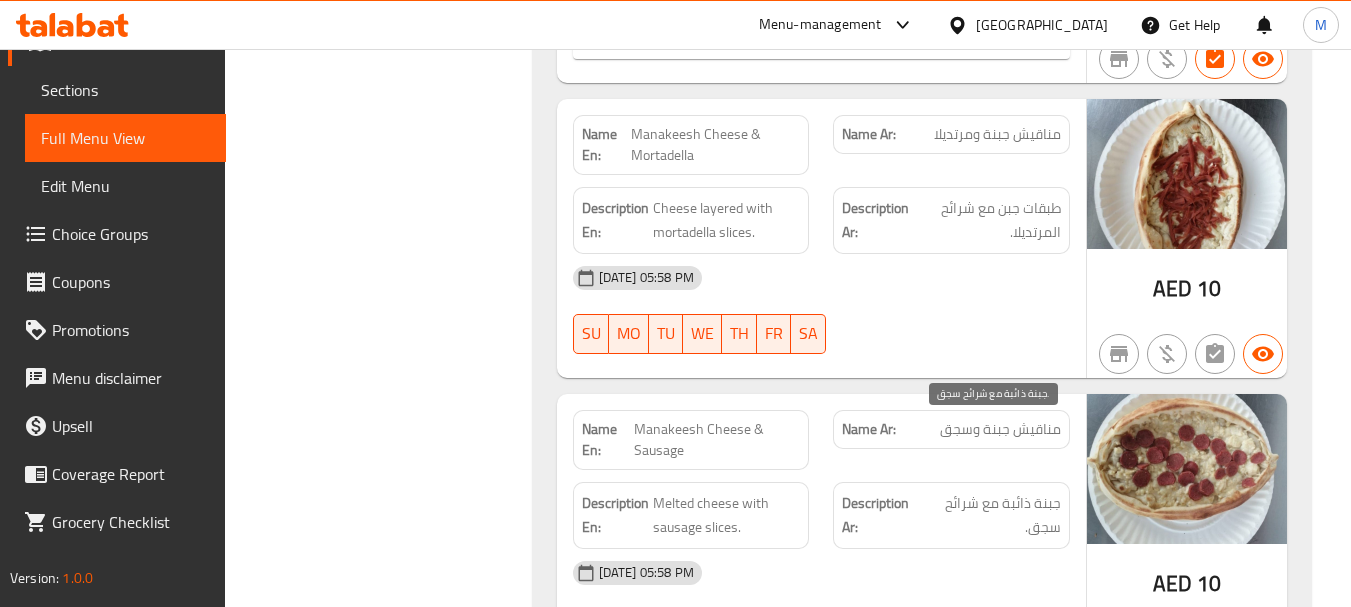 click on "جبنة ذائبة مع شرائح سجق." at bounding box center [992, 515] 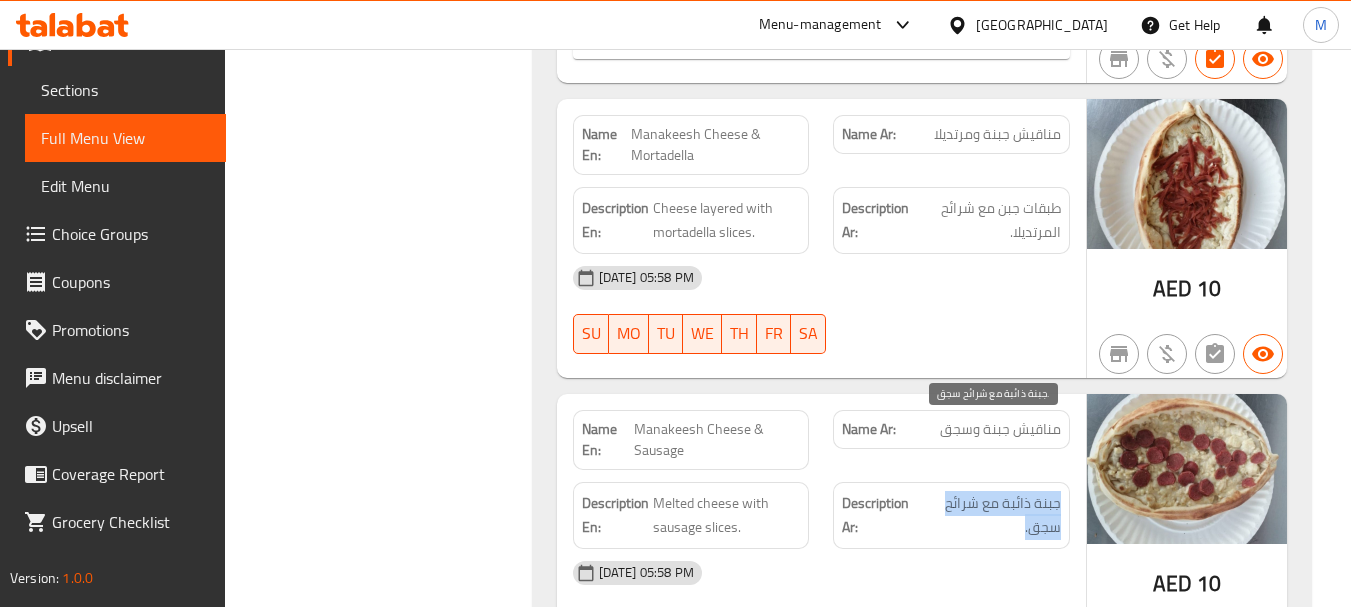 click on "جبنة ذائبة مع شرائح سجق." at bounding box center [992, 515] 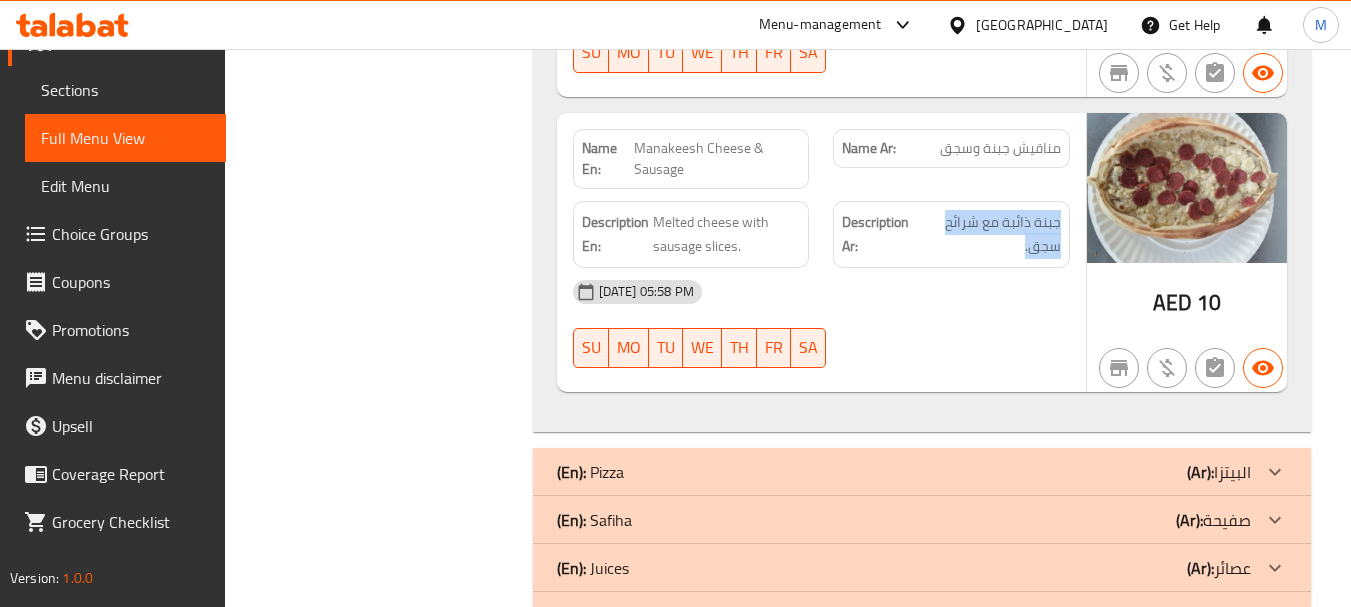 scroll, scrollTop: 10930, scrollLeft: 0, axis: vertical 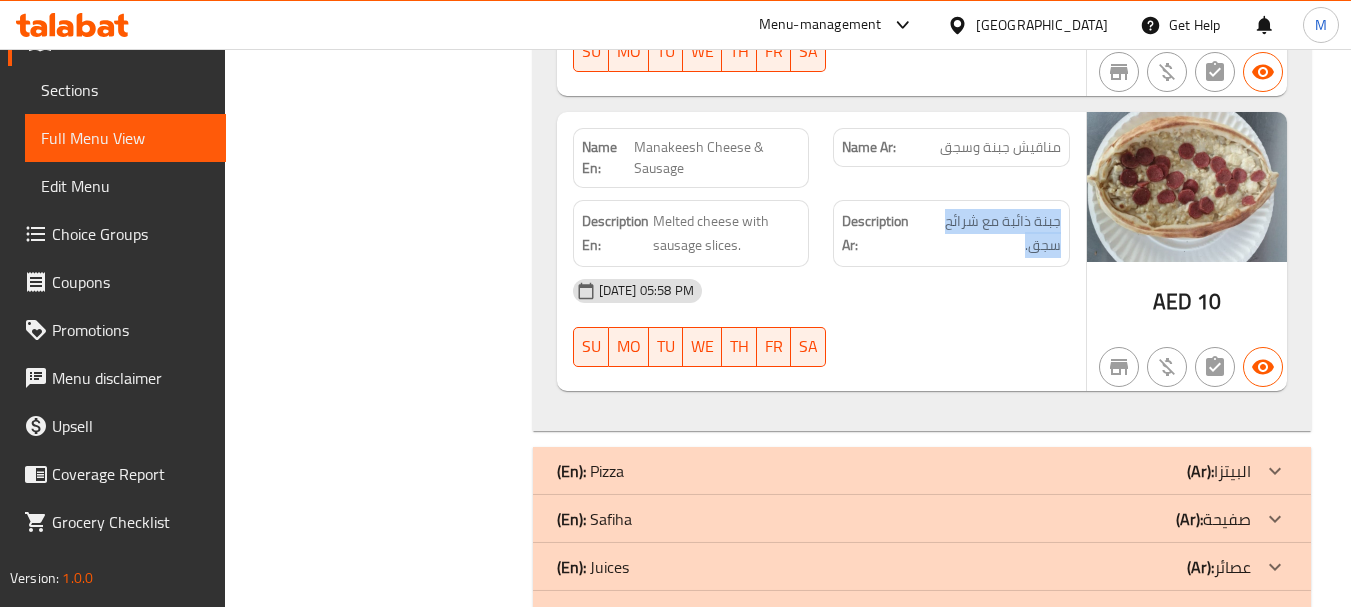 click on "(En):   Pizza (Ar): البيتزا" at bounding box center [904, -10607] 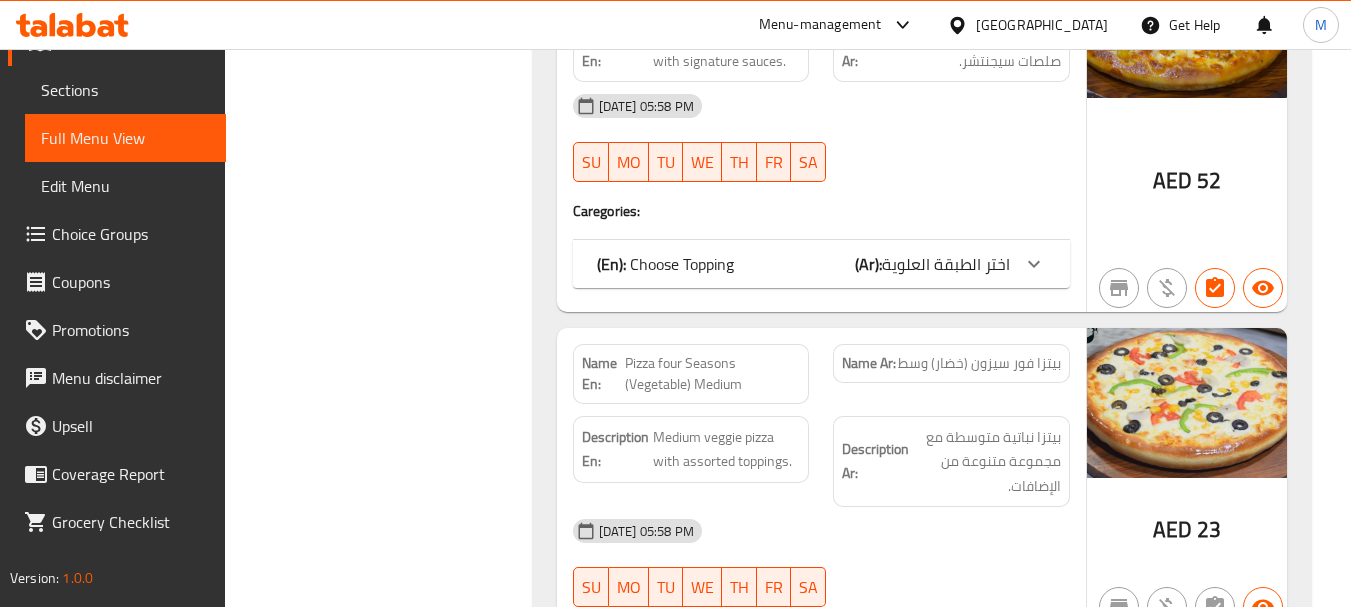 scroll, scrollTop: 12030, scrollLeft: 0, axis: vertical 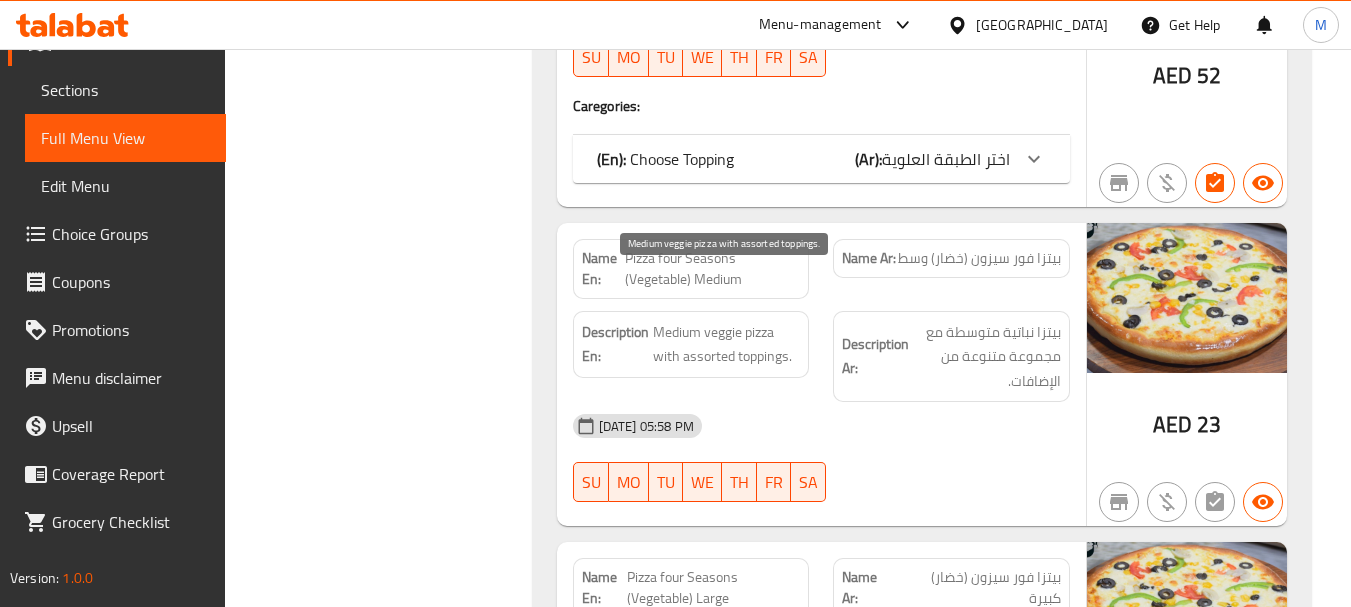 click on "Medium veggie pizza with assorted toppings." at bounding box center (727, 344) 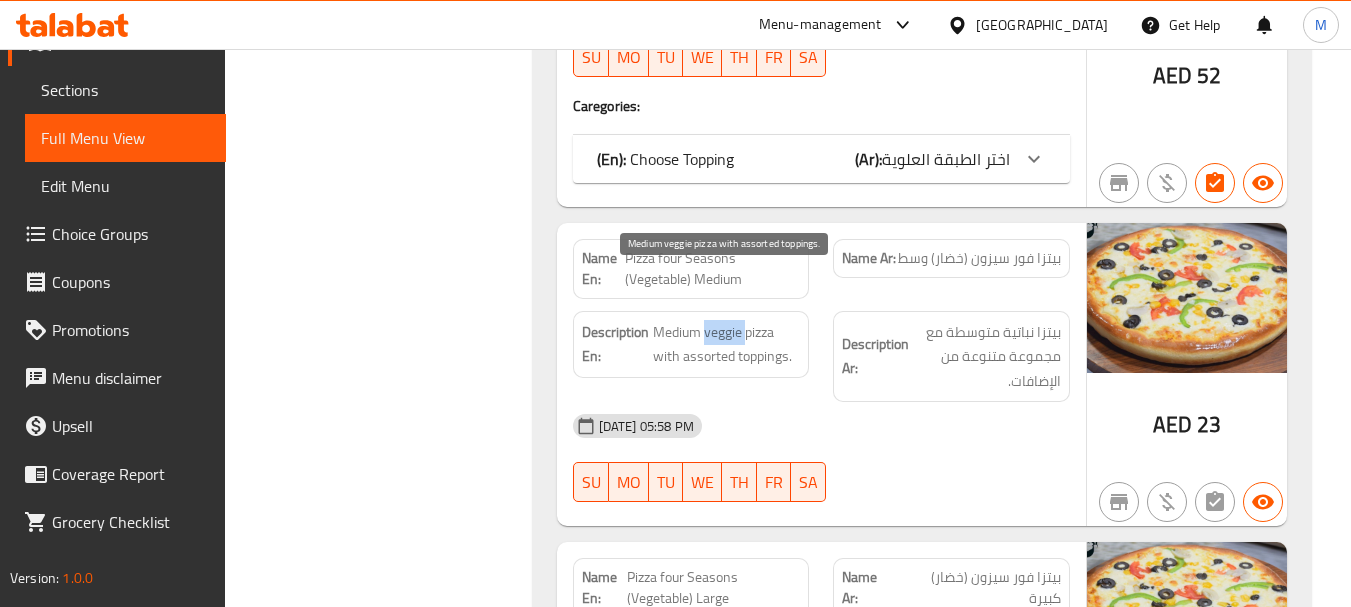 click on "Medium veggie pizza with assorted toppings." at bounding box center (727, 344) 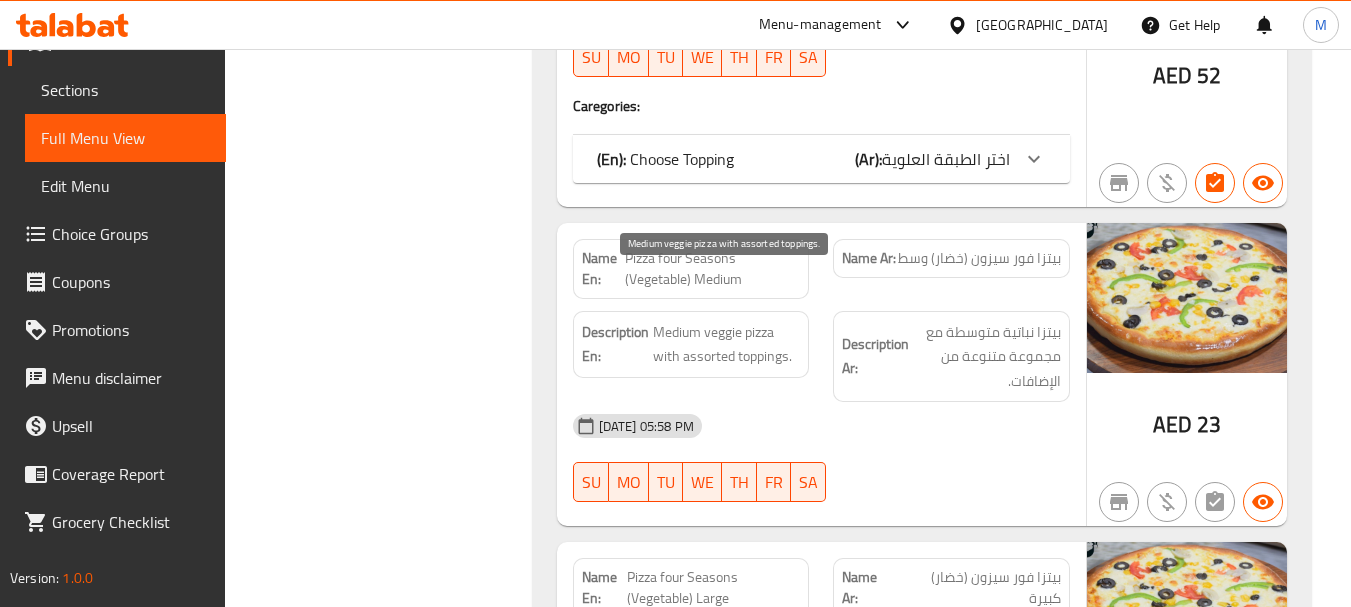 click on "Medium veggie pizza with assorted toppings." at bounding box center [727, 344] 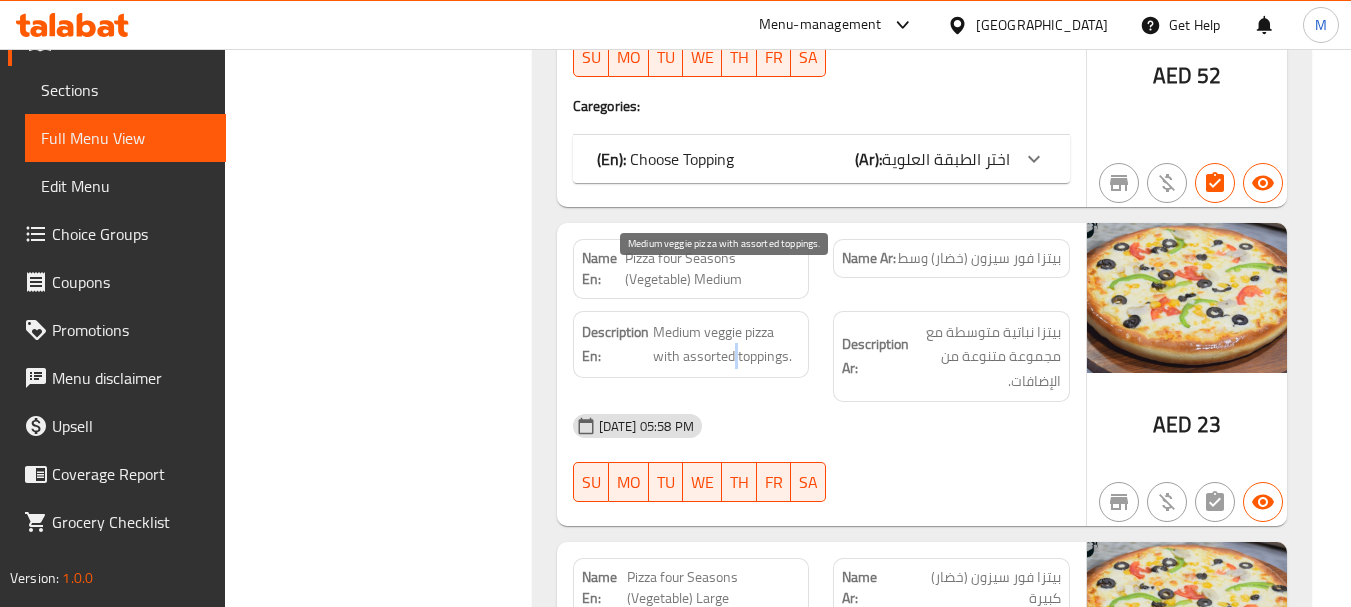 click on "Medium veggie pizza with assorted toppings." at bounding box center (727, 344) 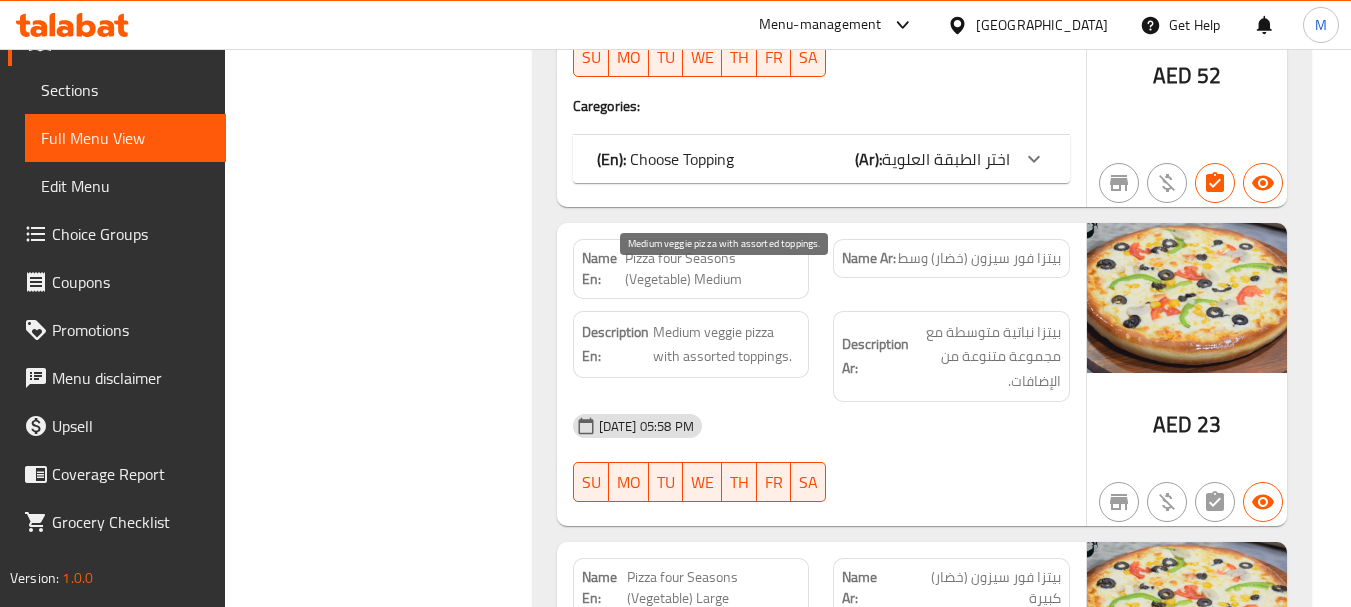 click on "Medium veggie pizza with assorted toppings." at bounding box center (727, 344) 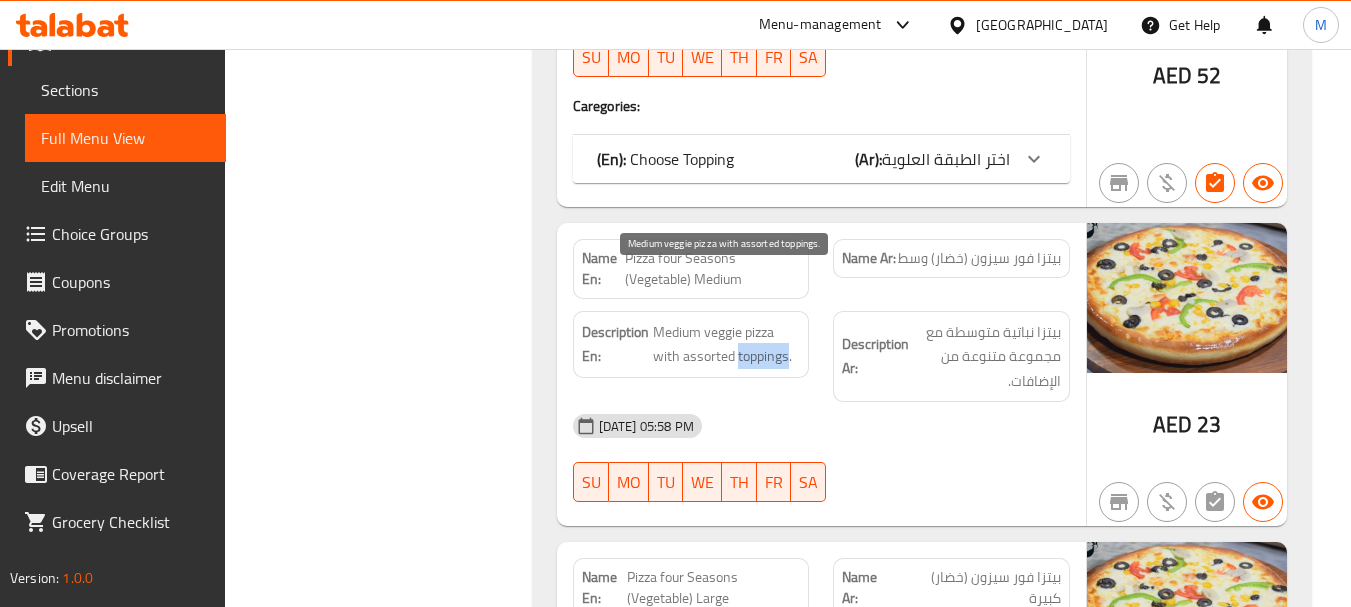 click on "Medium veggie pizza with assorted toppings." at bounding box center (727, 344) 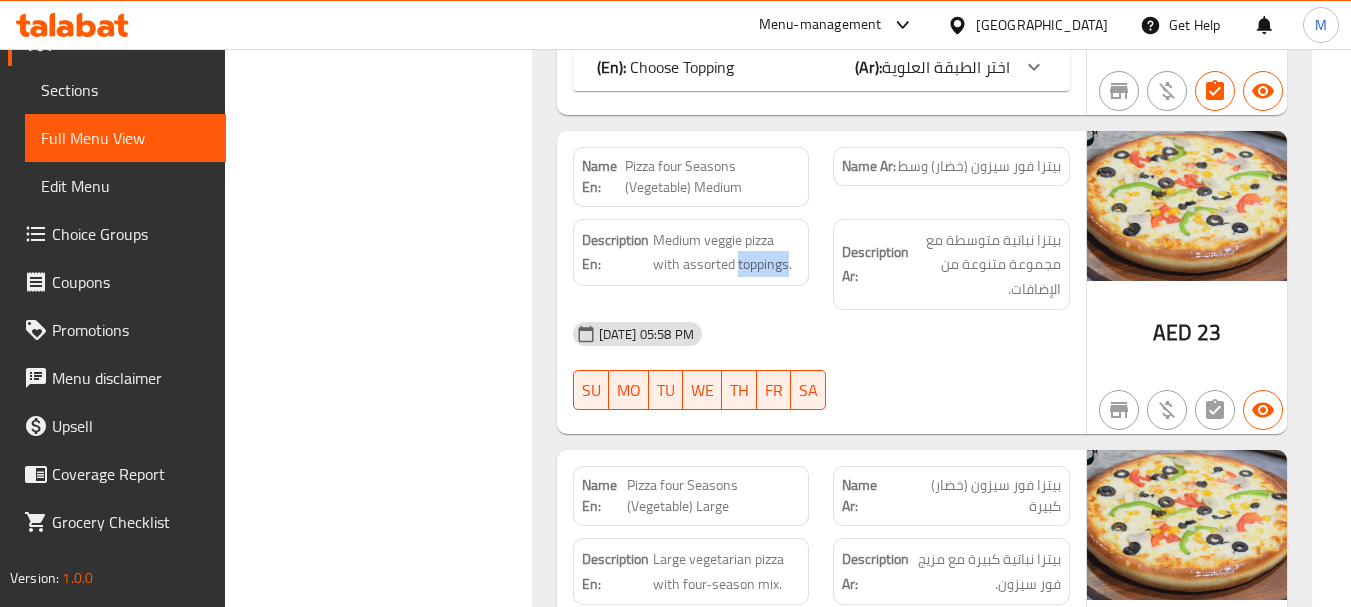 scroll, scrollTop: 12330, scrollLeft: 0, axis: vertical 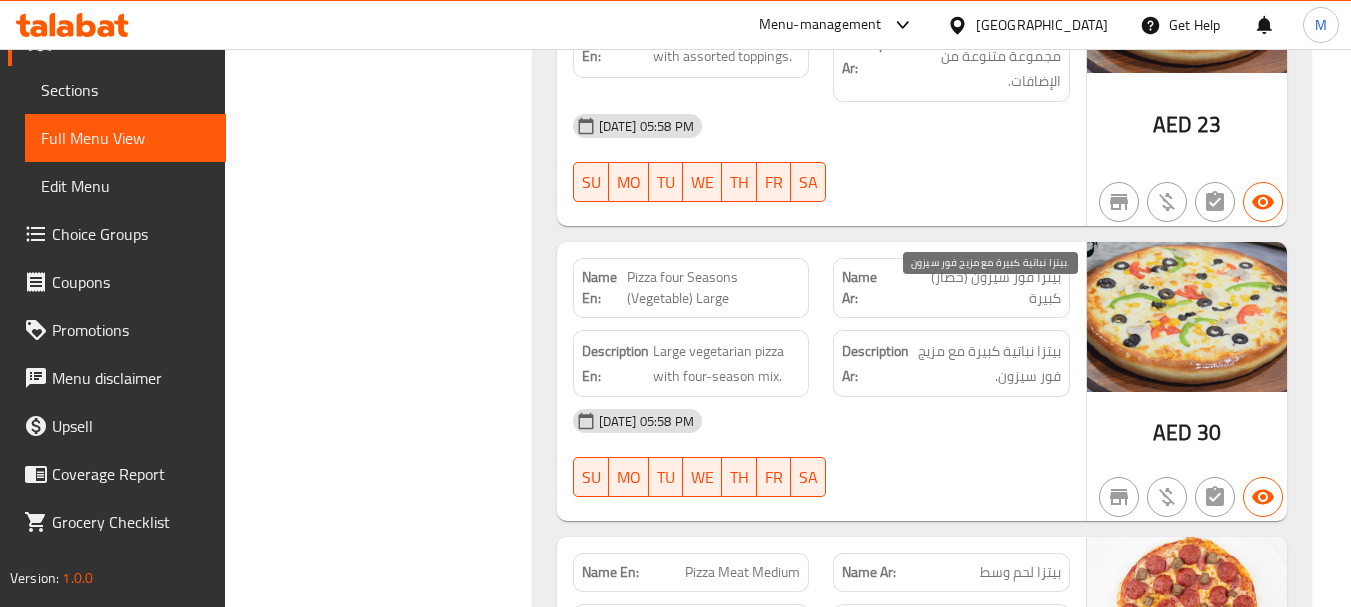 click on "بيتزا نباتية كبيرة مع مزيج فور سيزون." at bounding box center (987, 363) 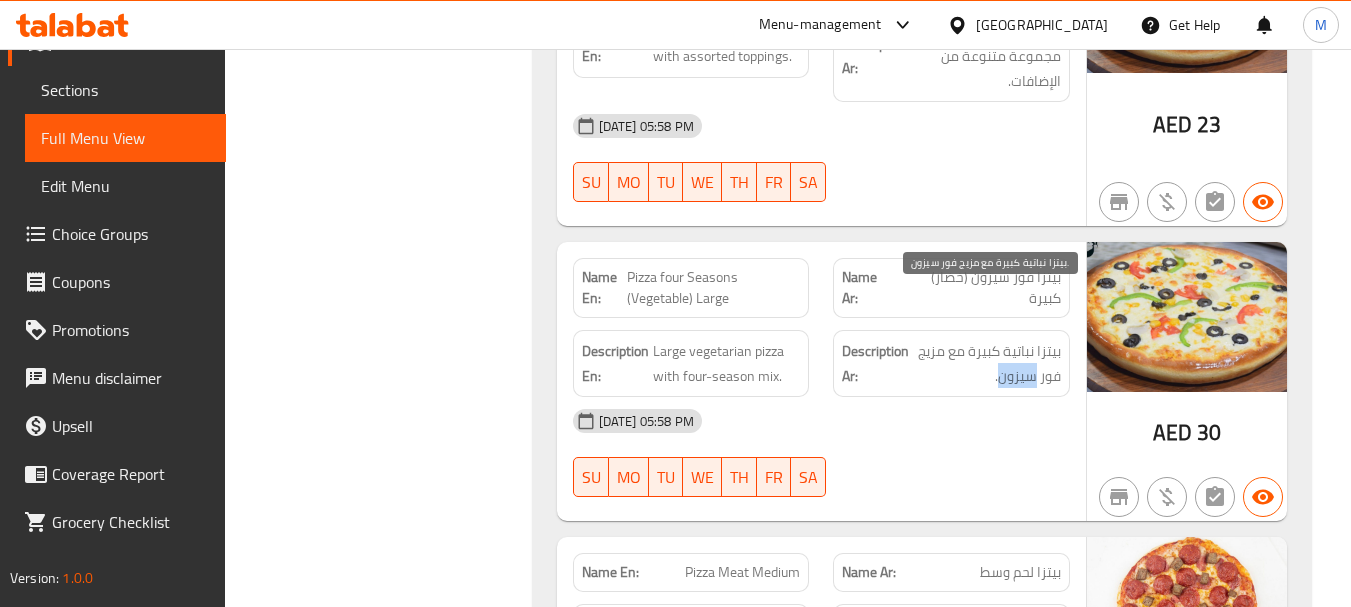 click on "بيتزا نباتية كبيرة مع مزيج فور سيزون." at bounding box center [987, 363] 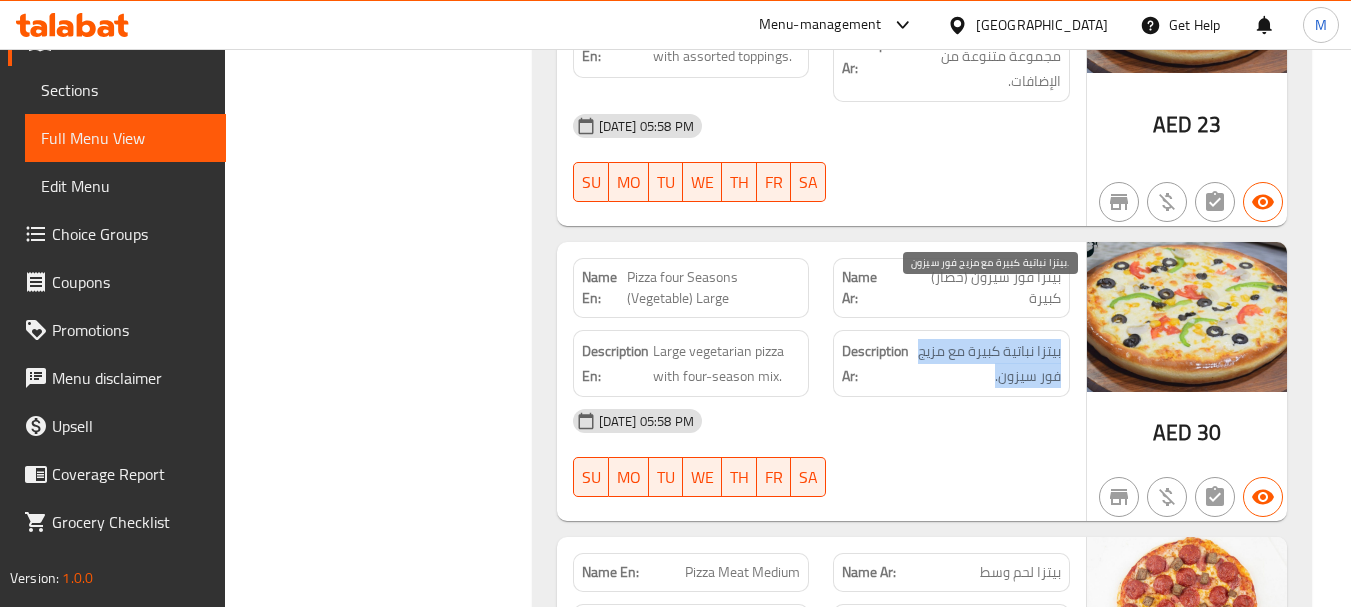 click on "بيتزا نباتية كبيرة مع مزيج فور سيزون." at bounding box center [987, 363] 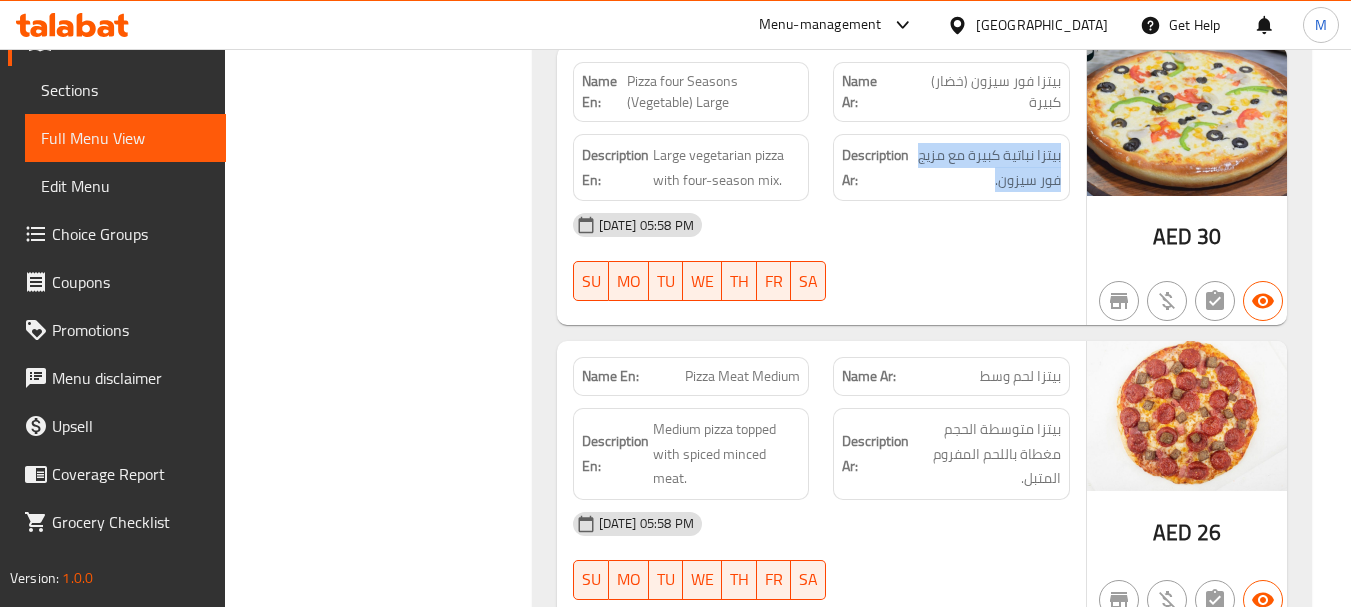 scroll, scrollTop: 12630, scrollLeft: 0, axis: vertical 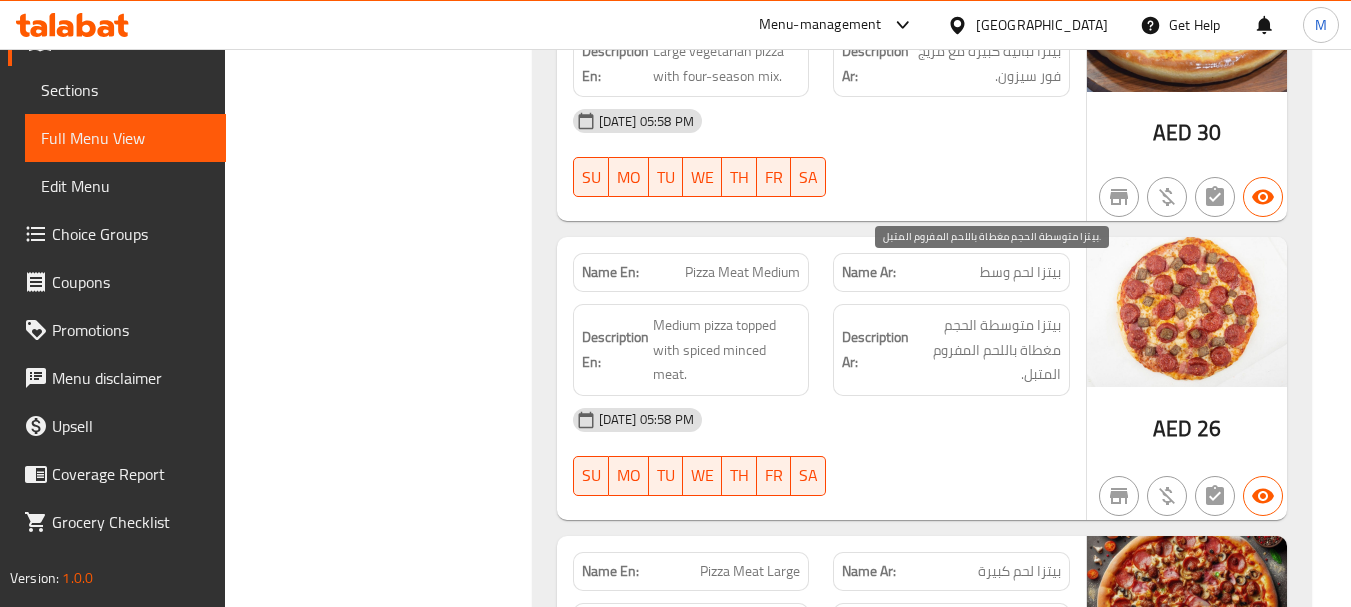 click on "بيتزا متوسطة الحجم مغطاة باللحم المفروم المتبل." at bounding box center (987, 350) 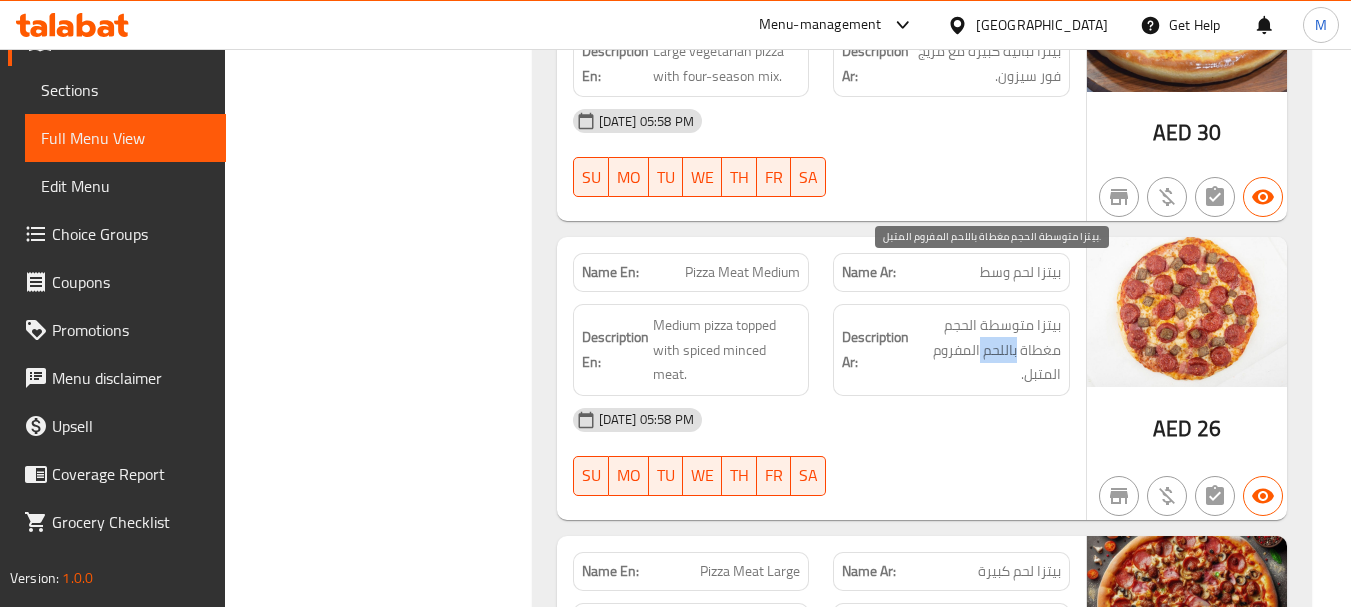 click on "بيتزا متوسطة الحجم مغطاة باللحم المفروم المتبل." at bounding box center (987, 350) 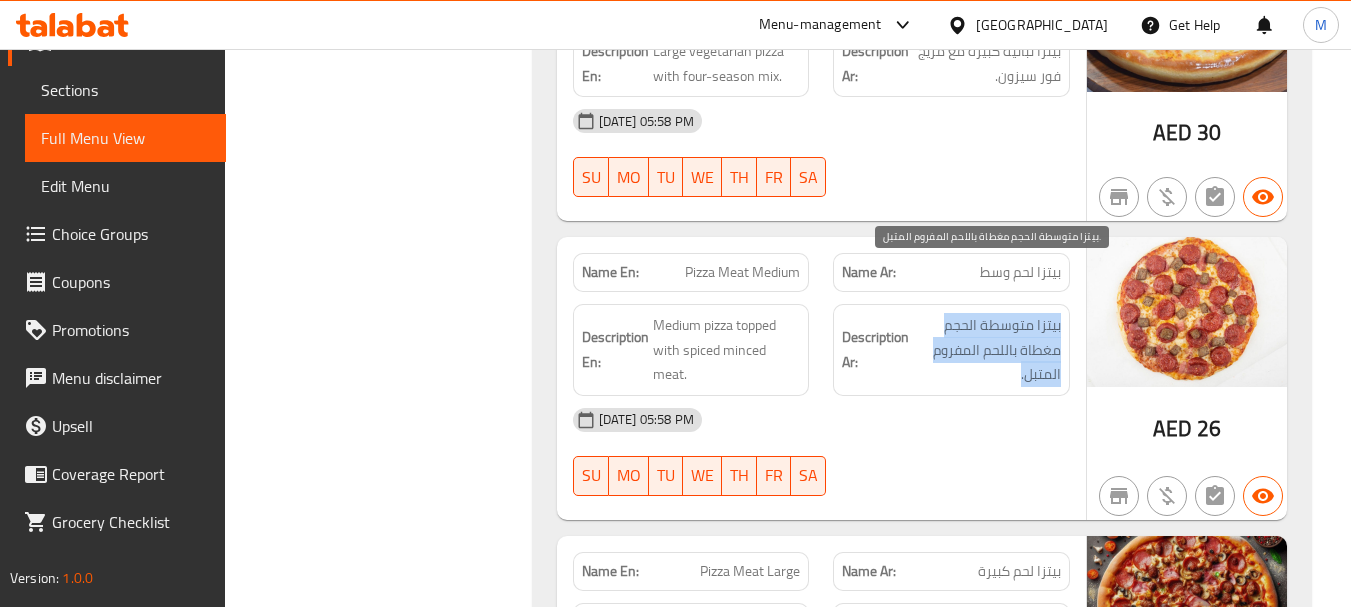 click on "بيتزا متوسطة الحجم مغطاة باللحم المفروم المتبل." at bounding box center [987, 350] 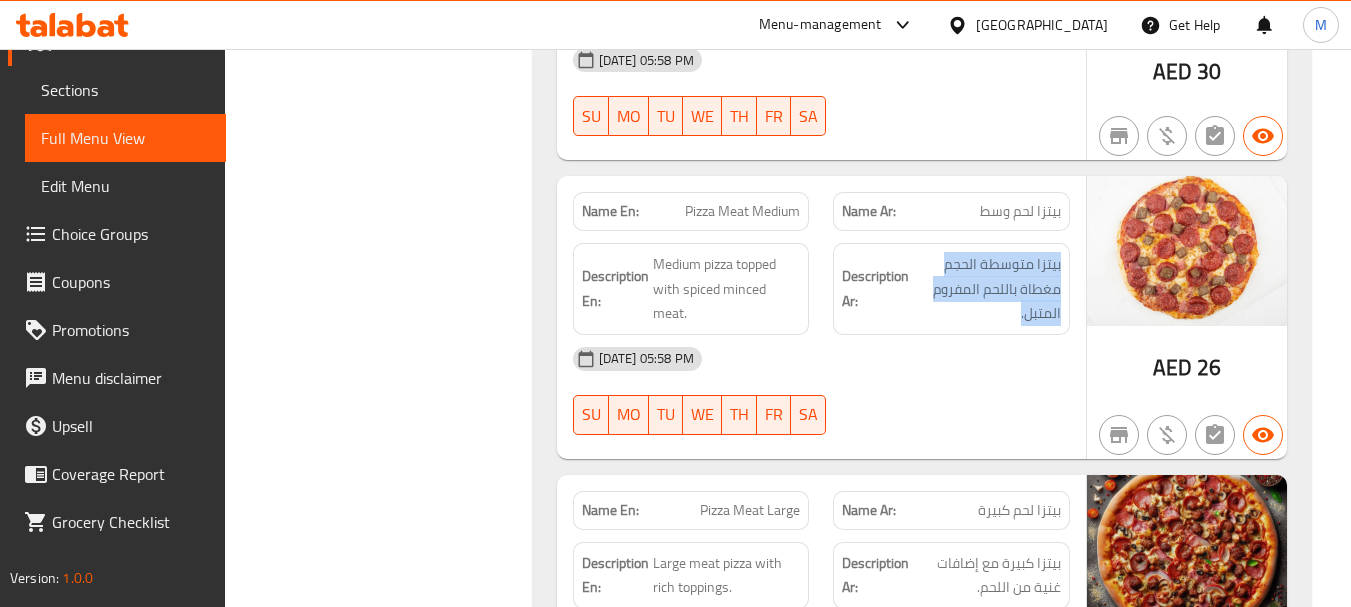 scroll, scrollTop: 12830, scrollLeft: 0, axis: vertical 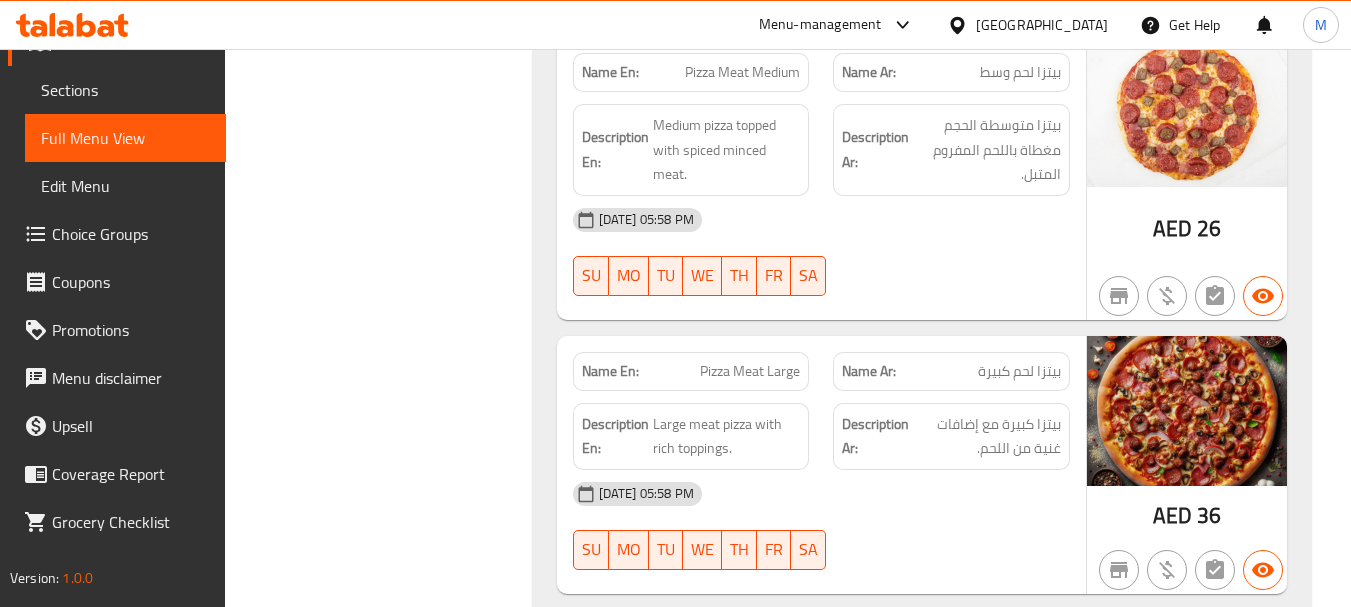 click on "Pizza Meat Large" at bounding box center [724, -8005] 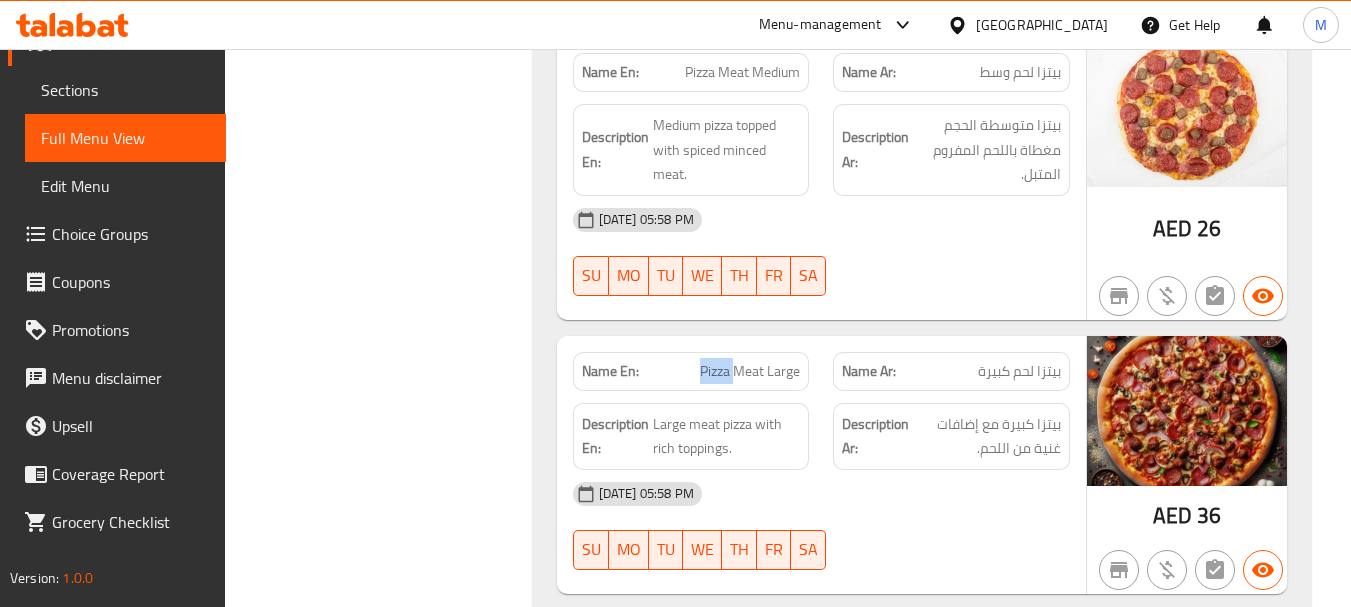 click on "Pizza Meat Large" at bounding box center [724, -8005] 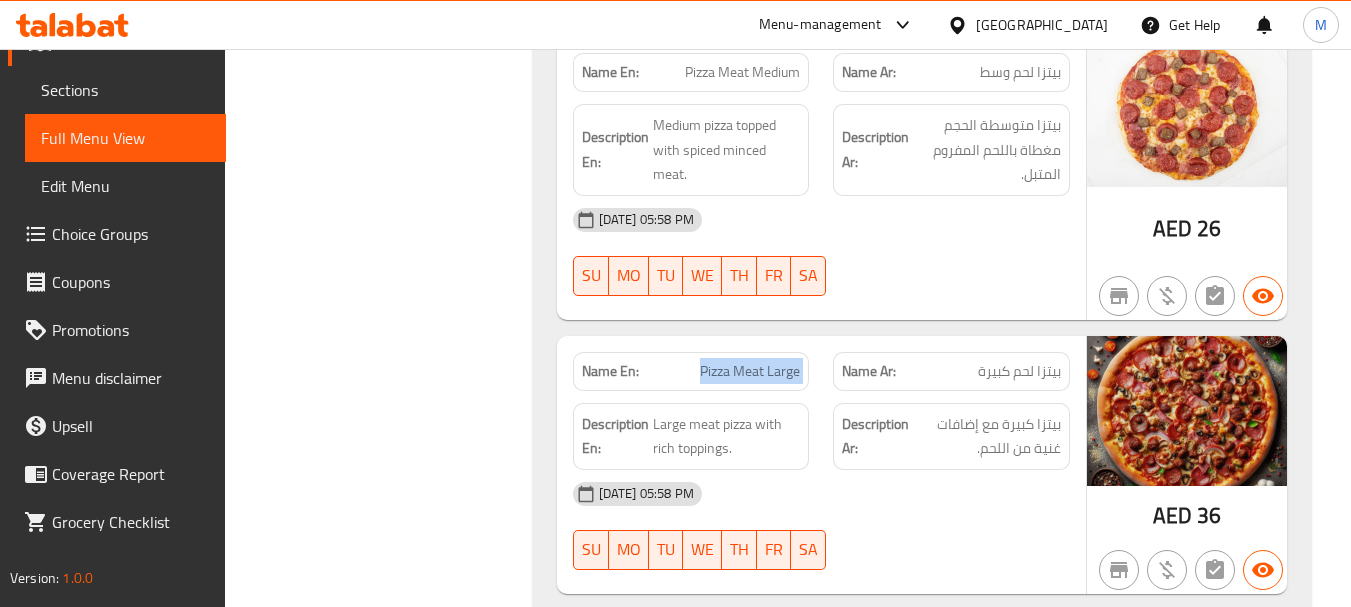 click on "Pizza Meat Large" at bounding box center (724, -8005) 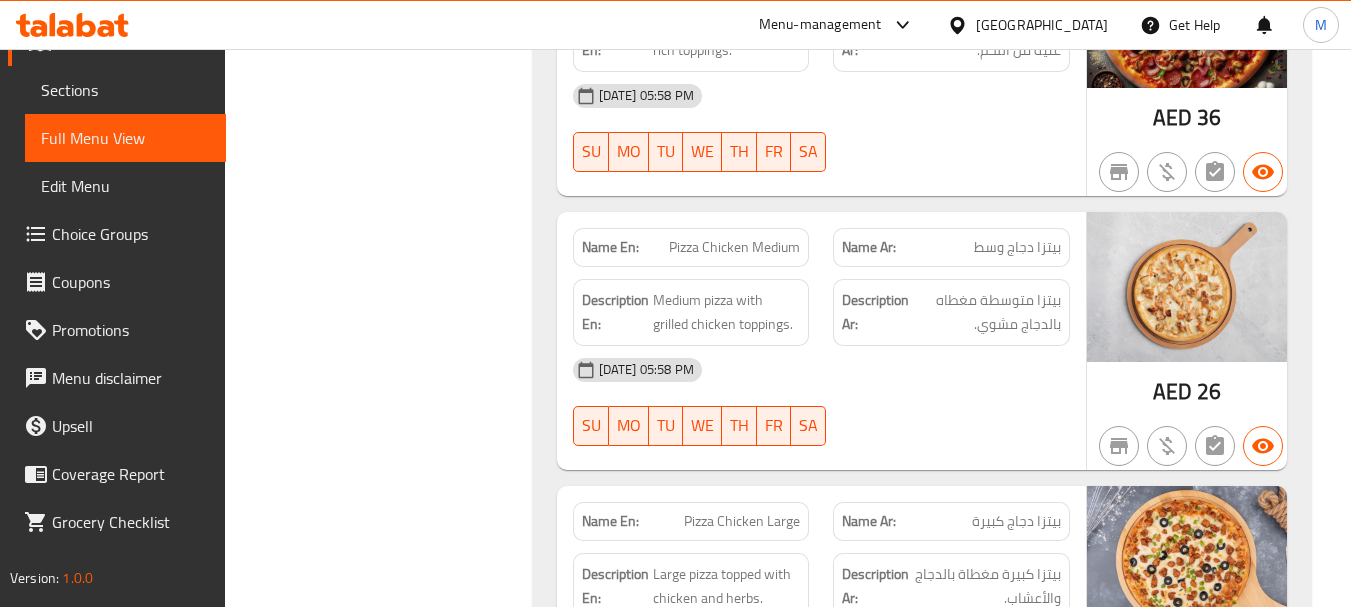 scroll, scrollTop: 13230, scrollLeft: 0, axis: vertical 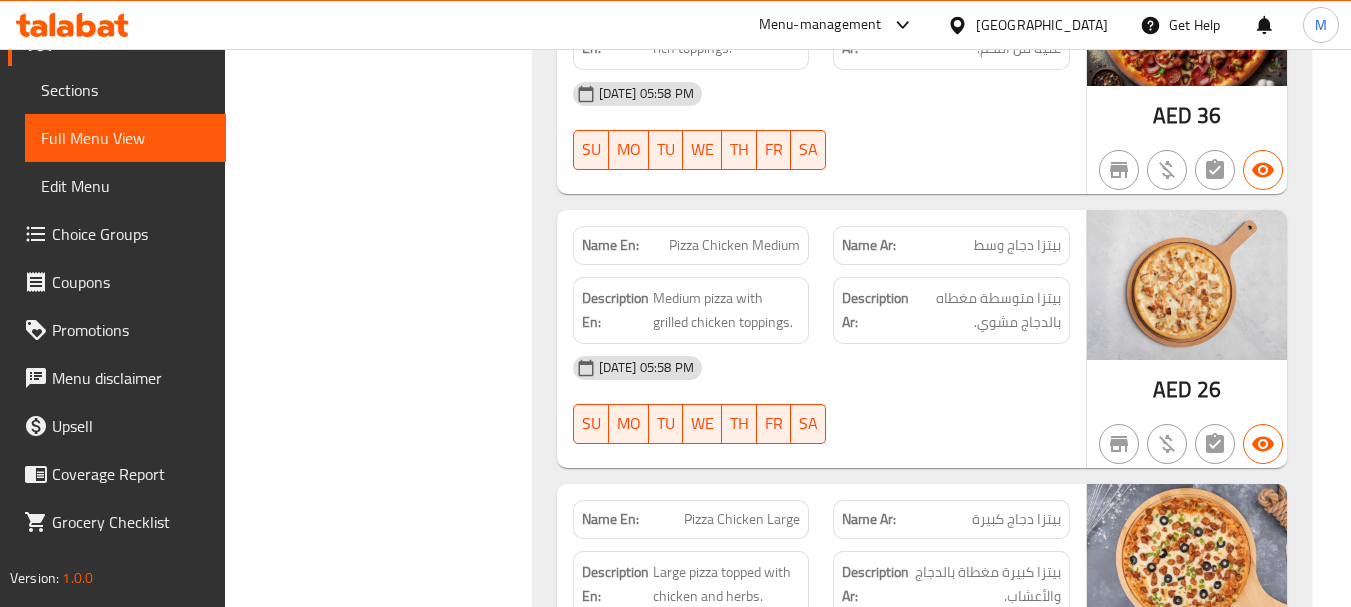 click on "Pizza Chicken Medium" at bounding box center (718, -6118) 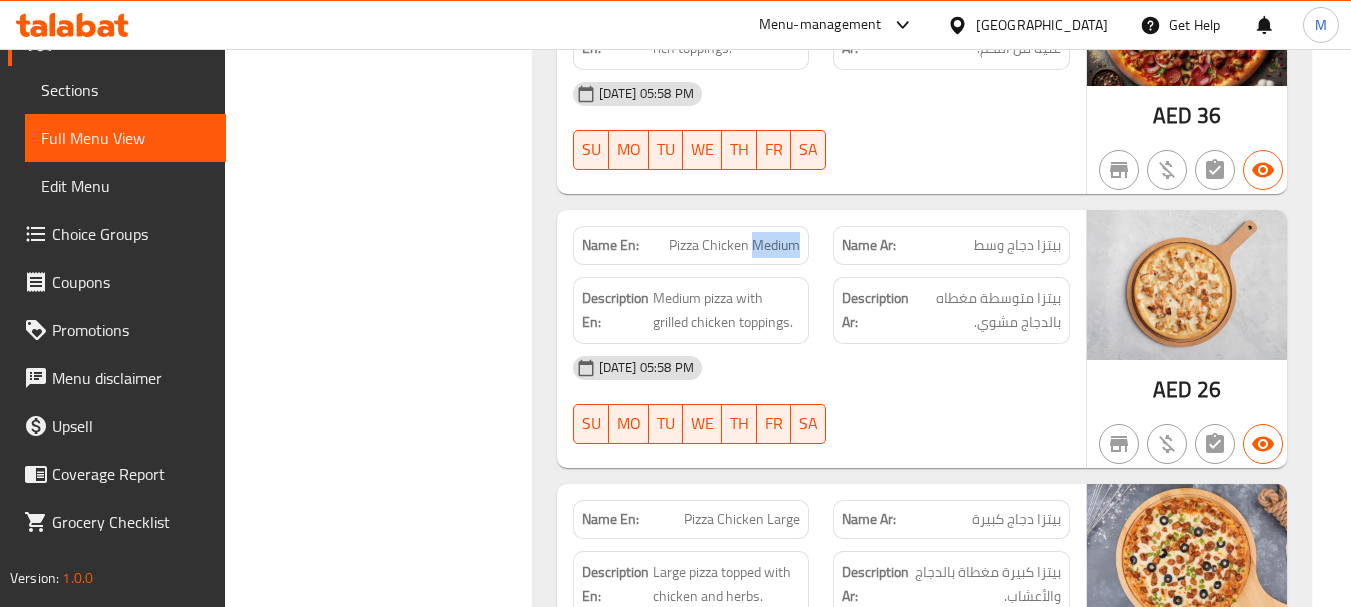 click on "Pizza Chicken Medium" at bounding box center [718, -6118] 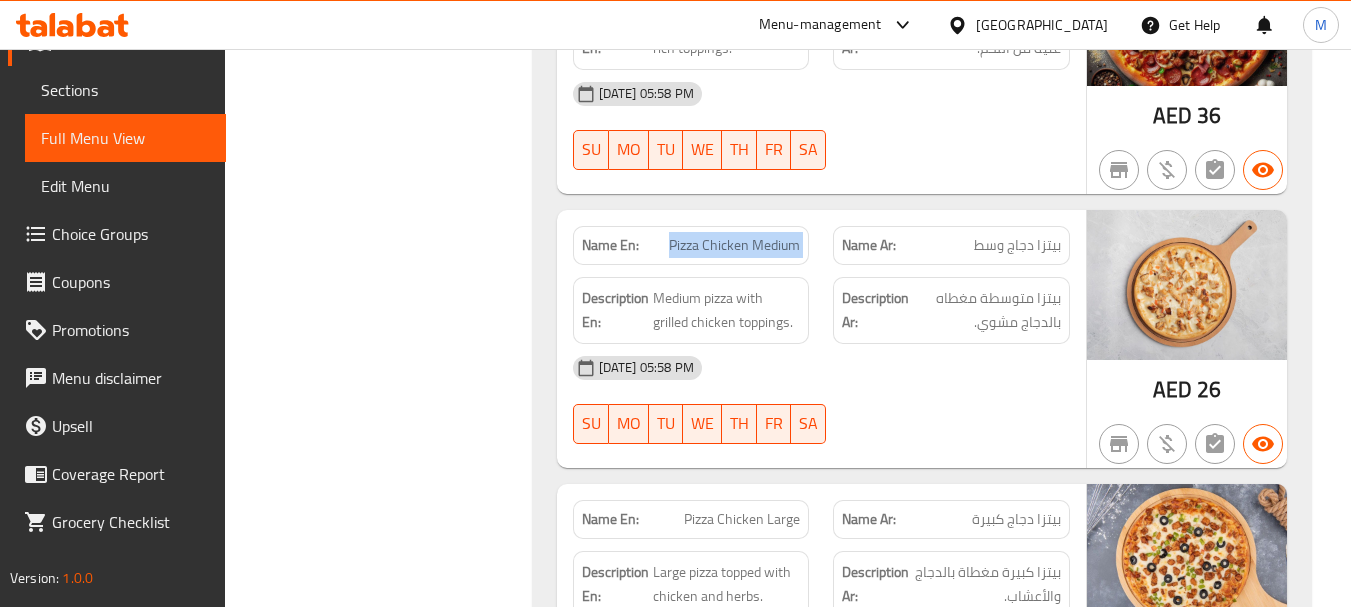 click on "Pizza Chicken Medium" at bounding box center (718, -6118) 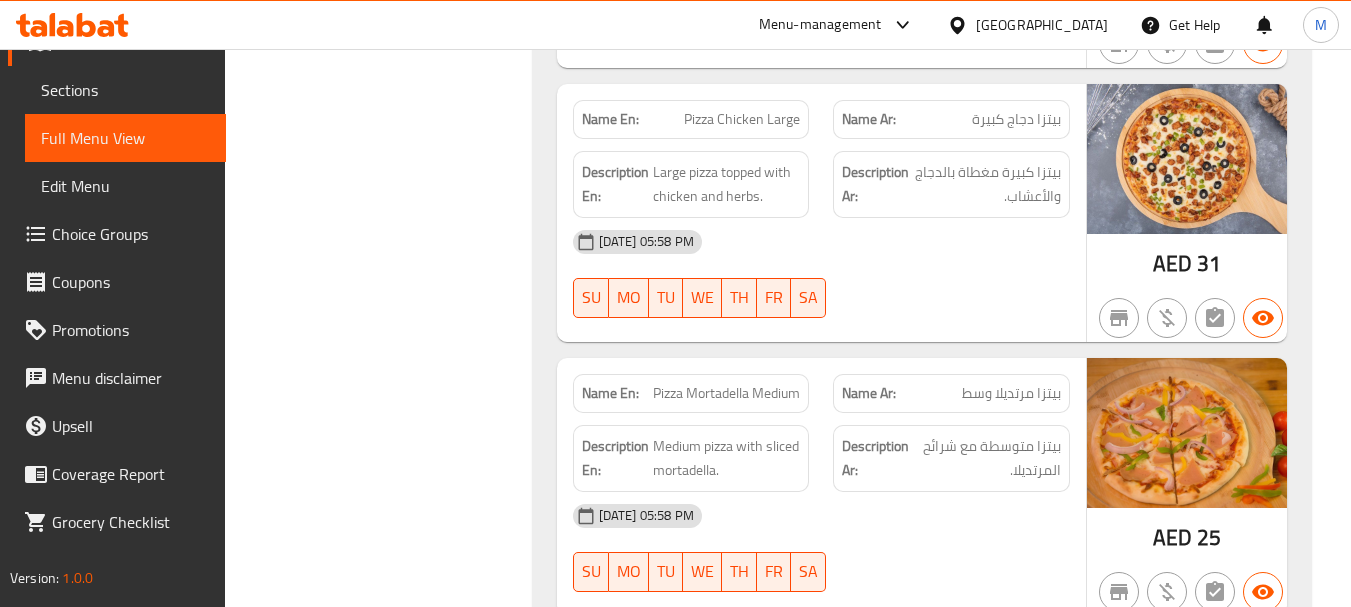 scroll, scrollTop: 13730, scrollLeft: 0, axis: vertical 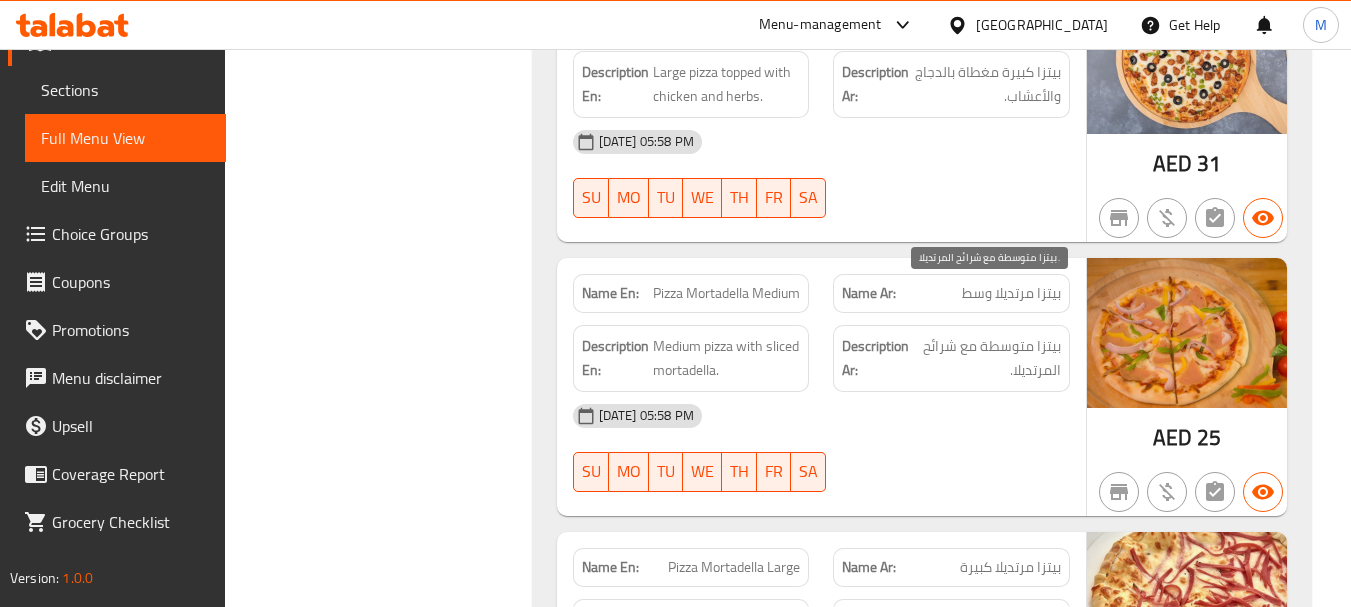click on "بيتزا متوسطة مع شرائح المرتديلا." at bounding box center [987, 358] 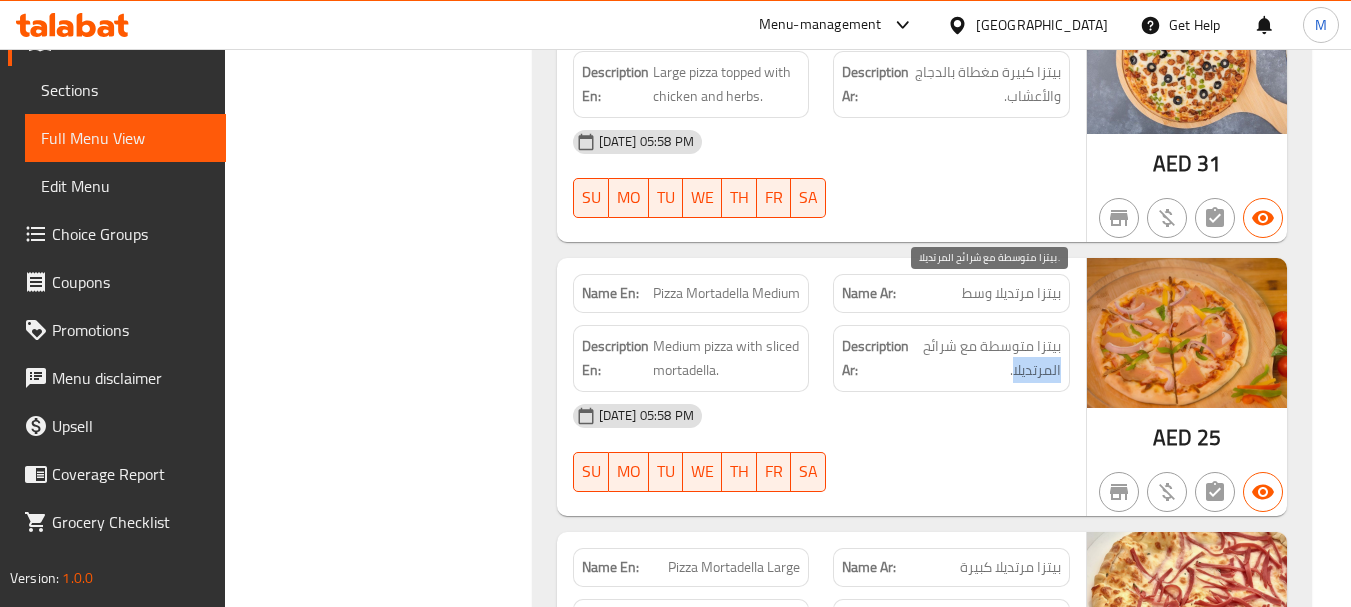click on "بيتزا متوسطة مع شرائح المرتديلا." at bounding box center [987, 358] 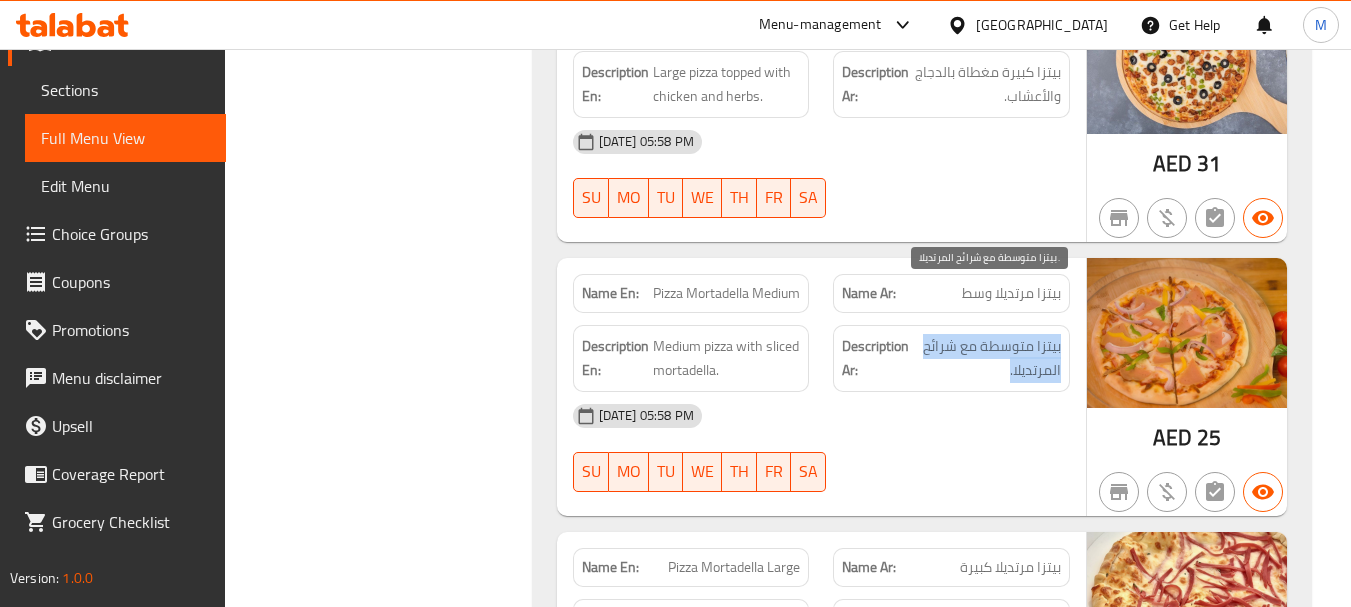 click on "بيتزا متوسطة مع شرائح المرتديلا." at bounding box center (987, 358) 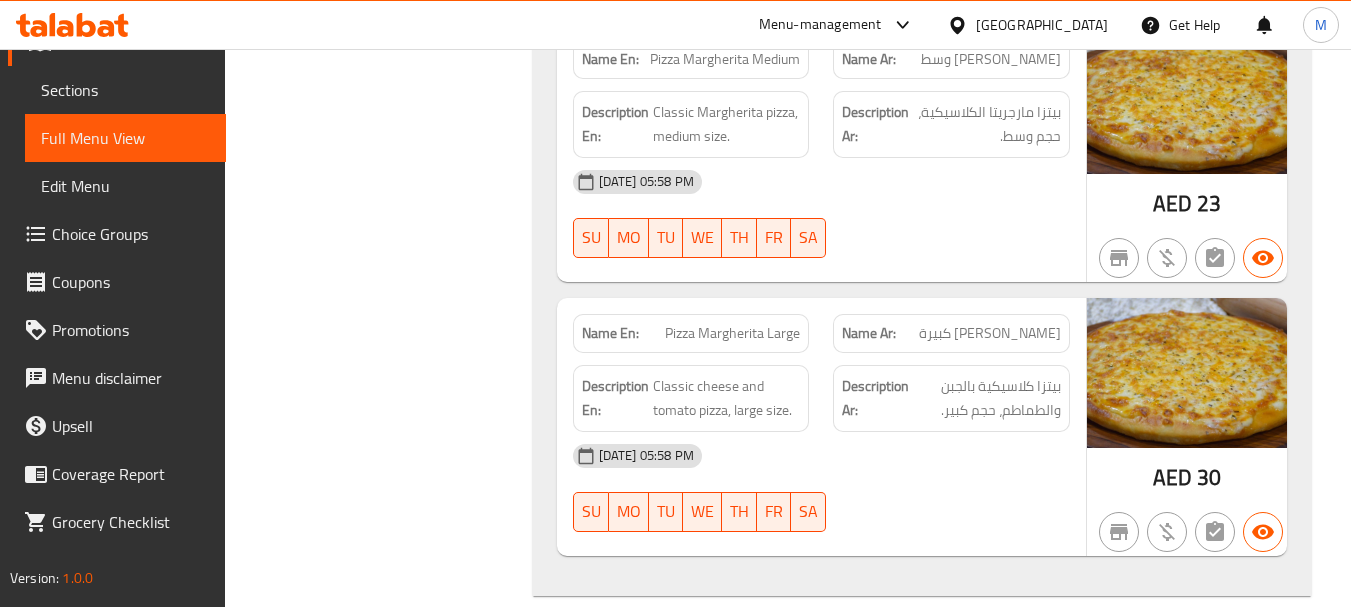 scroll, scrollTop: 14530, scrollLeft: 0, axis: vertical 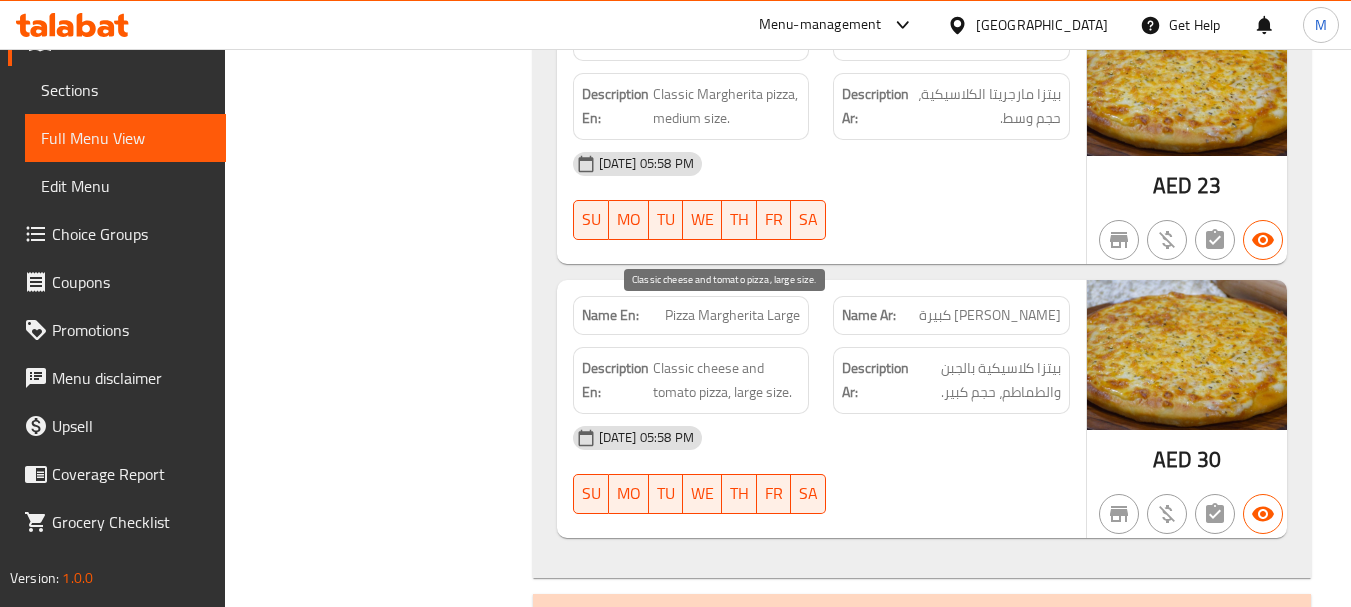 click on "Classic cheese and tomato pizza, large size." at bounding box center (727, 380) 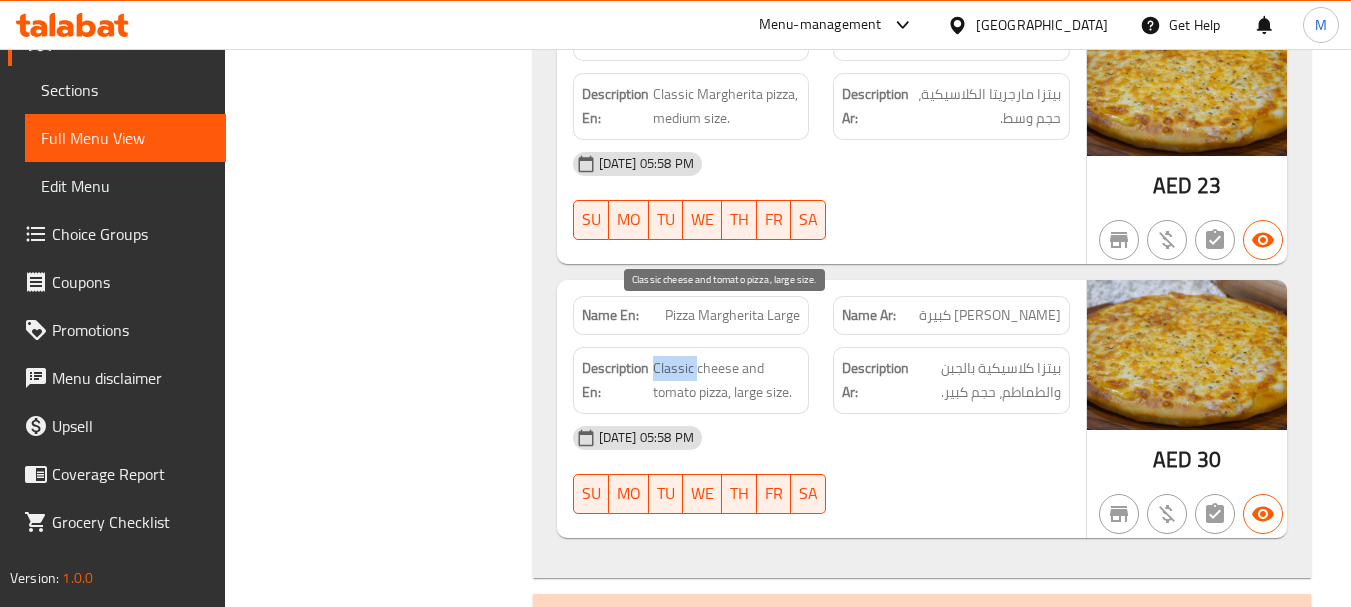 click on "Classic cheese and tomato pizza, large size." at bounding box center (727, 380) 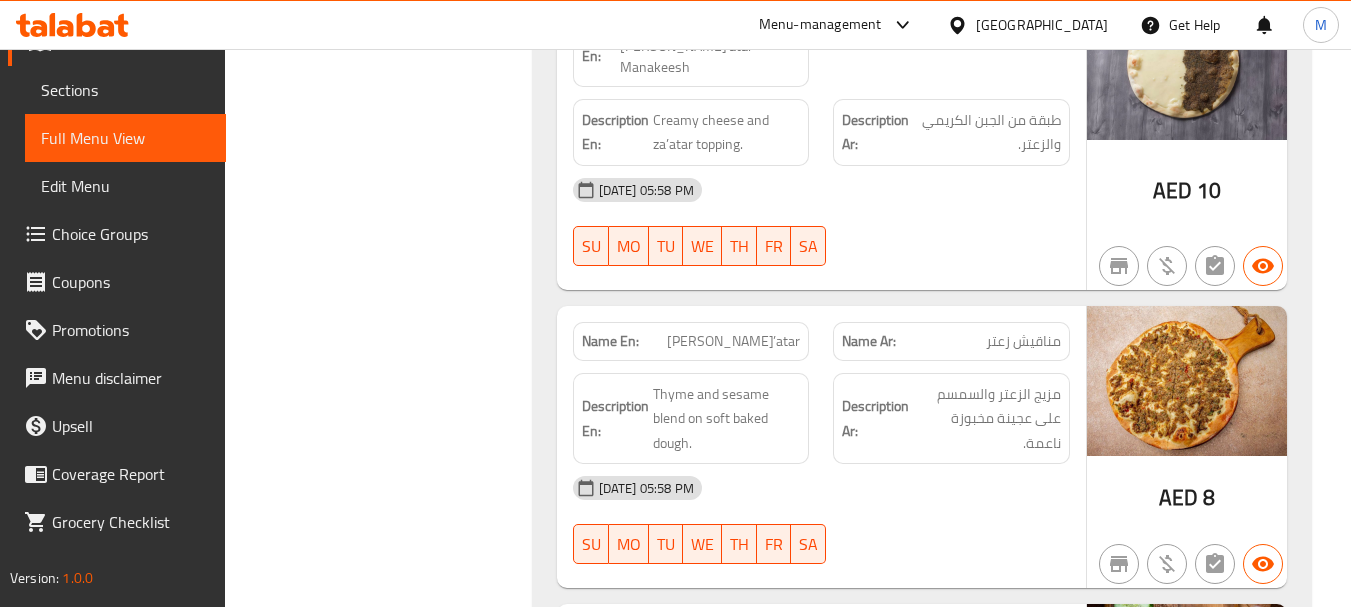 scroll, scrollTop: 7850, scrollLeft: 0, axis: vertical 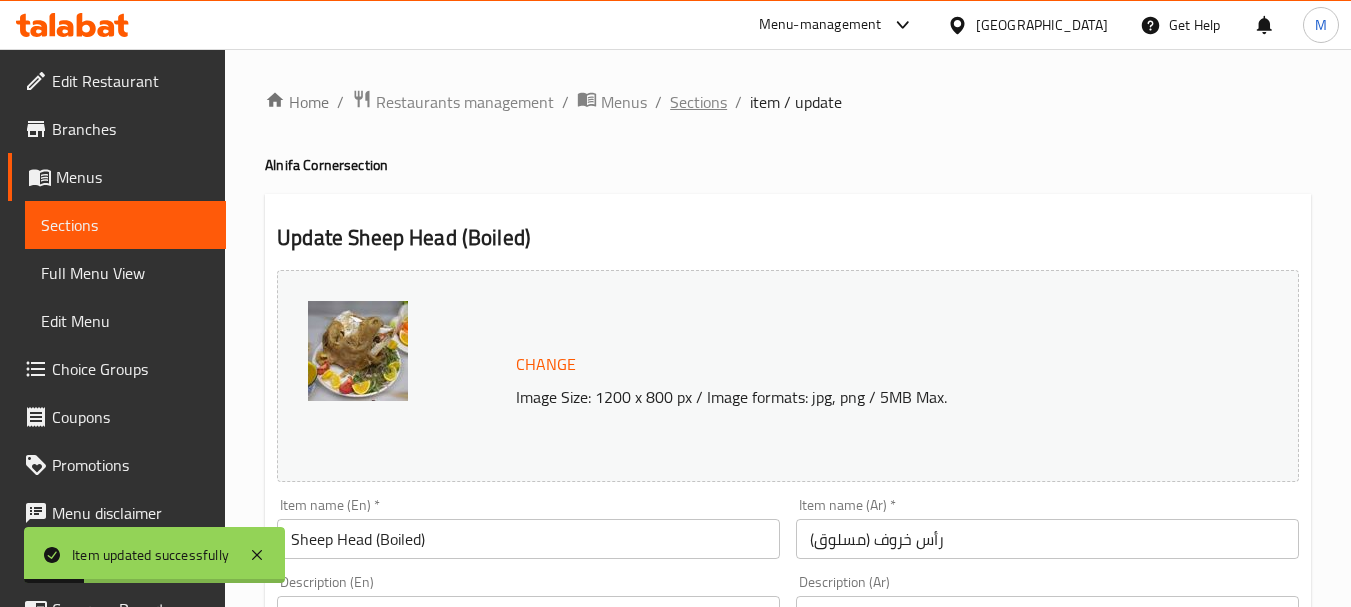 click on "Sections" at bounding box center (698, 102) 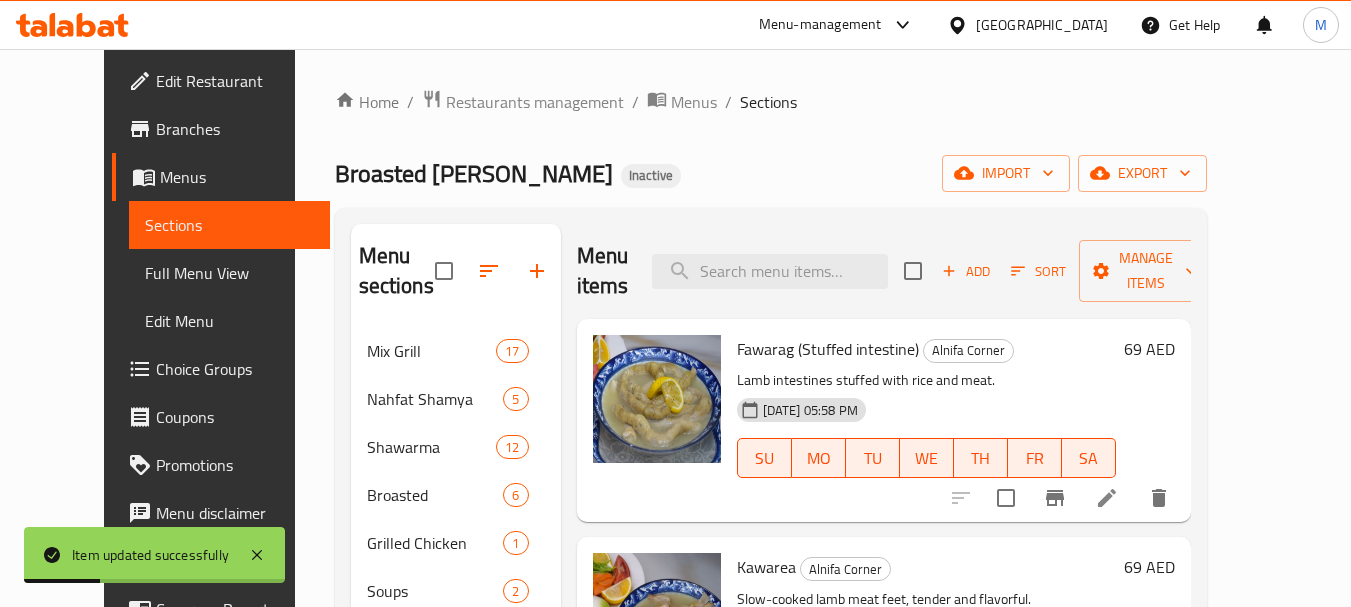 click on "Menu items Add Sort Manage items" at bounding box center [884, 271] 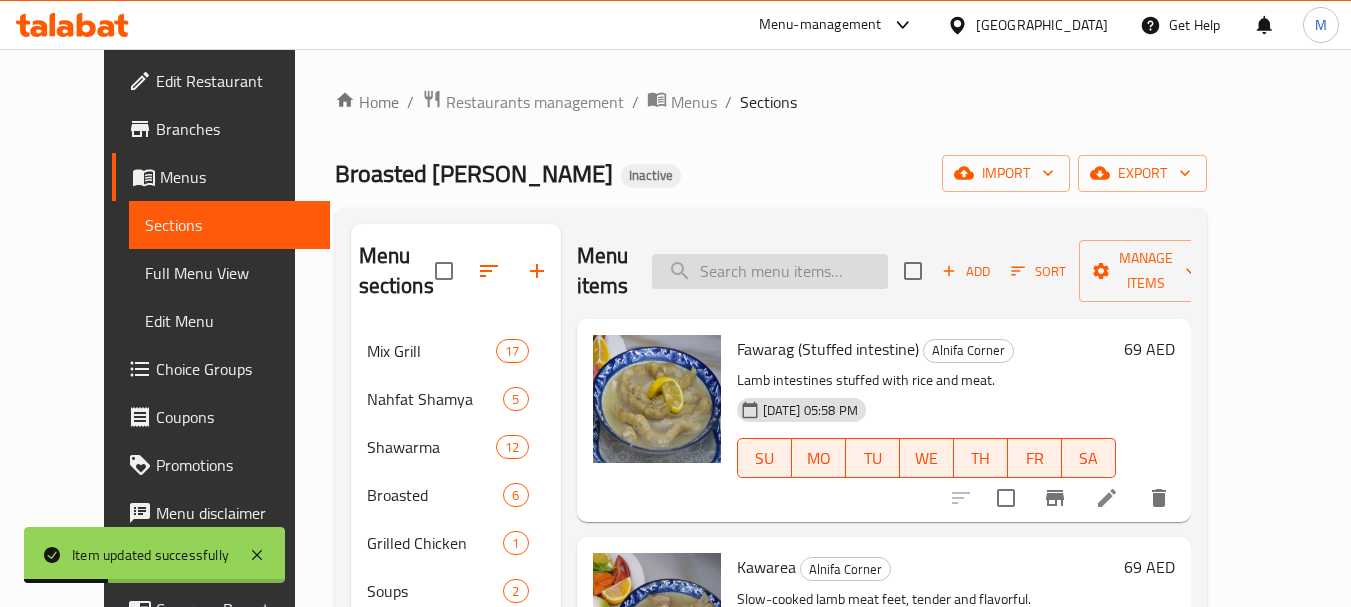 paste on "Mix Tray with Sheep Head" 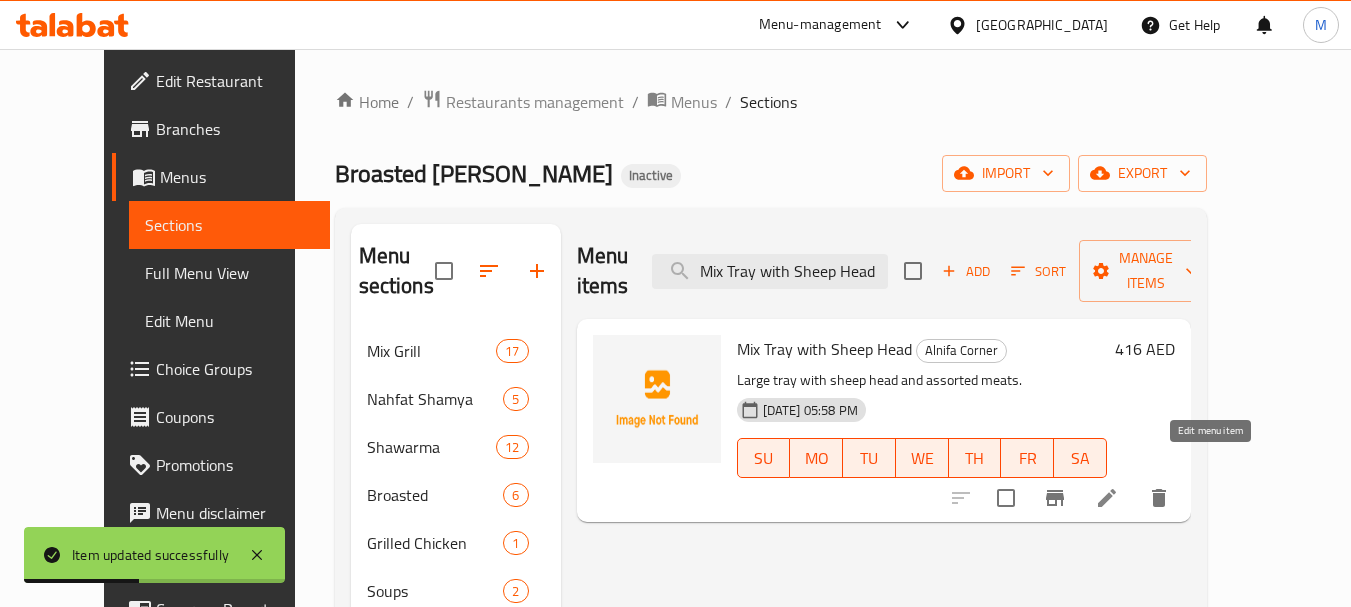 type on "Mix Tray with Sheep Head" 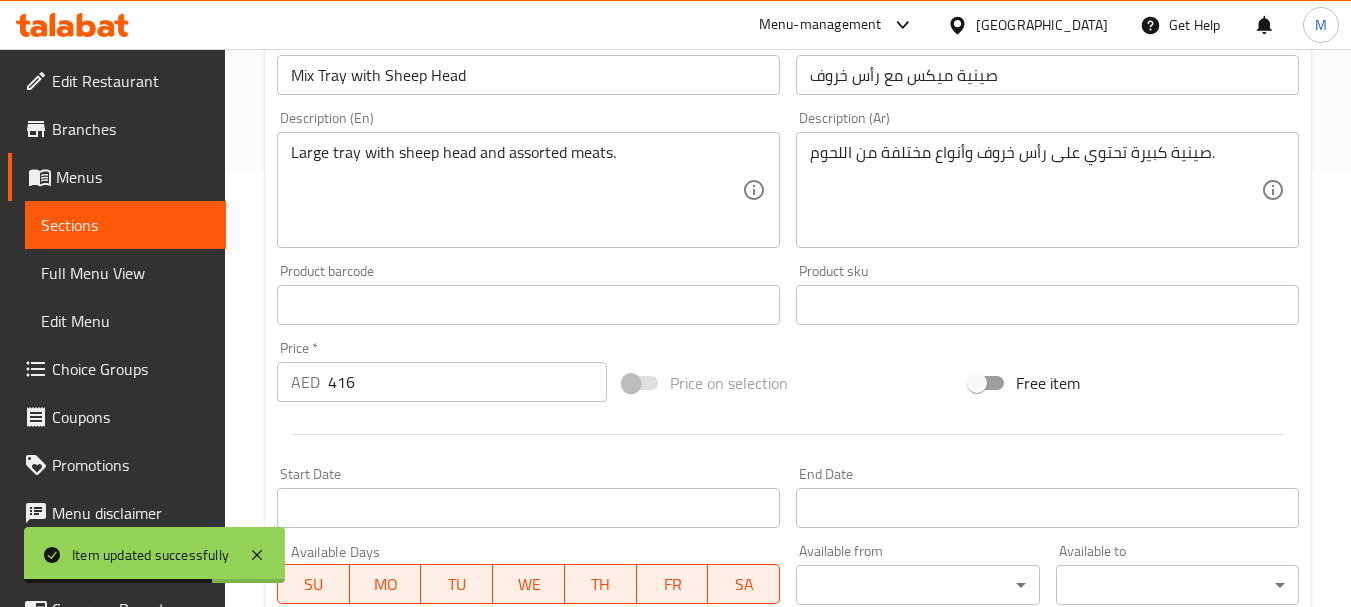 scroll, scrollTop: 400, scrollLeft: 0, axis: vertical 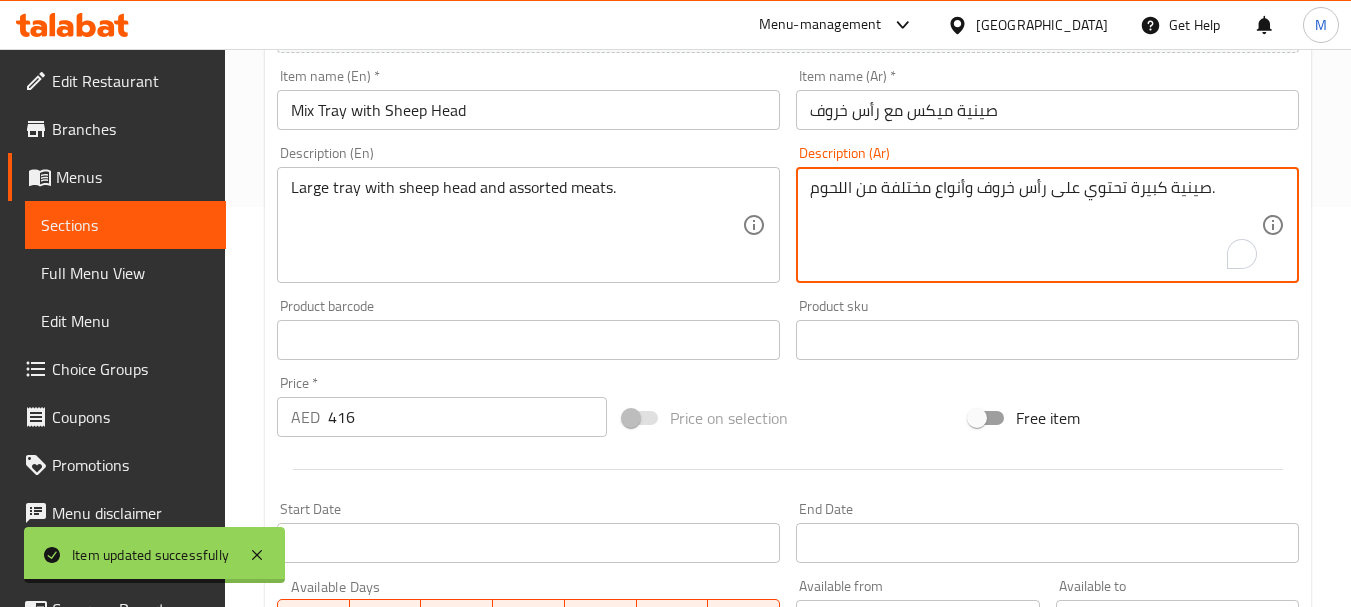 click on "صينية كبيرة تحتوي على رأس خروف وأنواع مختلفة من اللحوم." at bounding box center (1035, 225) 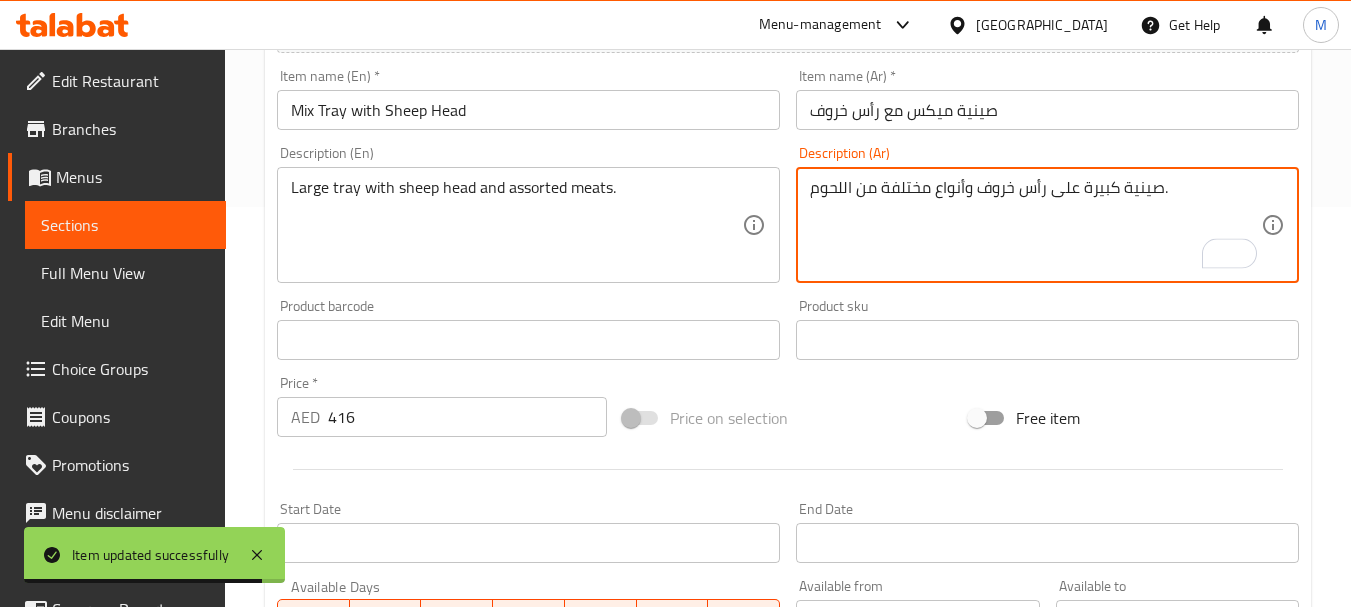 click on "صينية كبيرة على رأس خروف وأنواع مختلفة من اللحوم." at bounding box center [1035, 225] 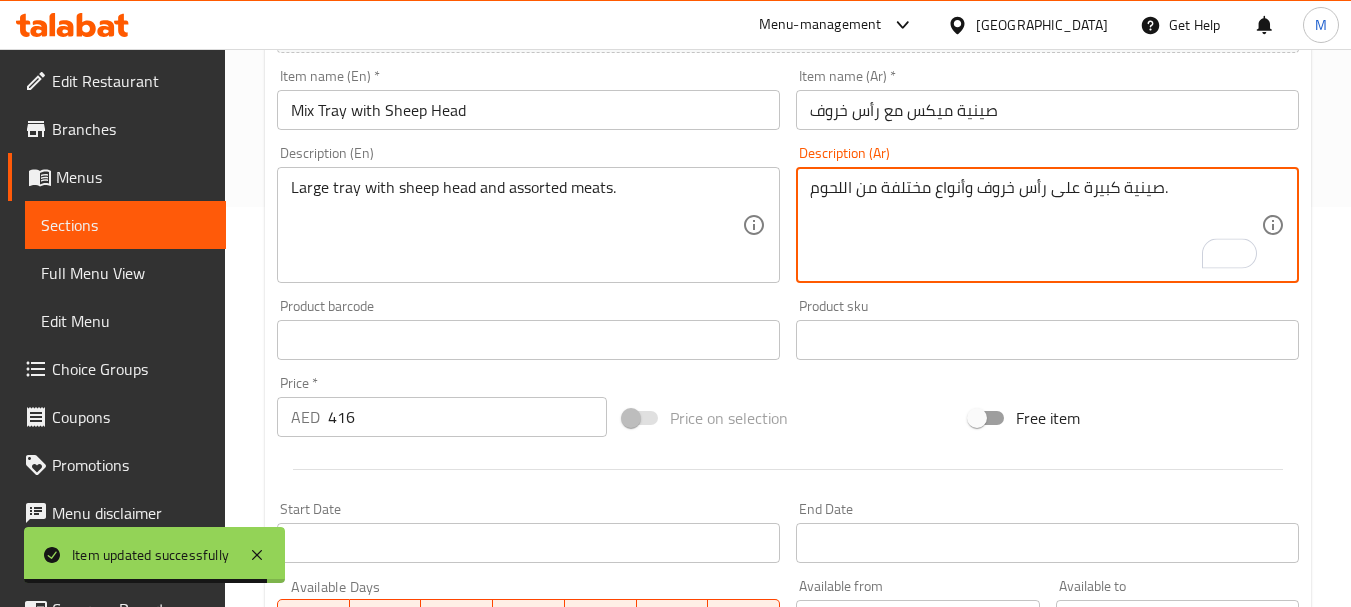 click on "صينية كبيرة على رأس خروف وأنواع مختلفة من اللحوم." at bounding box center (1035, 225) 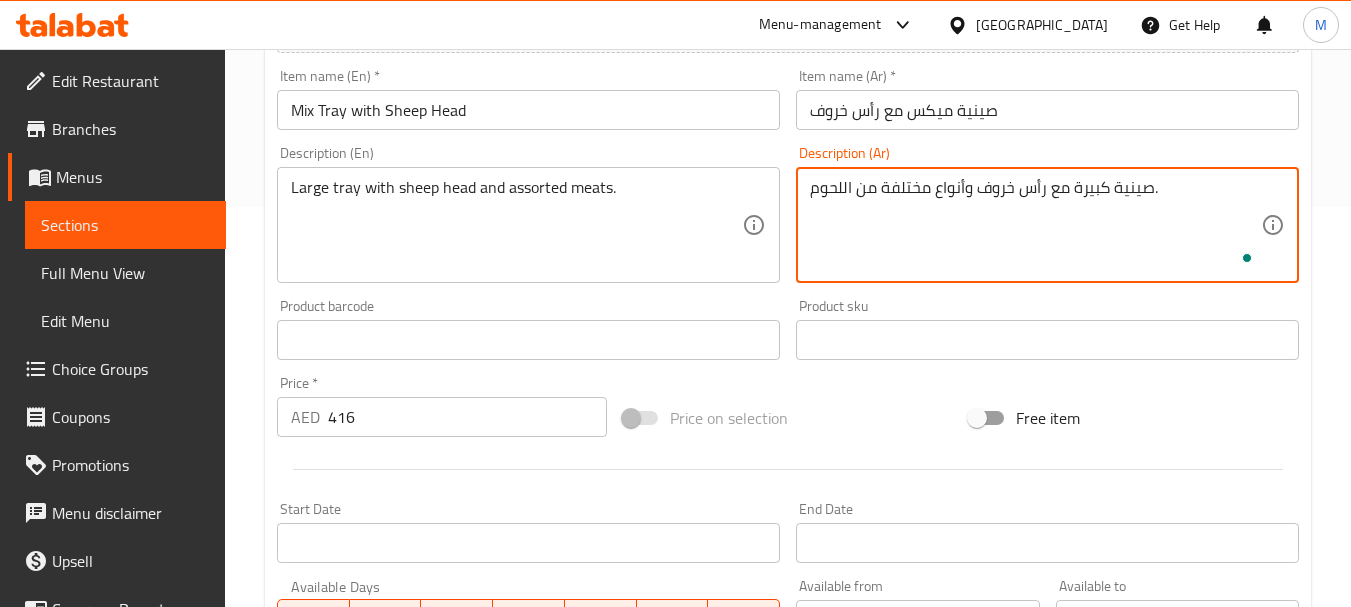 type on "صينية كبيرة مع رأس خروف وأنواع مختلفة من اللحوم." 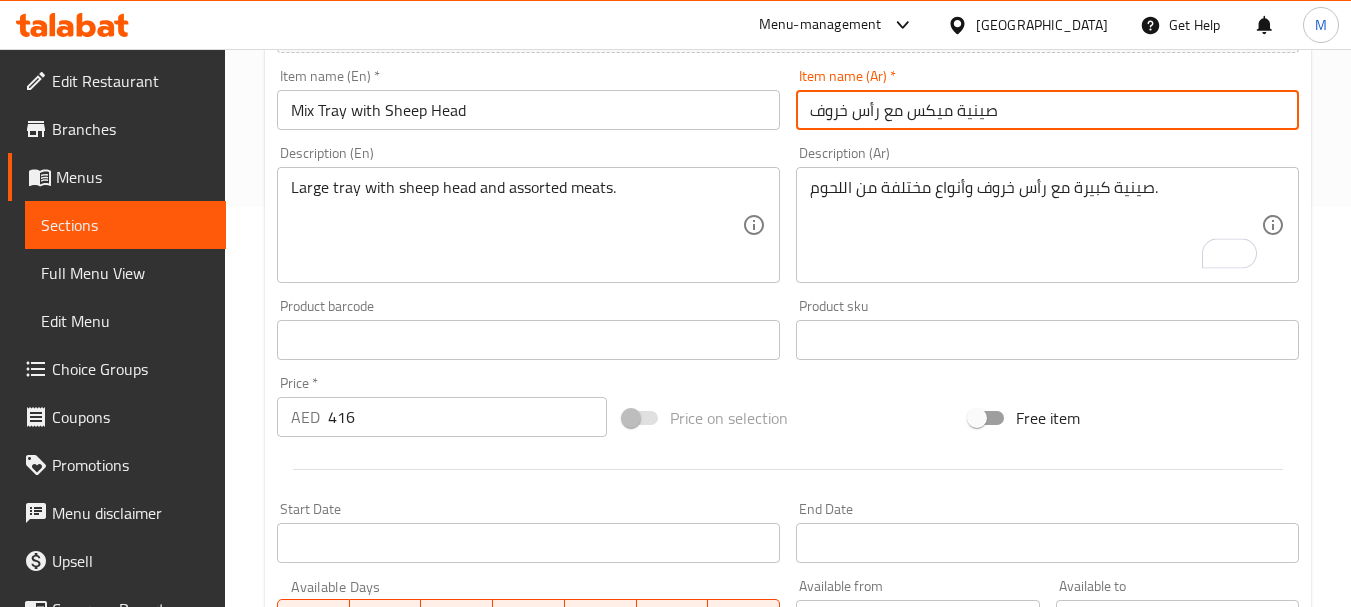 click on "Update" at bounding box center (398, 910) 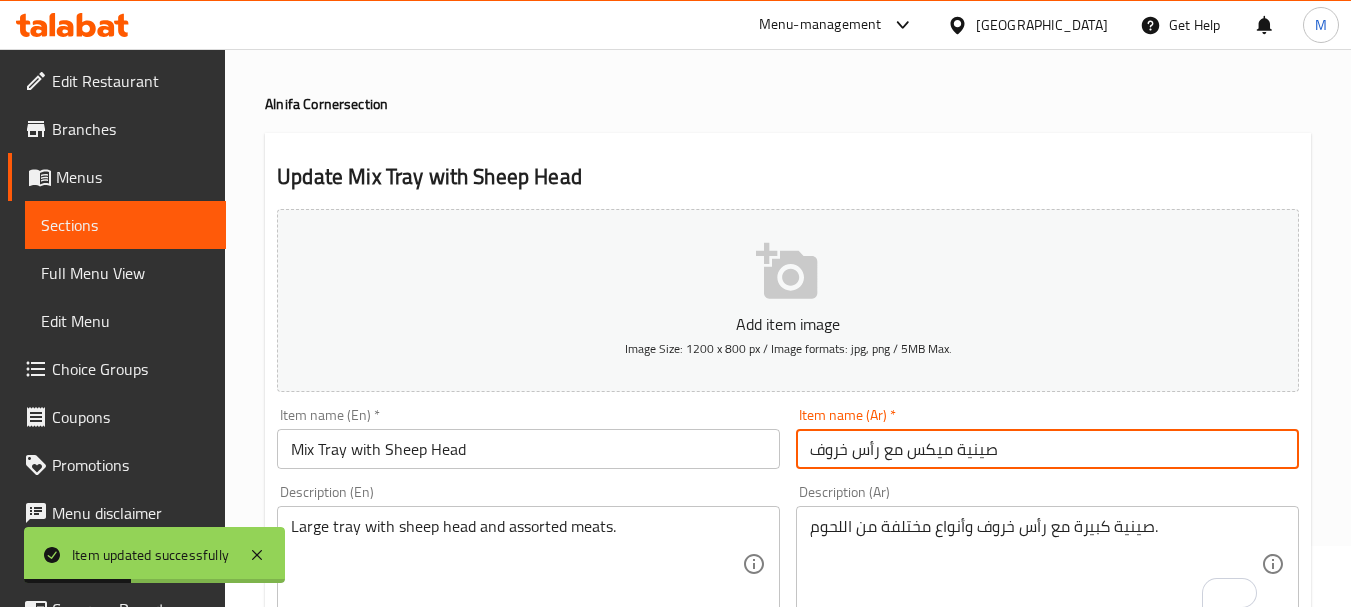 scroll, scrollTop: 0, scrollLeft: 0, axis: both 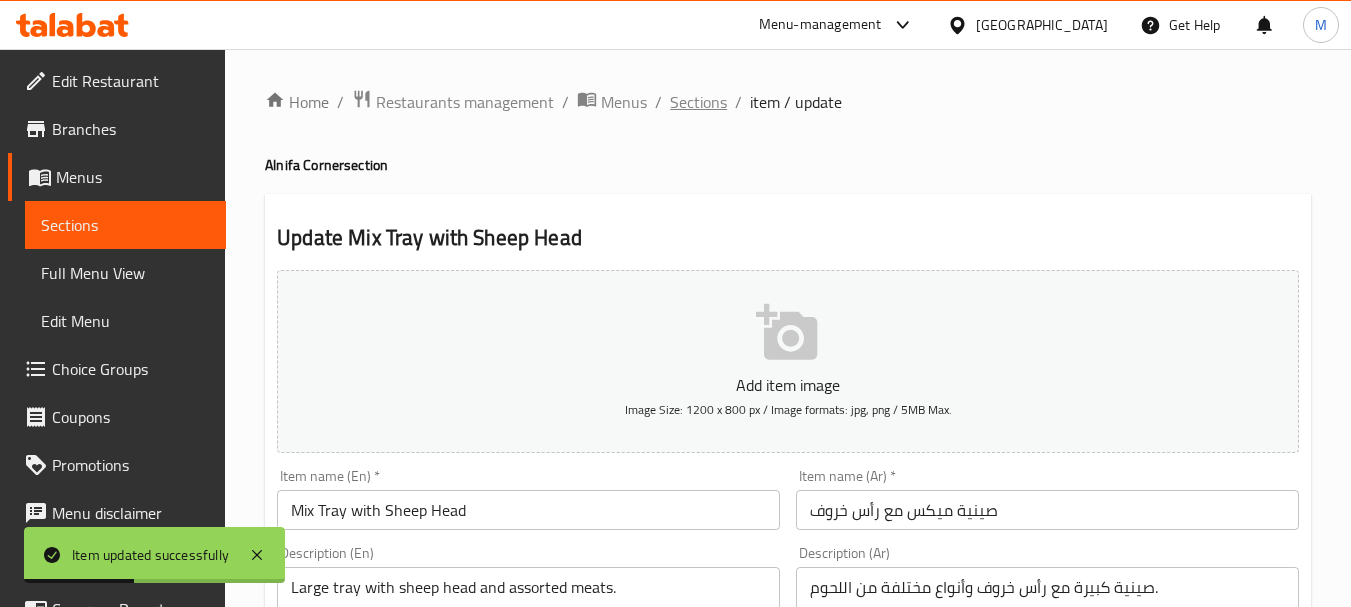 click on "Sections" at bounding box center [698, 102] 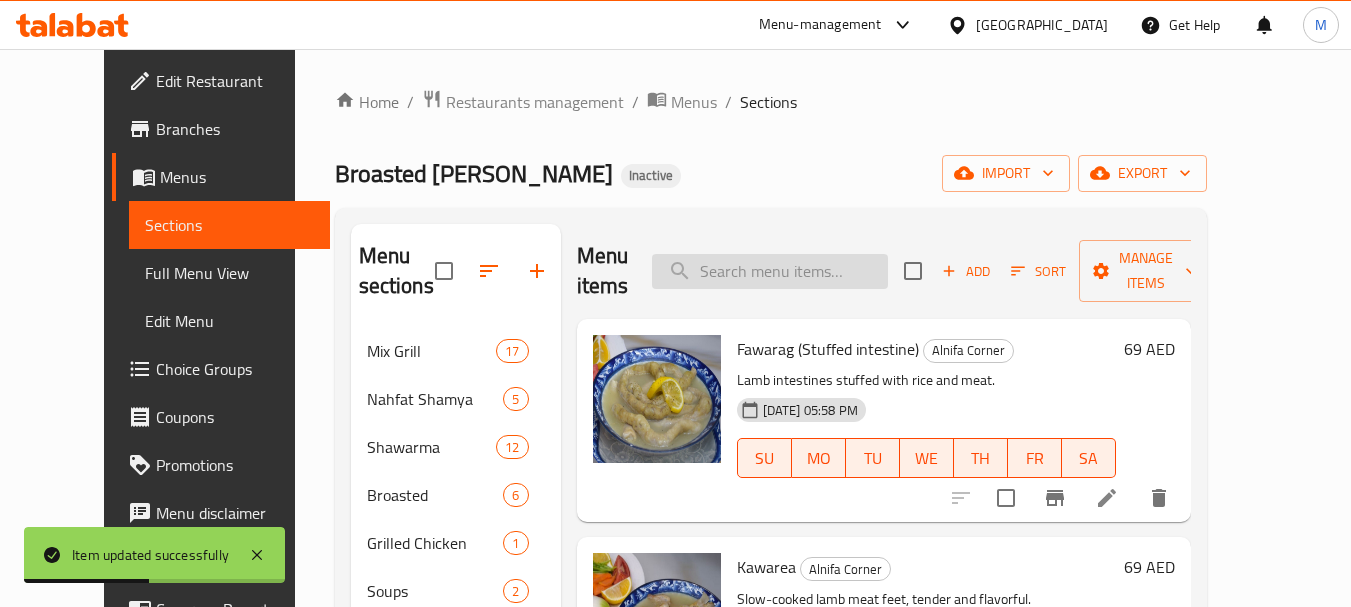 click at bounding box center (770, 271) 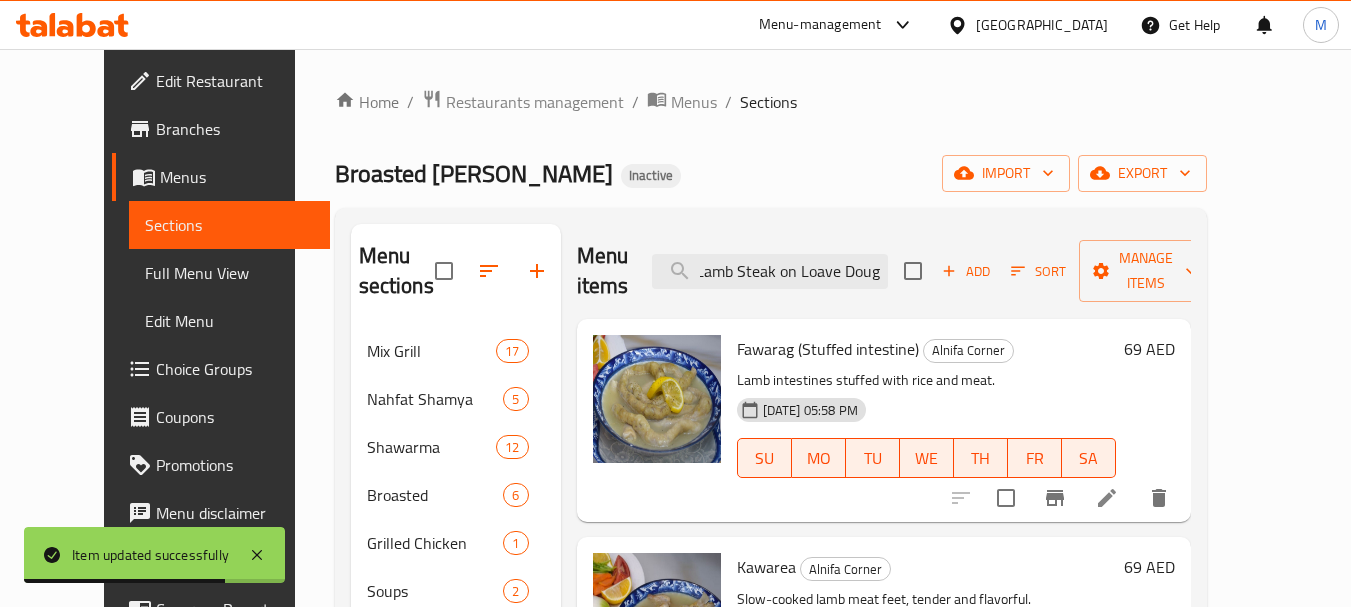 scroll, scrollTop: 0, scrollLeft: 3, axis: horizontal 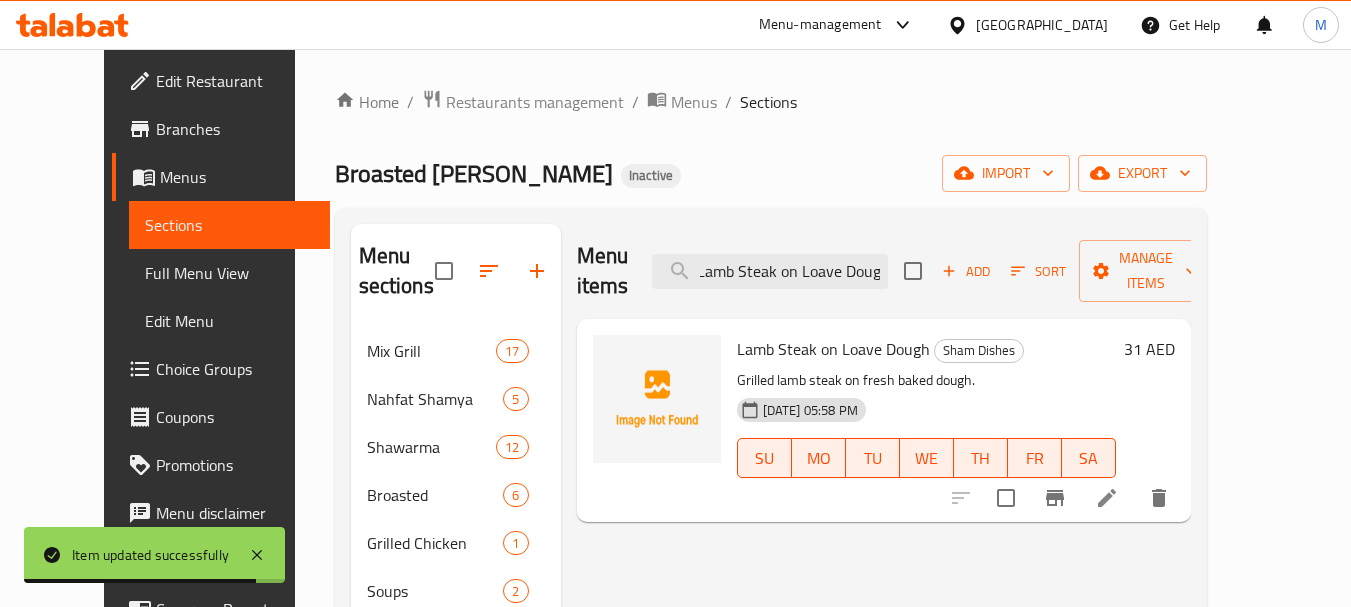 type on "Lamb Steak on Loave Doug" 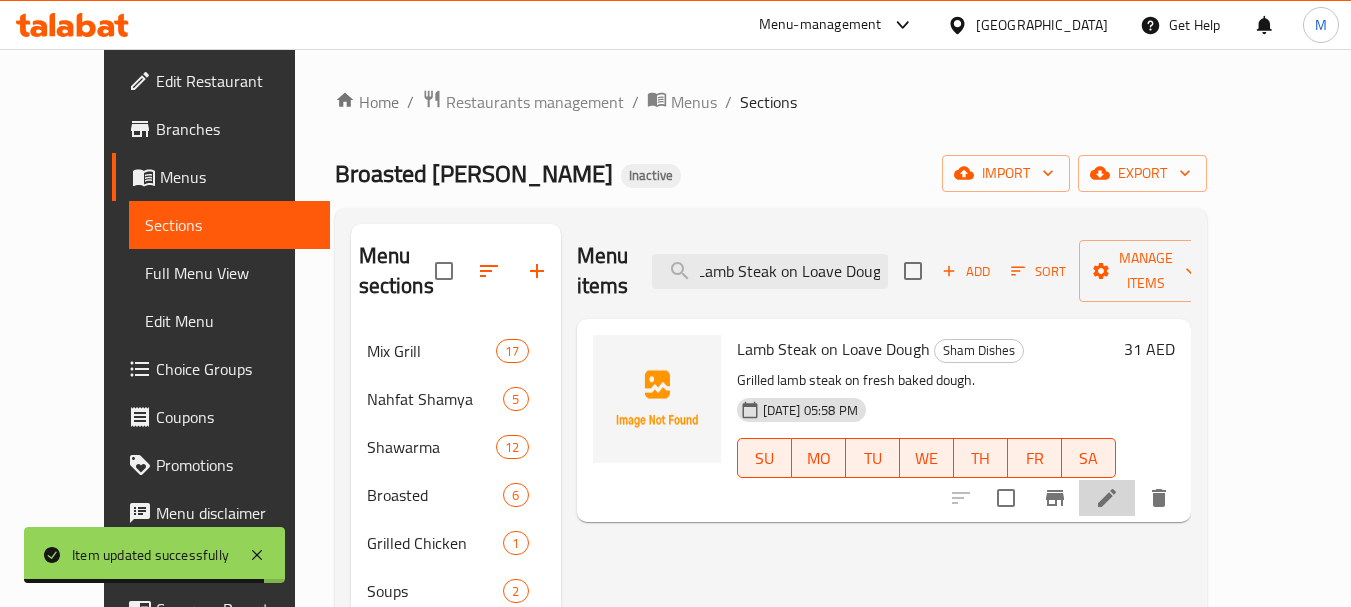 click 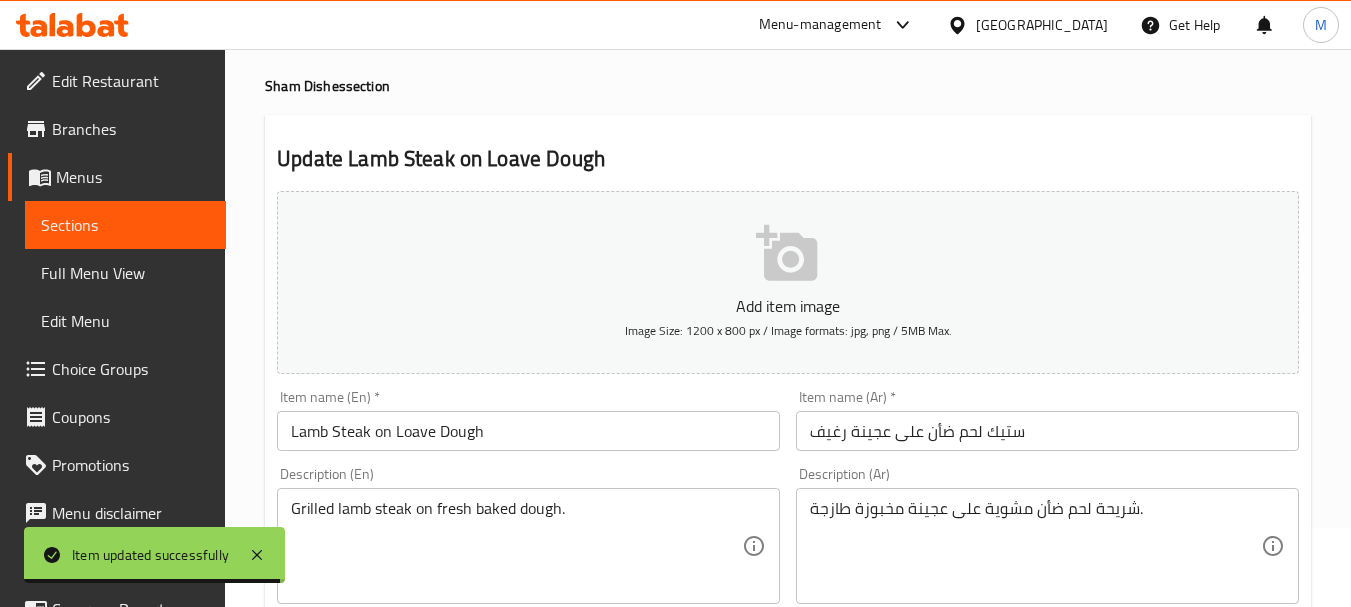 scroll, scrollTop: 300, scrollLeft: 0, axis: vertical 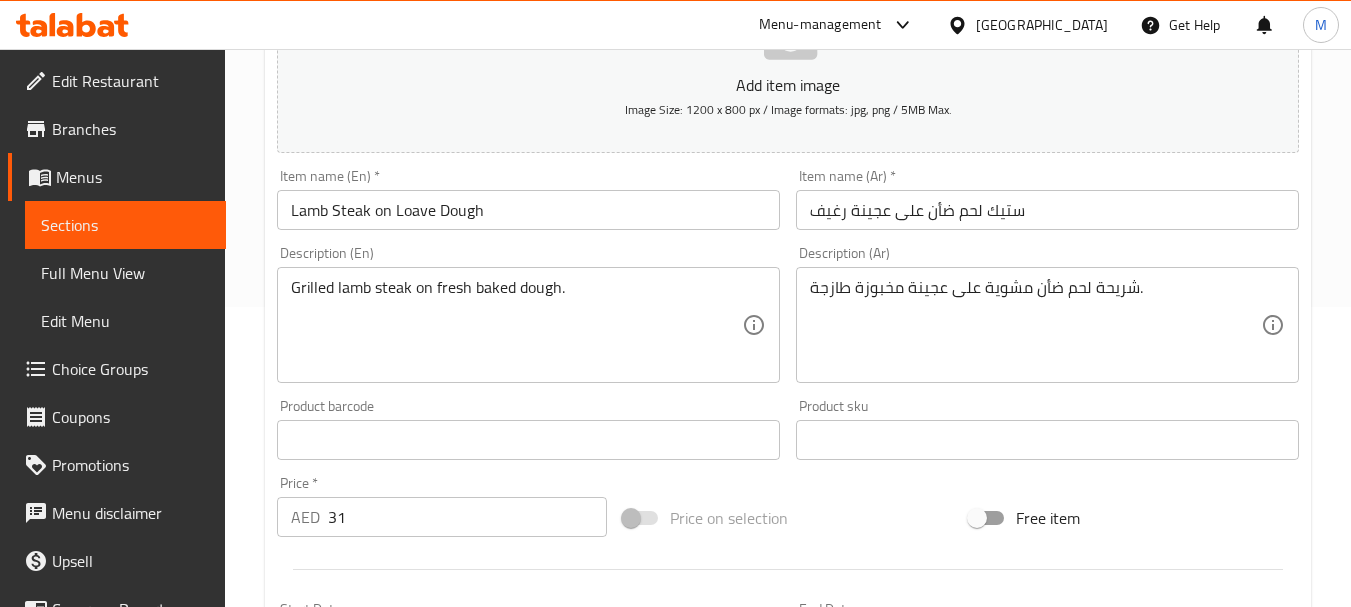 click on "ستيك لحم ضأن على عجينة رغيف" at bounding box center [1047, 210] 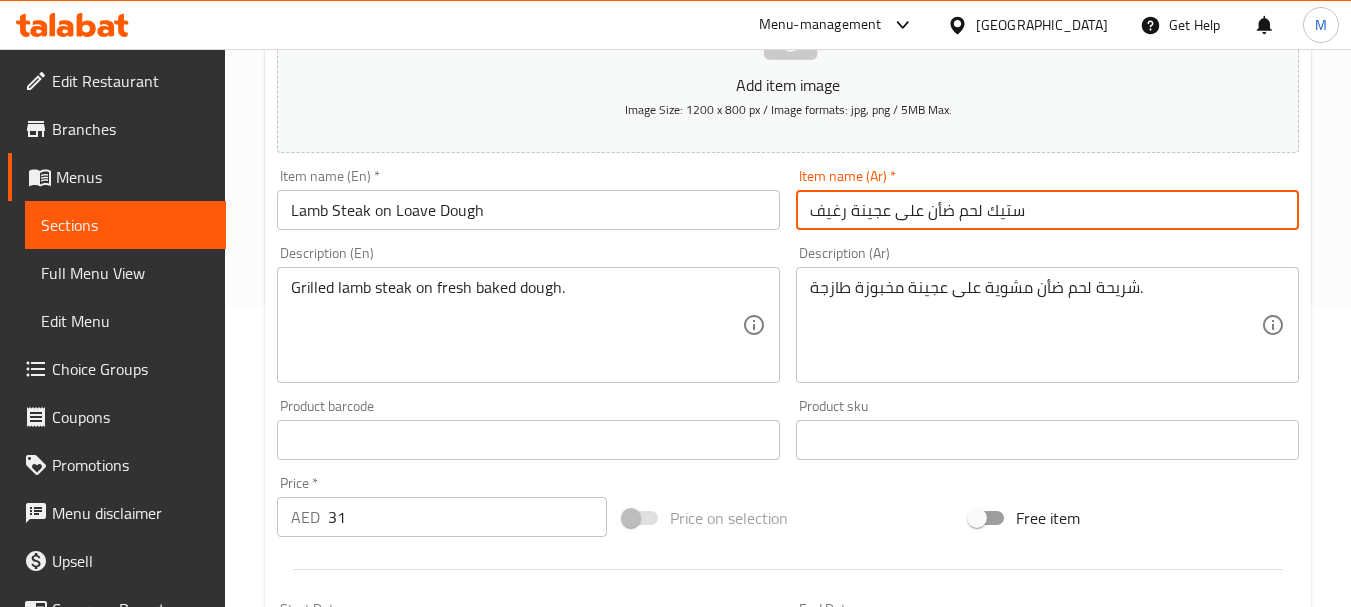 click on "ستيك لحم ضأن على عجينة رغيف" at bounding box center (1047, 210) 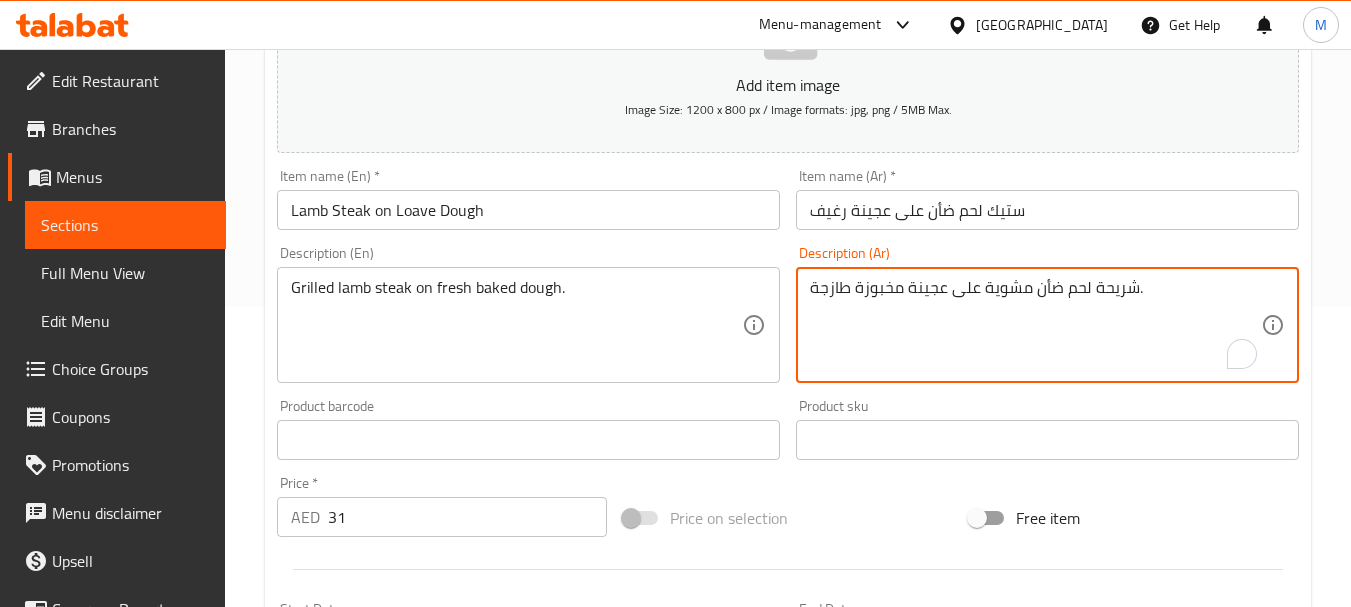 click on "شريحة لحم ضأن مشوية على عجينة مخبوزة طازجة." at bounding box center [1035, 325] 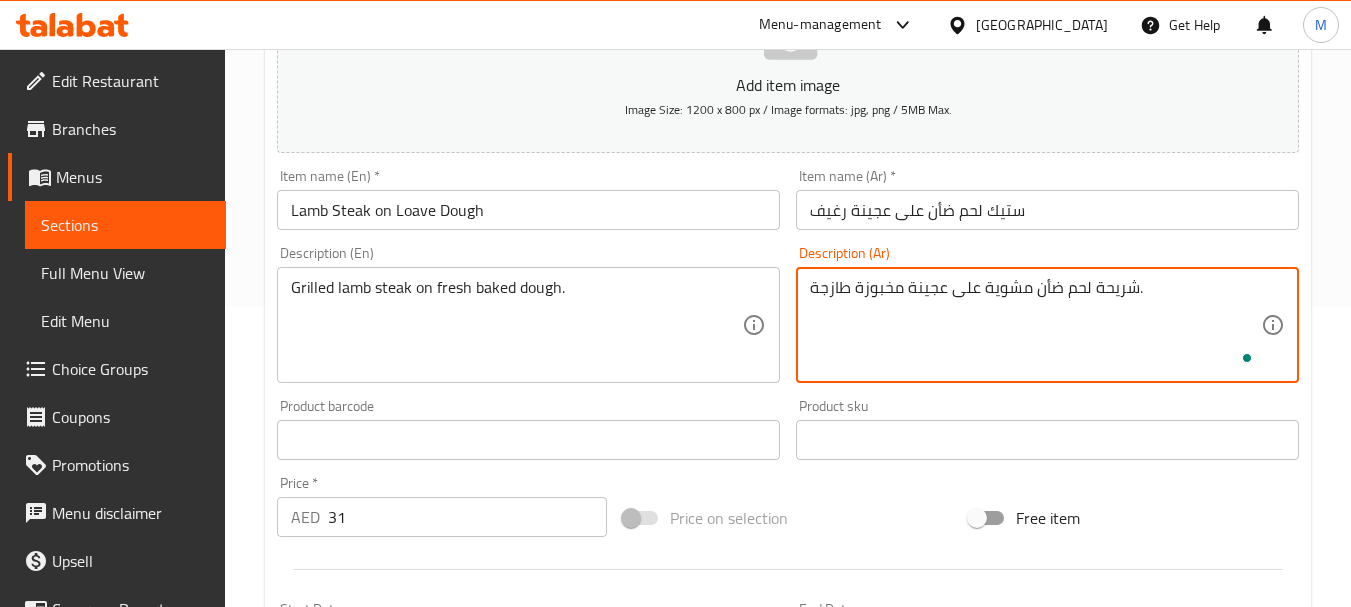 click on "شريحة لحم ضأن مشوية على عجينة مخبوزة طازجة." at bounding box center [1035, 325] 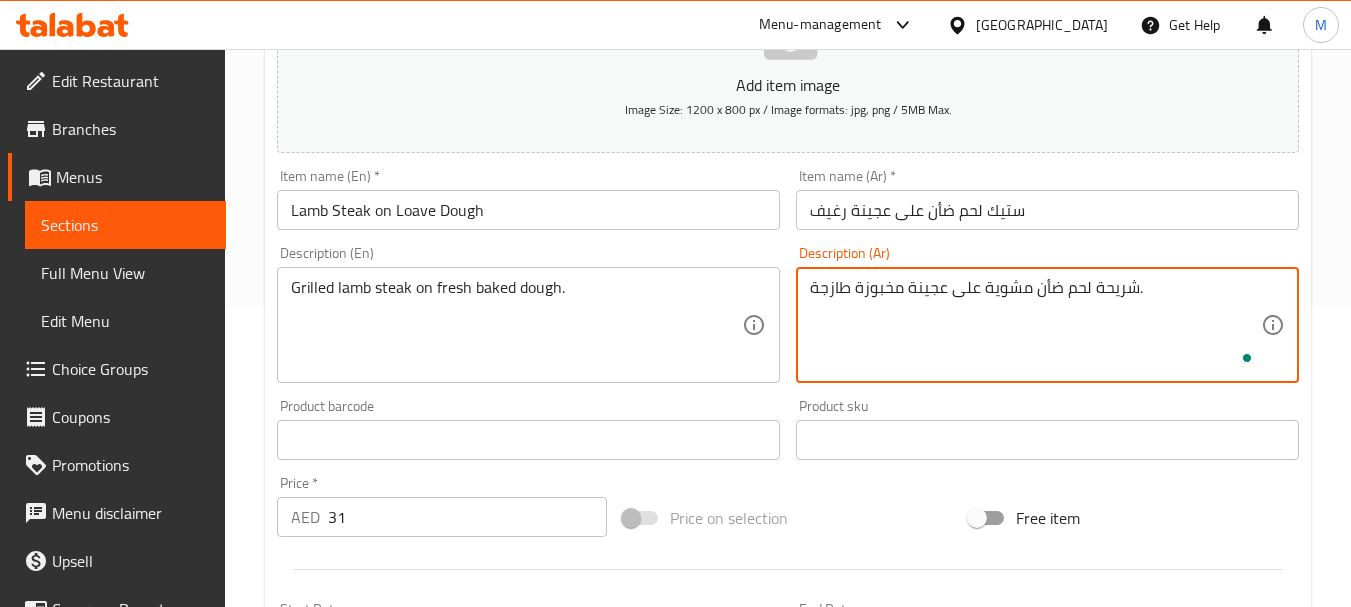 click on "شريحة لحم ضأن مشوية على عجينة مخبوزة طازجة." at bounding box center (1035, 325) 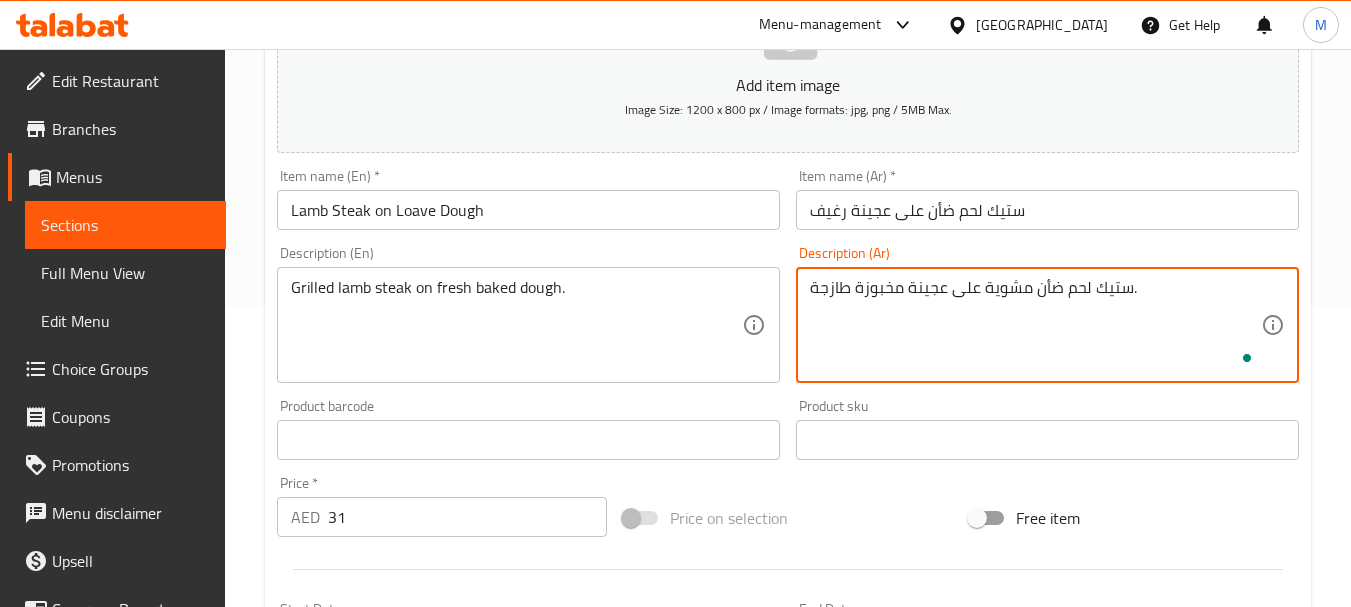 type on "ستيك لحم ضأن مشوية على عجينة مخبوزة طازجة." 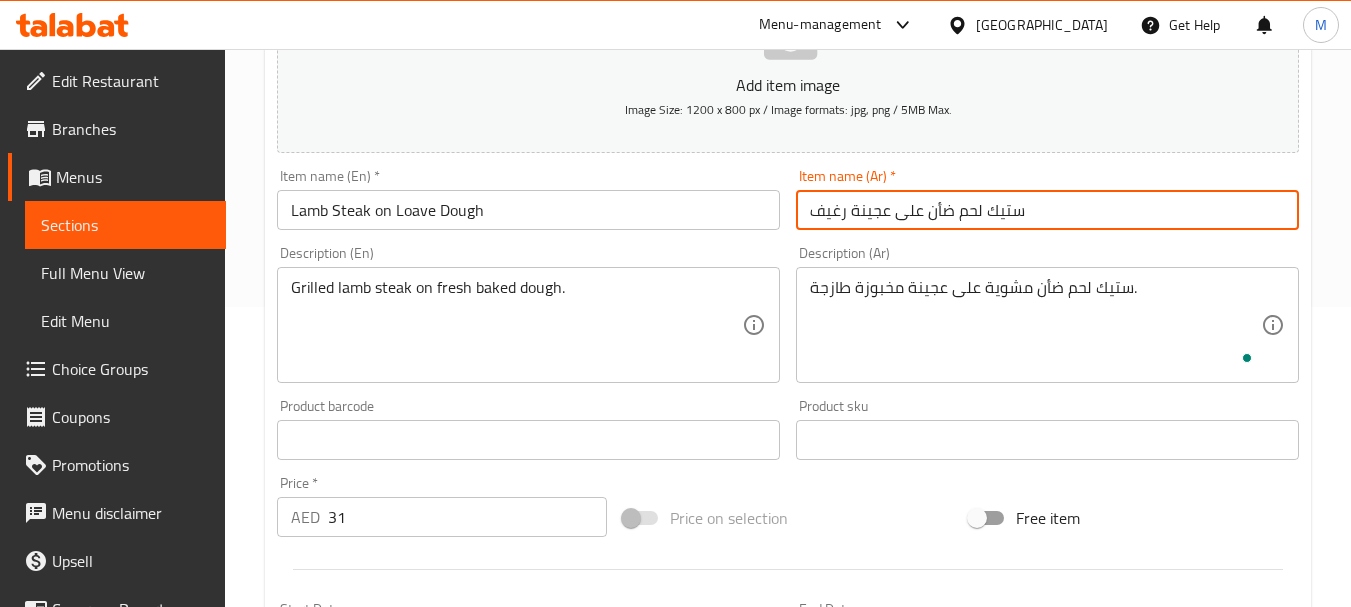 click on "ستيك لحم ضأن على عجينة رغيف" at bounding box center (1047, 210) 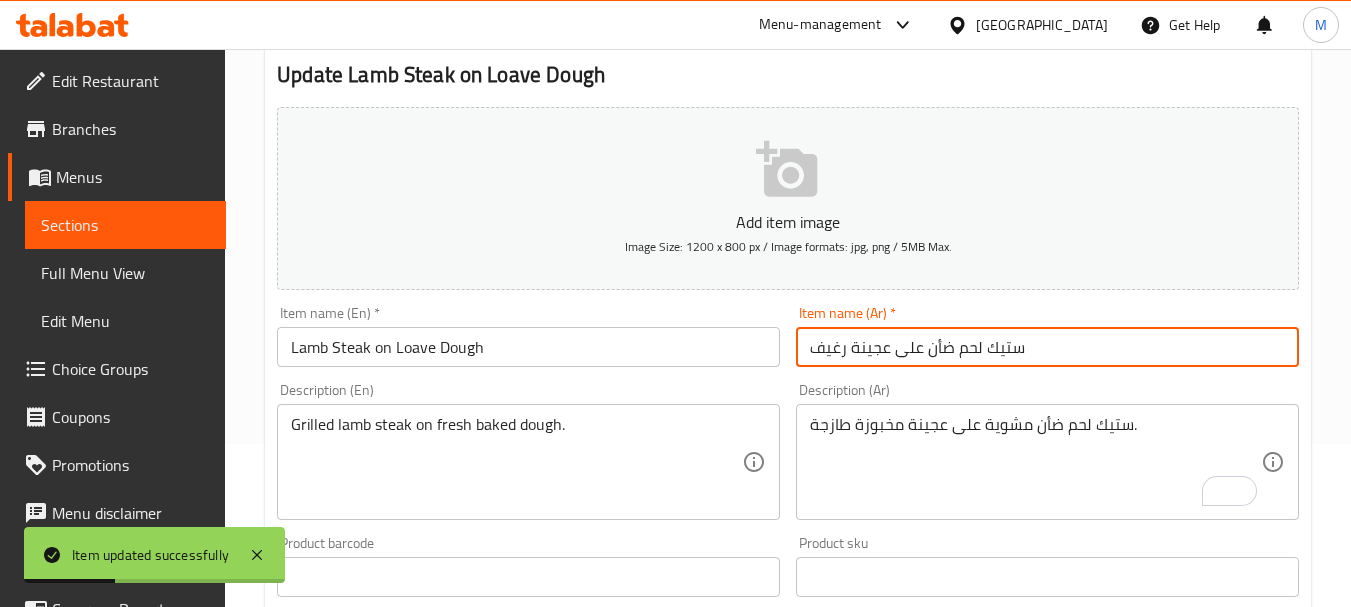 scroll, scrollTop: 0, scrollLeft: 0, axis: both 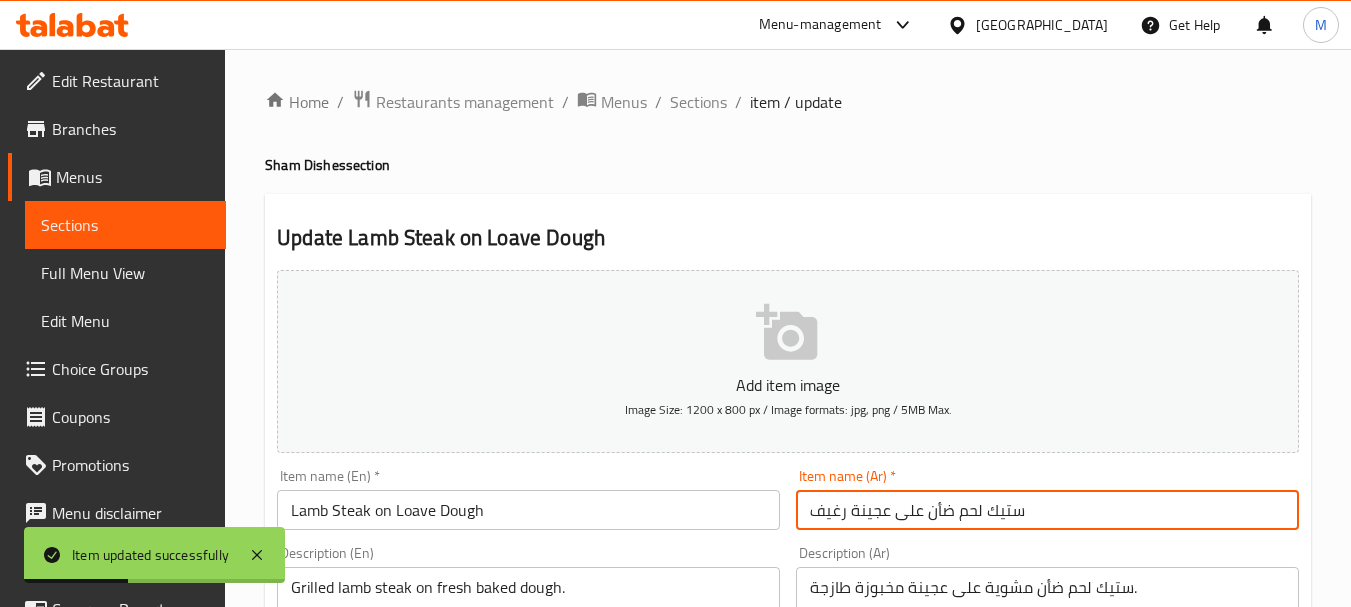 click on "Home / Restaurants management / Menus / Sections / item / update Sham Dishes  section Update Lamb Steak on Loave Dough Add item image Image Size: 1200 x 800 px / Image formats: jpg, png / 5MB Max. Item name (En)   * Lamb Steak on Loave Dough Item name (En)  * Item name (Ar)   * ستيك لحم ضأن على عجينة رغيف Item name (Ar)  * Description (En) Grilled lamb steak on fresh baked dough. Description (En) Description (Ar) ستيك لحم ضأن مشوية على عجينة مخبوزة طازجة. Description (Ar) Product barcode Product barcode Product sku Product sku Price   * AED 31 Price  * Price on selection Free item Start Date Start Date End Date End Date Available Days SU MO TU WE TH FR SA Available from ​ ​ Available to ​ ​ Status Active Inactive Exclude from GEM Variations & Choices Add variant ADD CHOICE CATEGORY Update" at bounding box center (788, 723) 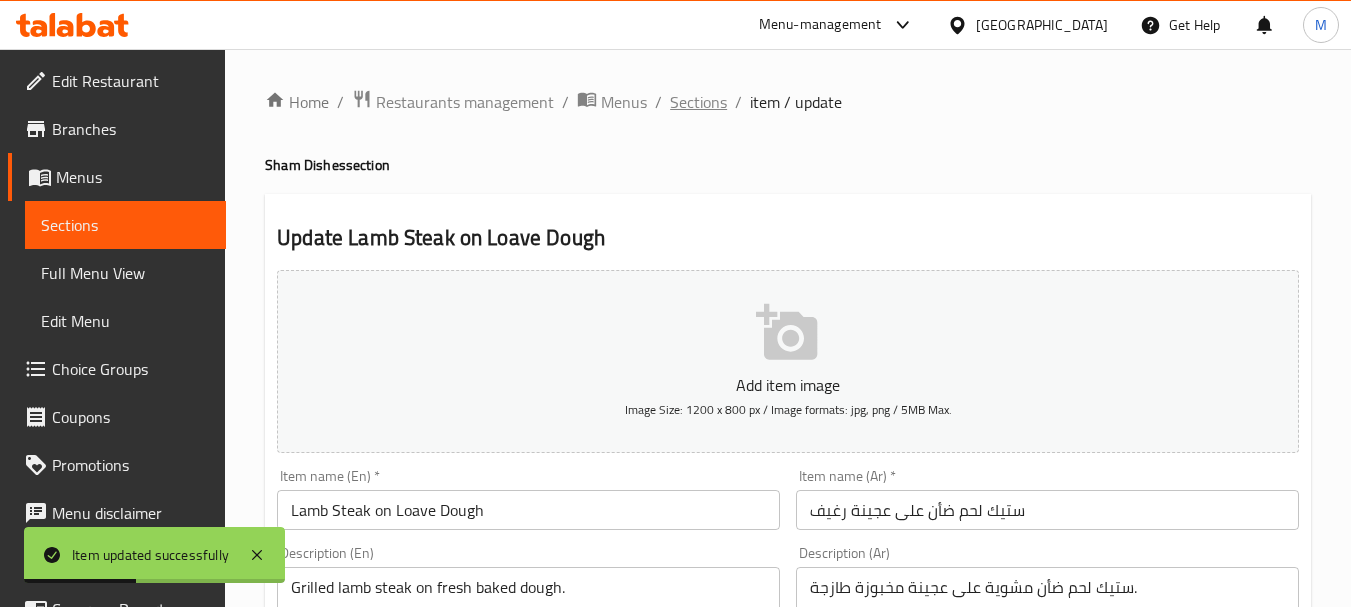 click on "Sections" at bounding box center [698, 102] 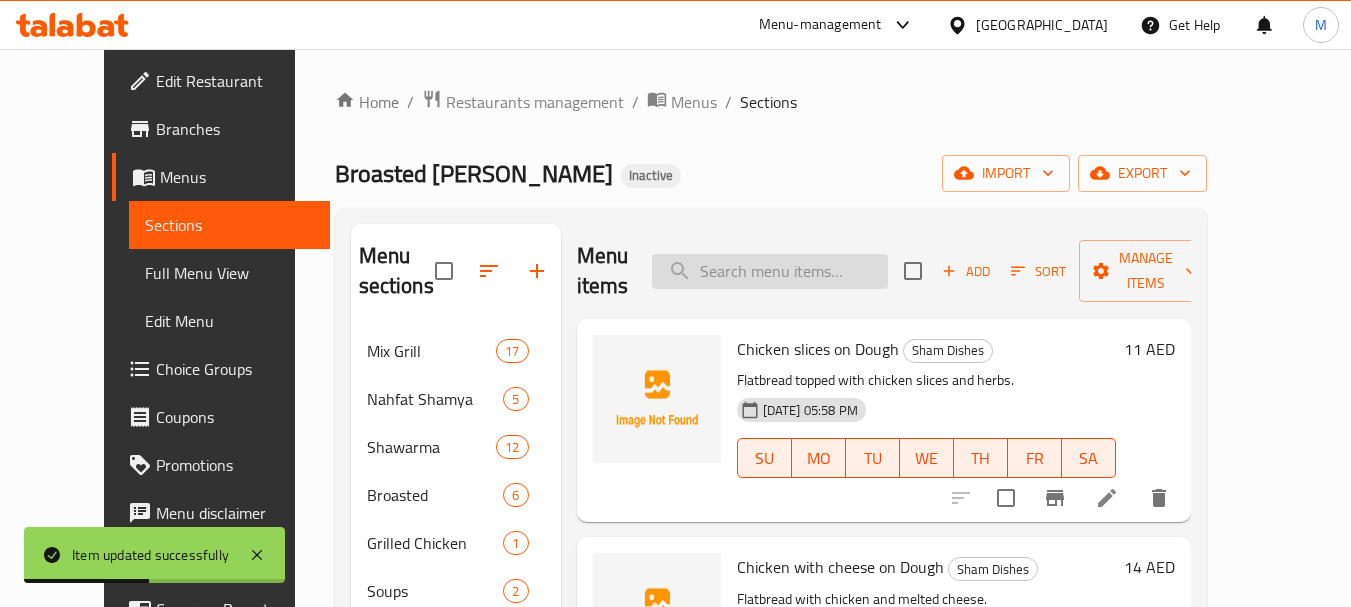 click at bounding box center (770, 271) 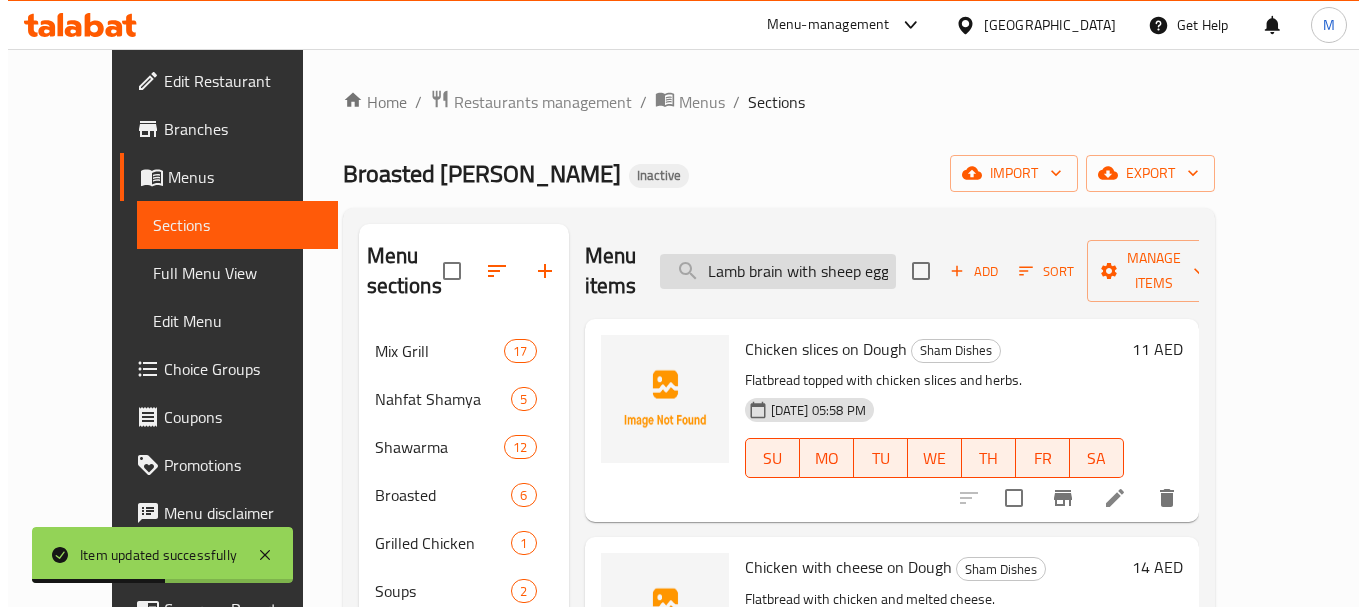 scroll, scrollTop: 0, scrollLeft: 75, axis: horizontal 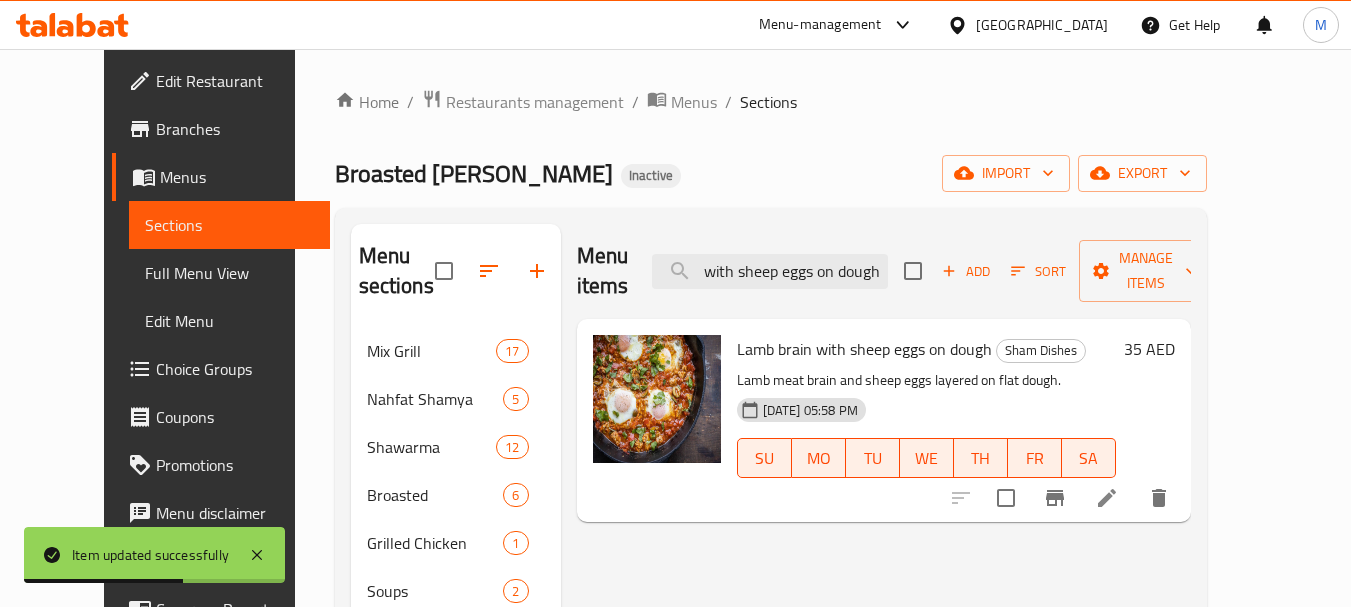 type on "Lamb brain with sheep eggs on dough" 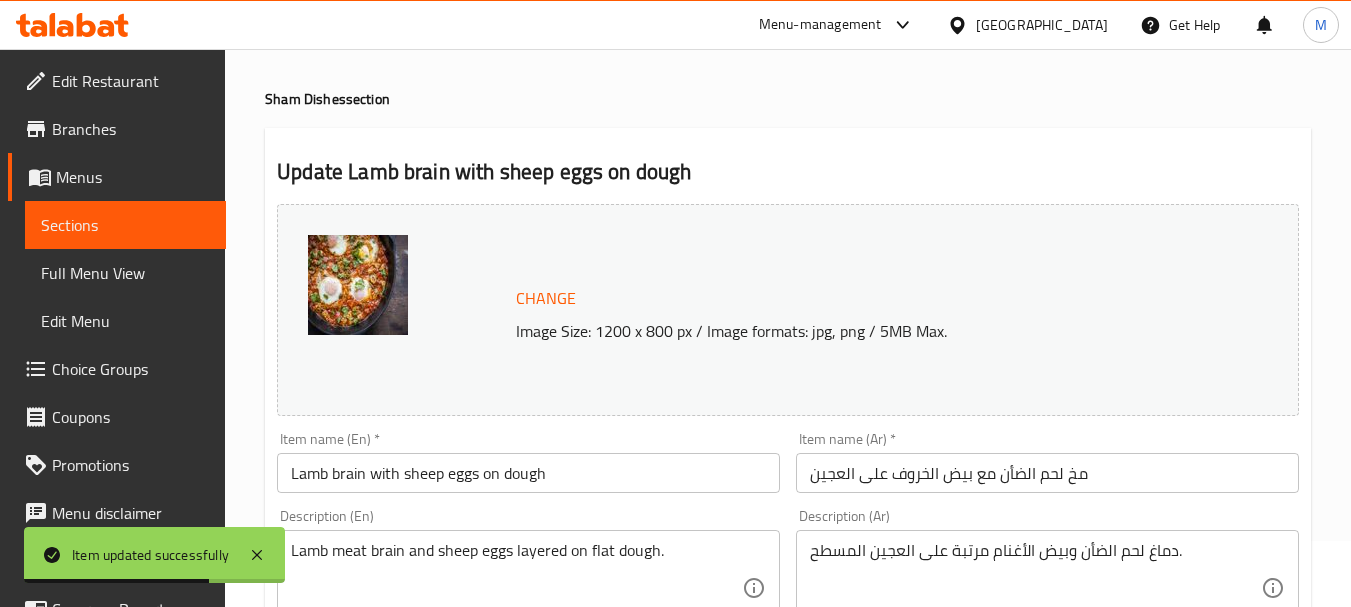 scroll, scrollTop: 100, scrollLeft: 0, axis: vertical 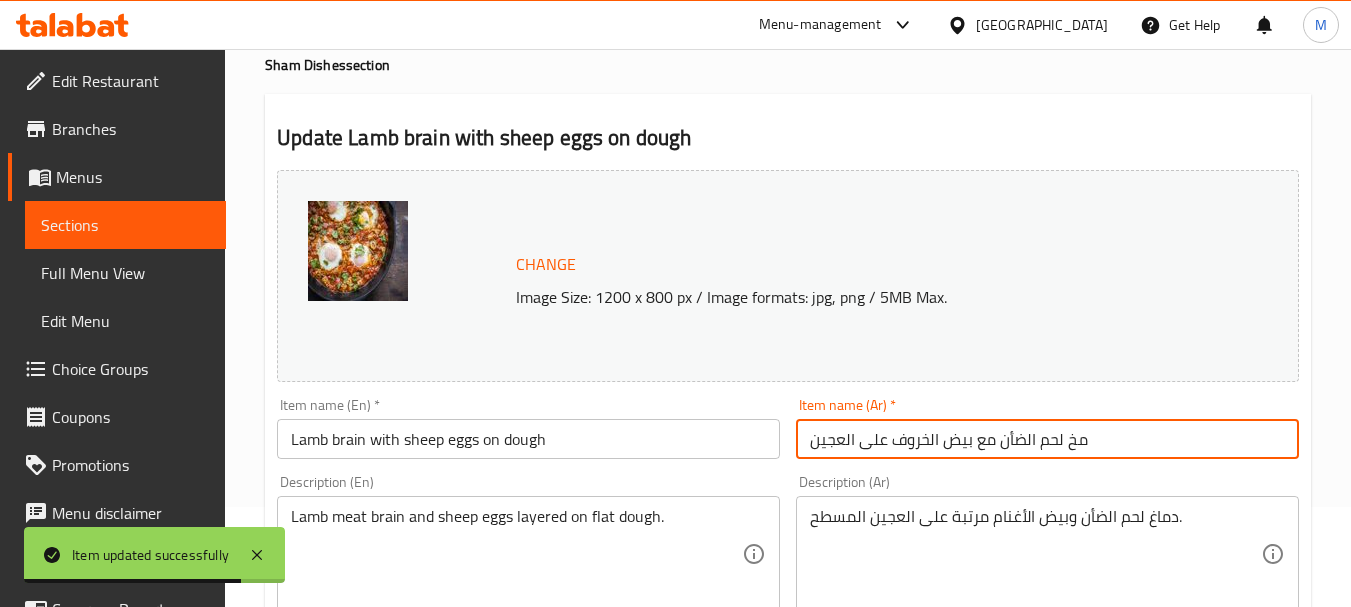 click on "مخ لحم الضأن مع بيض الخروف على العجين" at bounding box center [1047, 439] 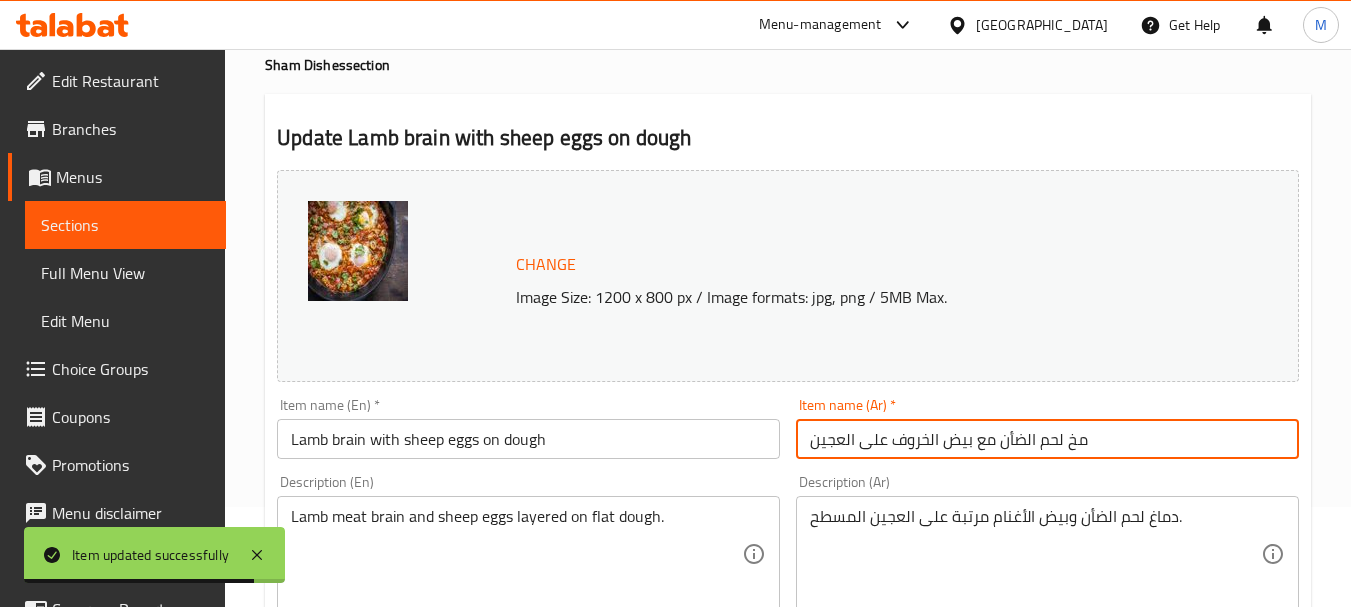click on "مخ لحم الضأن مع بيض الخروف على العجين" at bounding box center [1047, 439] 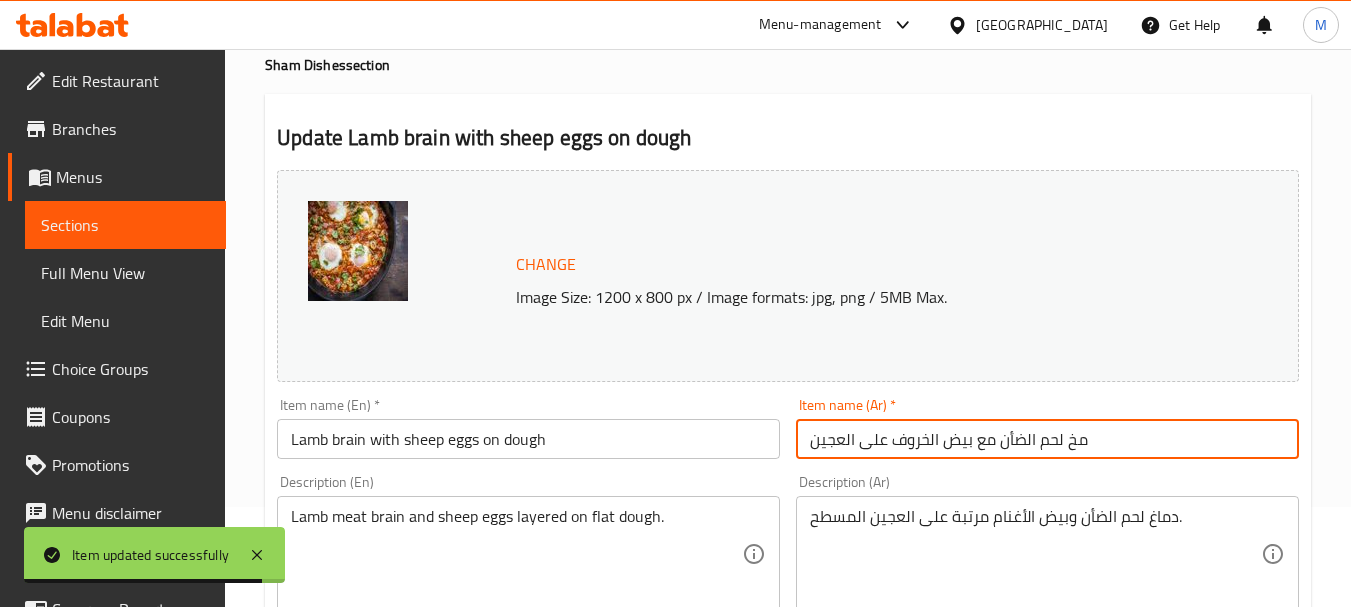 click on "مخ لحم الضأن مع بيض الخروف على العجين" at bounding box center (1047, 439) 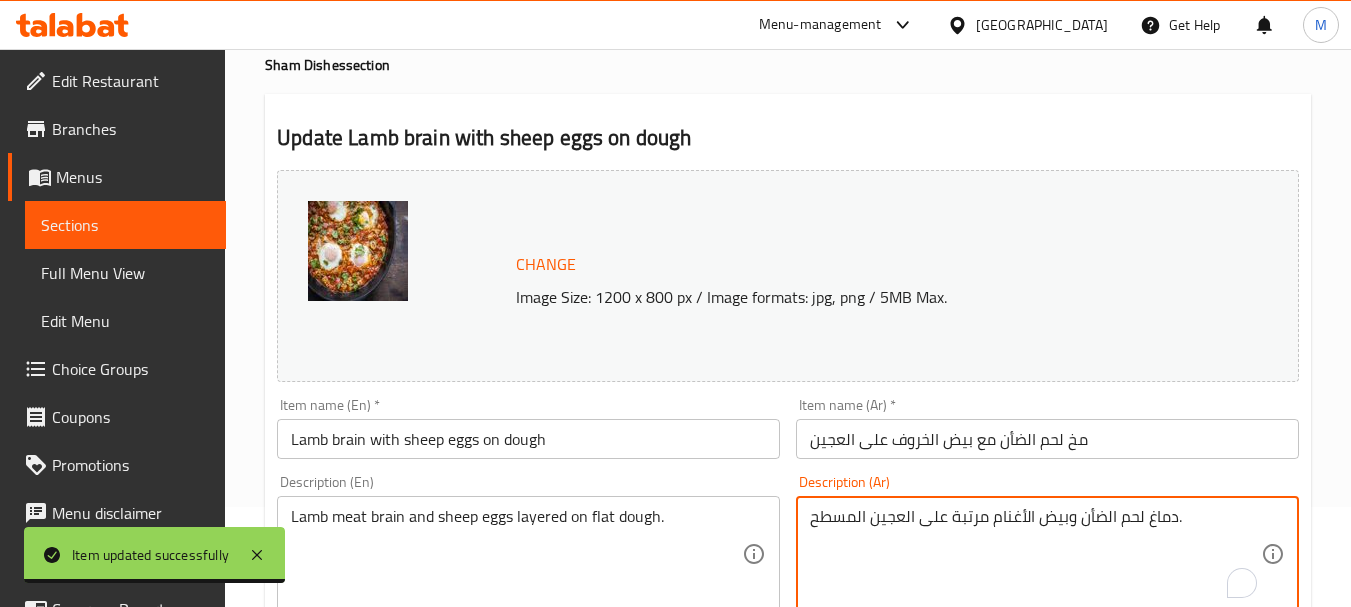 click on "دماغ لحم الضأن وبيض الأغنام مرتبة على العجين المسطح." at bounding box center [1035, 554] 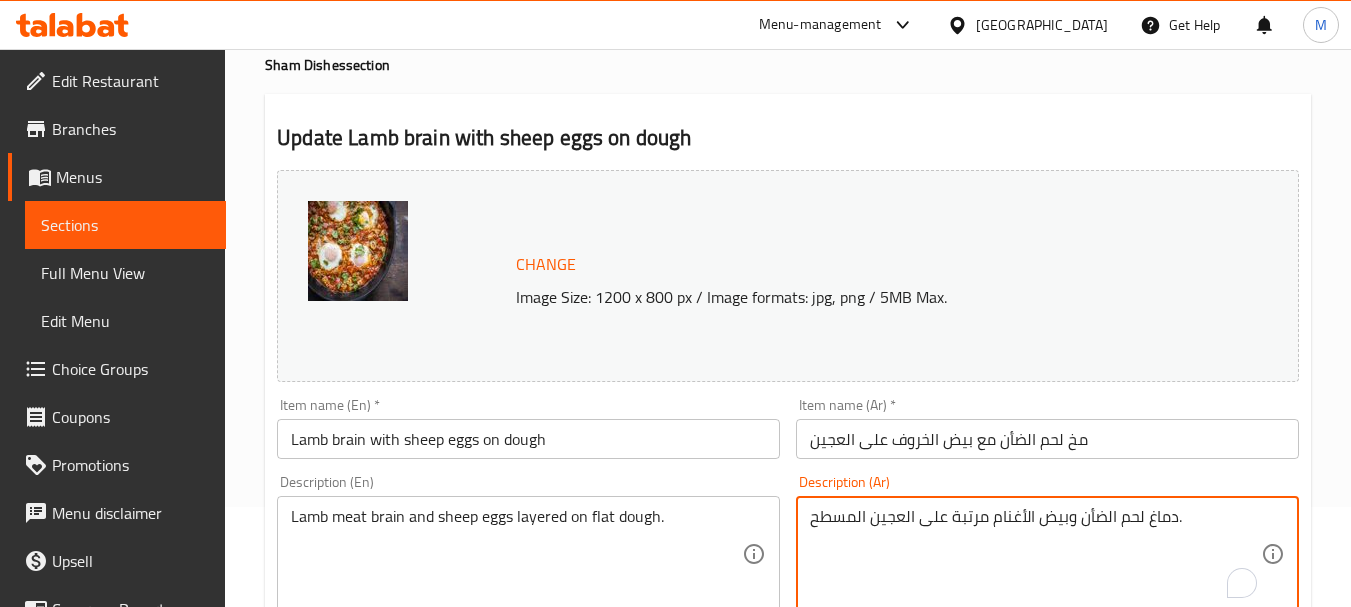 paste on "مخ" 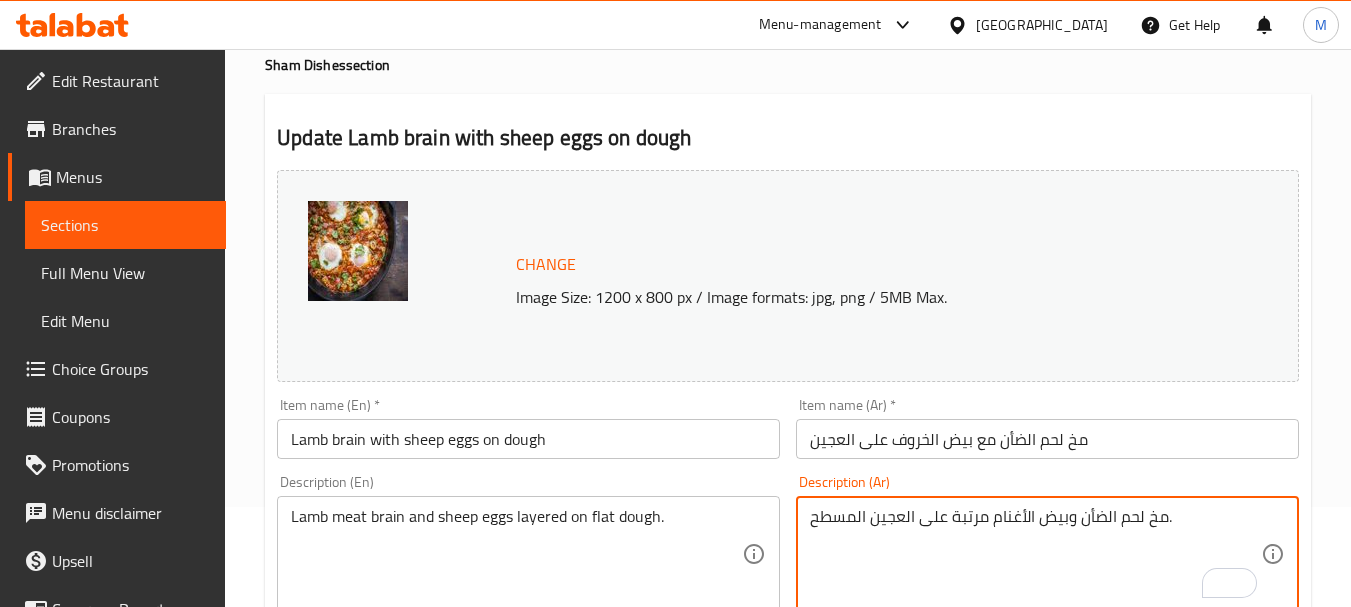 click on "مخ لحم الضأن مع بيض الخروف على العجين" at bounding box center (1047, 439) 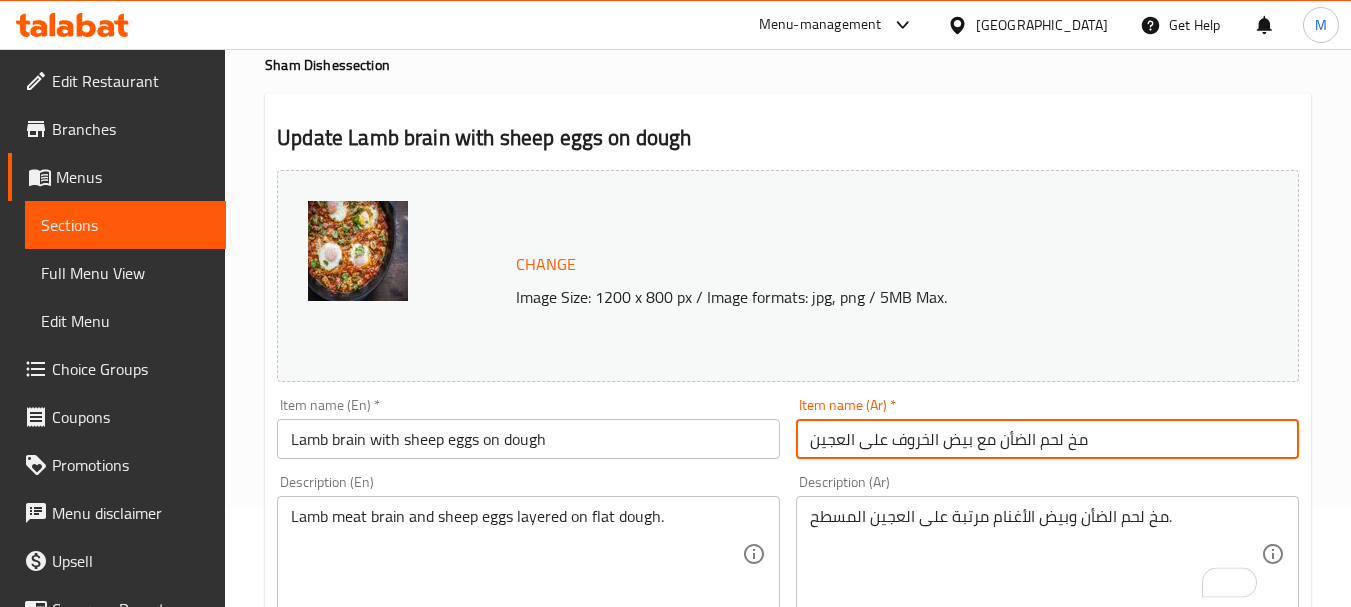 click on "Update" at bounding box center [398, 1239] 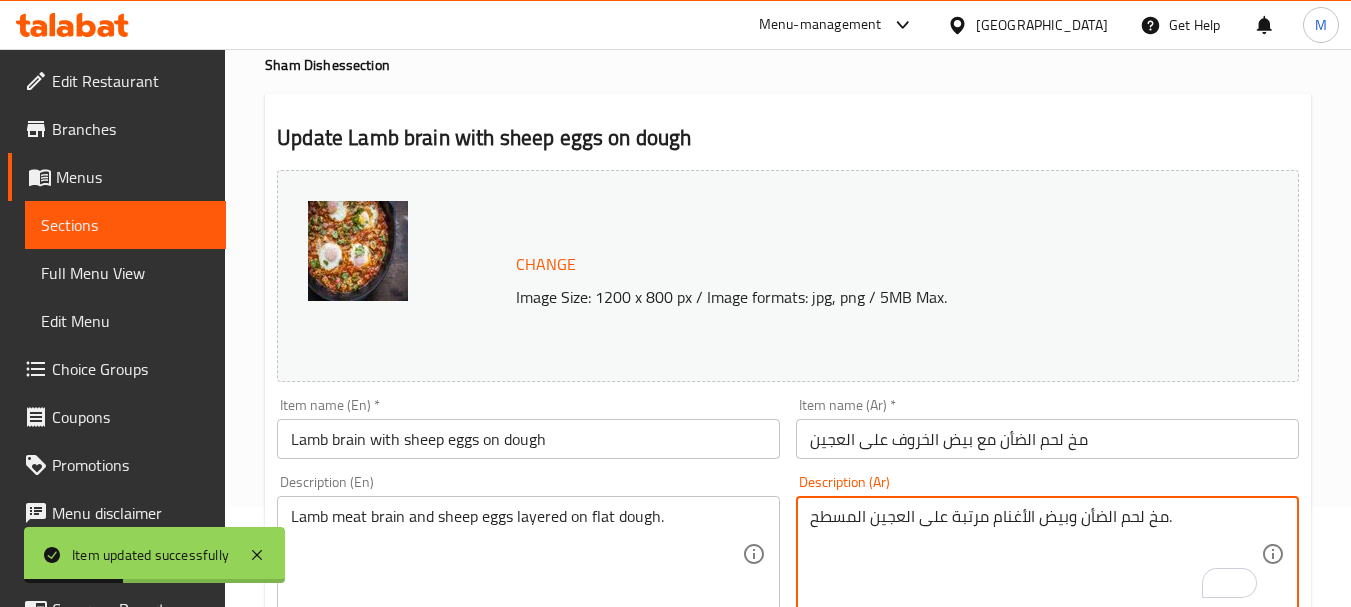 click on "مخ لحم الضأن وبيض الأغنام مرتبة على العجين المسطح." at bounding box center (1035, 554) 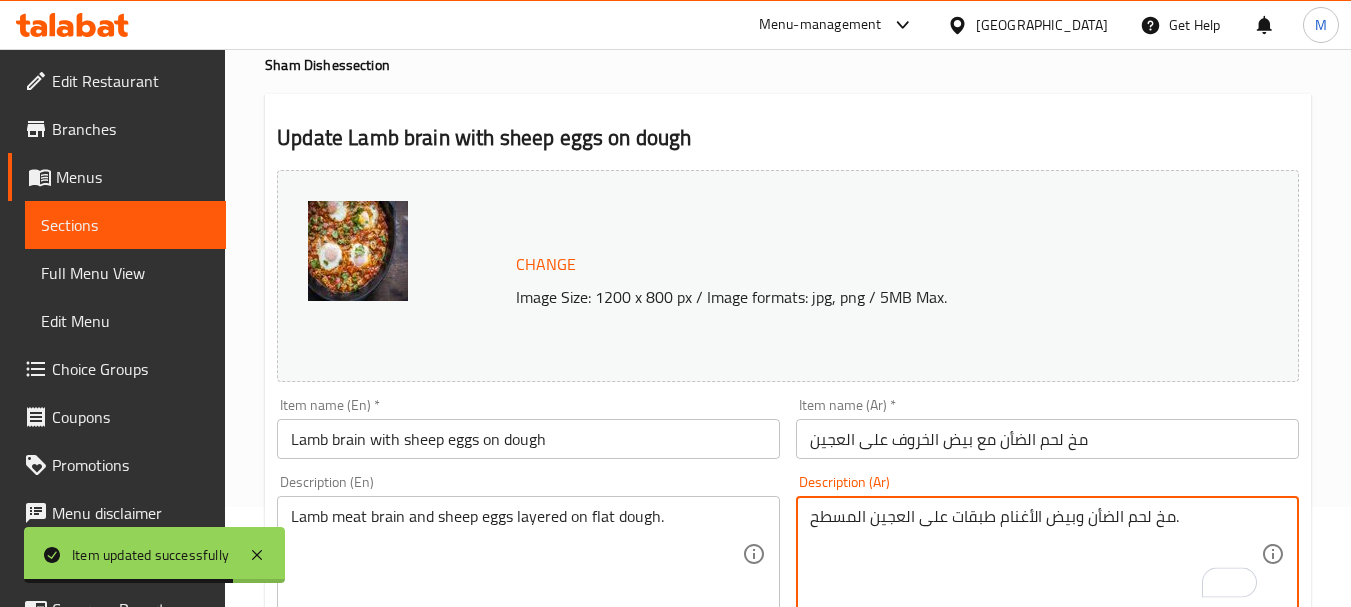 type on "مخ لحم الضأن وبيض الأغنام طبقات على العجين المسطح." 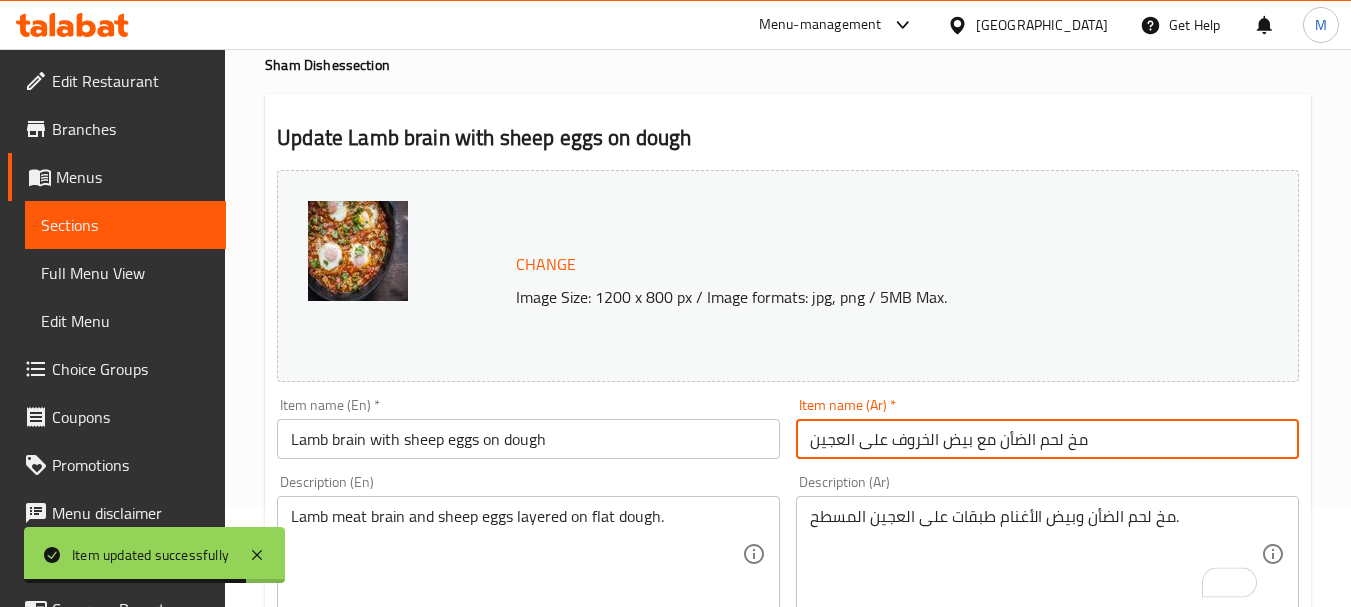 click on "Update" at bounding box center (398, 1239) 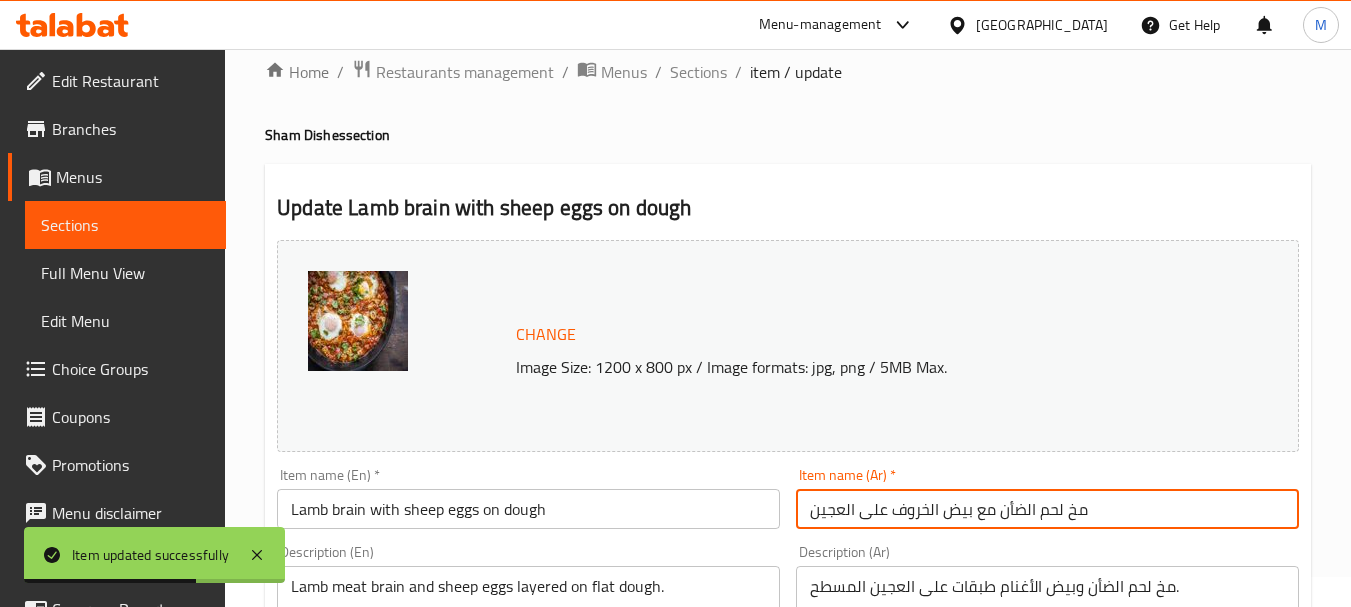 scroll, scrollTop: 0, scrollLeft: 0, axis: both 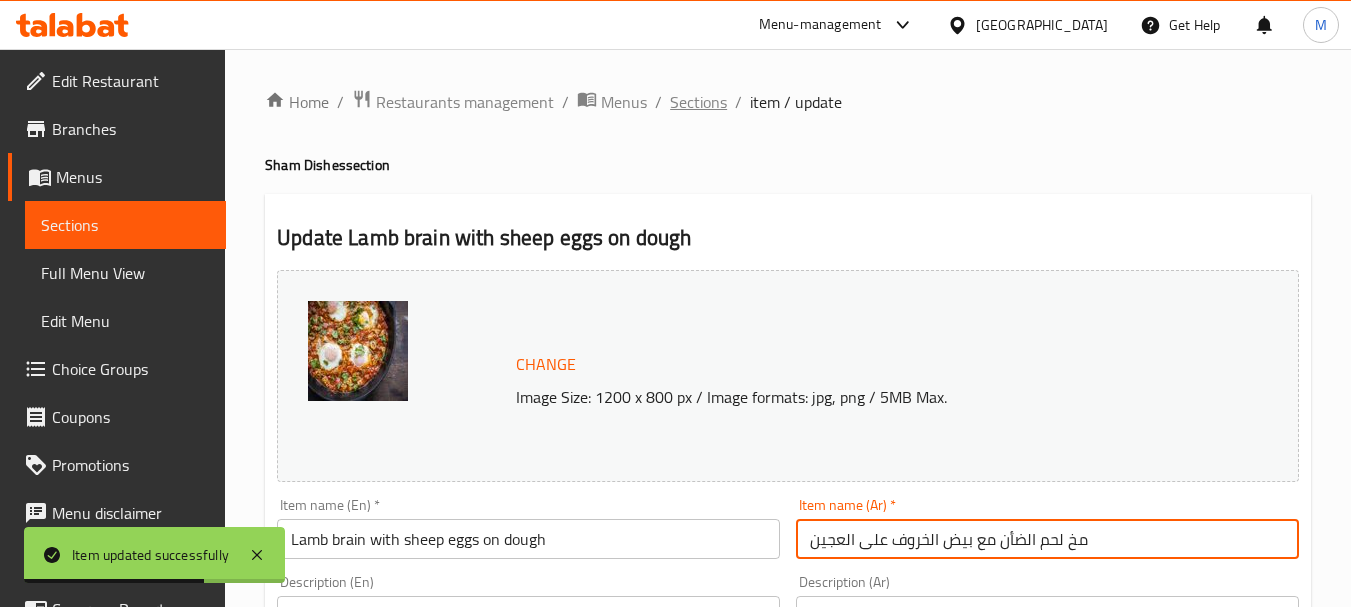 click on "Sections" at bounding box center [698, 102] 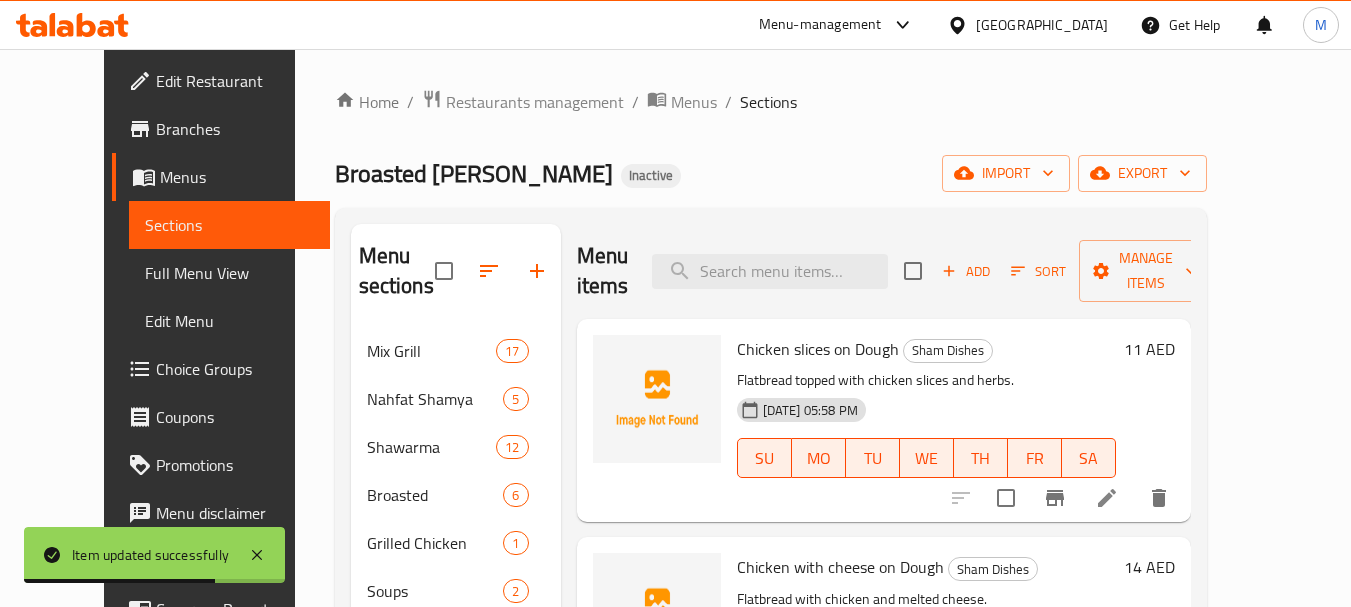 click at bounding box center (770, 271) 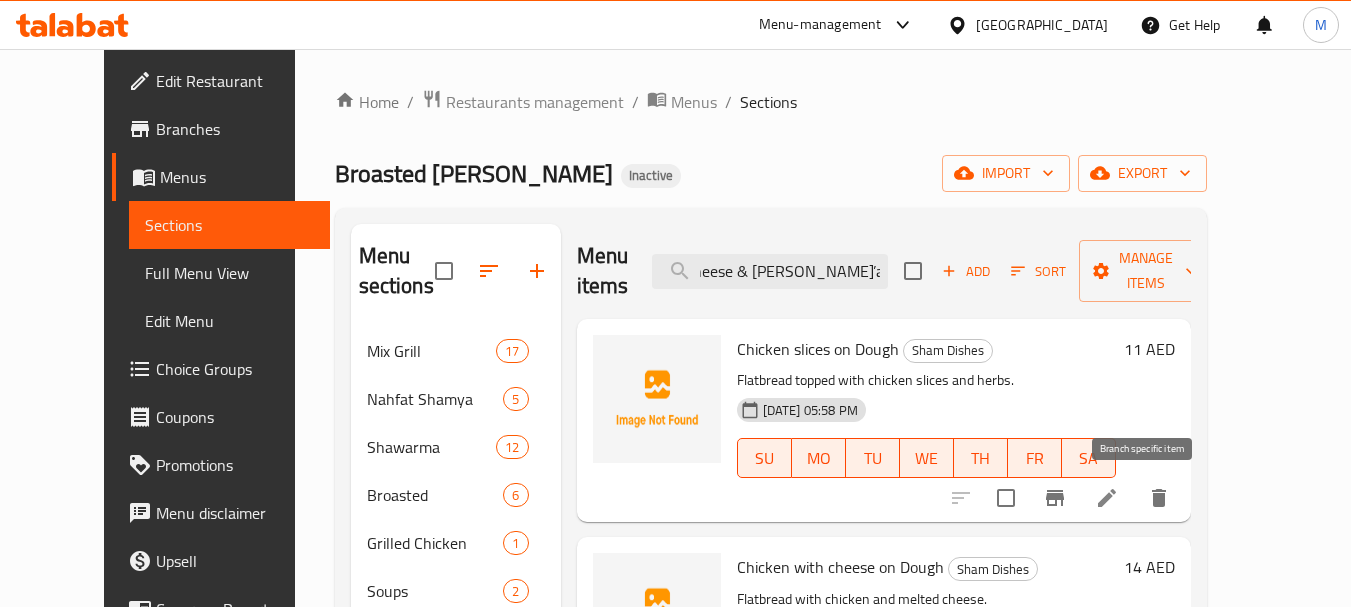 scroll, scrollTop: 0, scrollLeft: 8, axis: horizontal 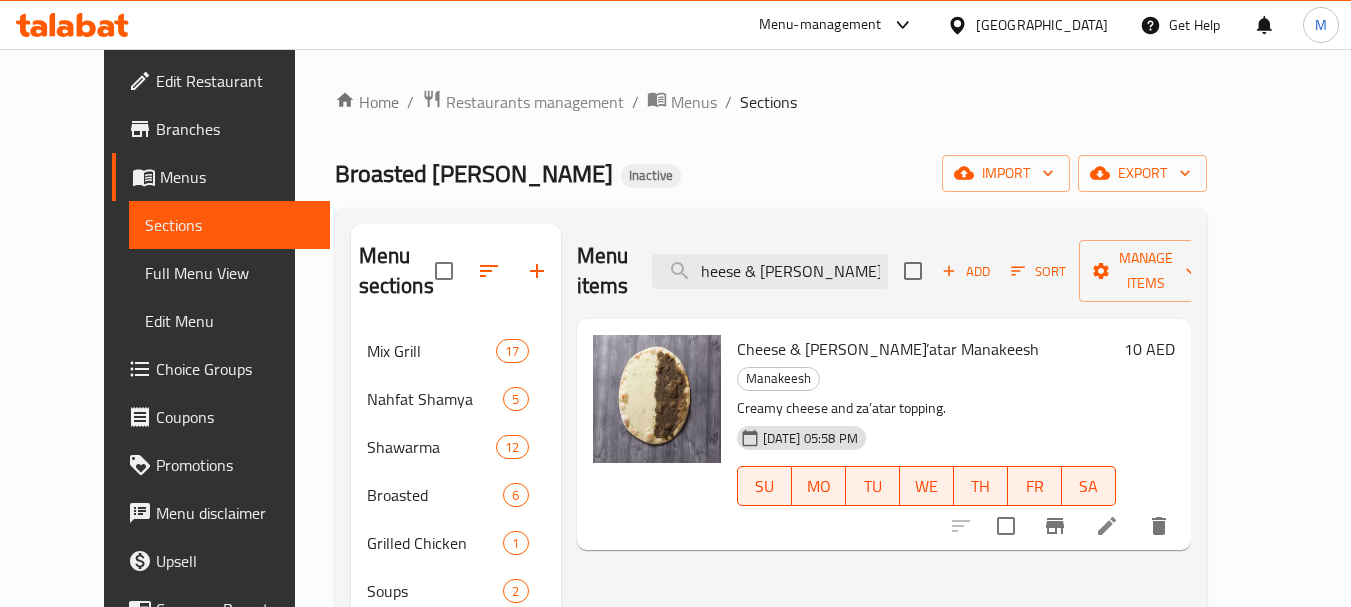 type on "Cheese & [PERSON_NAME]’atar Manakees" 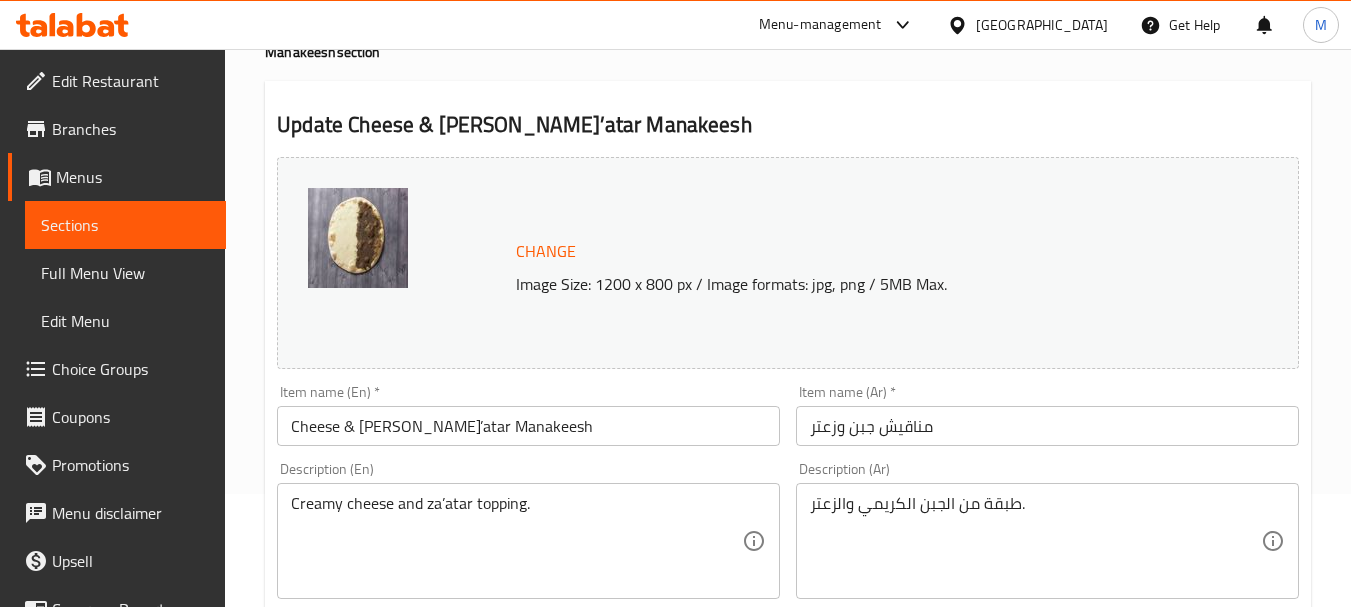 scroll, scrollTop: 200, scrollLeft: 0, axis: vertical 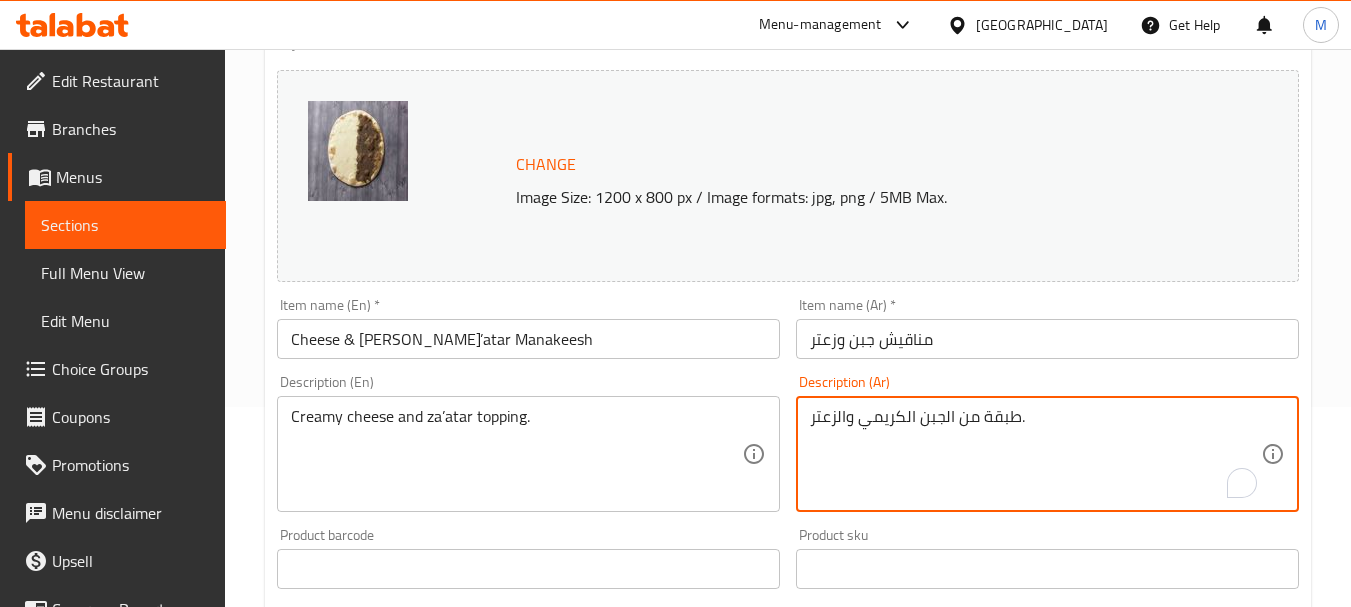click on "طبقة من الجبن الكريمي والزعتر." at bounding box center (1035, 454) 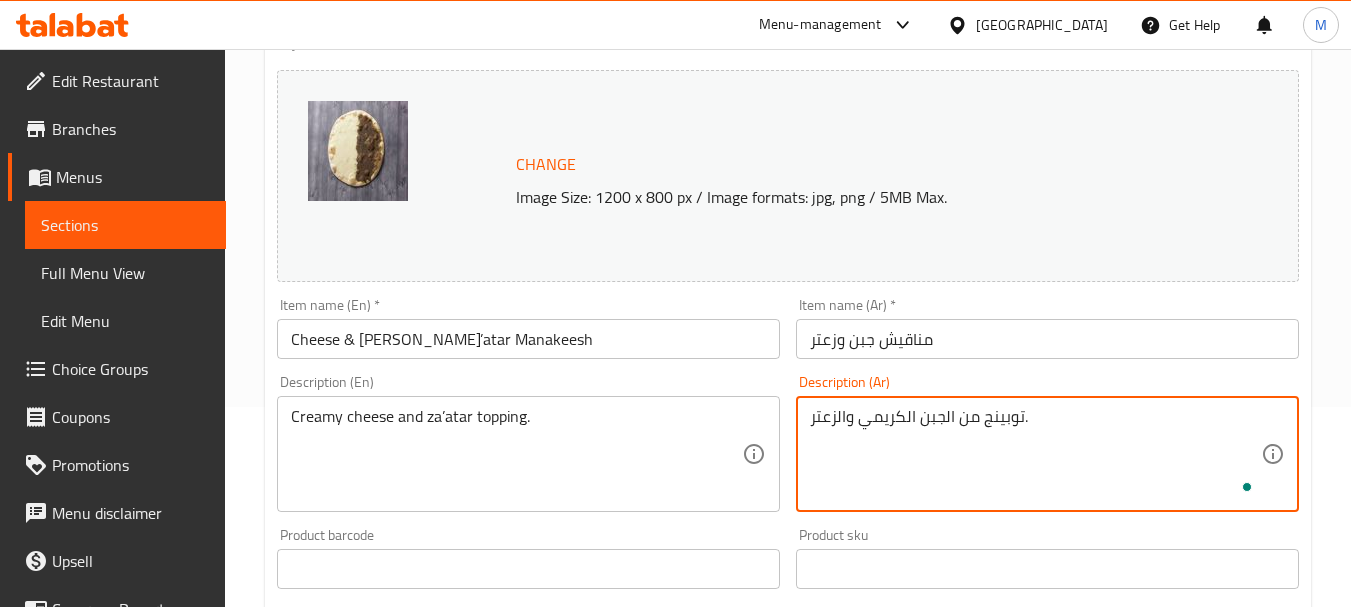type on "توبينج من الجبن الكريمي والزعتر." 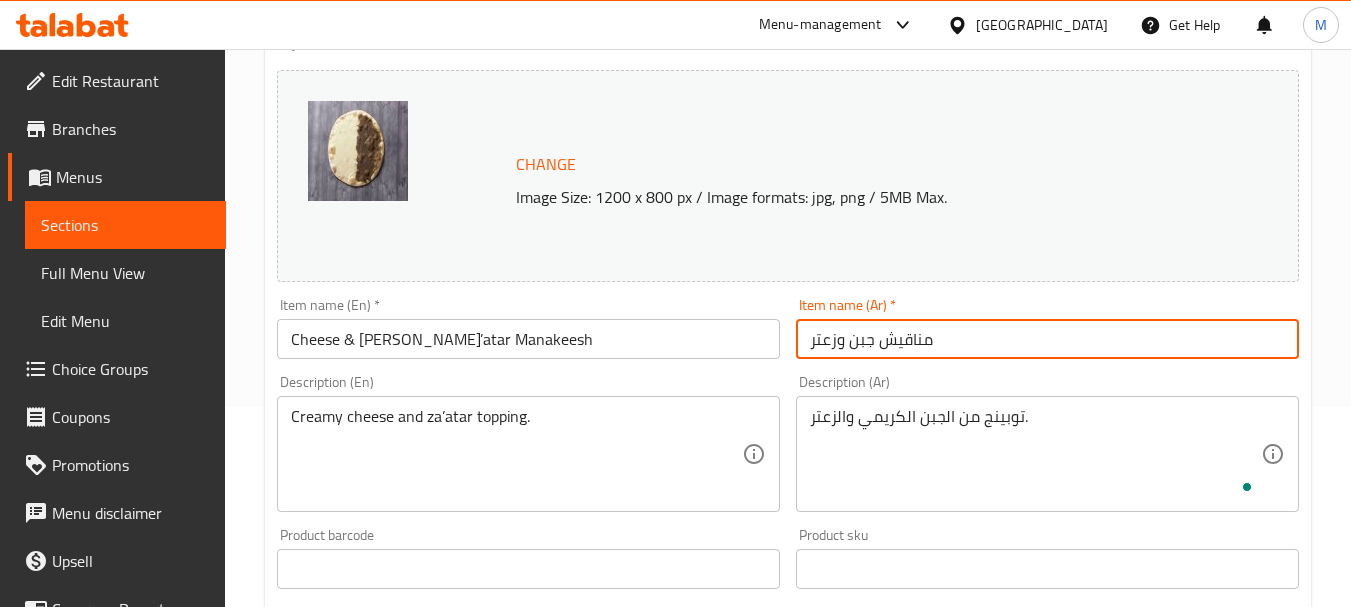 click on "مناقيش جبن وزعتر" at bounding box center [1047, 339] 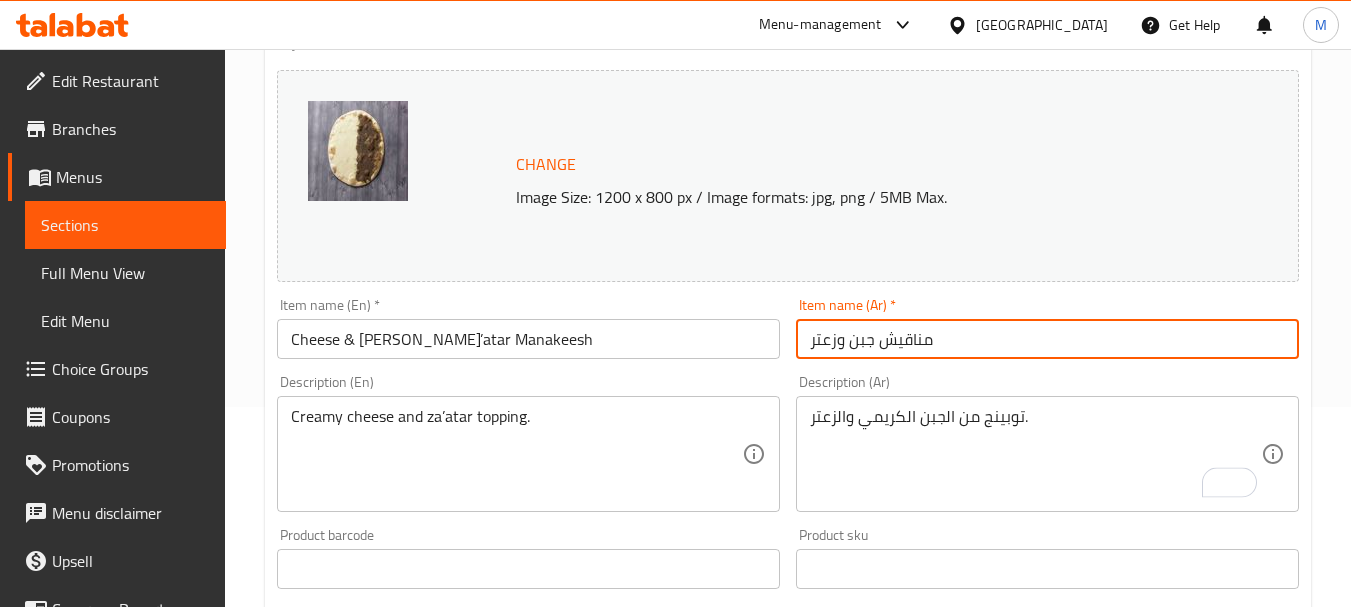 click on "Update" at bounding box center (398, 1139) 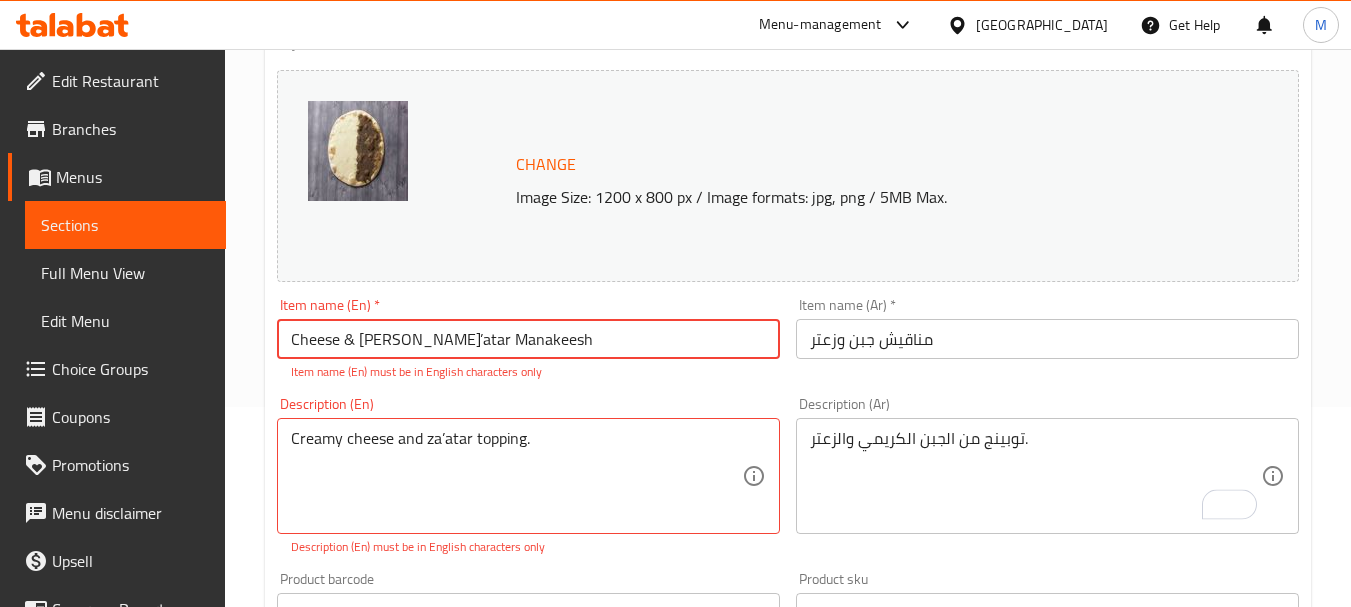 click on "Cheese & [PERSON_NAME]’atar Manakeesh" at bounding box center [528, 339] 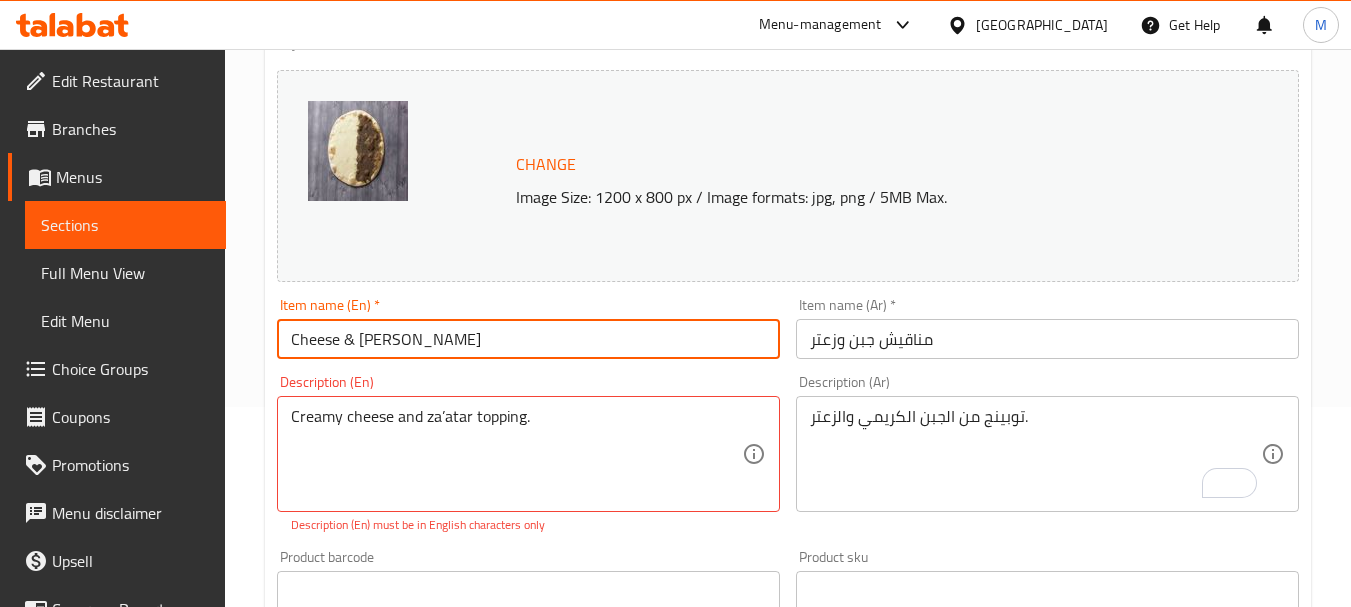 type on "Cheese & [PERSON_NAME]" 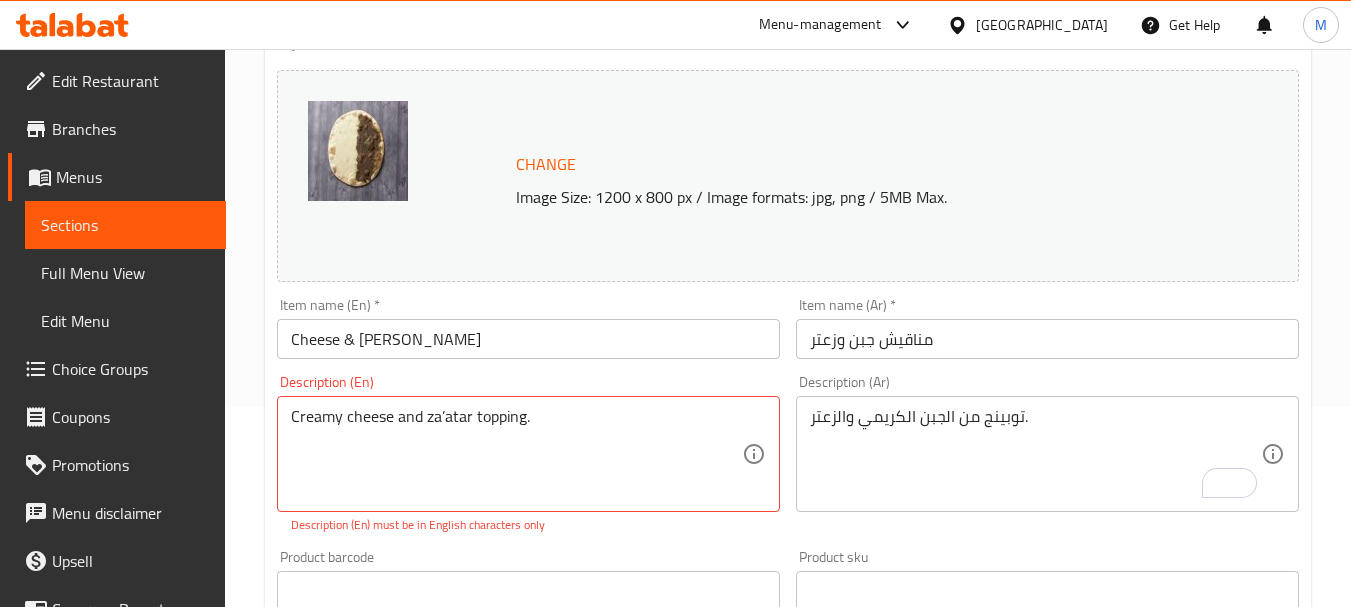 click on "Item name (En)   * [PERSON_NAME] & [PERSON_NAME] Item name (En)  *" at bounding box center (528, 328) 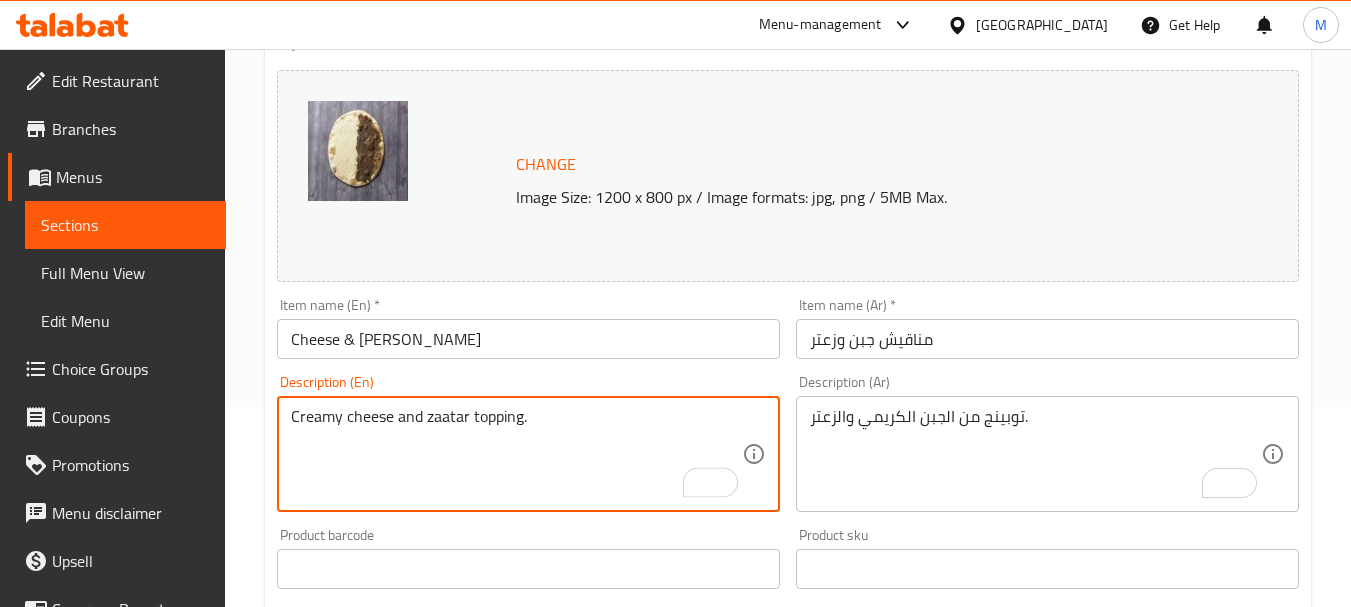 type on "Creamy cheese and zaatar topping." 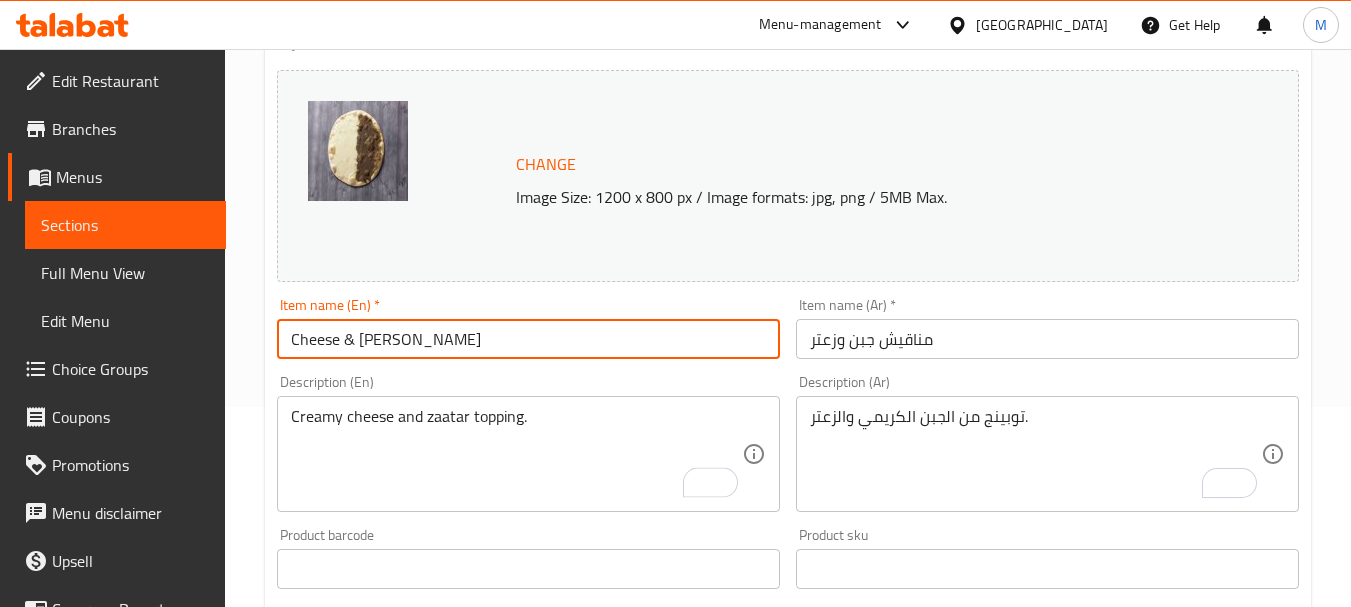 click on "Update" at bounding box center [398, 1139] 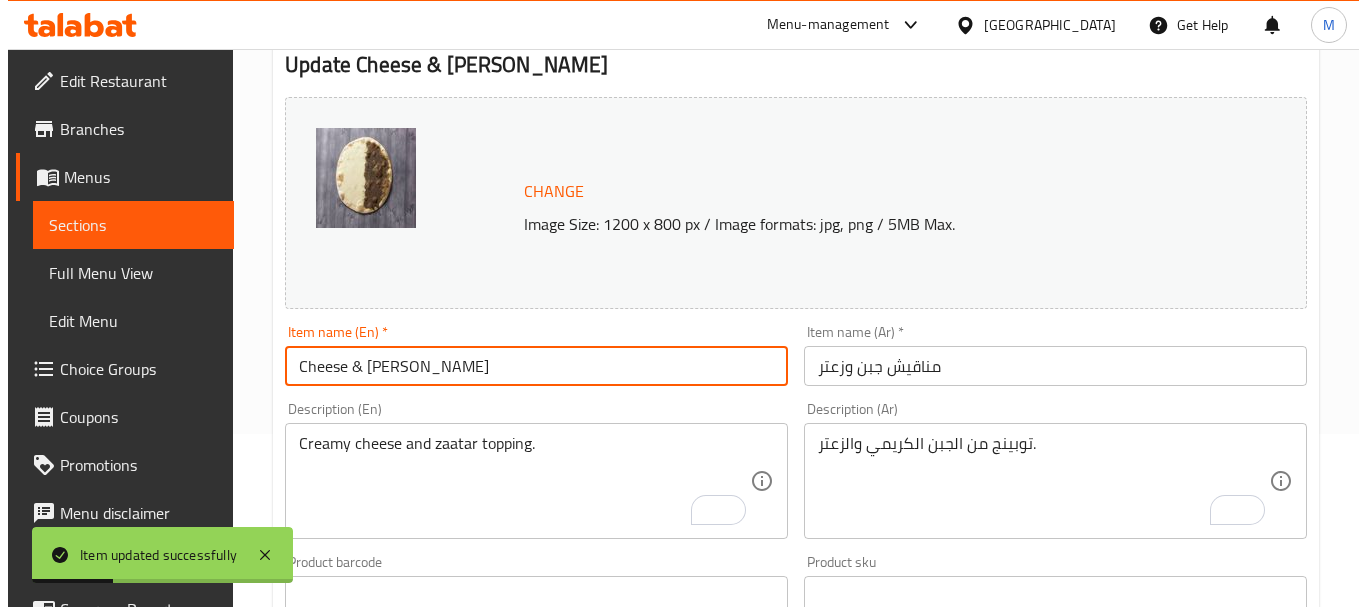scroll, scrollTop: 0, scrollLeft: 0, axis: both 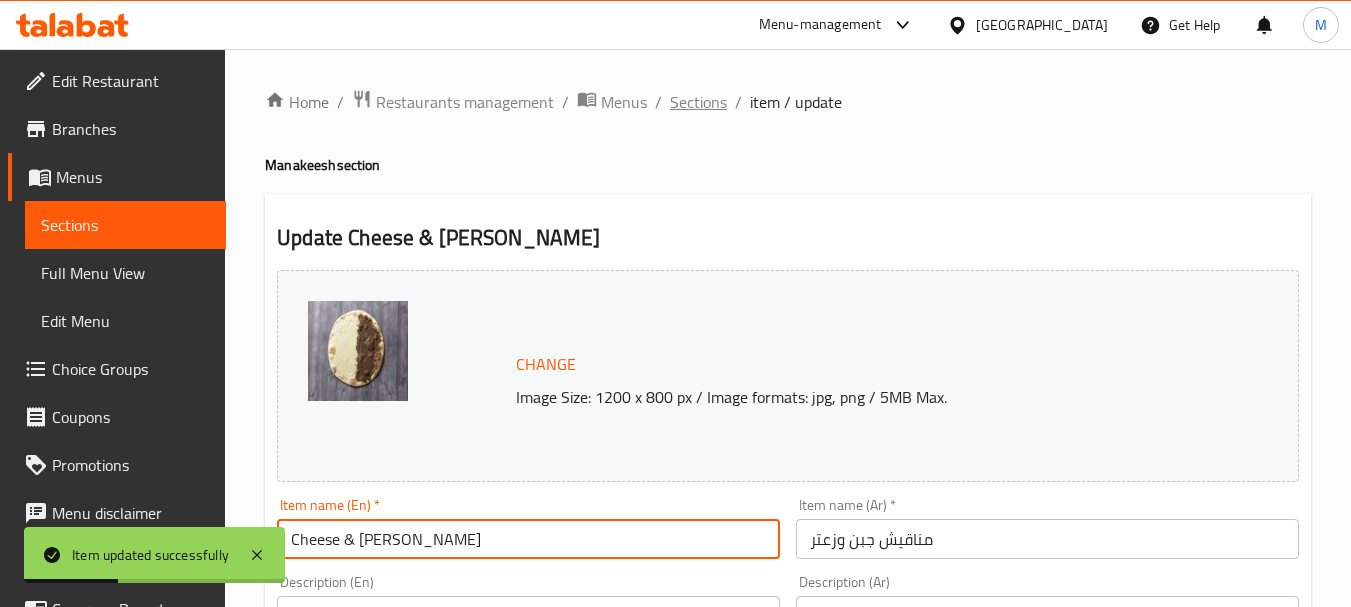 click on "Sections" at bounding box center [698, 102] 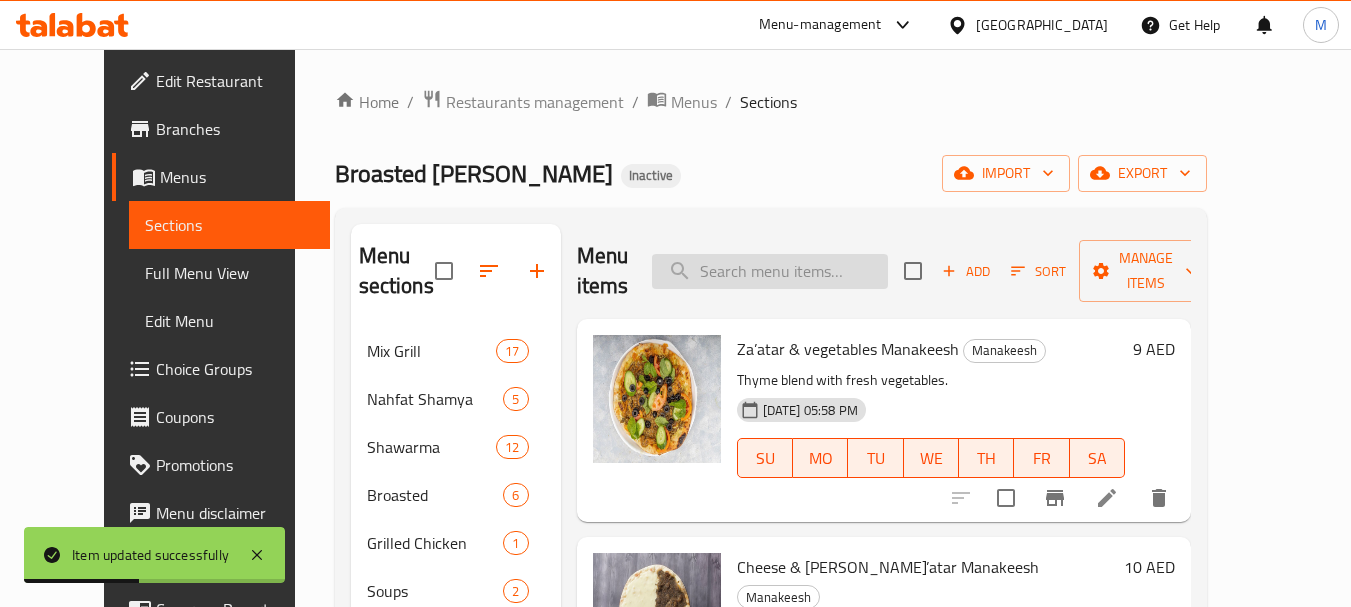 paste on "Manakeesh Spinach" 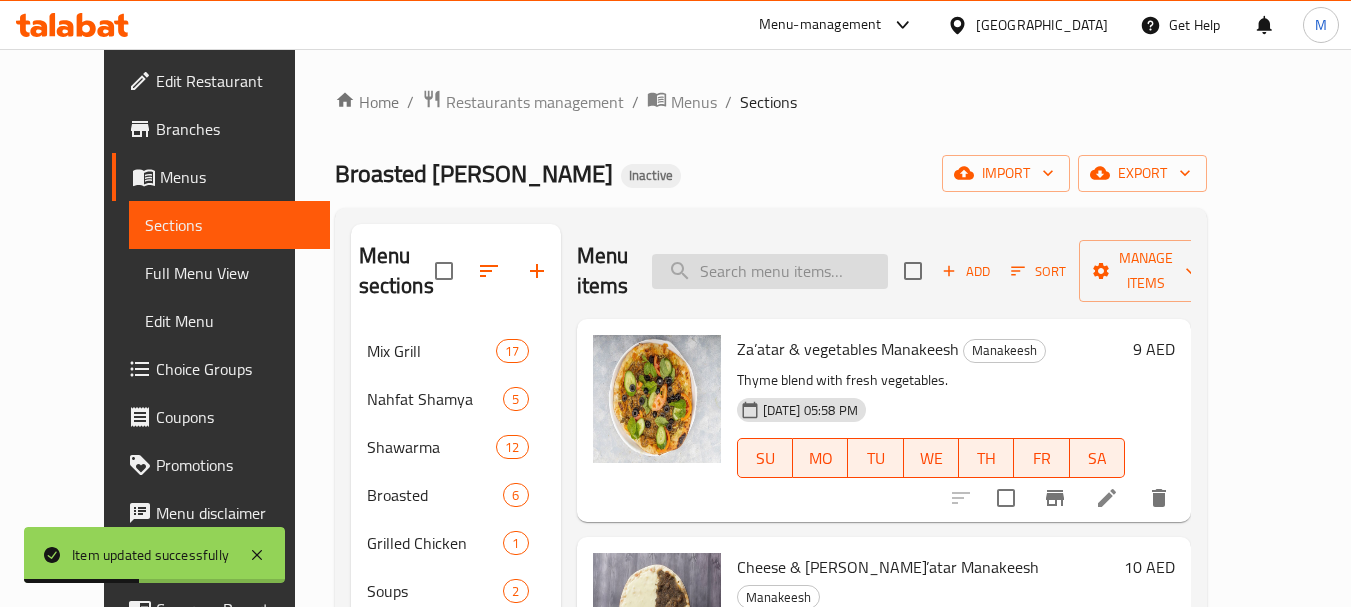 click at bounding box center [770, 271] 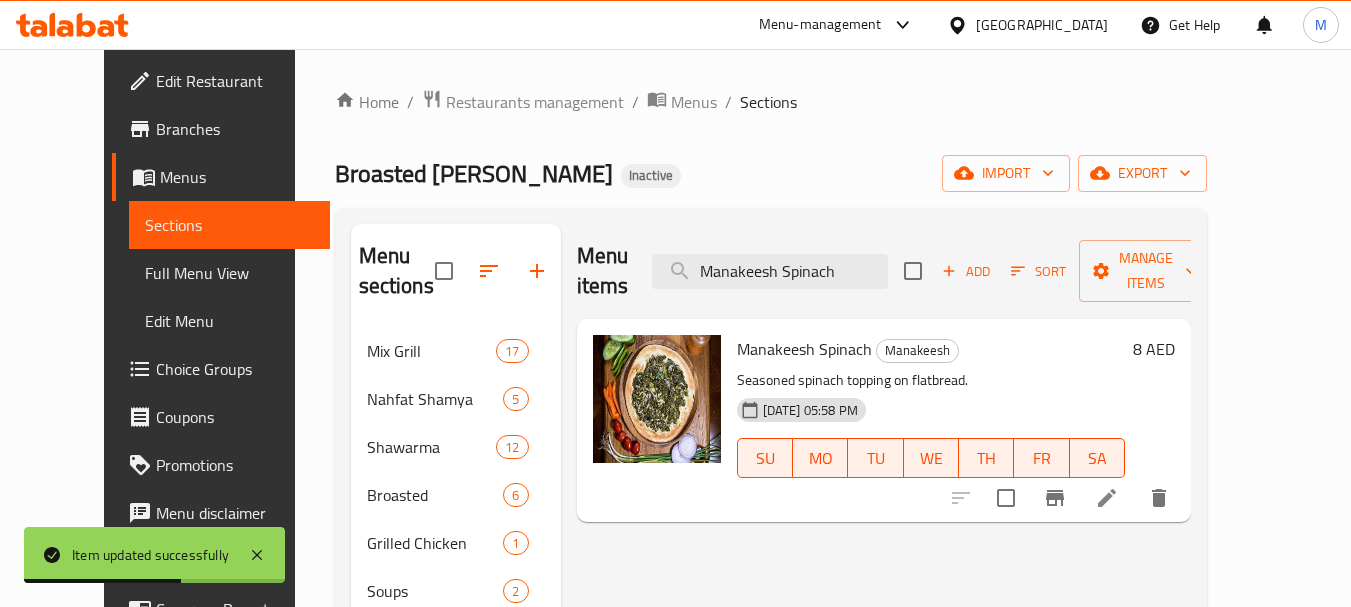 type on "Manakeesh Spinach" 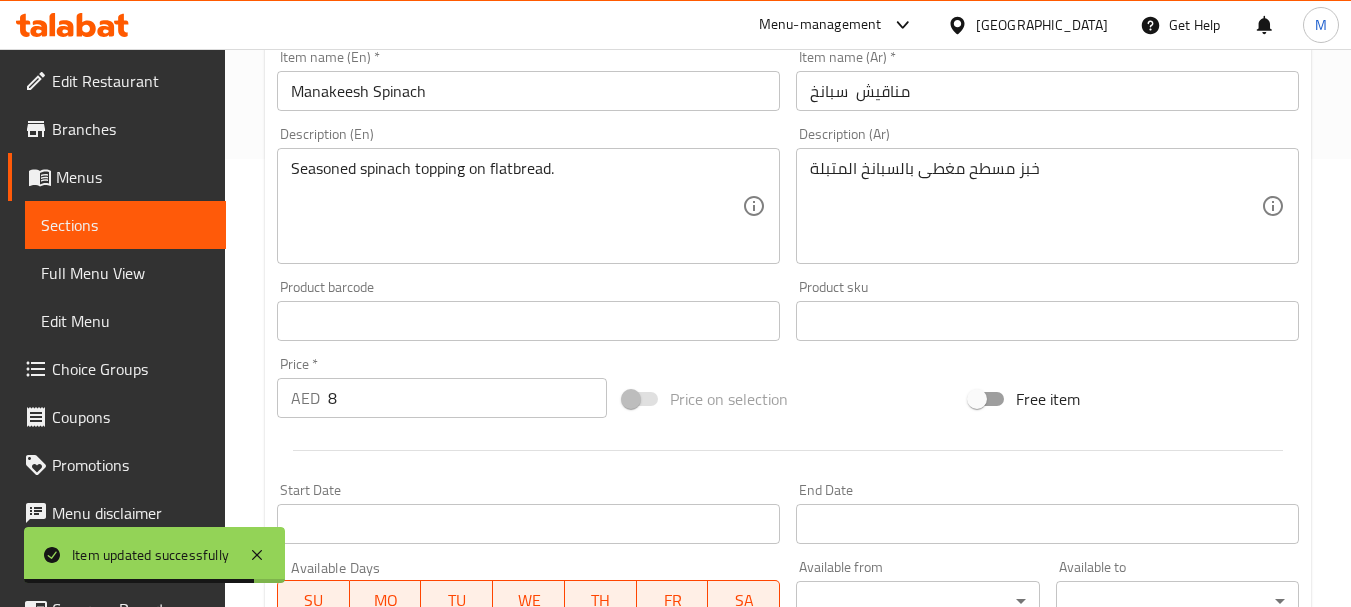 scroll, scrollTop: 400, scrollLeft: 0, axis: vertical 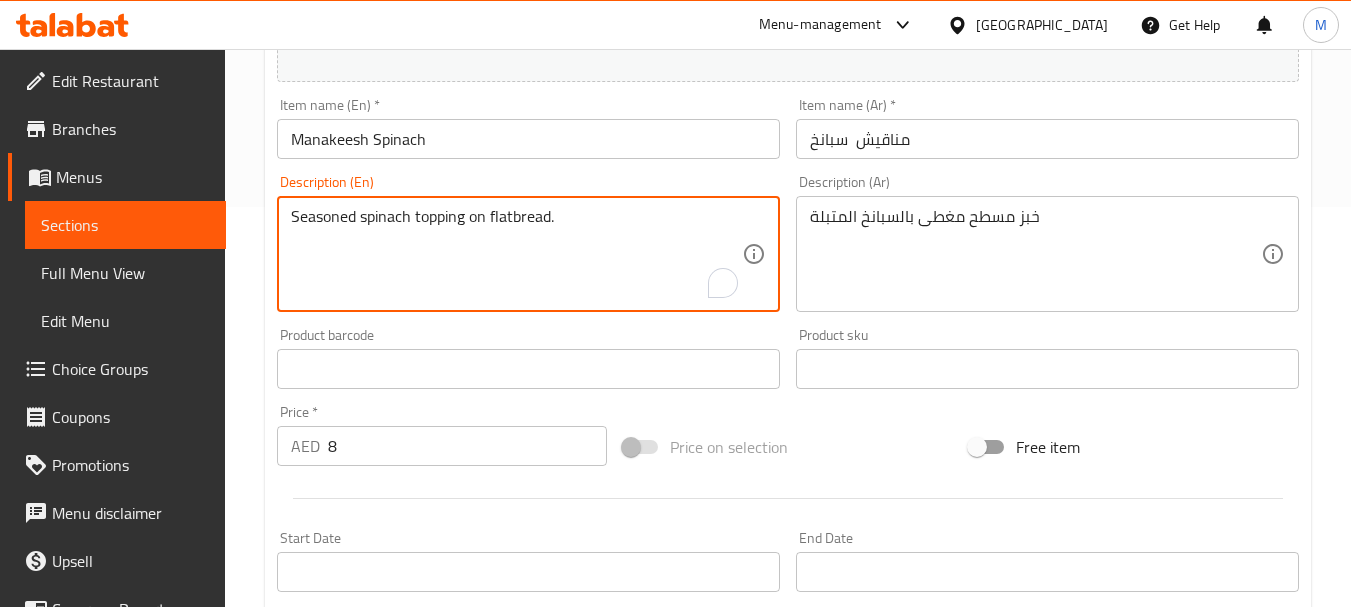 drag, startPoint x: 490, startPoint y: 211, endPoint x: 420, endPoint y: 211, distance: 70 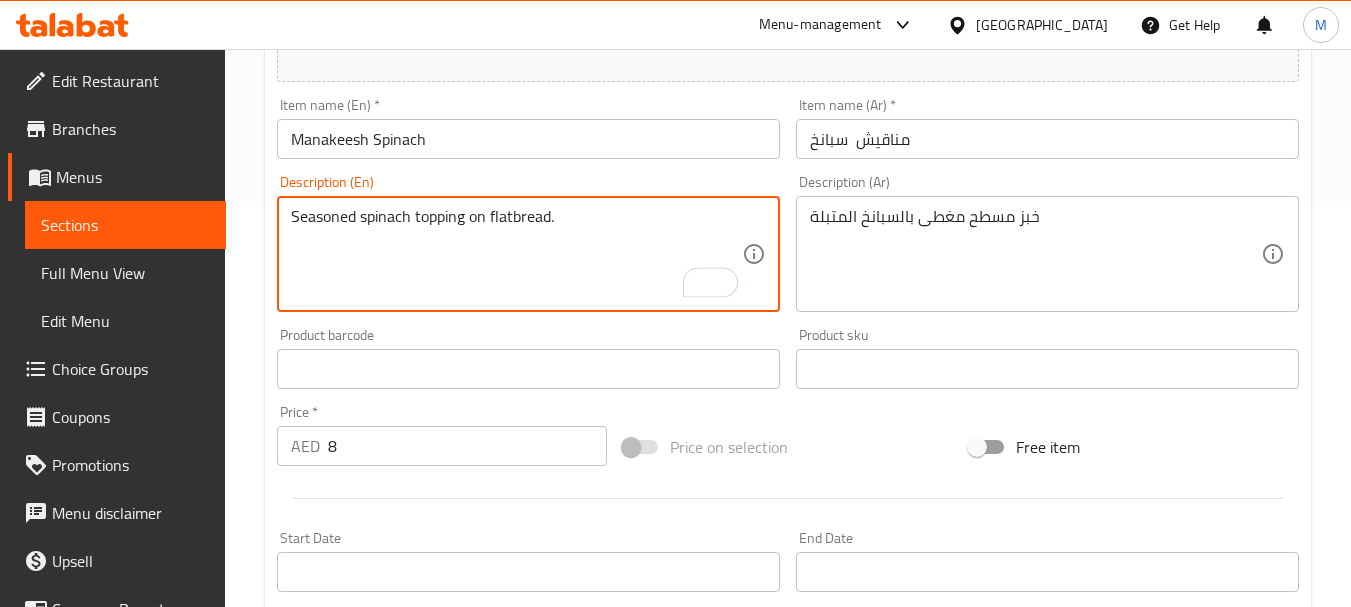 click on "Seasoned spinach topping on flatbread." at bounding box center [516, 254] 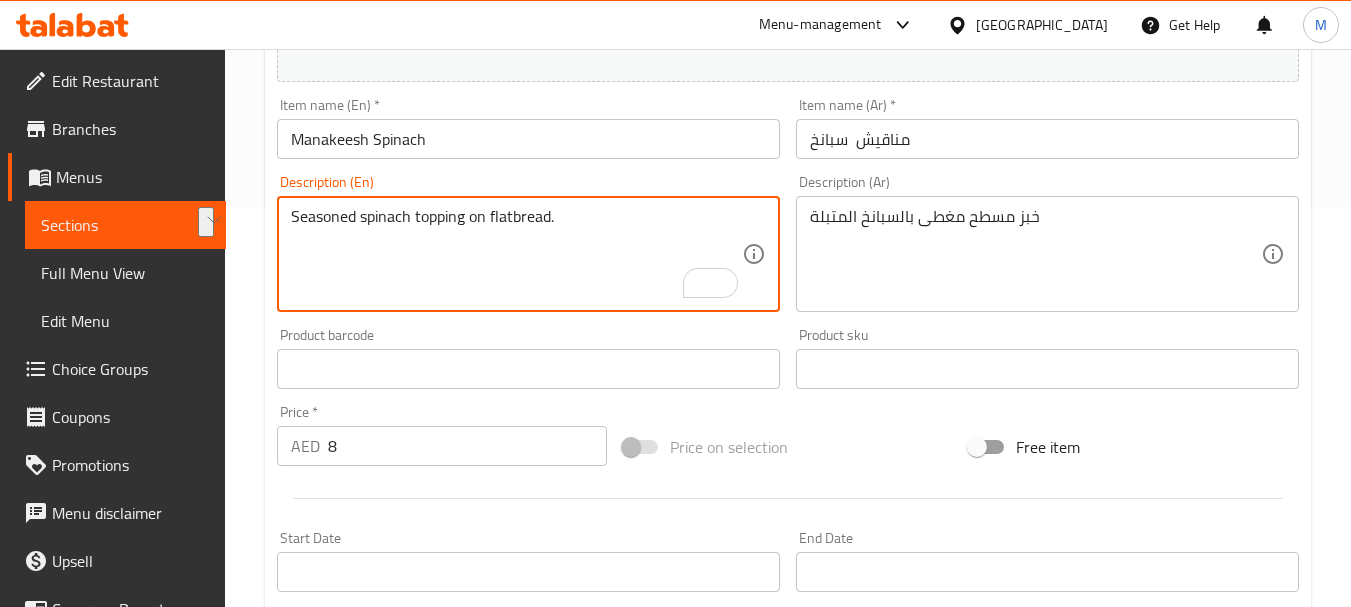 drag, startPoint x: 485, startPoint y: 216, endPoint x: 416, endPoint y: 213, distance: 69.065186 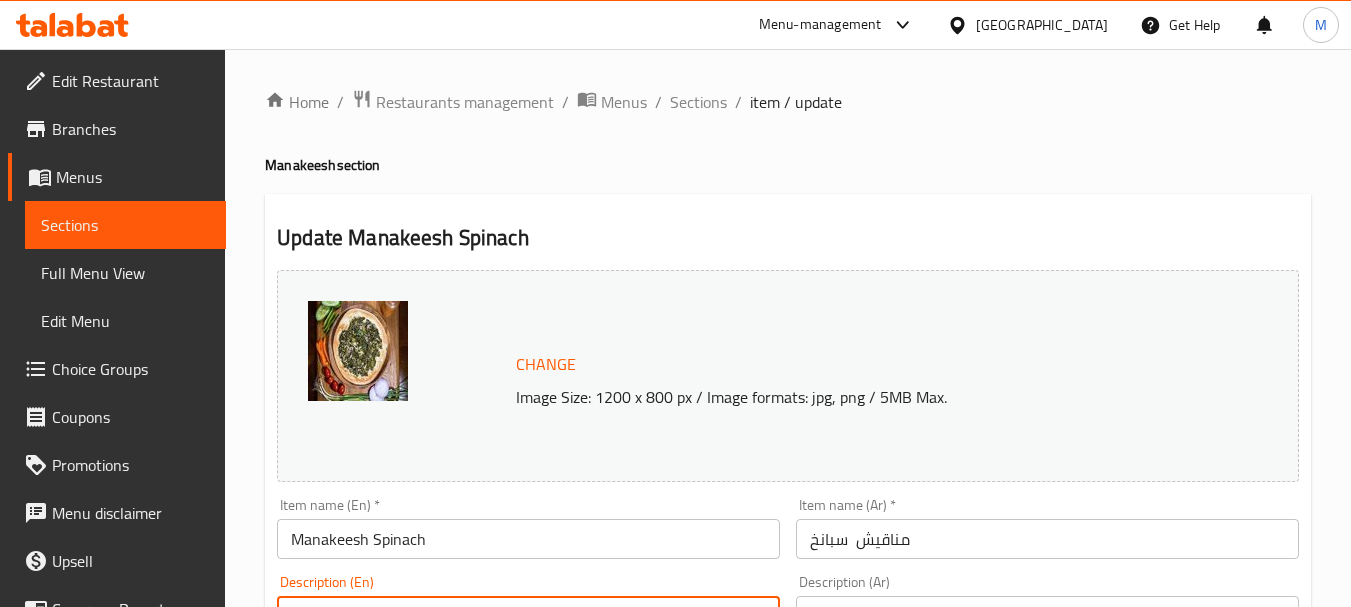 scroll, scrollTop: 400, scrollLeft: 0, axis: vertical 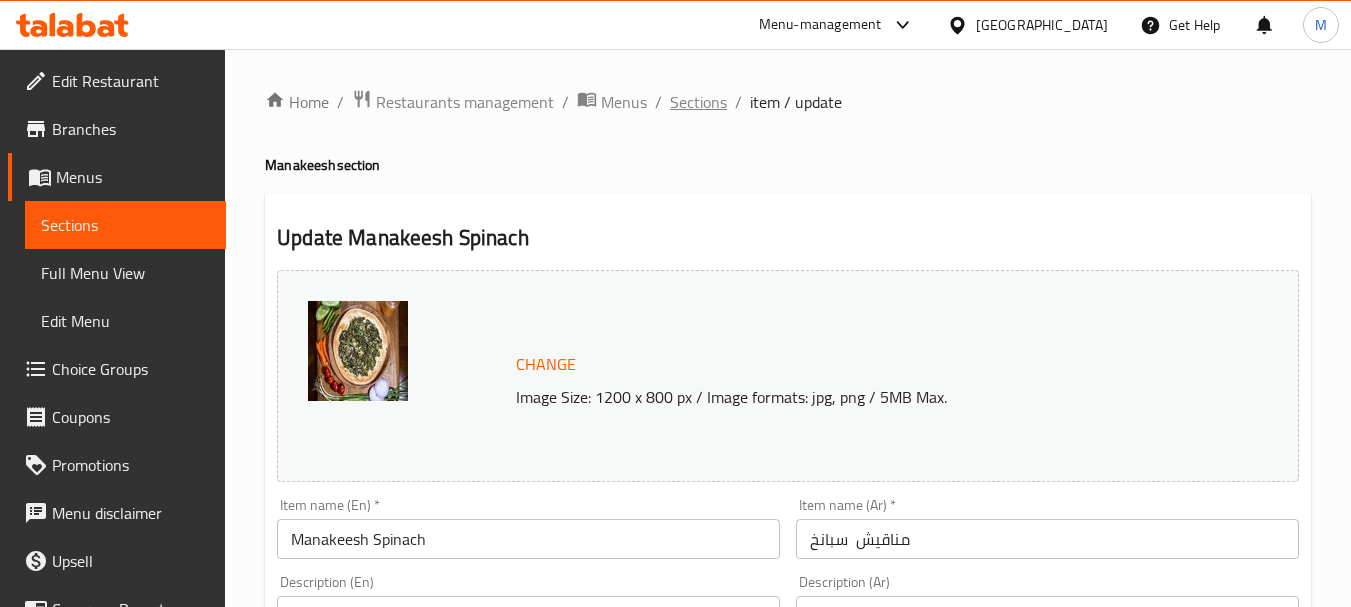click on "Sections" at bounding box center [698, 102] 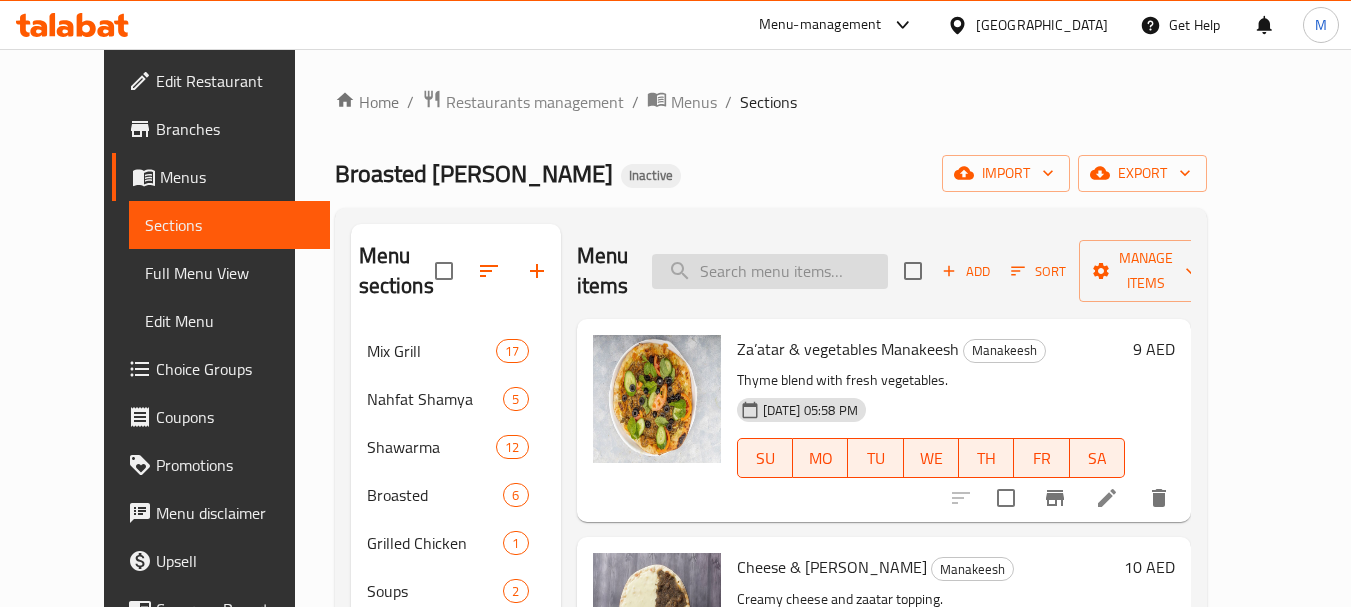 click on "Menu items Add Sort Manage items" at bounding box center (884, 271) 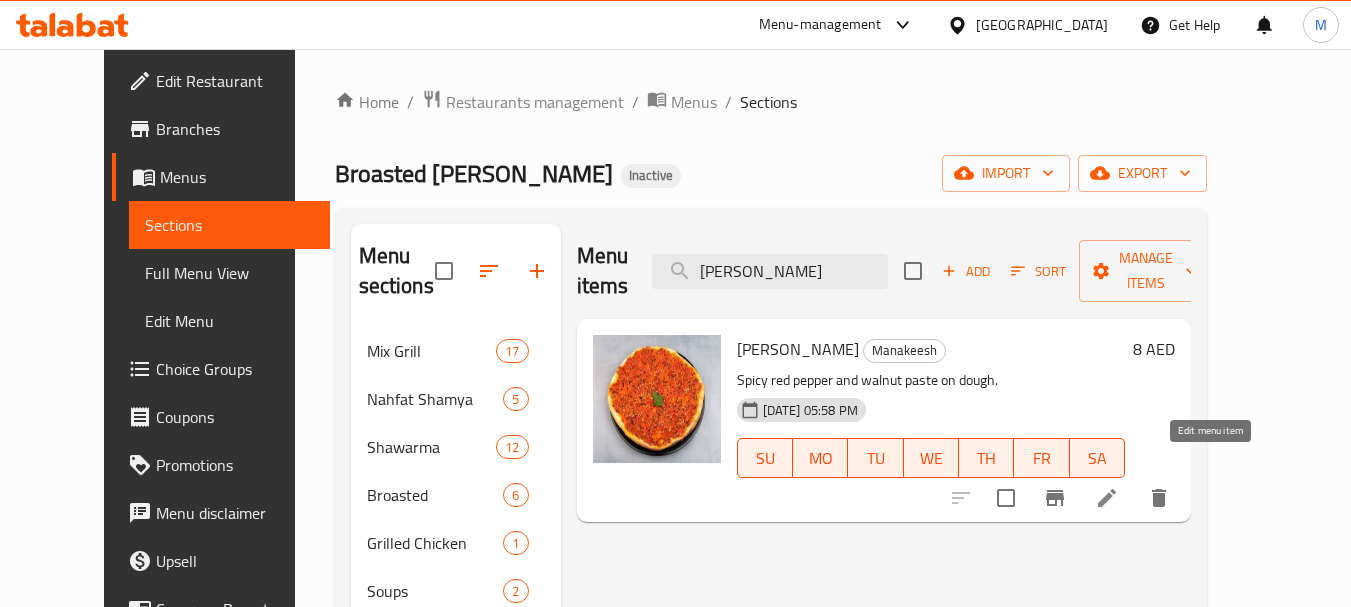 type on "Manakeesh Mohamara" 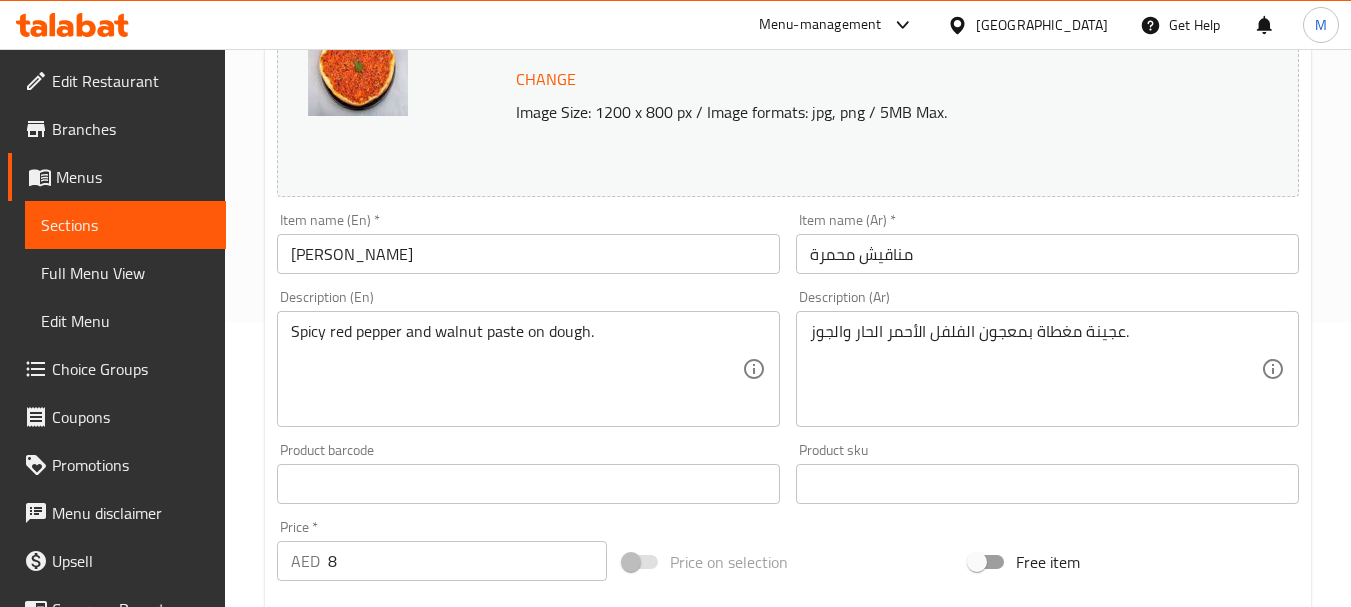 scroll, scrollTop: 400, scrollLeft: 0, axis: vertical 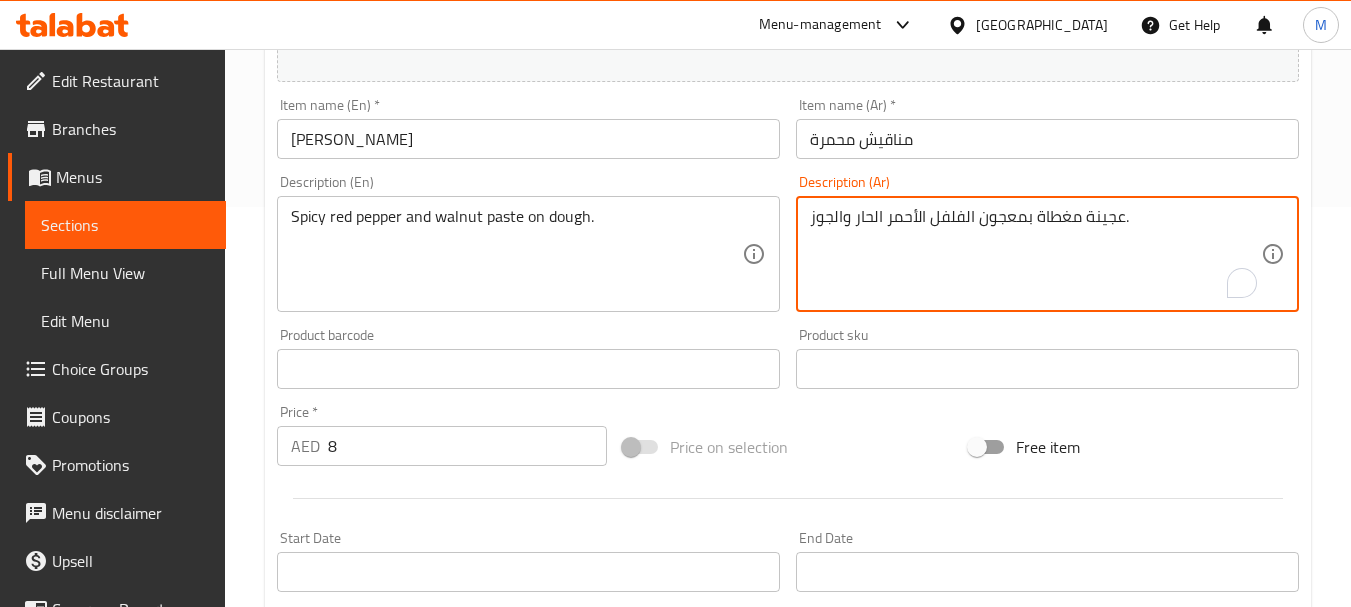 click on "عجينة مغطاة بمعجون الفلفل الأحمر الحار والجوز." at bounding box center (1035, 254) 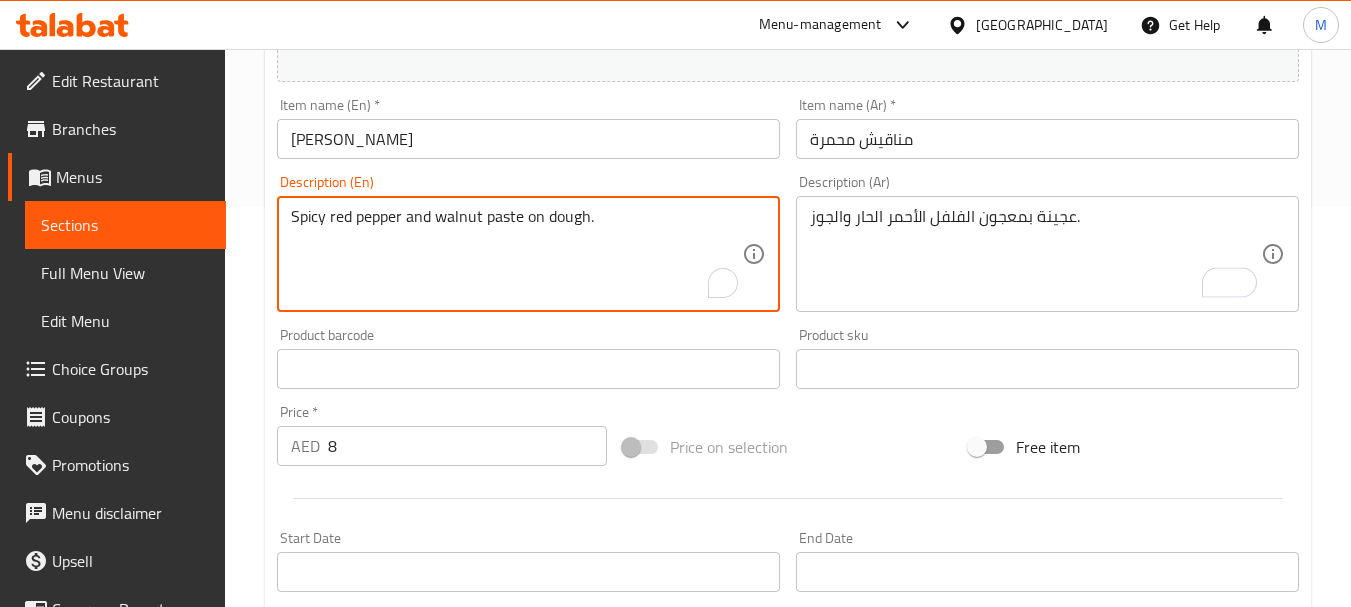 drag, startPoint x: 401, startPoint y: 218, endPoint x: 306, endPoint y: 230, distance: 95.7549 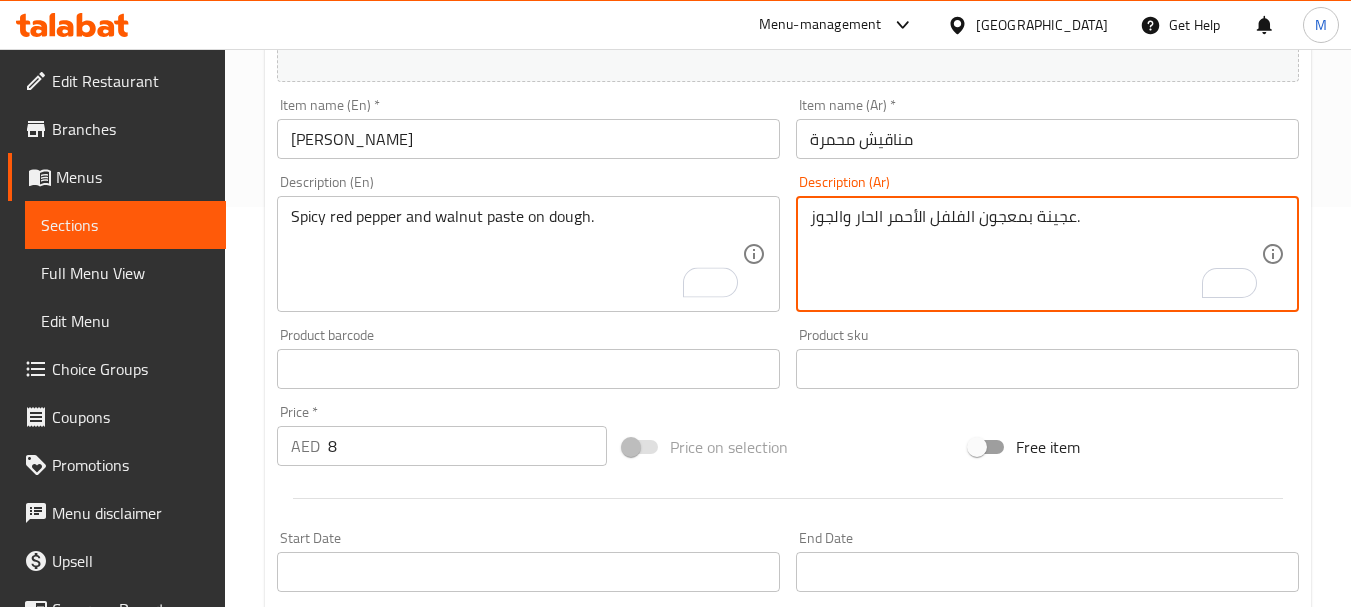 click on "عجينة بمعجون الفلفل الأحمر الحار والجوز." at bounding box center (1035, 254) 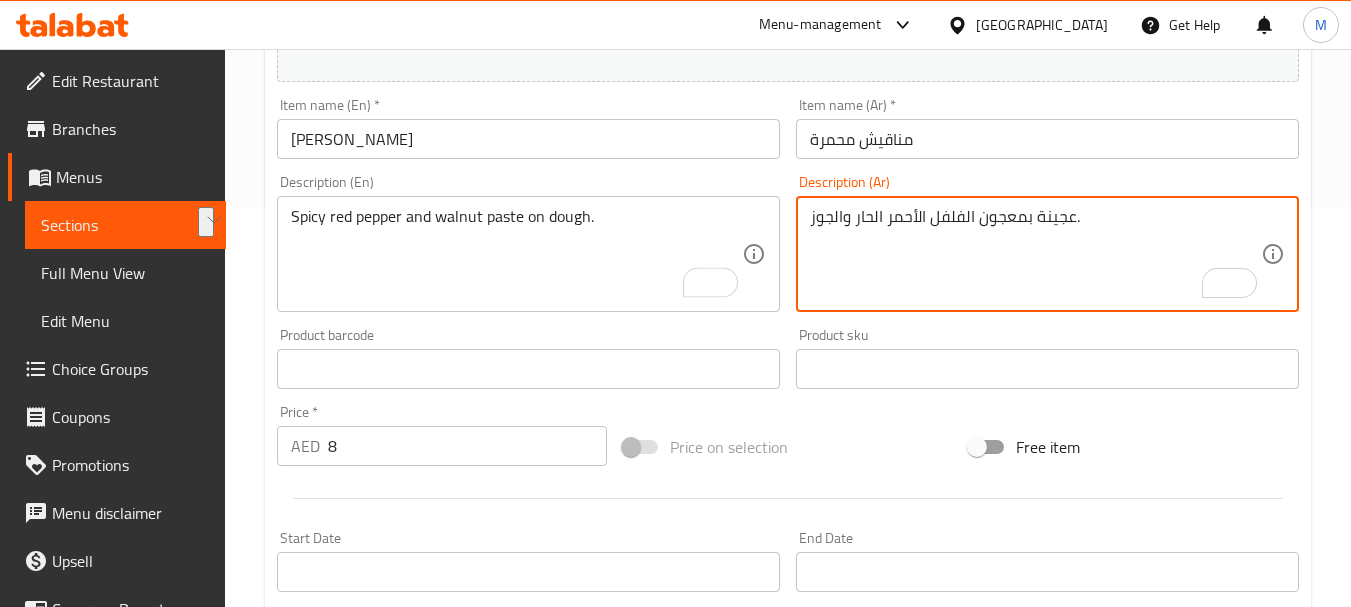 click on "عجينة بمعجون الفلفل الأحمر الحار والجوز." at bounding box center [1035, 254] 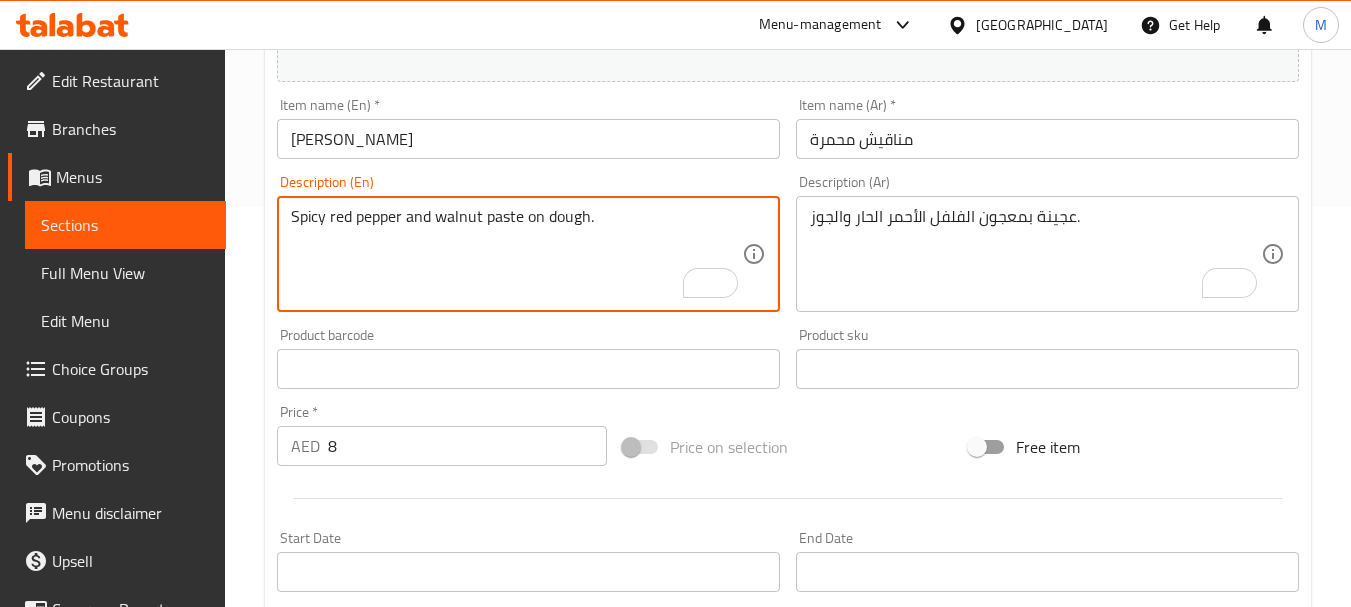 click on "Spicy red pepper and walnut paste on dough." at bounding box center (516, 254) 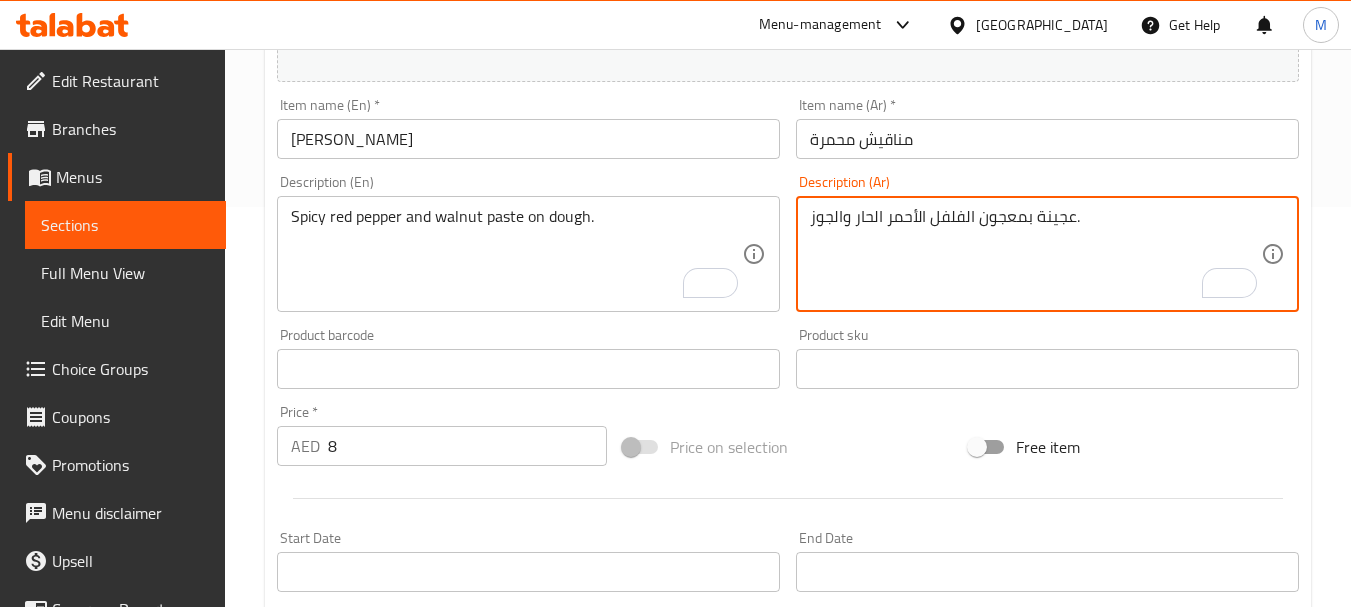 click on "عجينة بمعجون الفلفل الأحمر الحار والجوز." at bounding box center (1035, 254) 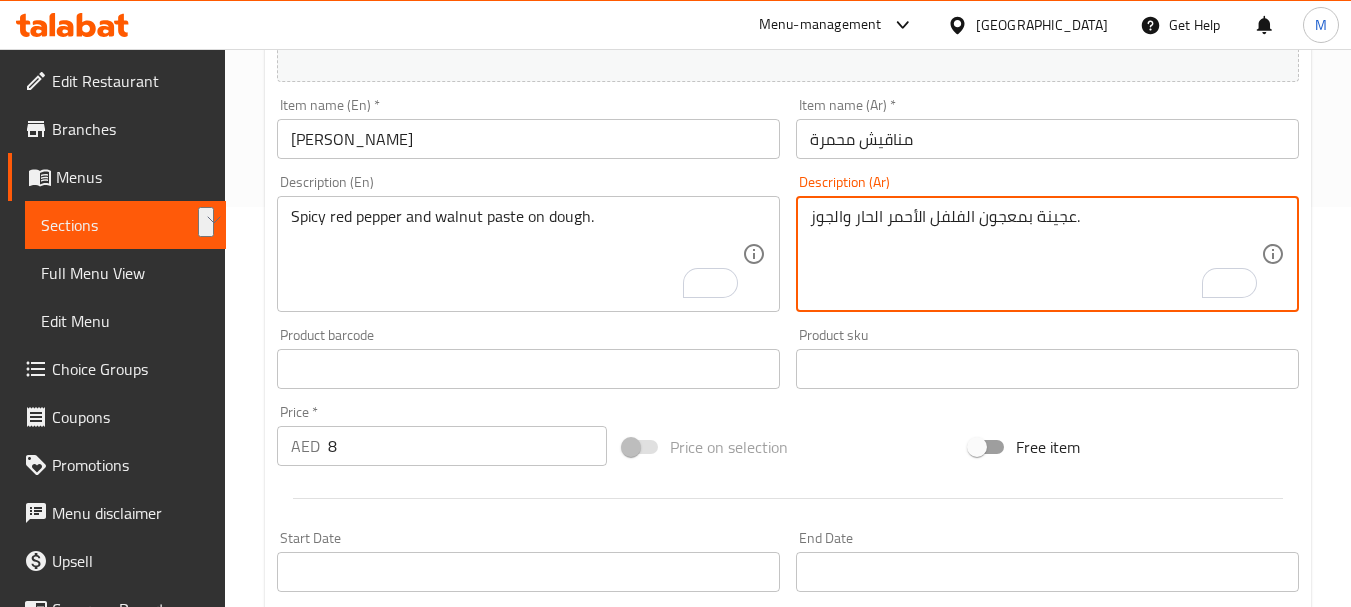 paste on "لفلفل الأحمر الحار والجوز على العجين." 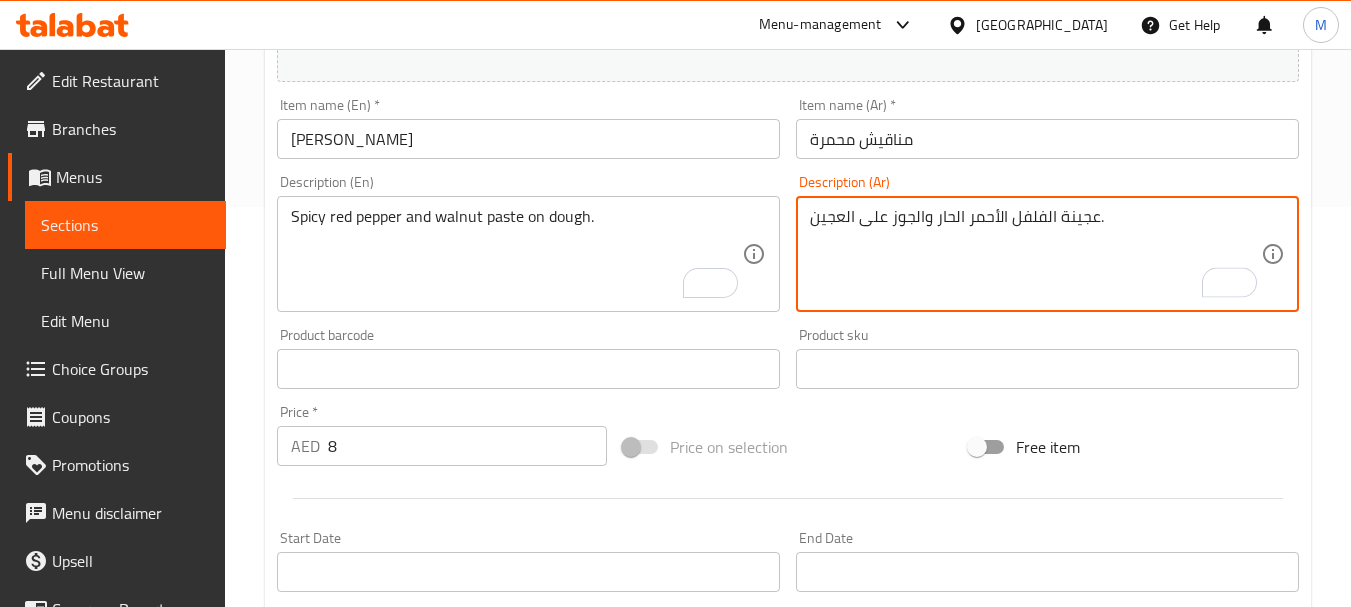 click on "عجينة الفلفل الأحمر الحار والجوز على العجين." at bounding box center [1035, 254] 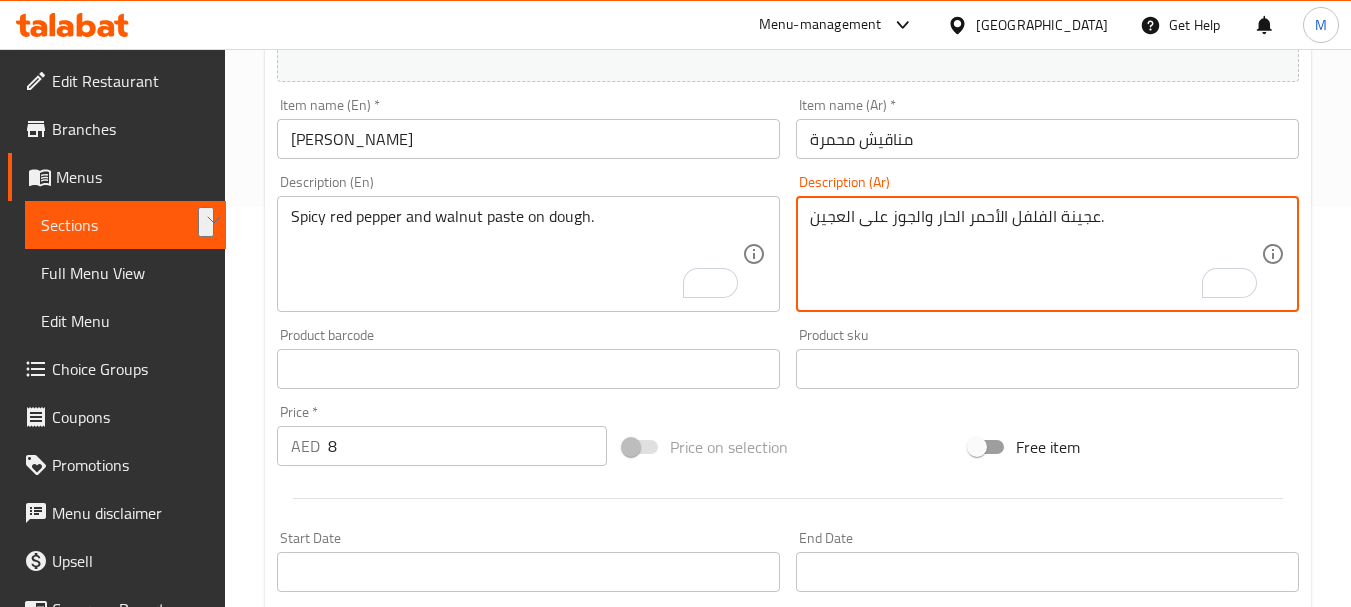 drag, startPoint x: 1047, startPoint y: 223, endPoint x: 1094, endPoint y: 208, distance: 49.335587 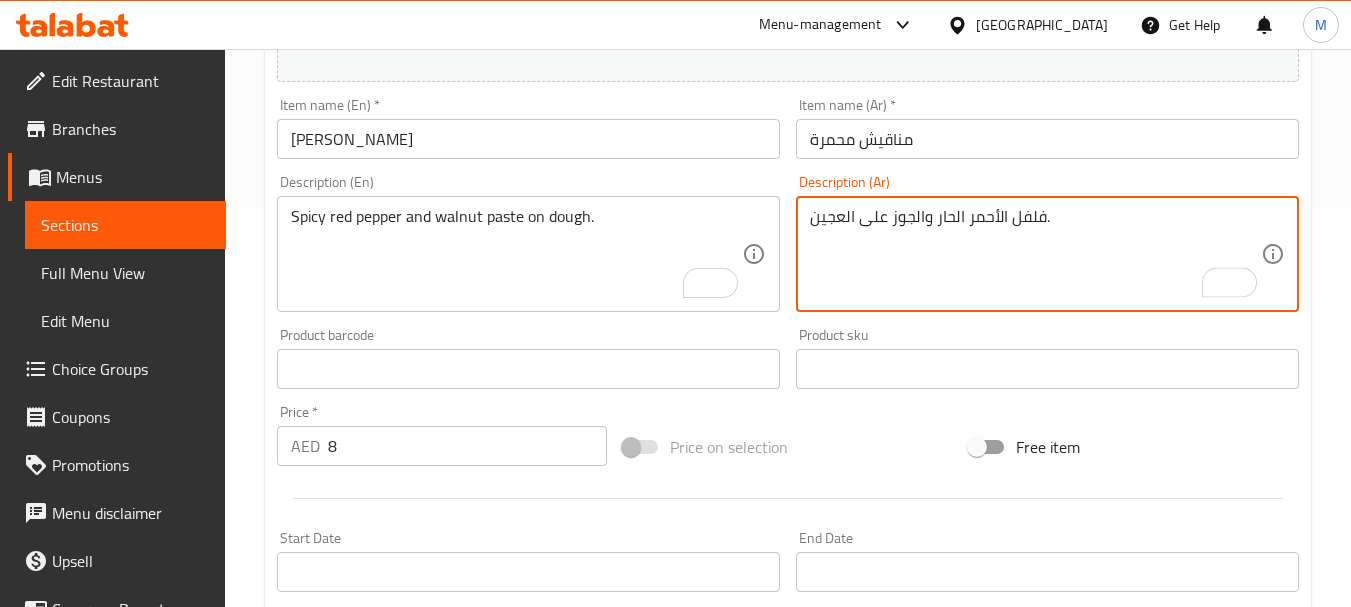 click on "فلفل الأحمر الحار والجوز على العجين." at bounding box center (1035, 254) 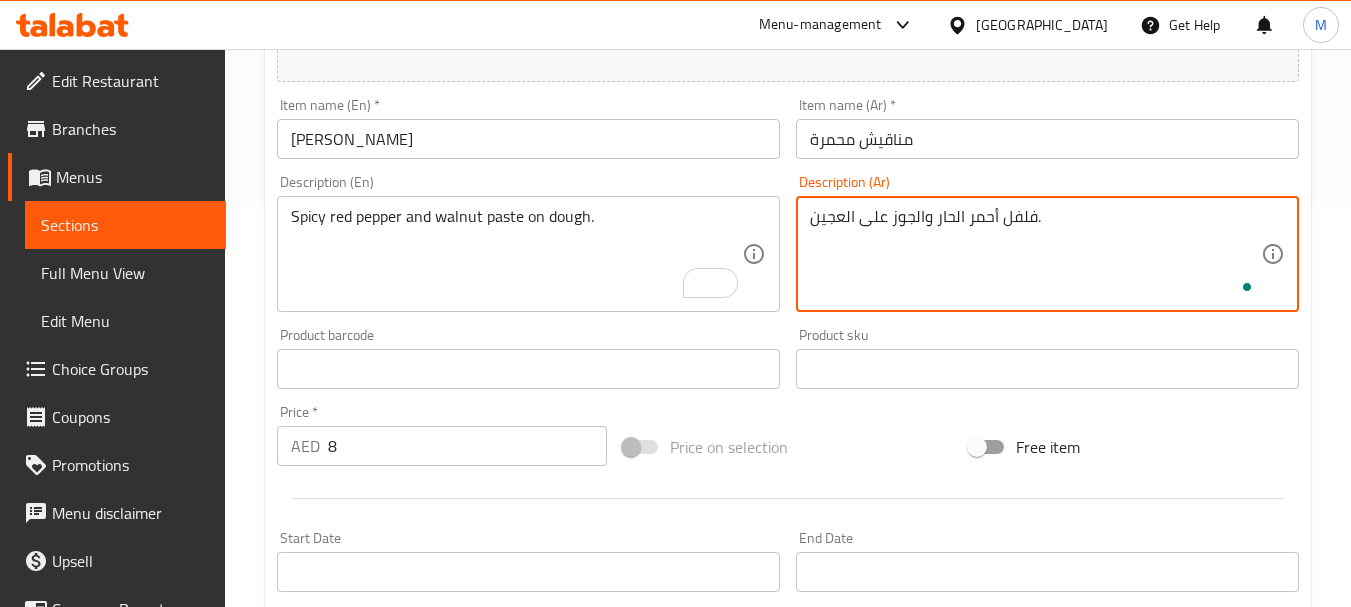 click on "فلفل أحمر الحار والجوز على العجين." at bounding box center (1035, 254) 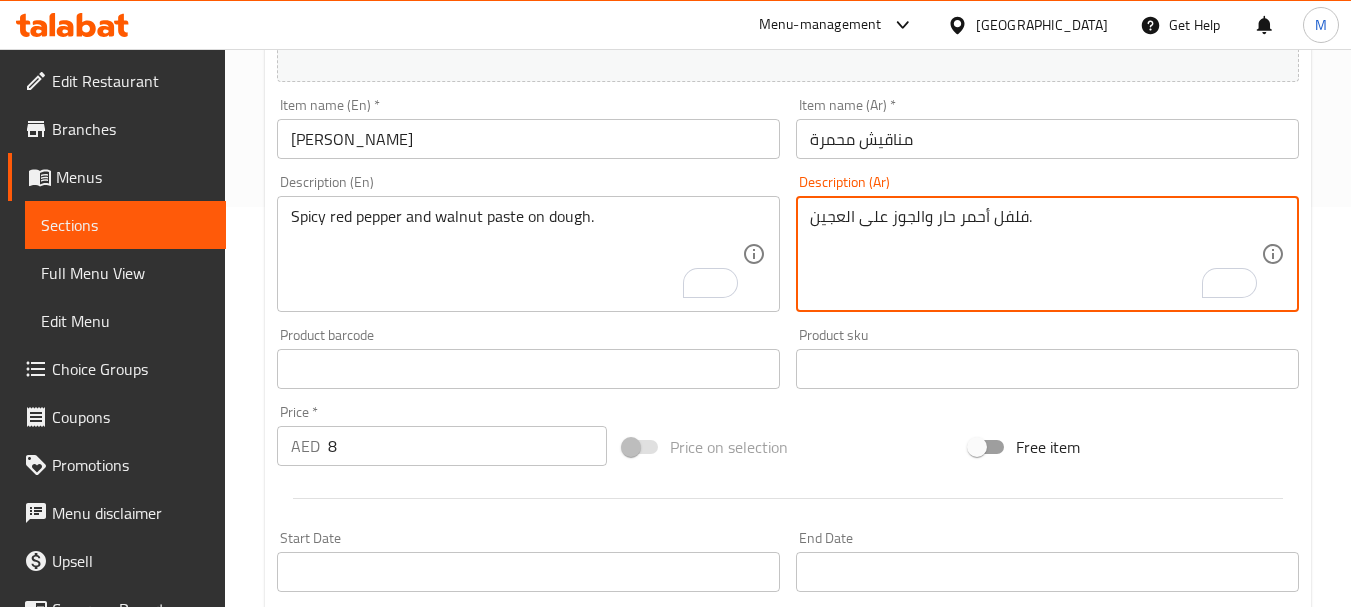 click on "فلفل أحمر حار والجوز على العجين." at bounding box center [1035, 254] 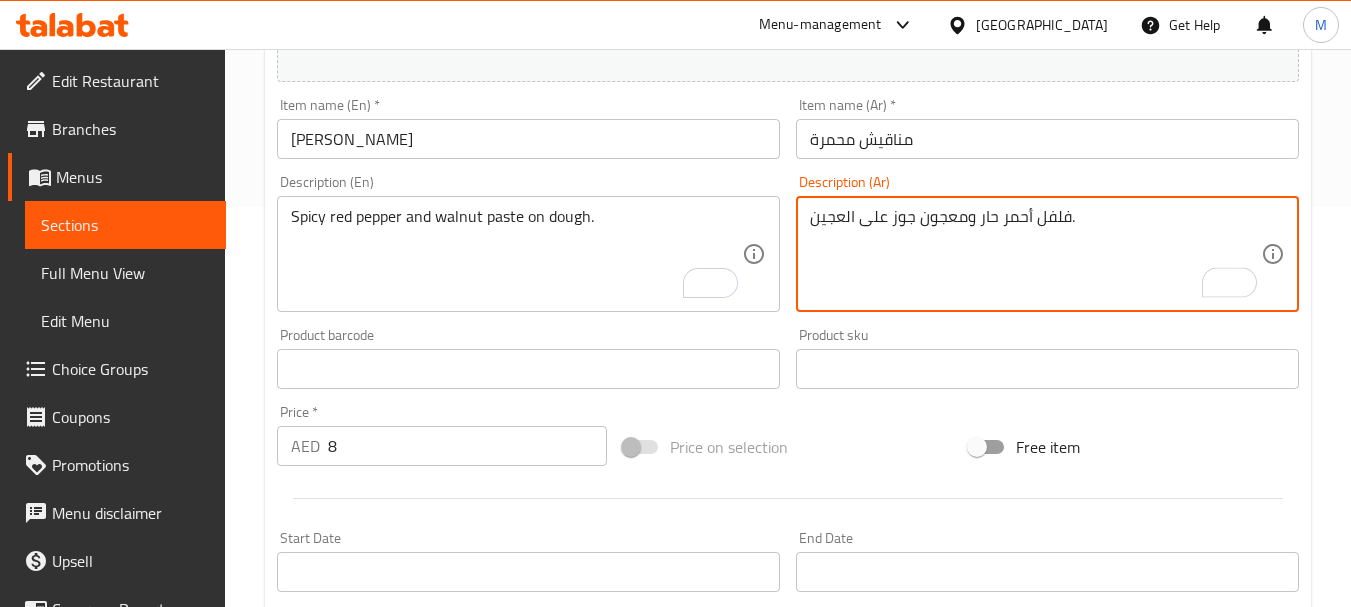 type on "فلفل أحمر حار ومعجون جوز على العجين." 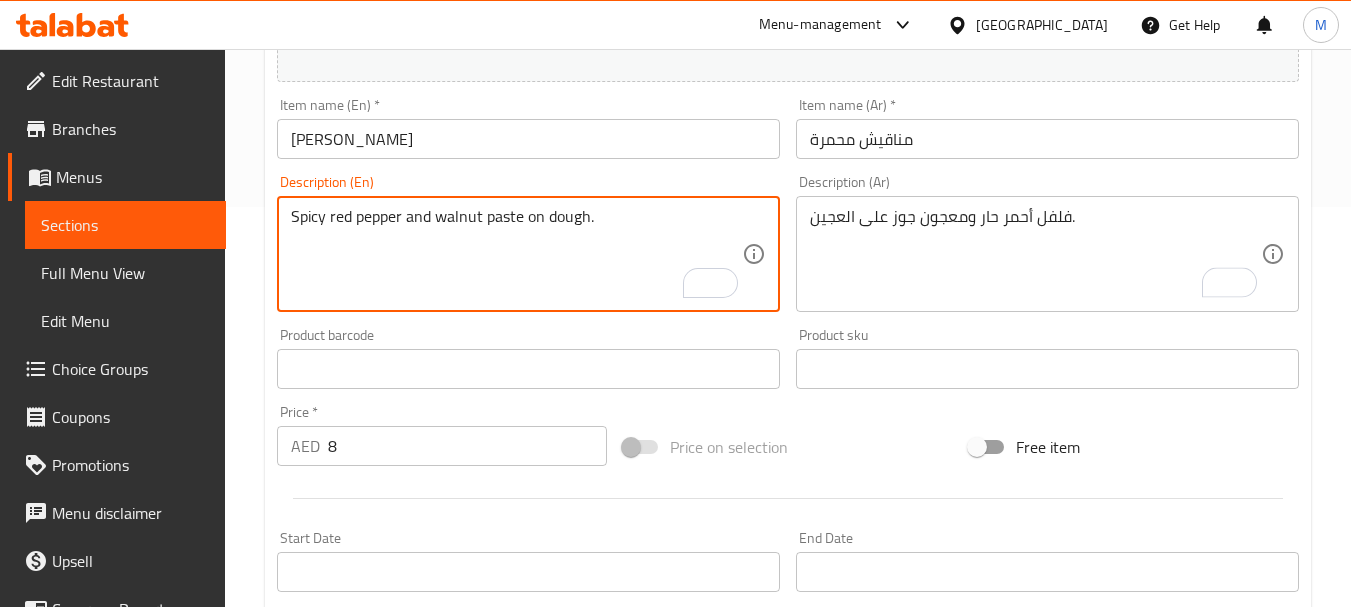 click on "Spicy red pepper and walnut paste on dough." at bounding box center (516, 254) 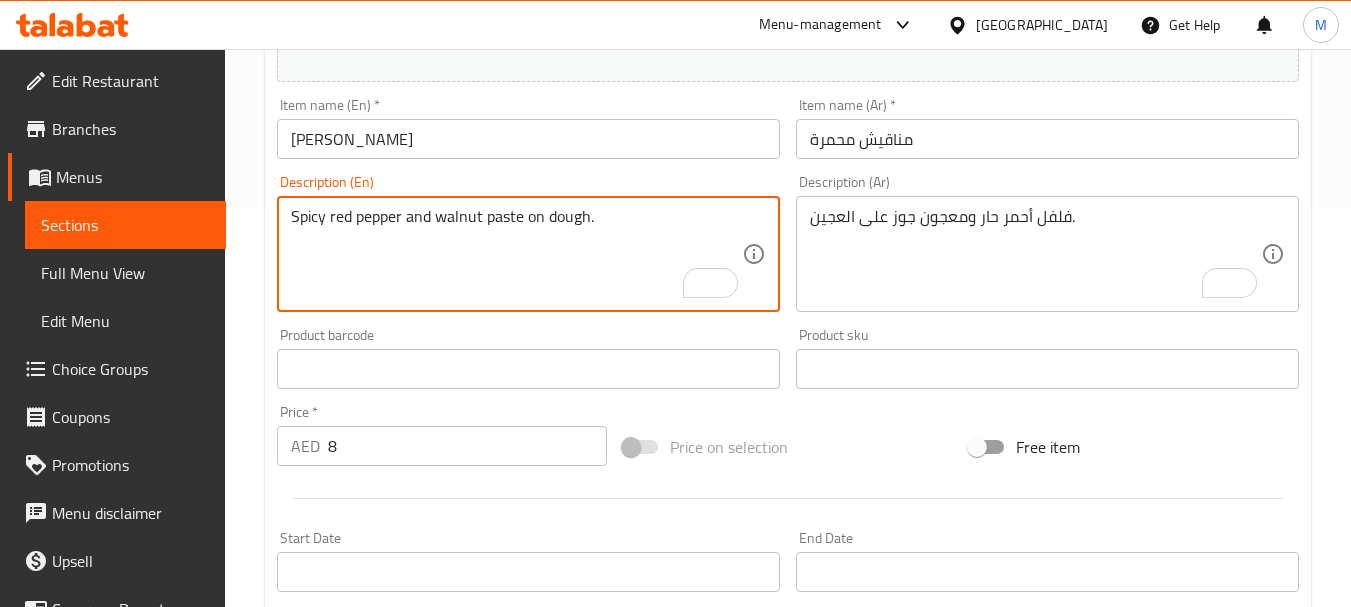 click on "مناقيش محمرة" at bounding box center [1047, 139] 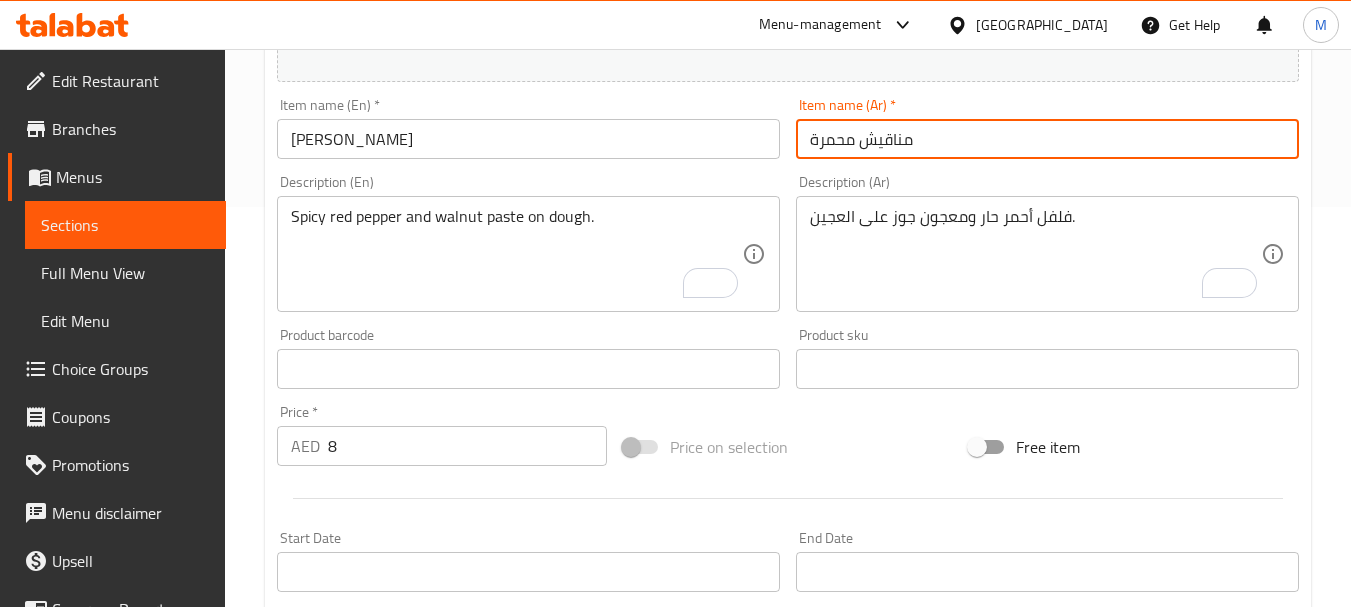 click on "Update" at bounding box center [398, 939] 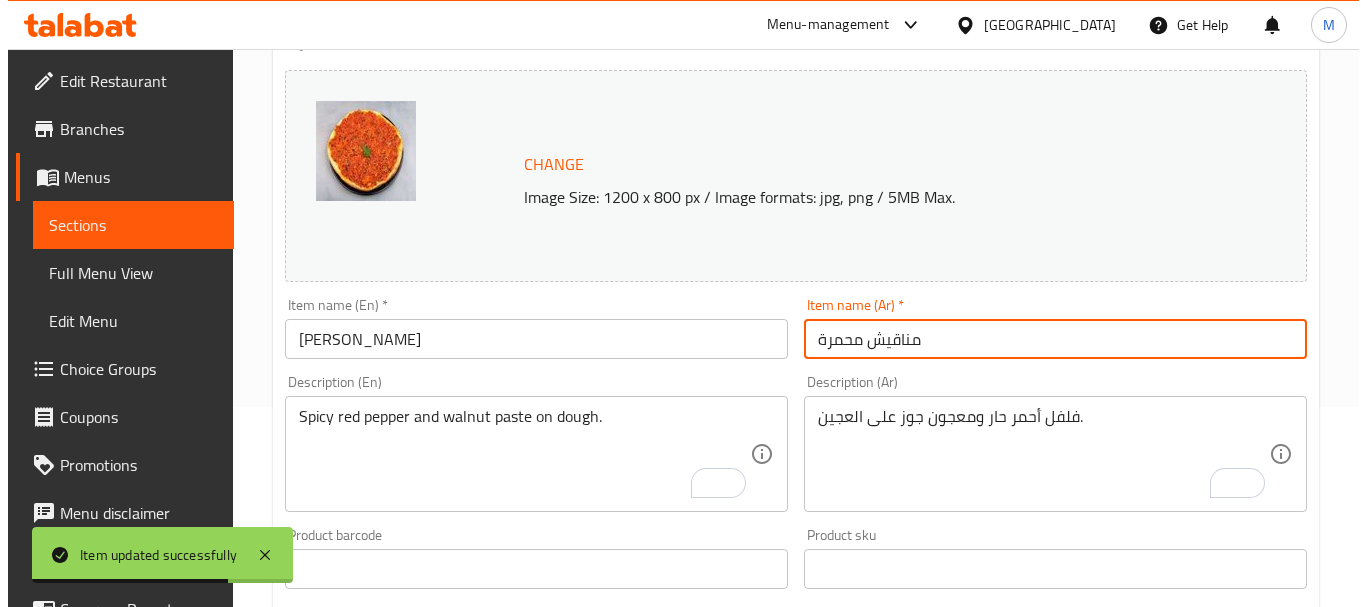 scroll, scrollTop: 0, scrollLeft: 0, axis: both 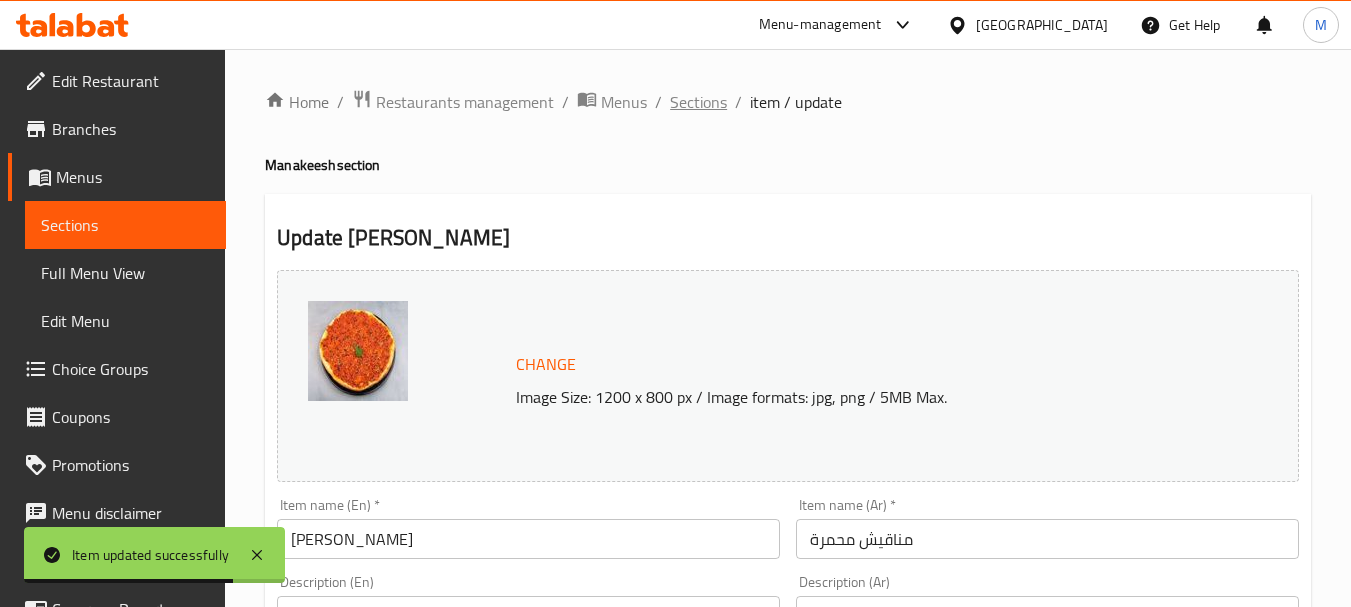click on "Sections" at bounding box center [698, 102] 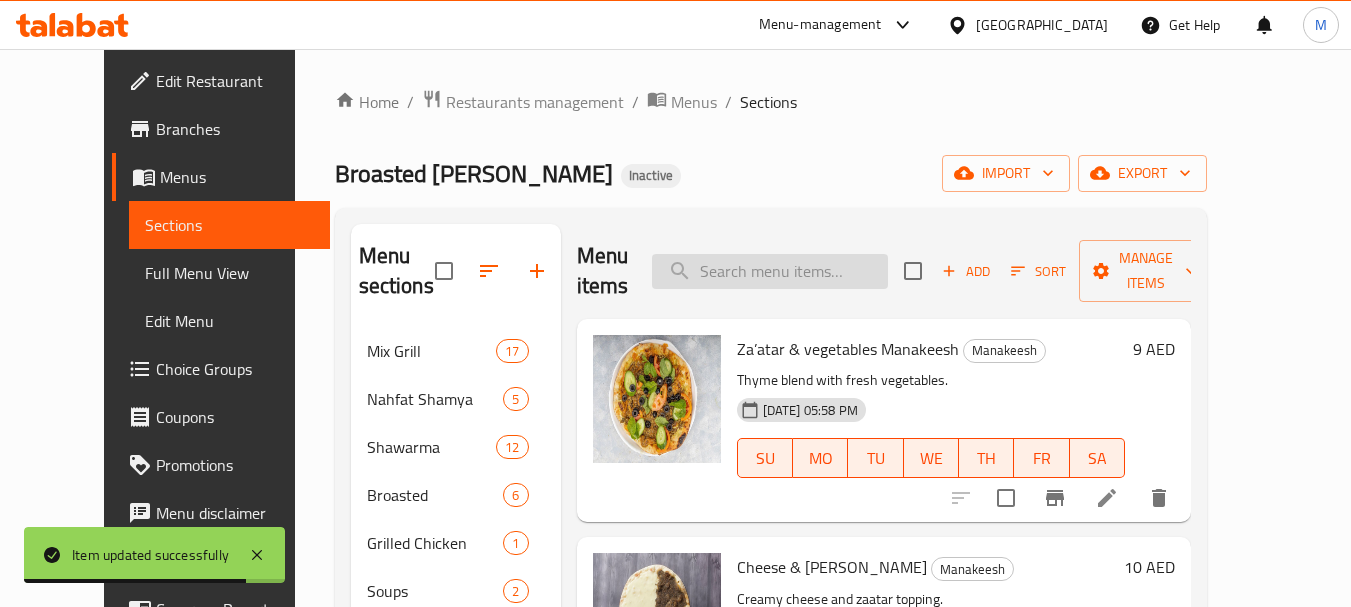 paste on "Pizza Meat Large" 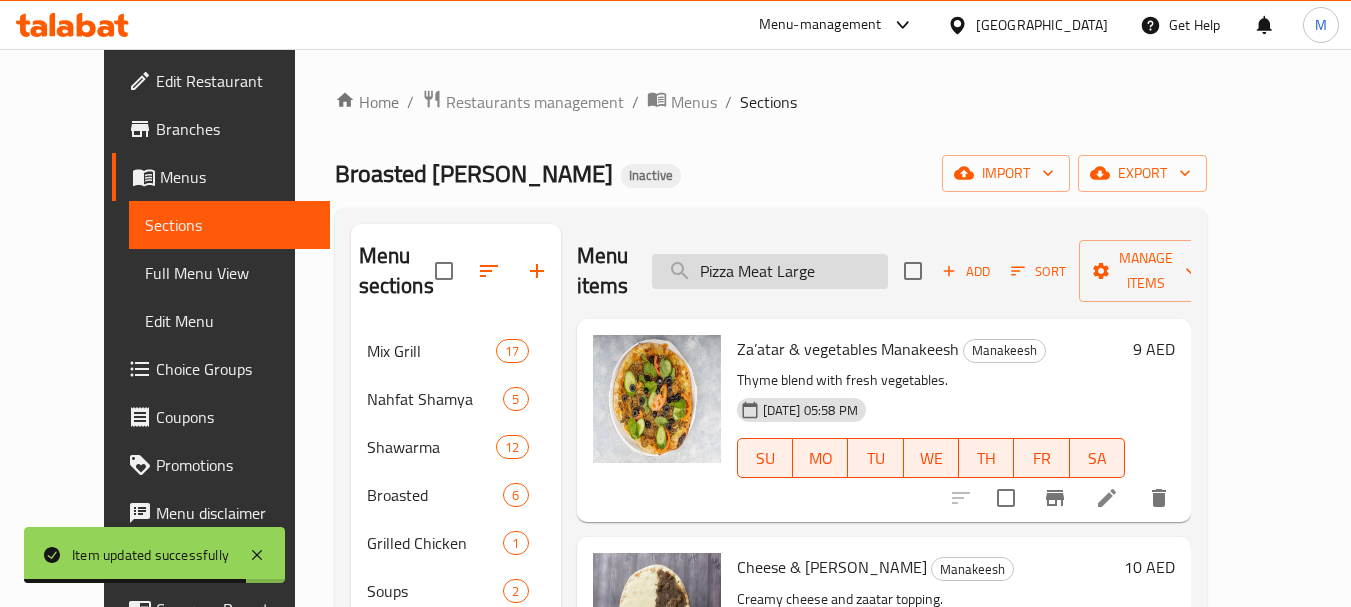 click on "Pizza Meat Large" at bounding box center (770, 271) 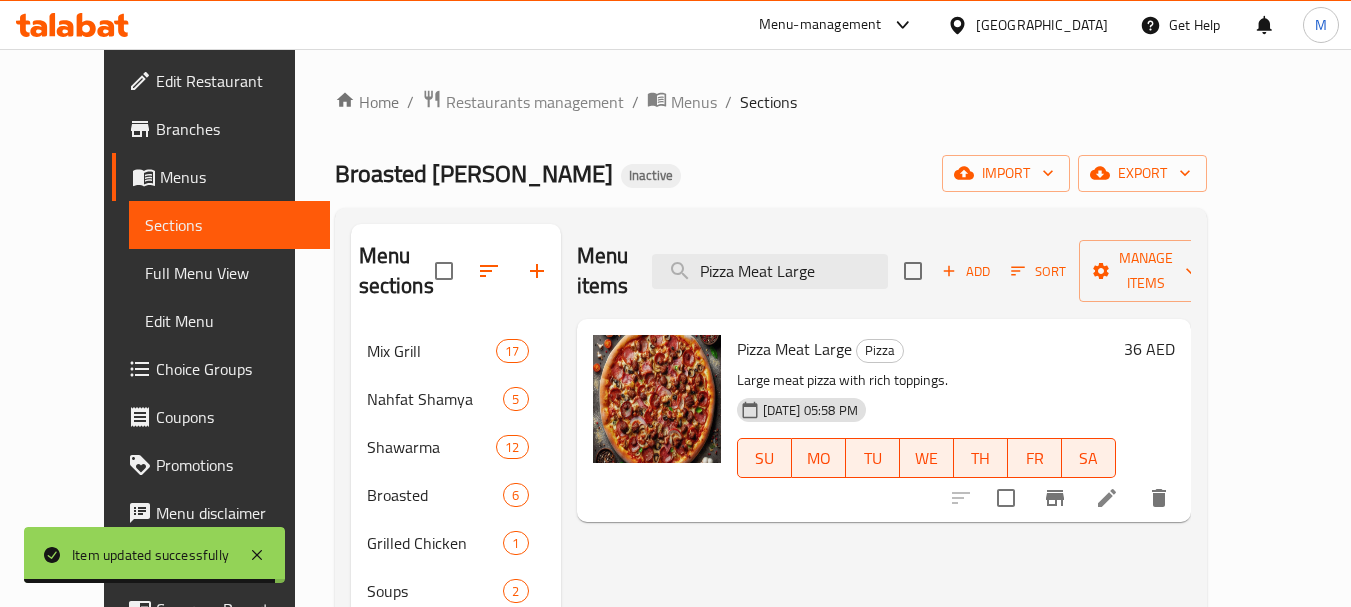 type on "Pizza Meat Large" 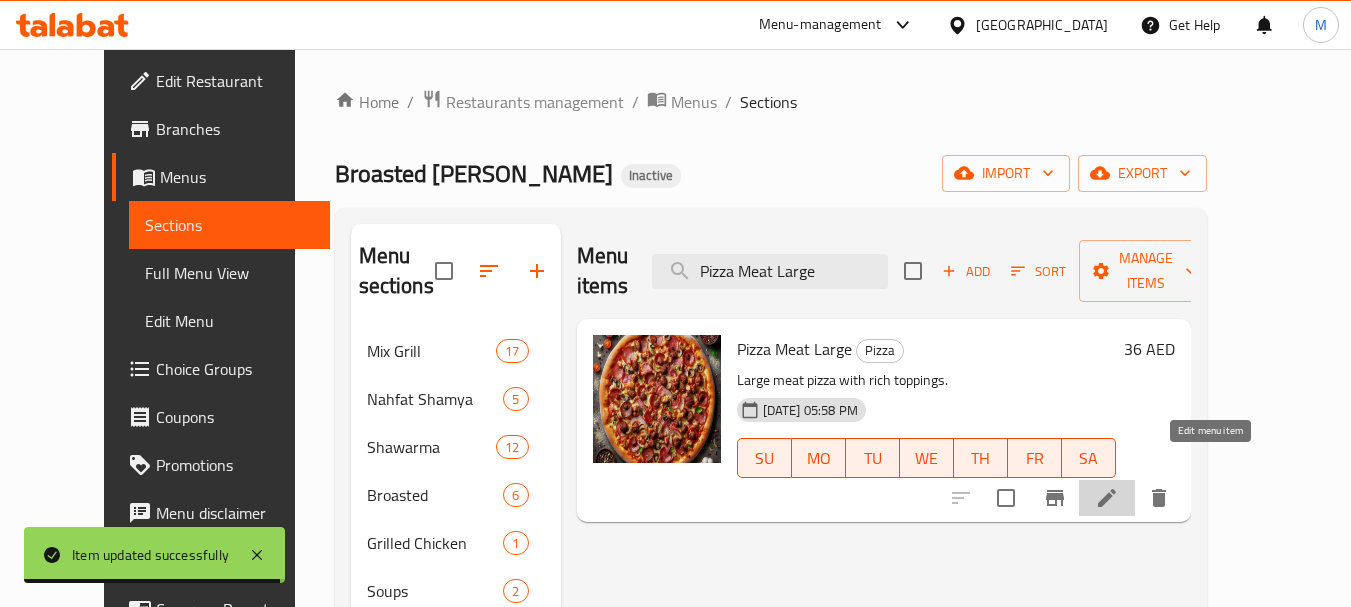 click 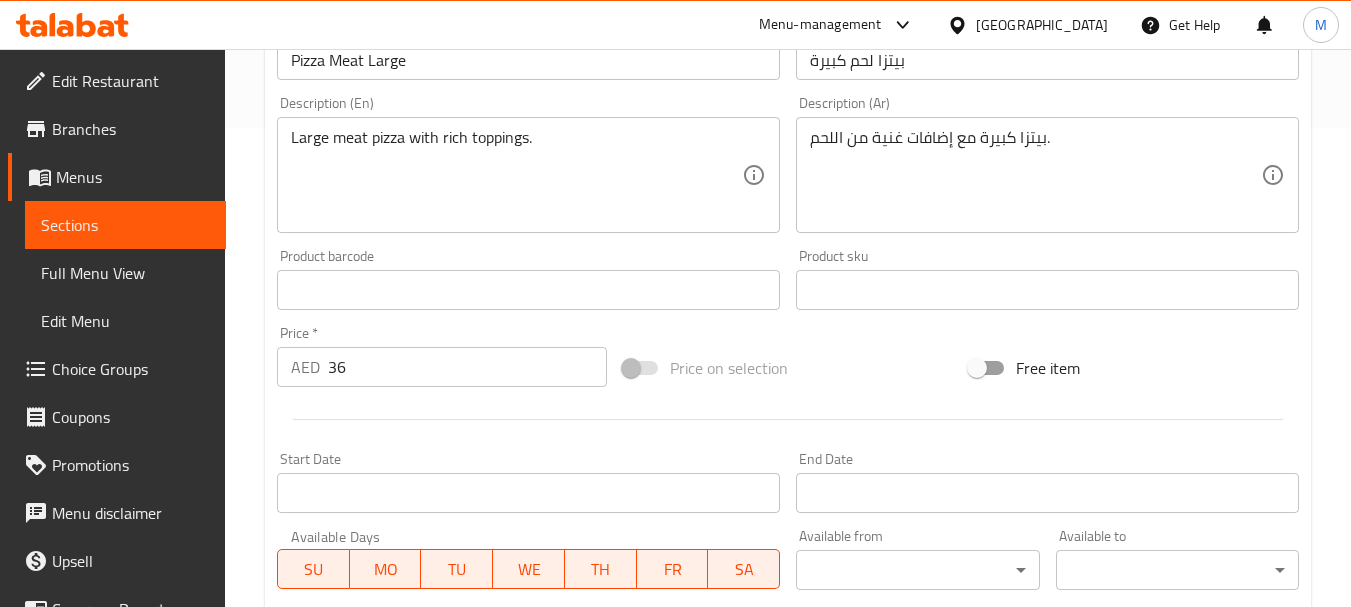 scroll, scrollTop: 500, scrollLeft: 0, axis: vertical 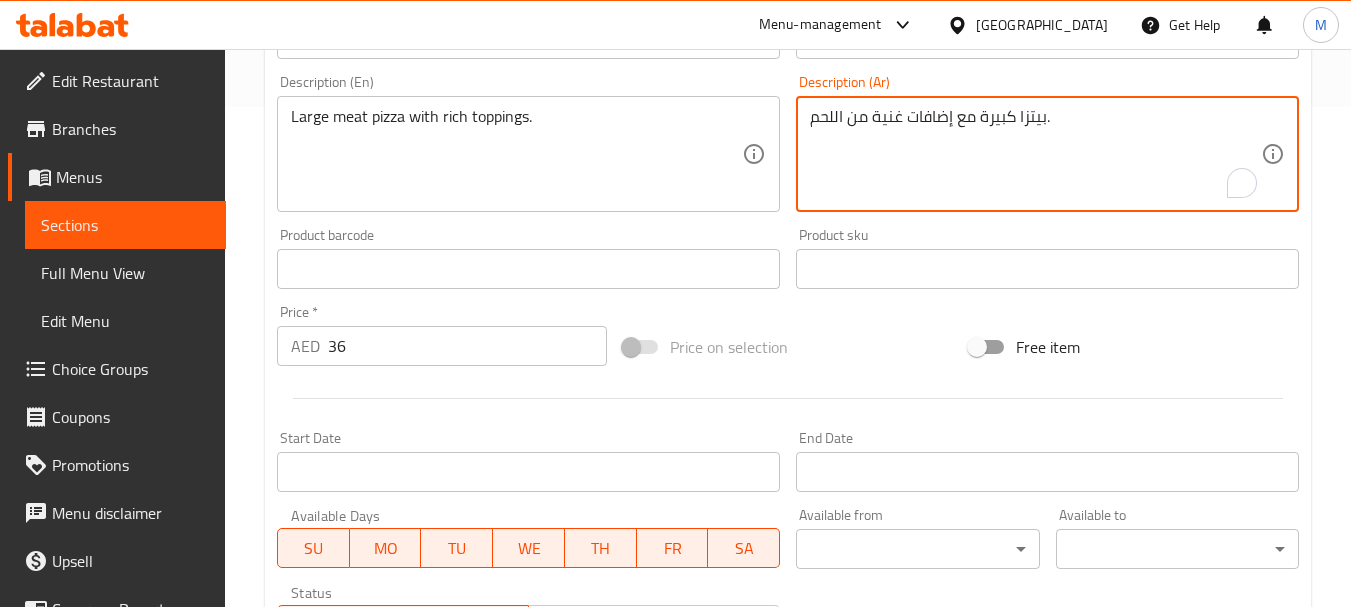 click on "بيتزا كبيرة مع إضافات غنية من اللحم." at bounding box center (1035, 154) 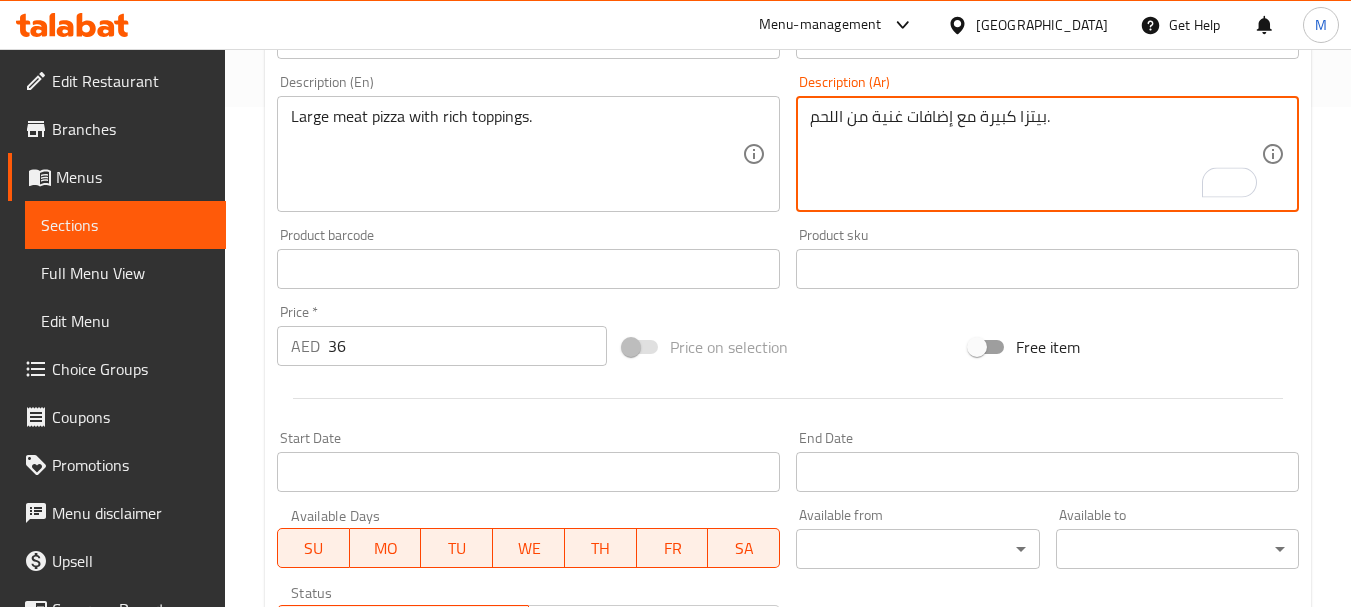 drag, startPoint x: 835, startPoint y: 115, endPoint x: 803, endPoint y: 115, distance: 32 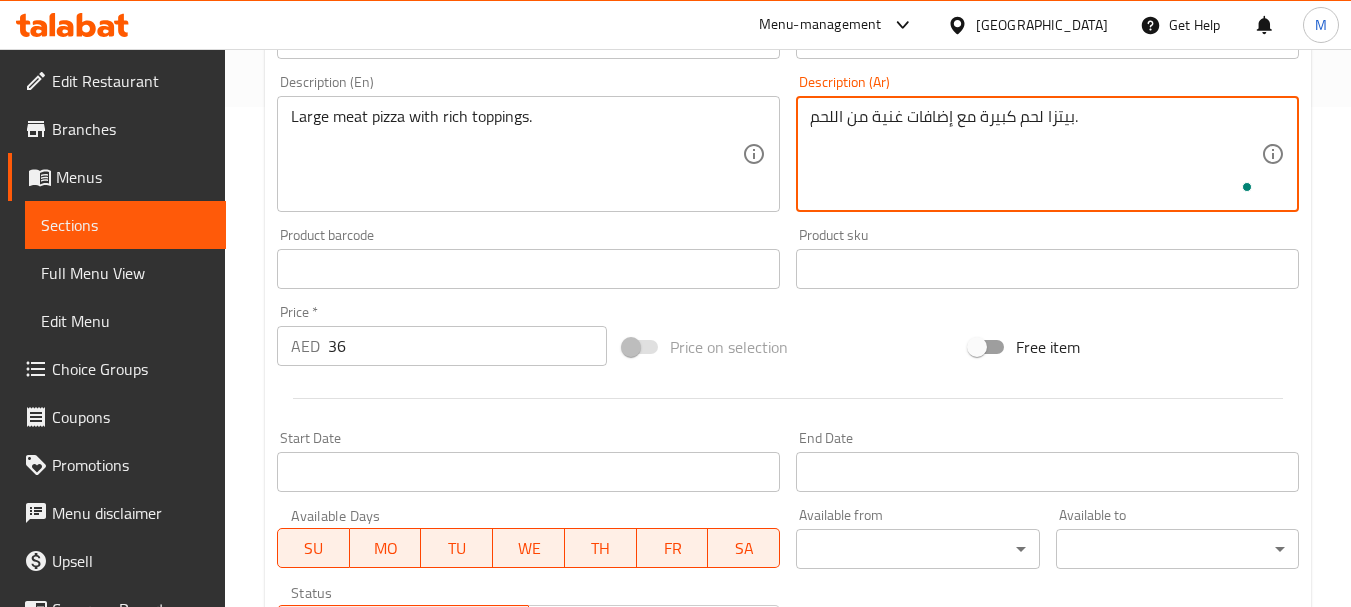 click on "بيتزا لحم كبيرة مع إضافات غنية من اللحم." at bounding box center [1035, 154] 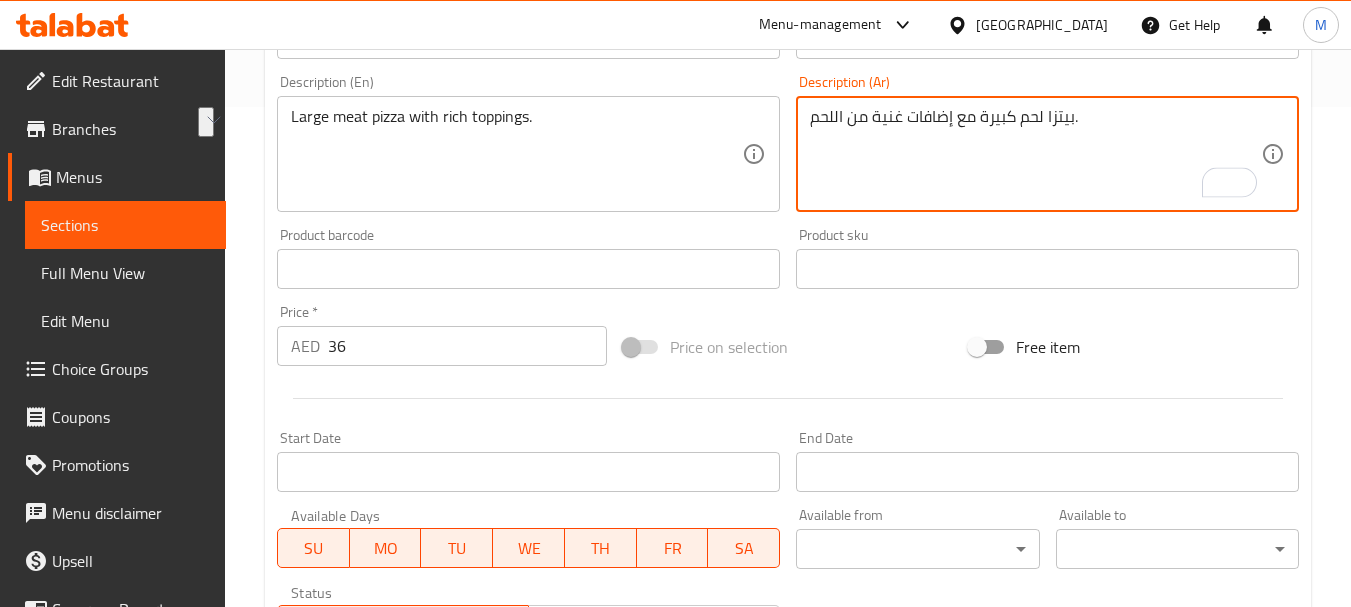 drag, startPoint x: 869, startPoint y: 116, endPoint x: 769, endPoint y: 116, distance: 100 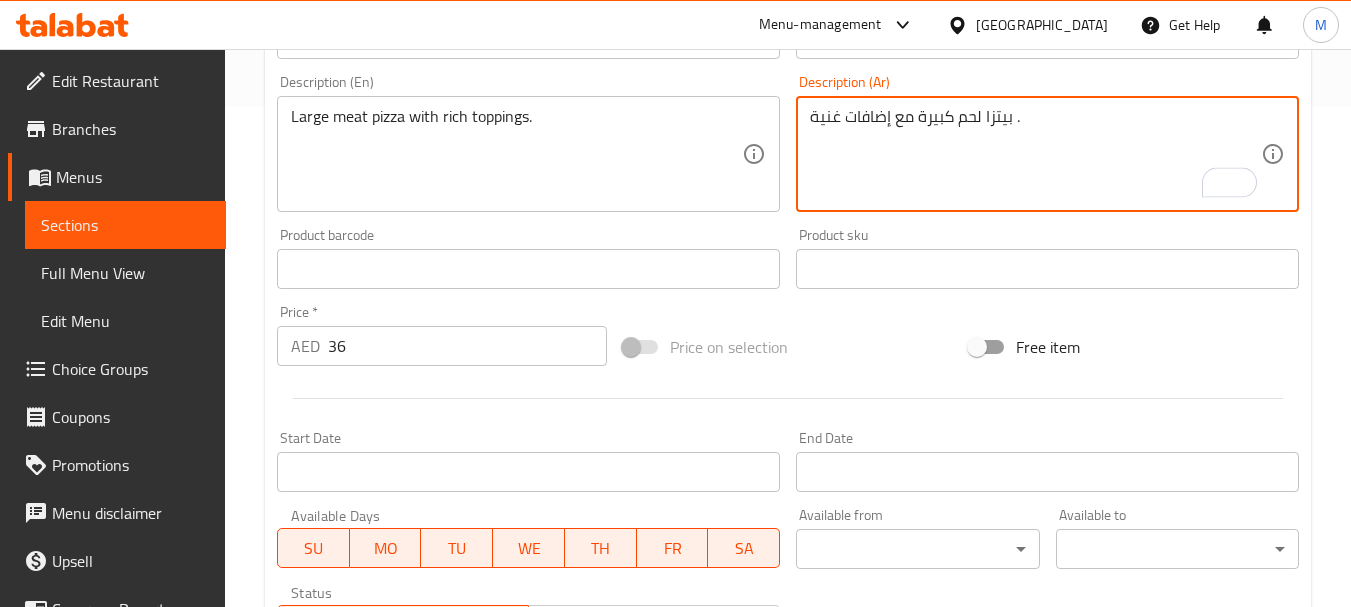 click on "بيتزا لحم كبيرة مع إضافات غنية ." at bounding box center (1035, 154) 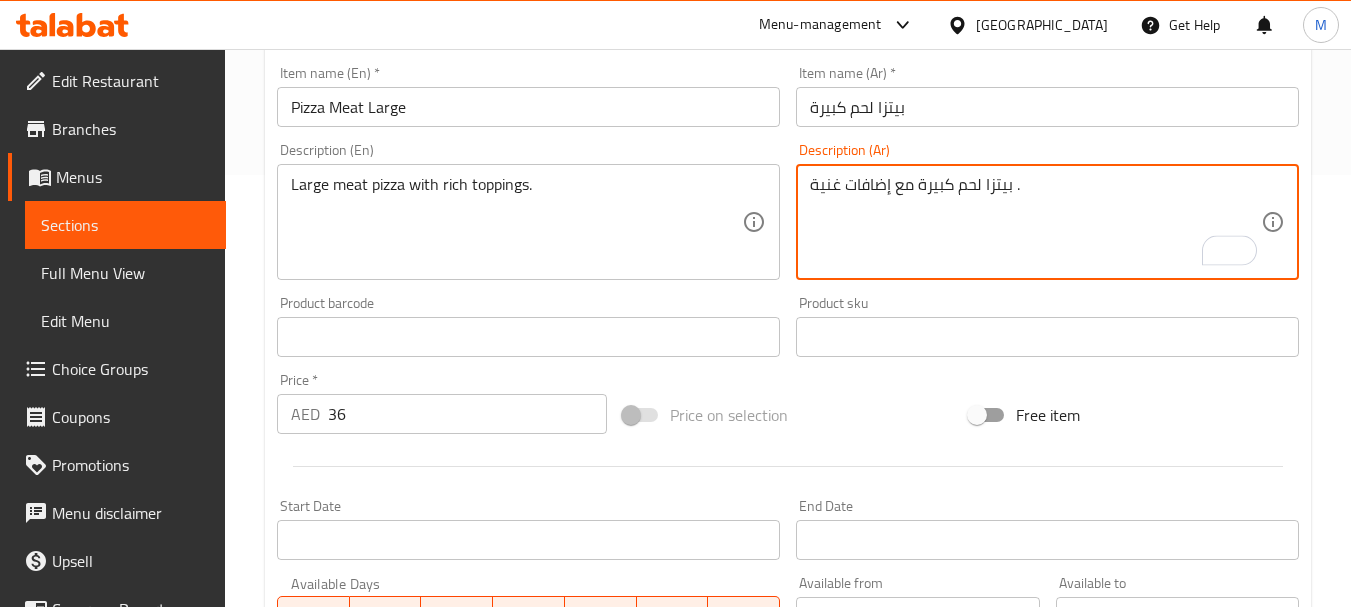 scroll, scrollTop: 400, scrollLeft: 0, axis: vertical 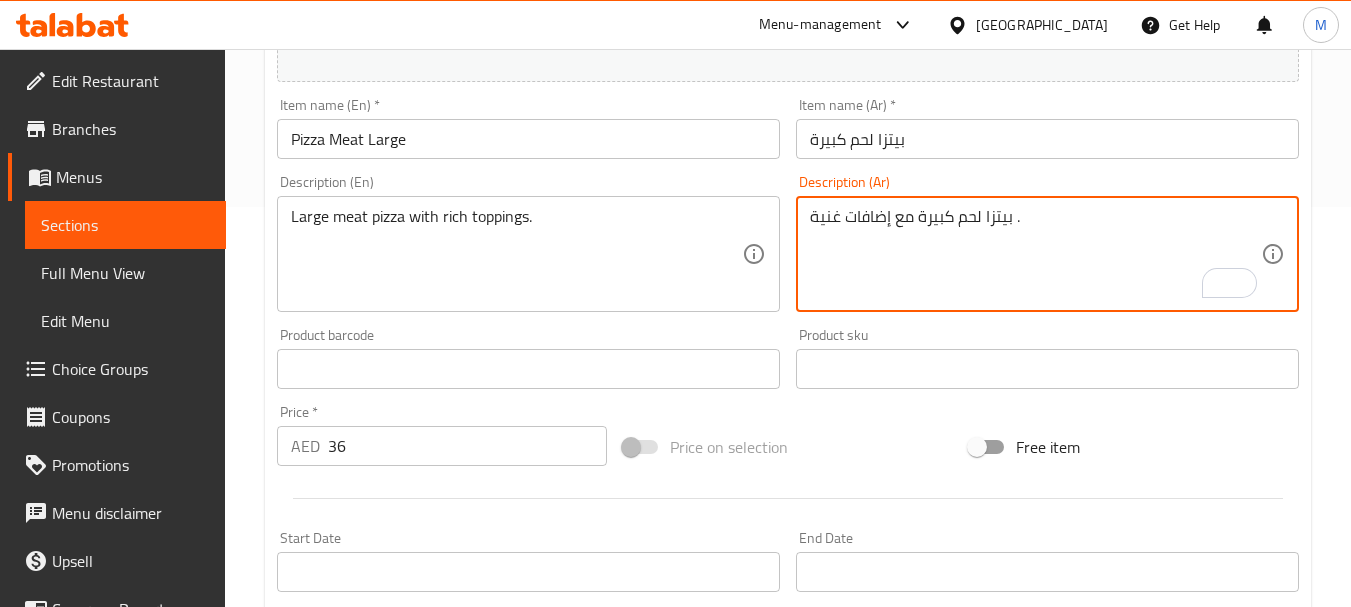 type on "بيتزا لحم كبيرة مع إضافات غنية ." 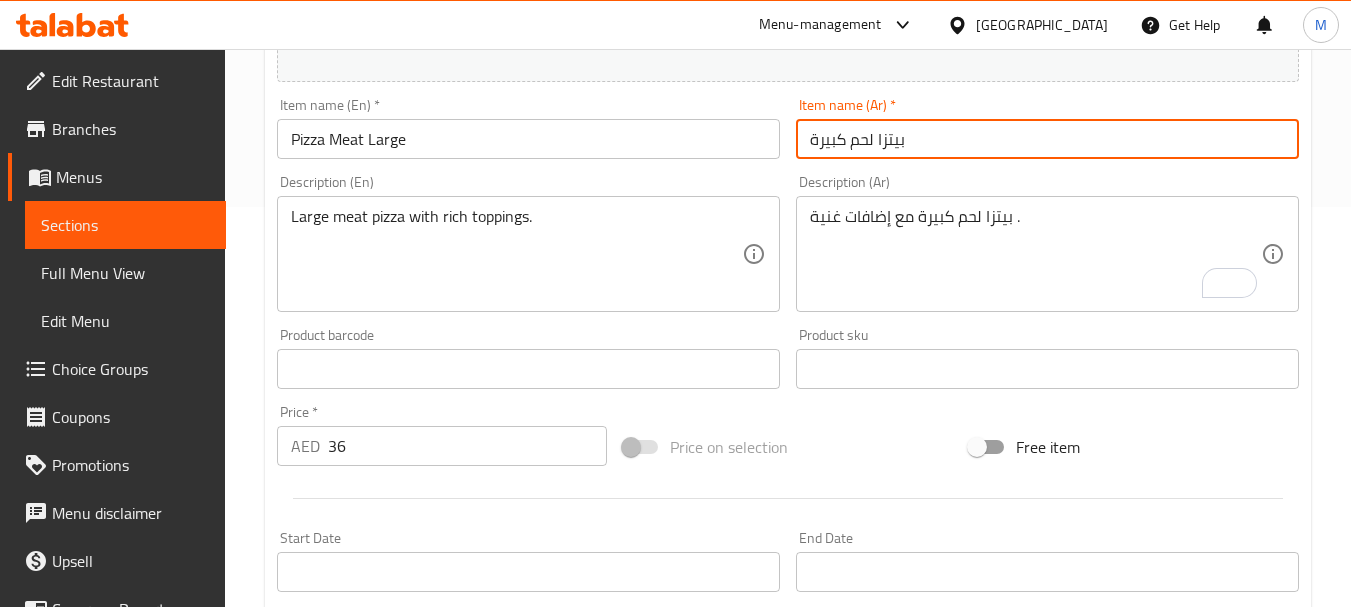 click on "Update" at bounding box center [398, 939] 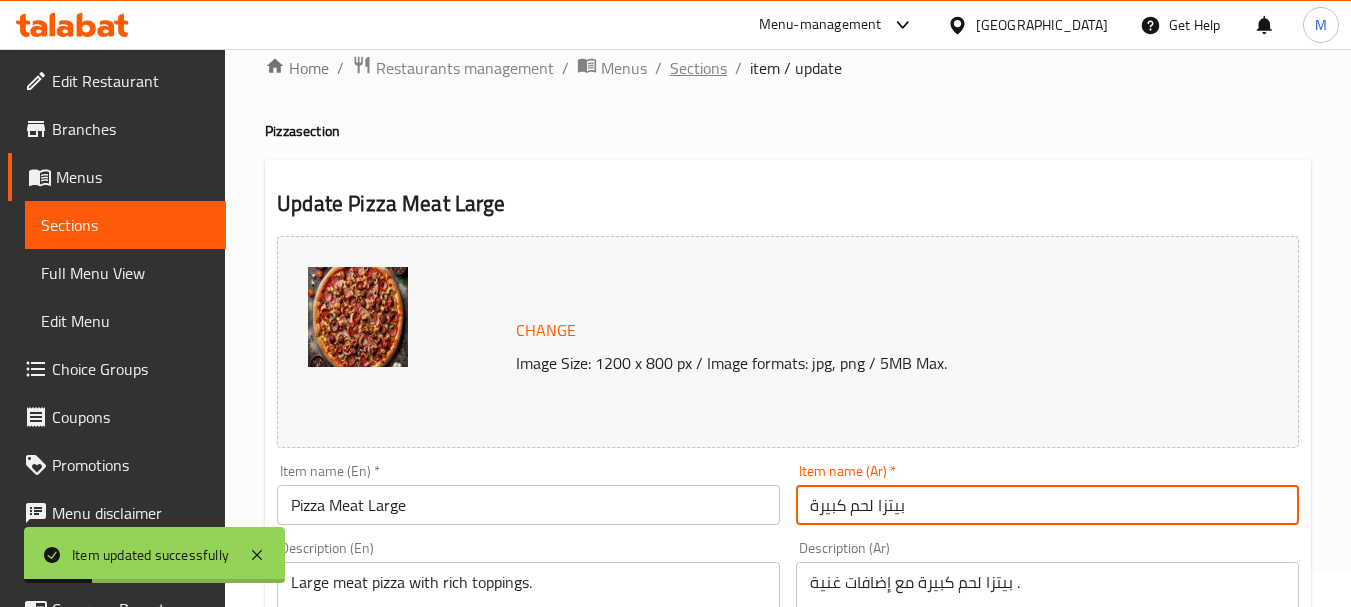 scroll, scrollTop: 0, scrollLeft: 0, axis: both 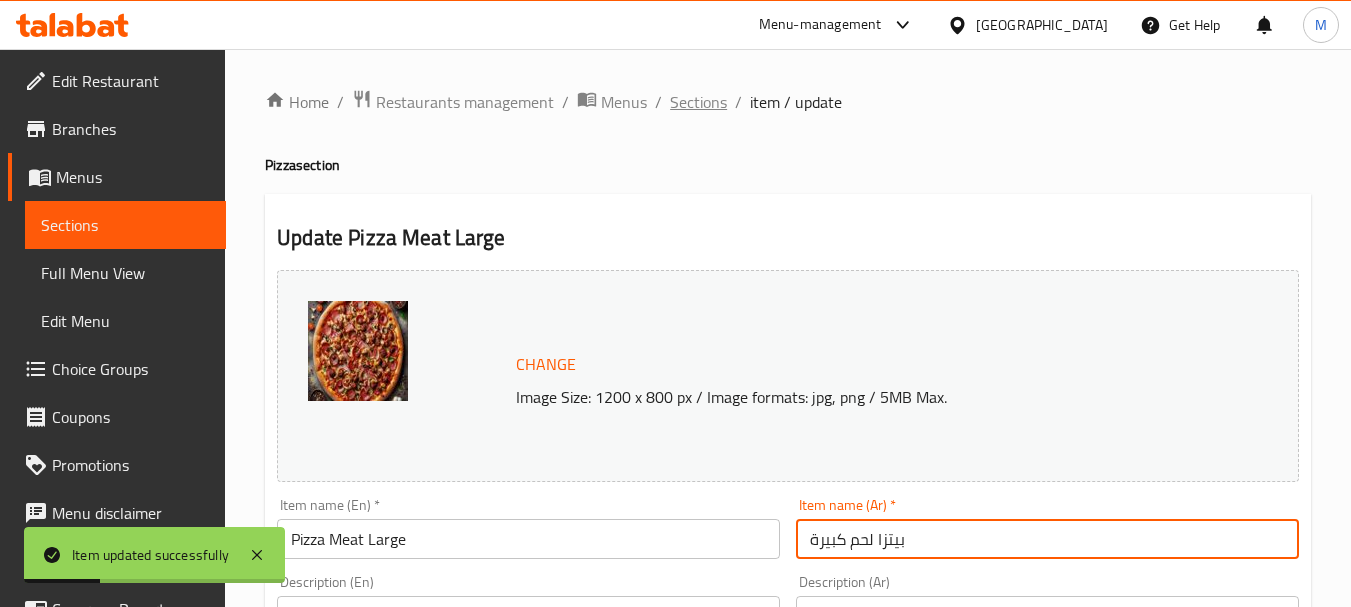 click on "Sections" at bounding box center (698, 102) 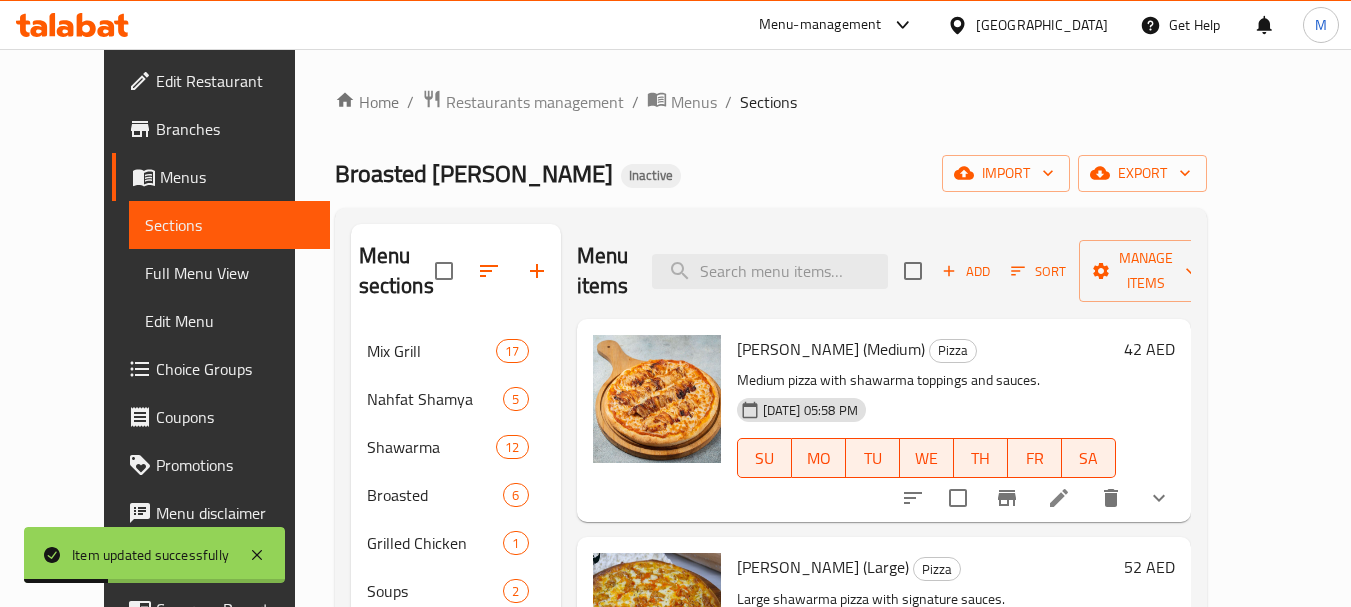 paste on "Pizza Chicken Medium" 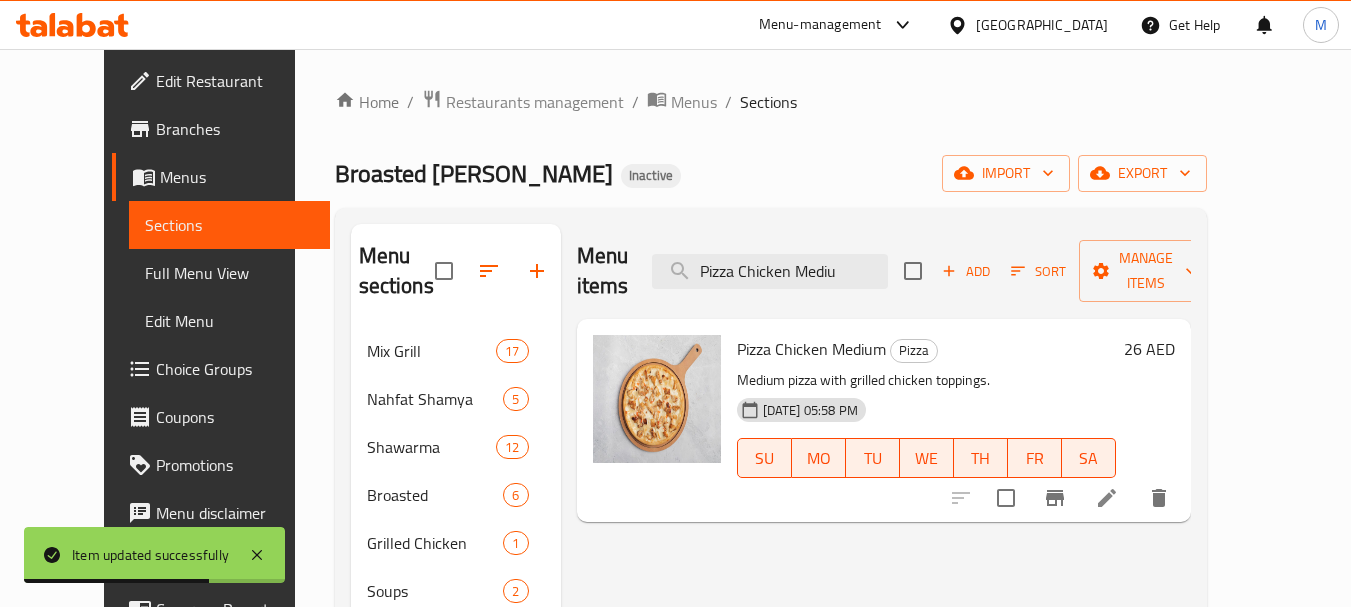type on "Pizza Chicken Mediu" 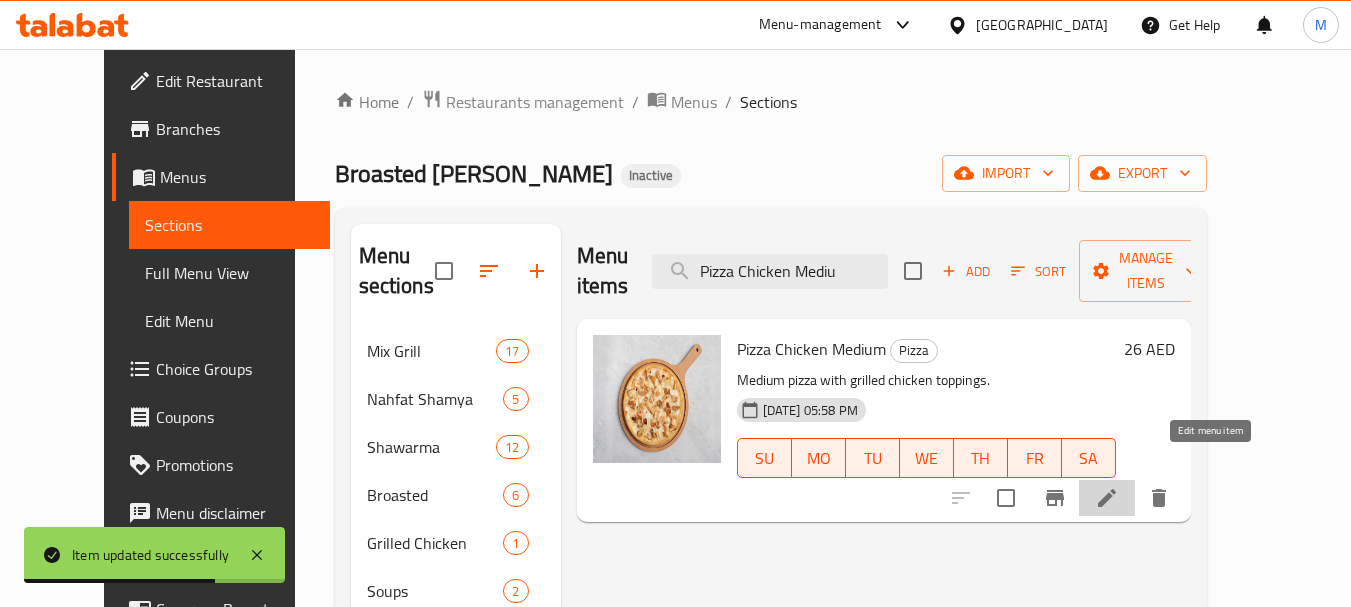 click 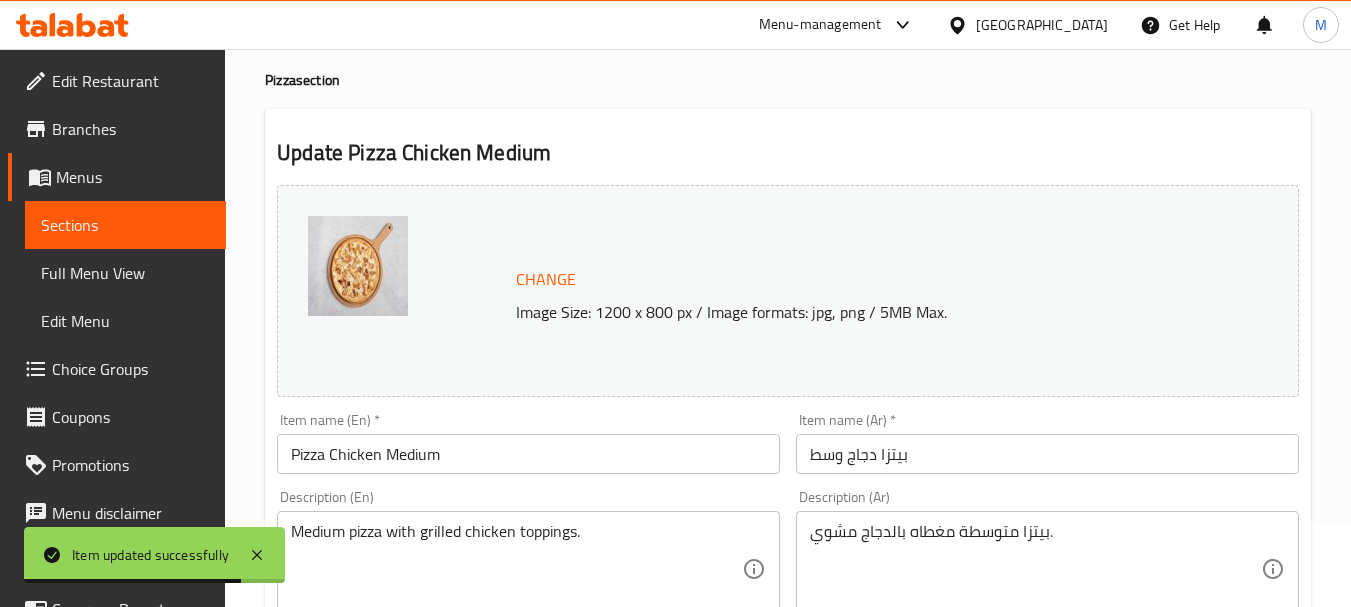 scroll, scrollTop: 300, scrollLeft: 0, axis: vertical 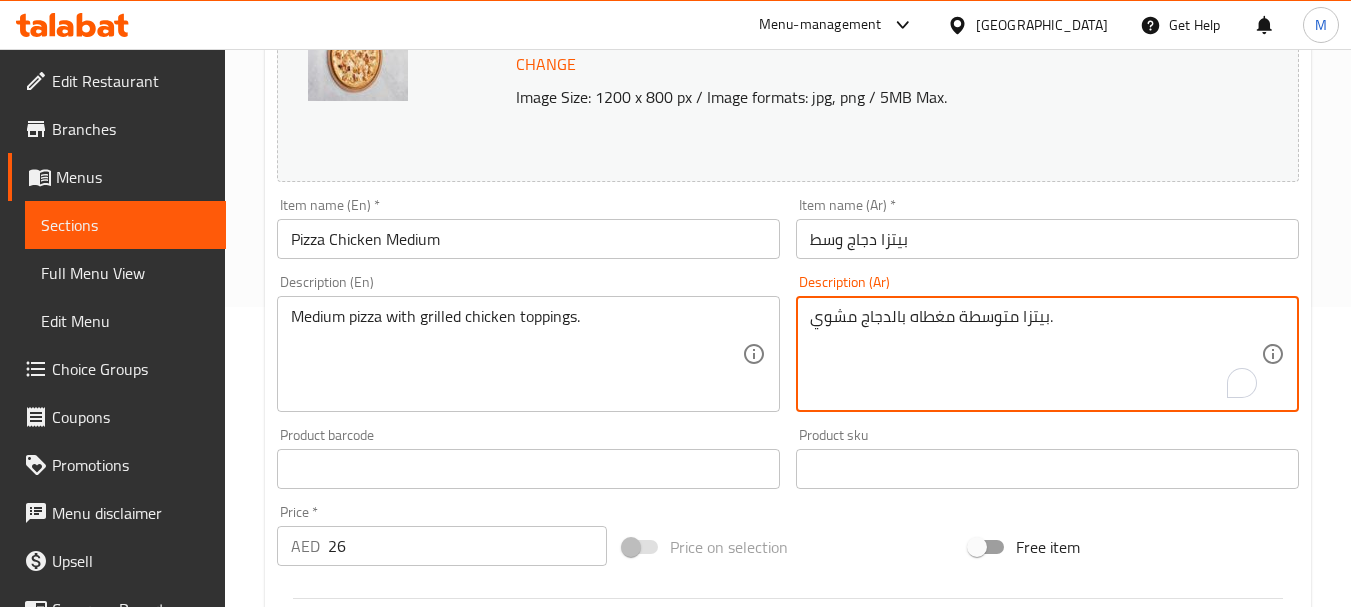 click on "بيتزا متوسطة مغطاه بالدجاج مشوي." at bounding box center [1035, 354] 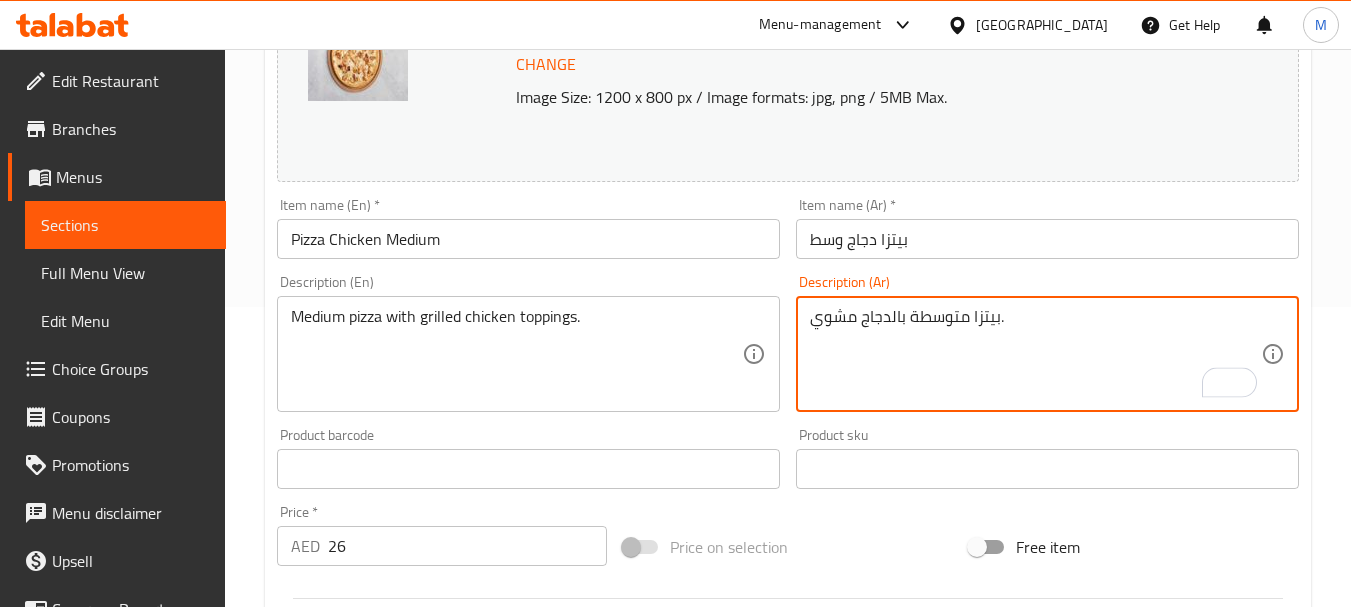 click on "بيتزا متوسطة بالدجاج مشوي." at bounding box center [1035, 354] 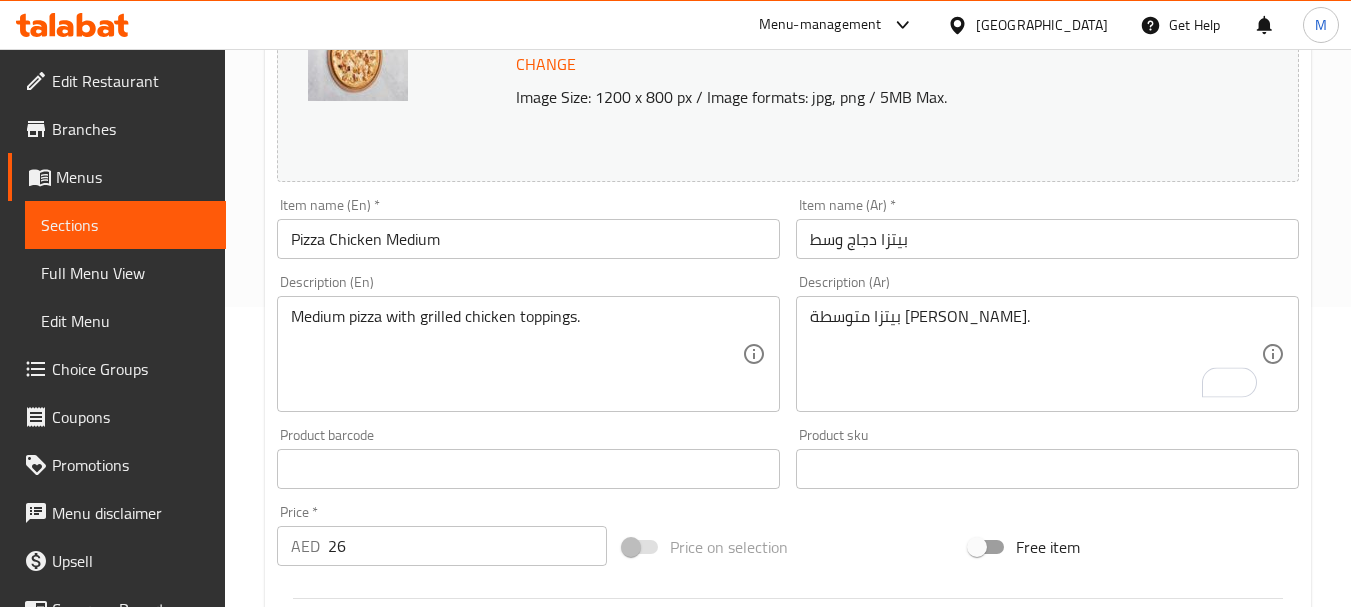 drag, startPoint x: 980, startPoint y: 358, endPoint x: 893, endPoint y: 316, distance: 96.60745 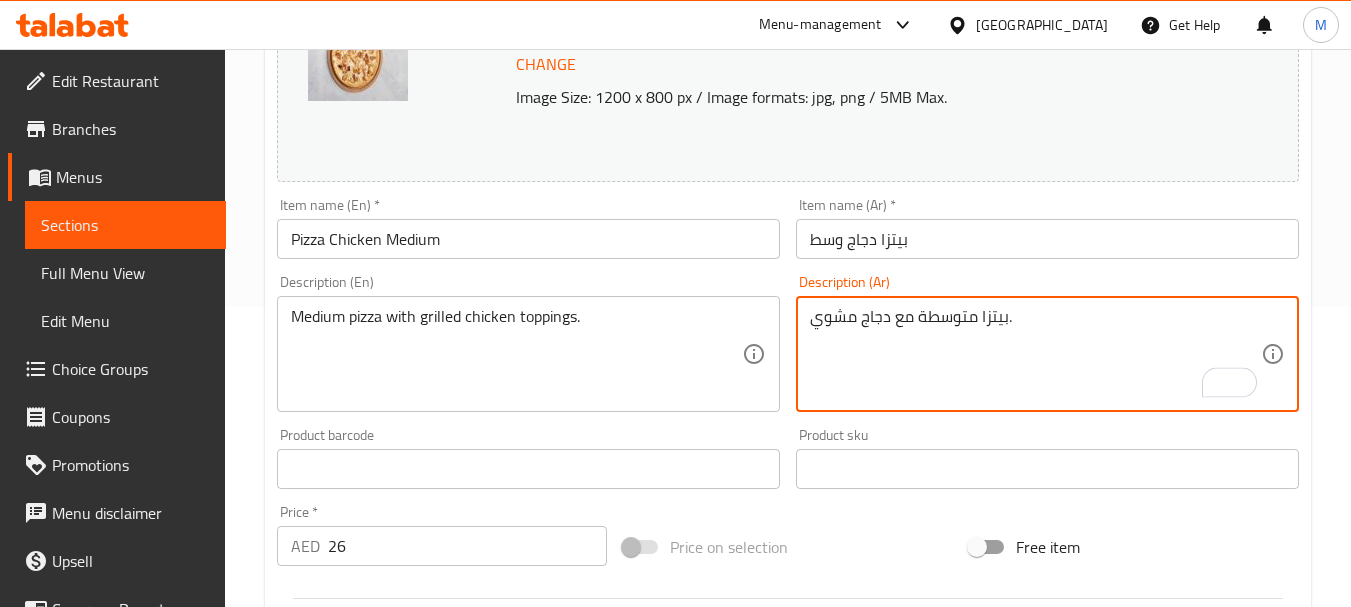click on "بيتزا متوسطة مع دجاج مشوي." at bounding box center [1035, 354] 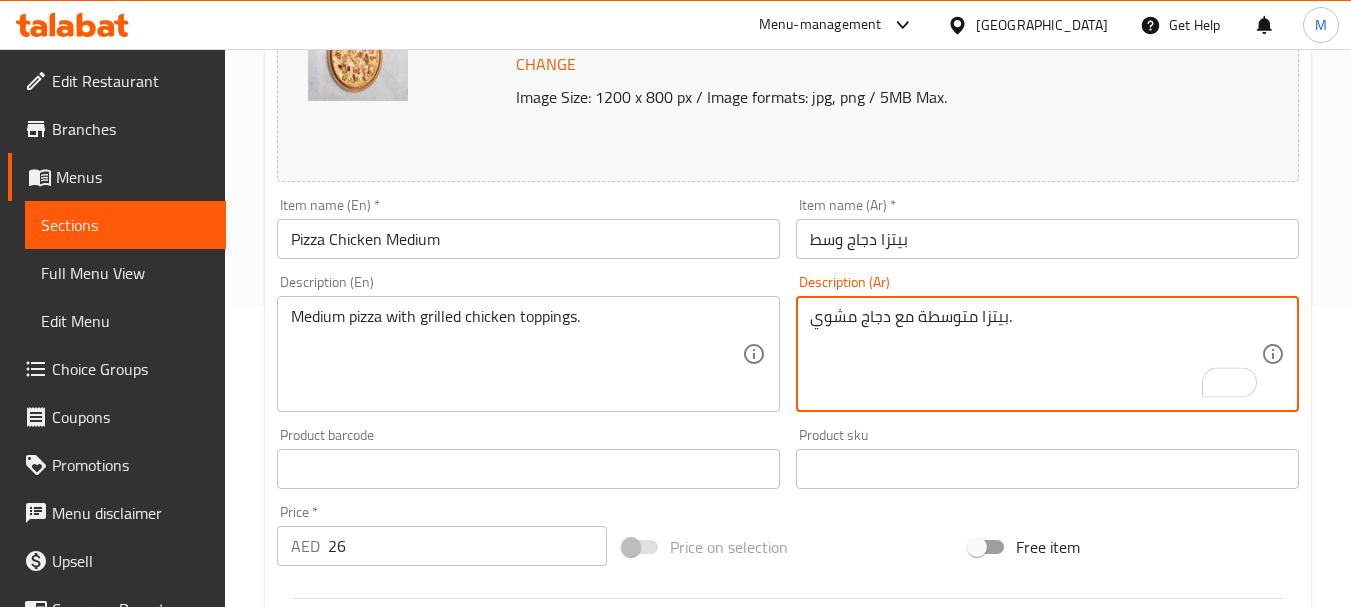 type on "بيتزا متوسطة مع دجاج مشوي." 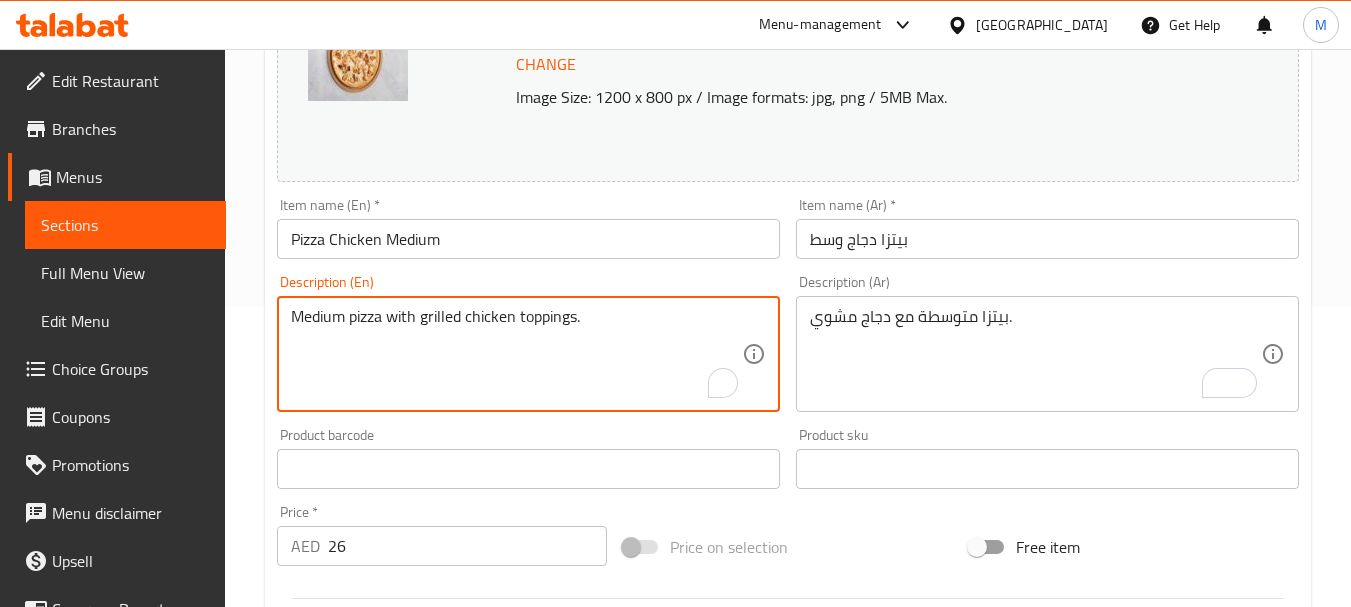 click on "Medium pizza with grilled chicken toppings." at bounding box center [516, 354] 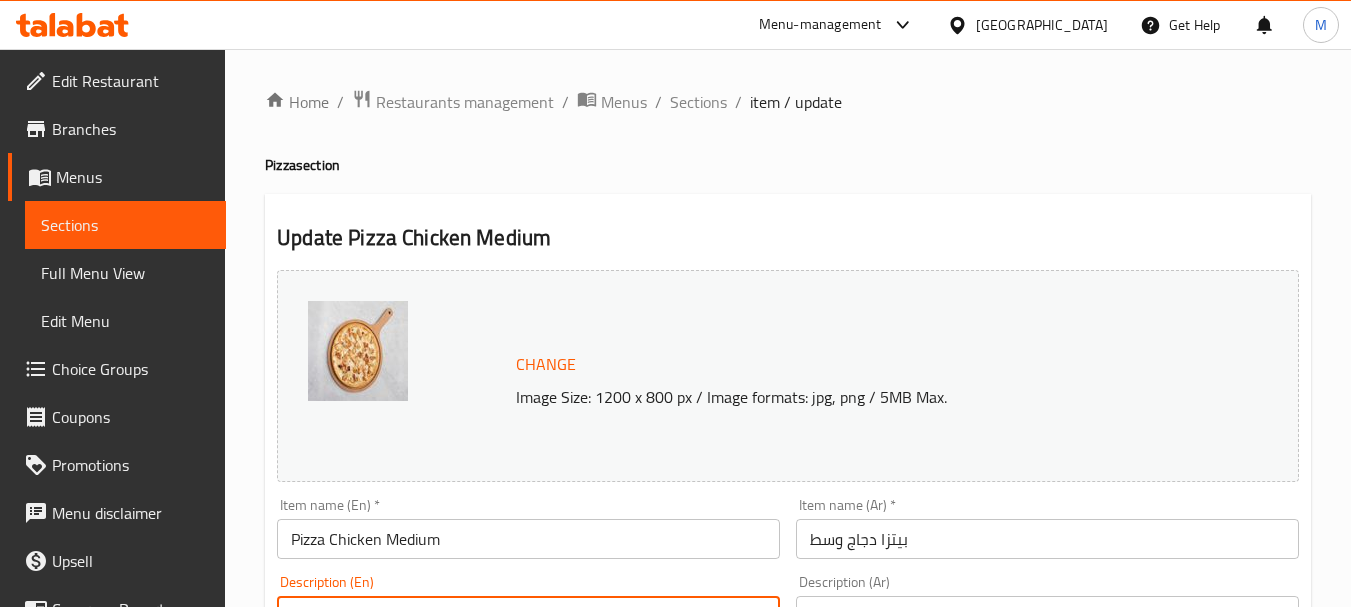 scroll, scrollTop: 300, scrollLeft: 0, axis: vertical 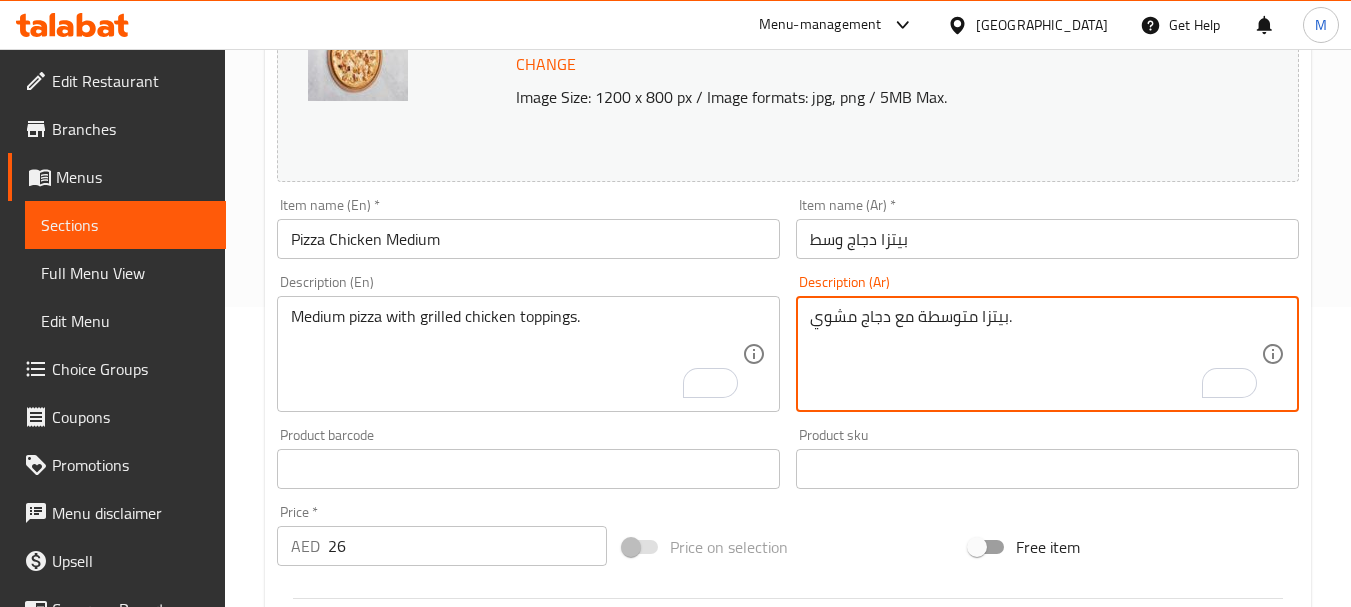 paste on "ضافات" 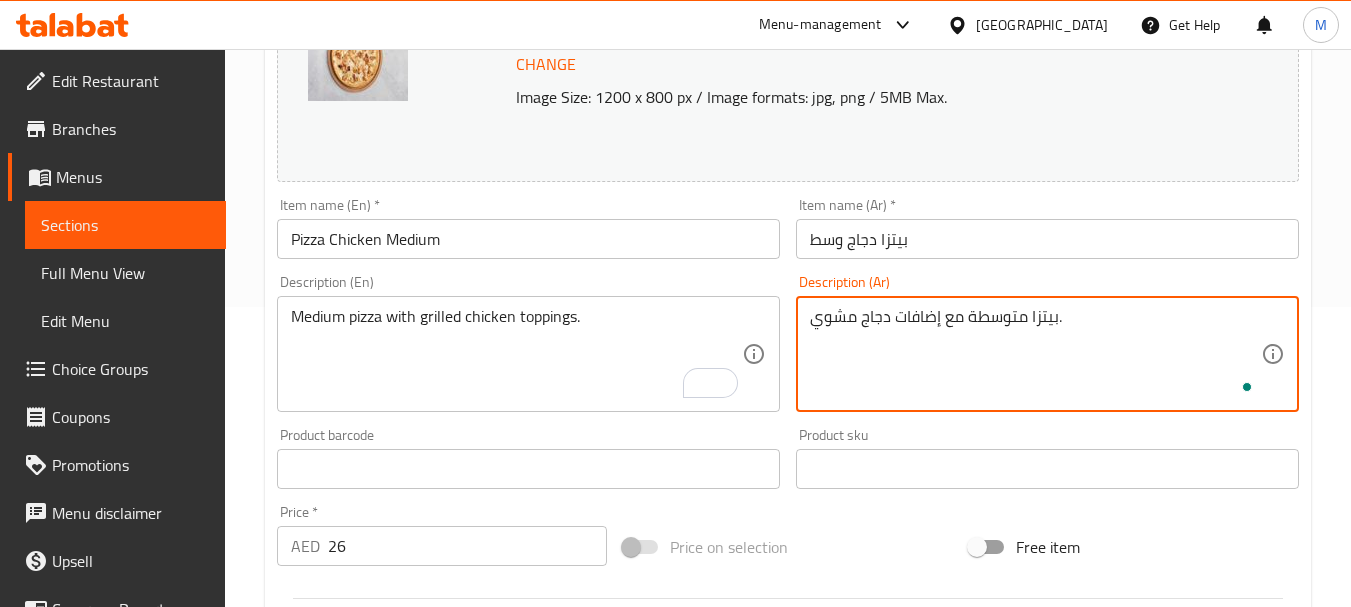 type on "بيتزا متوسطة مع إضافات دجاج مشوي." 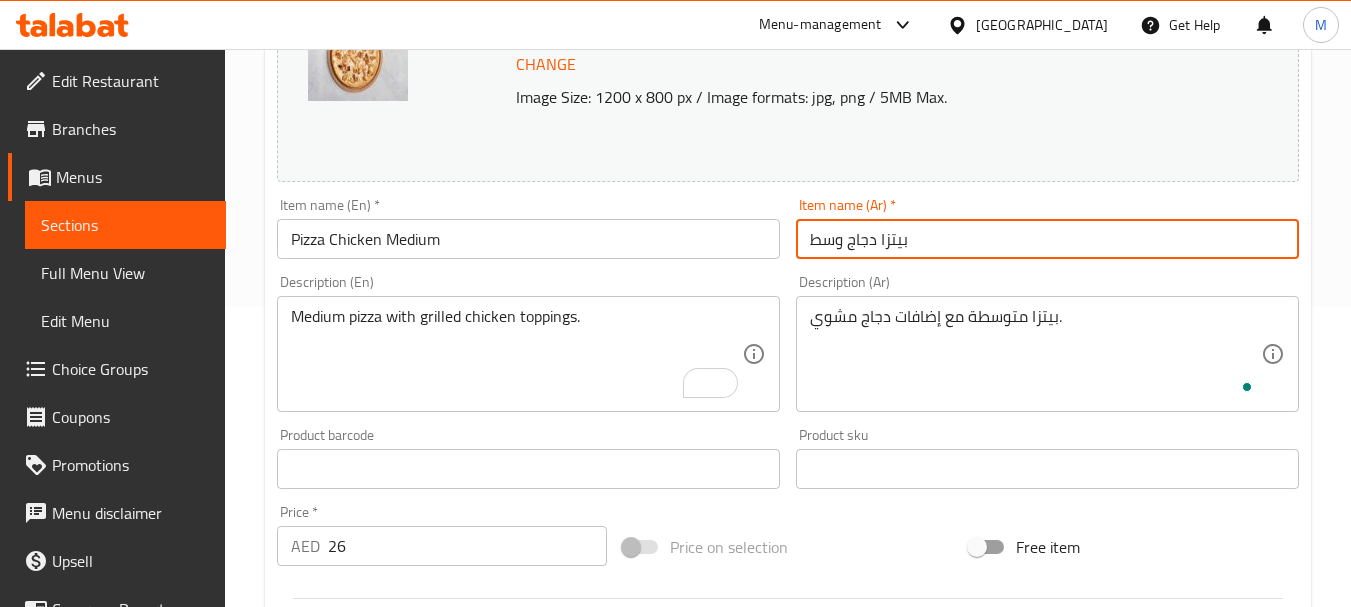 click on "Update" at bounding box center [398, 1039] 